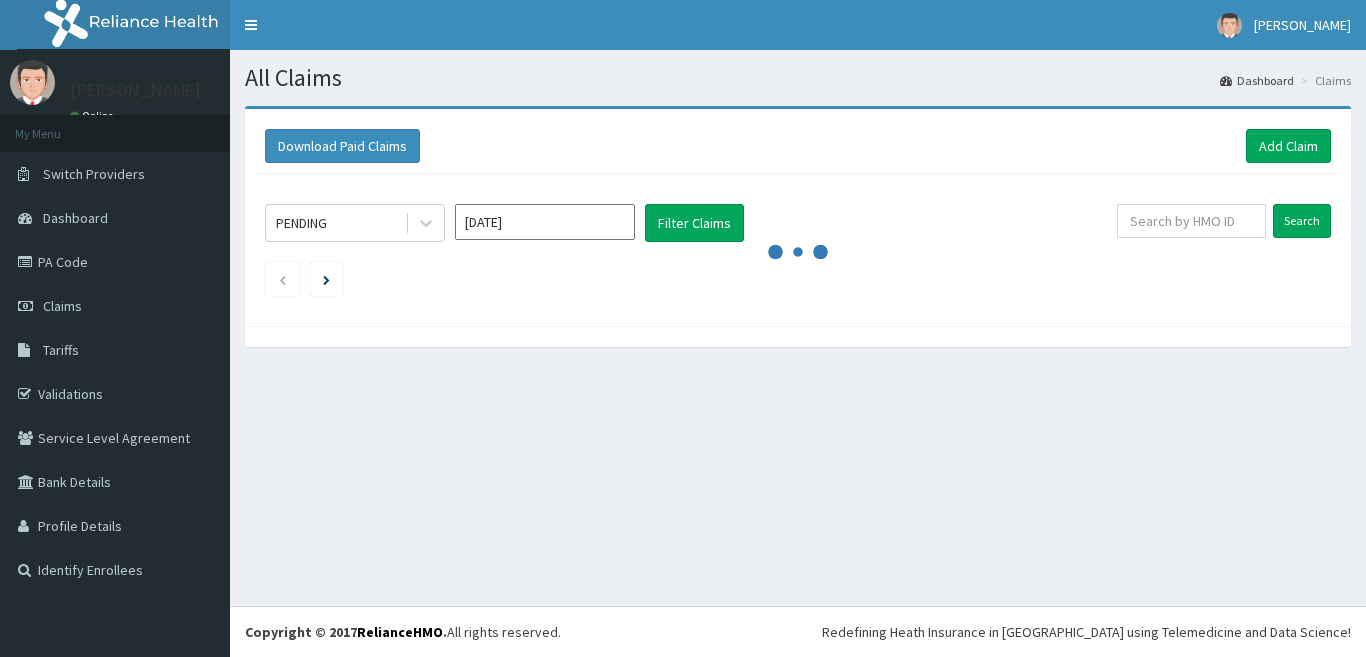 scroll, scrollTop: 0, scrollLeft: 0, axis: both 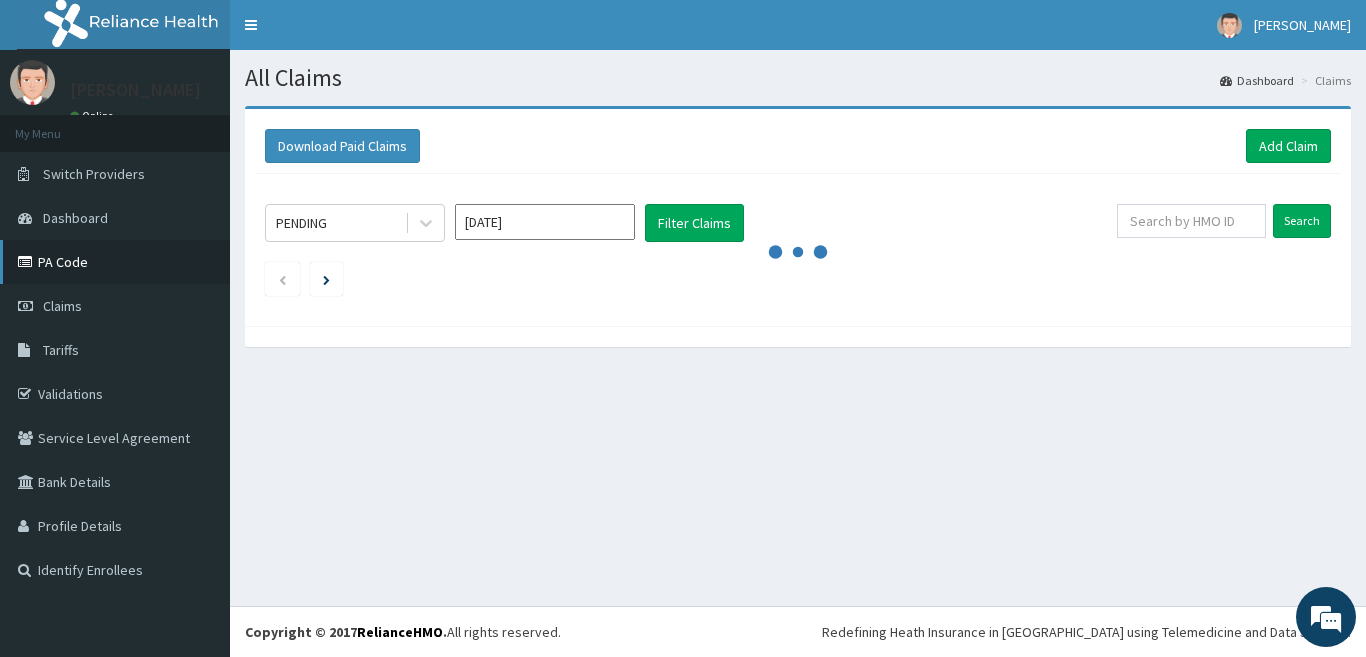 click on "PA Code" at bounding box center (115, 262) 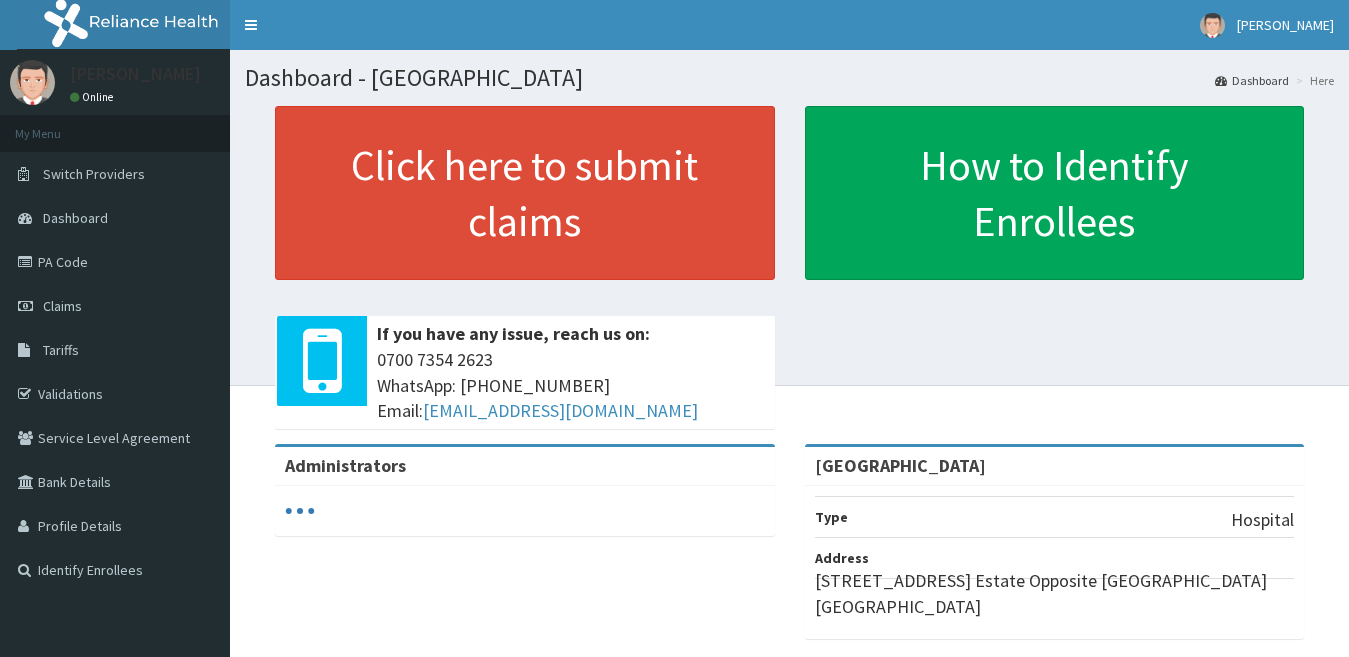 scroll, scrollTop: 0, scrollLeft: 0, axis: both 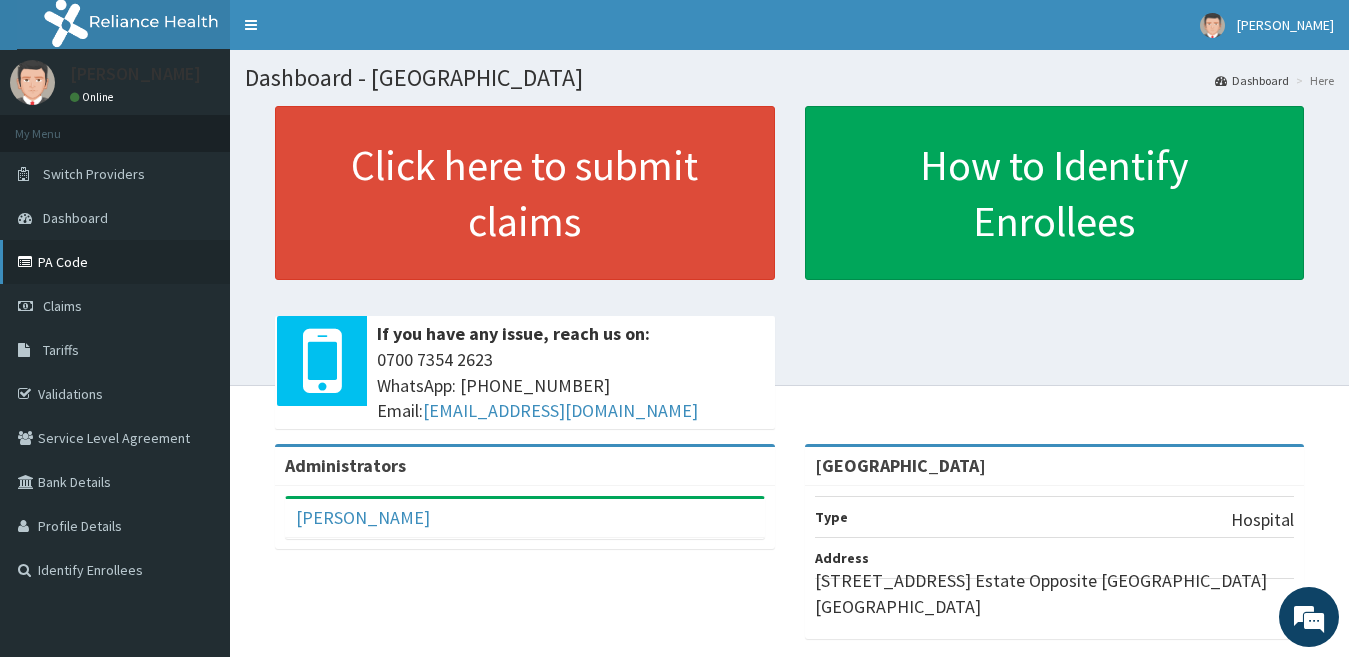 click on "PA Code" at bounding box center (115, 262) 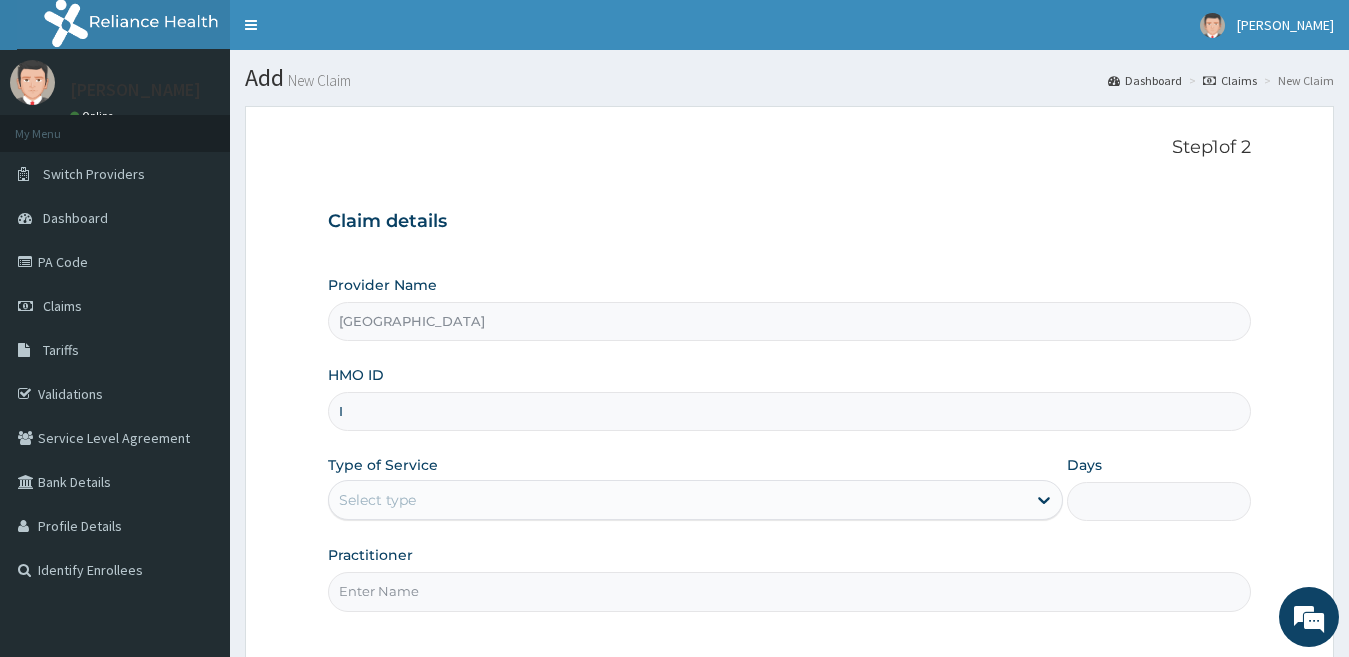 scroll, scrollTop: 0, scrollLeft: 0, axis: both 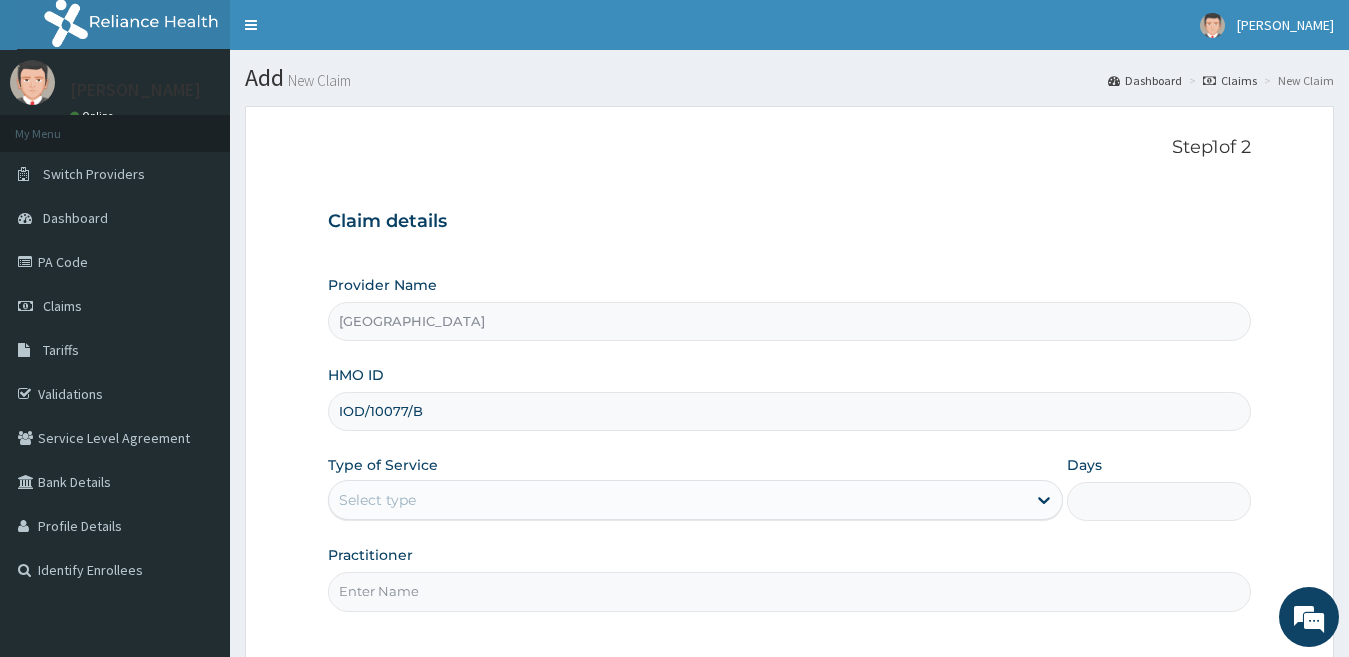 type on "IOD/10077/B" 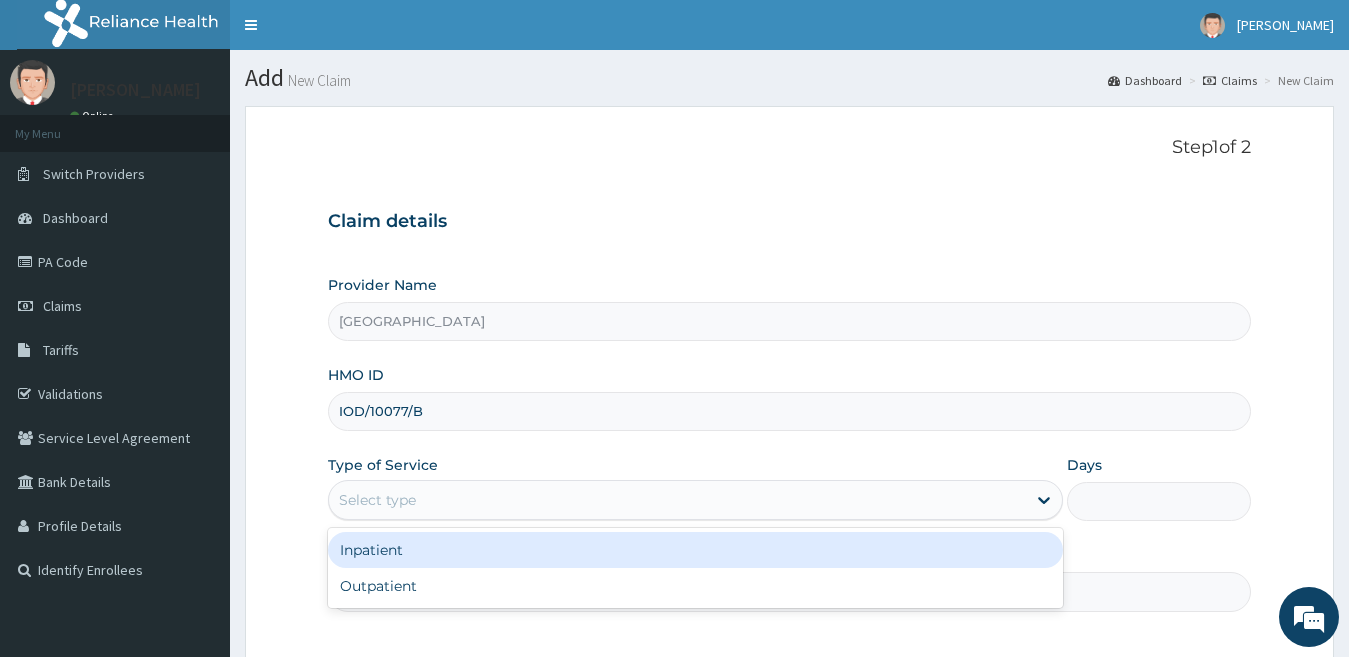 click on "Select type" at bounding box center [678, 500] 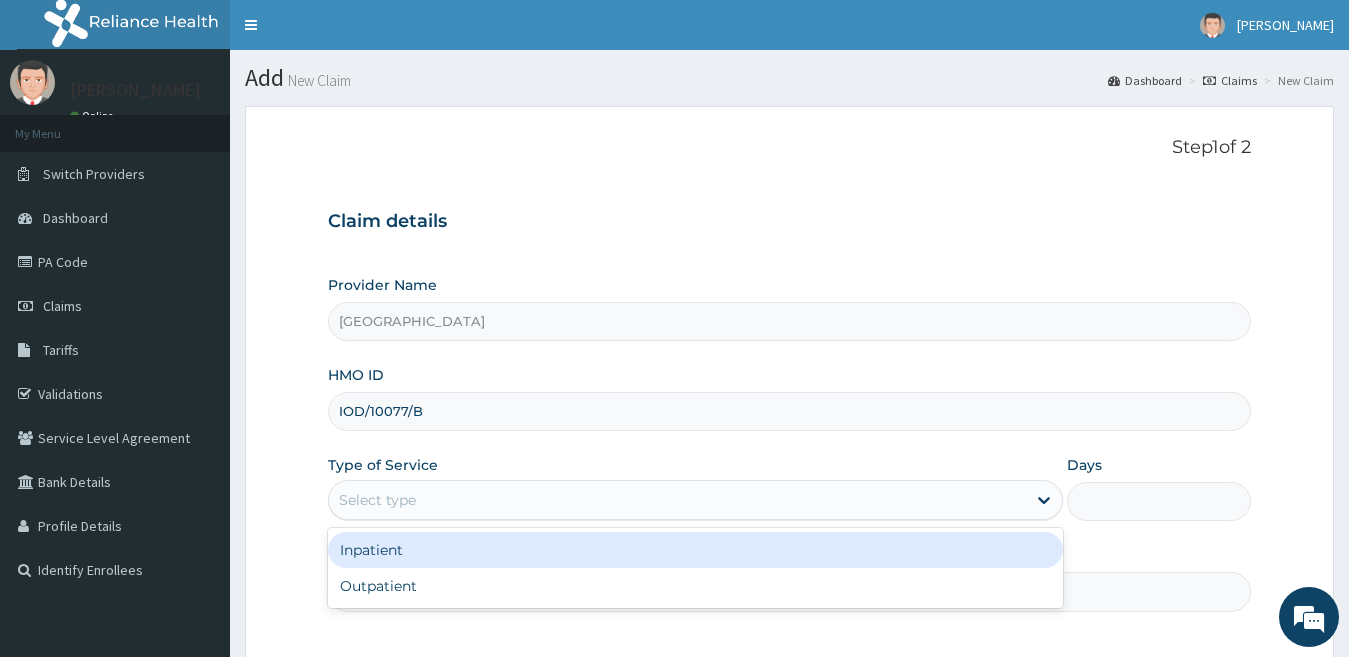 click on "Select type" at bounding box center (678, 500) 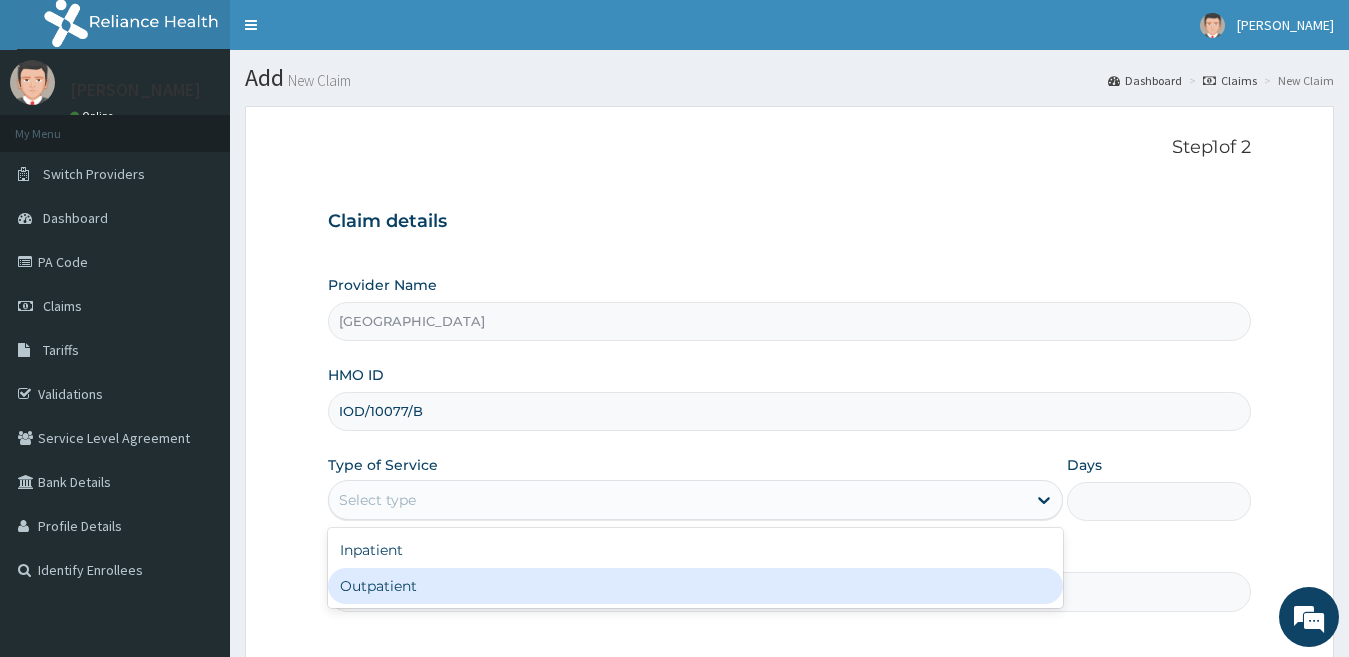 click on "Outpatient" at bounding box center (696, 586) 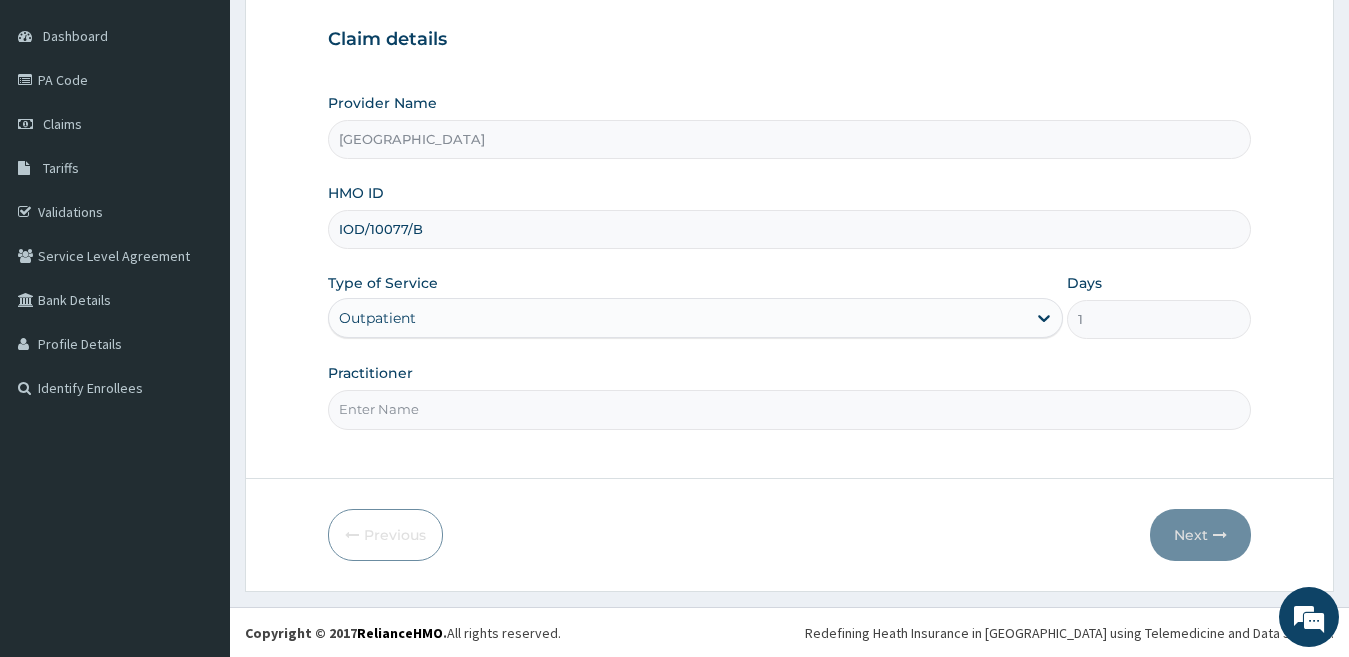 scroll, scrollTop: 183, scrollLeft: 0, axis: vertical 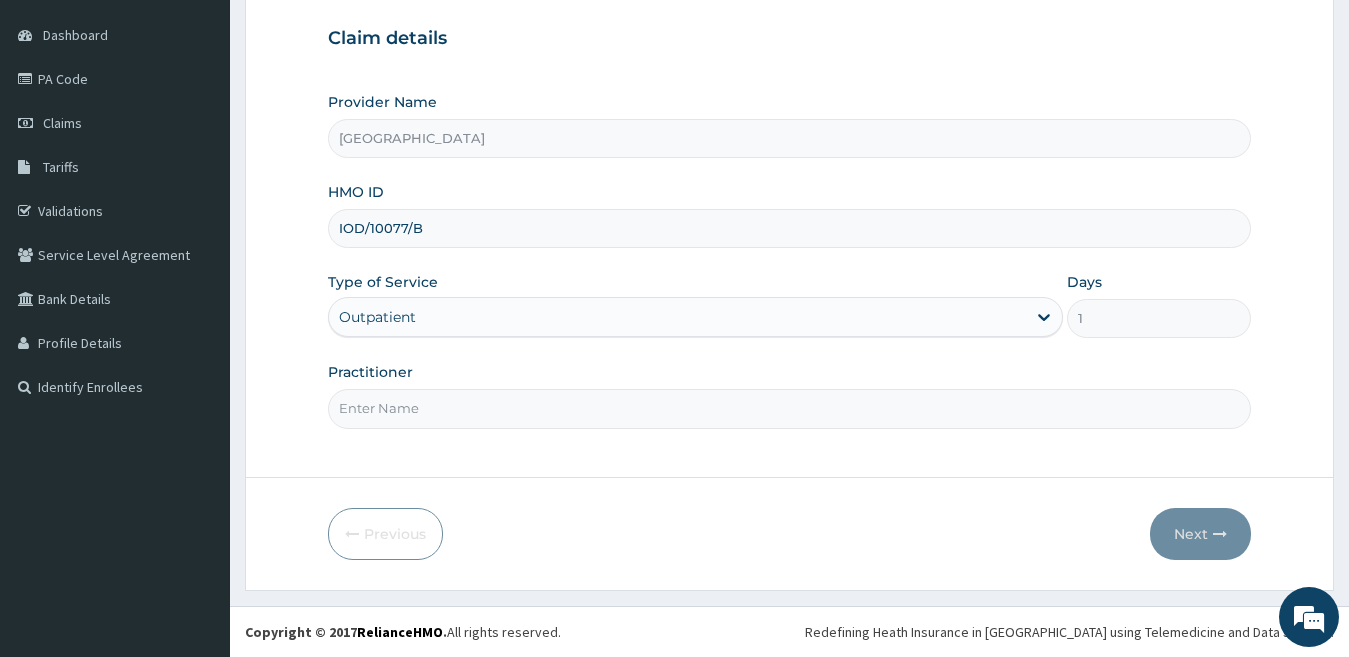 click on "Practitioner" at bounding box center [790, 408] 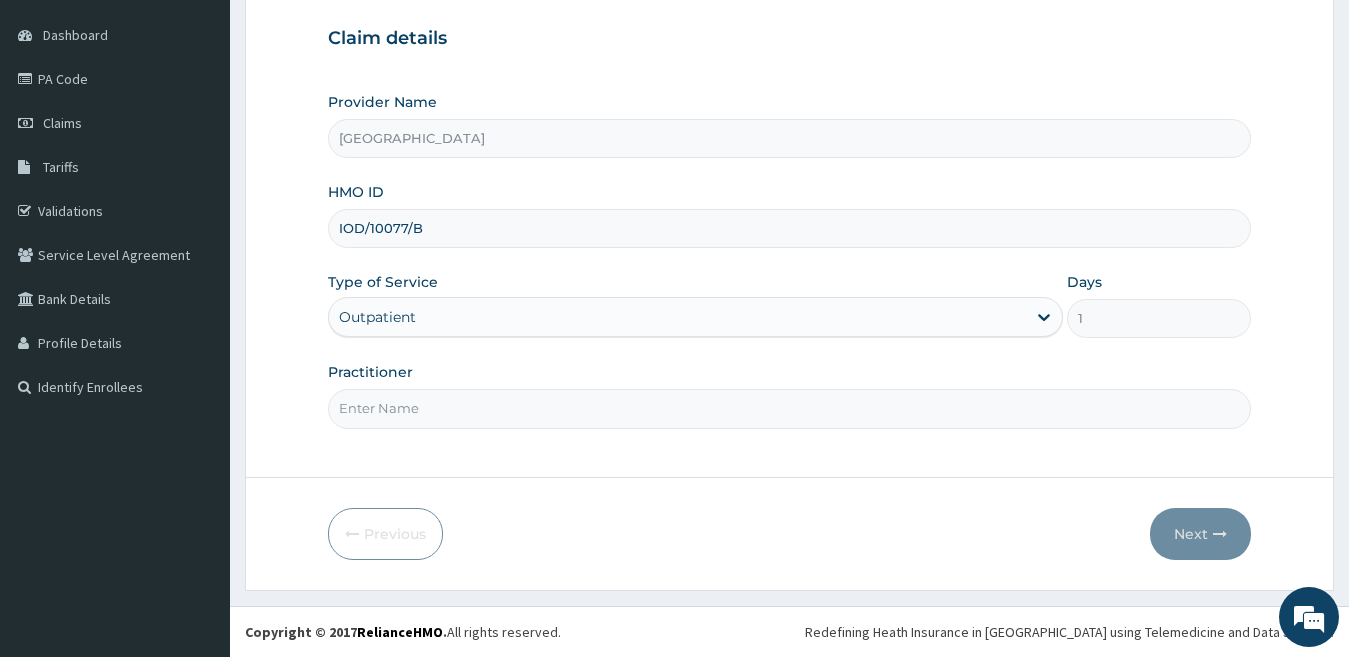 type on "Dr Ordu" 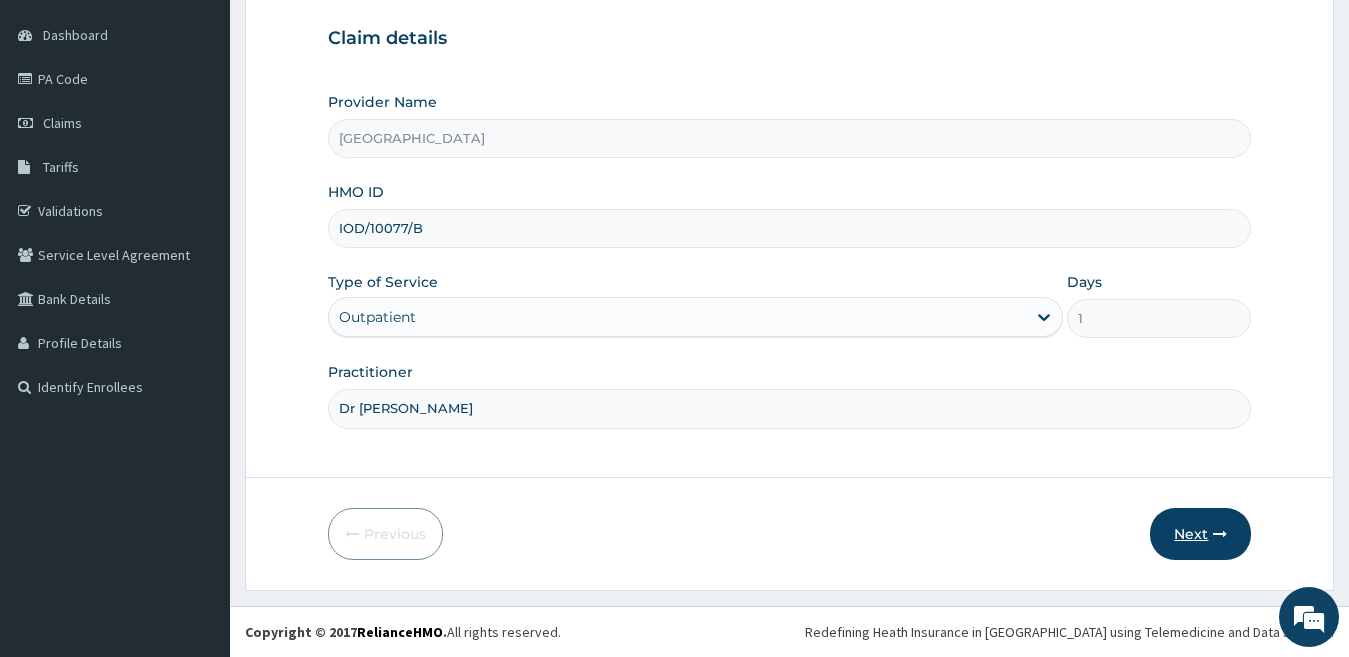 click on "Next" at bounding box center [1200, 534] 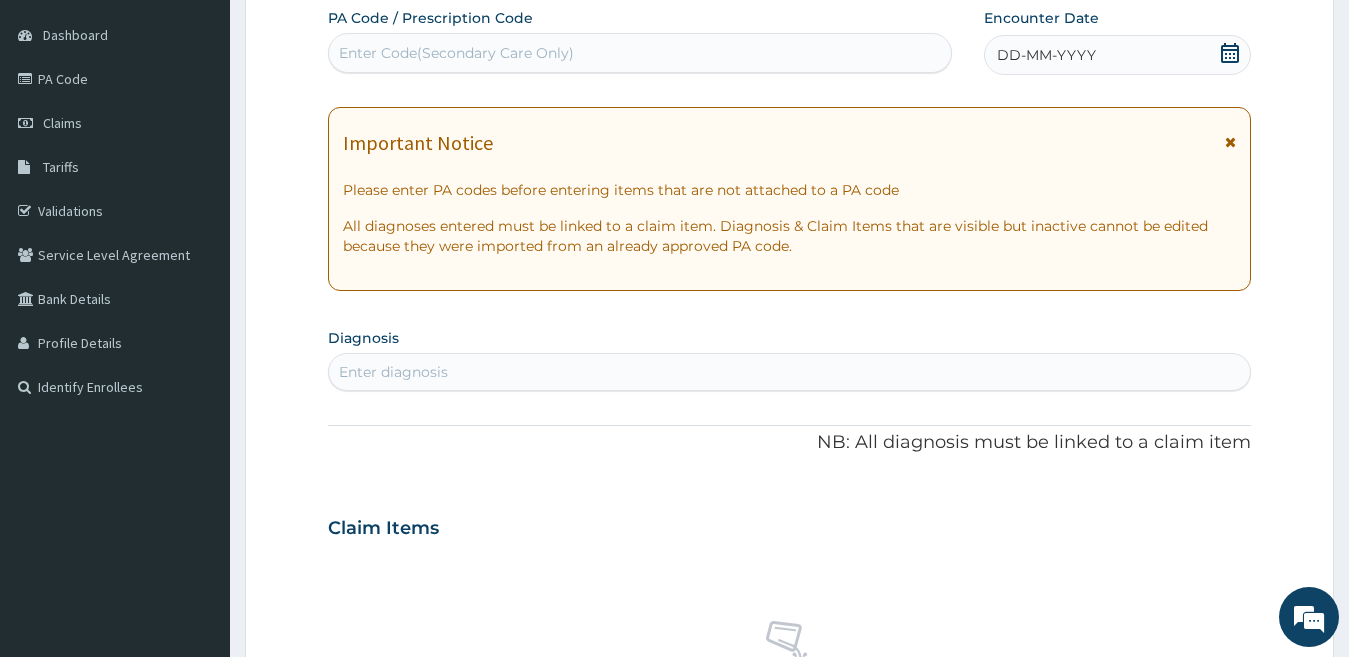 click on "Enter Code(Secondary Care Only)" at bounding box center [456, 53] 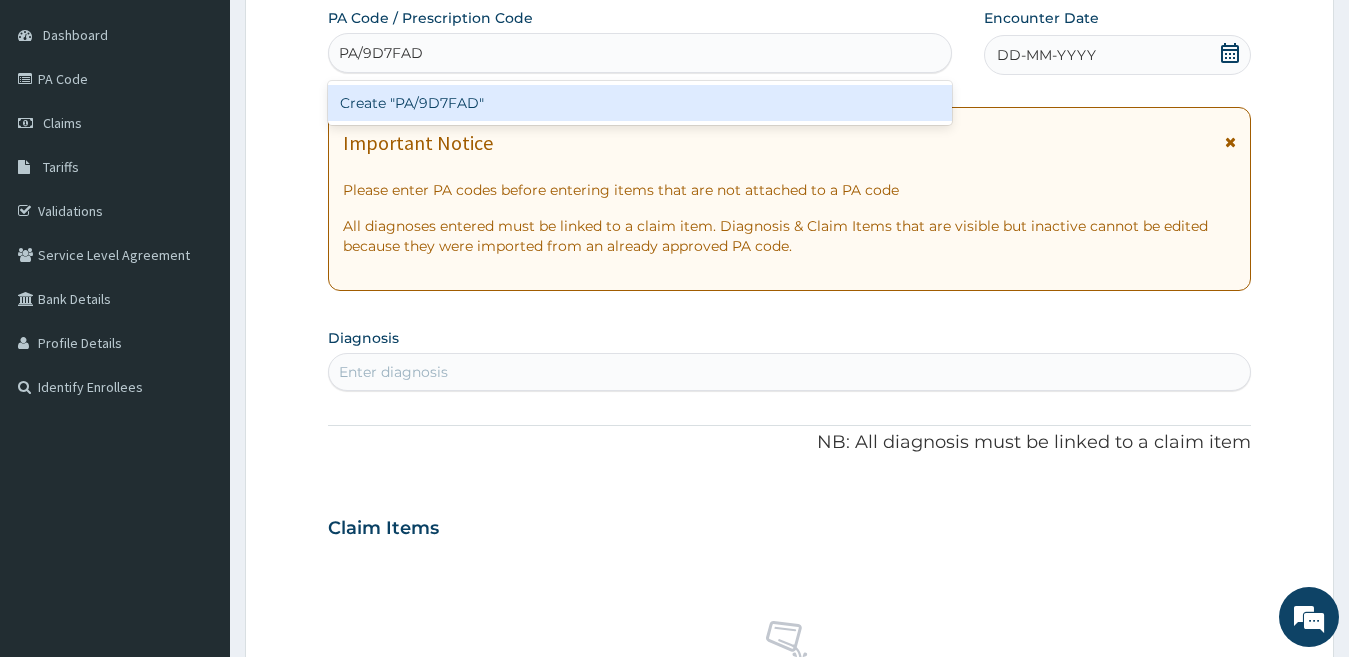 click on "Create "PA/9D7FAD"" at bounding box center (640, 103) 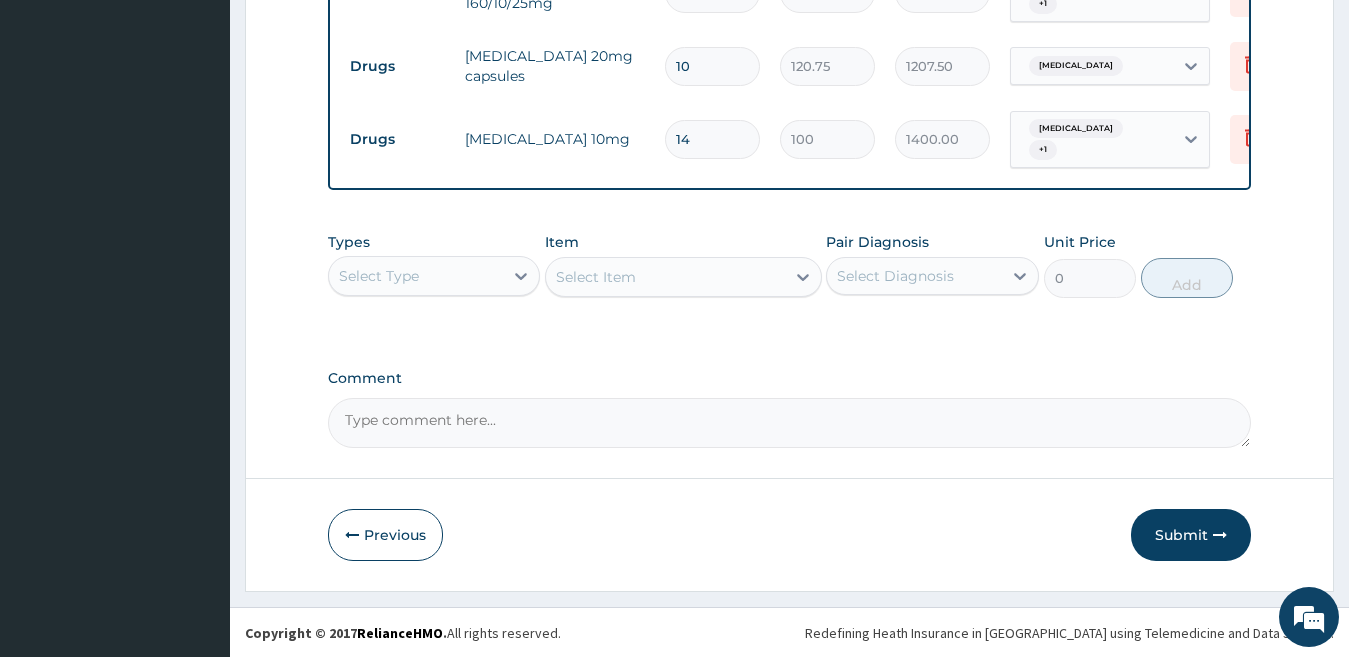 scroll, scrollTop: 1077, scrollLeft: 0, axis: vertical 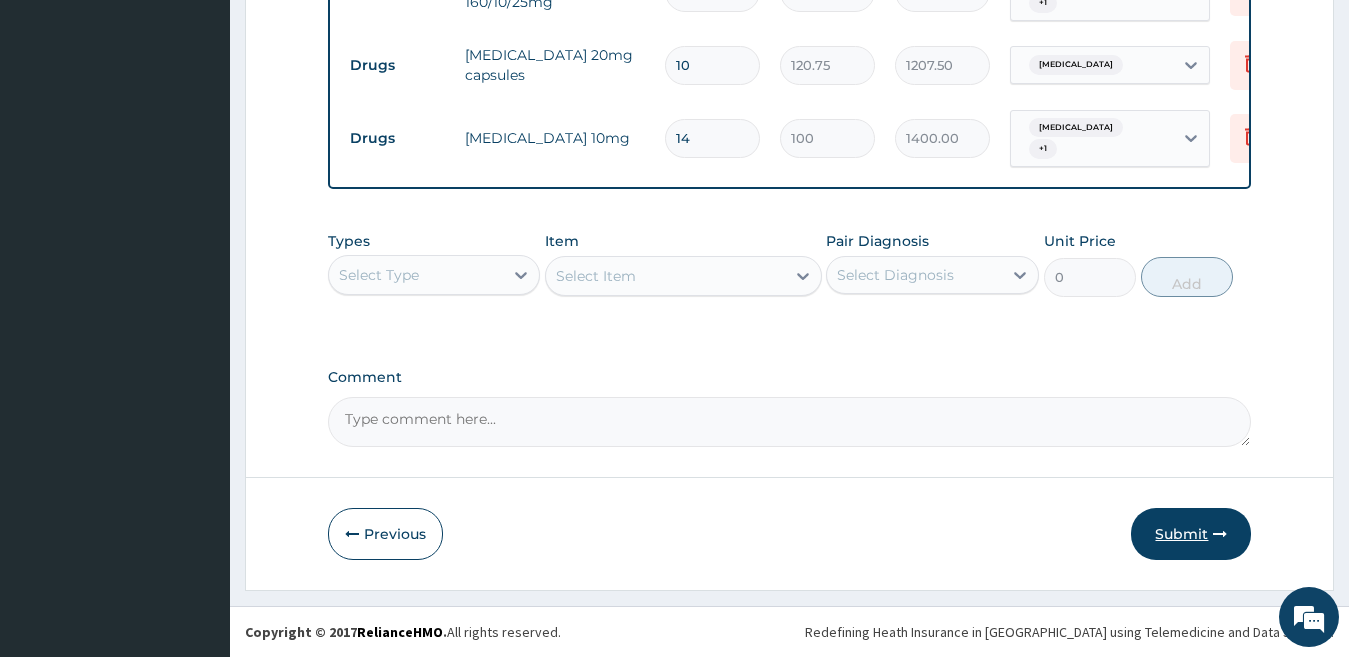 click on "Submit" at bounding box center (1191, 534) 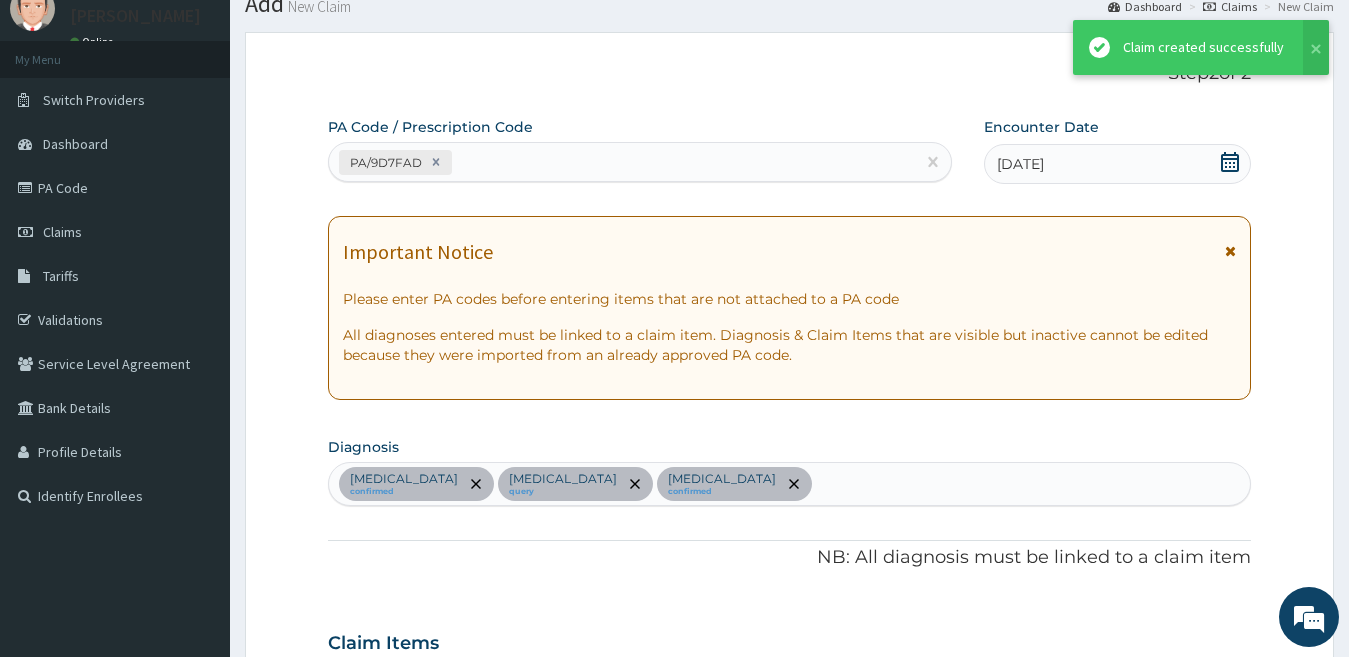 scroll, scrollTop: 1077, scrollLeft: 0, axis: vertical 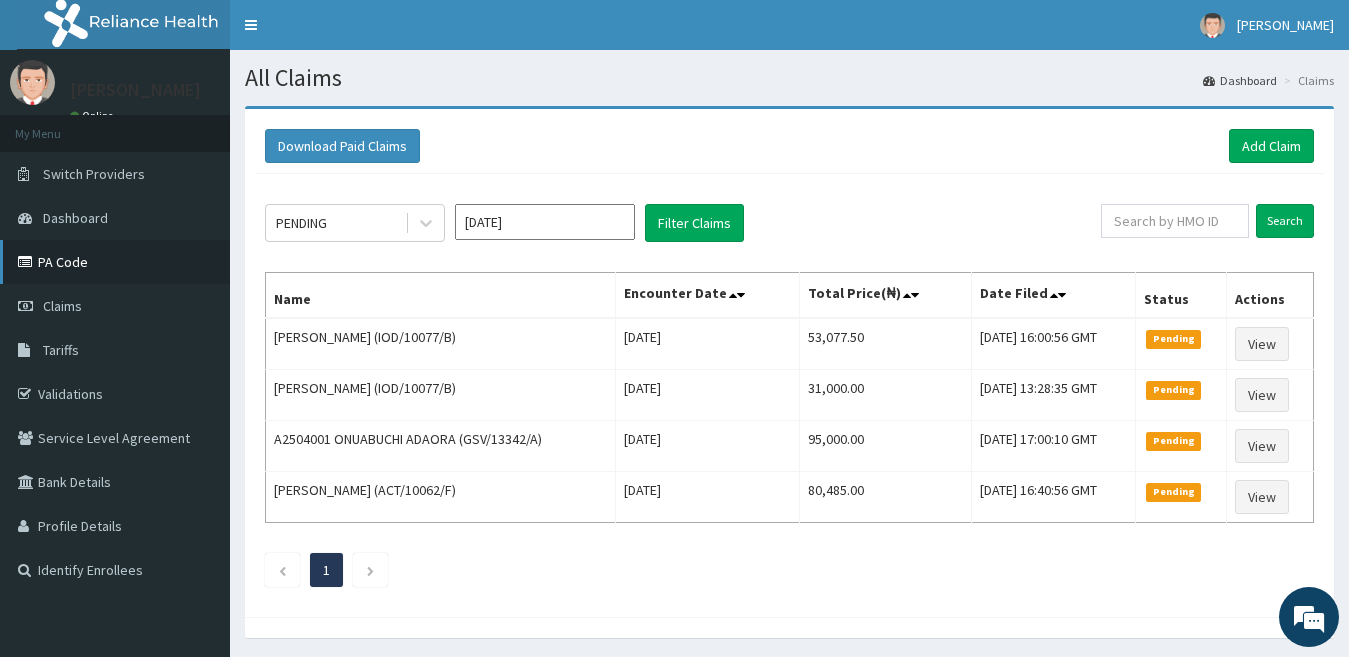 click on "PA Code" at bounding box center [115, 262] 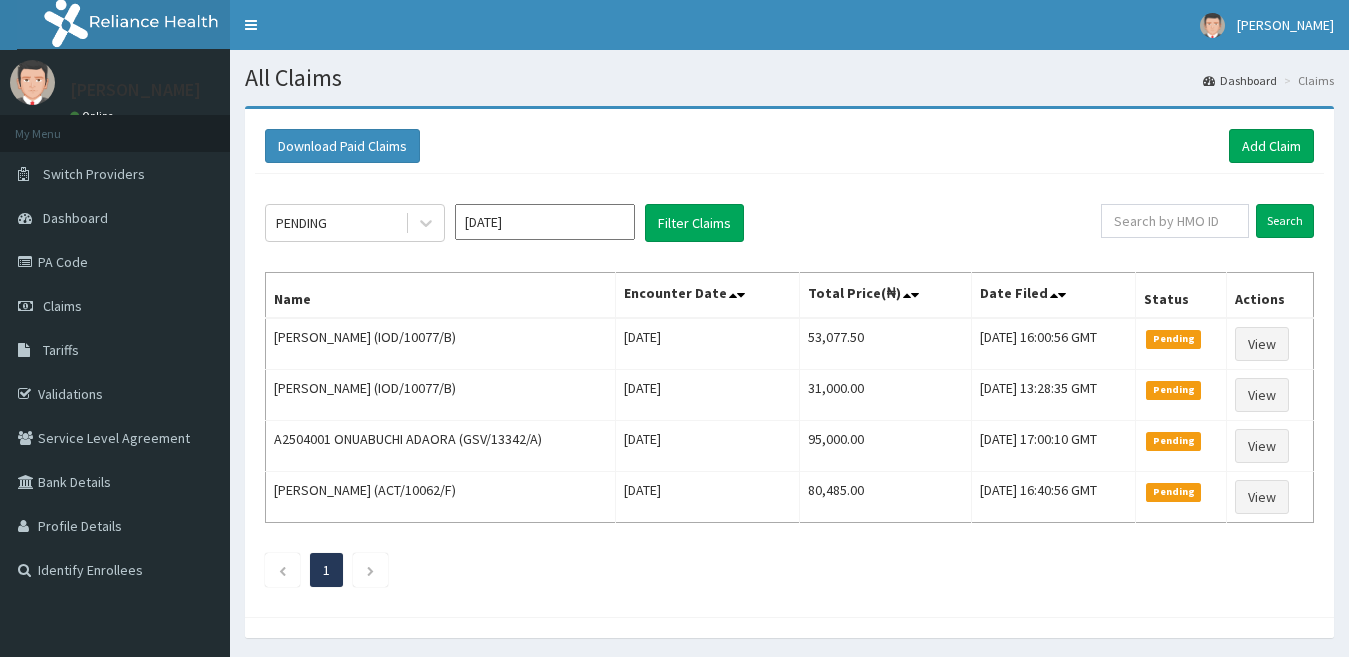 scroll, scrollTop: 0, scrollLeft: 0, axis: both 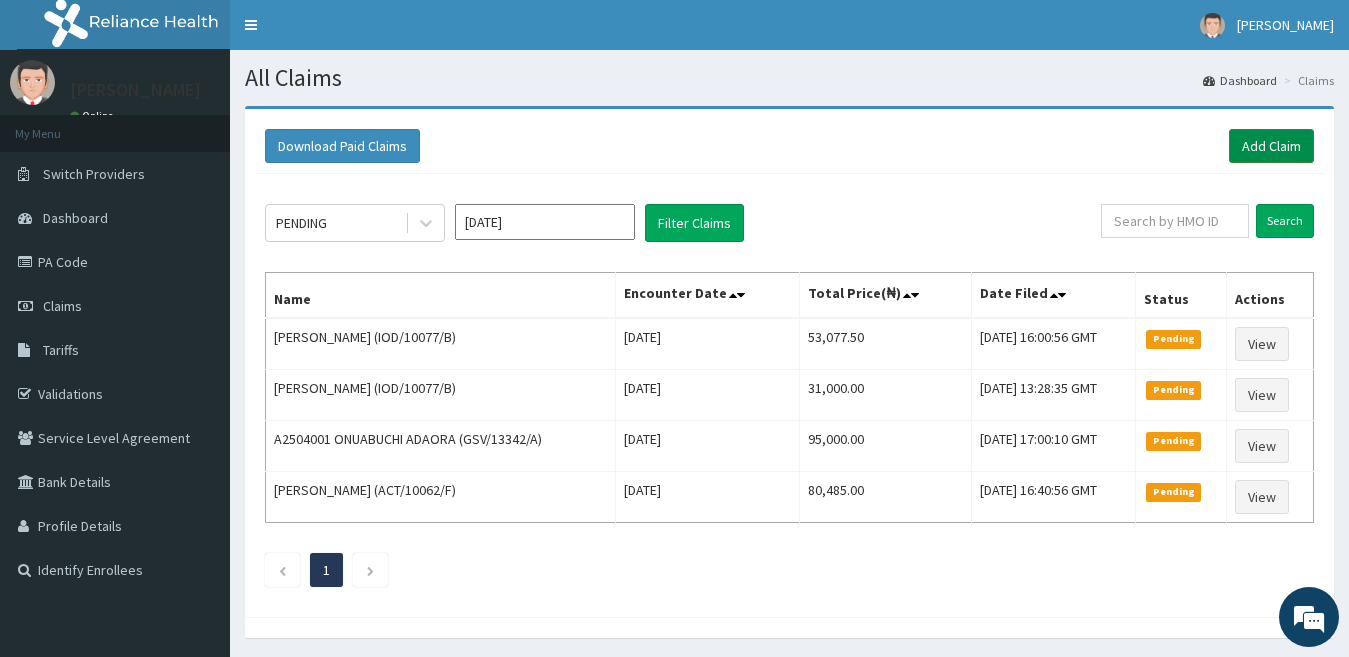 click on "Add Claim" at bounding box center [1271, 146] 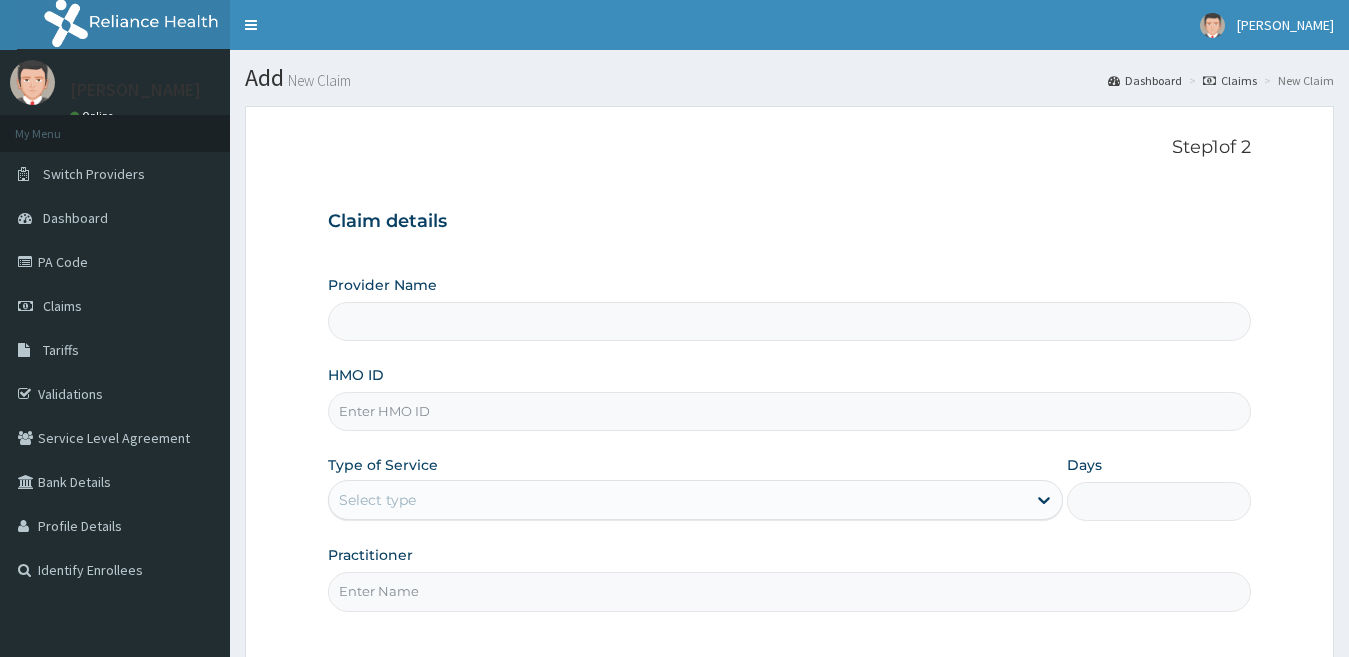 scroll, scrollTop: 0, scrollLeft: 0, axis: both 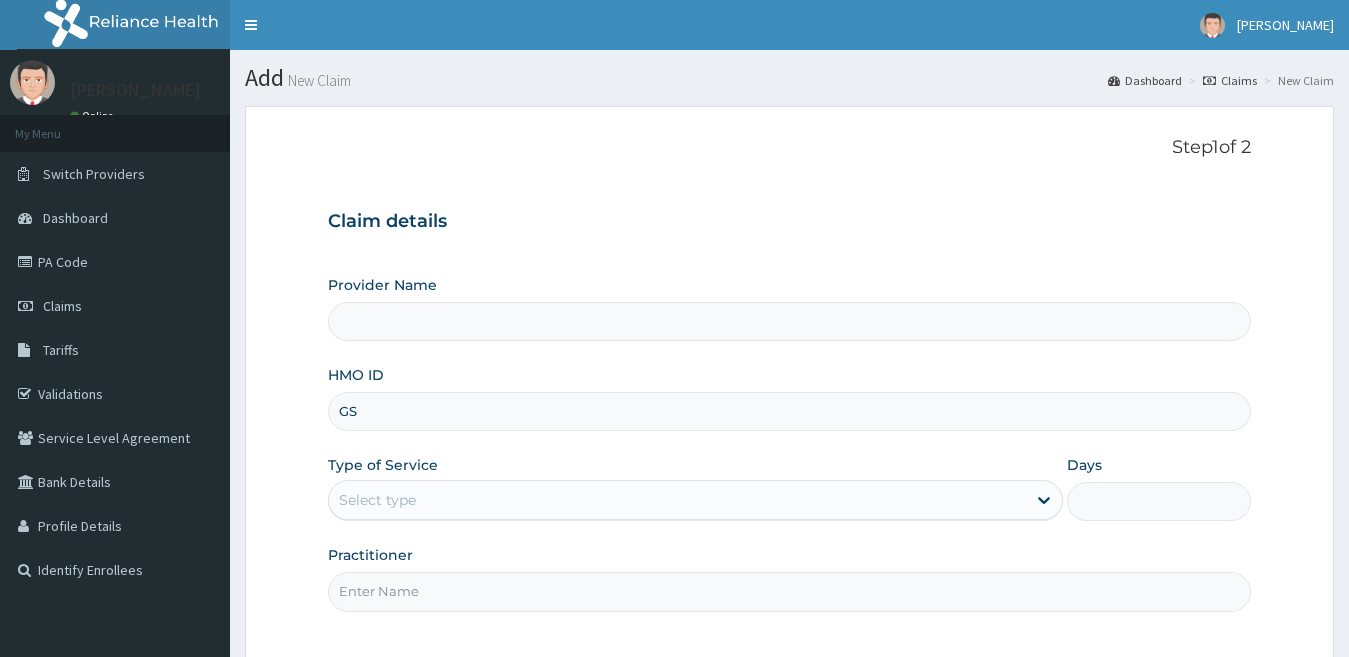 type on "GSV" 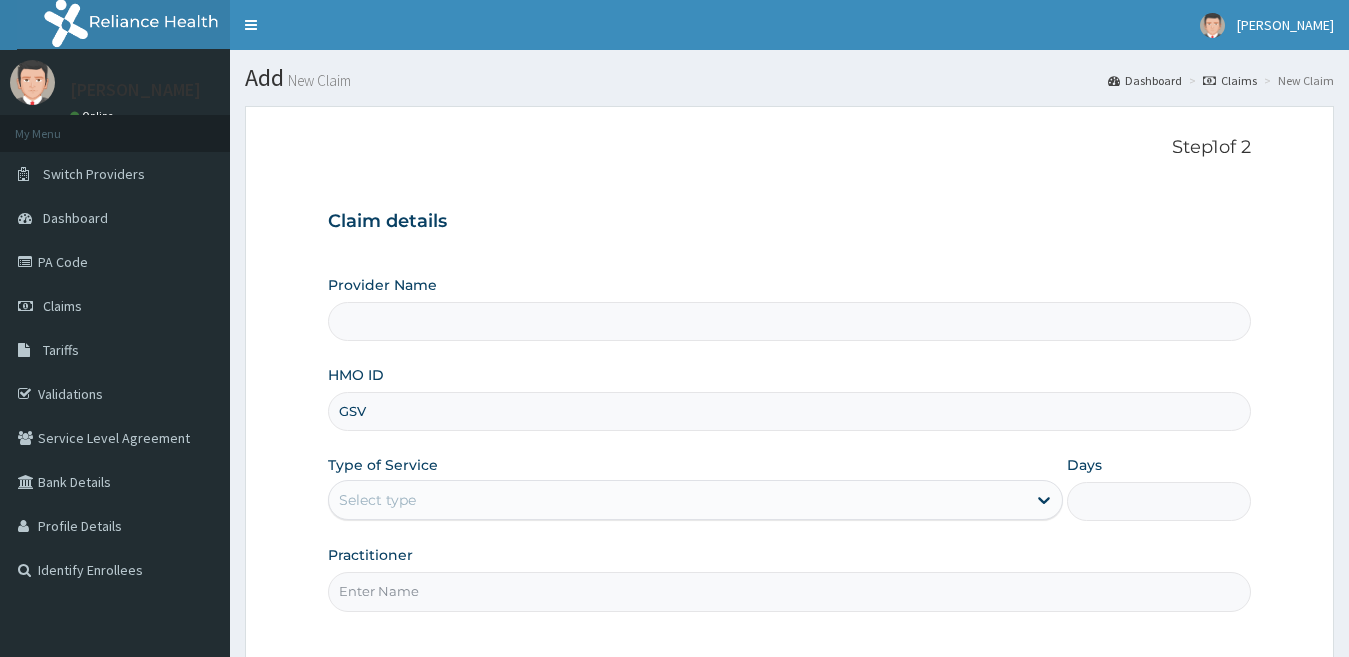 type on "Veckron Hospital" 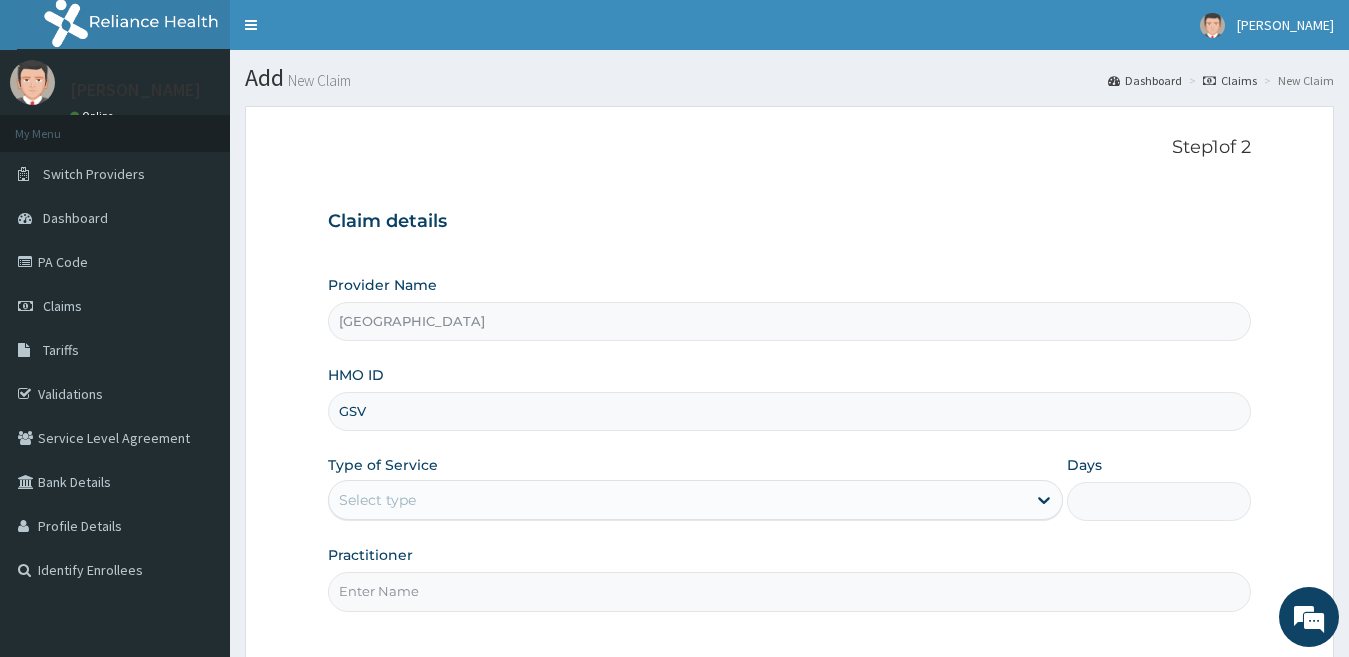 type on "GSV/13342/A" 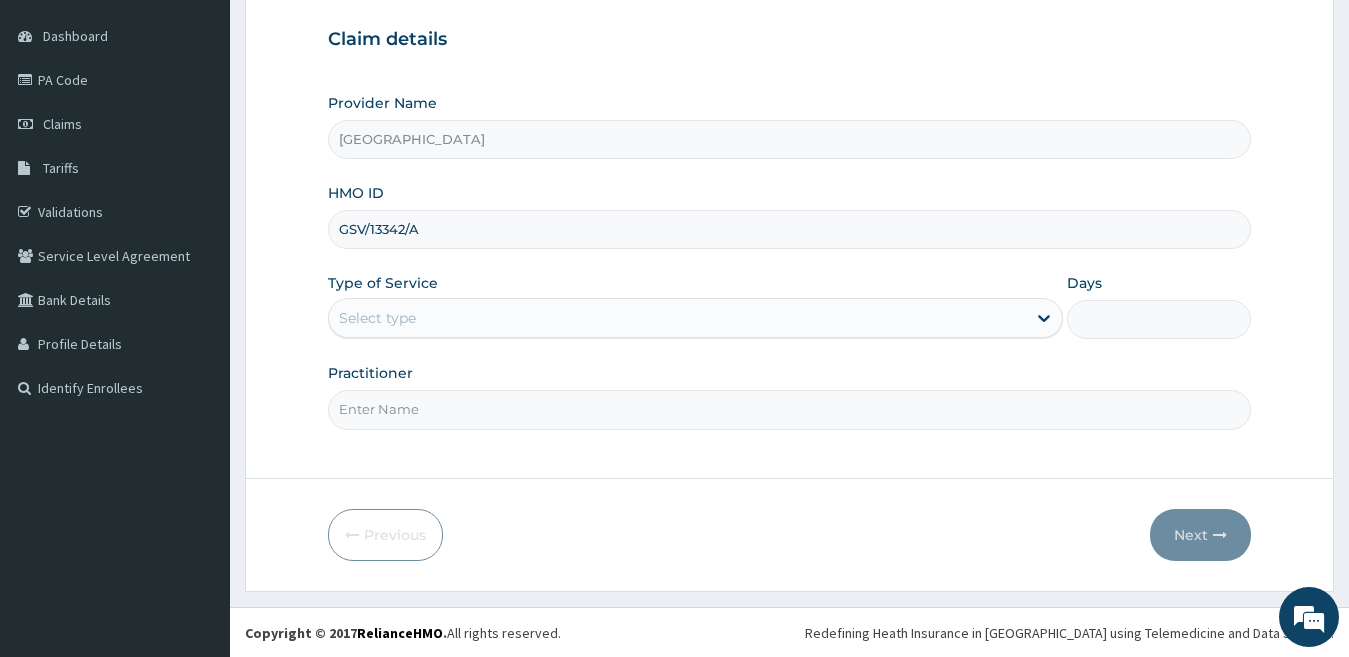 scroll, scrollTop: 183, scrollLeft: 0, axis: vertical 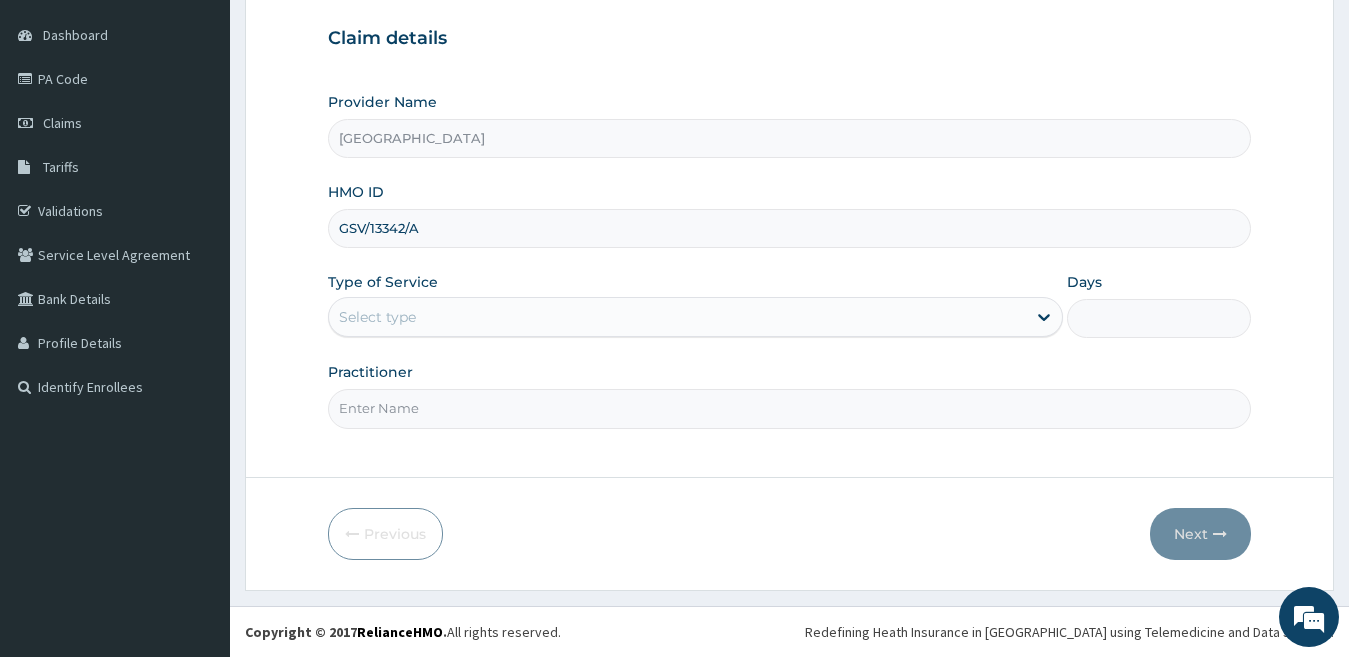 click on "Select type" at bounding box center [678, 317] 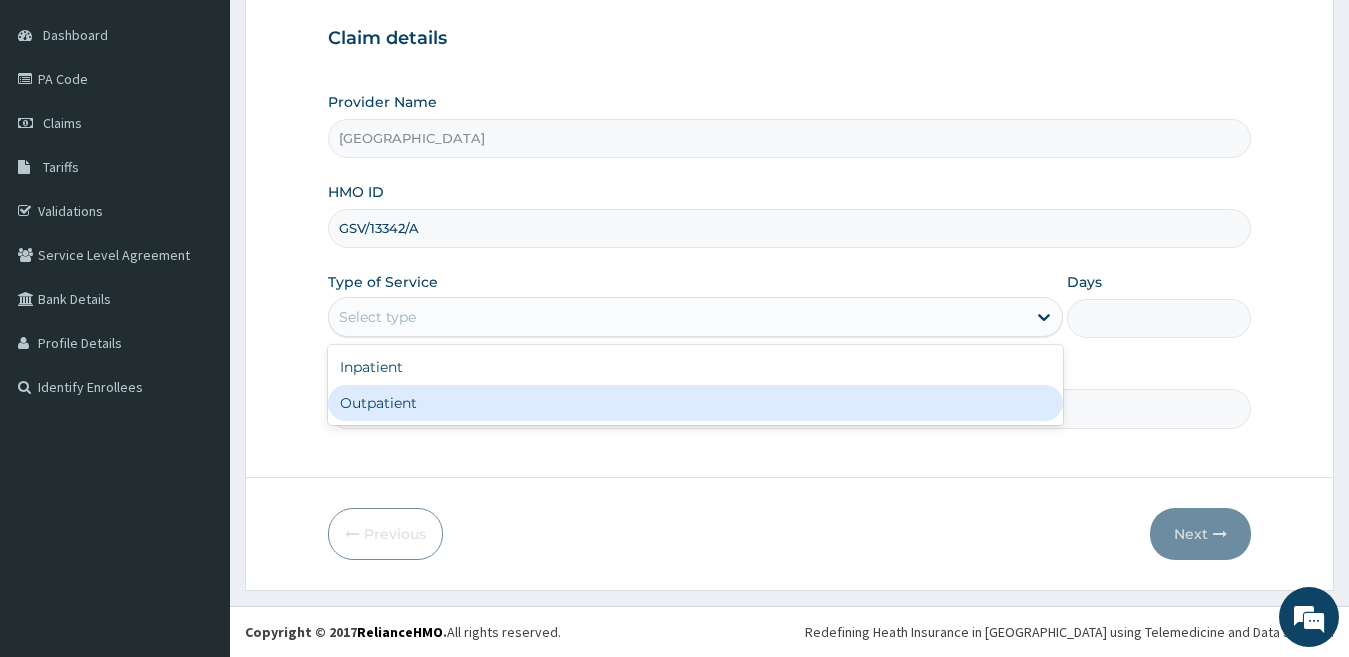 click on "Outpatient" at bounding box center (696, 403) 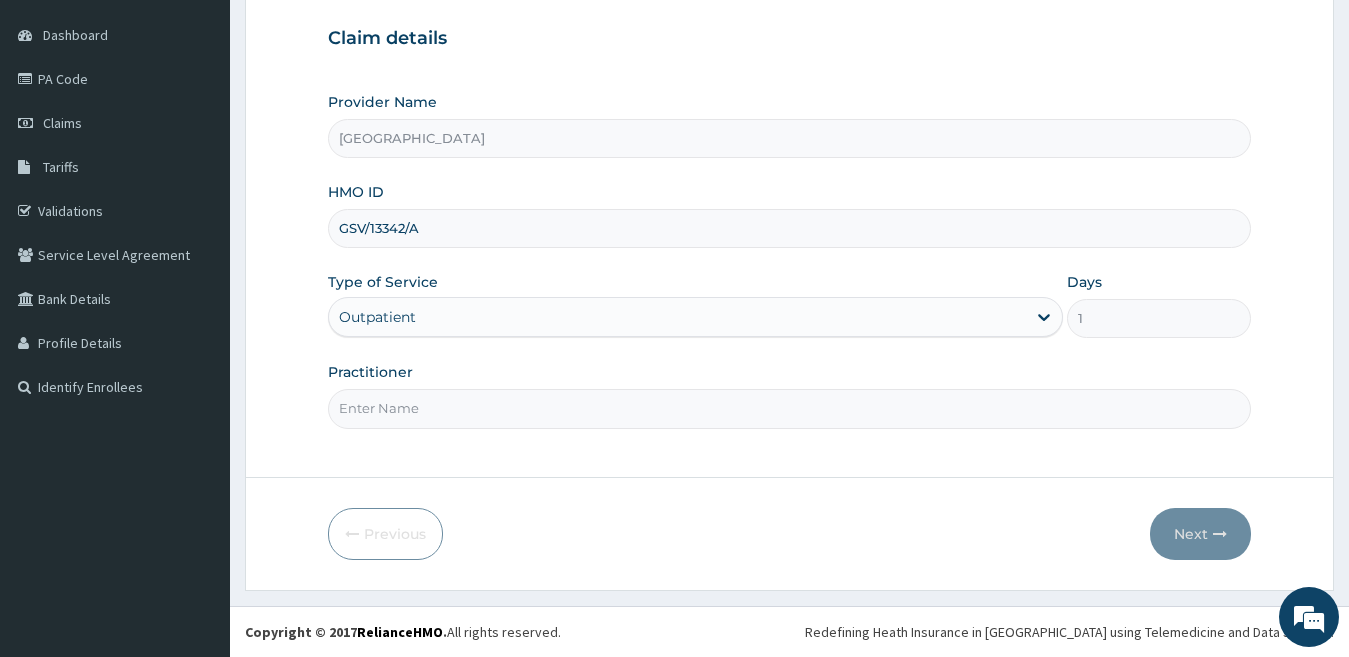 click on "Outpatient" at bounding box center (678, 317) 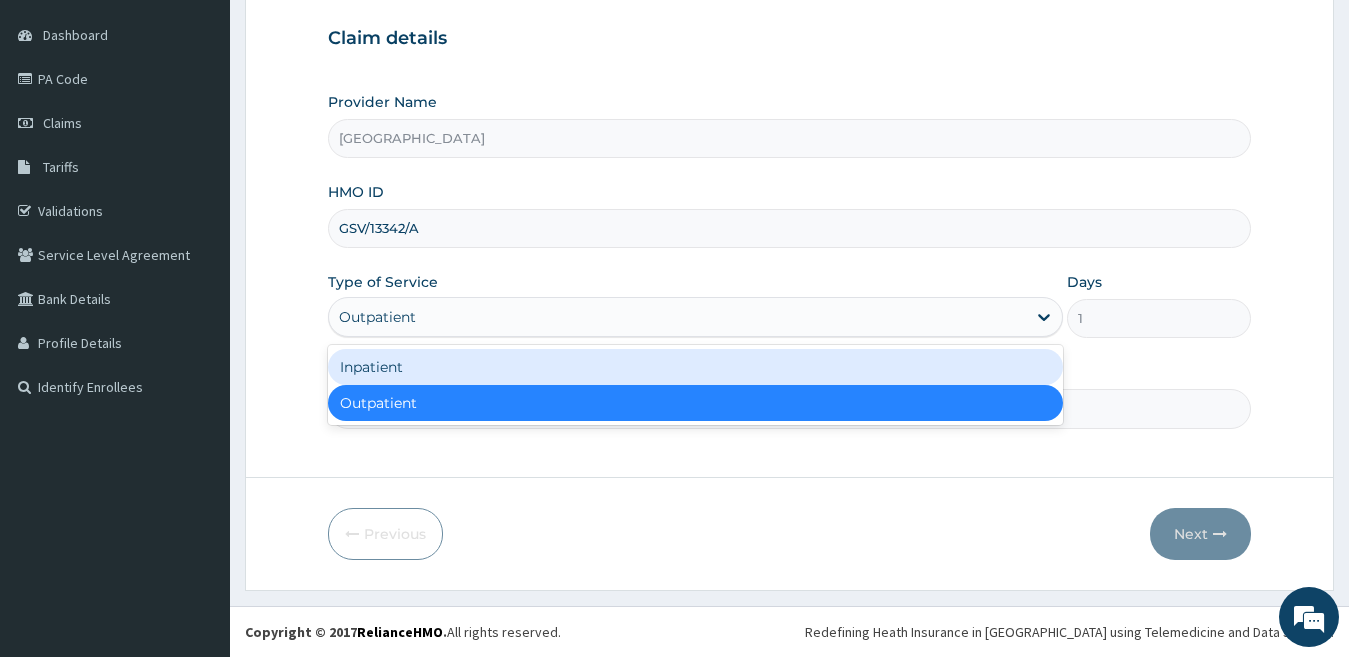 click on "Inpatient" at bounding box center (696, 367) 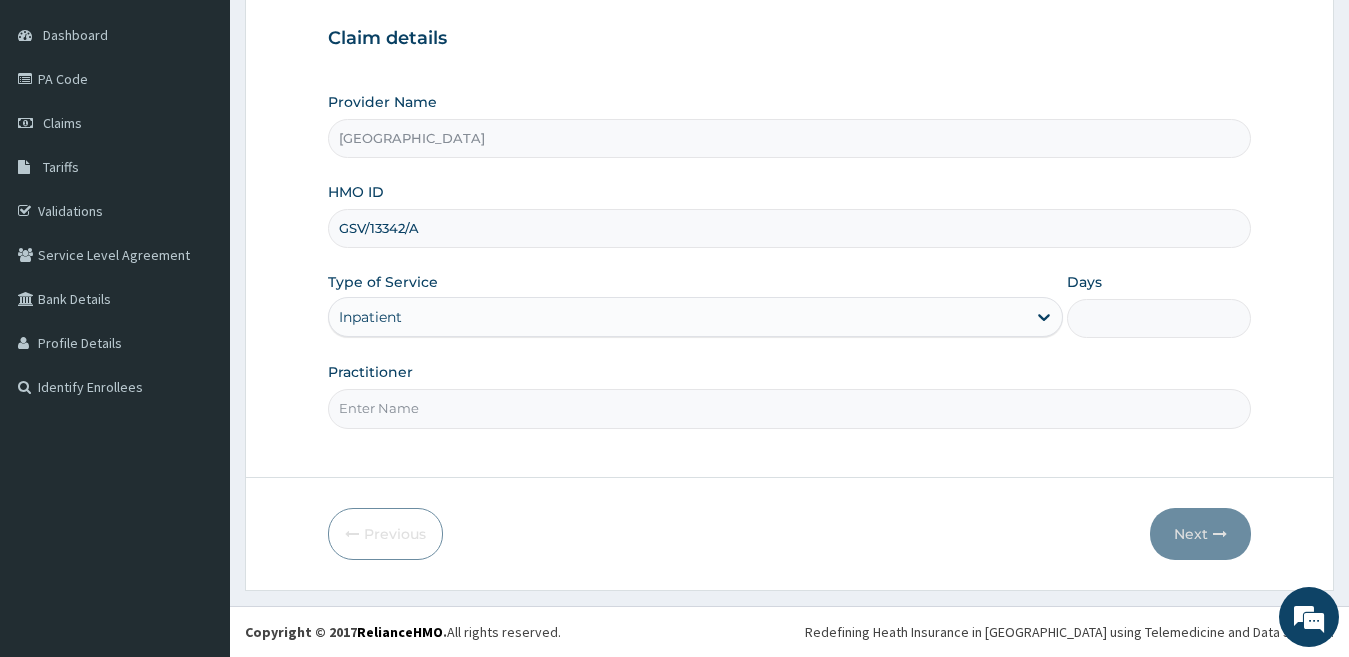 click on "Days" at bounding box center [1159, 318] 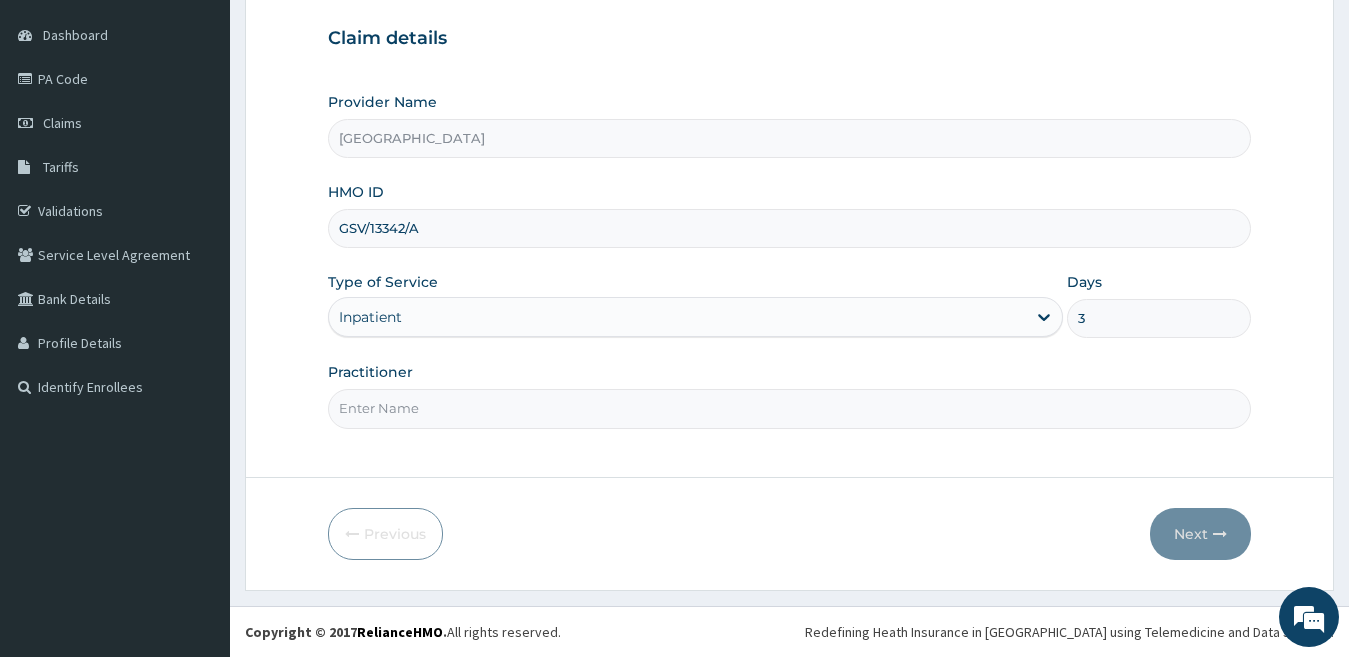 scroll, scrollTop: 0, scrollLeft: 0, axis: both 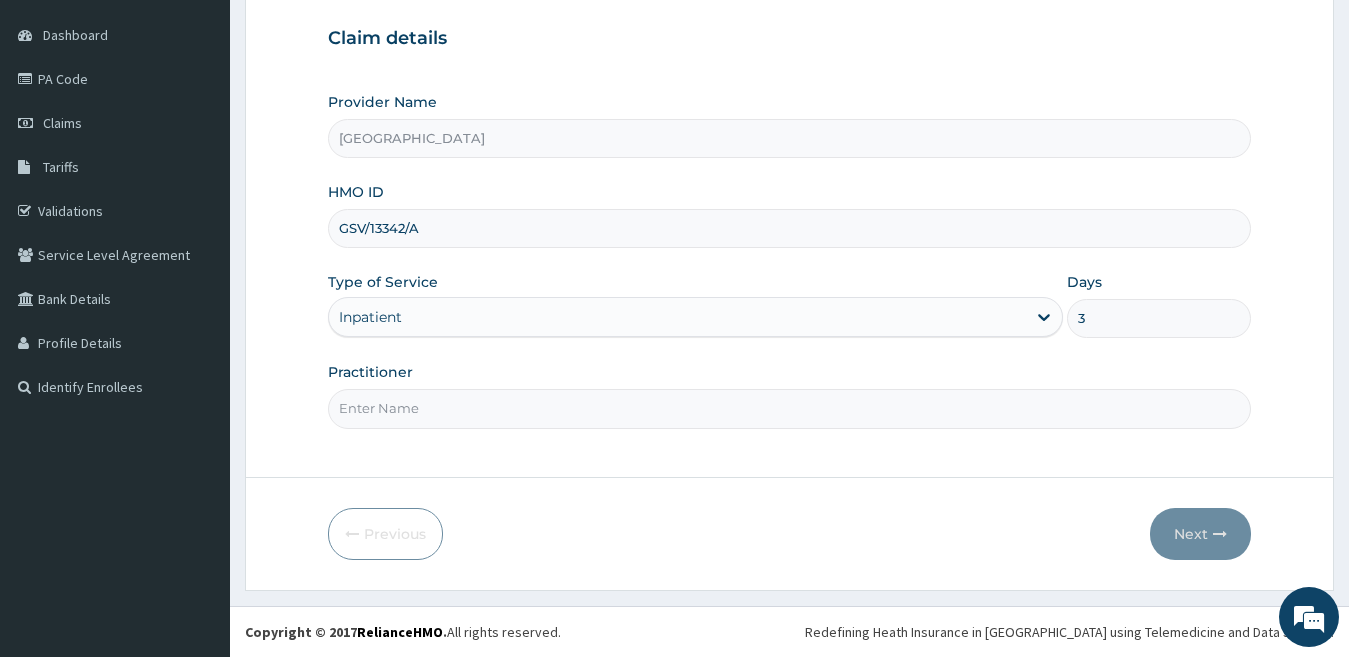 type on "3" 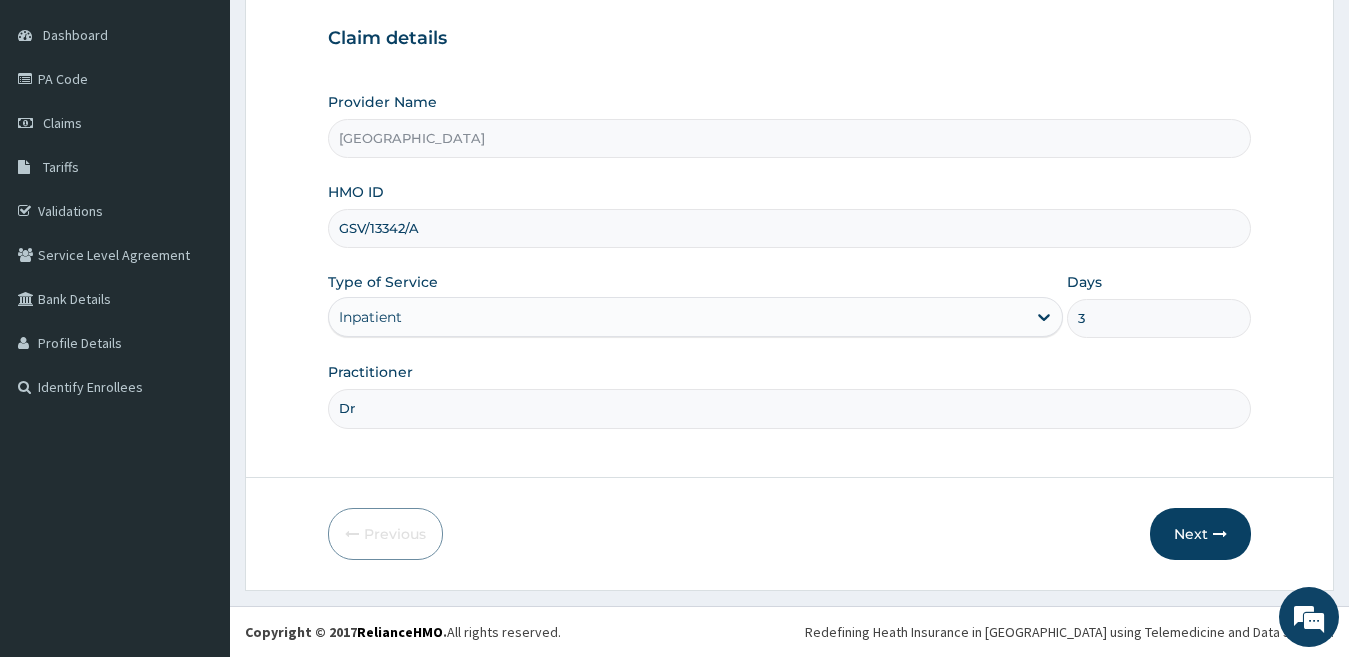 type on "Dr Kaizer" 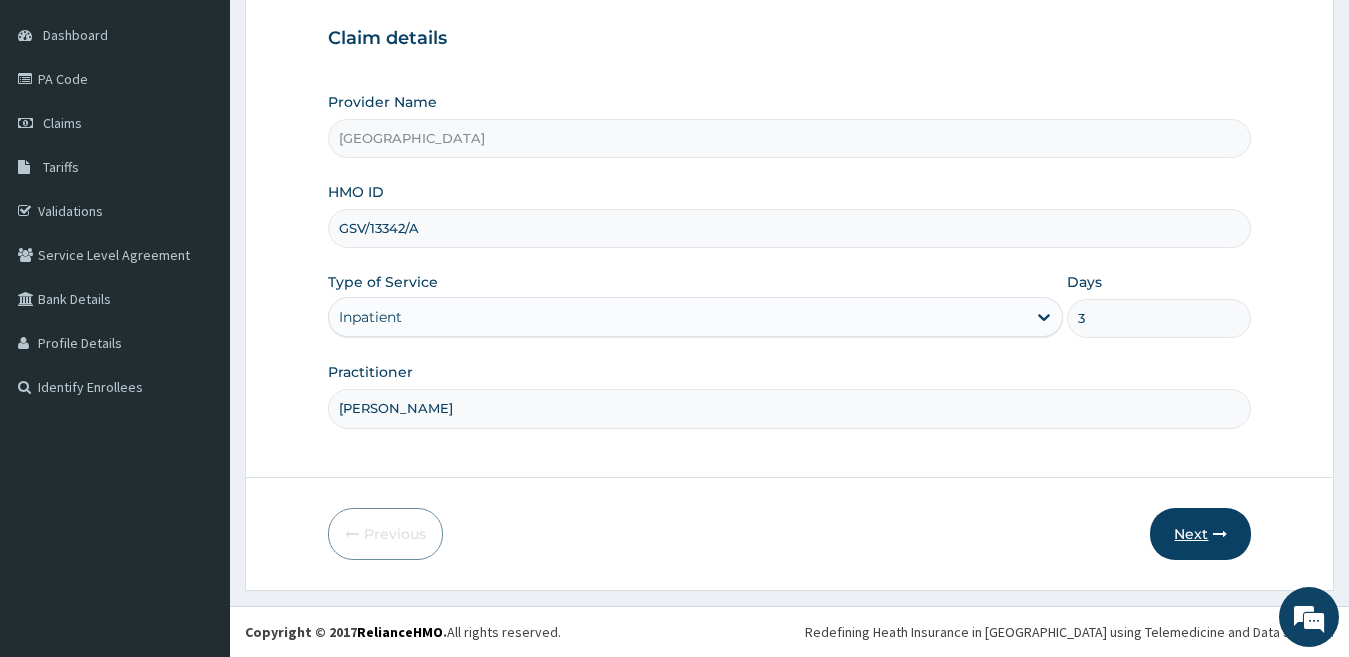 click on "Next" at bounding box center [1200, 534] 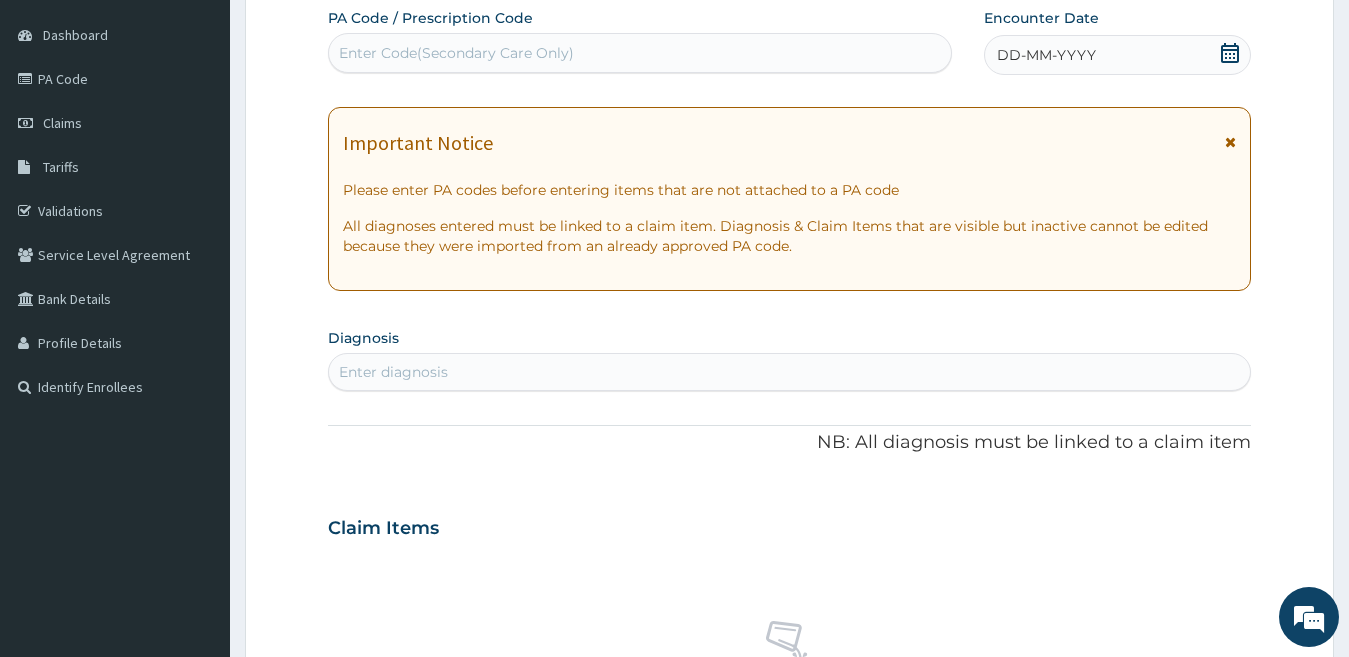 click on "Enter Code(Secondary Care Only)" at bounding box center (456, 53) 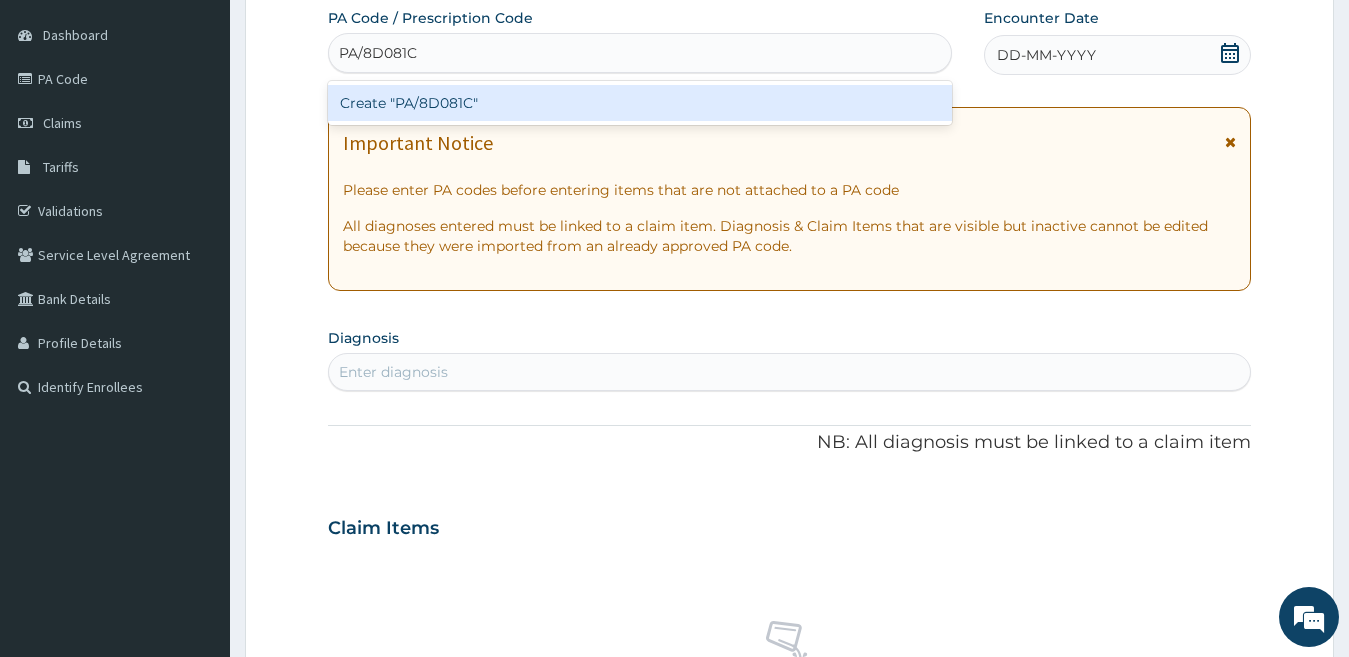 click on "Create "PA/8D081C"" at bounding box center [640, 103] 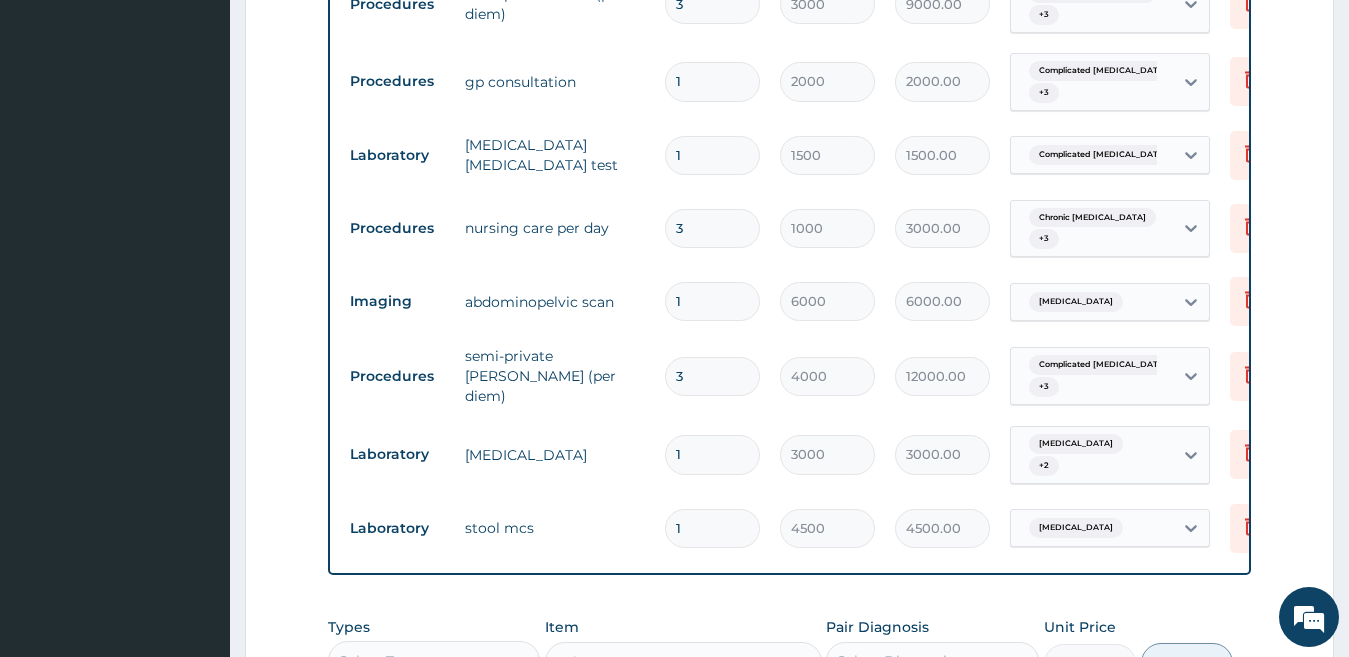scroll, scrollTop: 733, scrollLeft: 0, axis: vertical 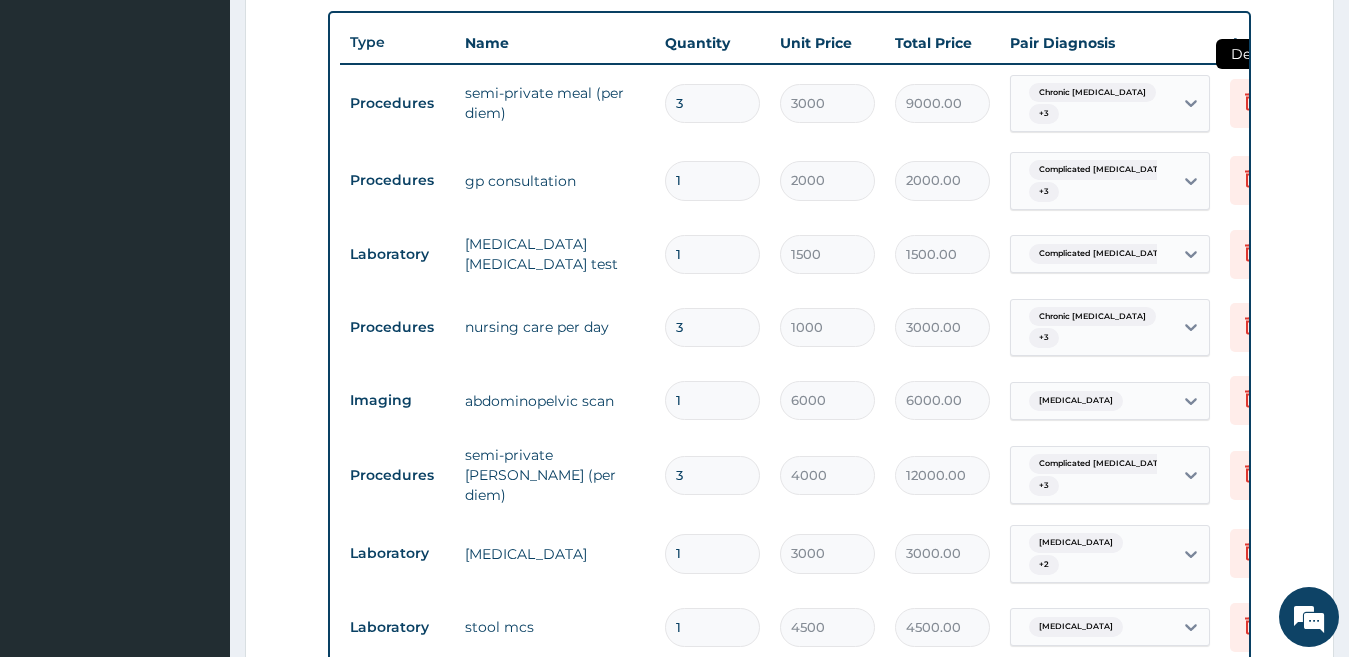 click 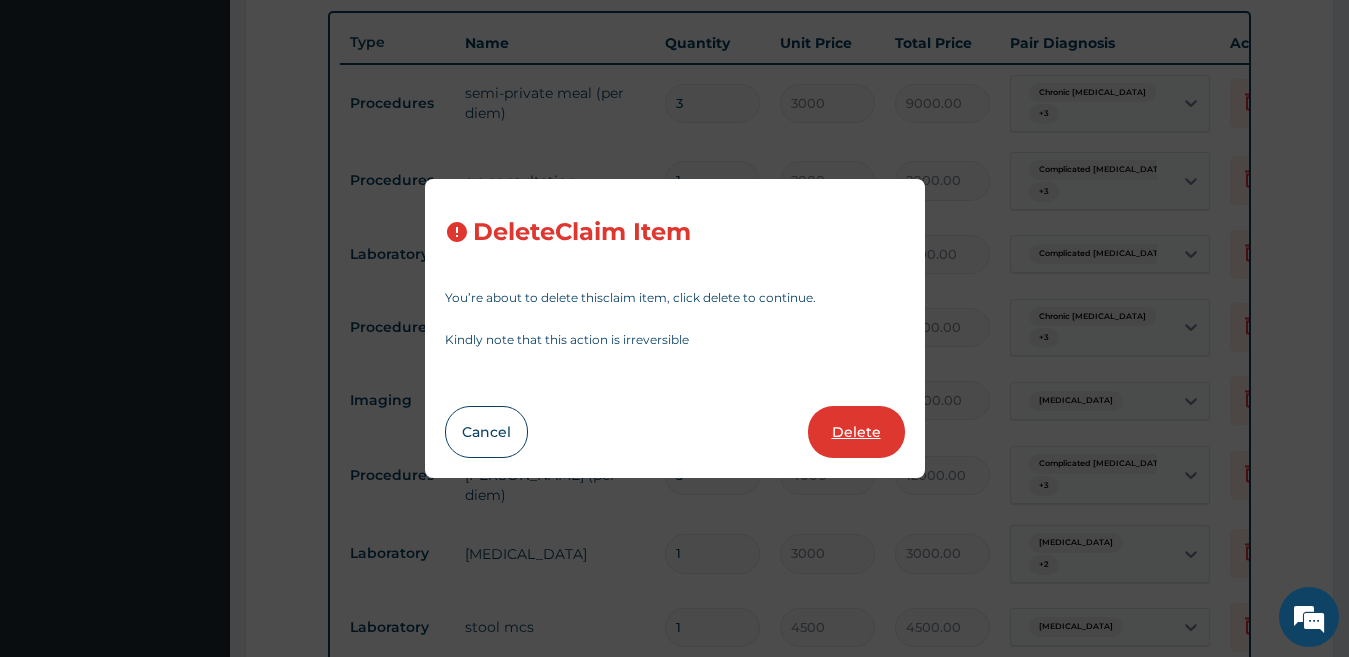 click on "Delete" at bounding box center (856, 432) 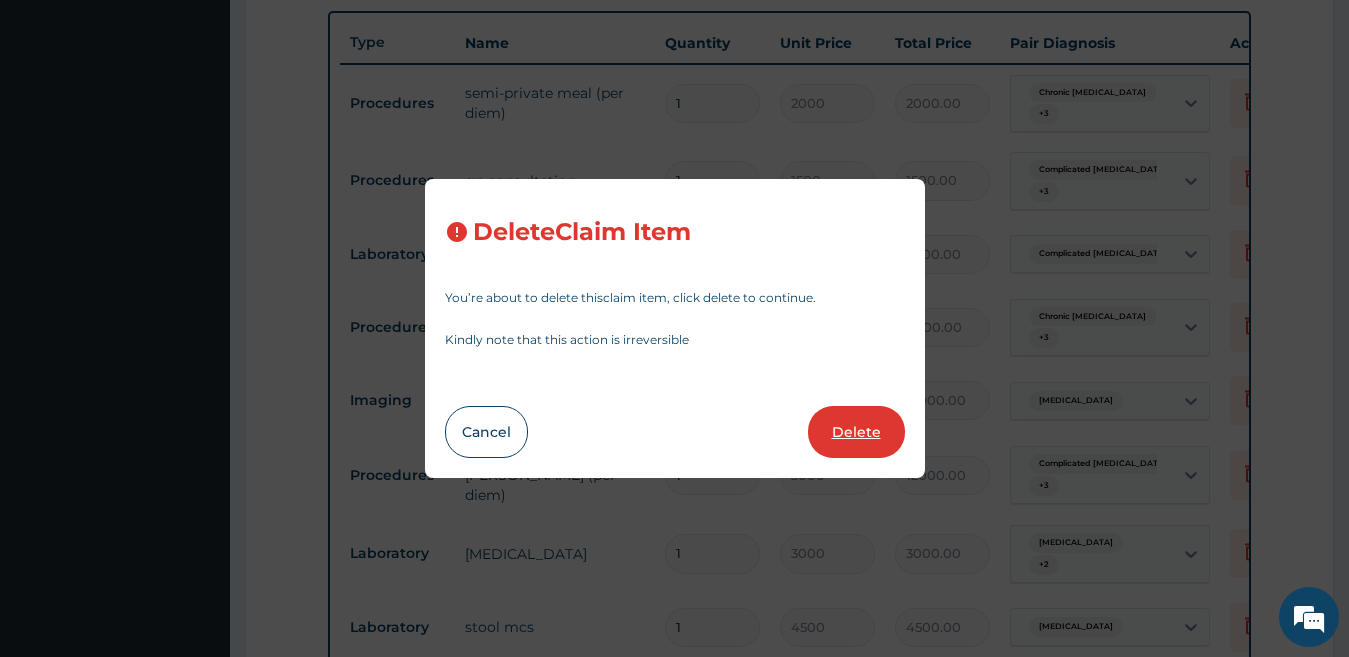 type on "3000.00" 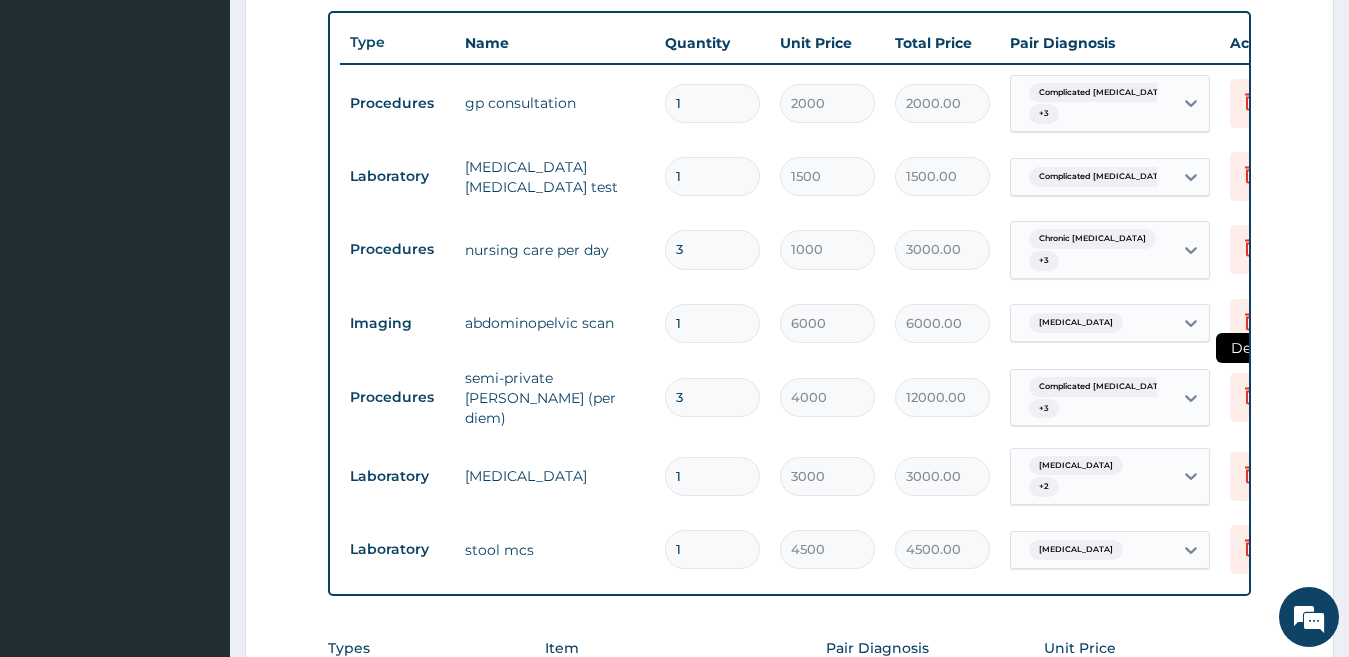 click 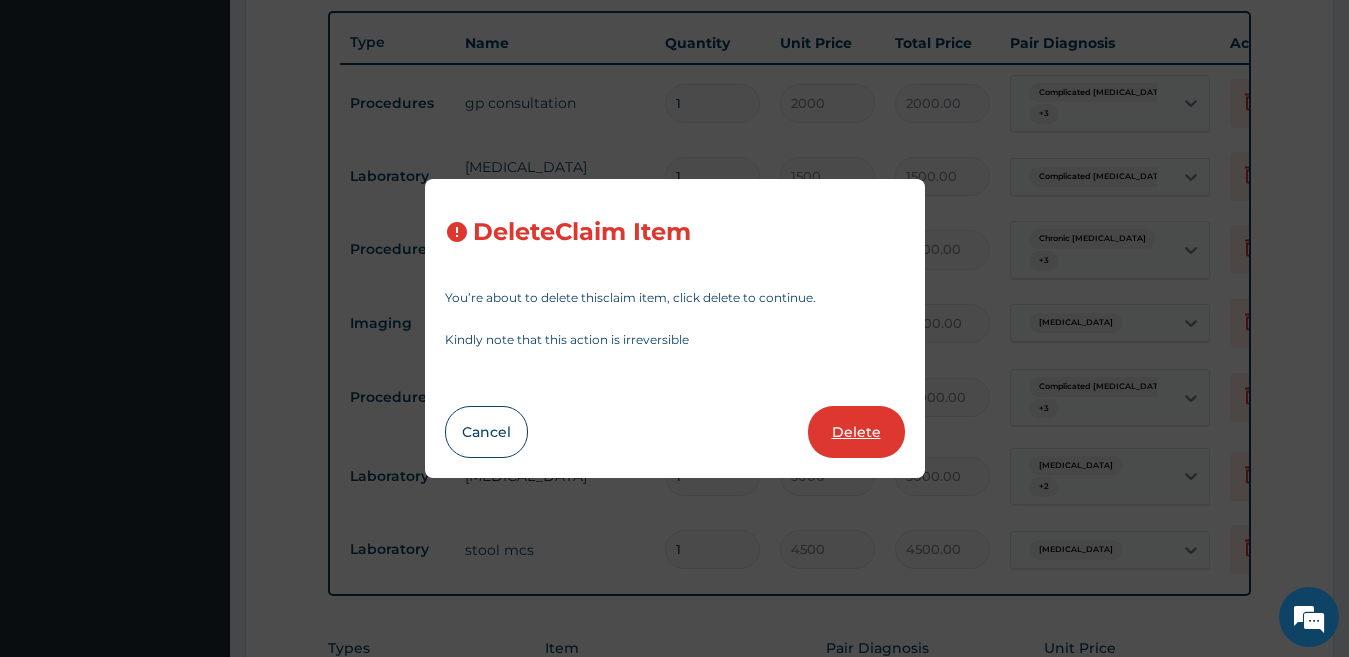 click on "Delete" at bounding box center (856, 432) 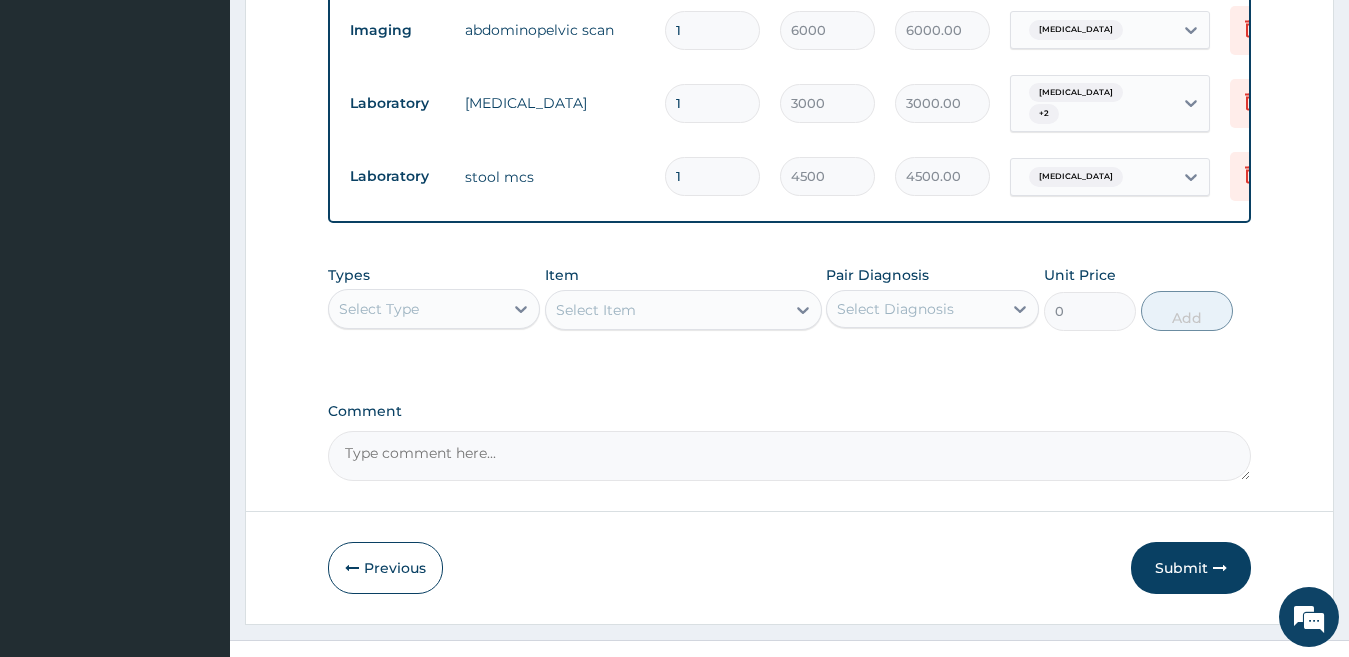 scroll, scrollTop: 1029, scrollLeft: 0, axis: vertical 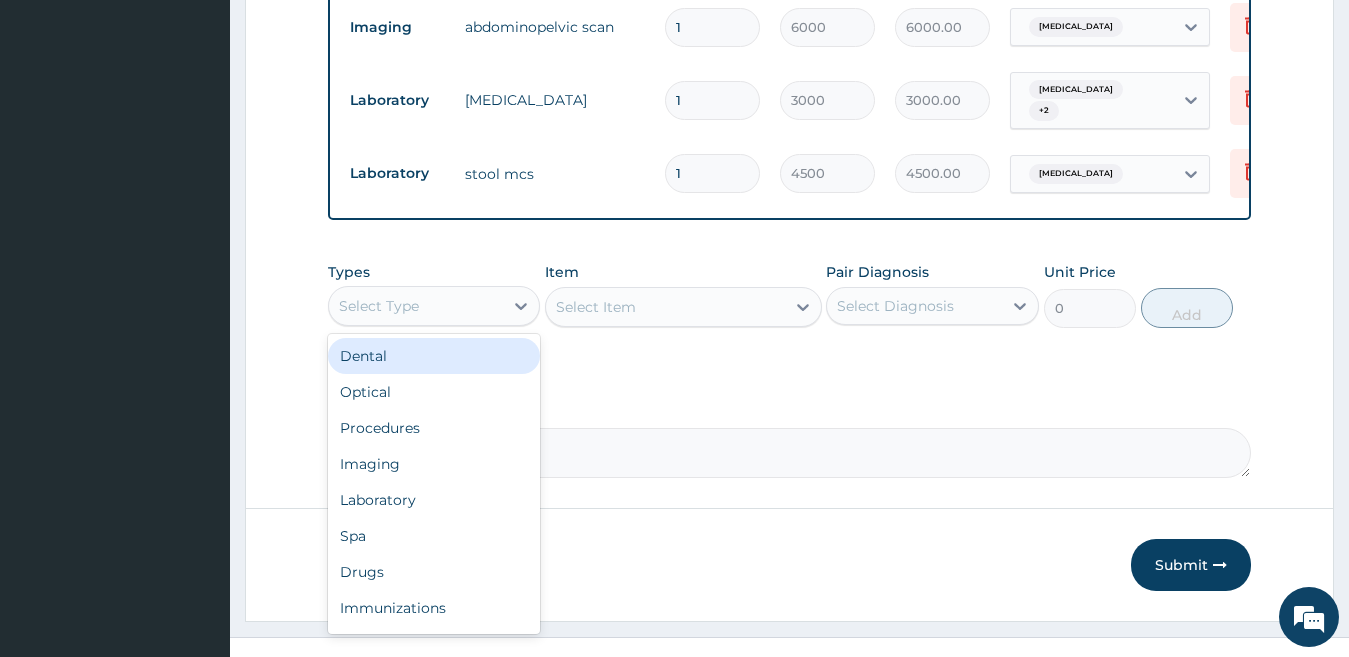 click on "Select Type" at bounding box center [416, 306] 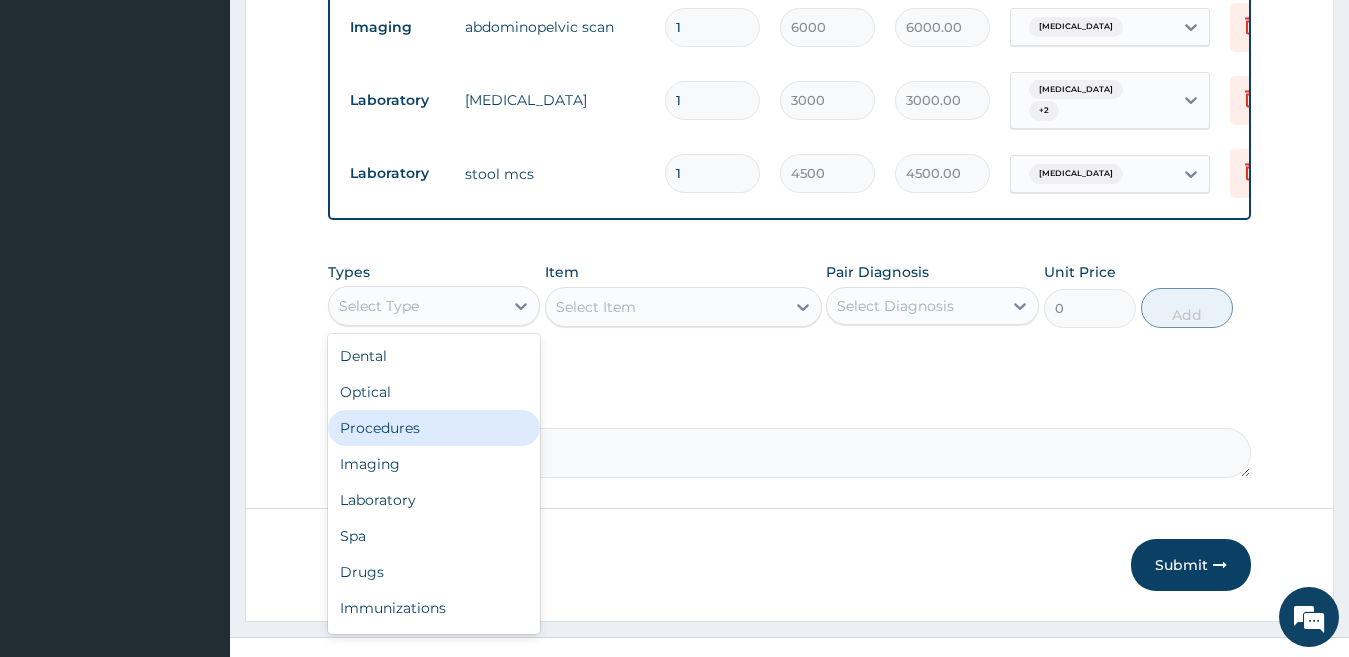 click on "Procedures" at bounding box center [434, 428] 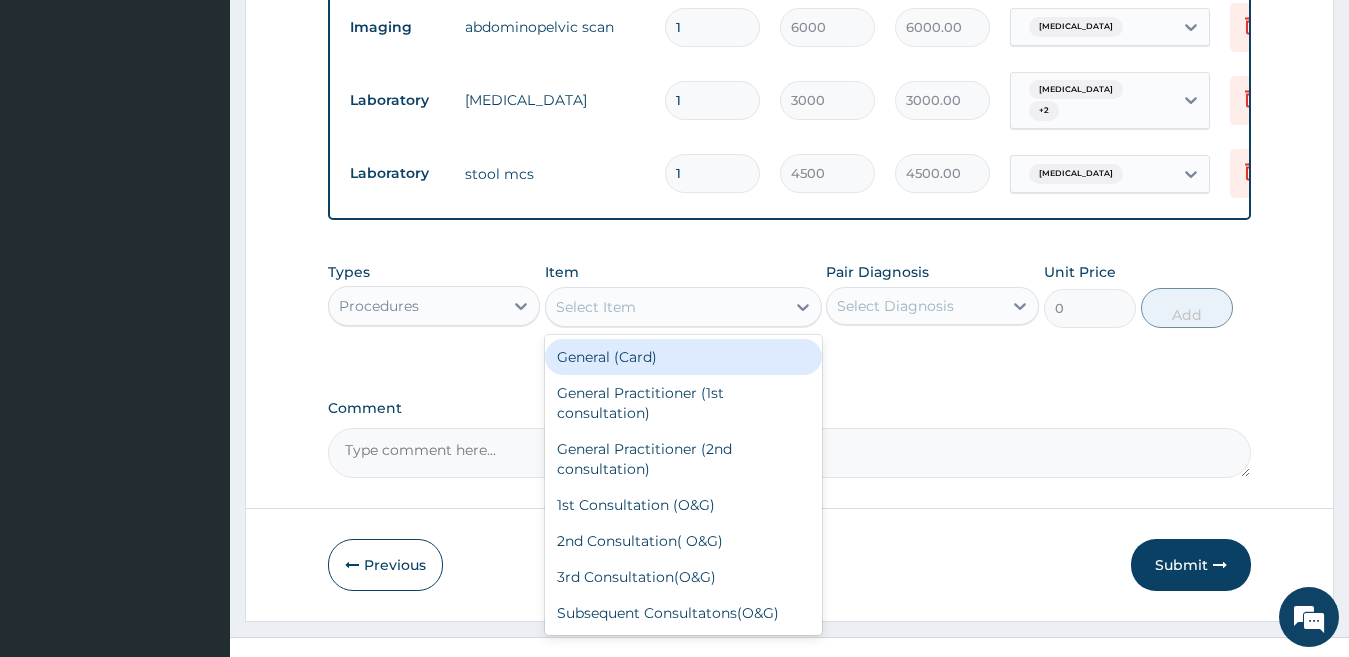 click on "Select Item" at bounding box center (596, 307) 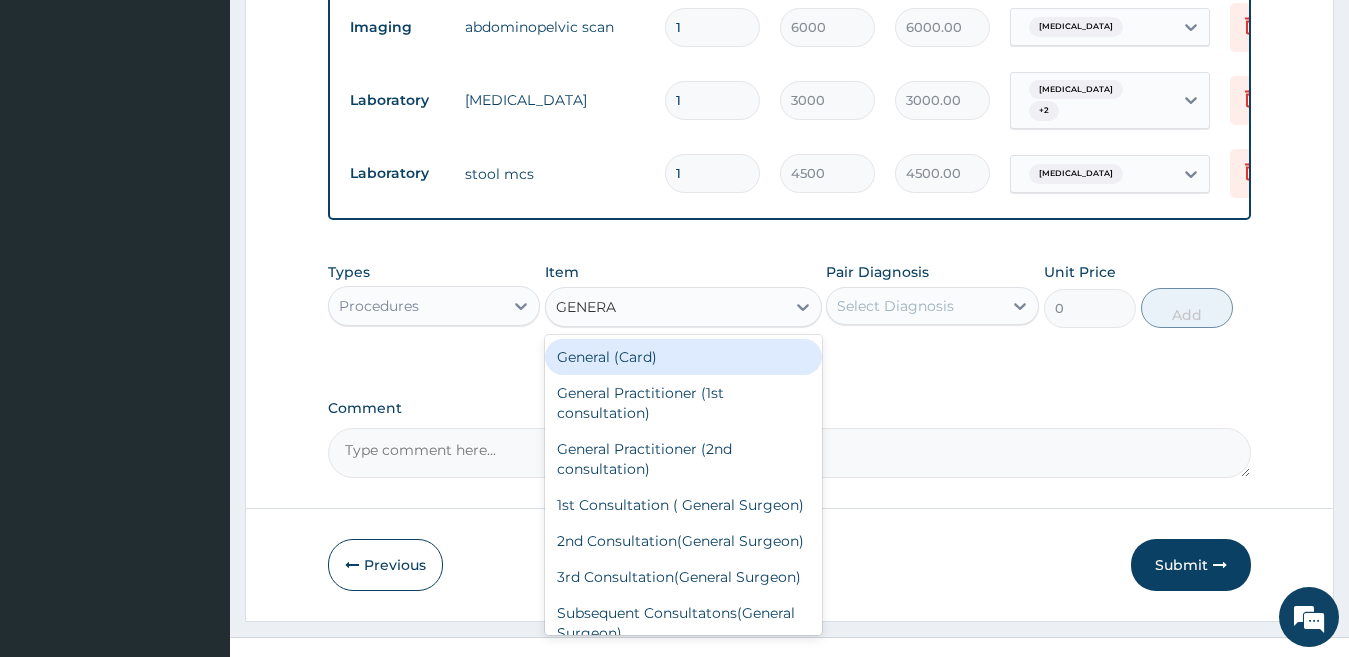 type on "GENERAL" 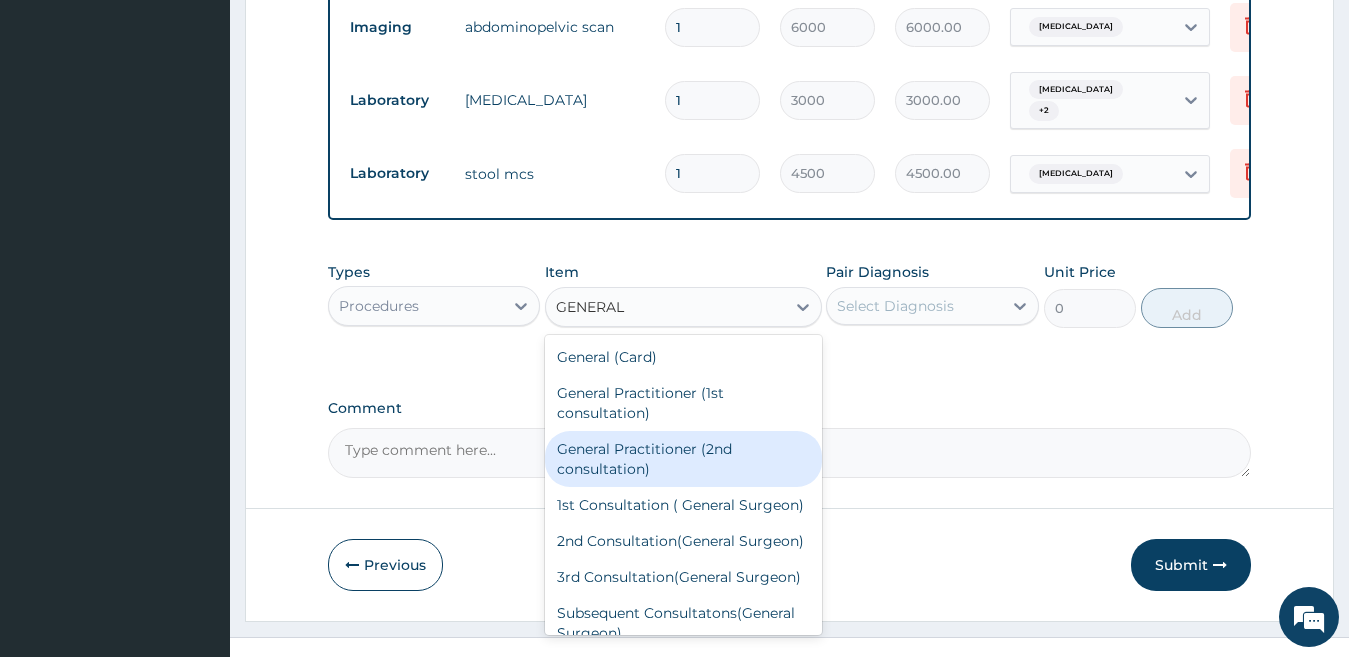 scroll, scrollTop: 152, scrollLeft: 0, axis: vertical 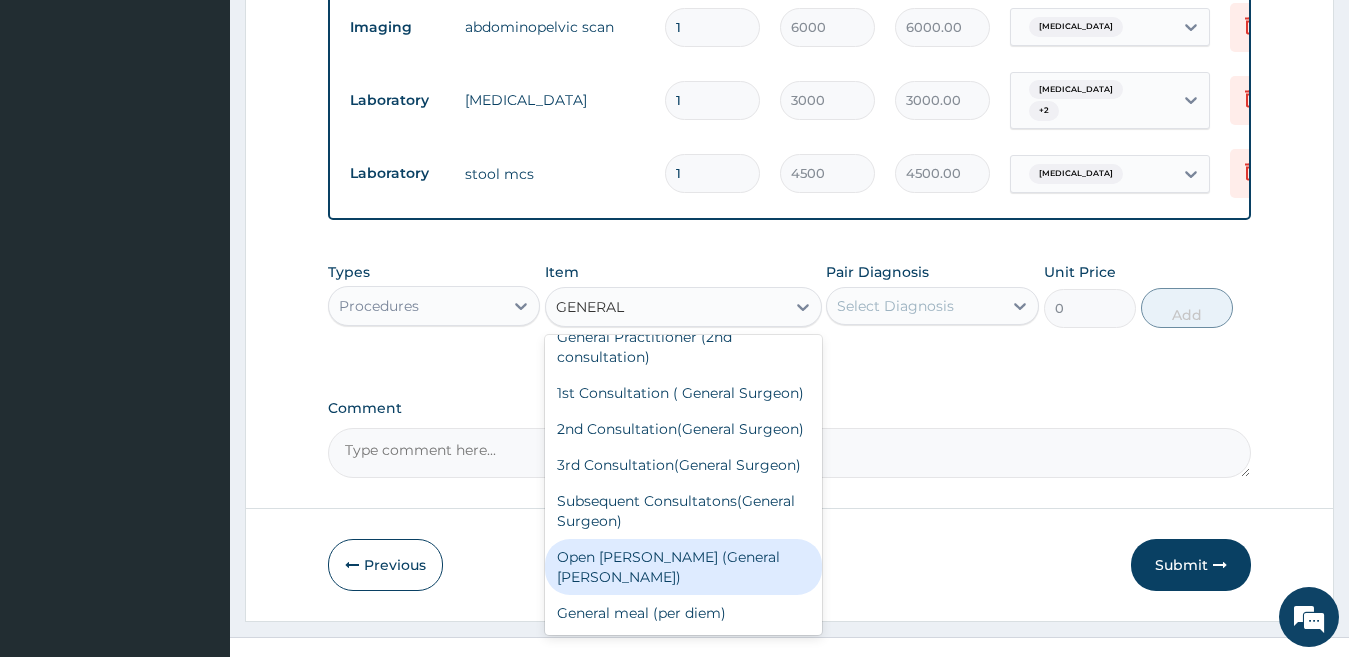 click on "Open ward (General Ward)" at bounding box center (683, 567) 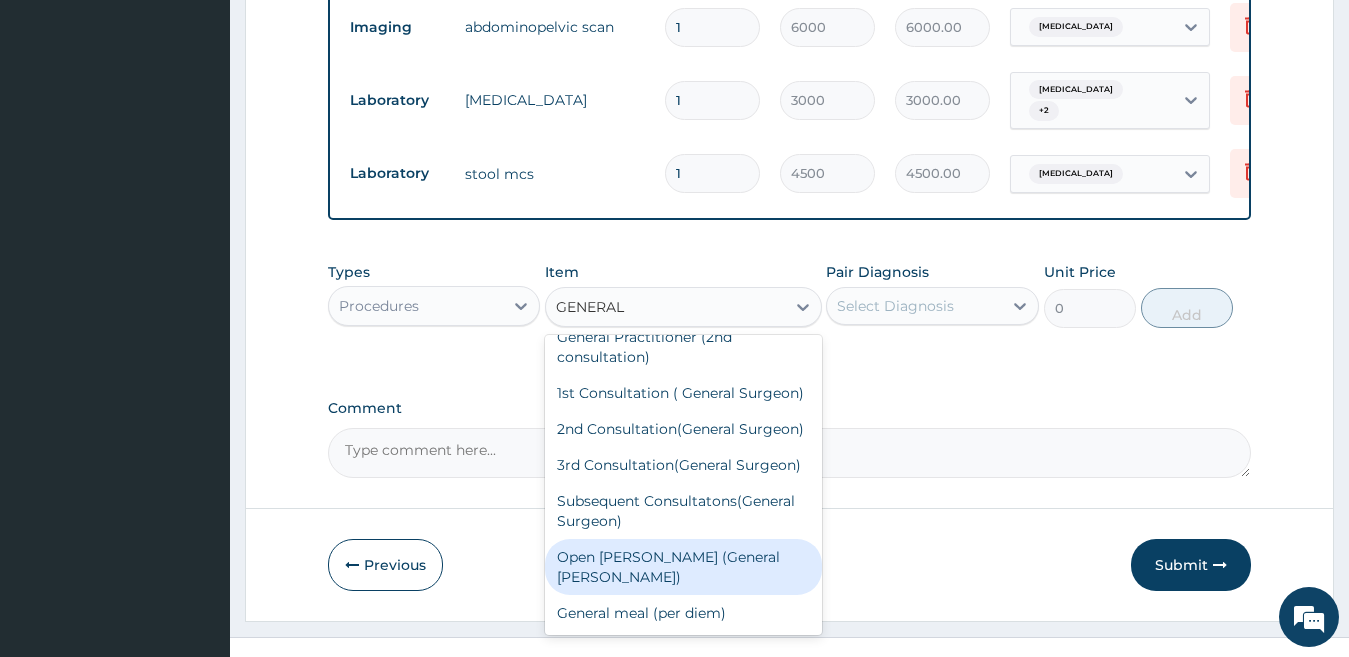 type 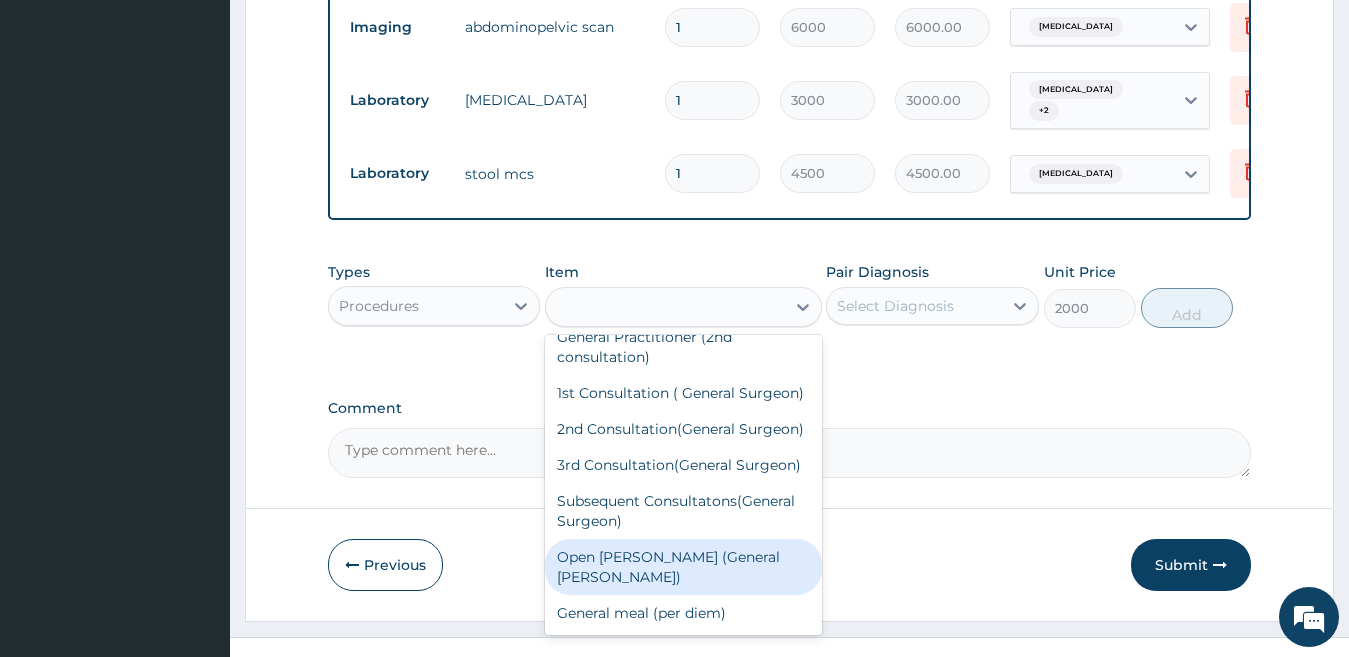 click on "Previous   Submit" at bounding box center (790, 565) 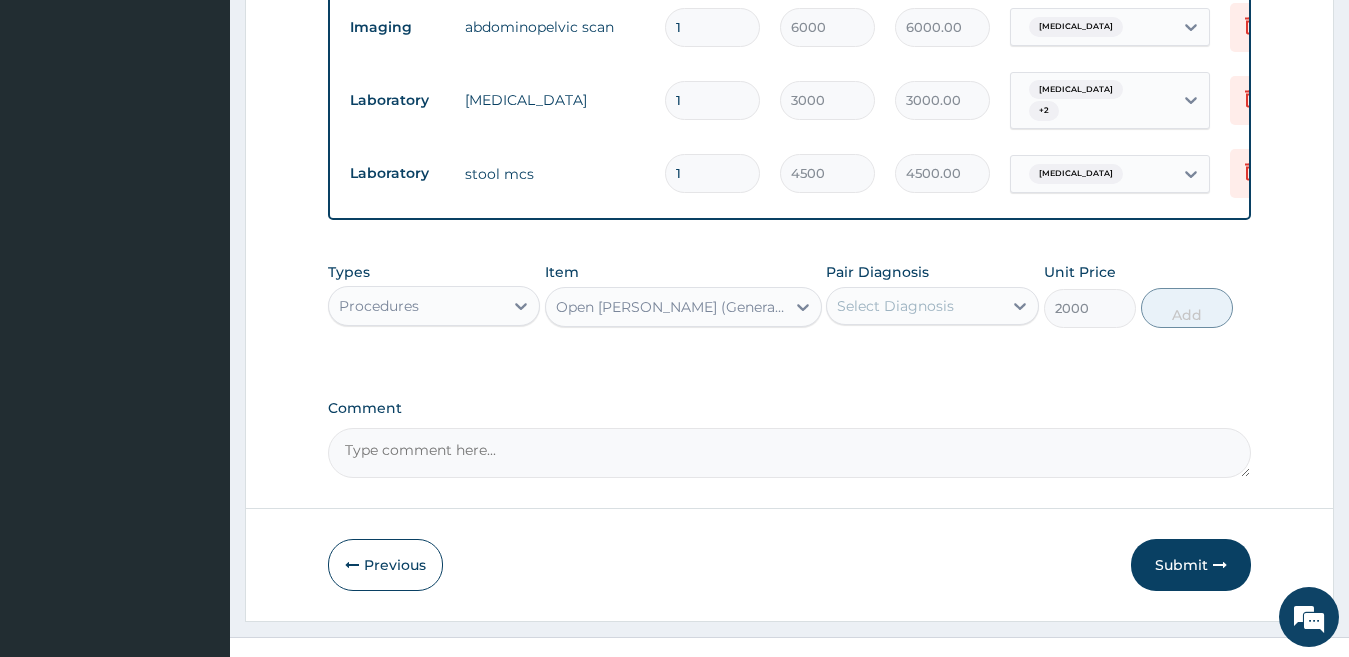 click on "Select Diagnosis" at bounding box center [895, 306] 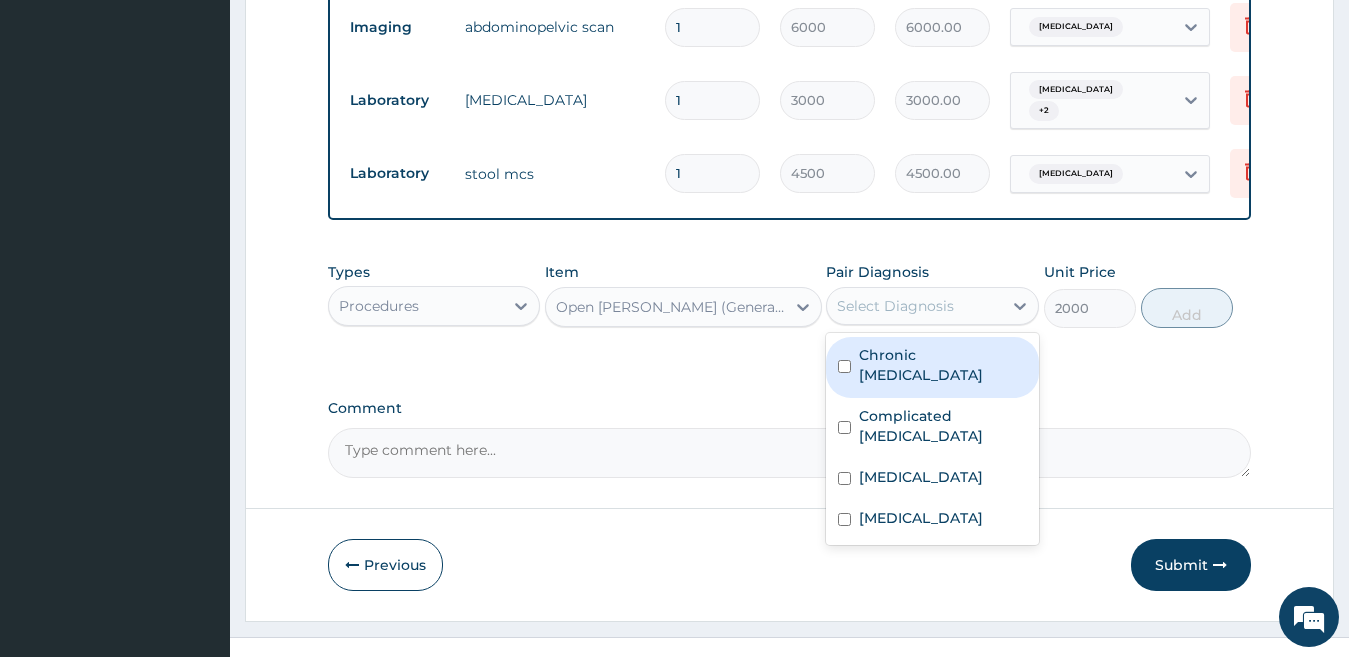 drag, startPoint x: 931, startPoint y: 372, endPoint x: 939, endPoint y: 387, distance: 17 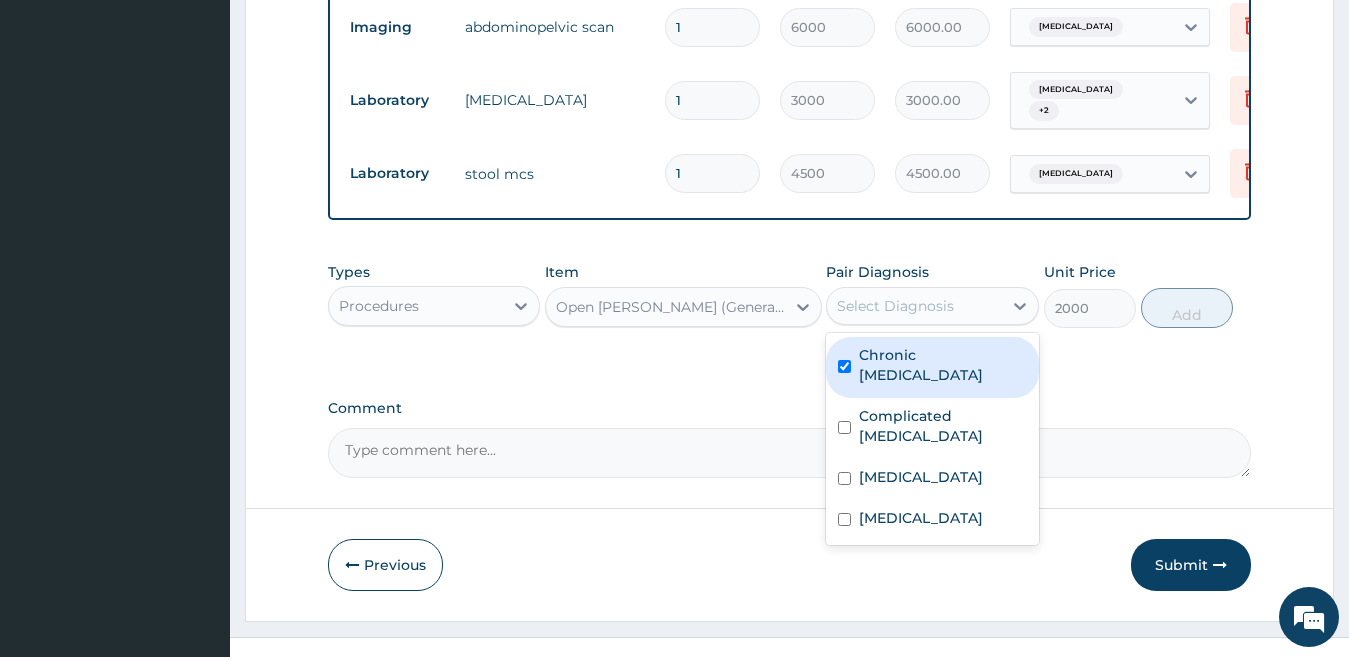 checkbox on "true" 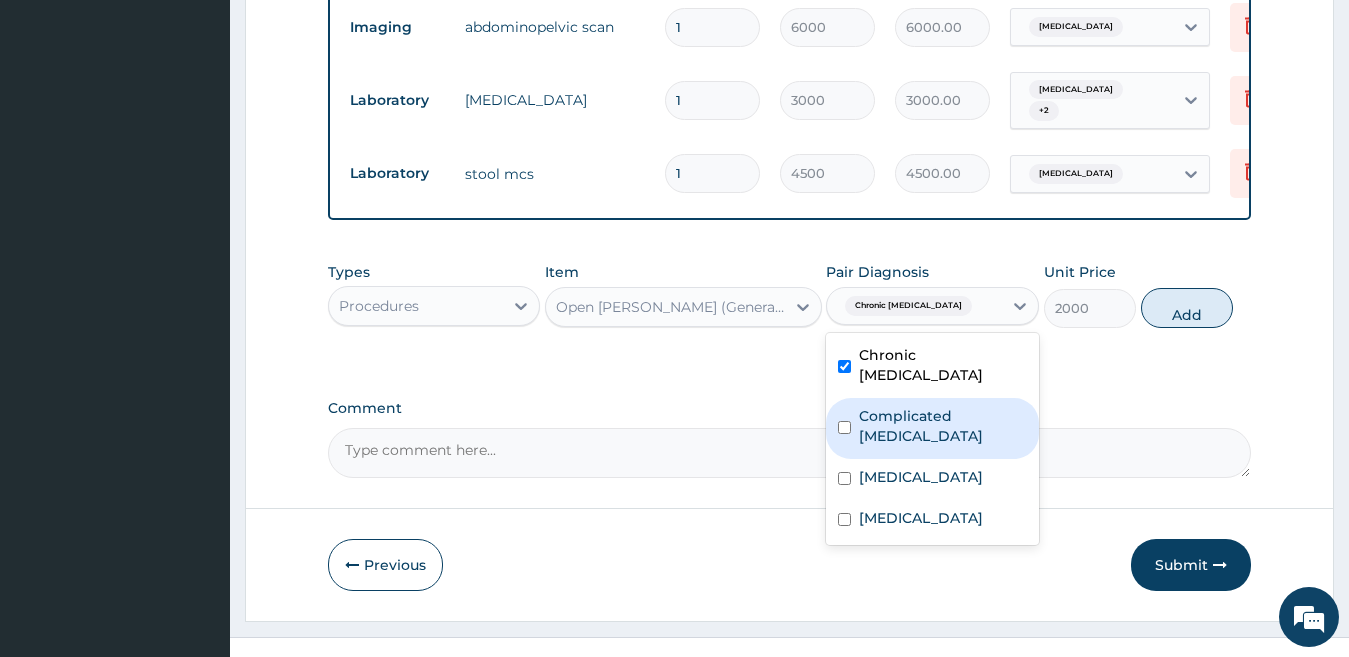 click on "Complicated malaria" at bounding box center (943, 426) 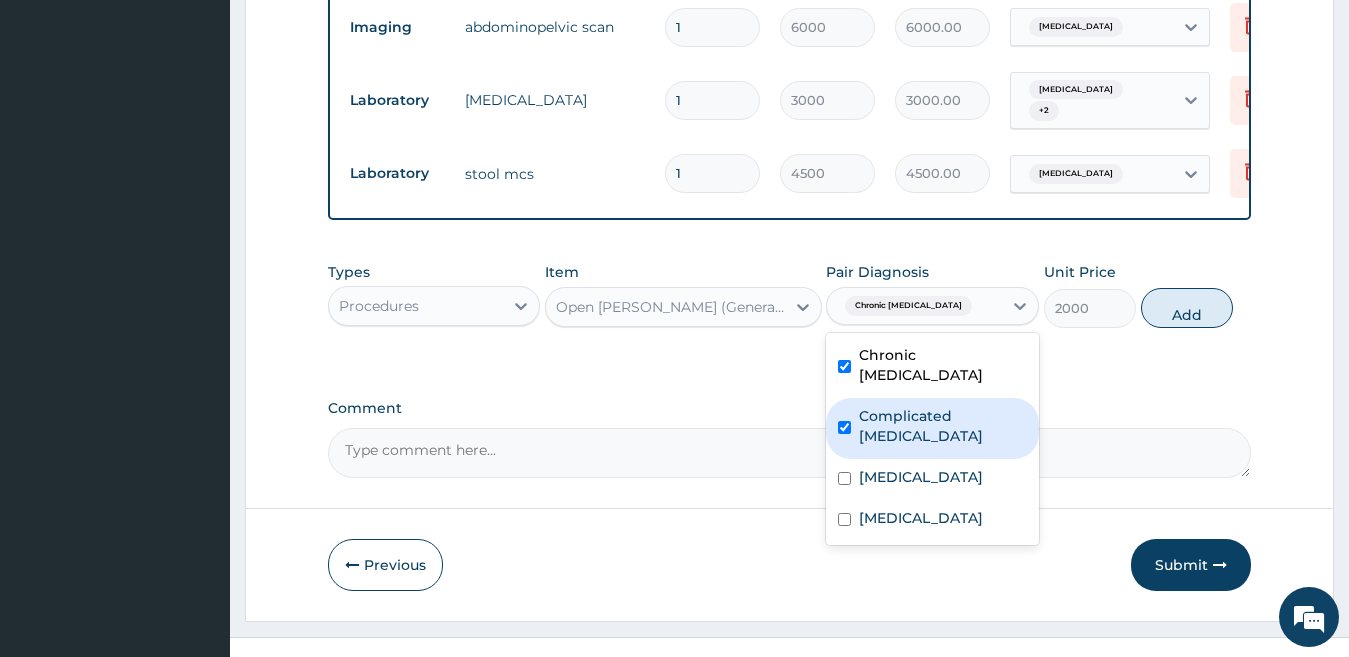 checkbox on "true" 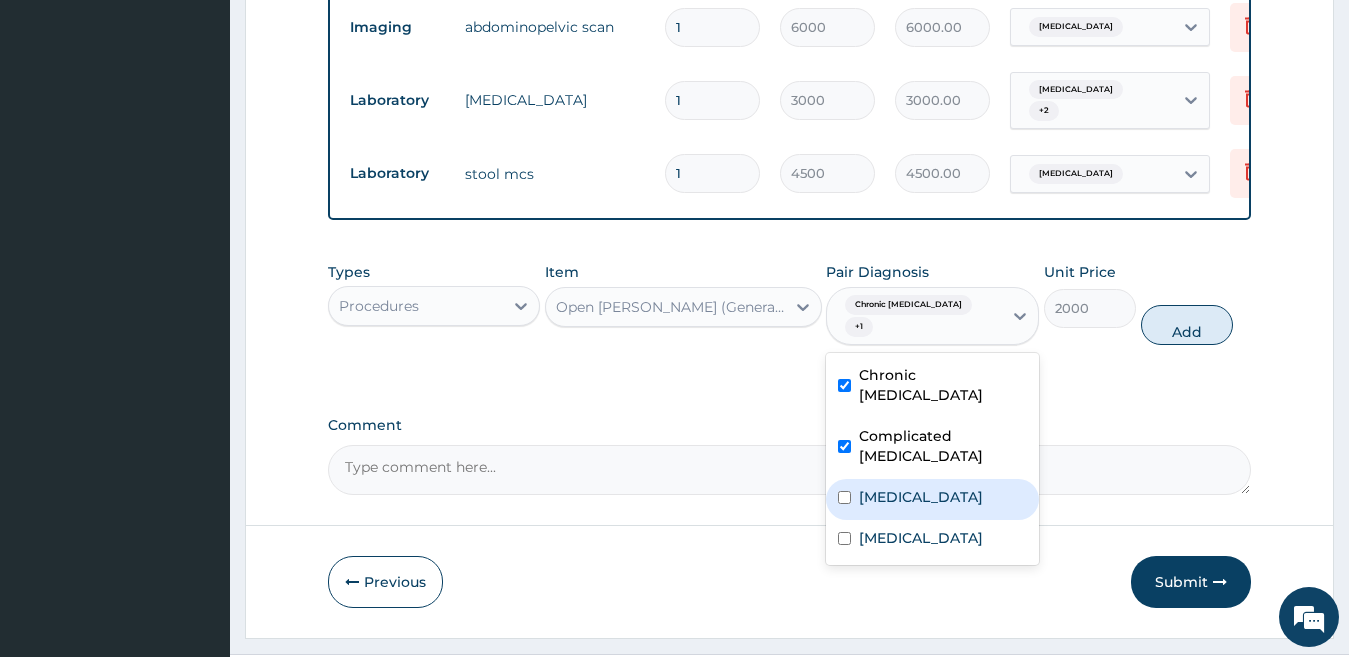 click on "Acute gastroenteritis" at bounding box center [921, 497] 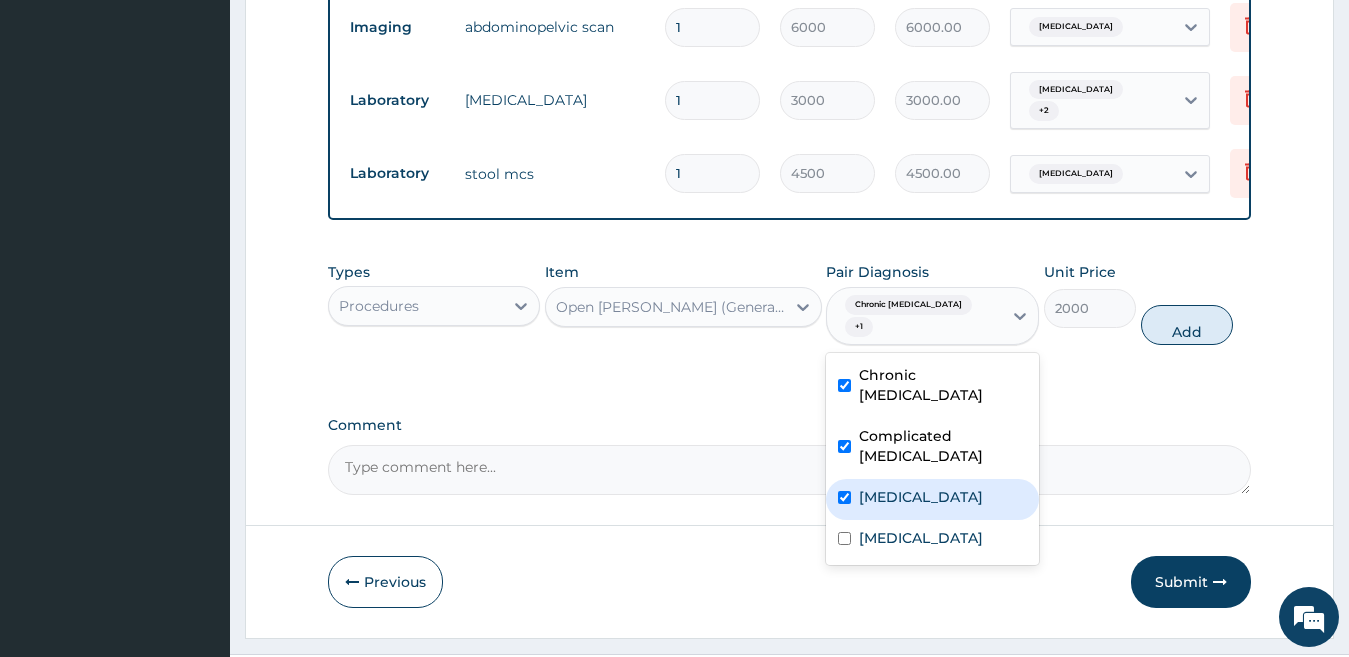 checkbox on "true" 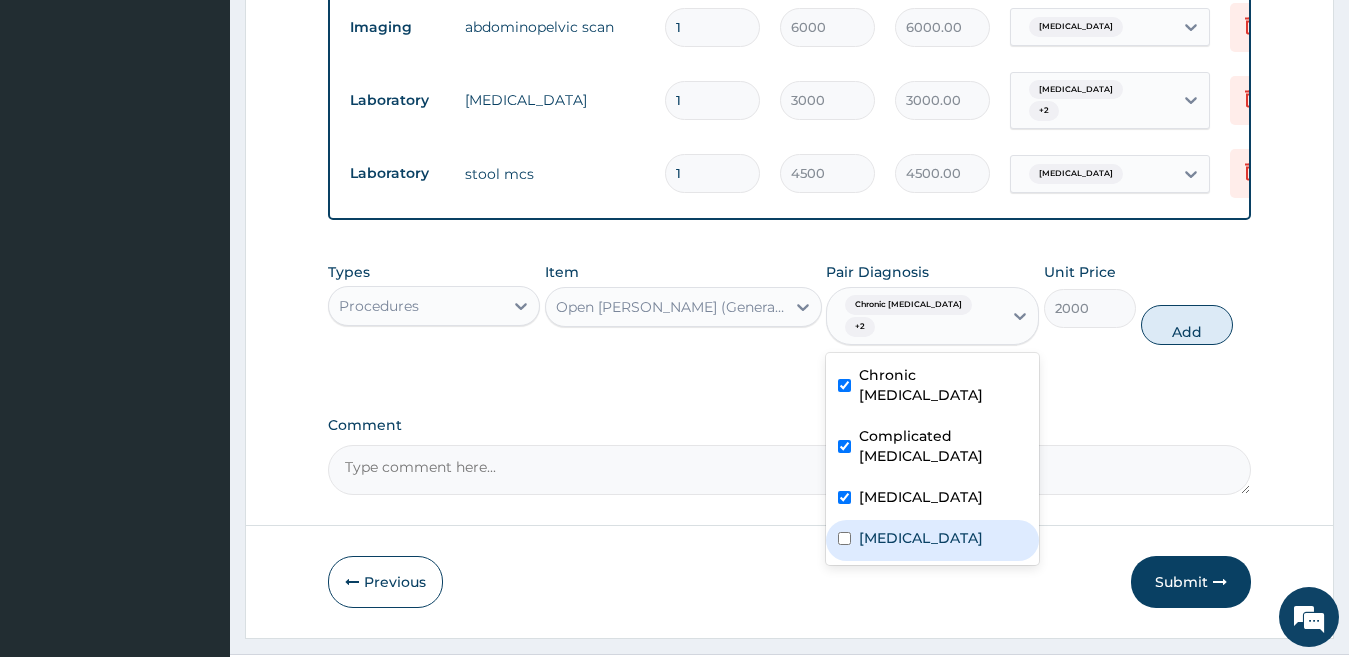 click on "Typhoid fever" at bounding box center (921, 538) 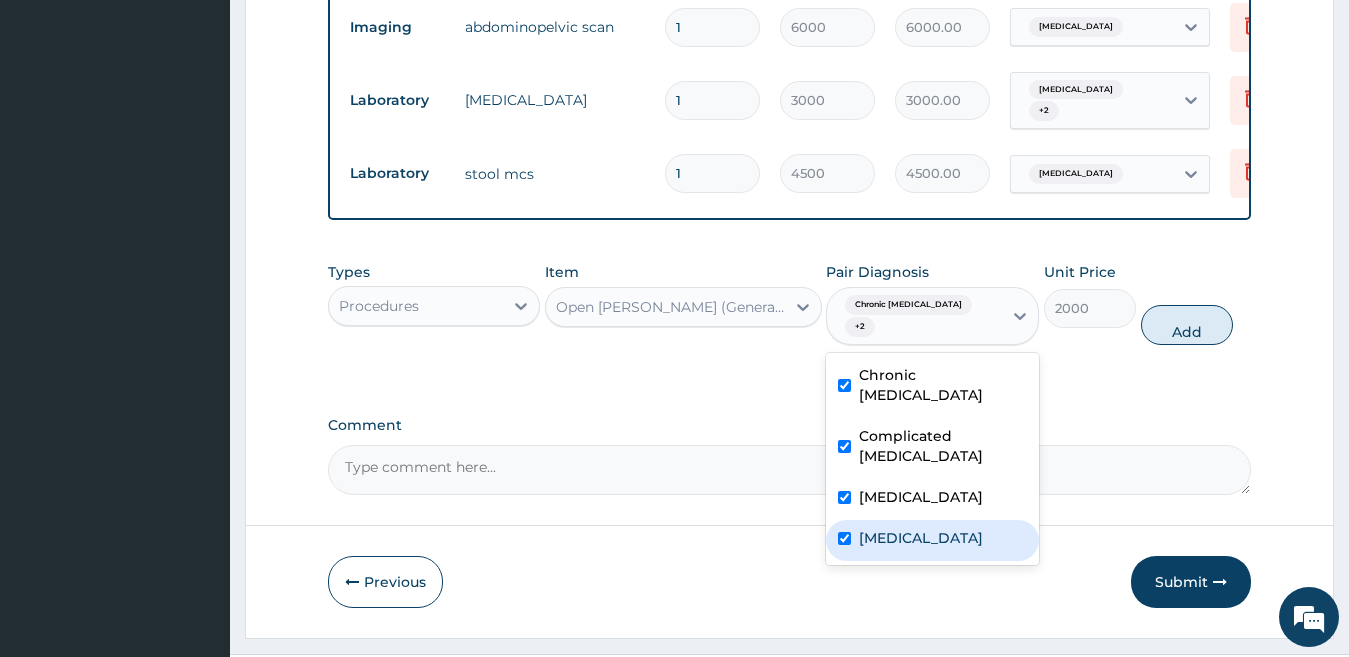 checkbox on "true" 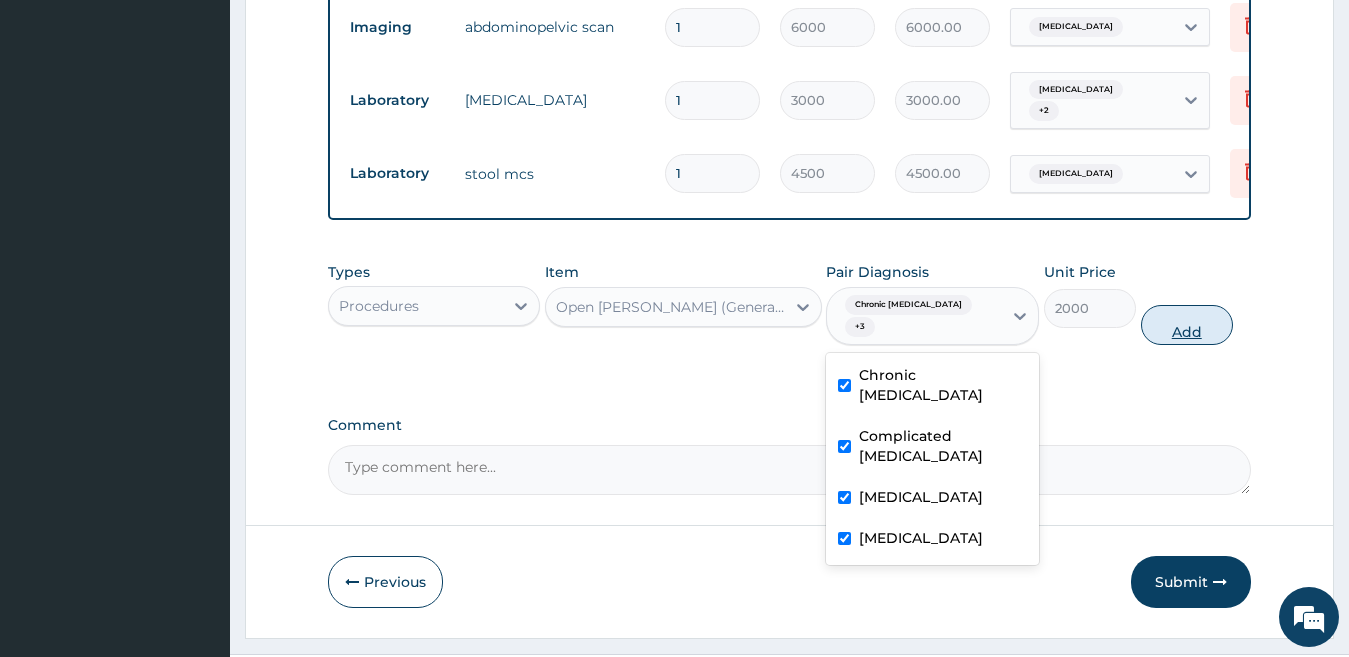 click on "Add" at bounding box center (1187, 325) 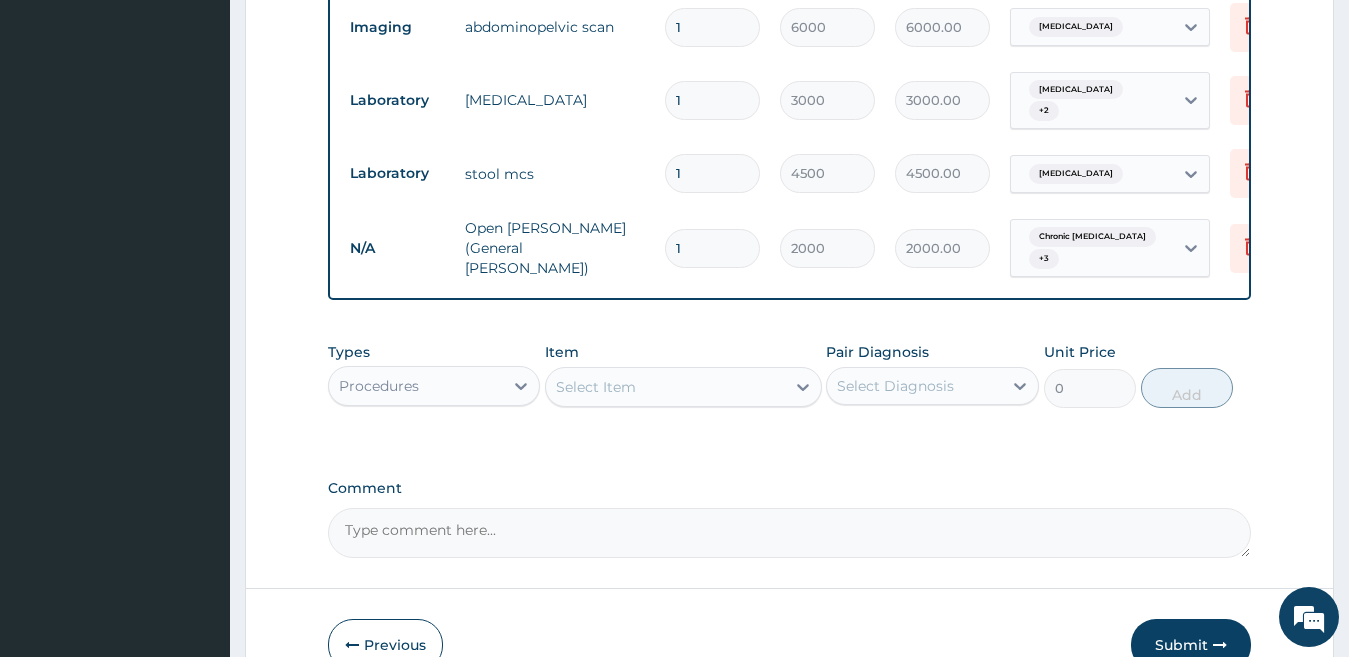 type 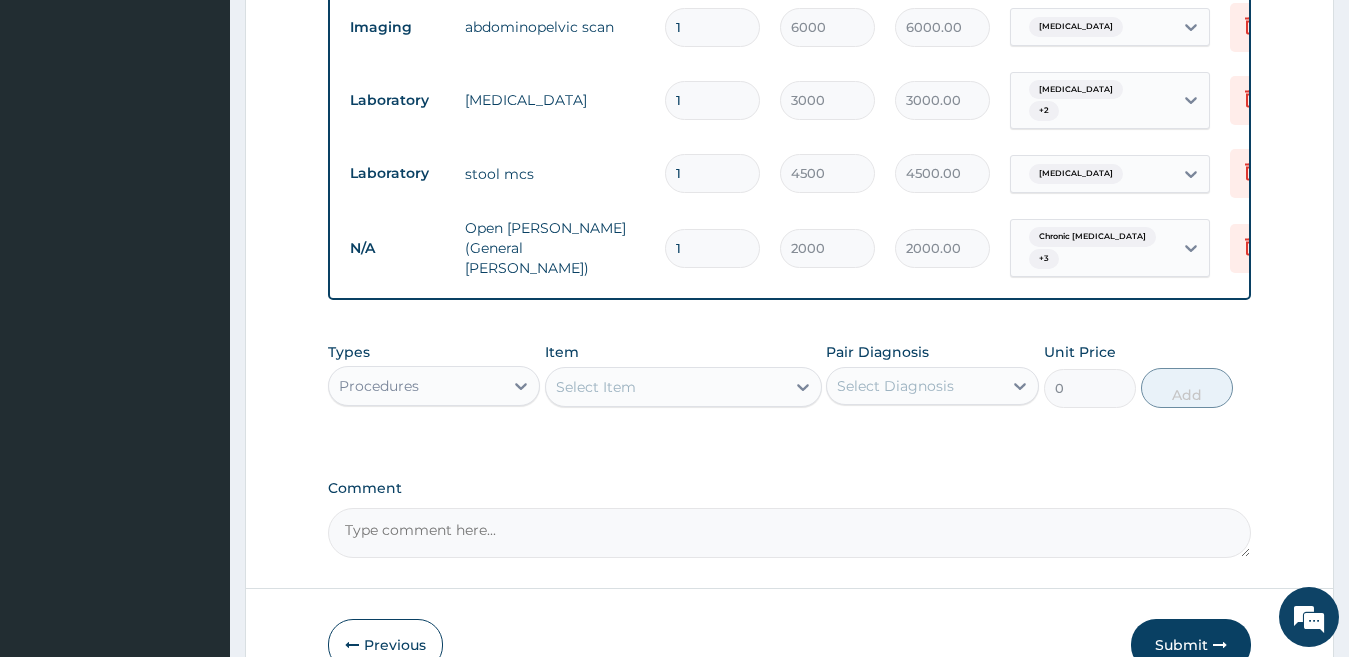 type on "0.00" 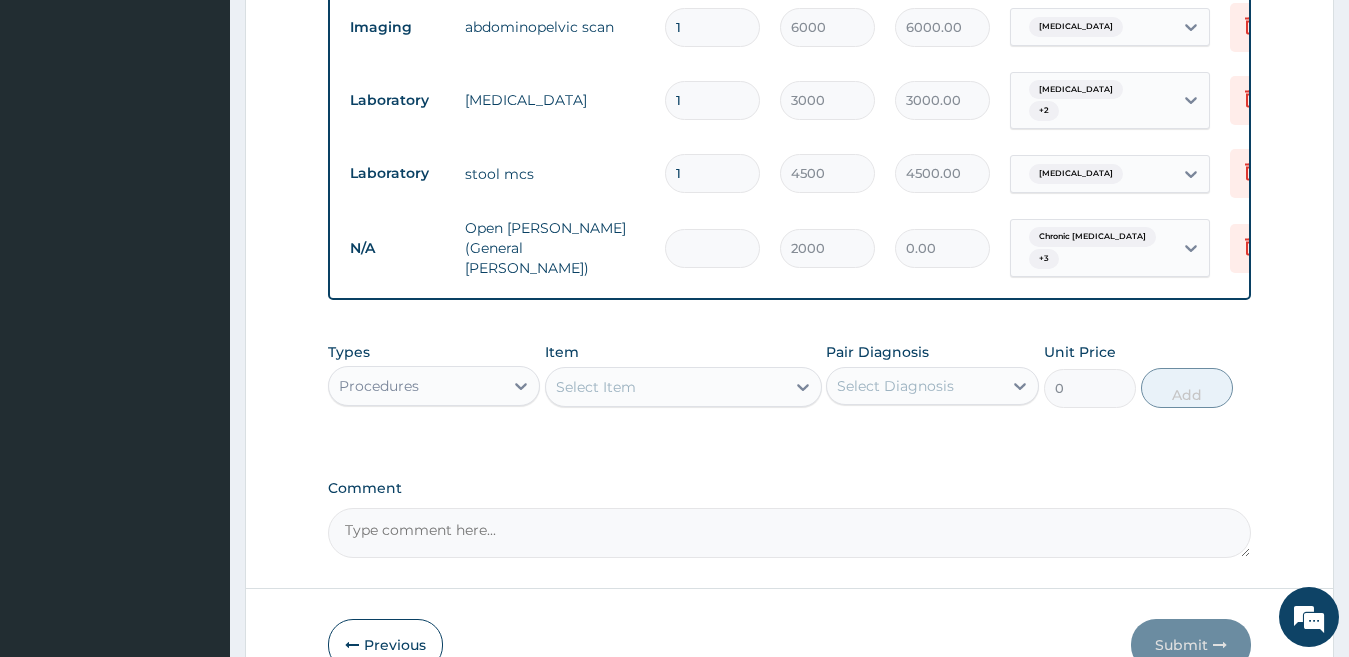 type on "3" 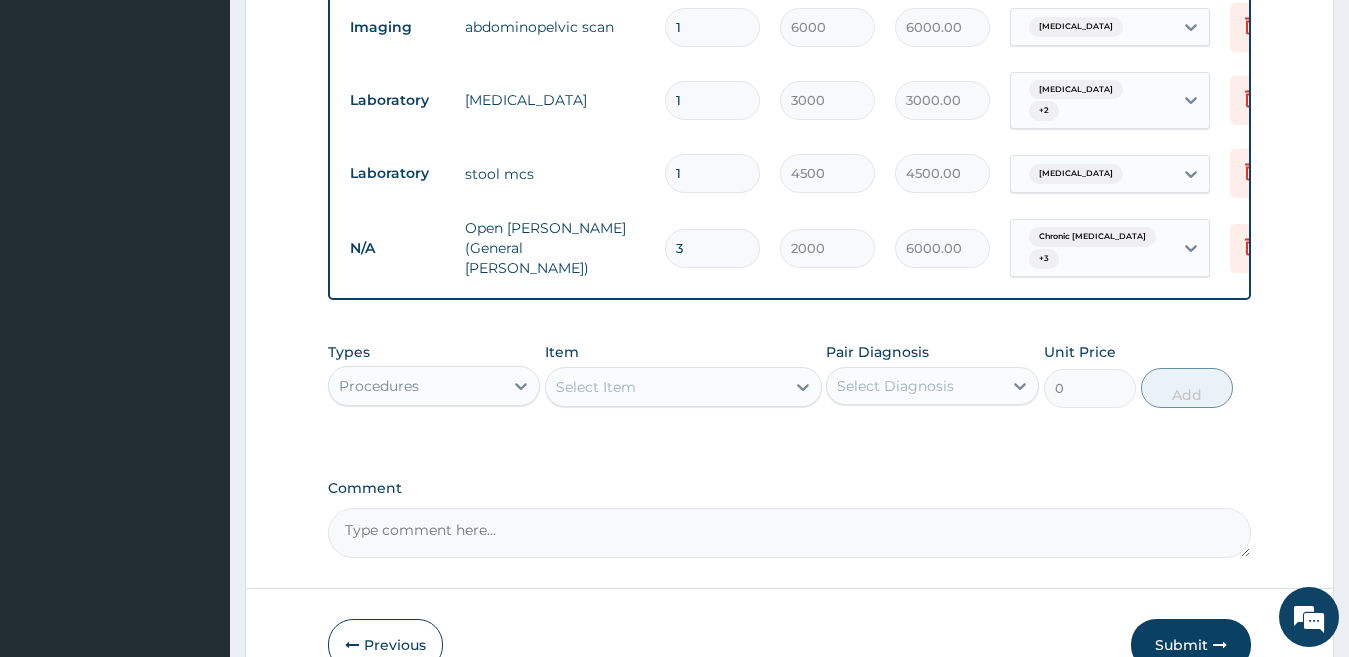 type on "3" 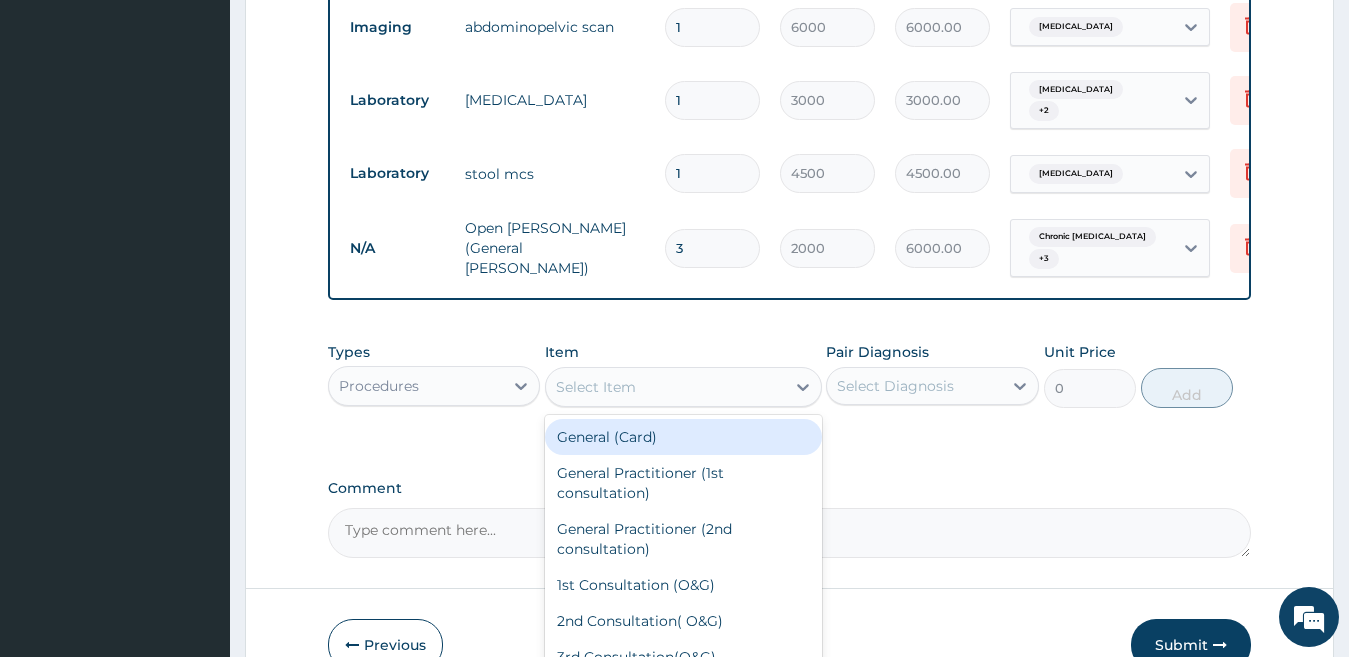 click on "Select Item" at bounding box center [665, 387] 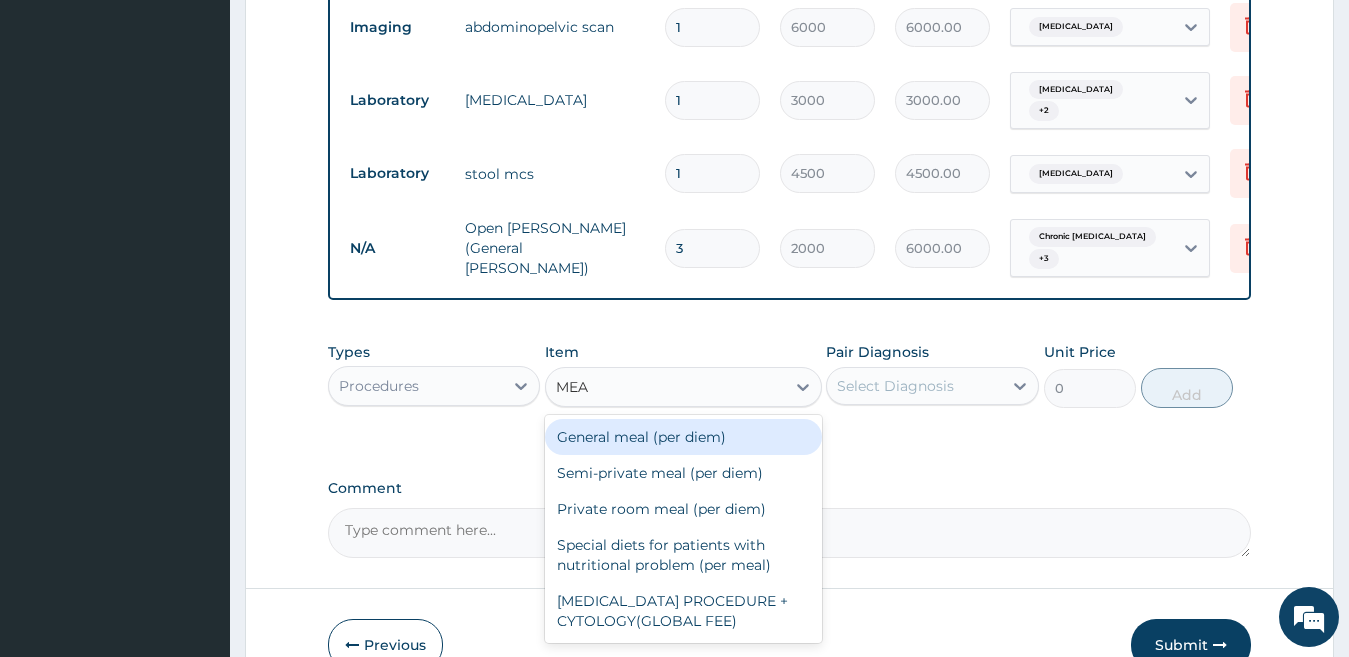type on "MEAL" 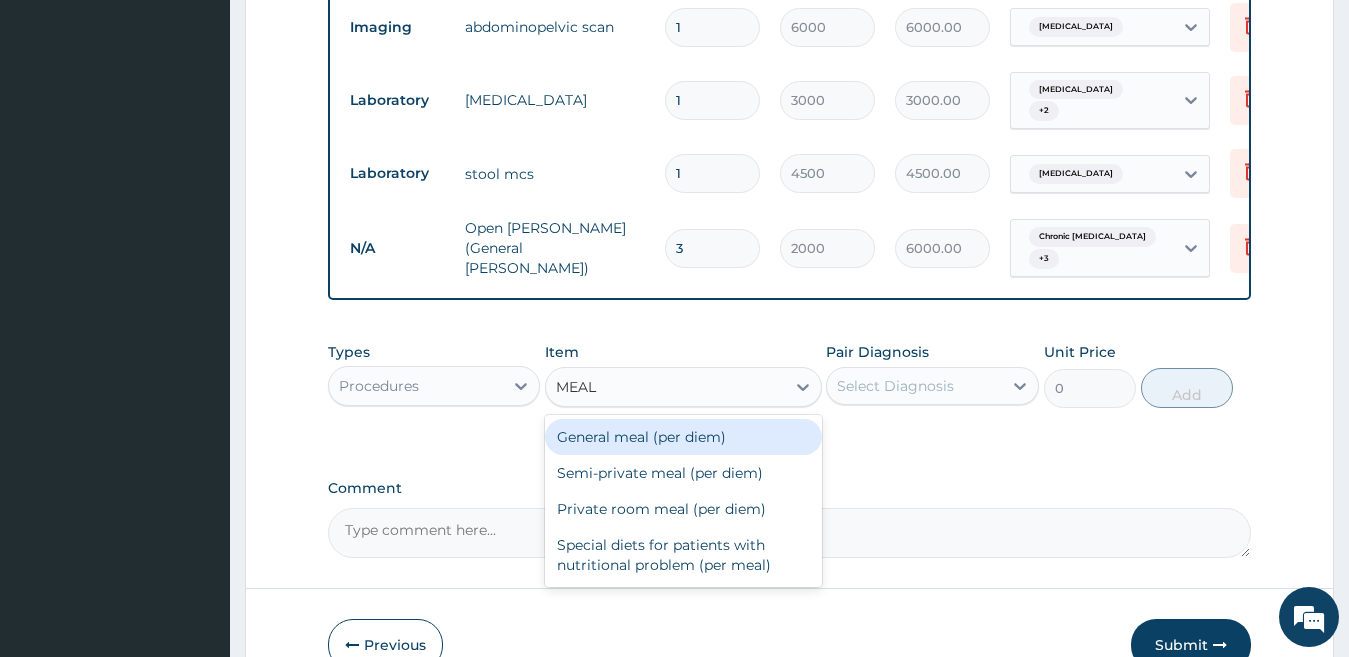 click on "General meal (per diem)" at bounding box center [683, 437] 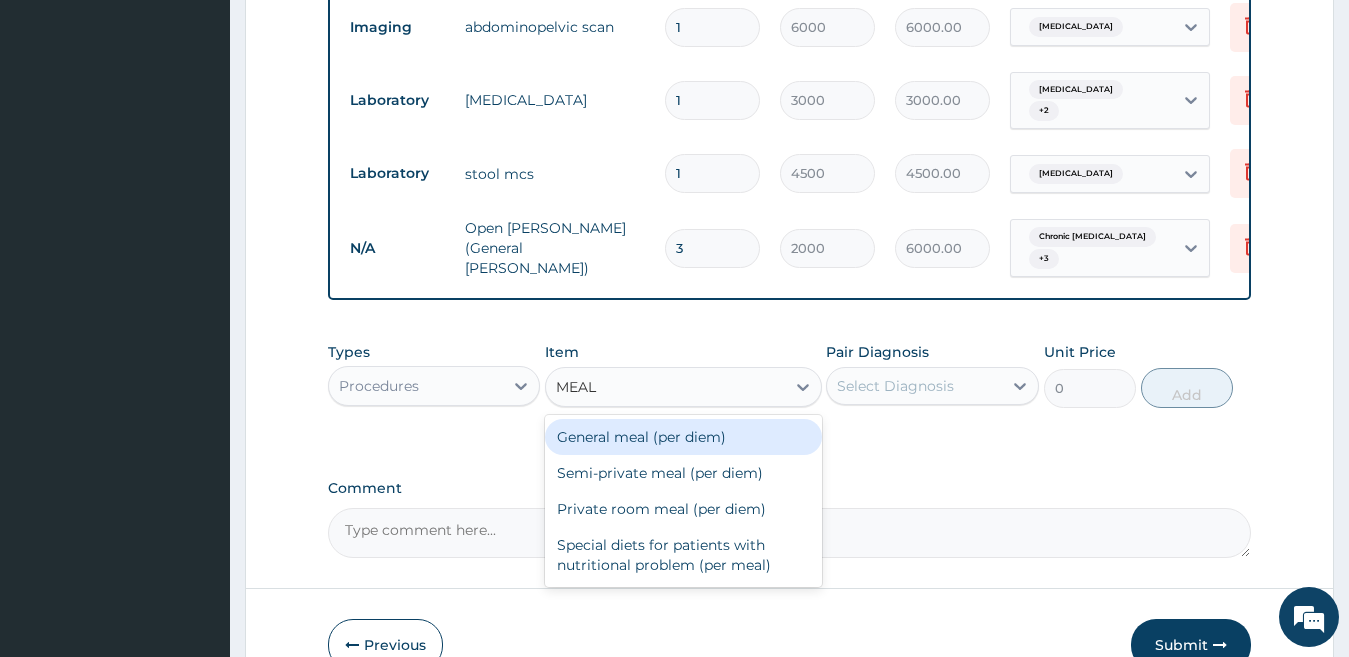 type 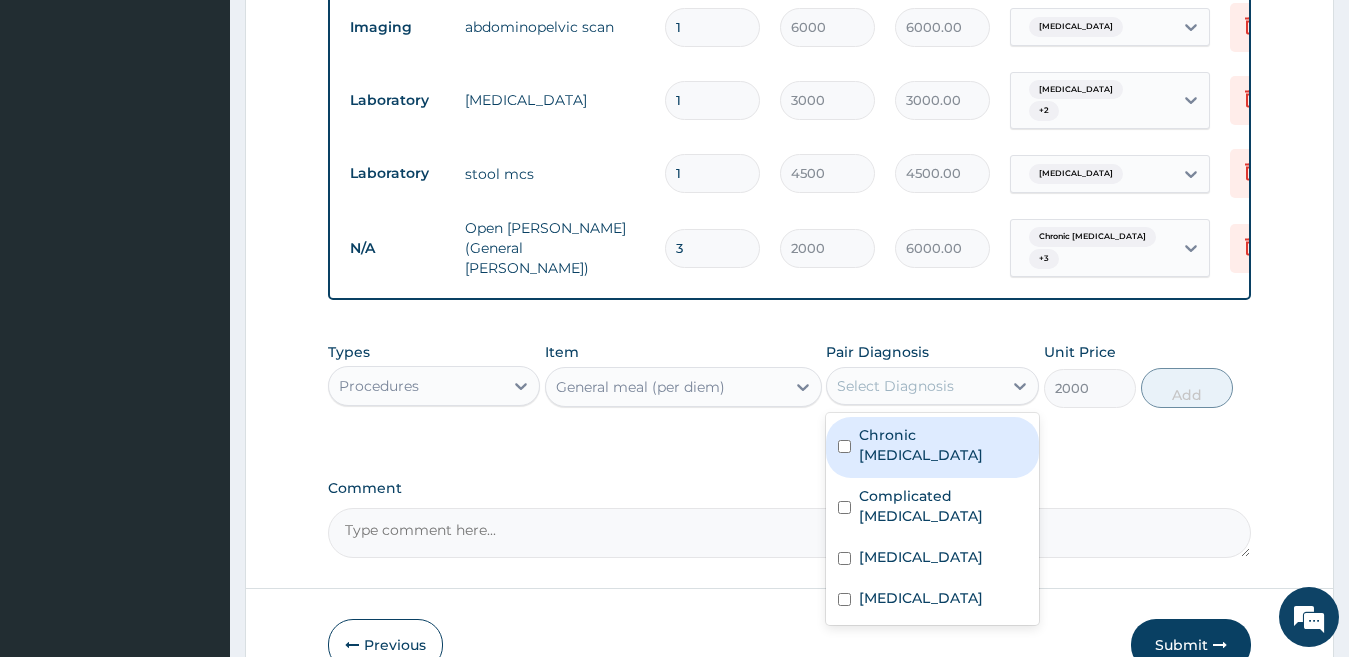 click on "Select Diagnosis" at bounding box center (914, 386) 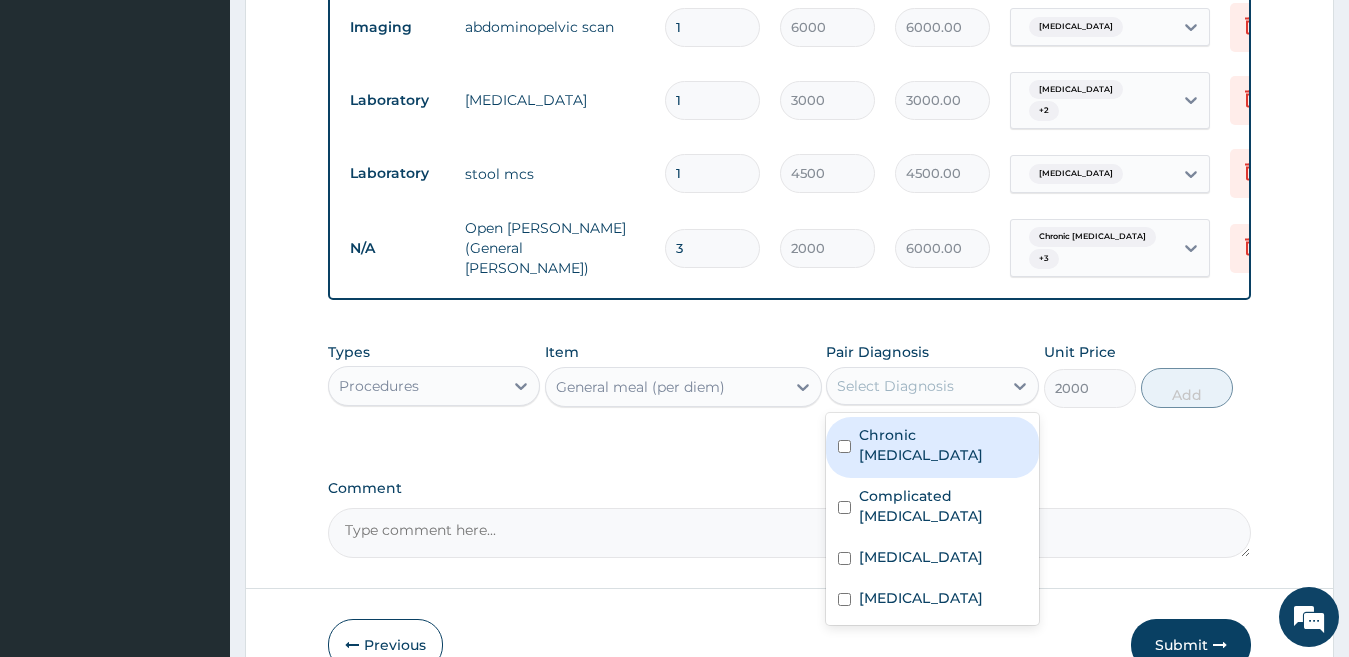 click on "Chronic gastric ulcer" at bounding box center [943, 445] 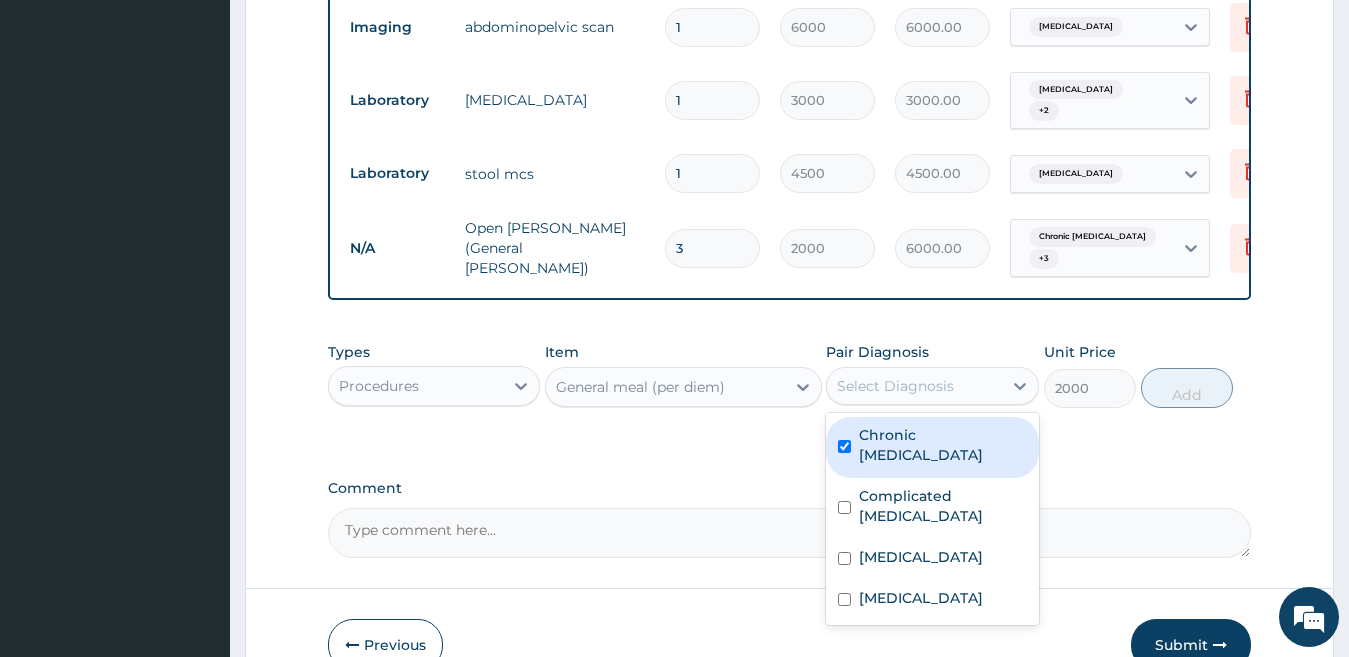 checkbox on "true" 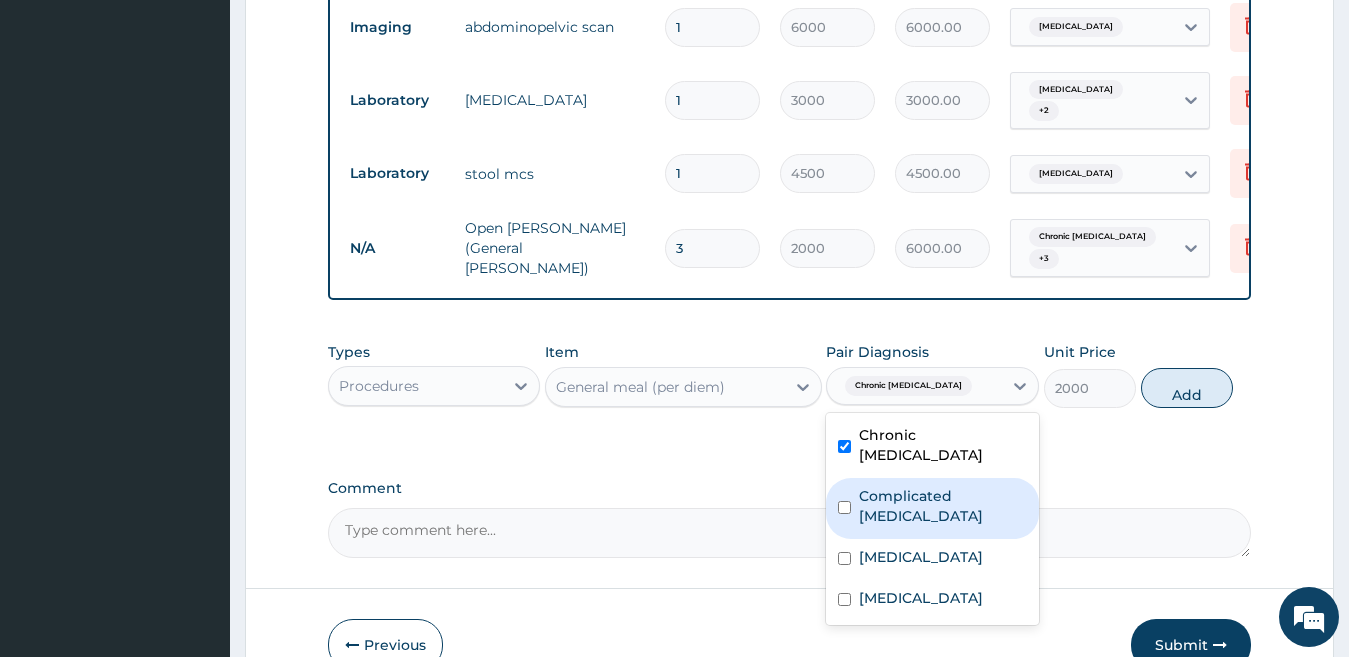 drag, startPoint x: 935, startPoint y: 478, endPoint x: 951, endPoint y: 536, distance: 60.166435 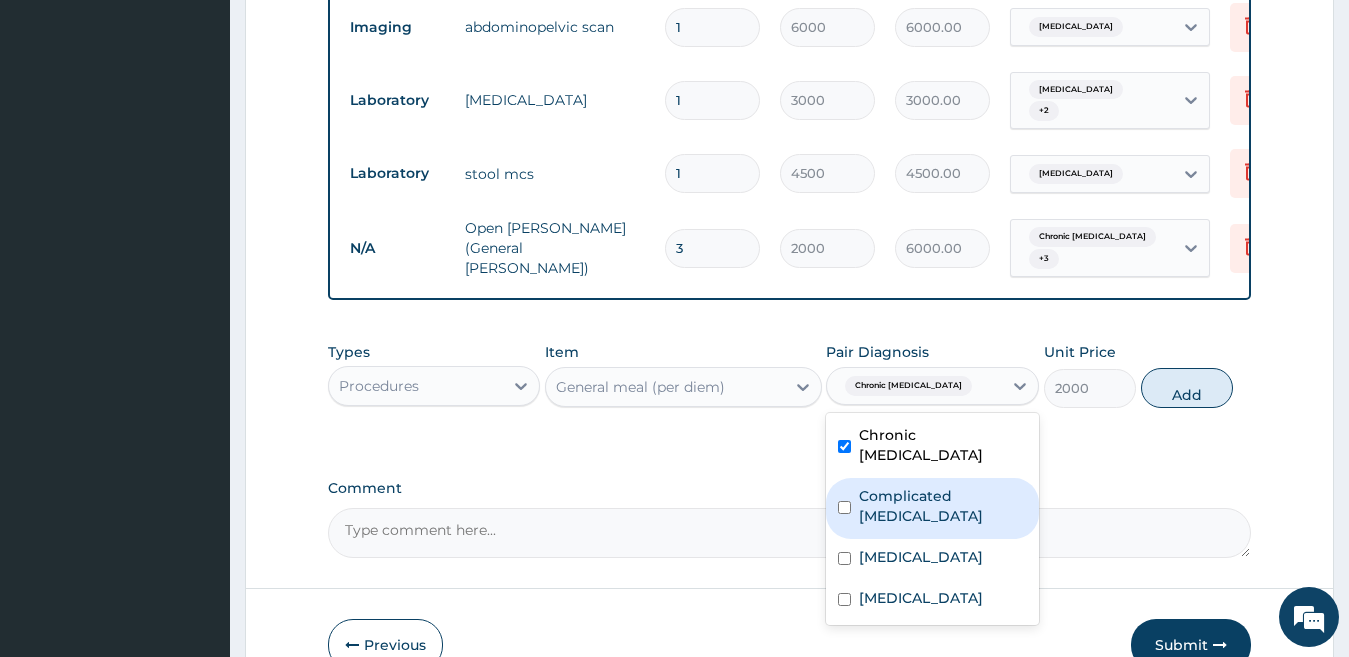 click on "Complicated malaria" at bounding box center (932, 508) 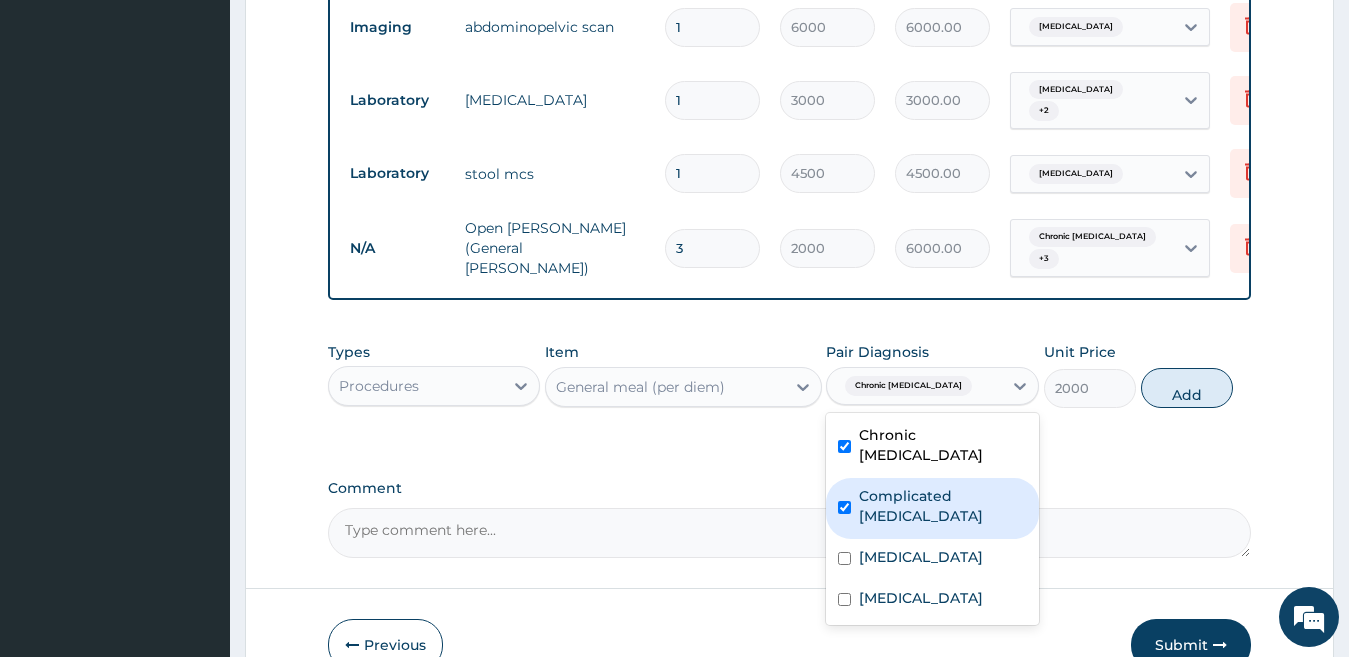 checkbox on "true" 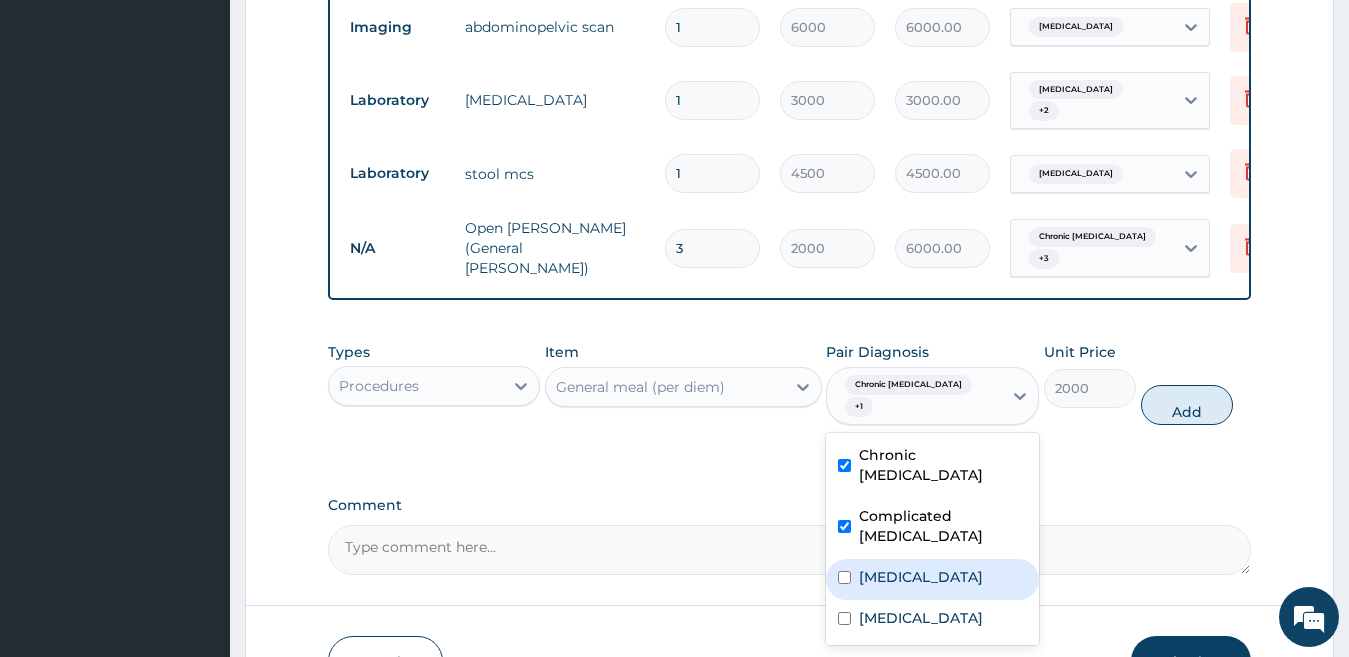 click on "Acute gastroenteritis" at bounding box center [921, 577] 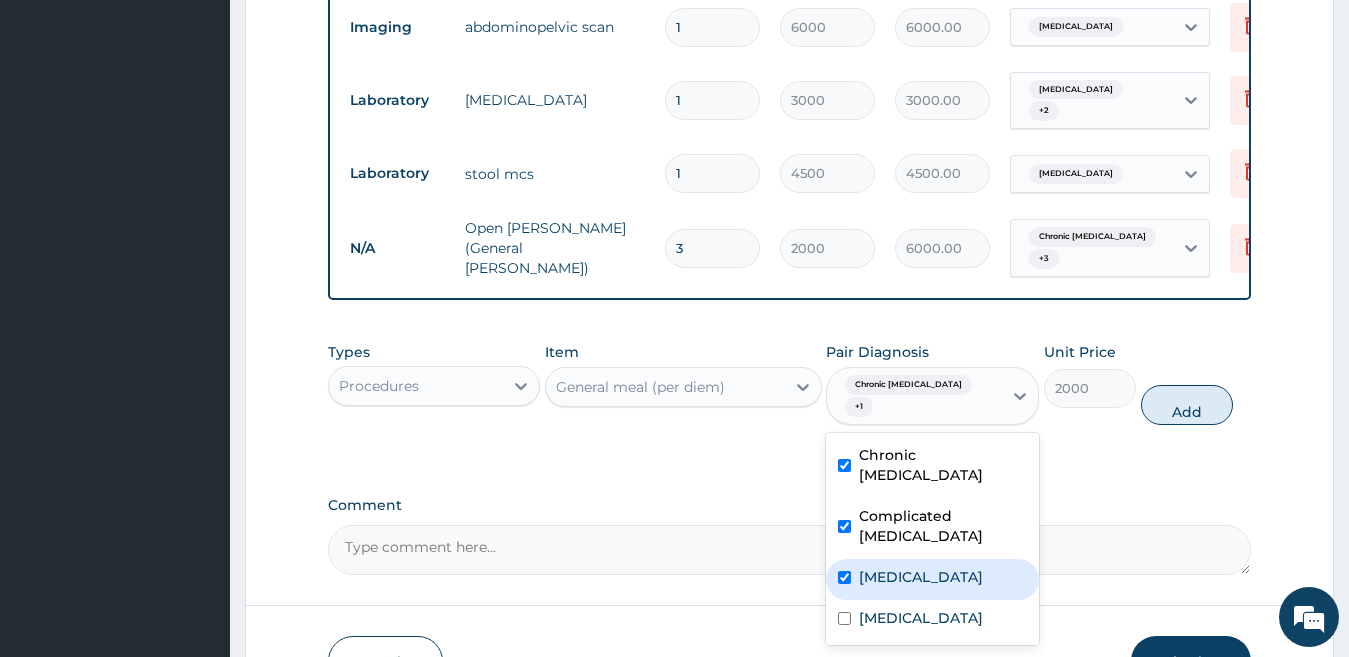 checkbox on "true" 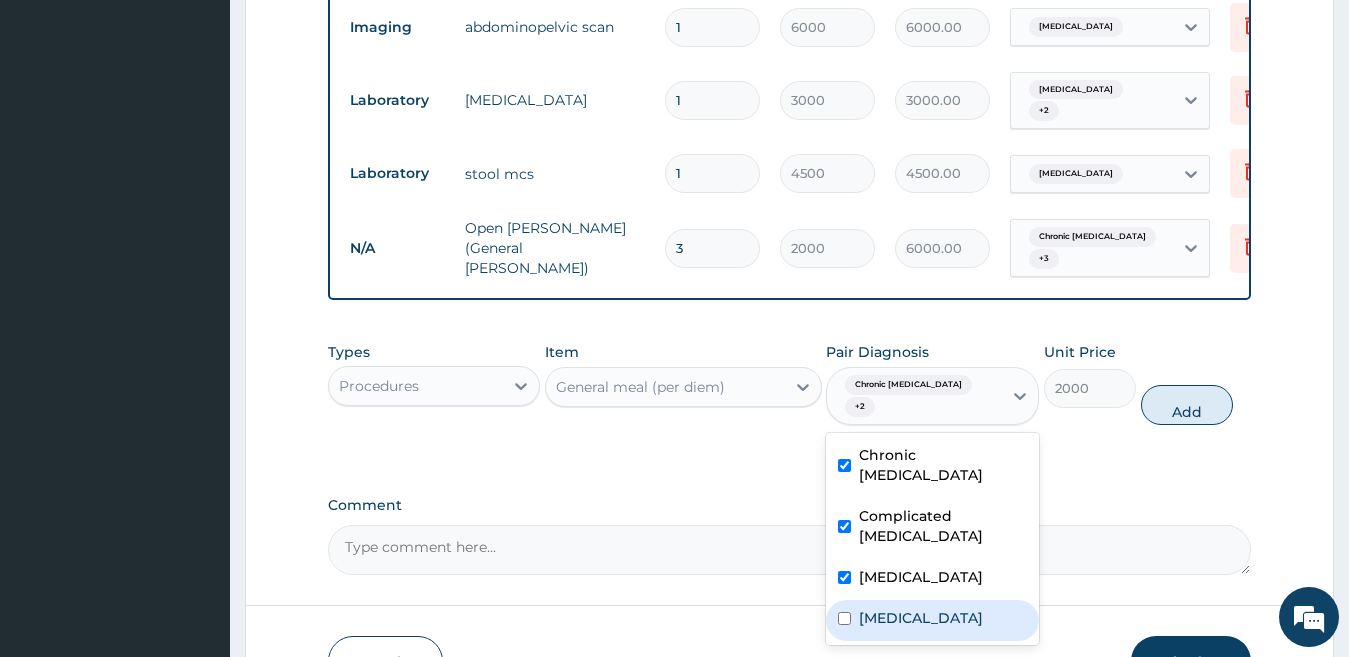click on "Typhoid fever" at bounding box center [921, 618] 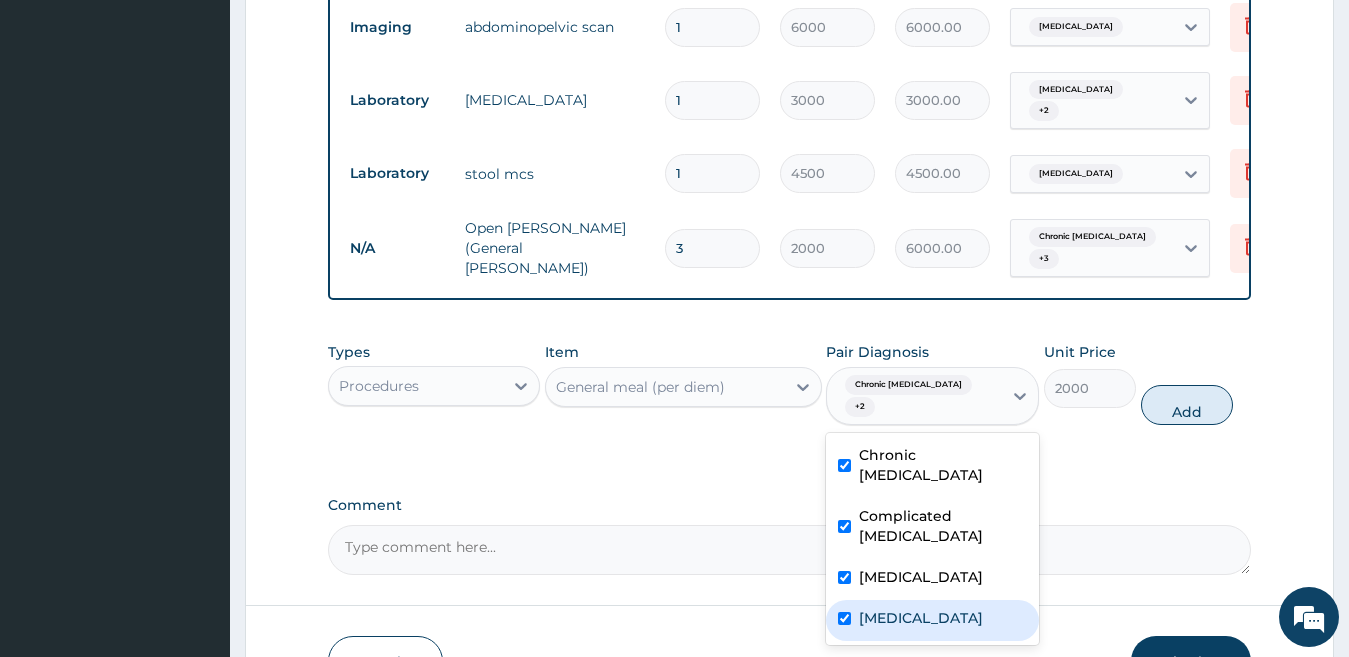 checkbox on "true" 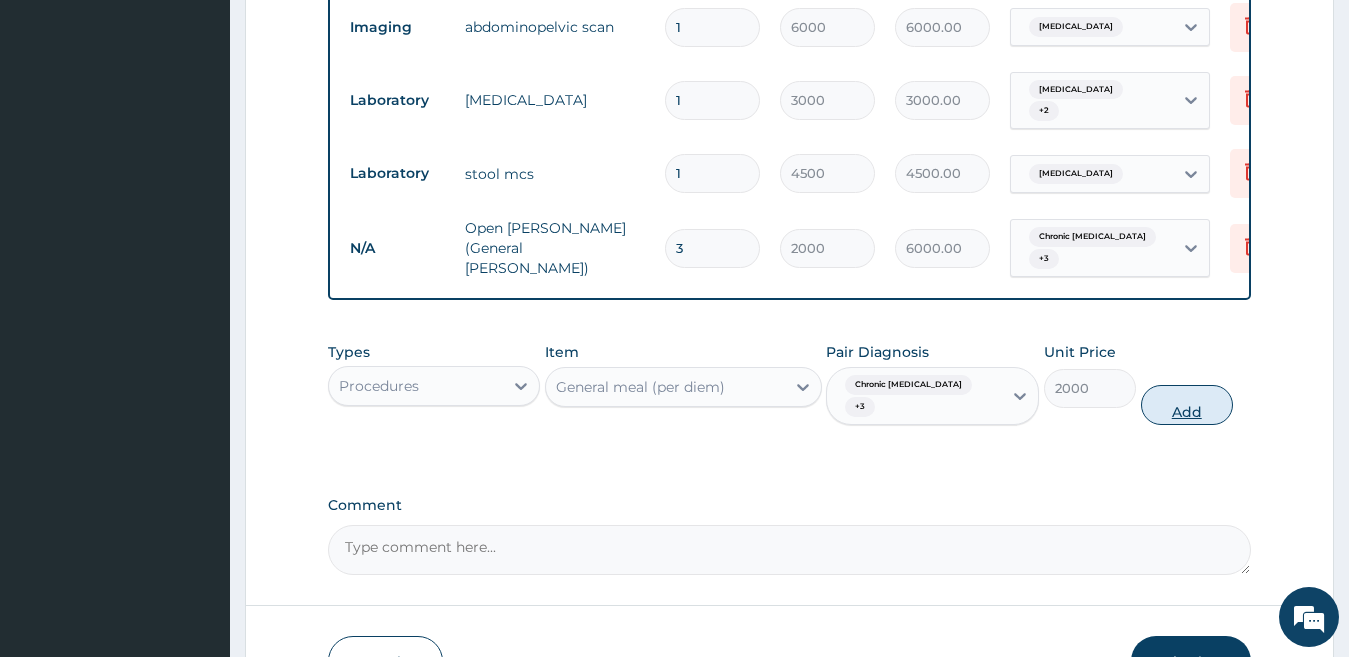 click on "Add" at bounding box center (1187, 405) 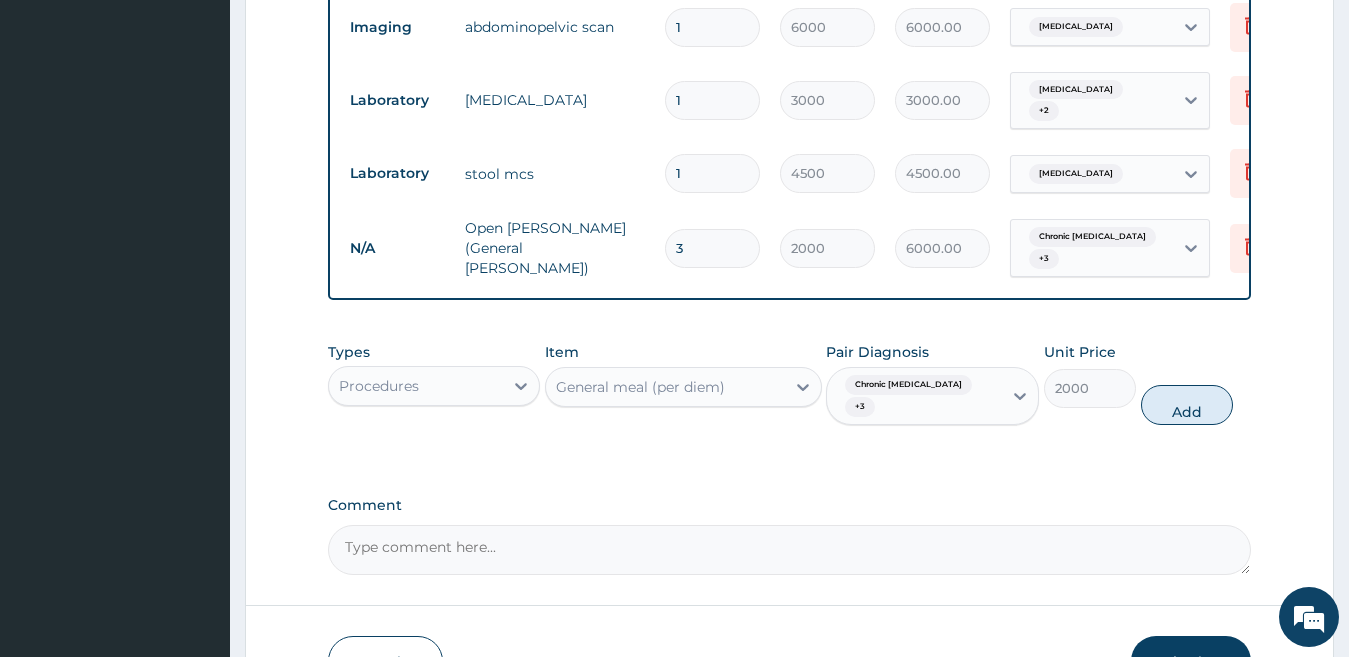 type on "0" 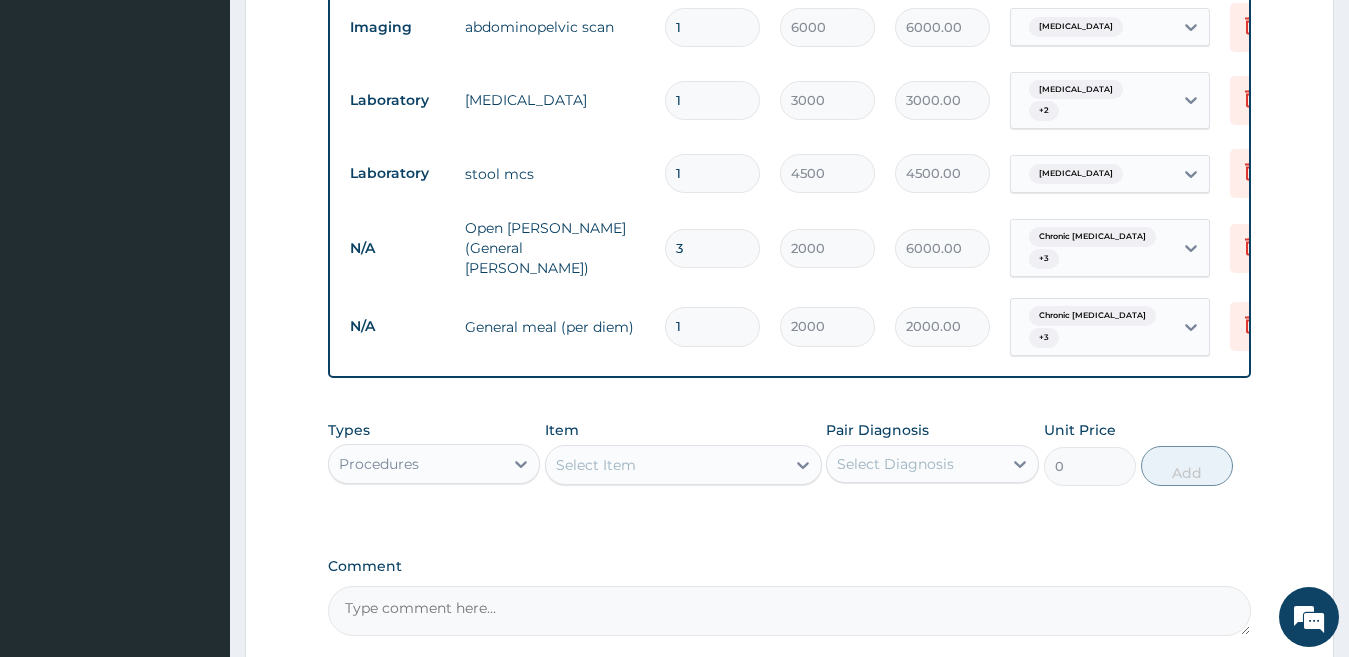 type 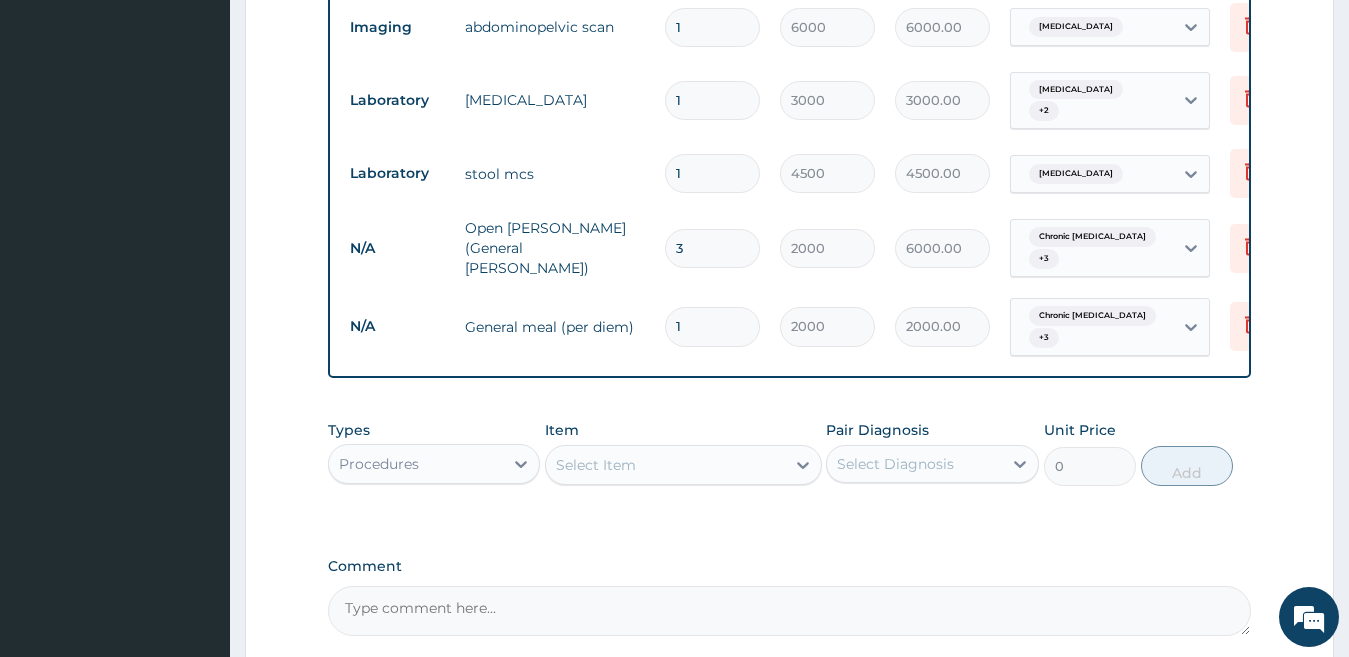 type on "0.00" 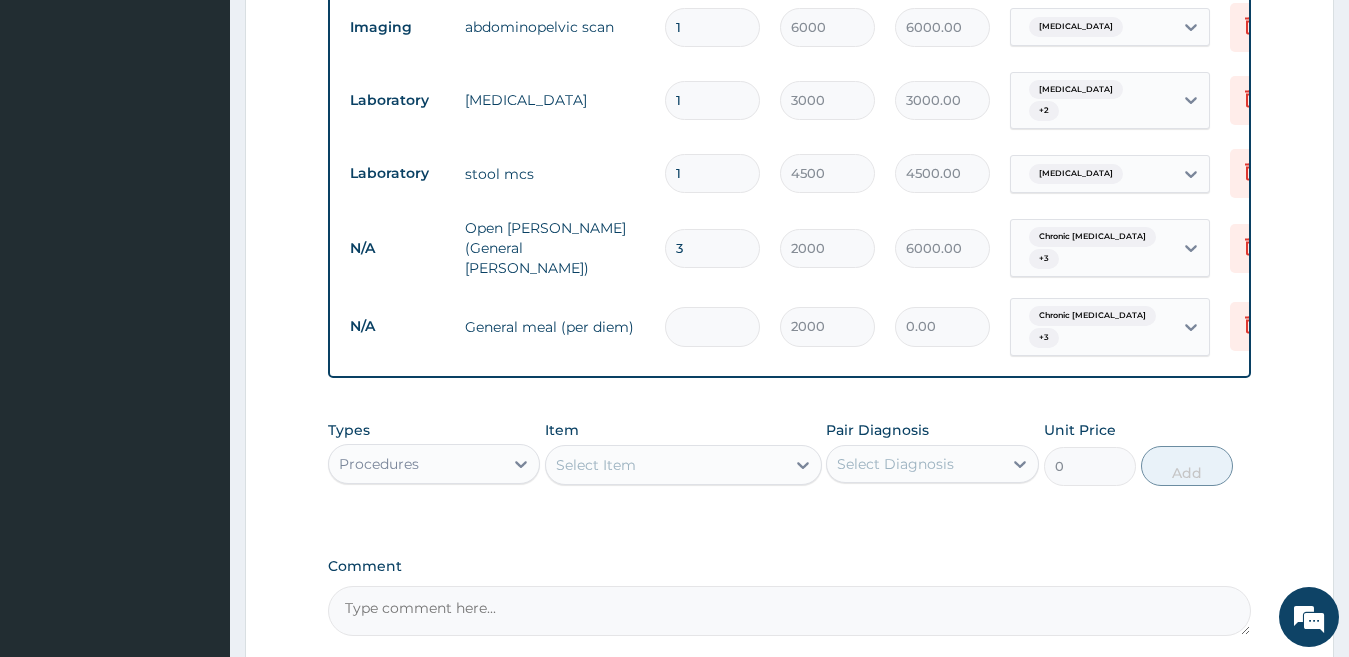 type on "3" 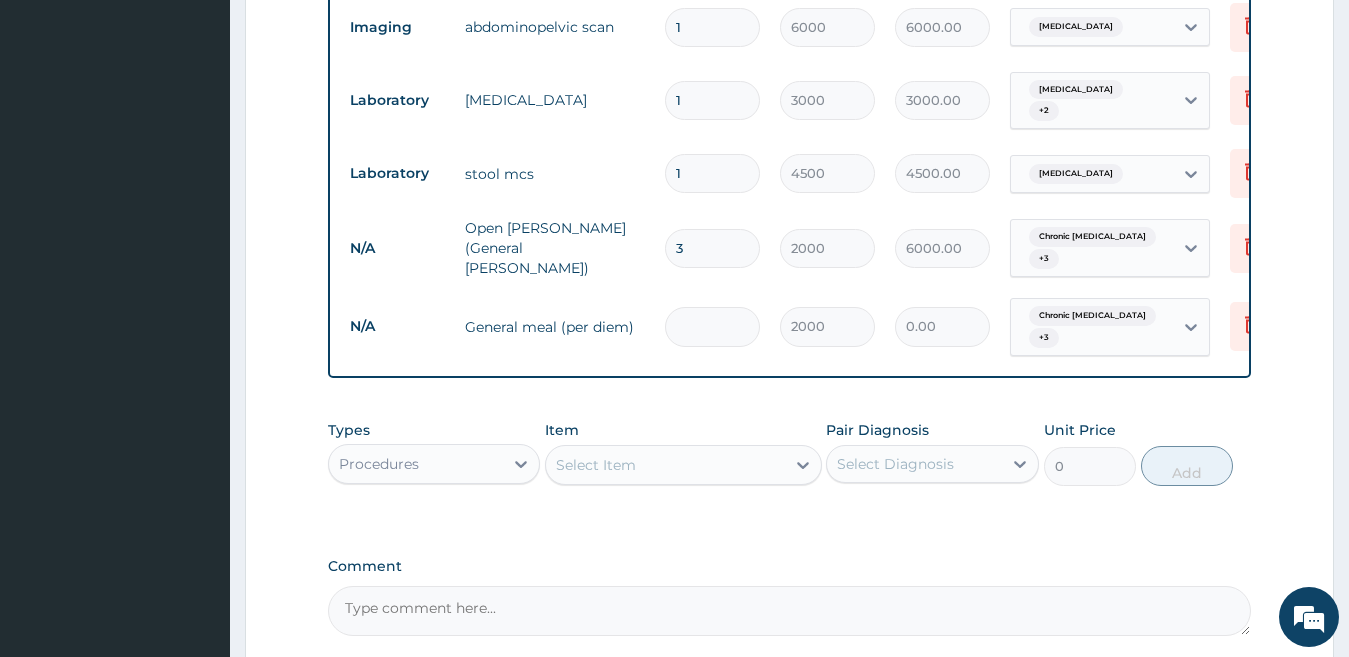 type on "6000.00" 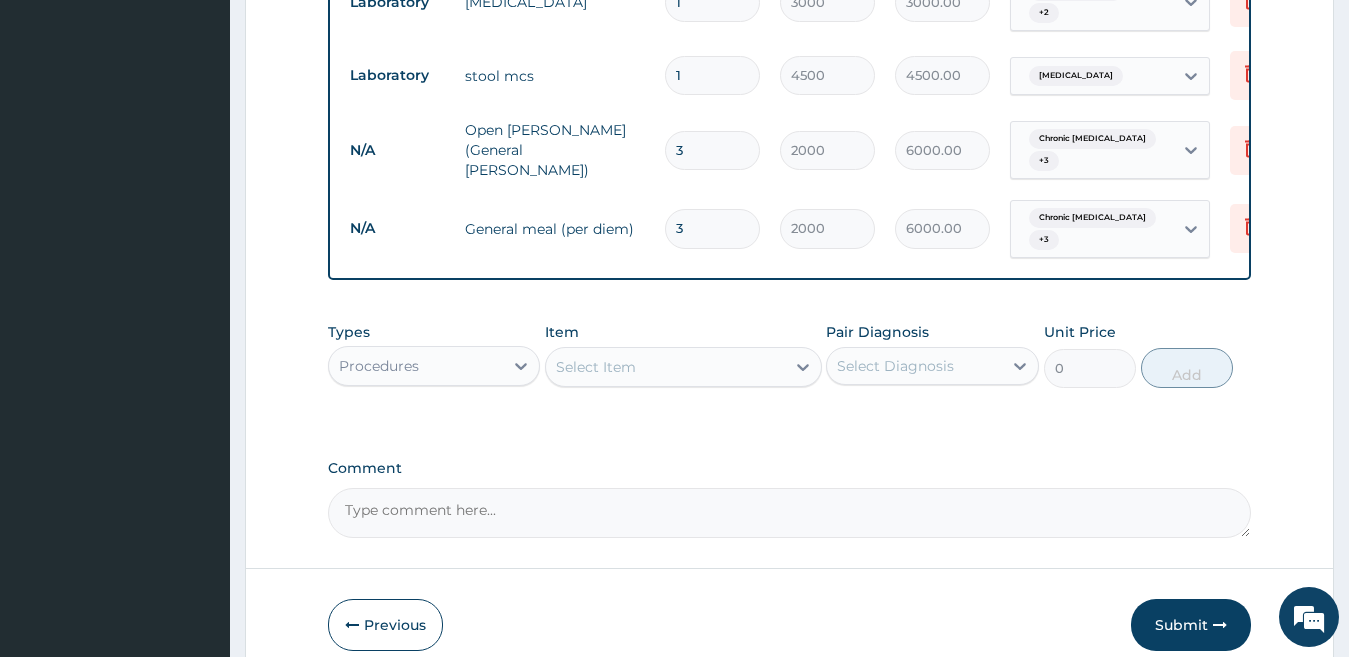 scroll, scrollTop: 1127, scrollLeft: 0, axis: vertical 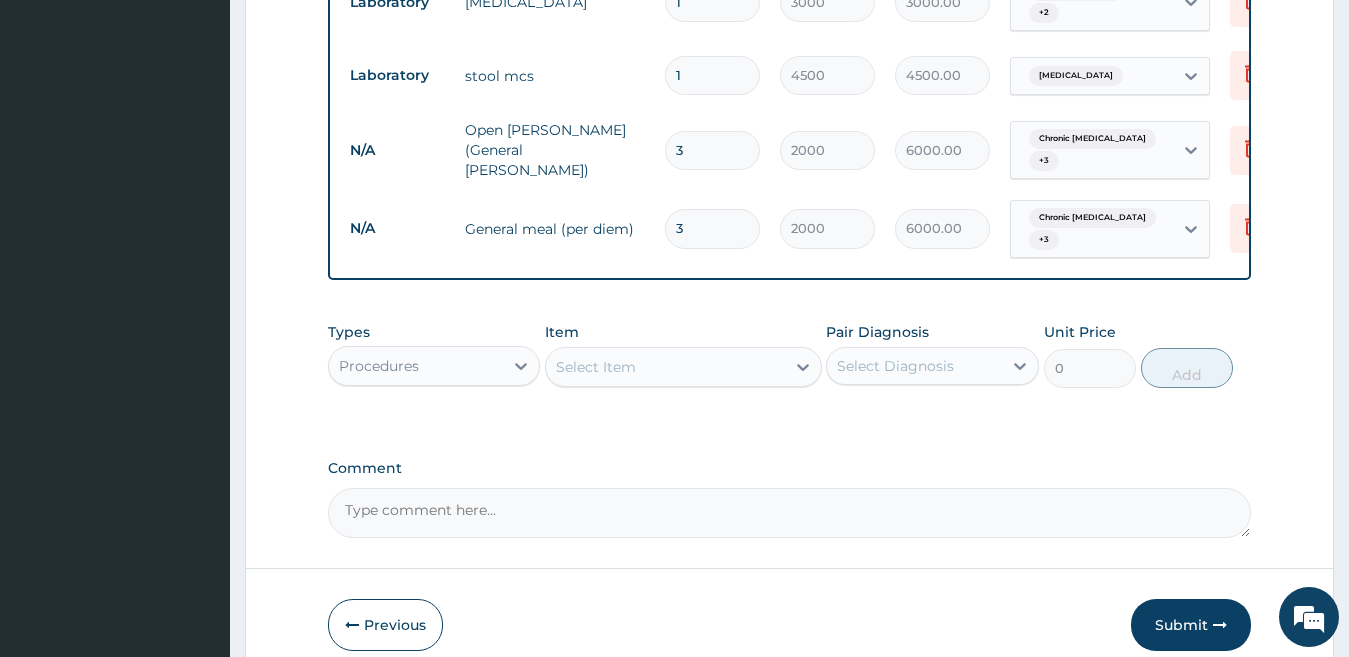click on "Types Procedures Item Select Item Pair Diagnosis Select Diagnosis Unit Price 0 Add" at bounding box center [790, 355] 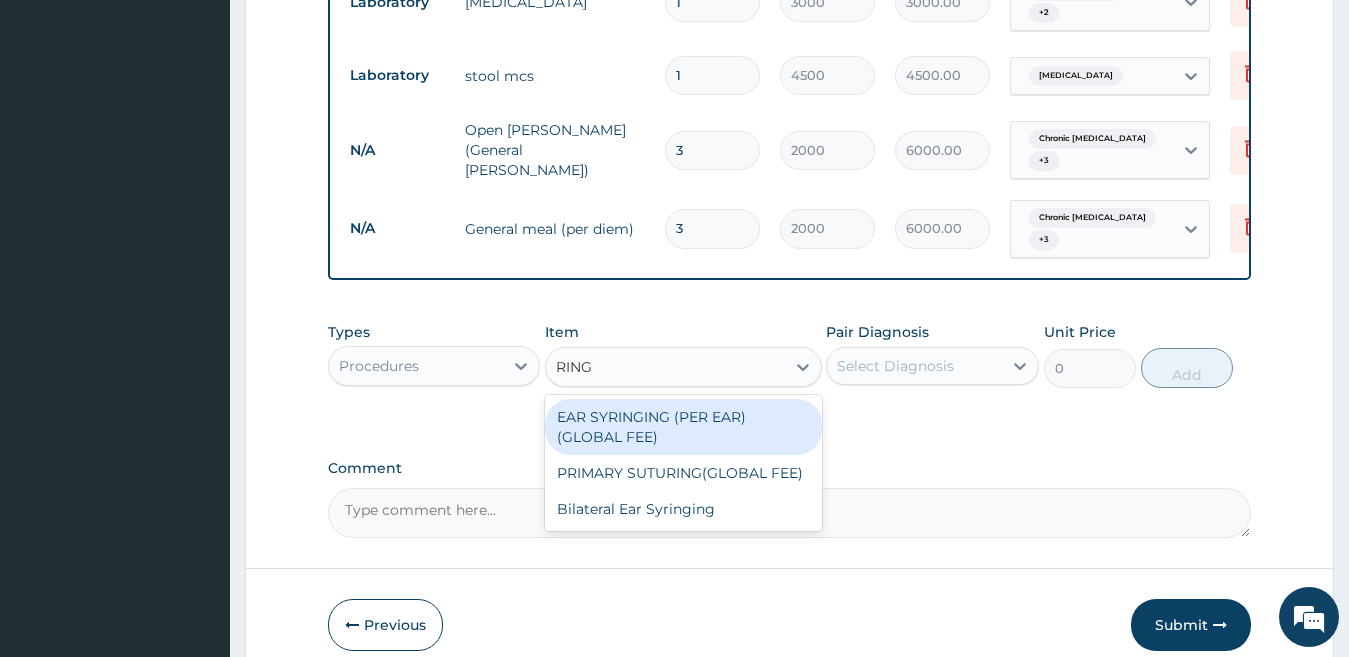 type on "RING" 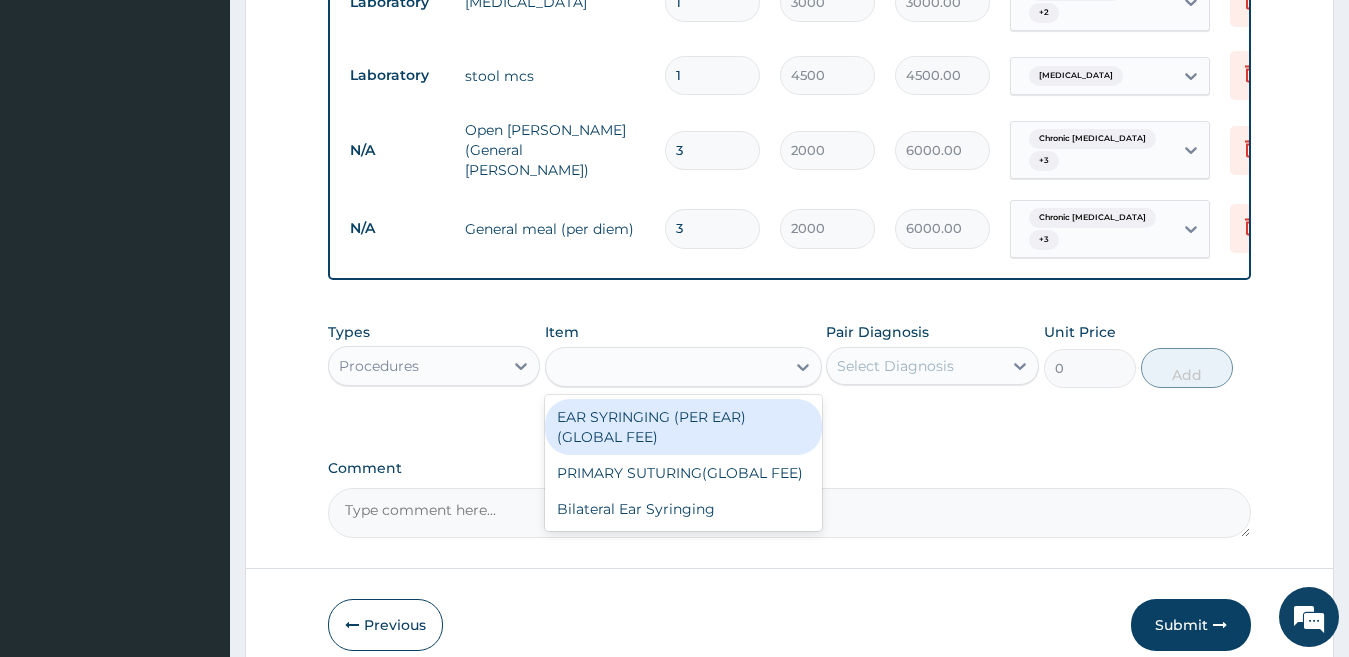click on "Procedures" at bounding box center (416, 366) 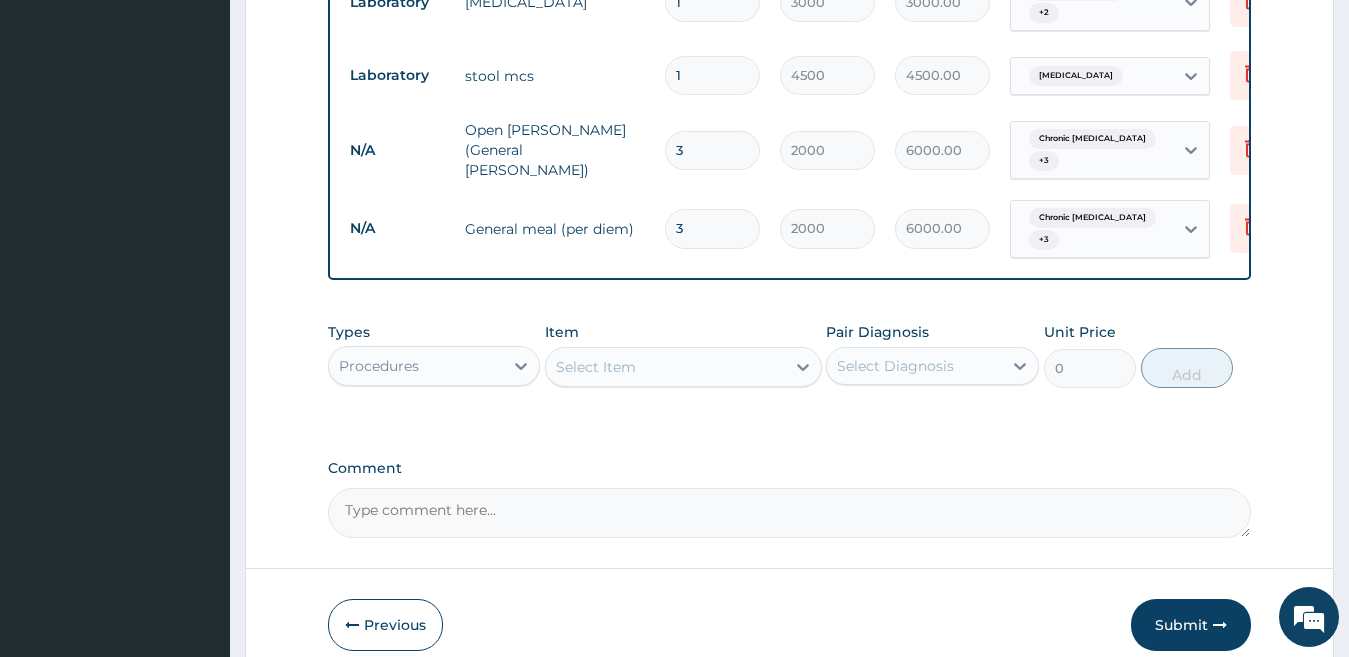 click on "Procedures" at bounding box center [416, 366] 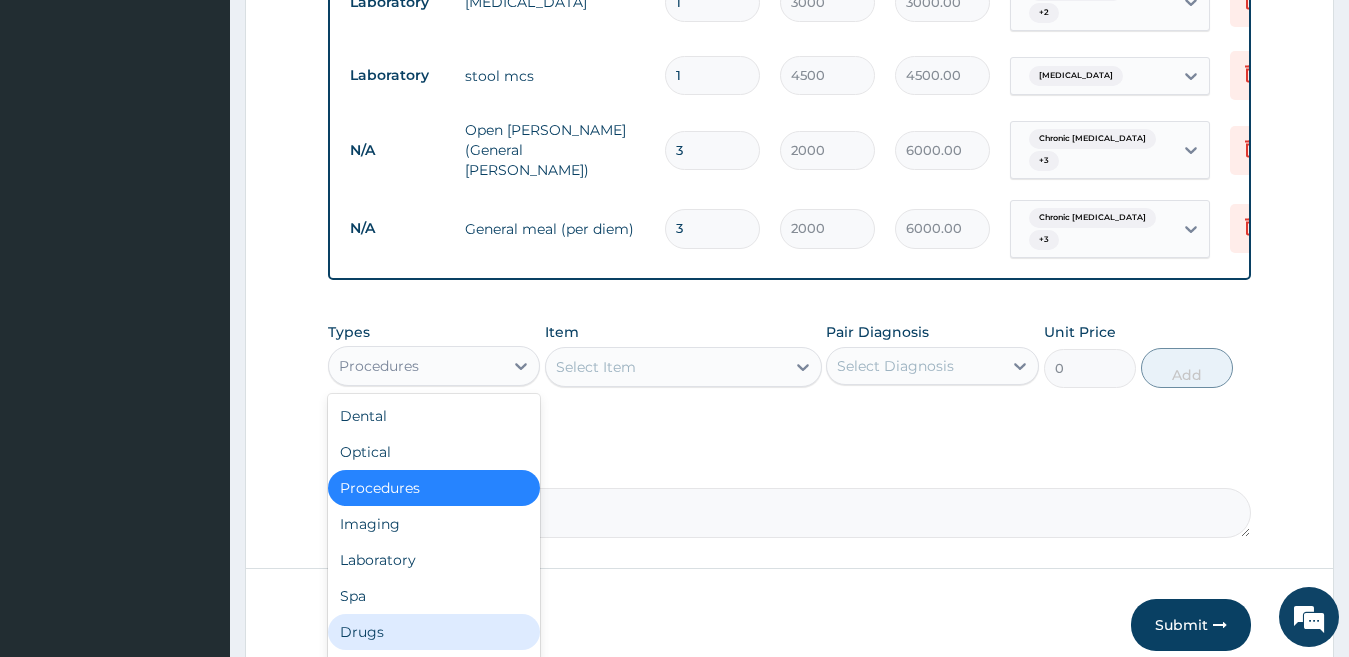 click on "Drugs" at bounding box center (434, 632) 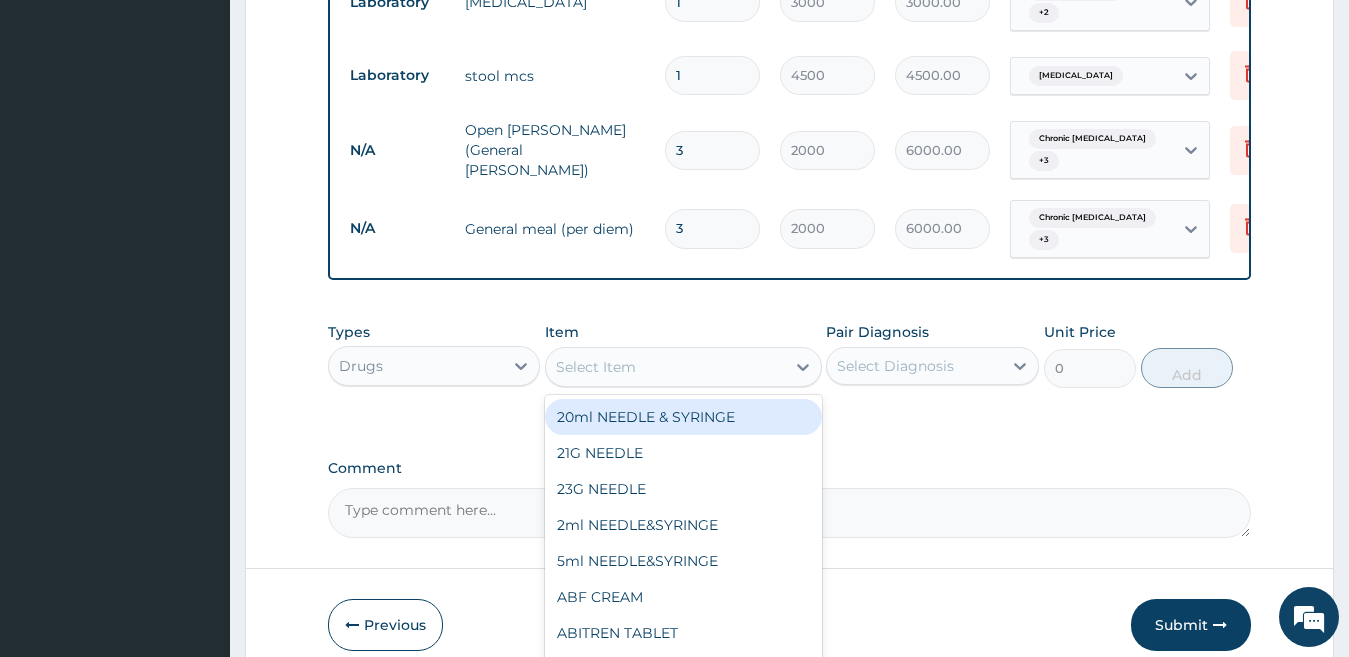 click on "Select Item" at bounding box center (596, 367) 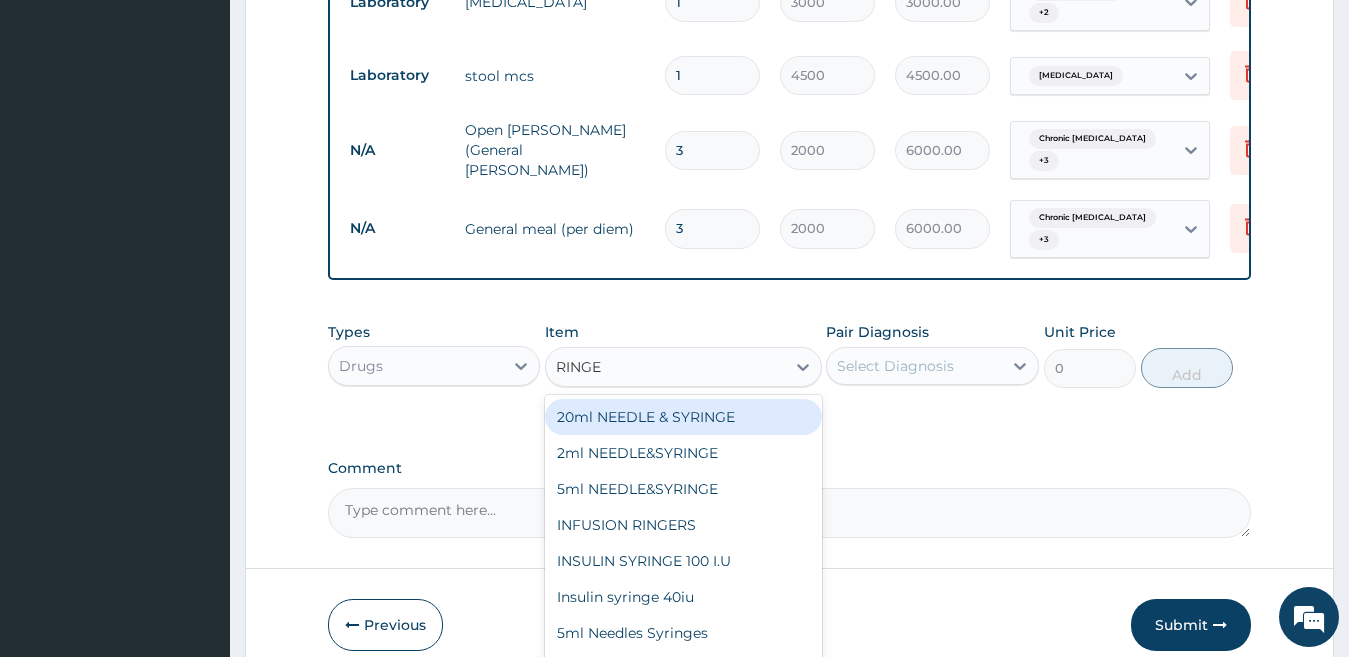 type on "RINGER" 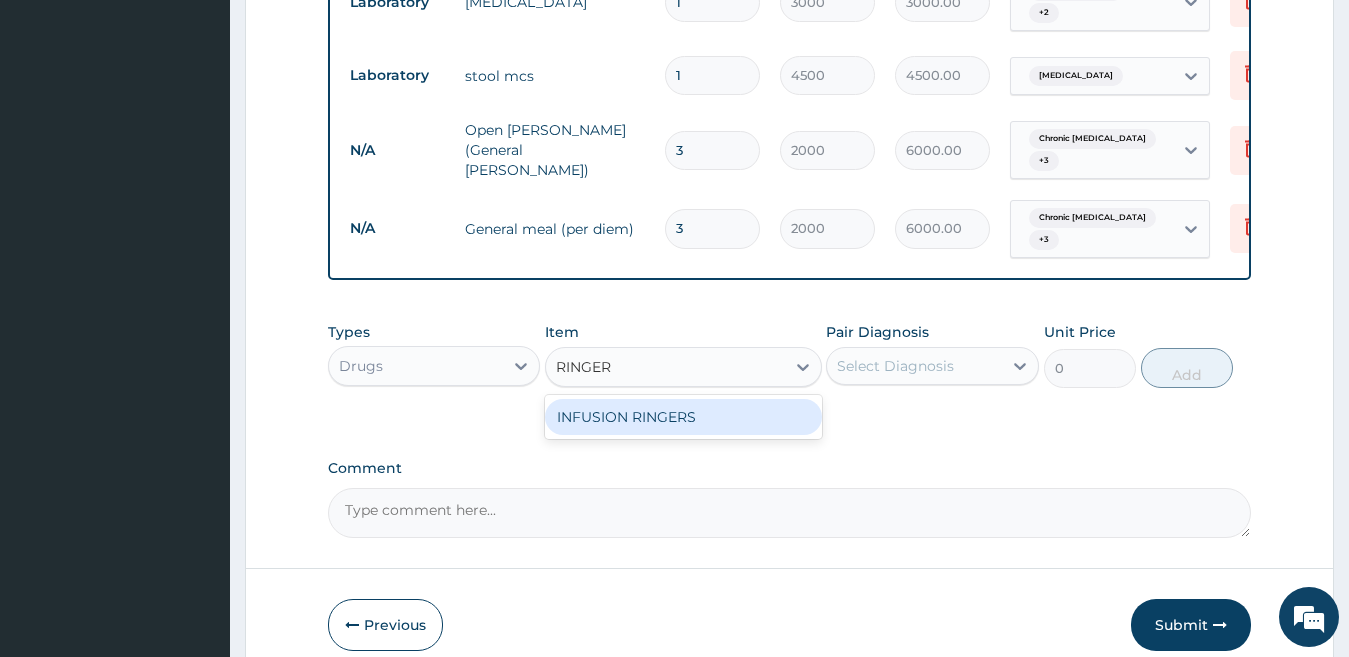 click on "INFUSION RINGERS" at bounding box center (683, 417) 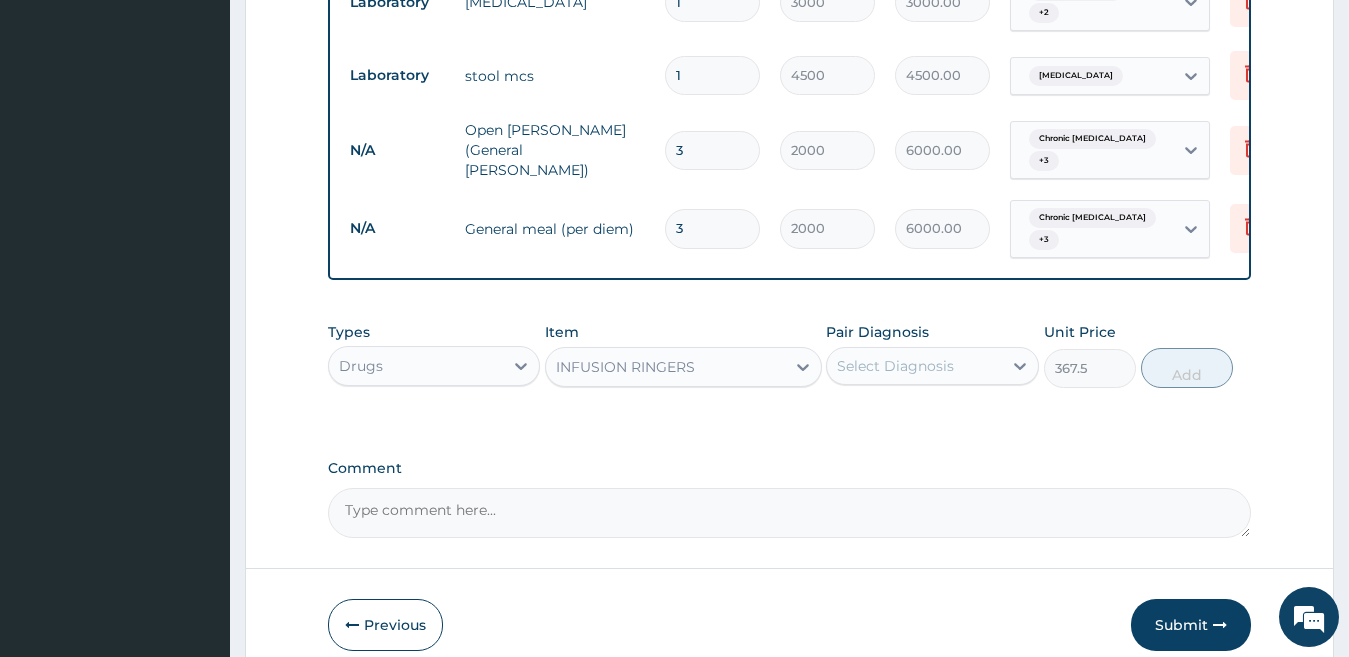 click on "INFUSION RINGERS" at bounding box center (625, 367) 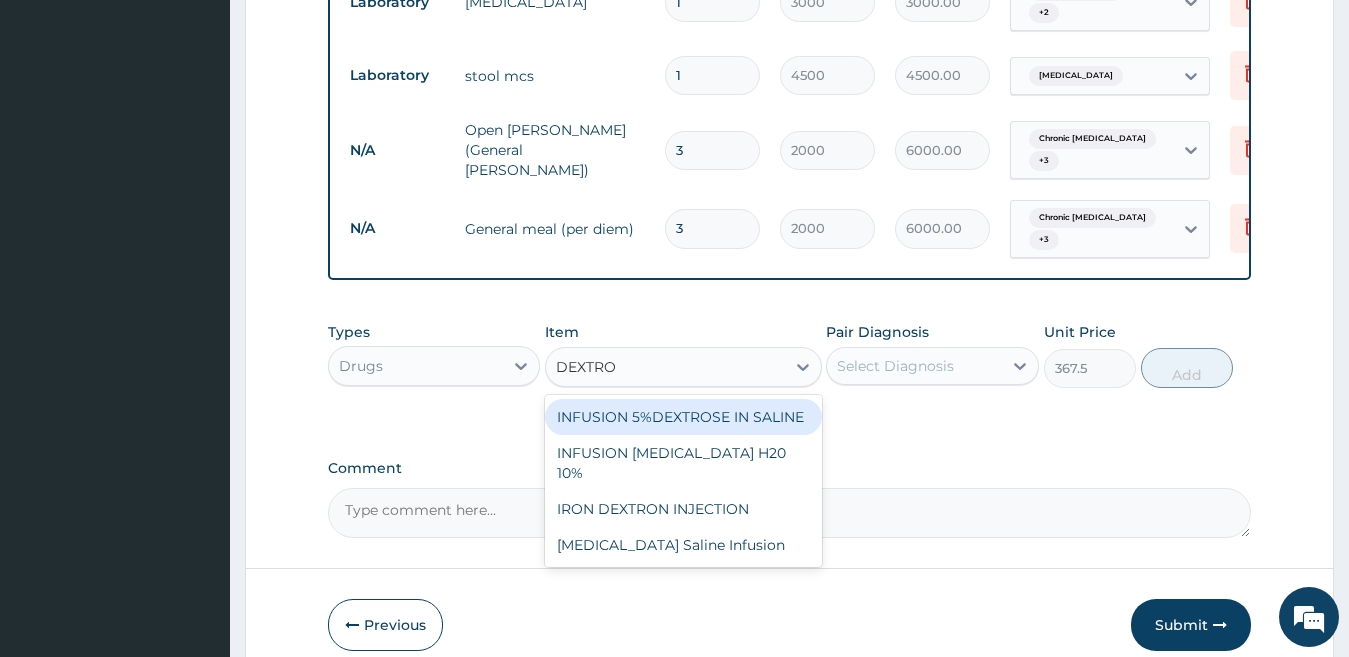 type on "DEXTROS" 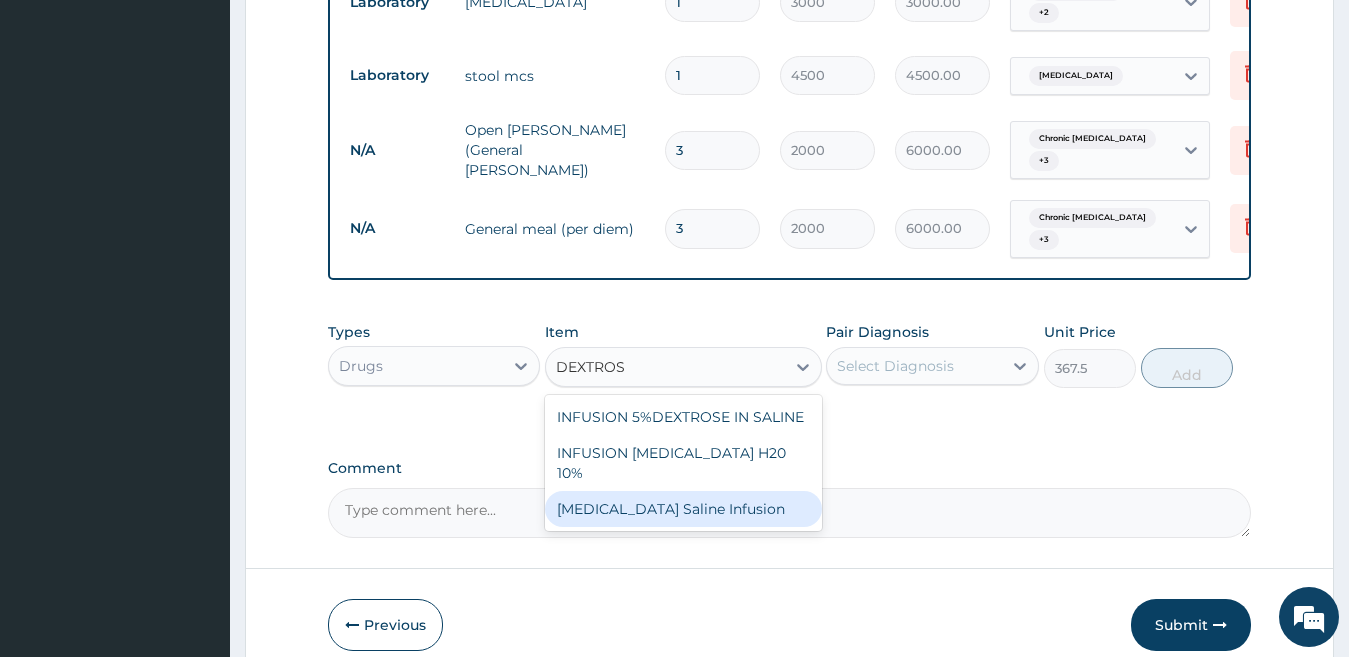 click on "Dextrose Saline  Infusion" at bounding box center [683, 509] 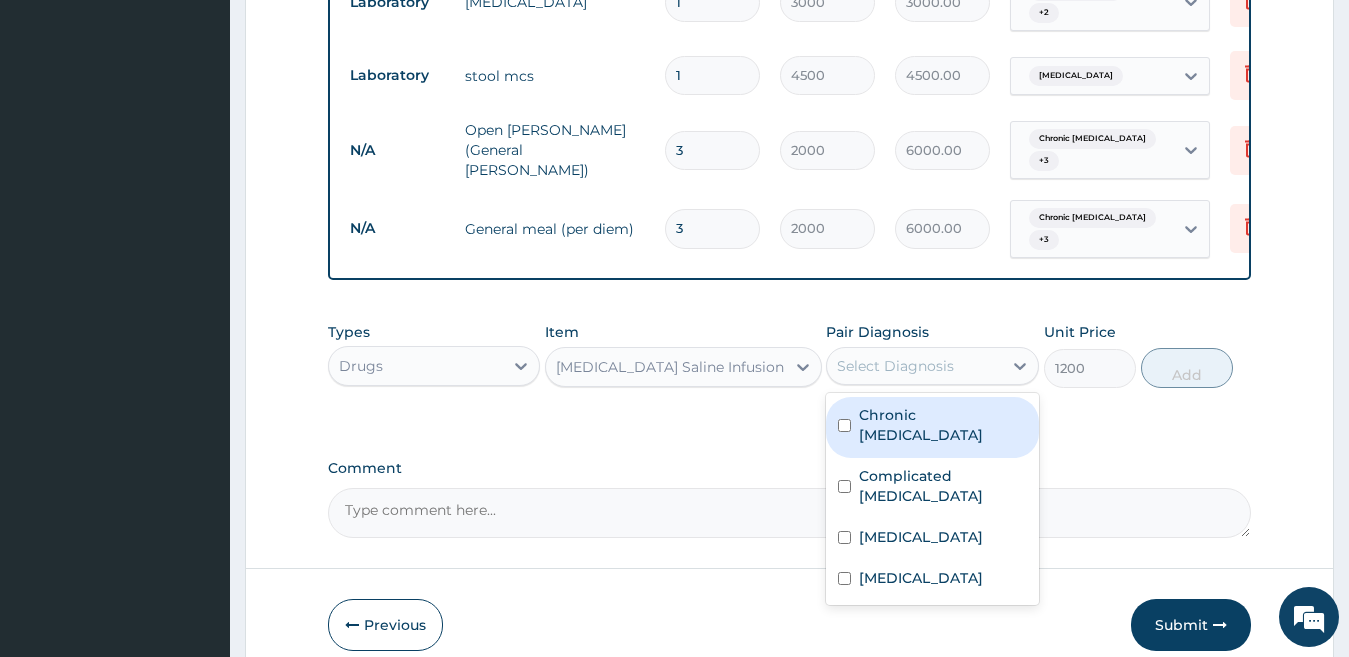 click on "Select Diagnosis" at bounding box center (895, 366) 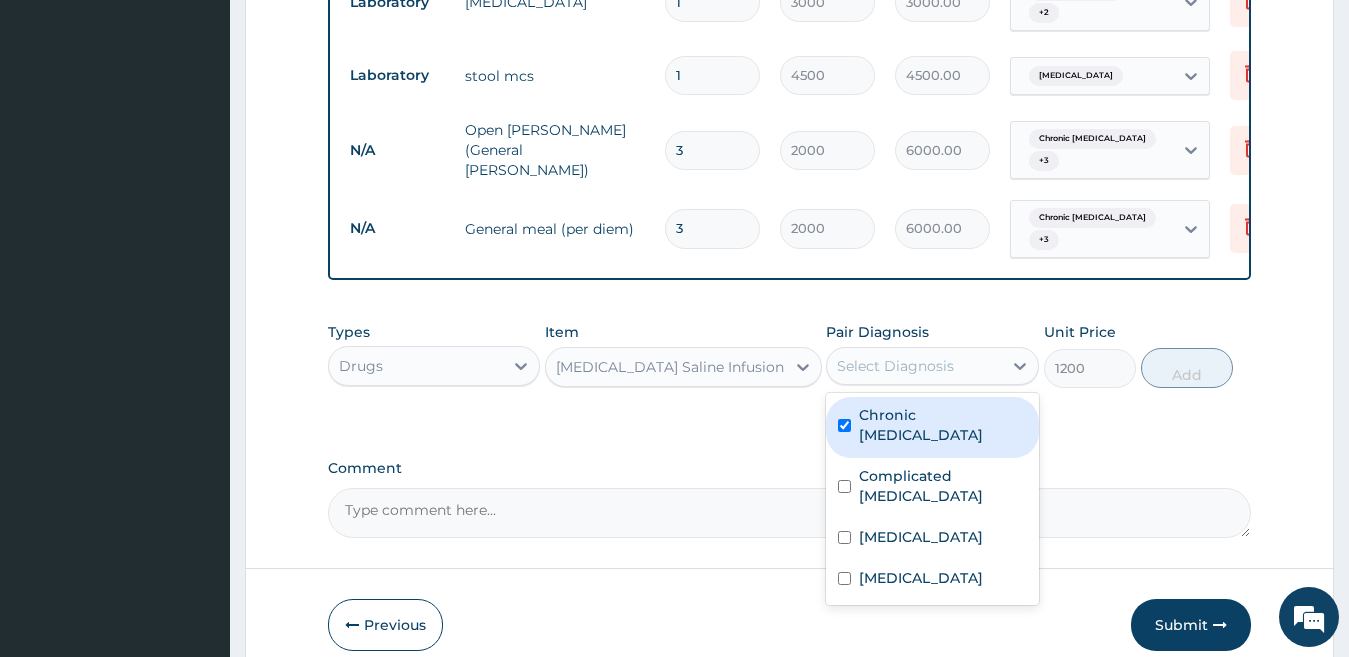 checkbox on "true" 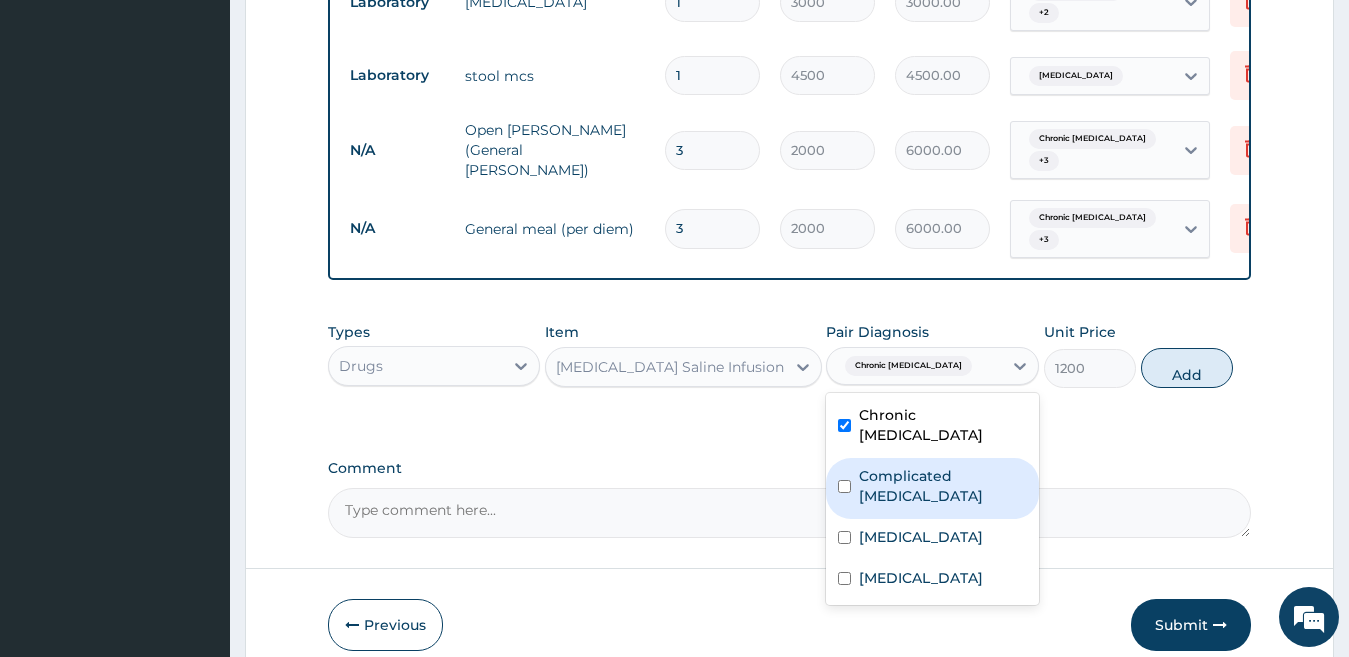 click on "Complicated malaria" at bounding box center [932, 488] 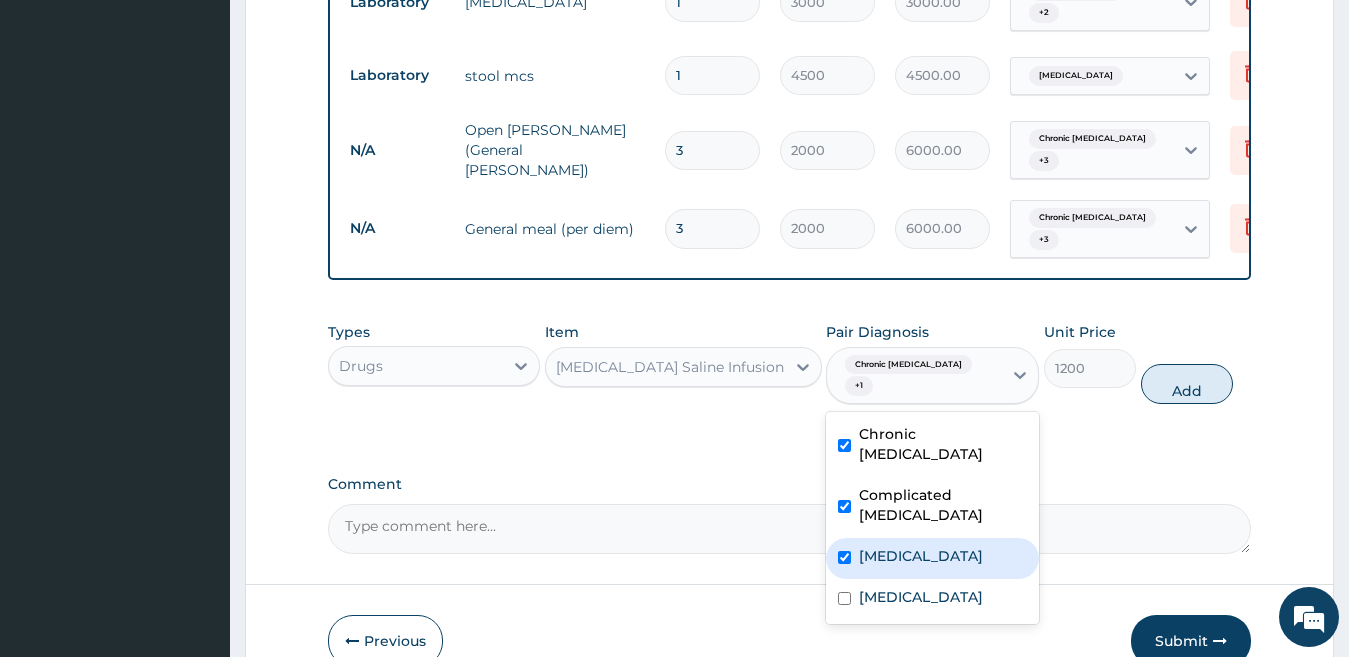 checkbox on "true" 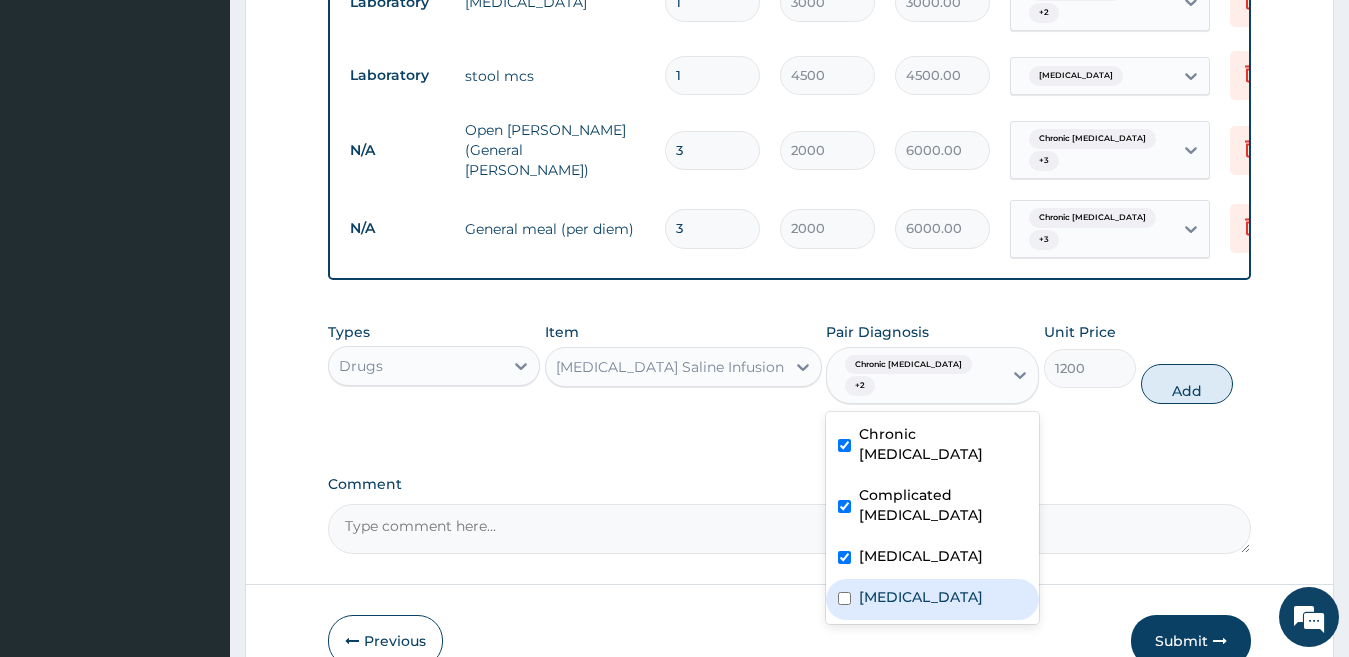 click on "Typhoid fever" at bounding box center [921, 597] 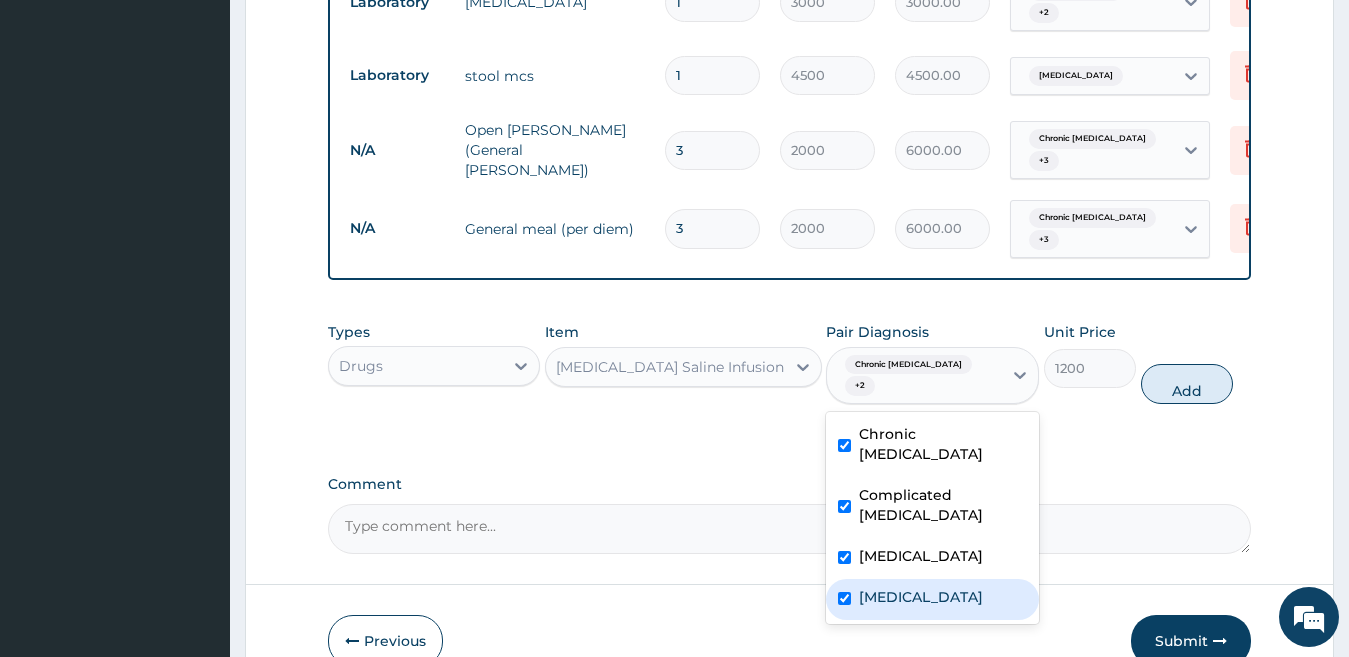 checkbox on "true" 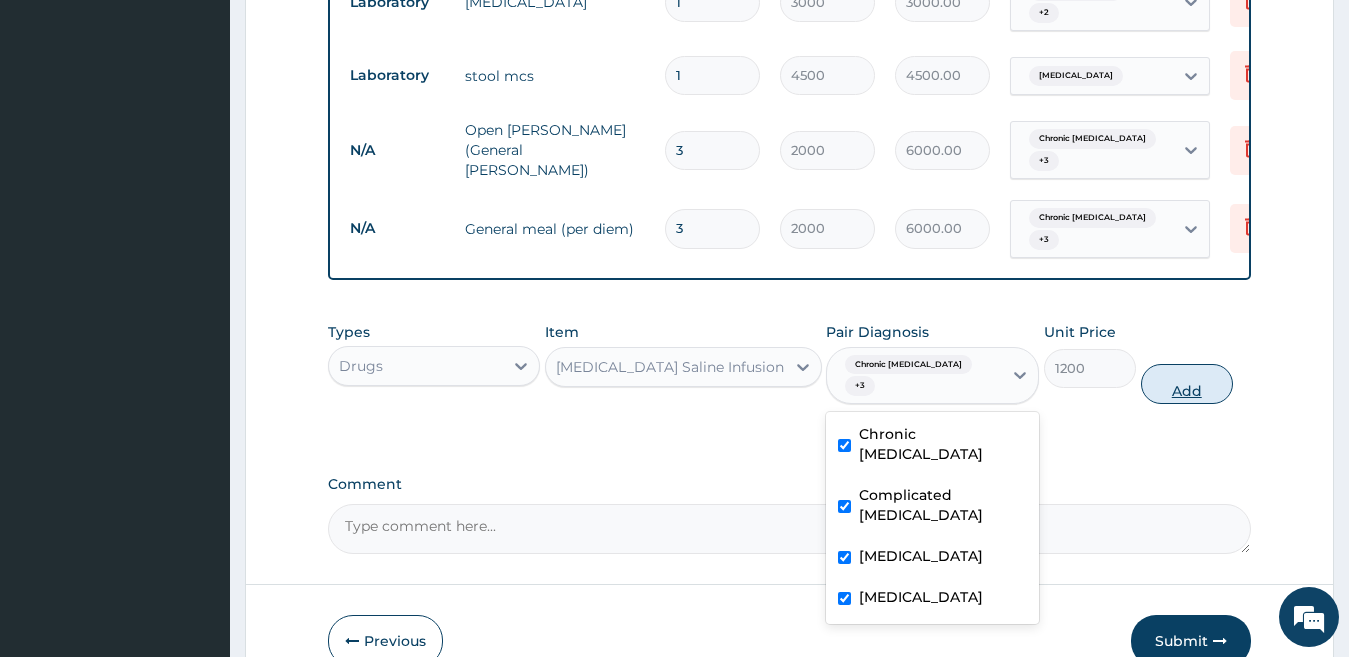 click on "Add" at bounding box center [1187, 384] 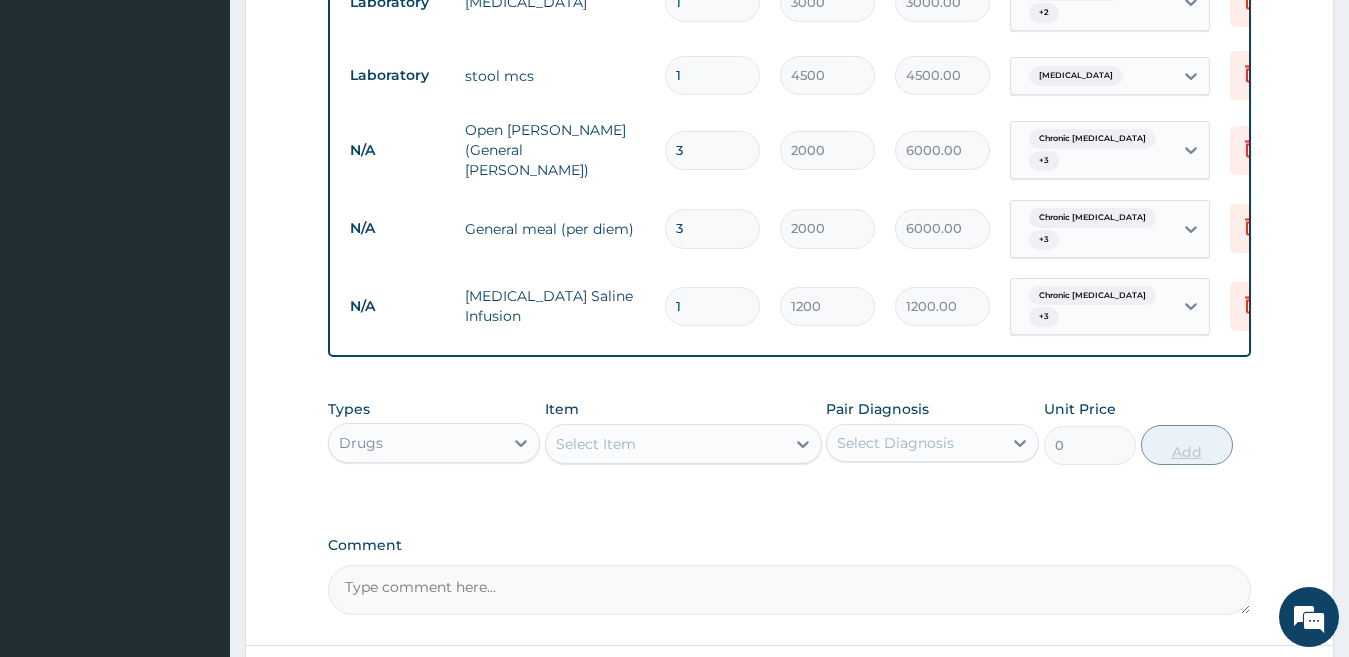 click on "PA Code / Prescription Code PA/8D081C Encounter Date 10-07-2025 Important Notice Please enter PA codes before entering items that are not attached to a PA code   All diagnoses entered must be linked to a claim item. Diagnosis & Claim Items that are visible but inactive cannot be edited because they were imported from an already approved PA code. Diagnosis Chronic gastric ulcer query Complicated malaria confirmed Acute gastroenteritis confirmed Typhoid fever confirmed NB: All diagnosis must be linked to a claim item Claim Items Type Name Quantity Unit Price Total Price Pair Diagnosis Actions Procedures   gp consultation 1 2000 2000.00 Complicated malaria  + 3 Delete Laboratory malaria parasite test 1 1500 1500.00 Complicated malaria Delete Procedures nursing care per day 3 1000 3000.00 Chronic gastric ulcer  + 3 Delete Imaging abdominopelvic scan 1 6000 6000.00 Acute gastroenteritis Delete Laboratory full blood count 1 3000 3000.00 Acute gastroenteritis  + 2 Delete Laboratory stool mcs 1 4500 4500.00 Delete 3" at bounding box center (790, -161) 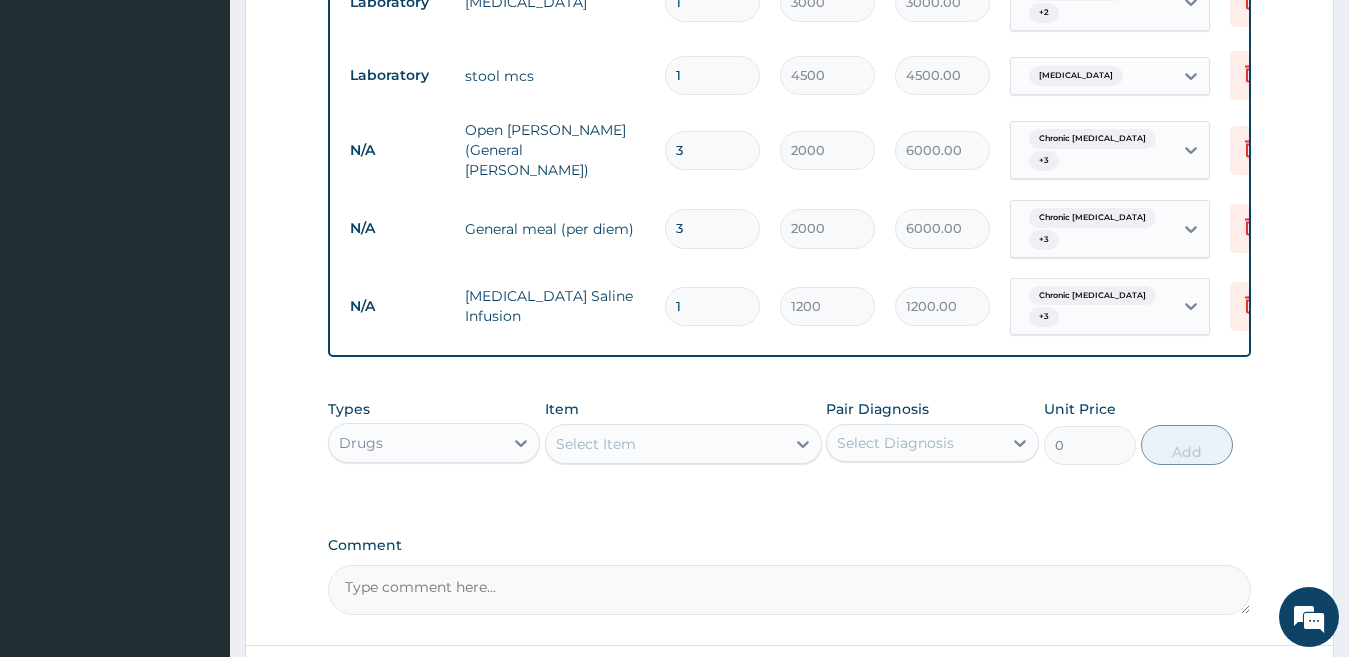 click on "1" at bounding box center (712, 306) 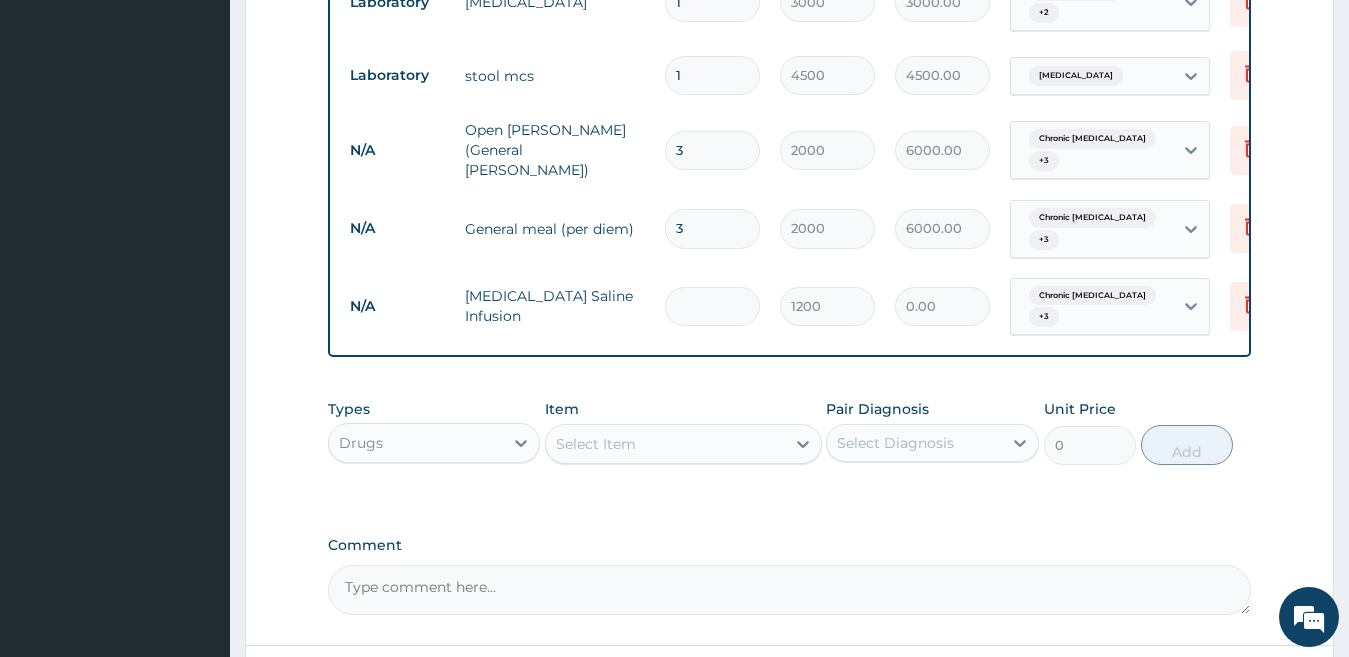 type on "8" 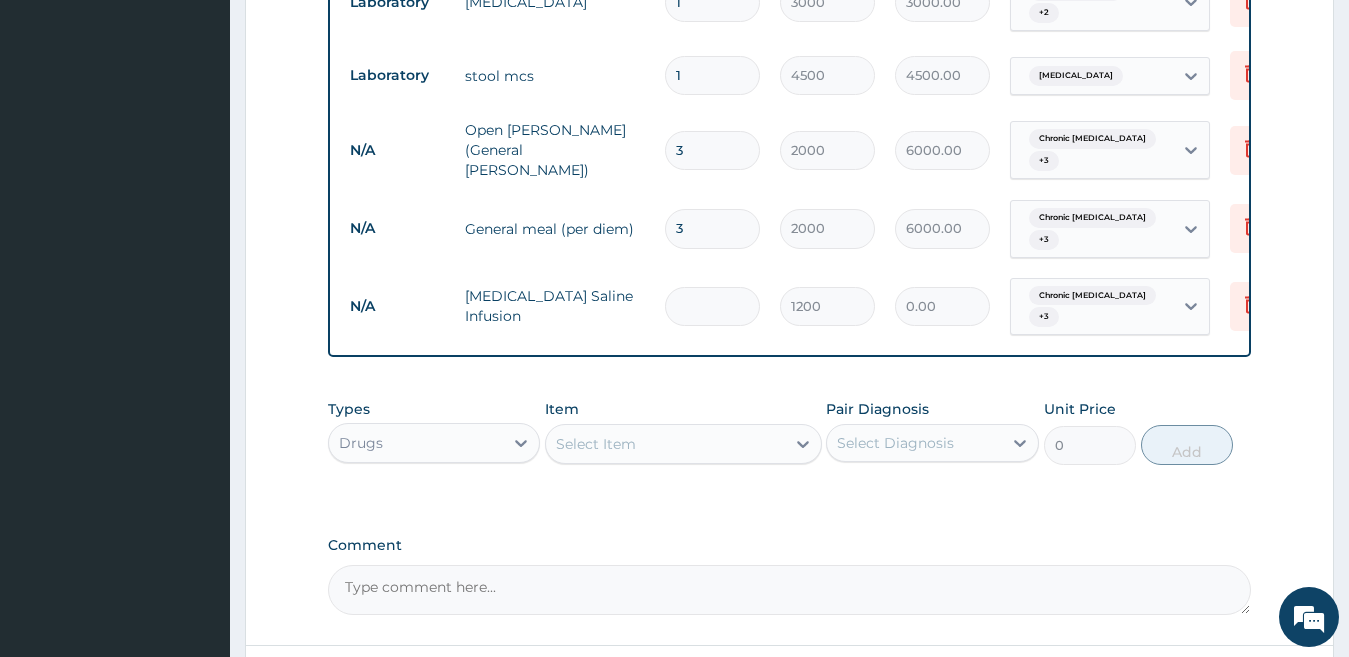 type on "9600.00" 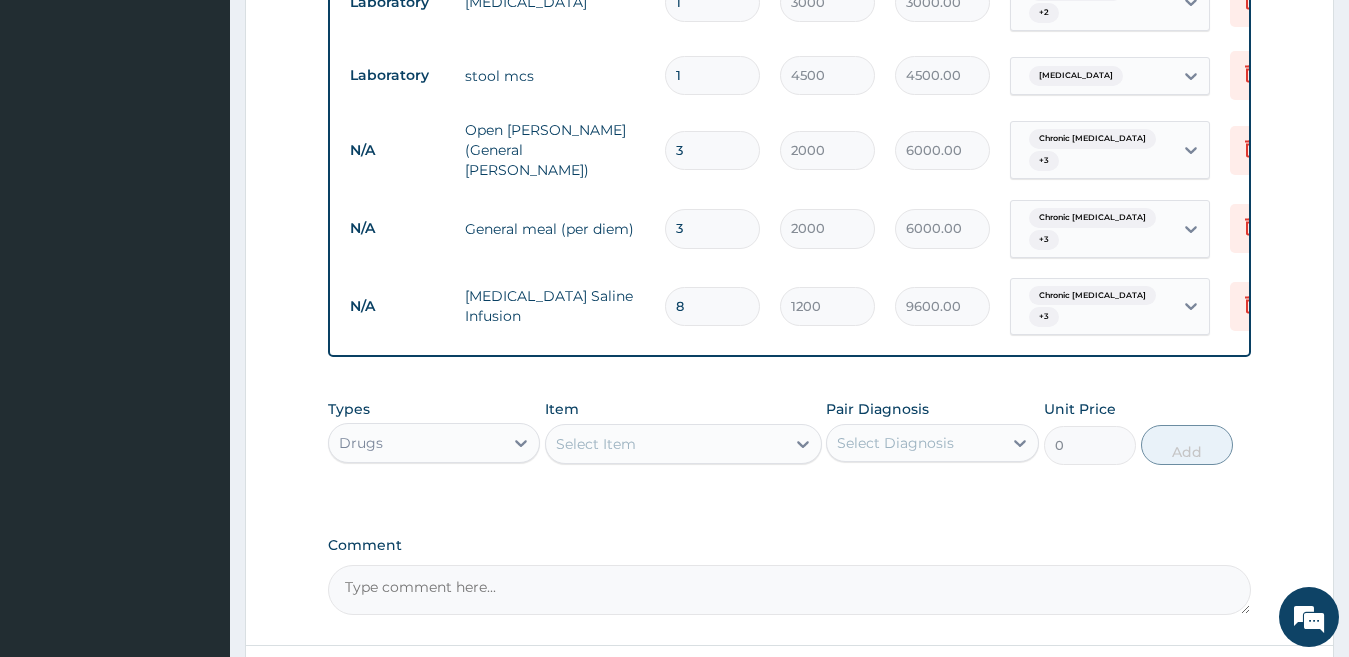 type on "8" 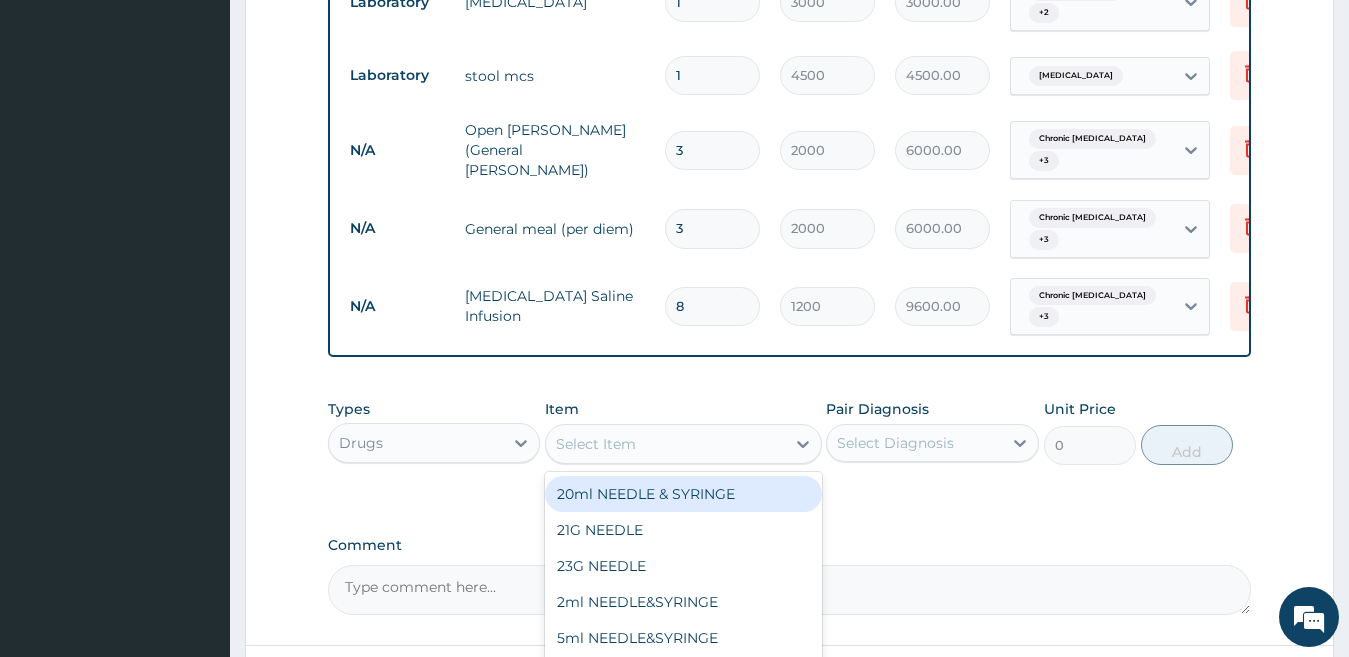 click on "Select Item" at bounding box center [665, 444] 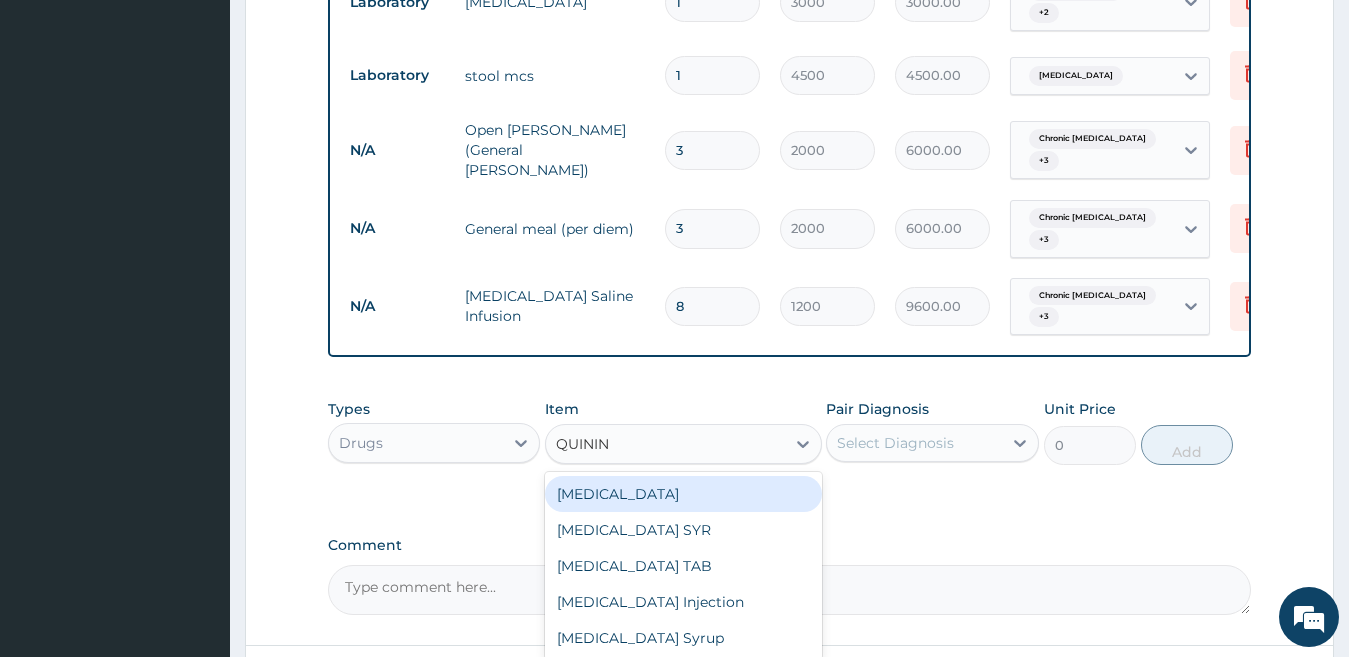 type on "QUININE" 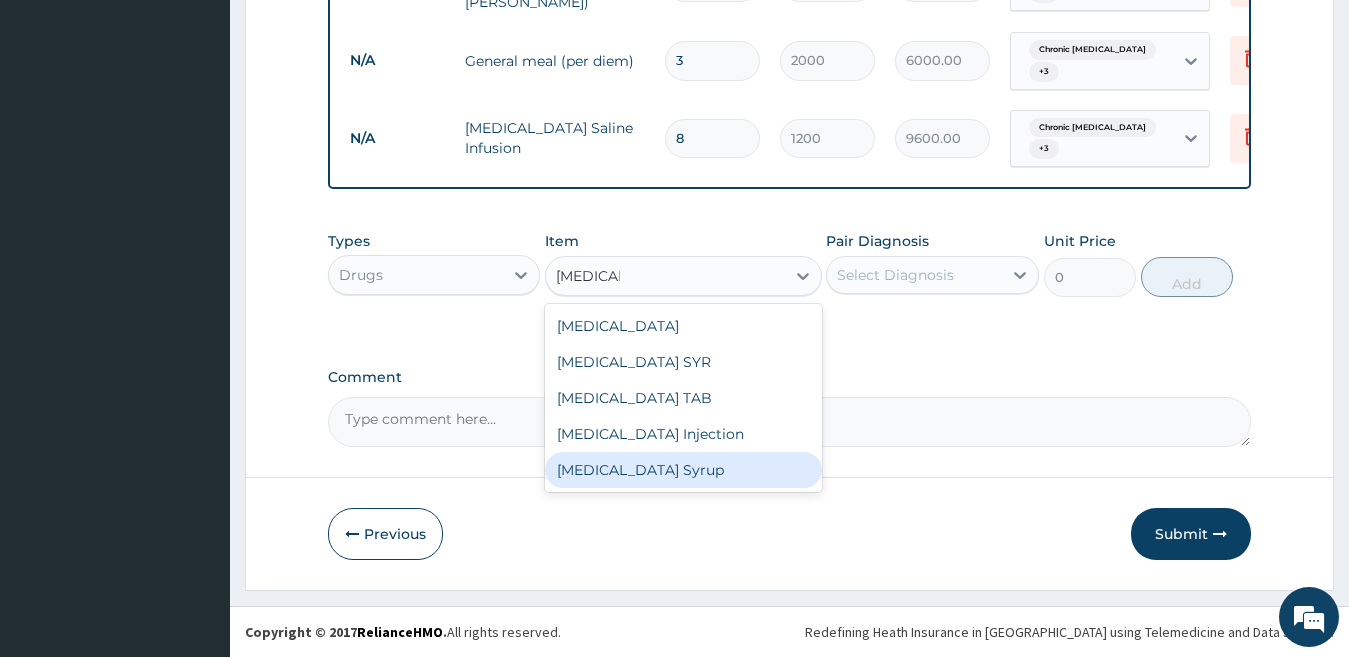 scroll, scrollTop: 1310, scrollLeft: 0, axis: vertical 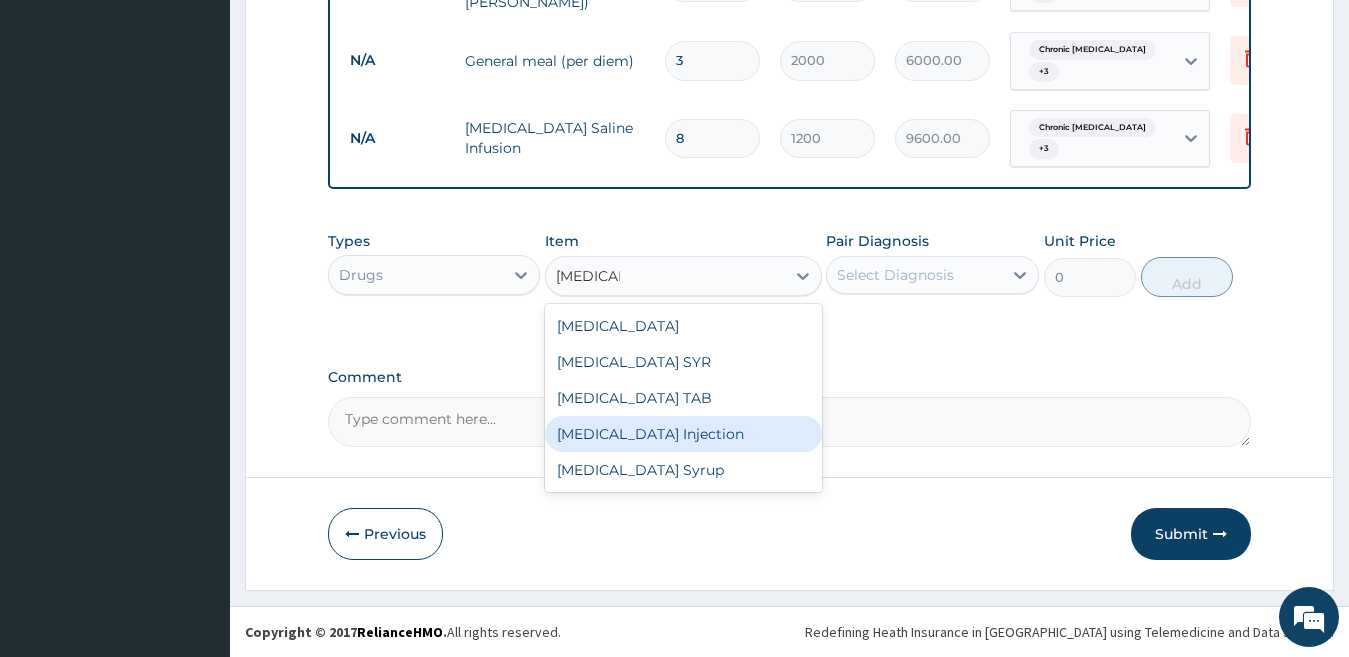 click on "Quinine Injection" at bounding box center [683, 434] 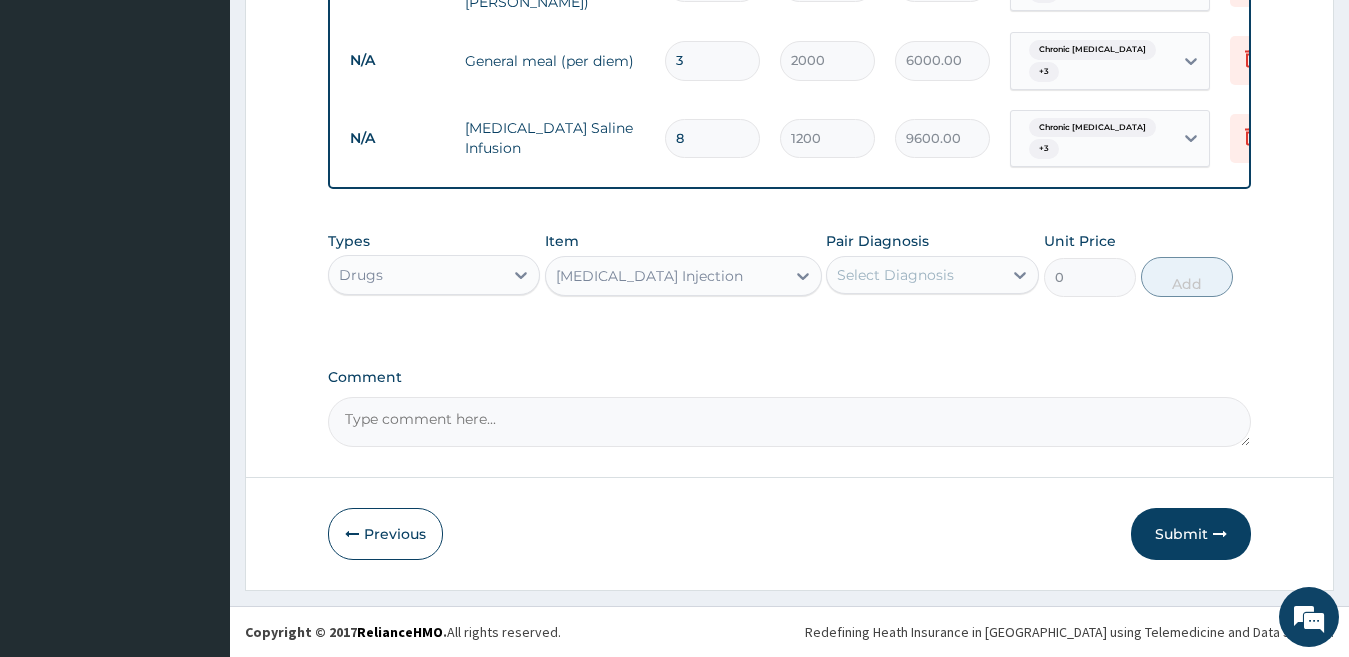 type 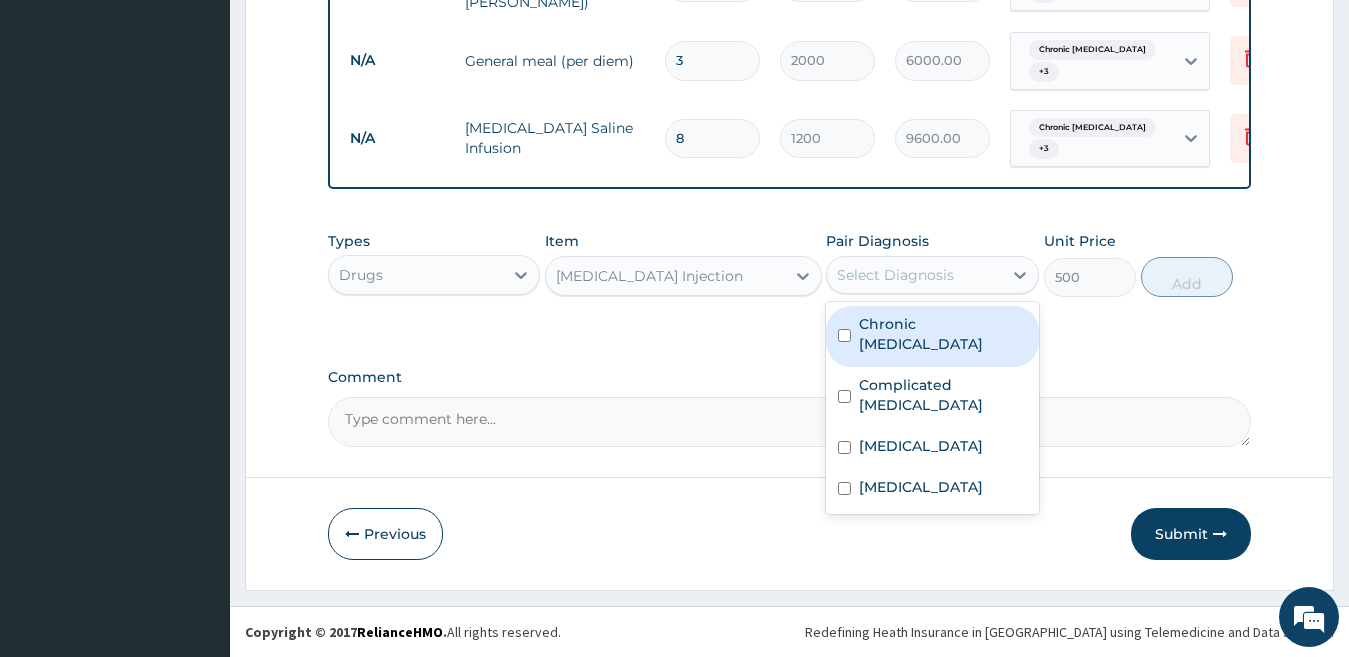 click on "Select Diagnosis" at bounding box center (895, 275) 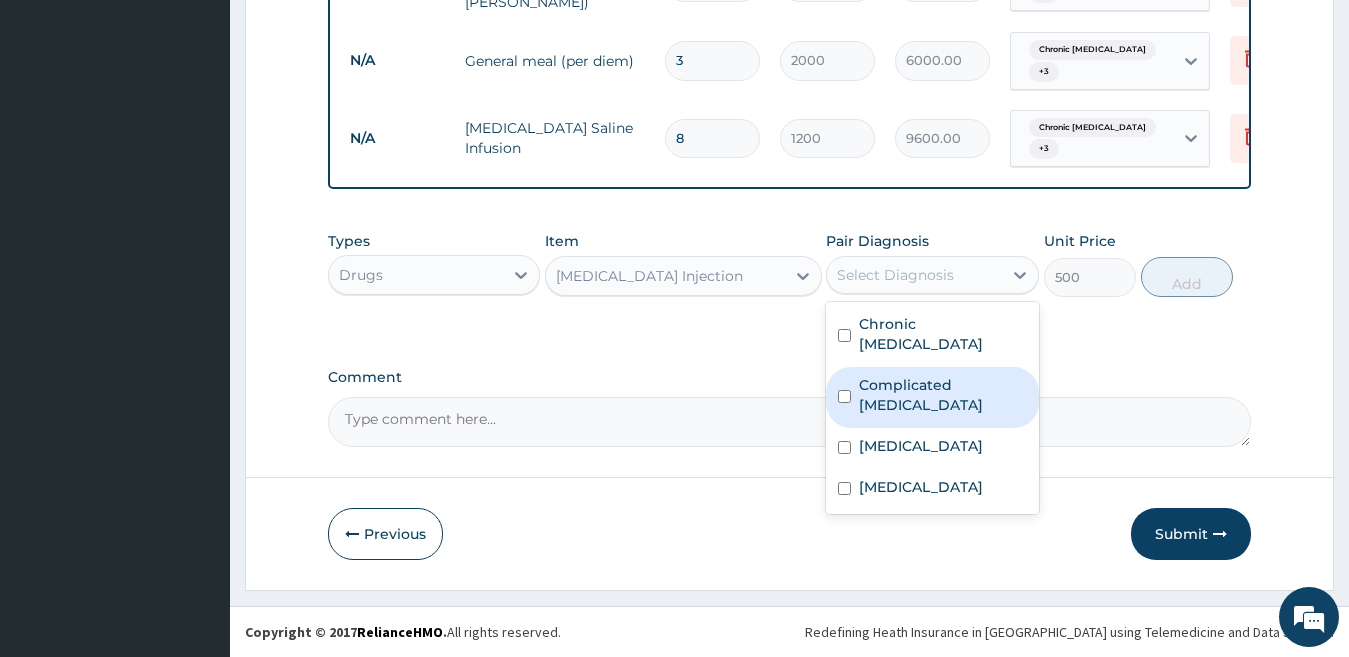 click on "Complicated malaria" at bounding box center (943, 395) 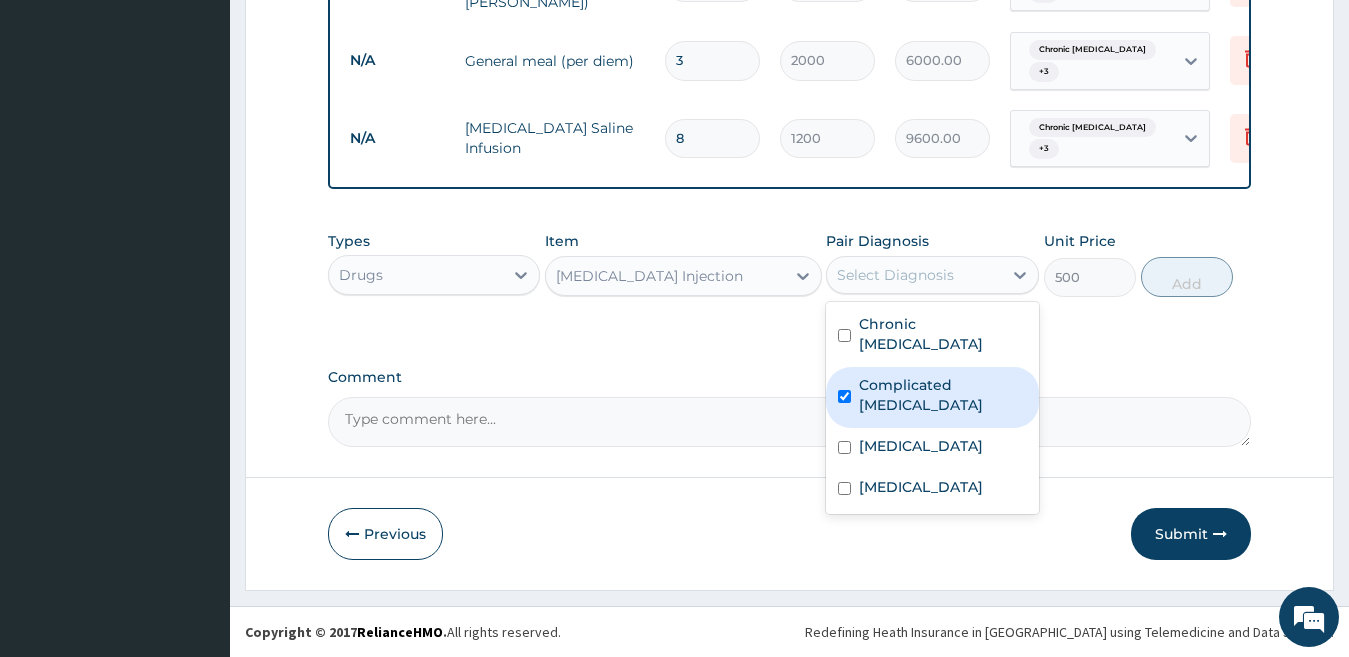 checkbox on "true" 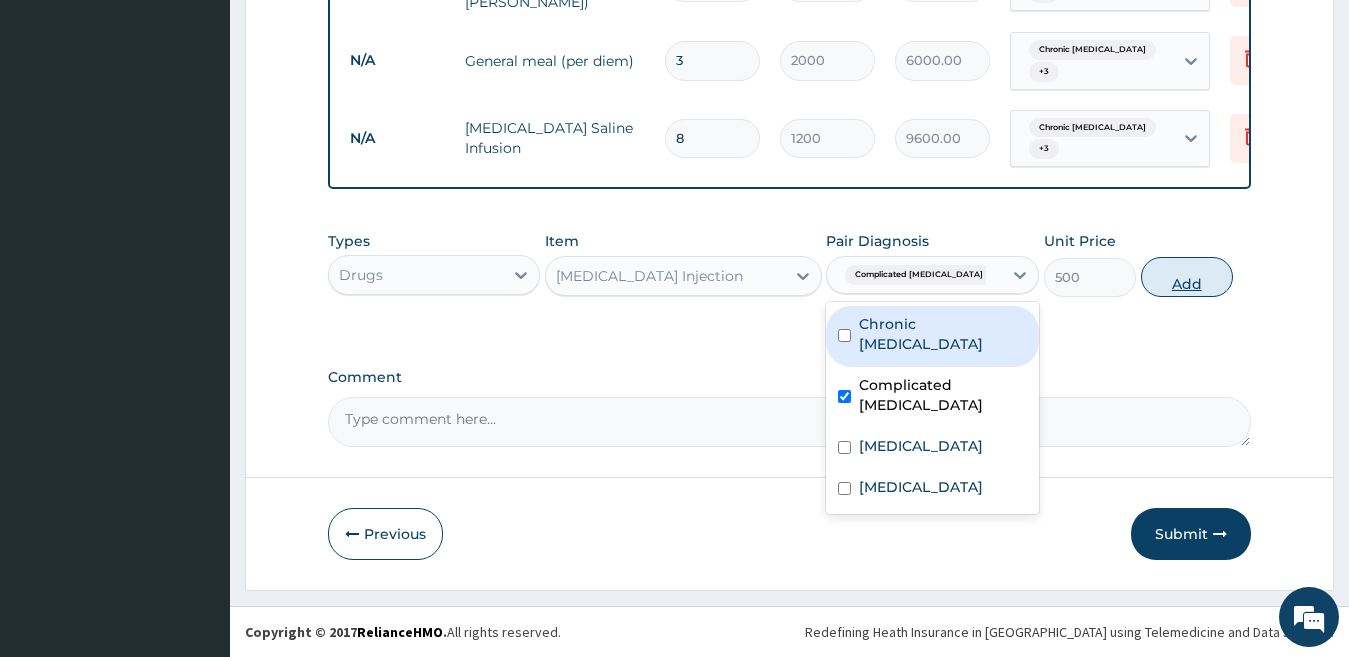 click on "Add" at bounding box center (1187, 277) 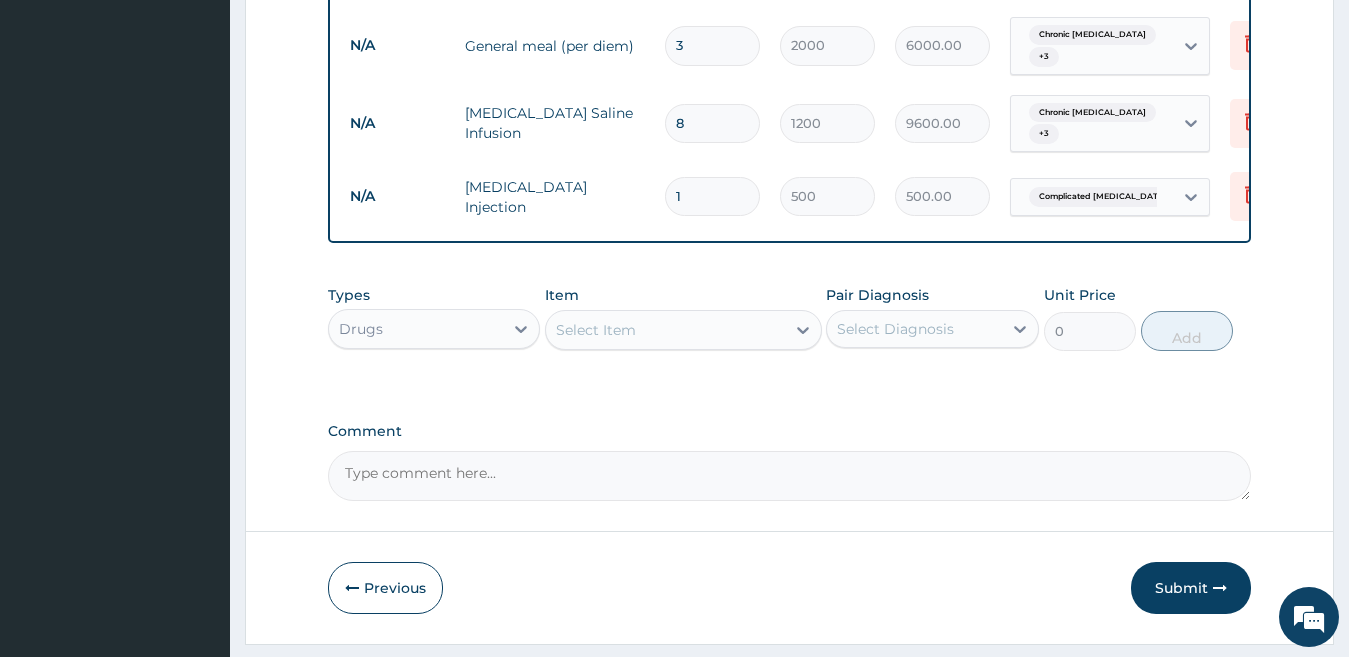 type 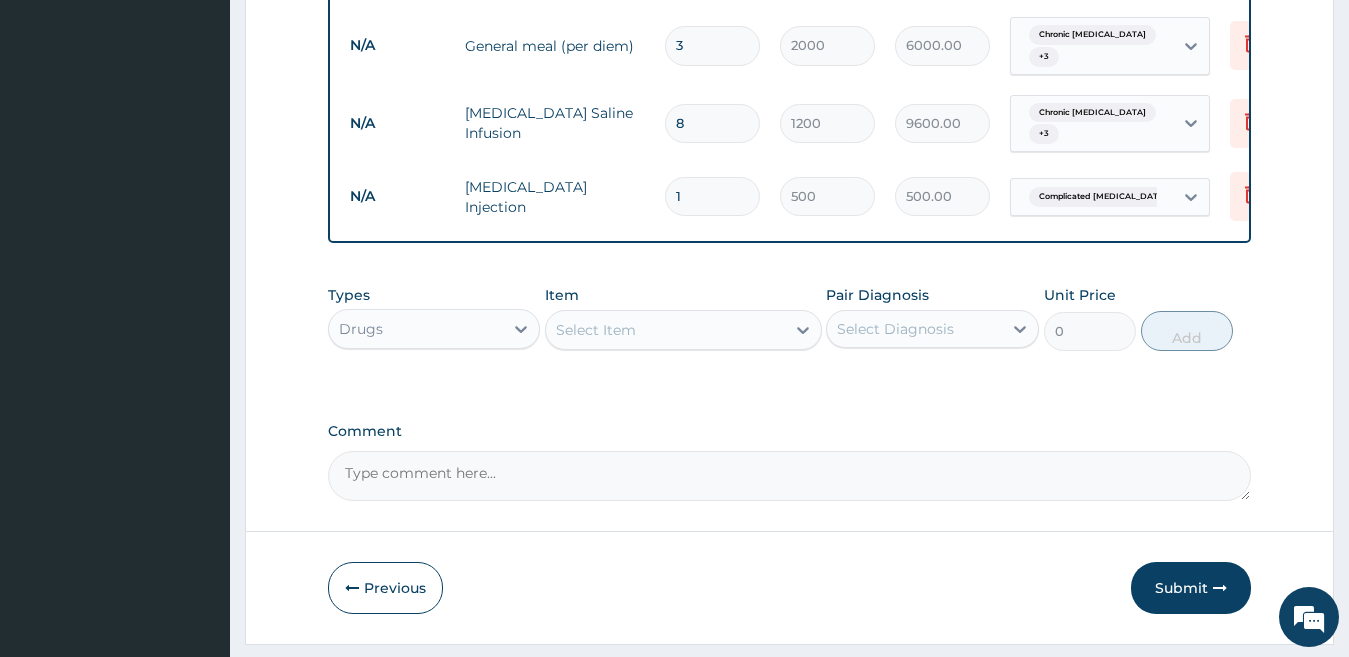 type on "0.00" 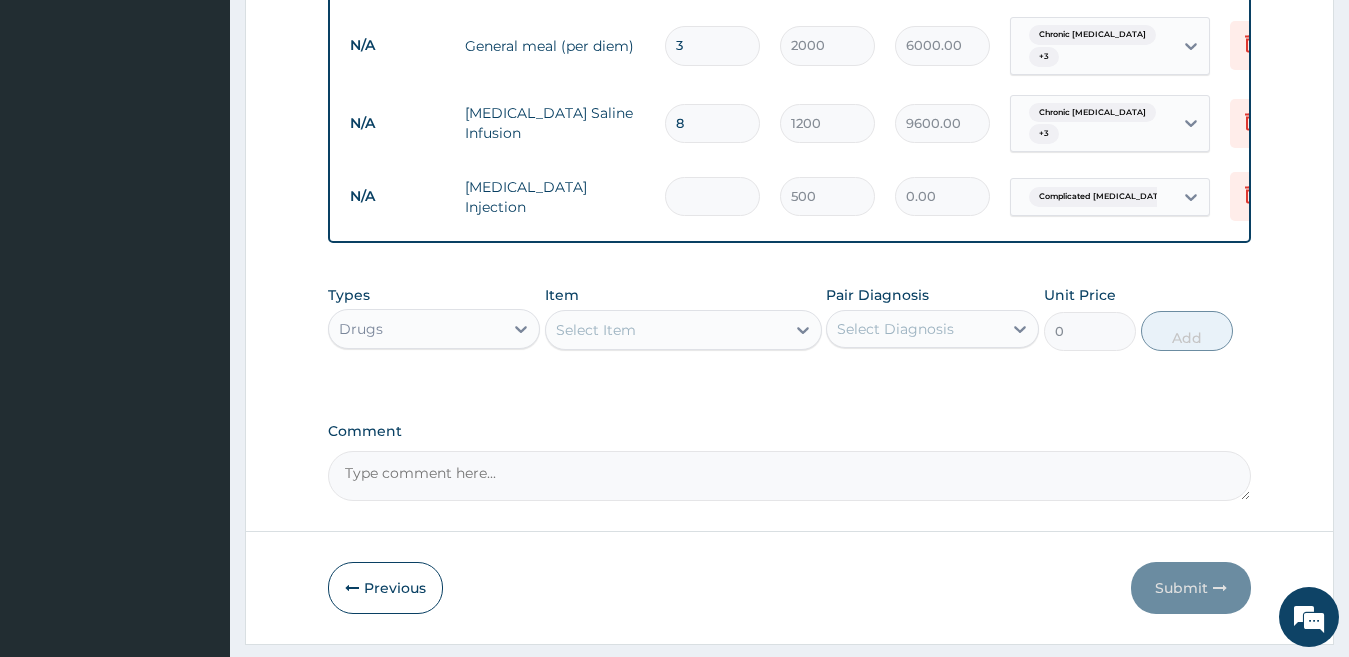 type on "3" 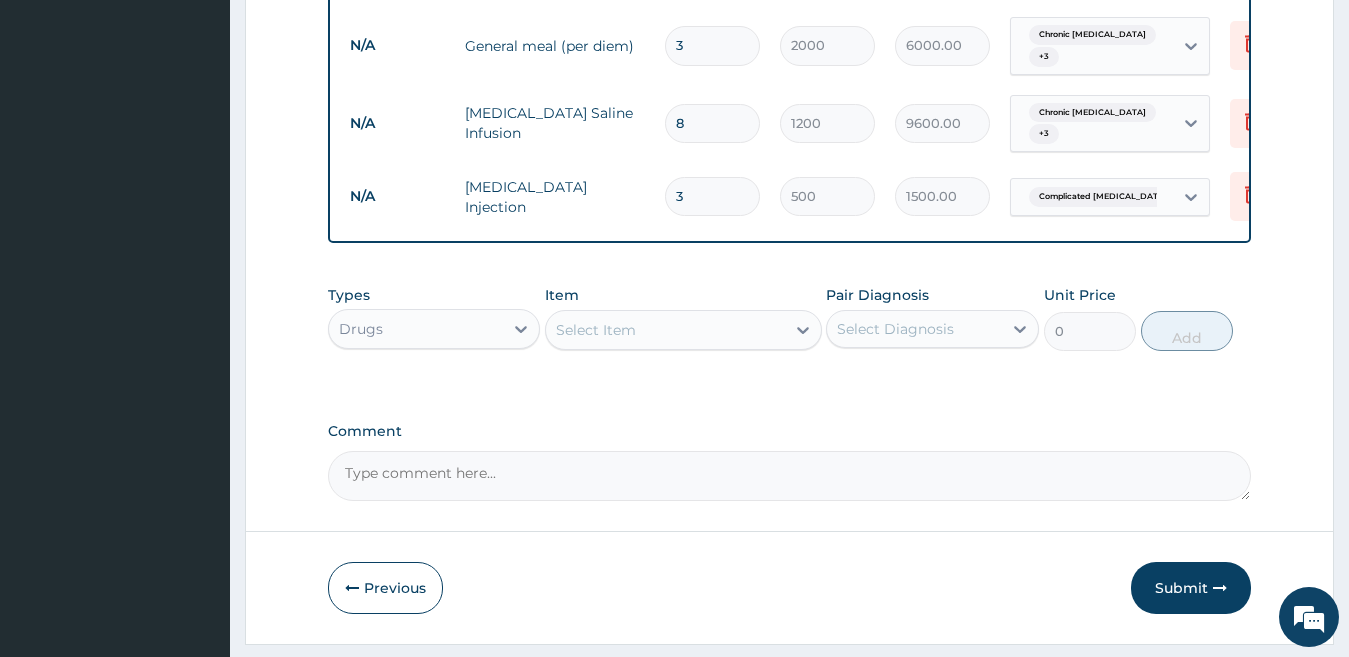 type on "3" 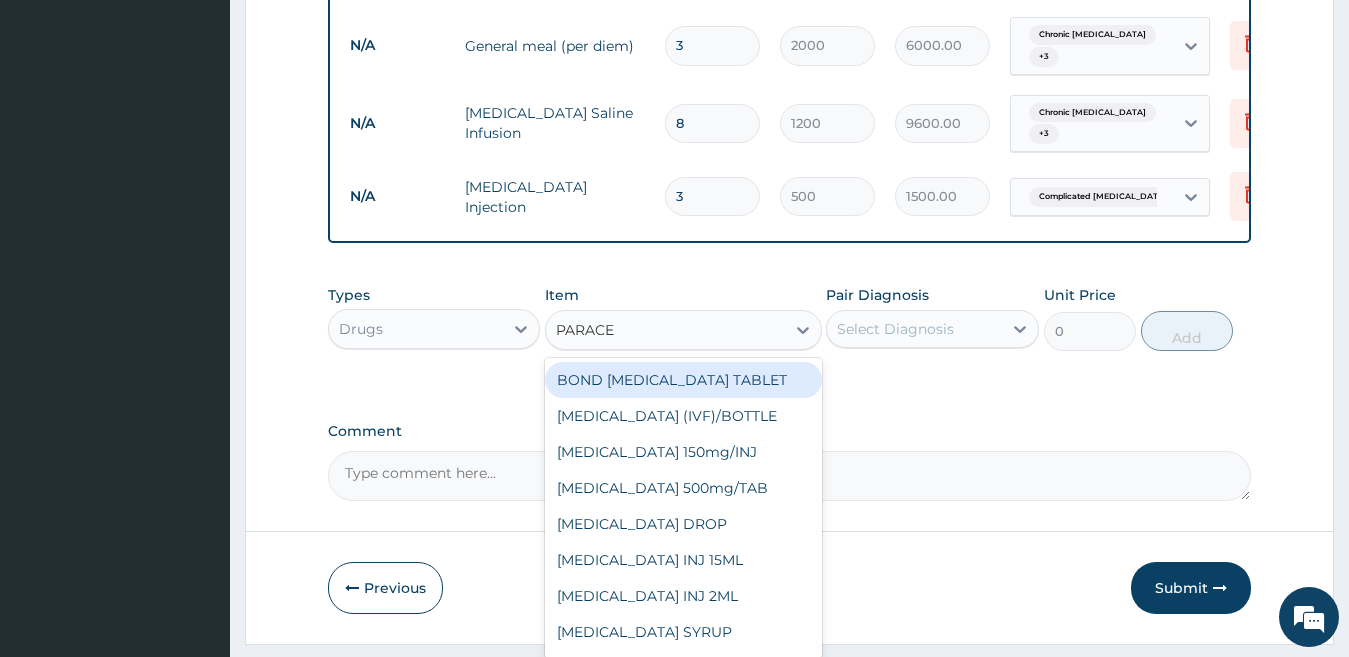 type on "PARACET" 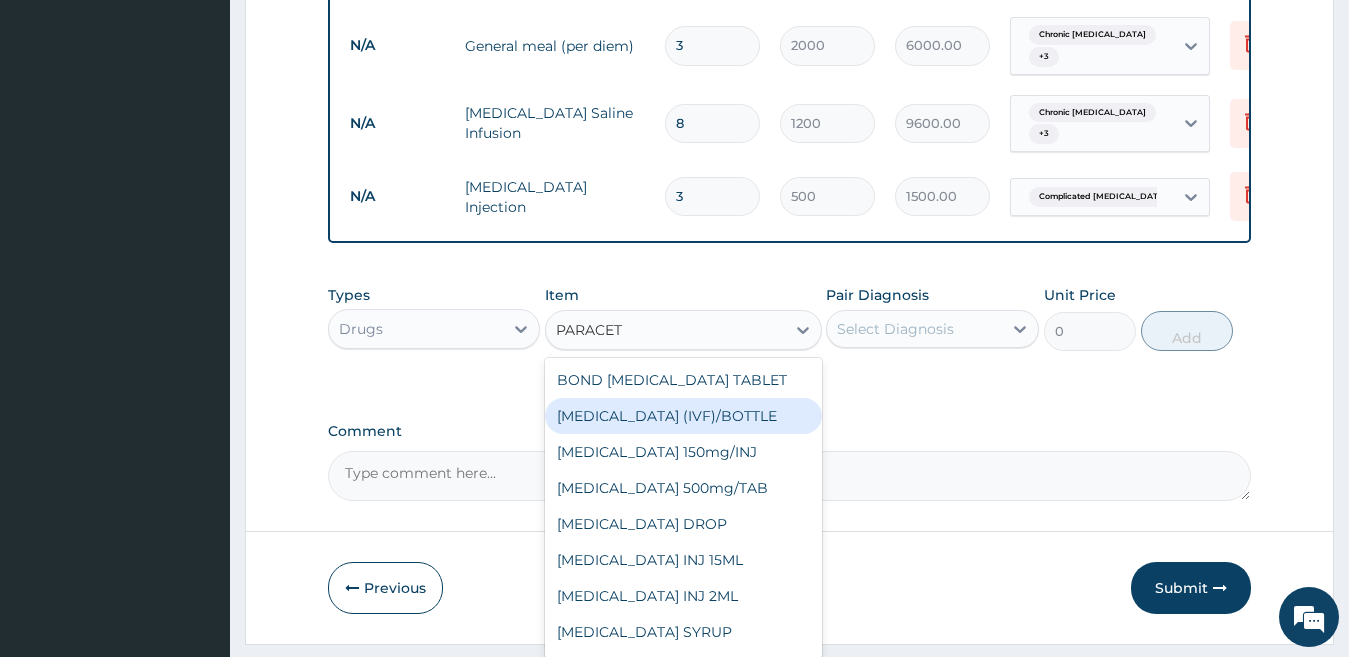 scroll, scrollTop: 140, scrollLeft: 0, axis: vertical 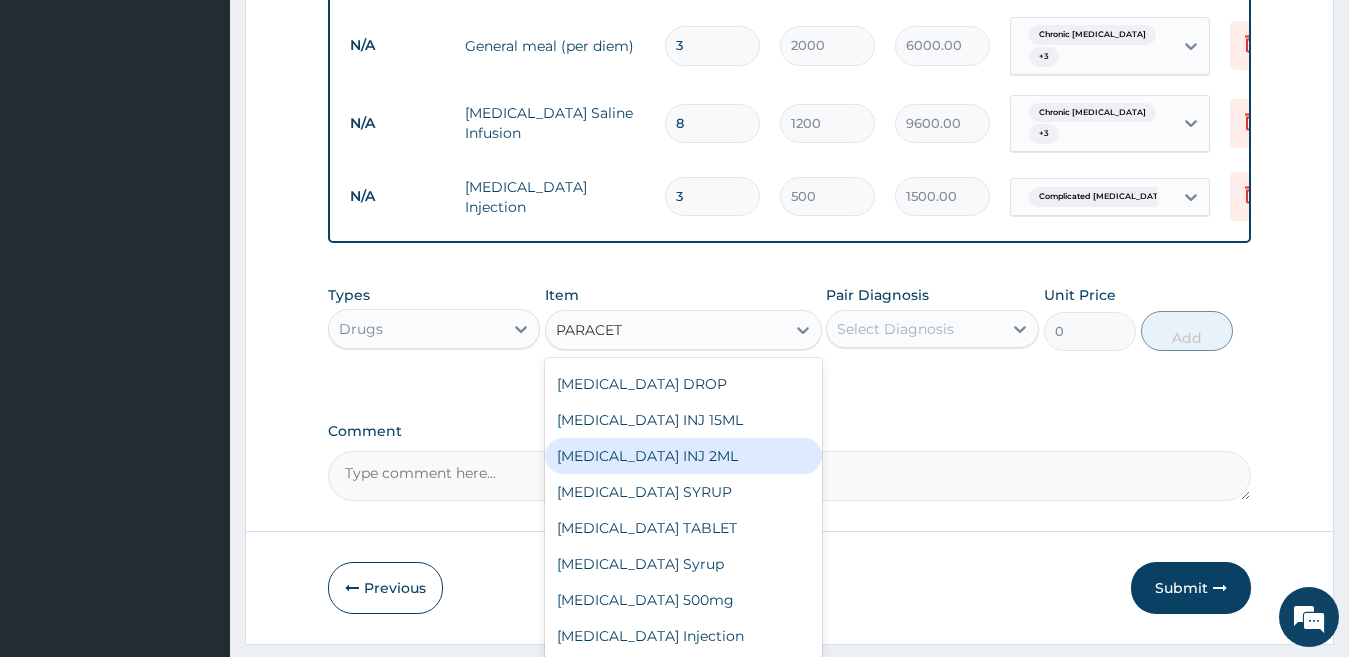 click on "PARACETAMOL INJ 2ML" at bounding box center (683, 456) 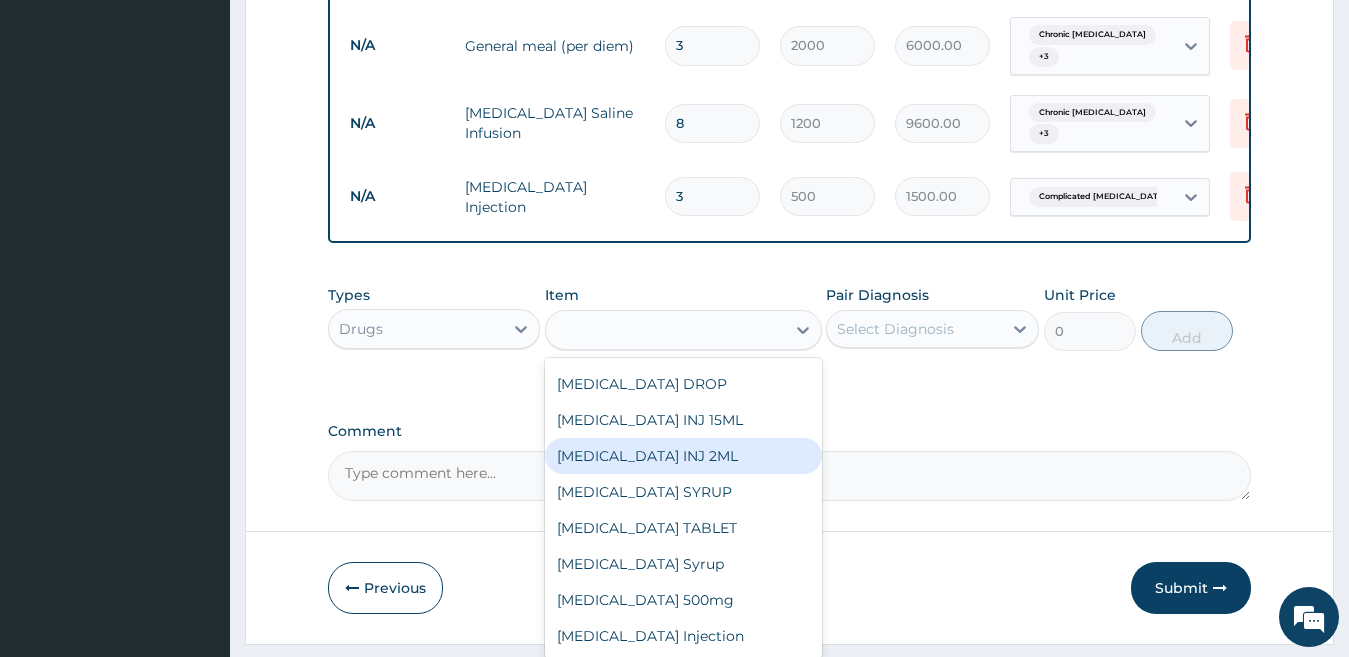 type on "210" 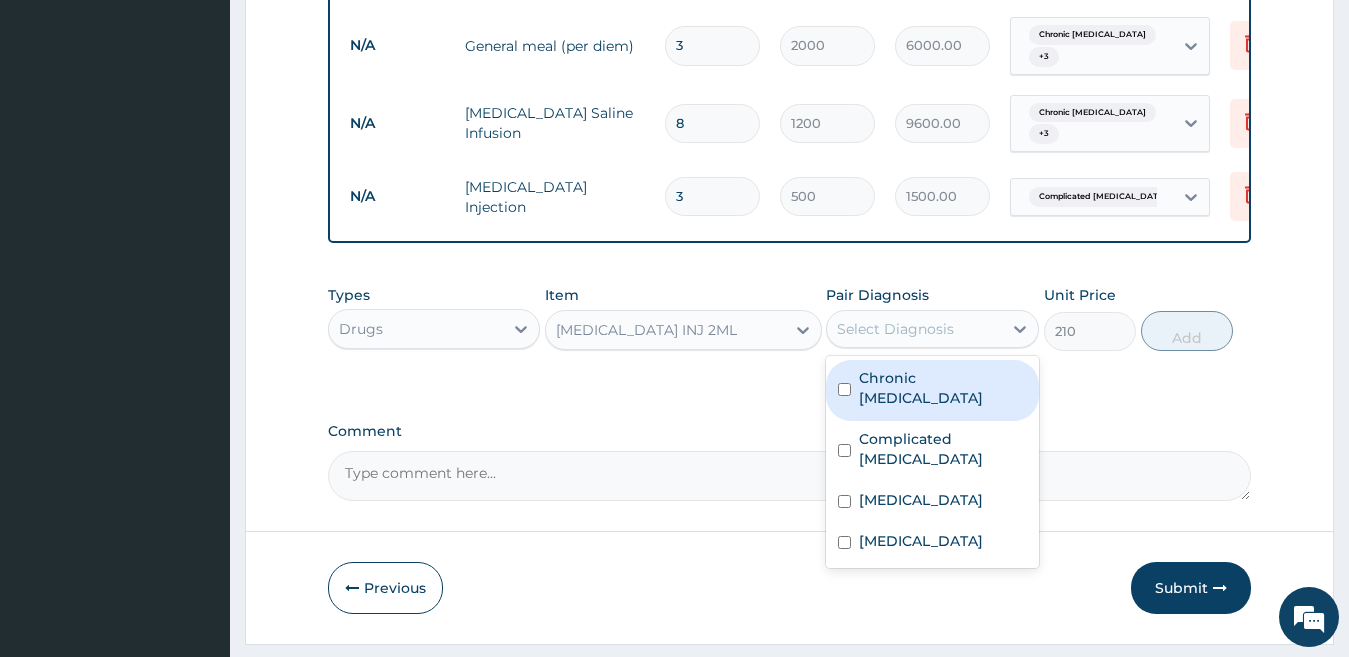 click on "Select Diagnosis" at bounding box center [895, 329] 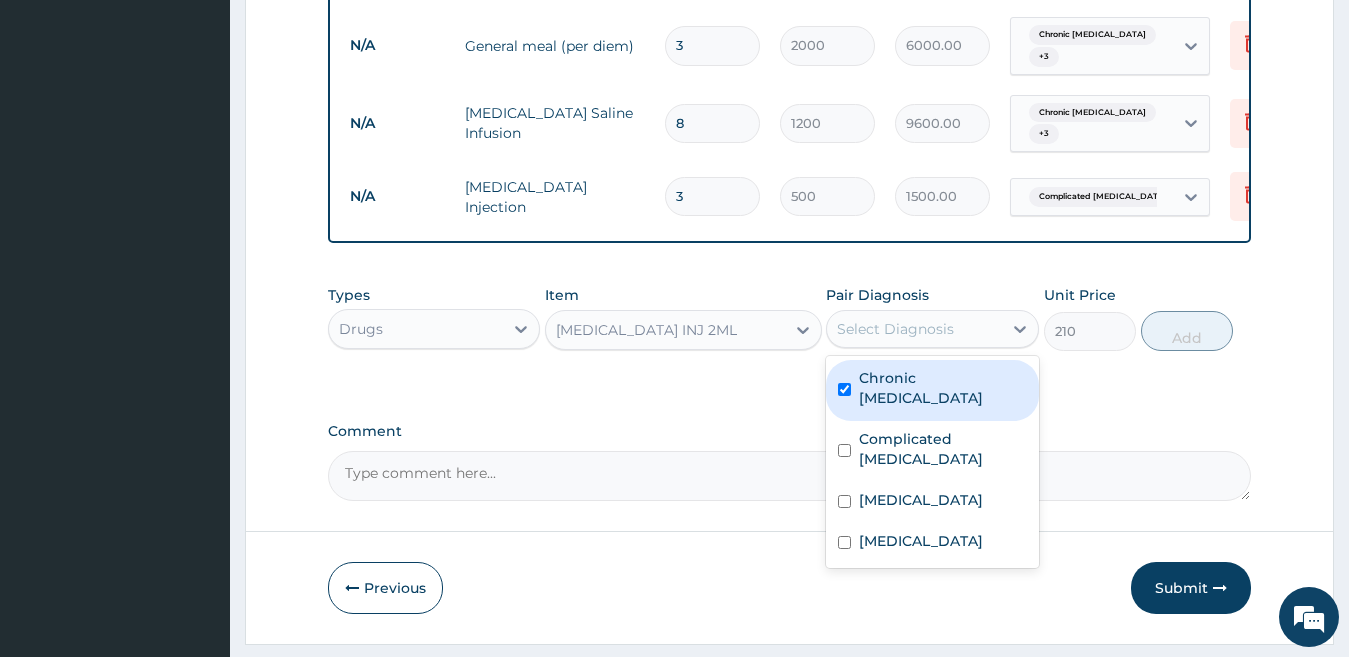 checkbox on "true" 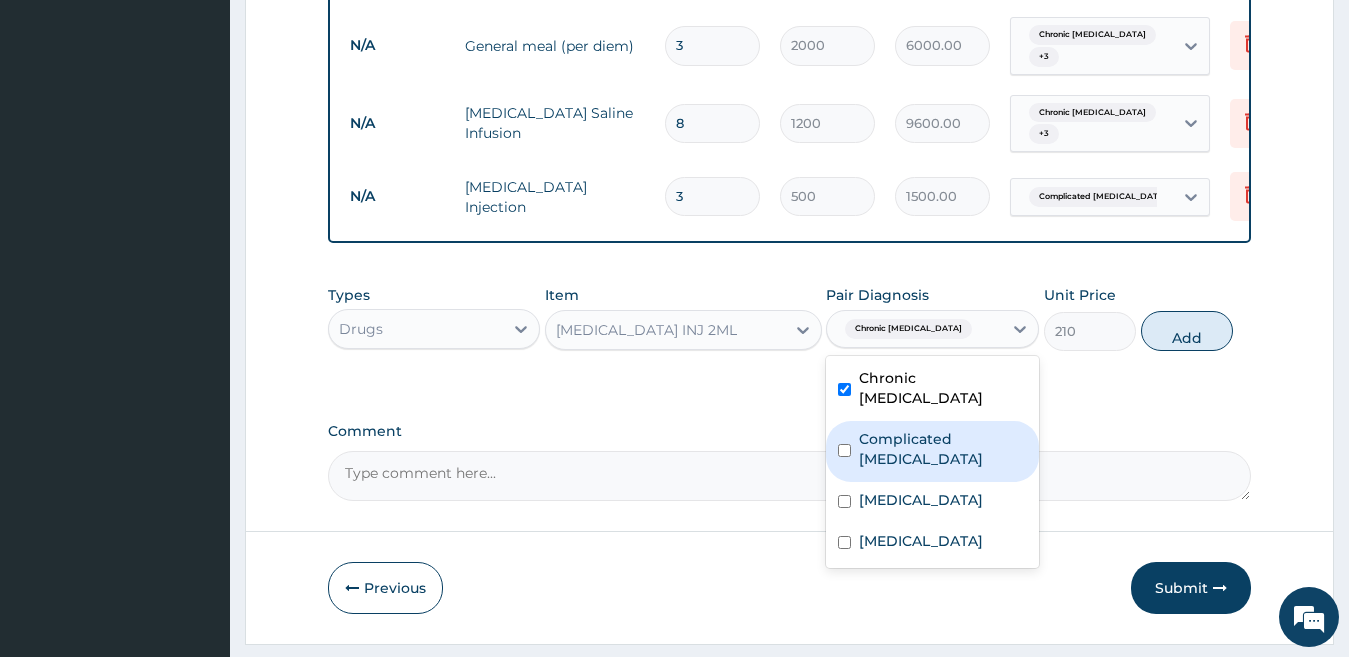 click on "Complicated malaria" at bounding box center (932, 451) 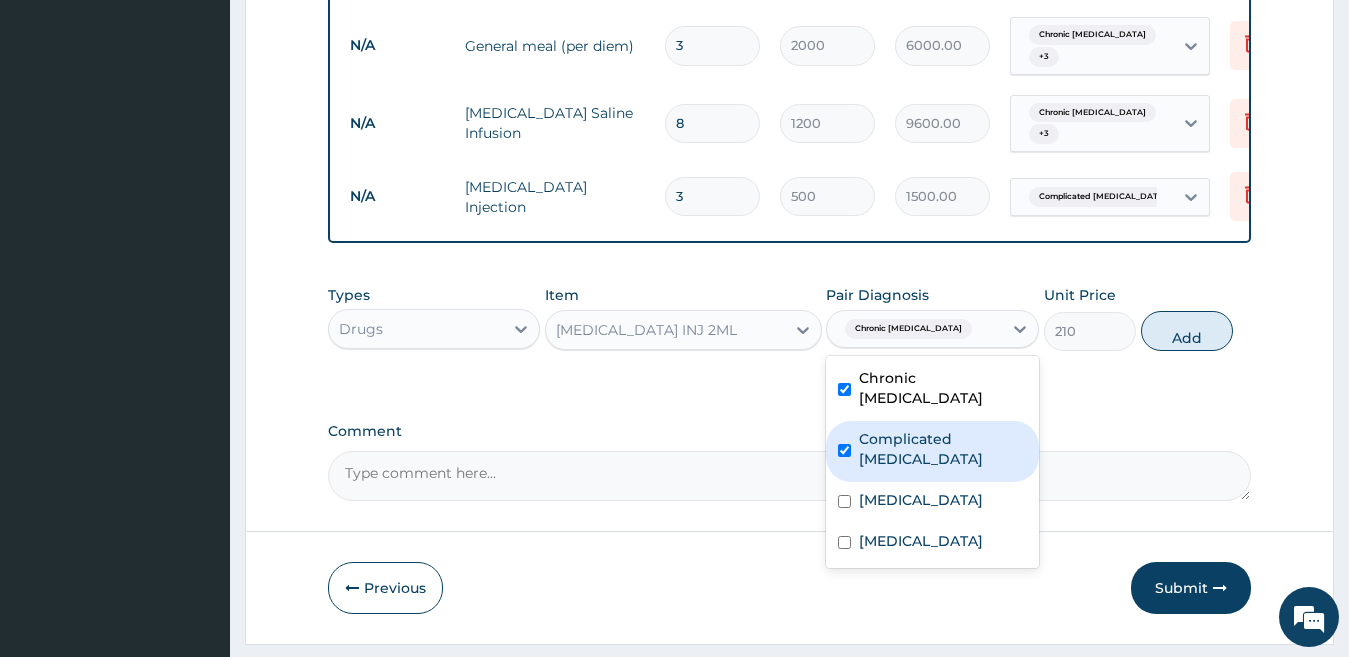 checkbox on "true" 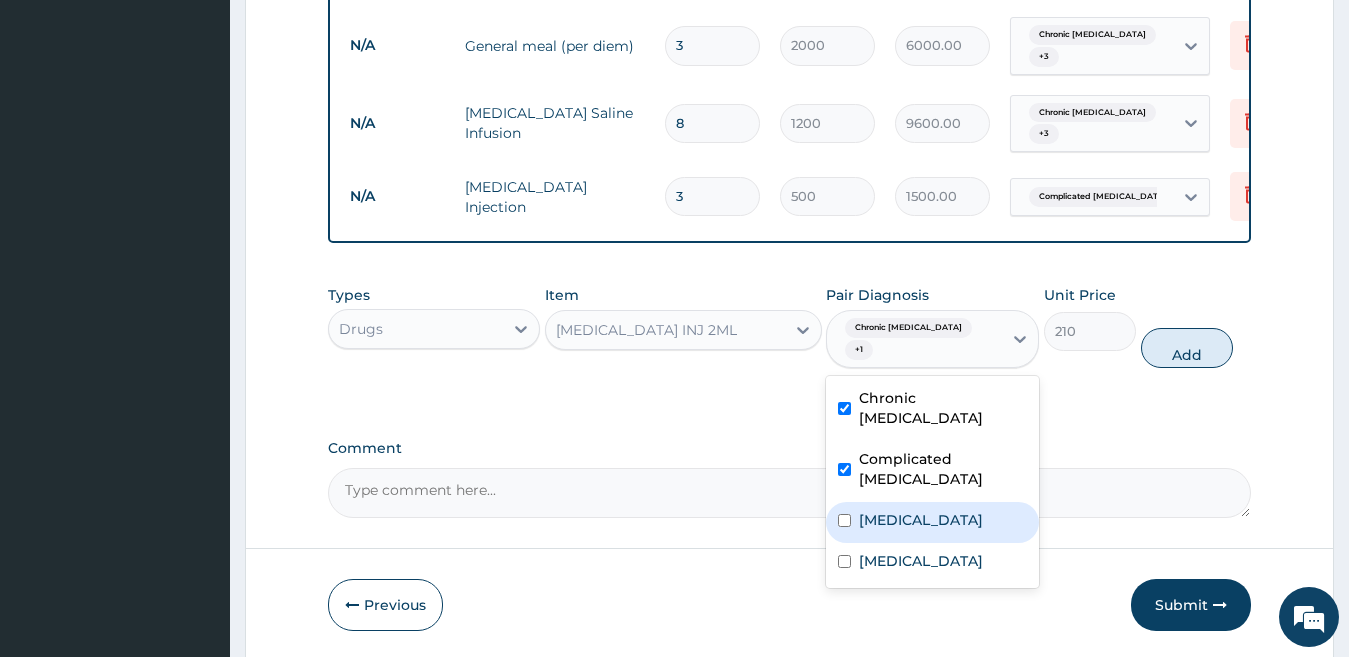 click on "Acute gastroenteritis" at bounding box center [932, 522] 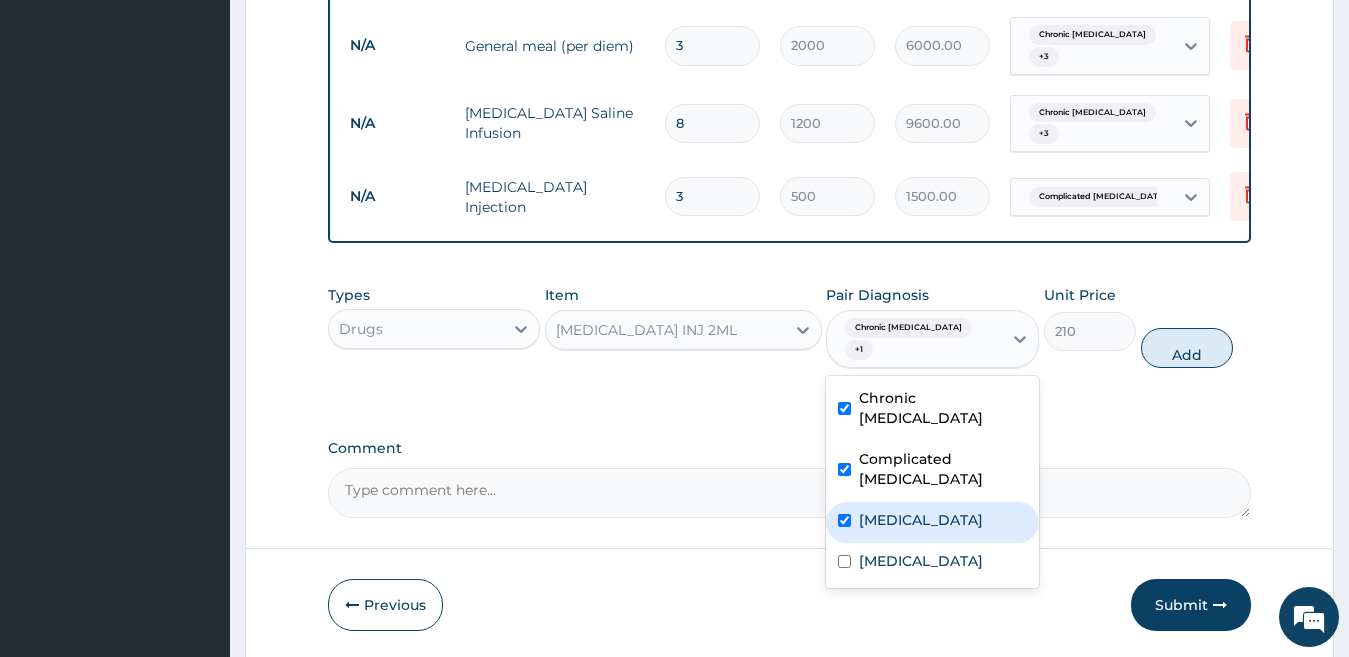 checkbox on "true" 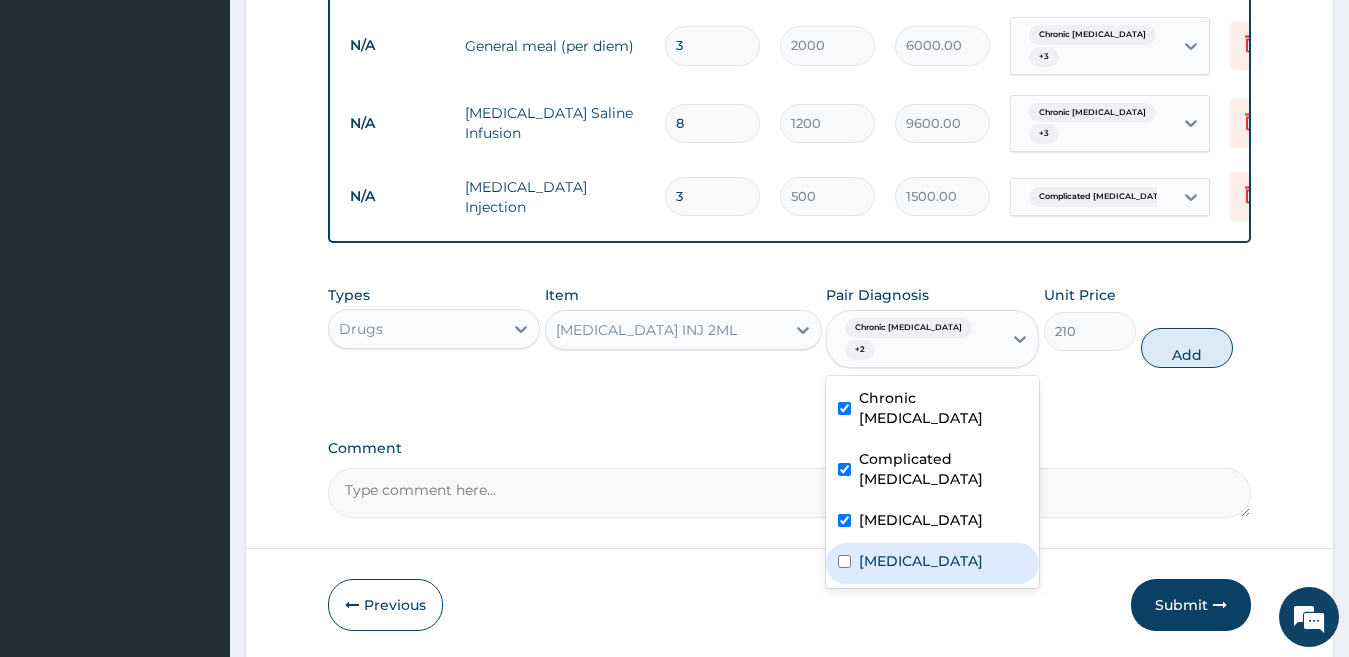 click on "Typhoid fever" at bounding box center [932, 563] 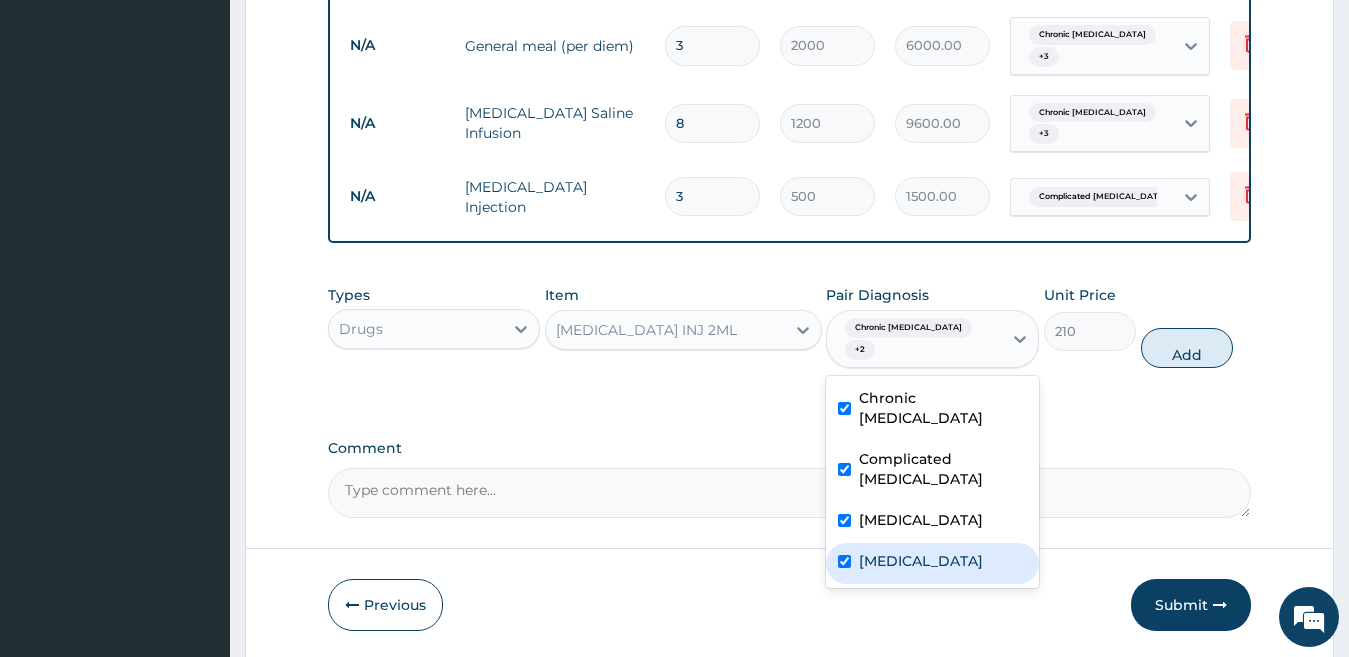 checkbox on "true" 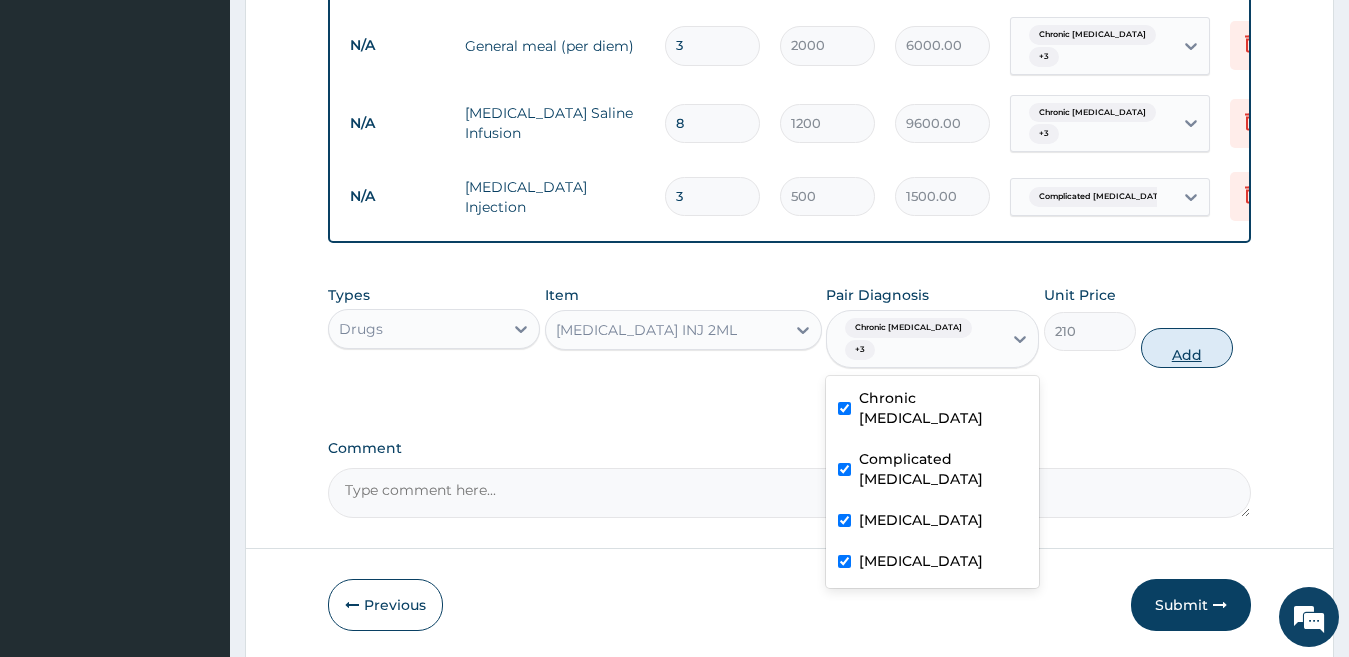 click on "Add" at bounding box center (1187, 348) 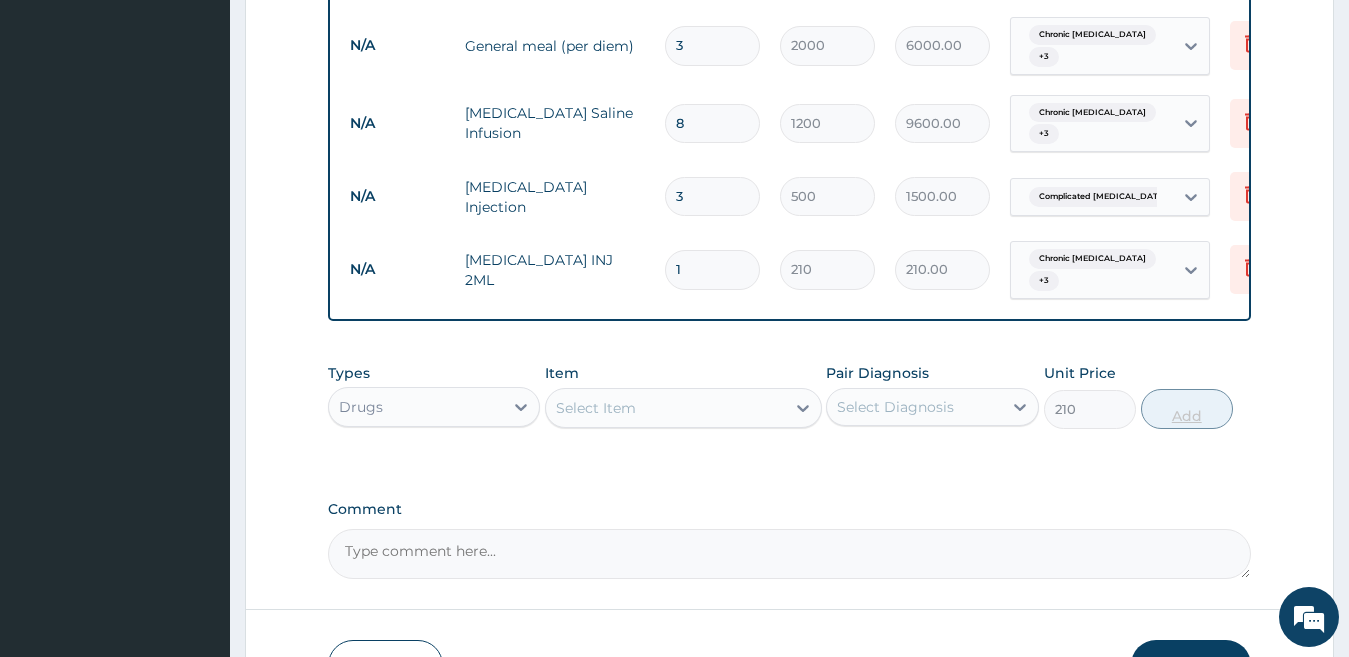 type on "0" 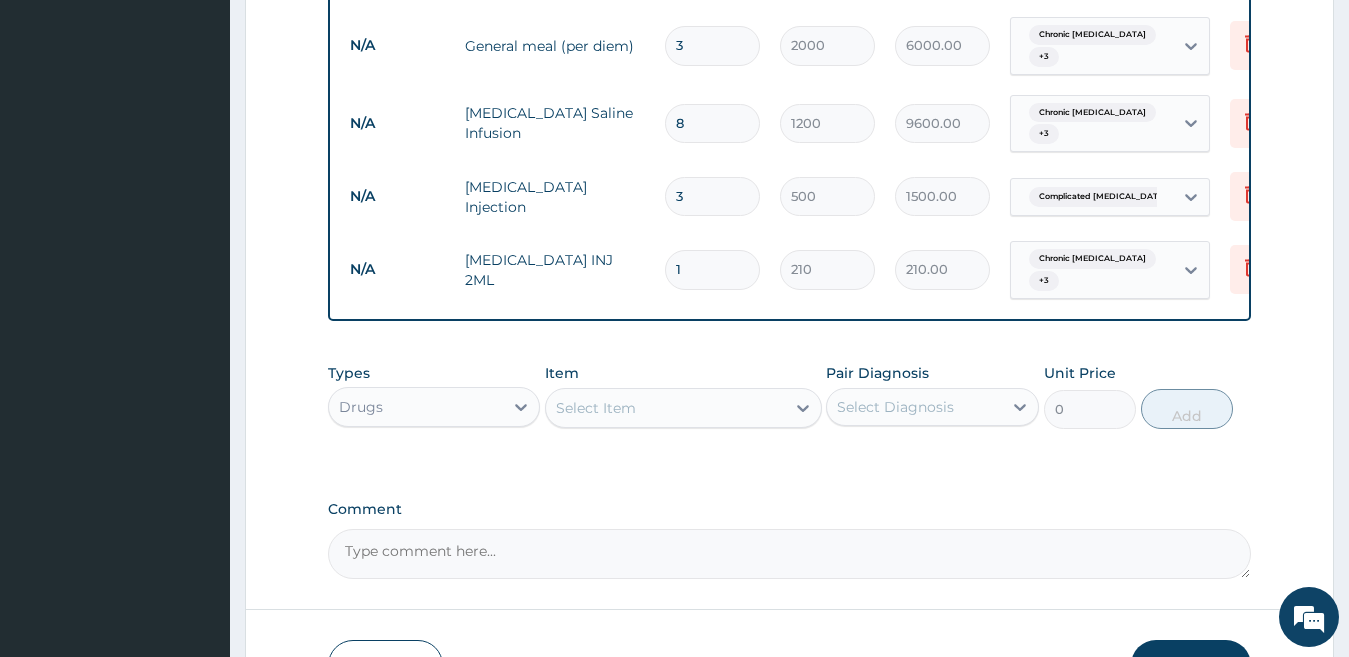 type 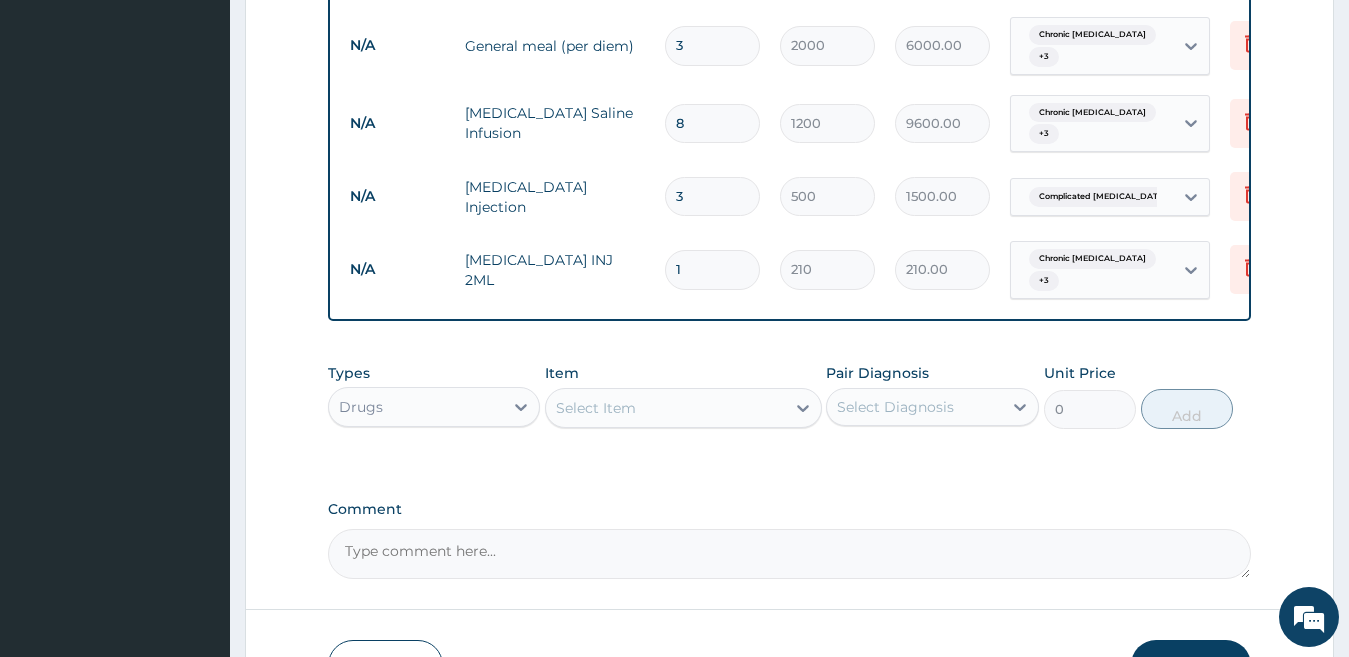 type on "0.00" 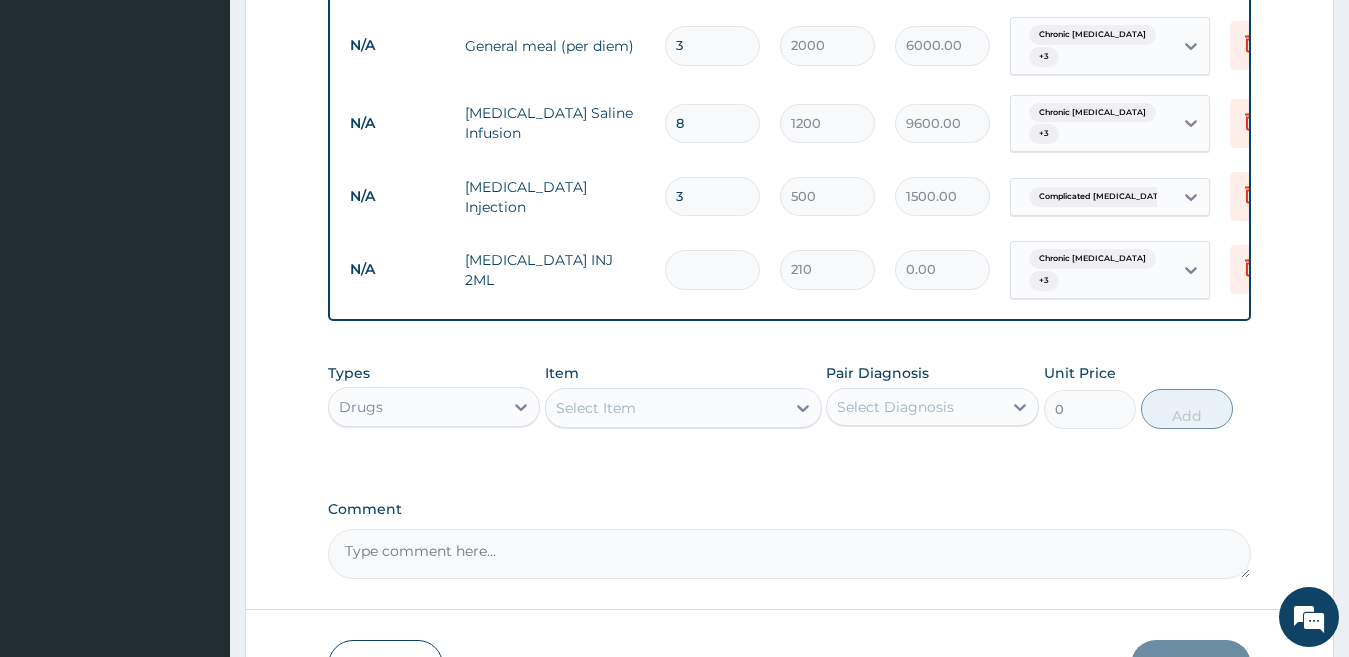 type on "8" 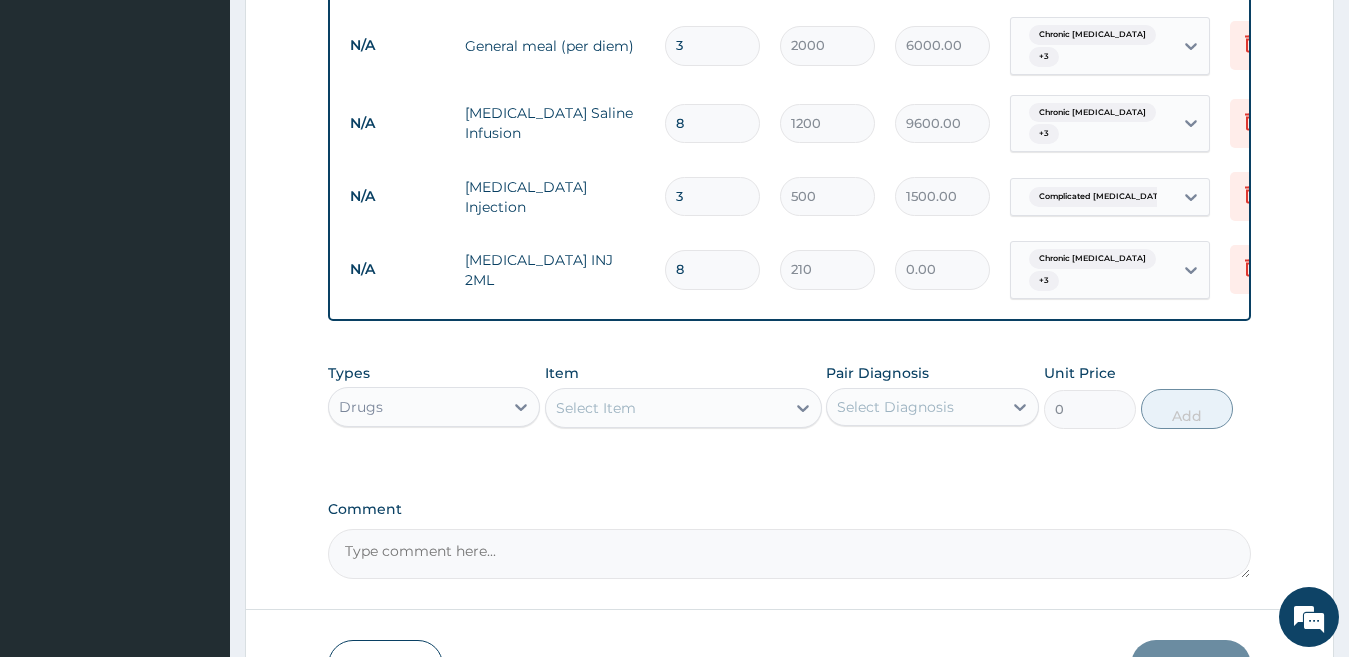 type on "1680.00" 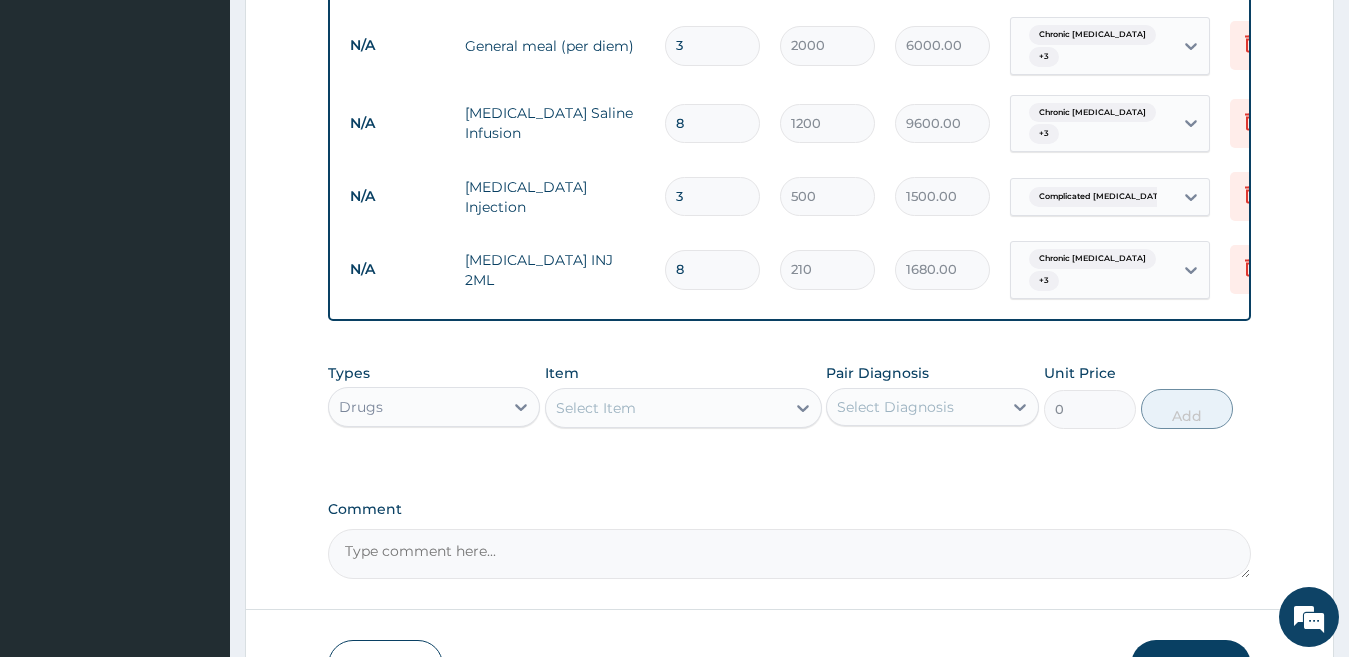 type 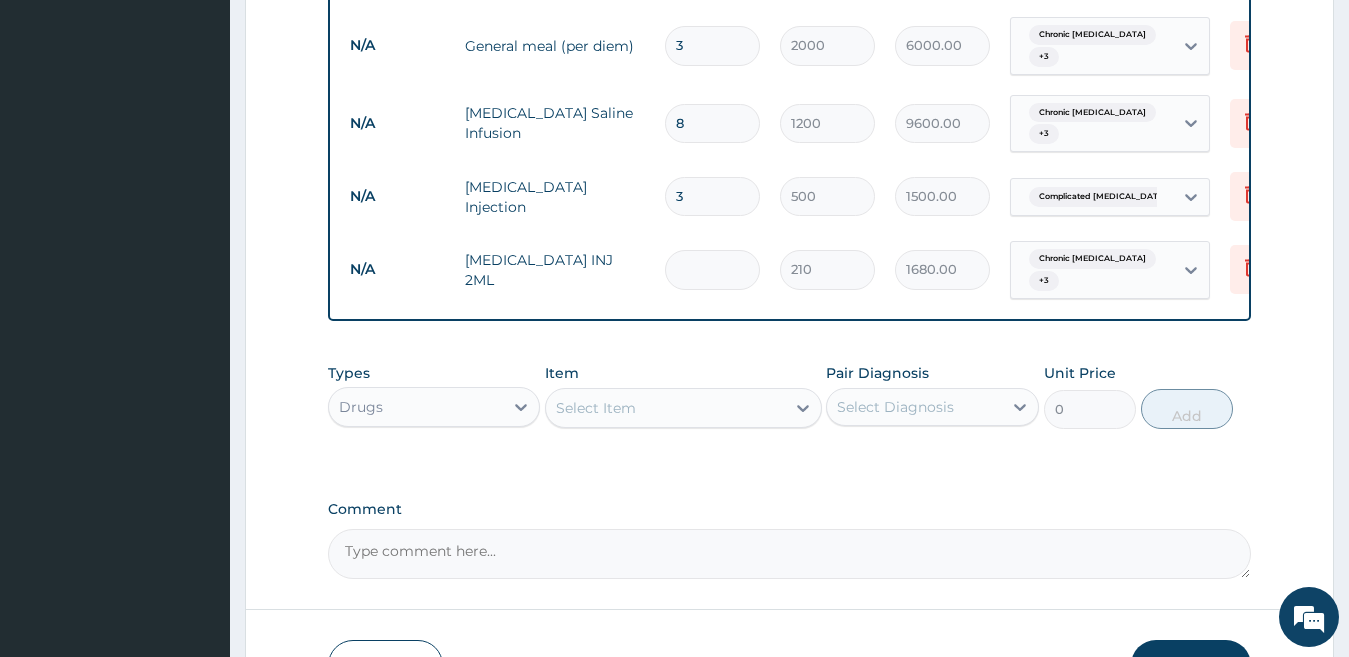 type on "0.00" 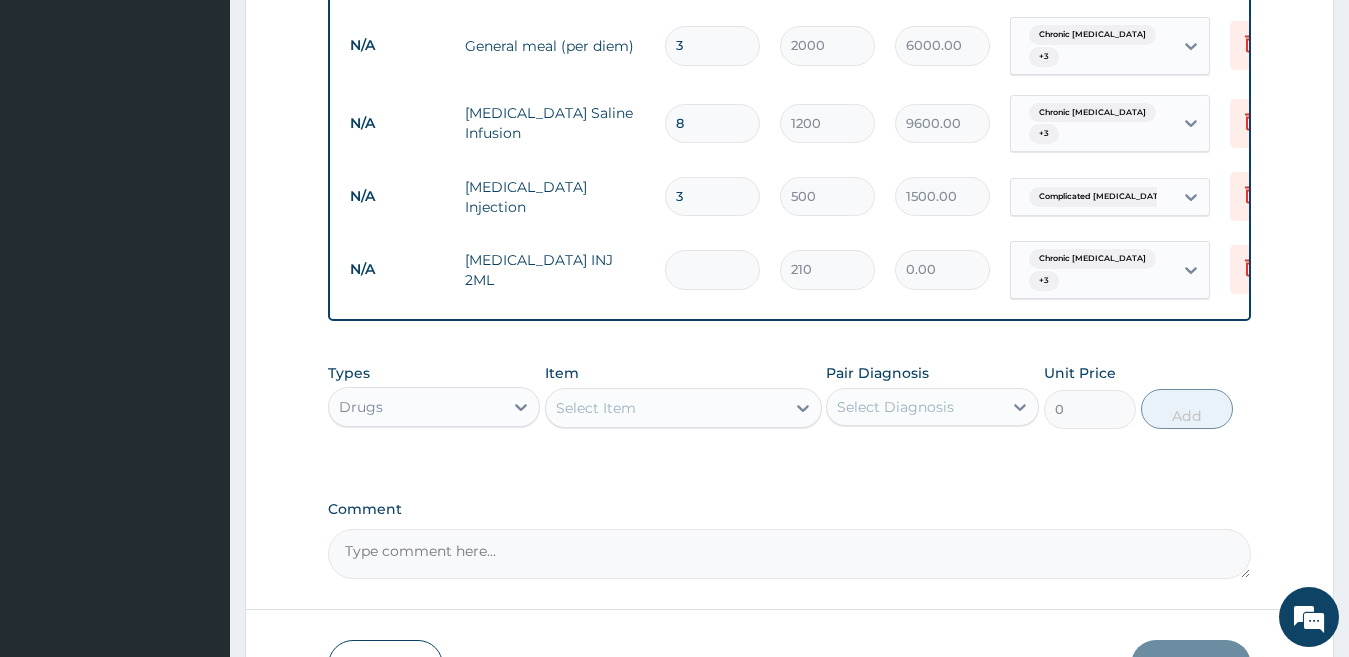 type on "8" 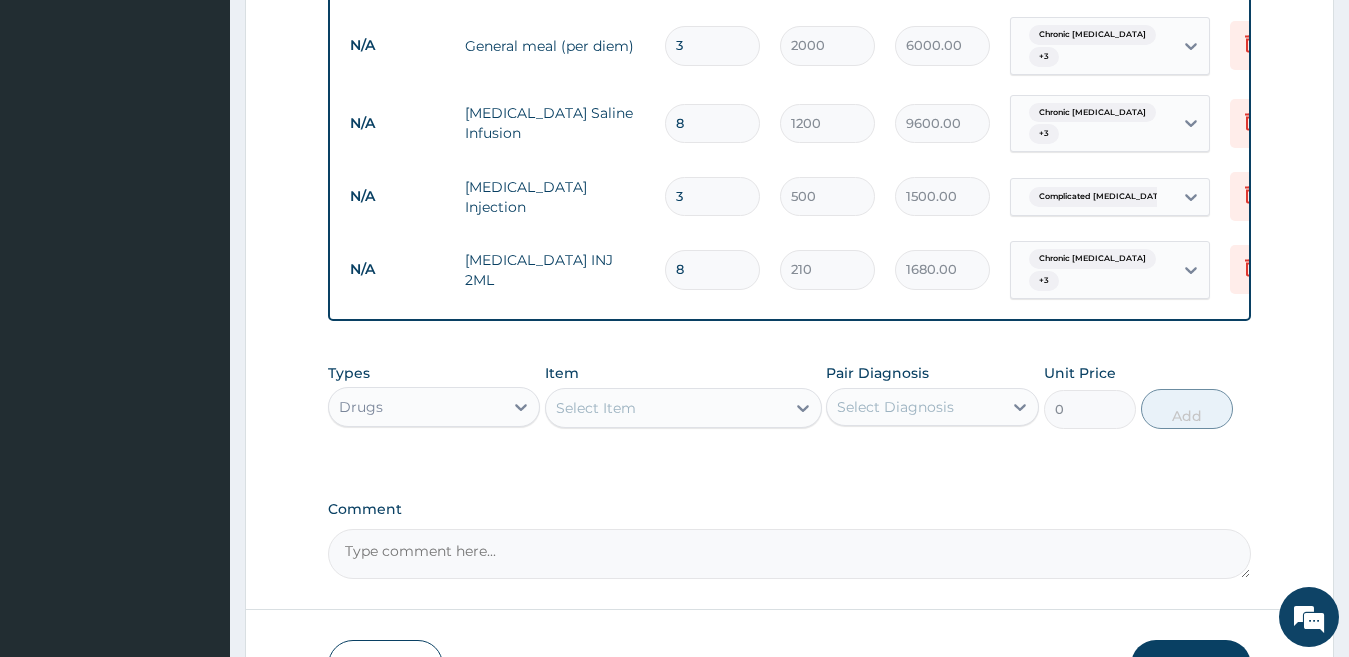 type 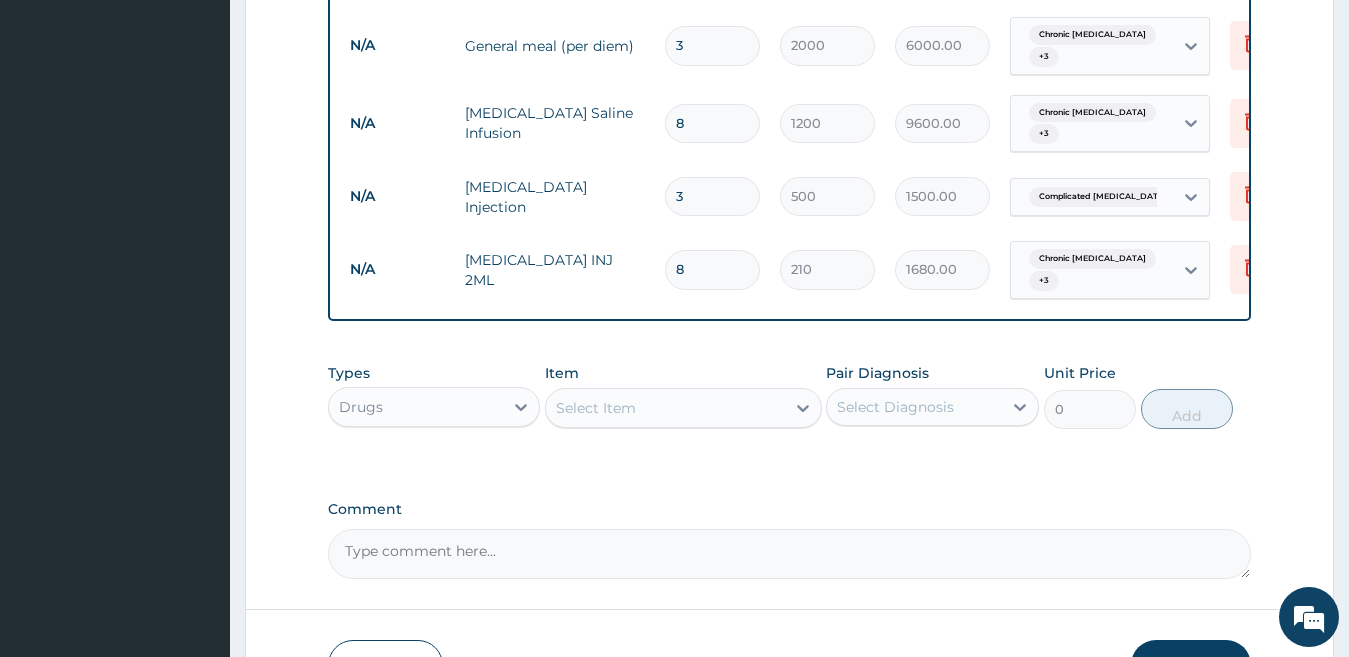 type on "0.00" 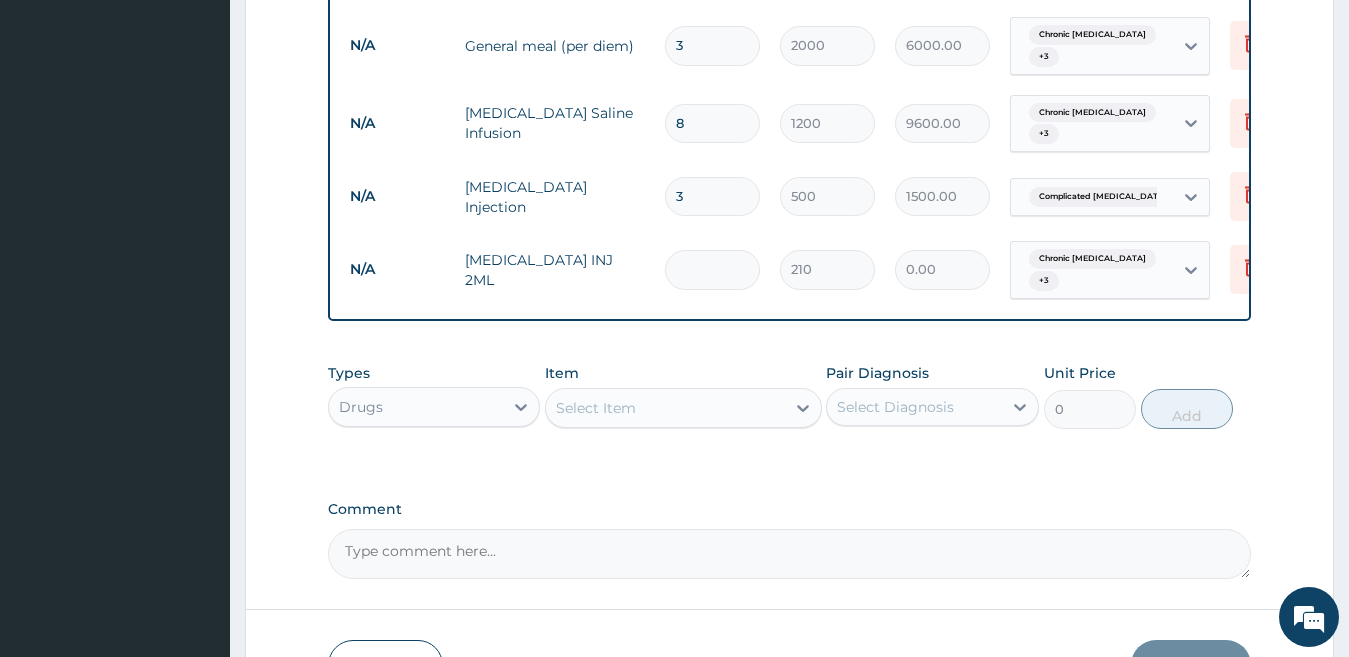 type on "5" 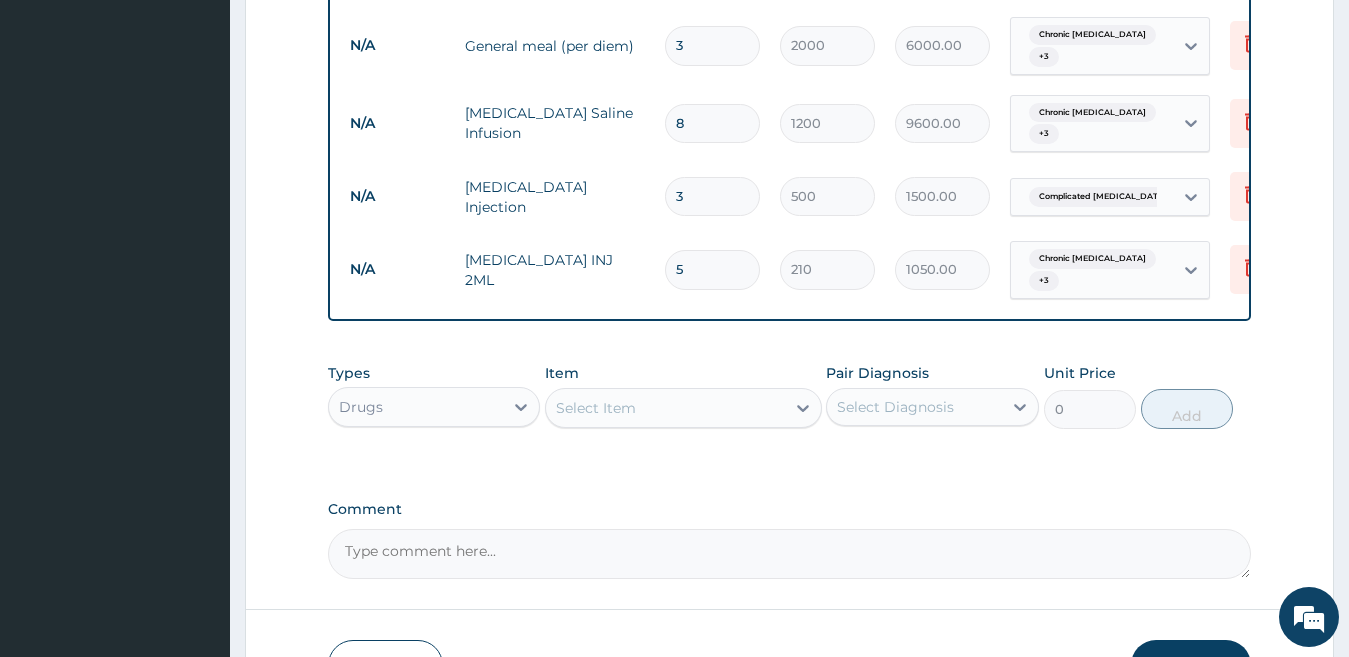 type on "5" 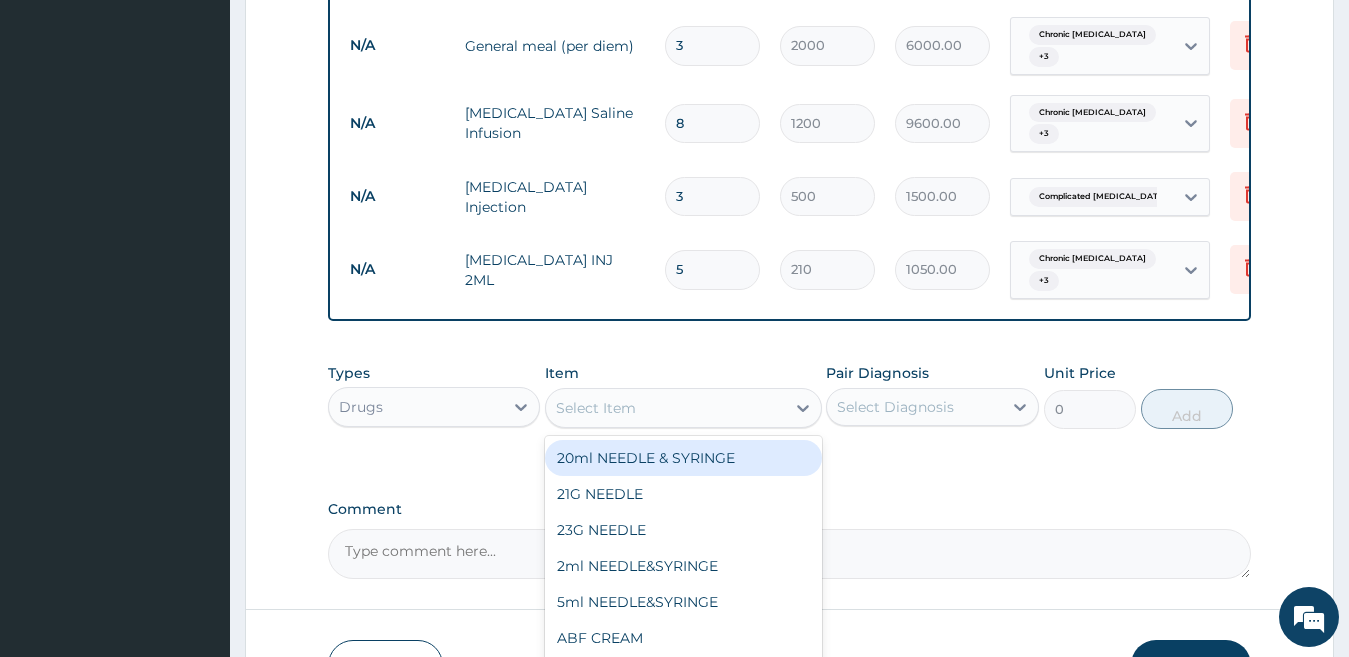 click on "Select Item" at bounding box center [665, 408] 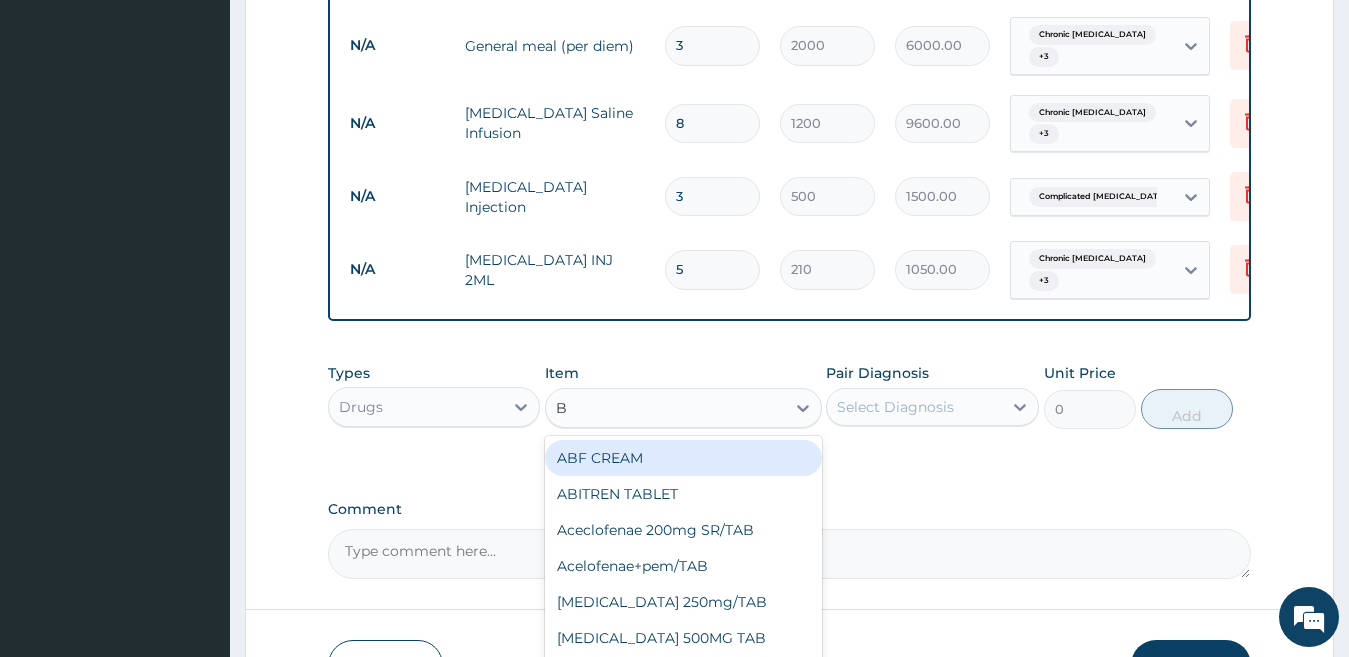 type on "B" 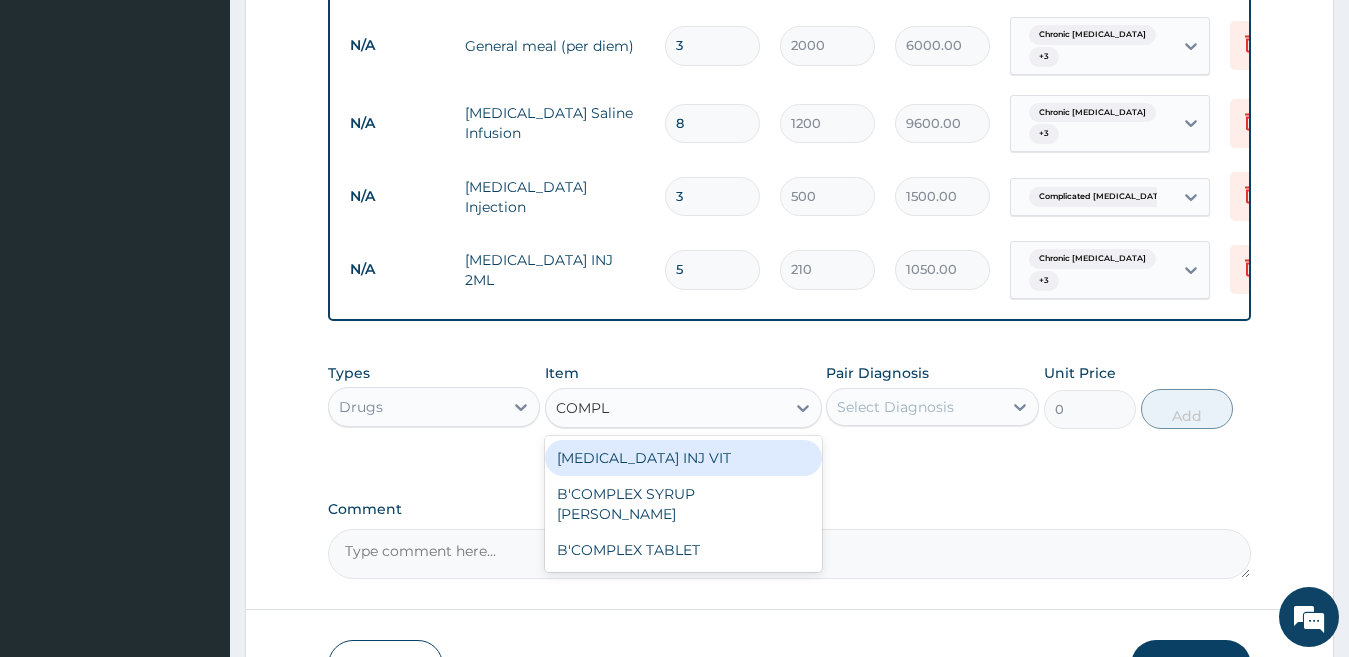 type on "COMPLE" 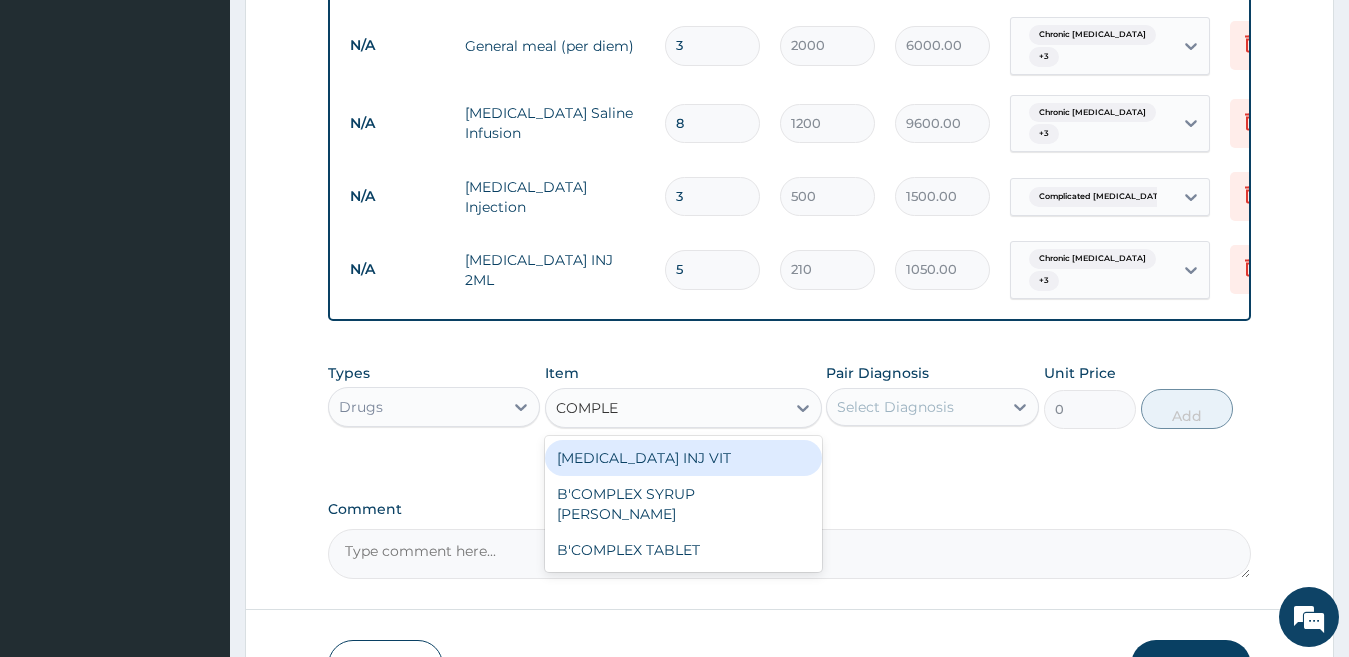 click on "B-COMPLEX INJ VIT" at bounding box center (683, 458) 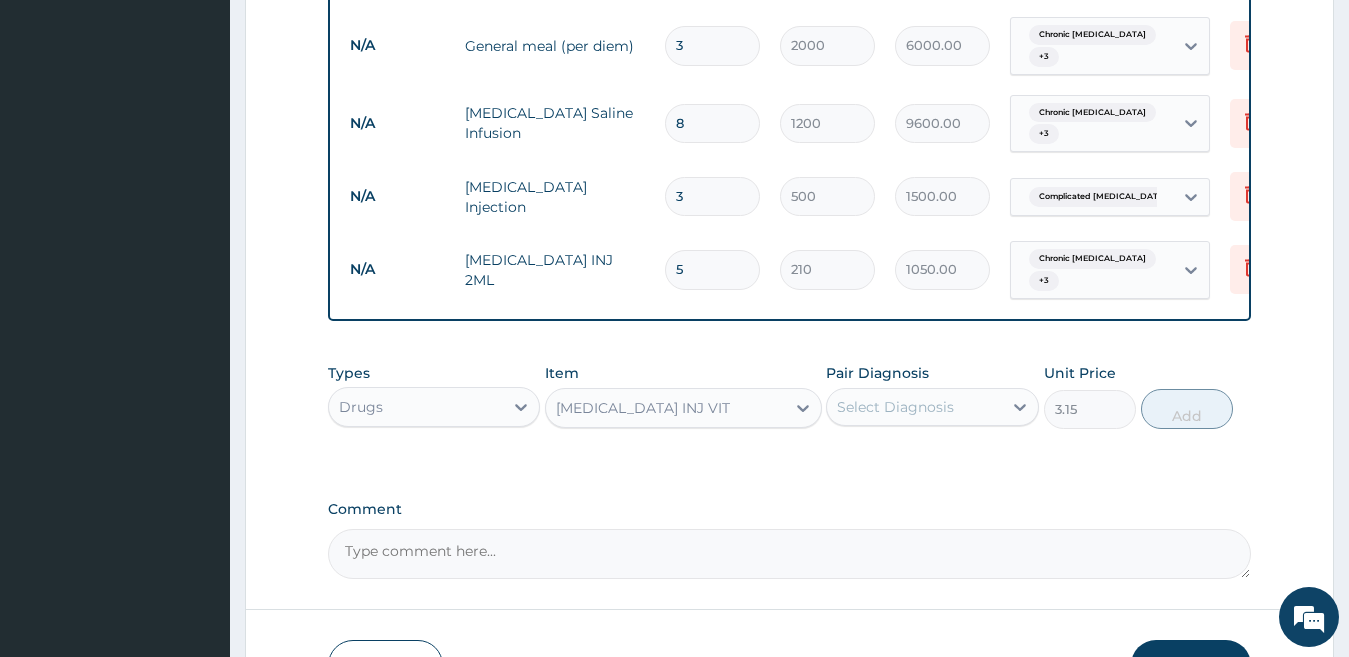 click on "Select Diagnosis" at bounding box center (895, 407) 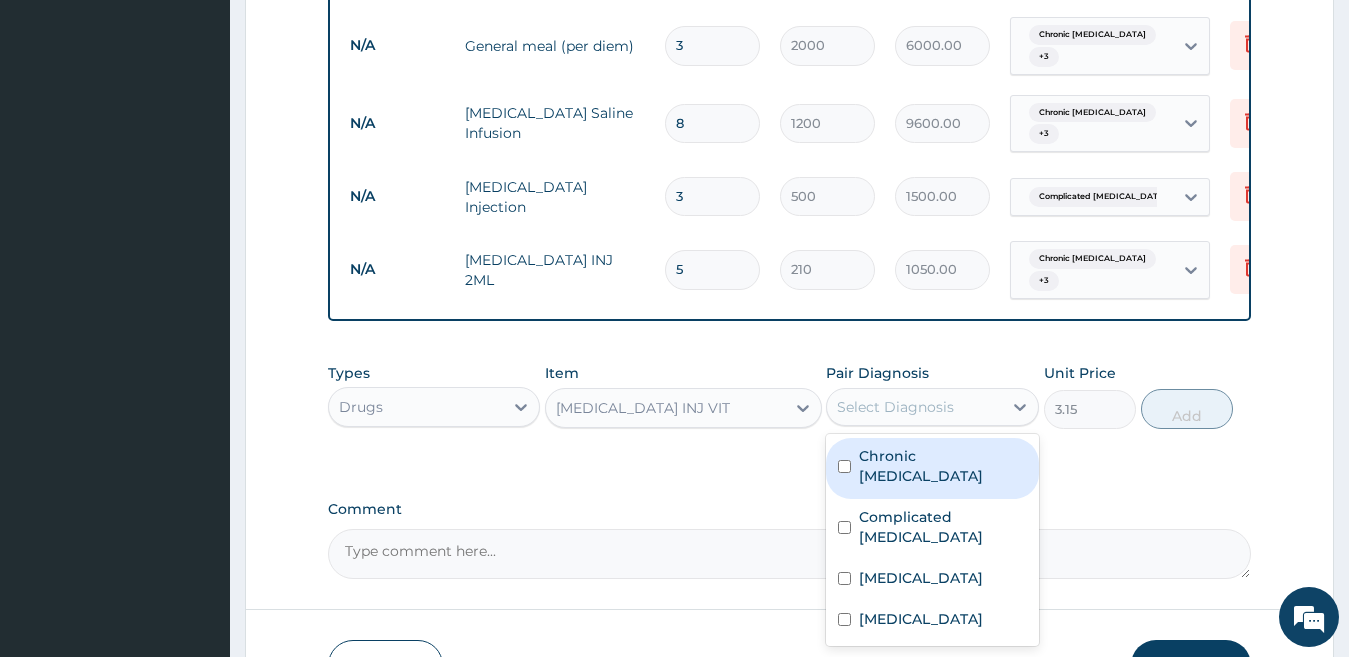 click on "Chronic gastric ulcer" at bounding box center (943, 466) 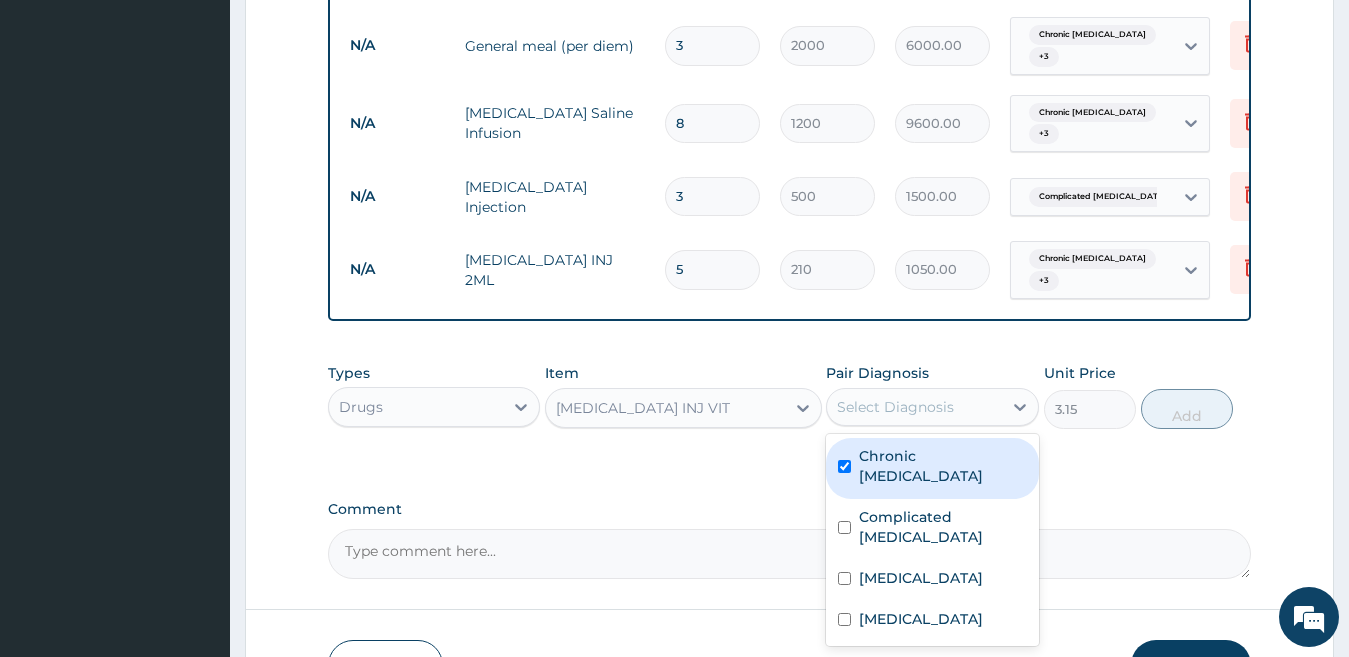 checkbox on "true" 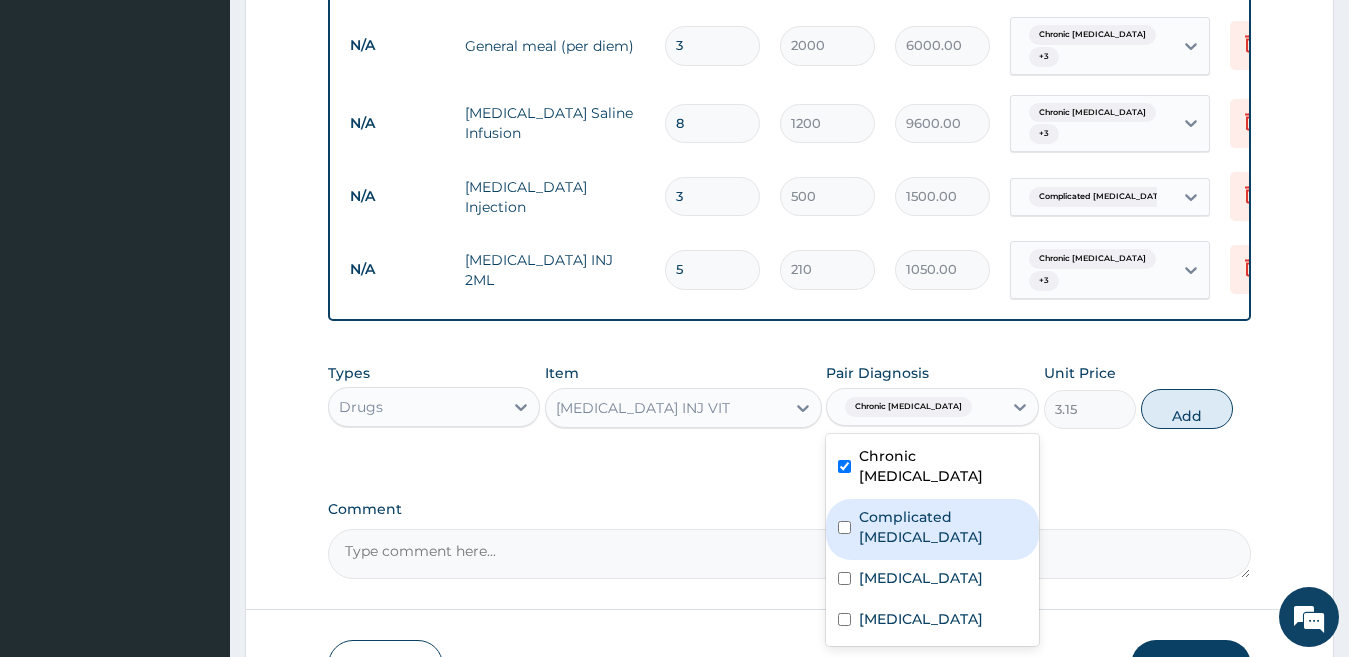 click on "Complicated malaria" at bounding box center (943, 527) 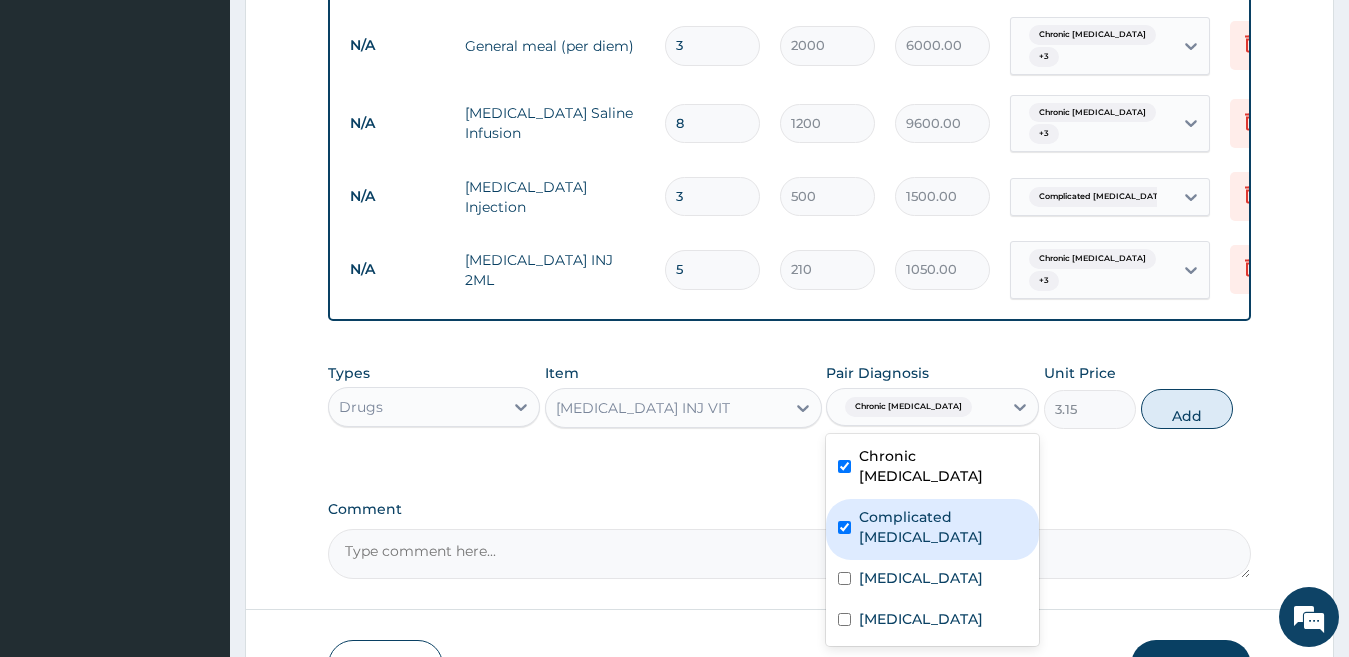 checkbox on "true" 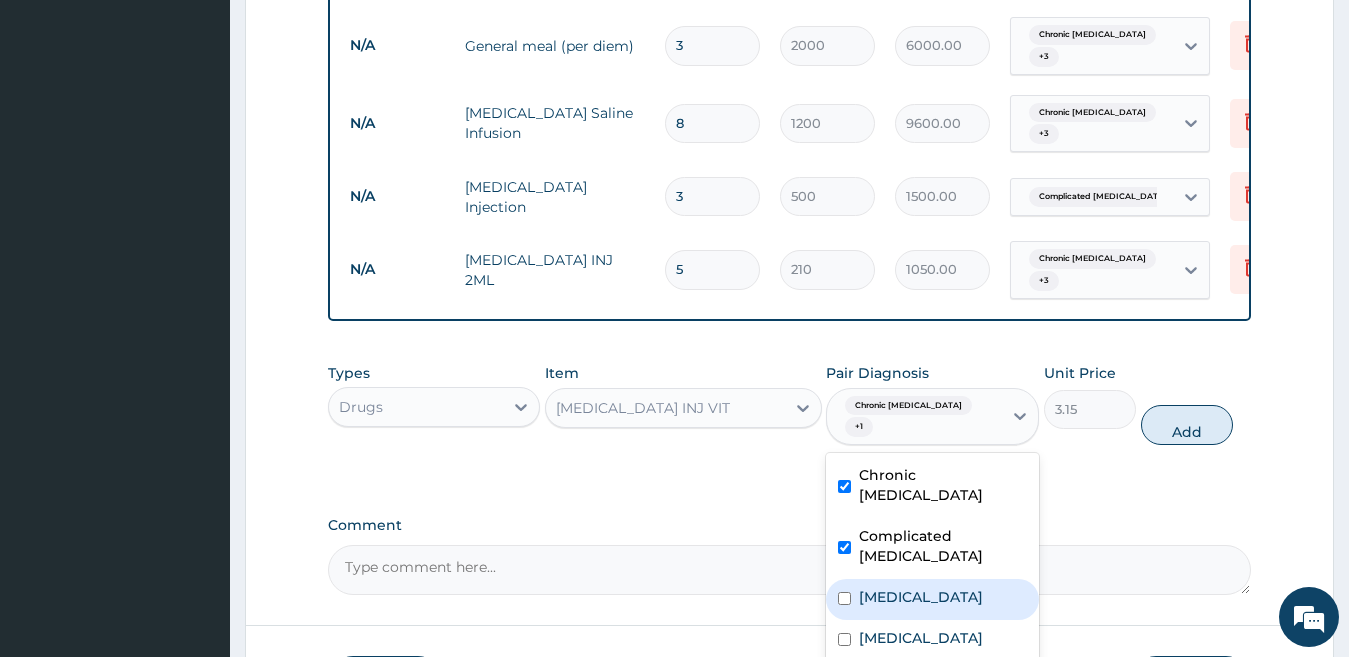 click on "Acute gastroenteritis" at bounding box center [921, 597] 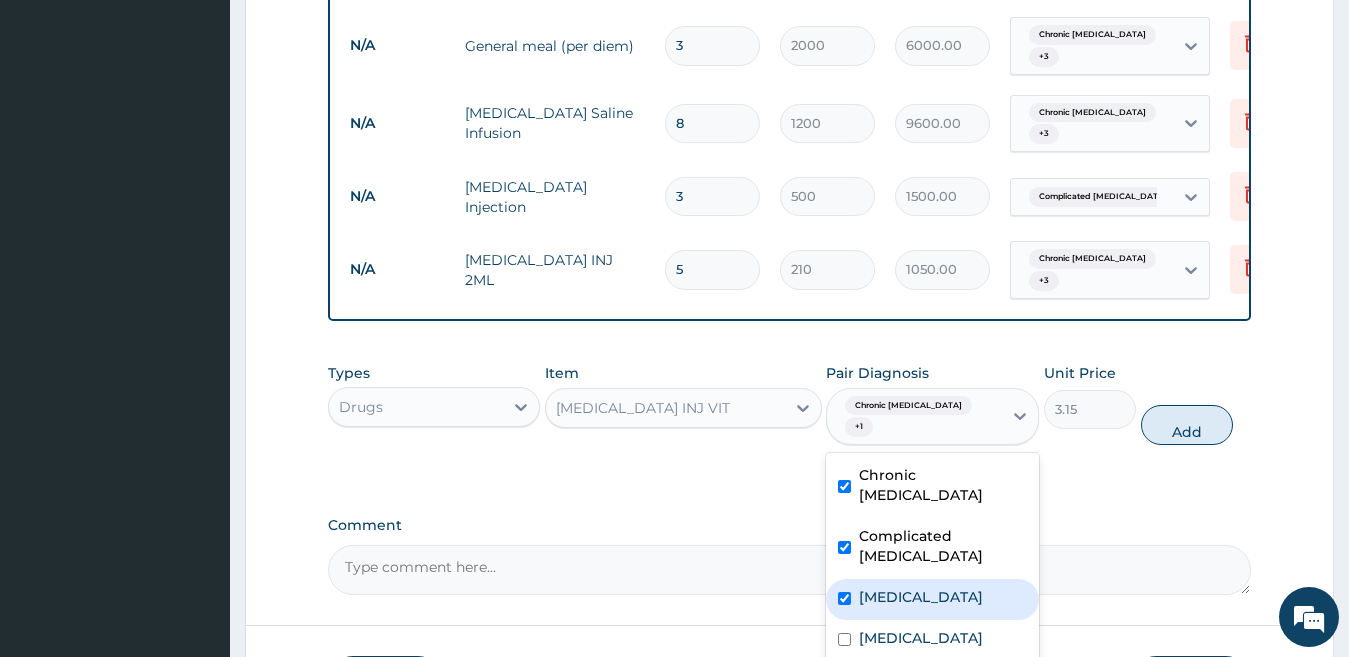 checkbox on "true" 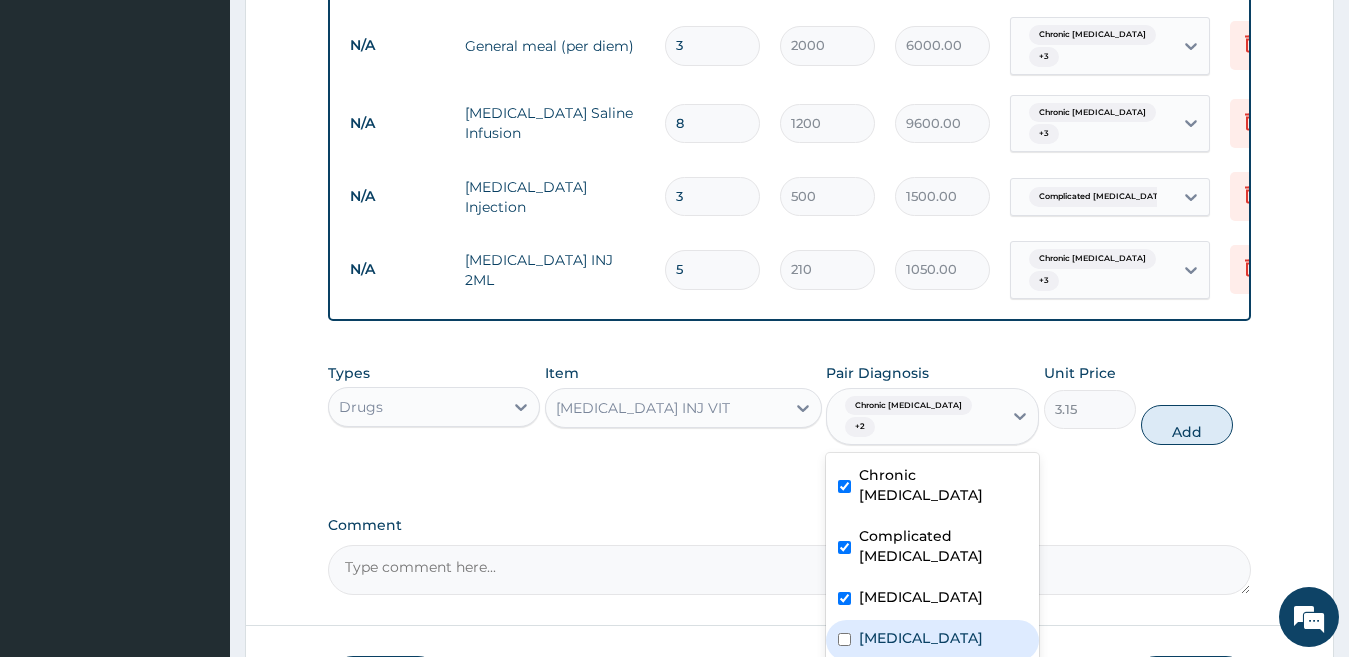 click on "Typhoid fever" at bounding box center (921, 638) 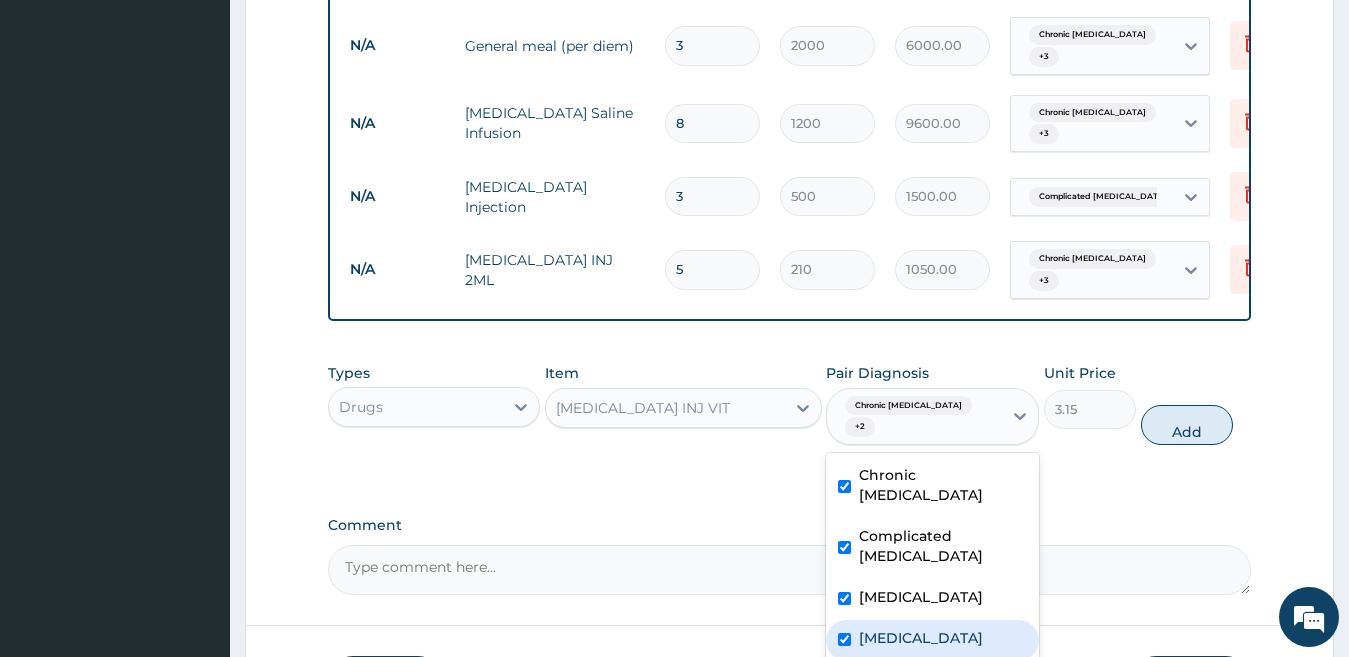 checkbox on "true" 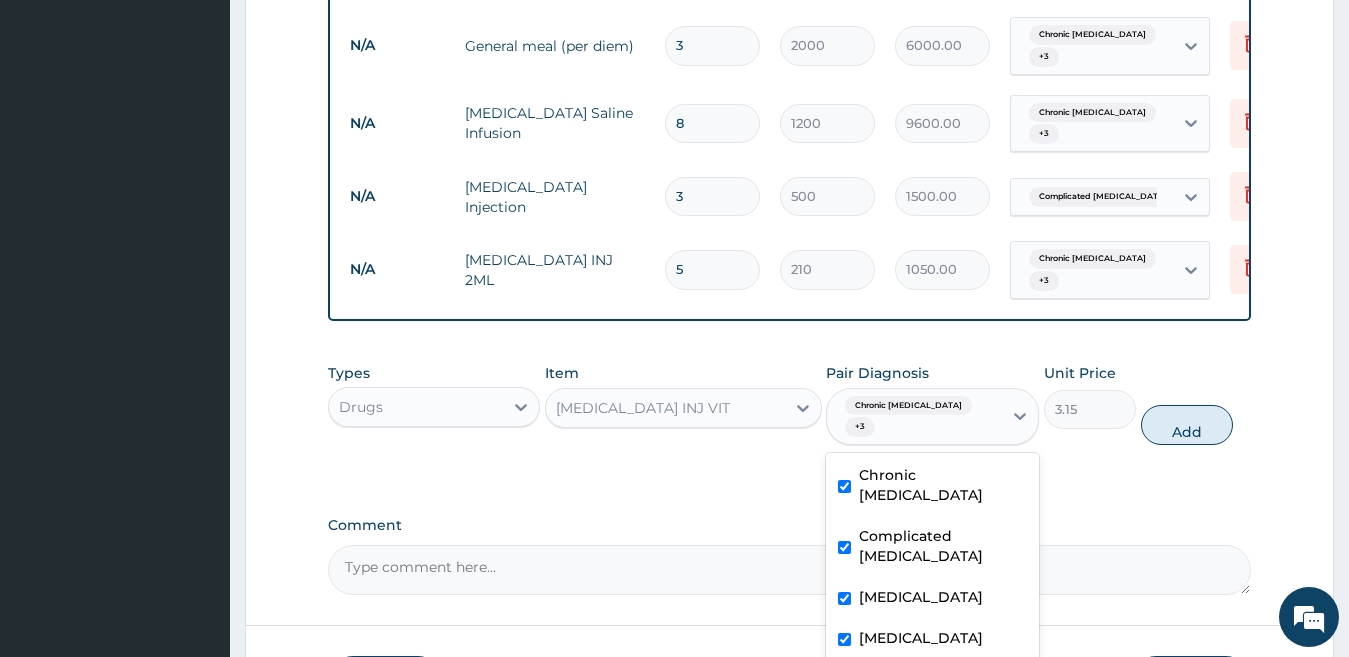 click on "Add" at bounding box center [1187, 425] 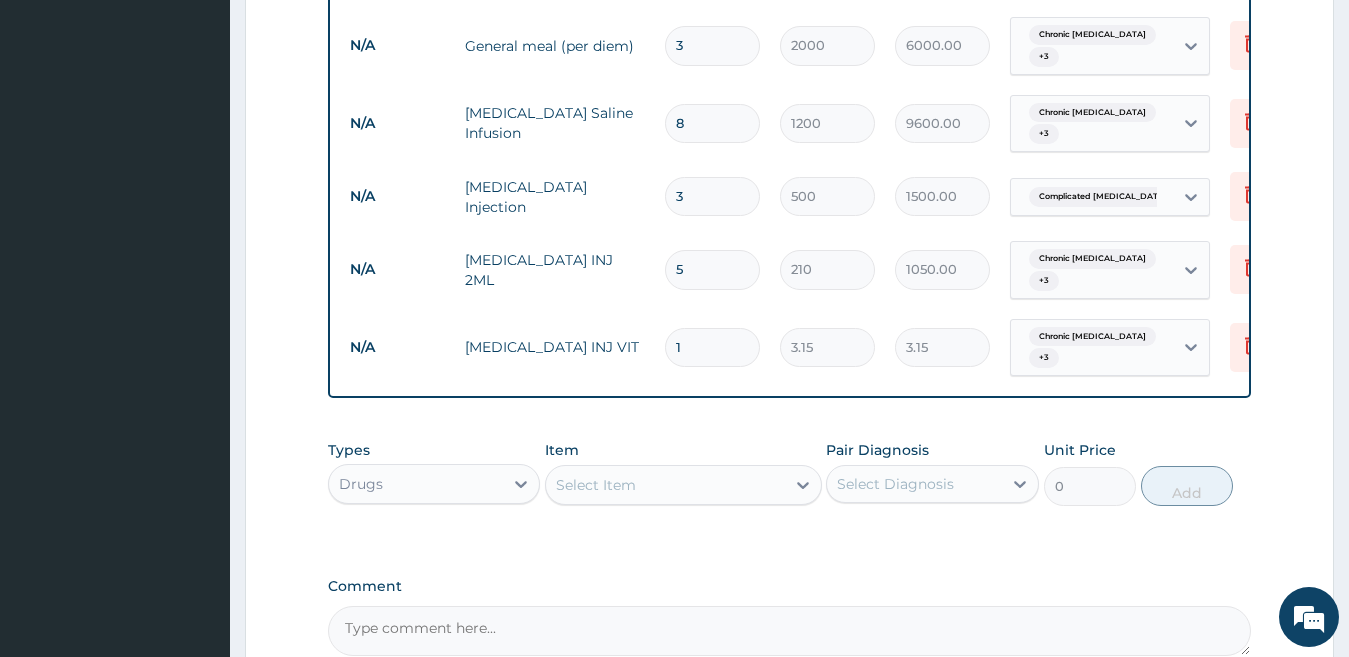 click on "Select Item" at bounding box center [596, 485] 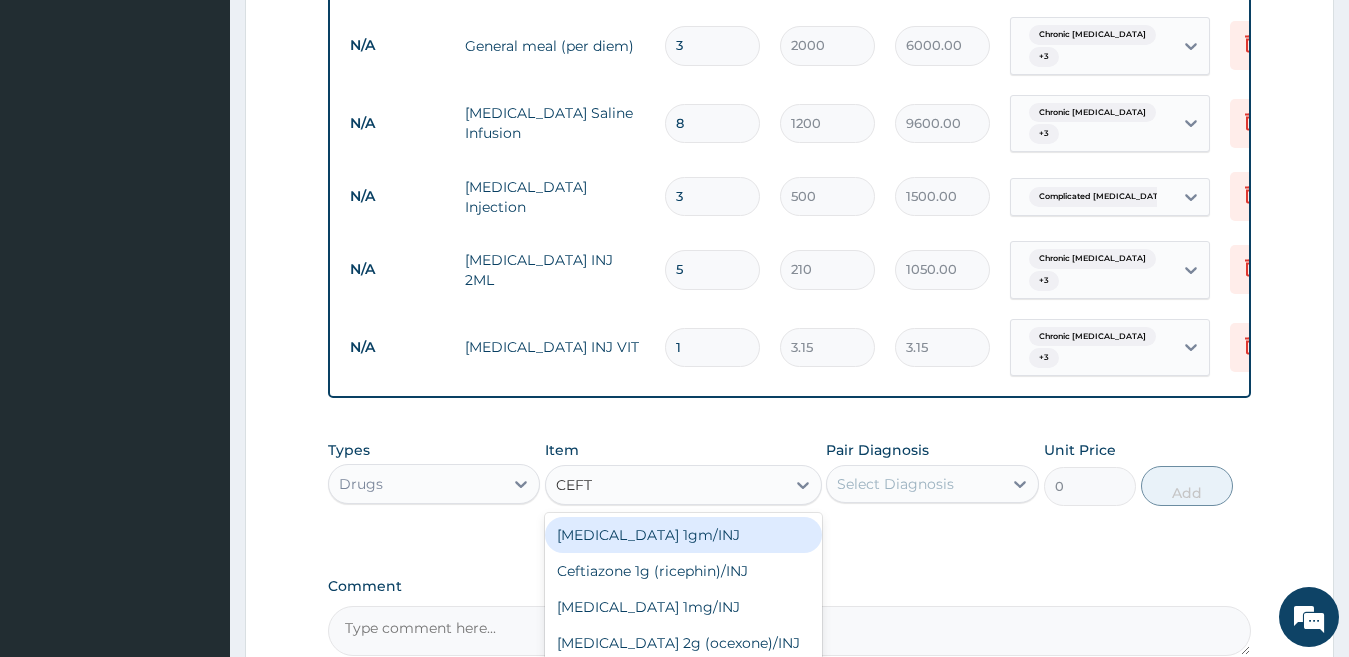 type on "CEFTR" 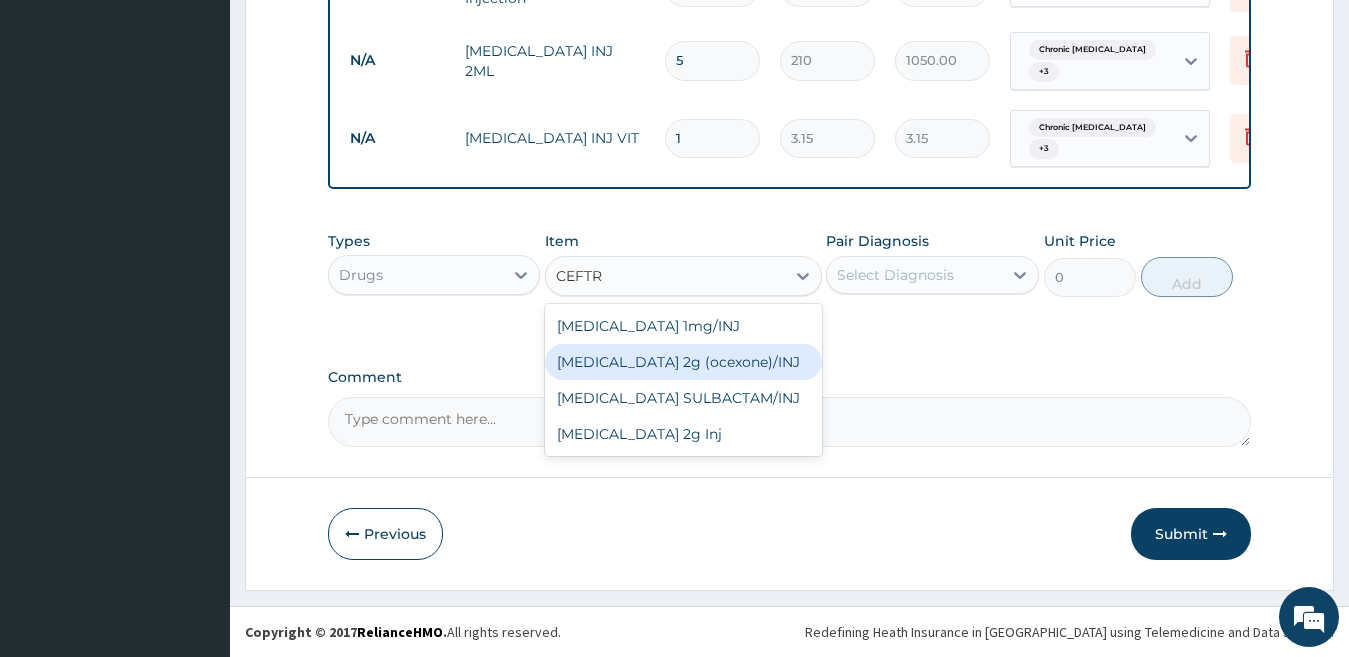 scroll, scrollTop: 1534, scrollLeft: 0, axis: vertical 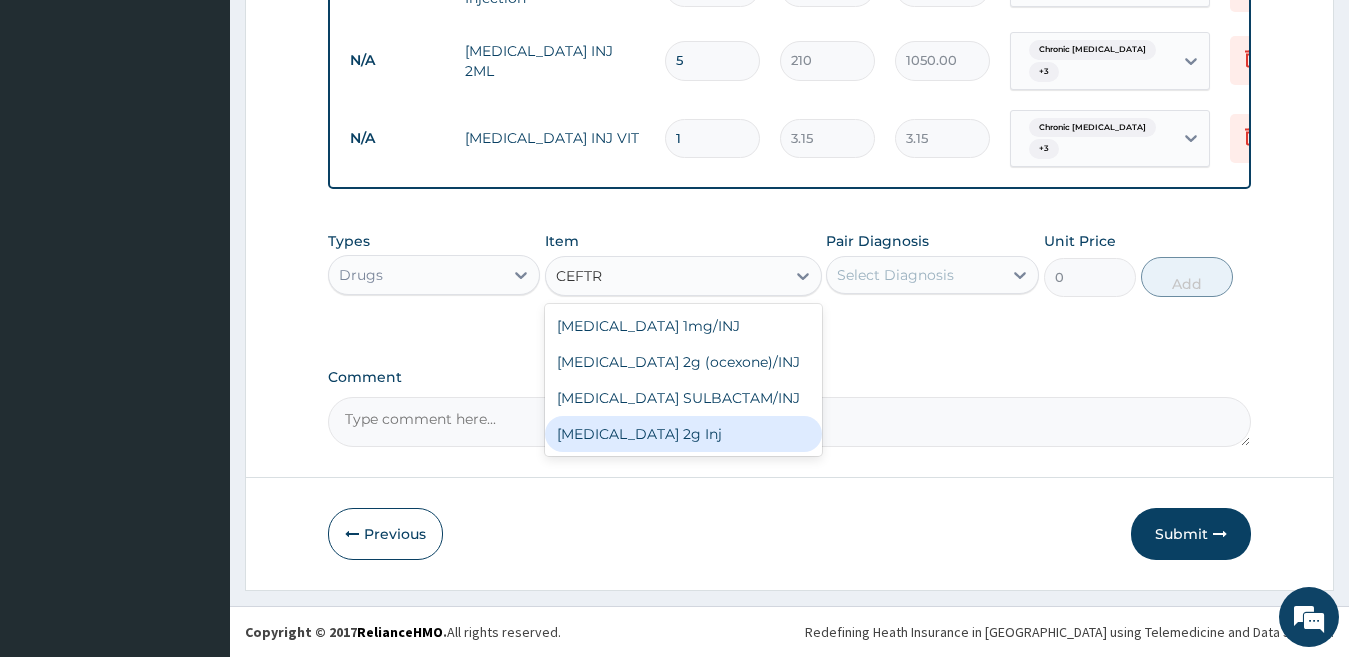 click on "Ceftriaxone 2g Inj" at bounding box center [683, 434] 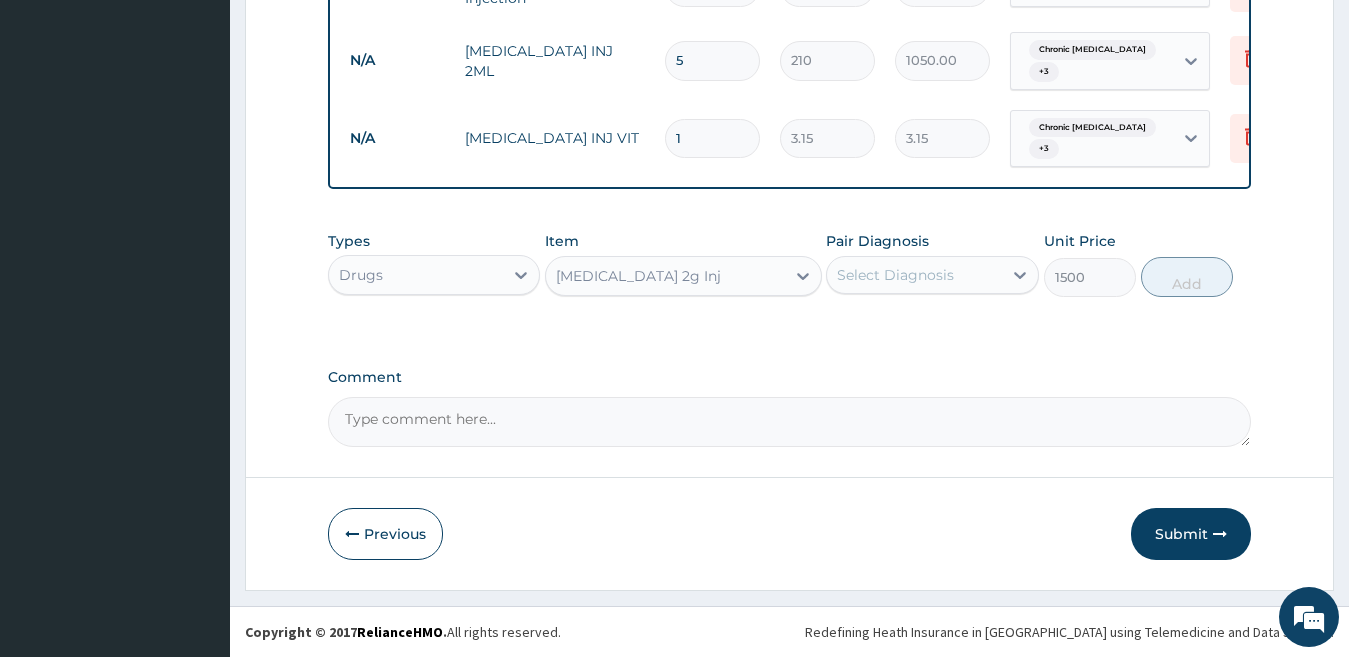 click on "Select Diagnosis" at bounding box center (895, 275) 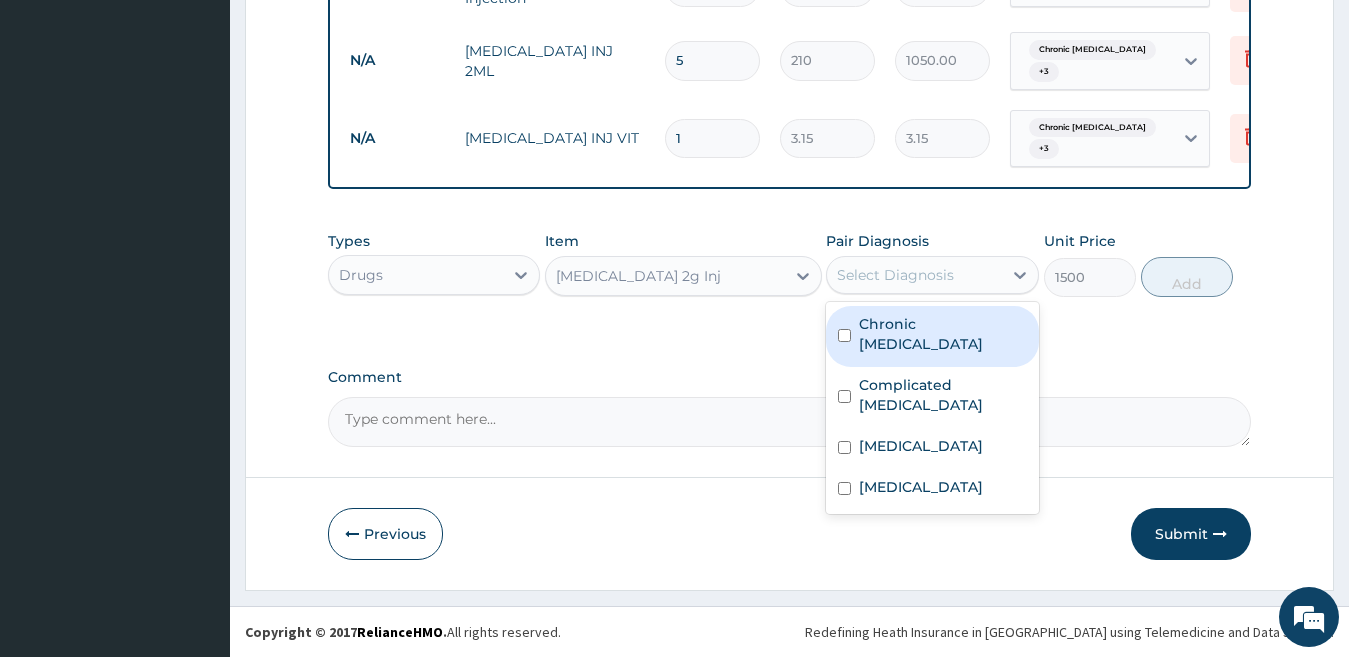 click on "Select Diagnosis" at bounding box center (895, 275) 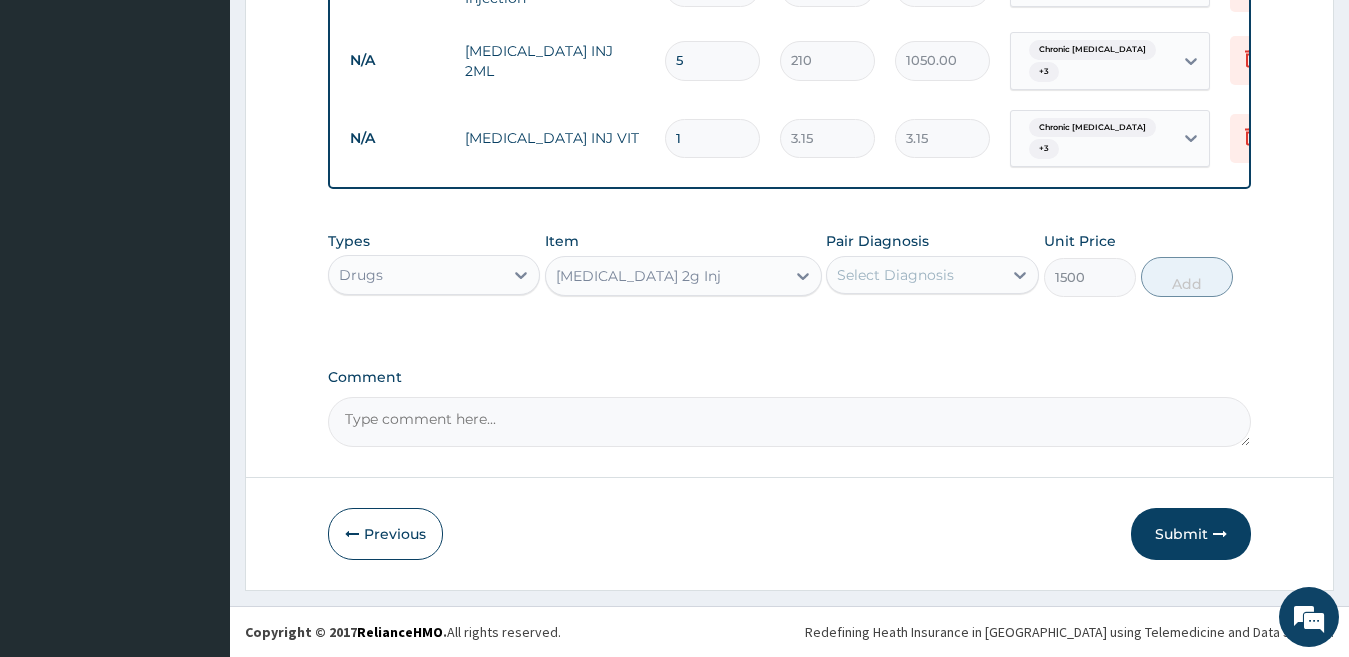 click on "Select Diagnosis" at bounding box center [895, 275] 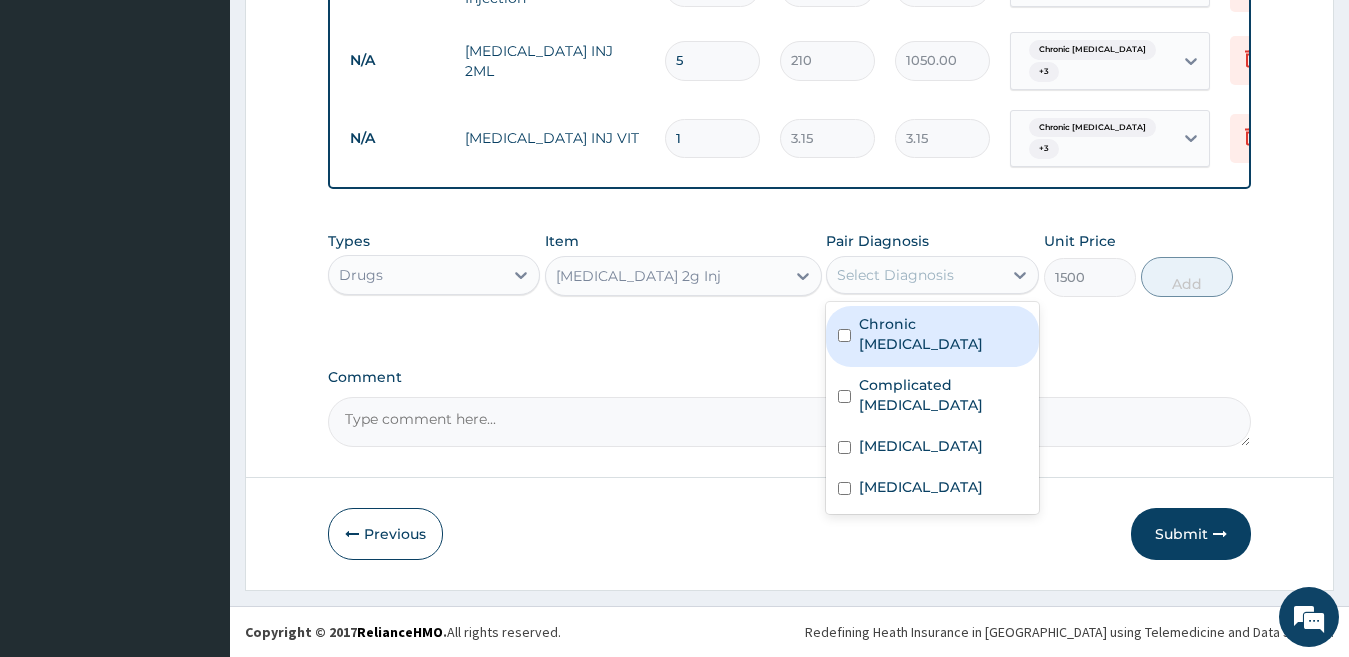 click on "Chronic gastric ulcer" at bounding box center (943, 334) 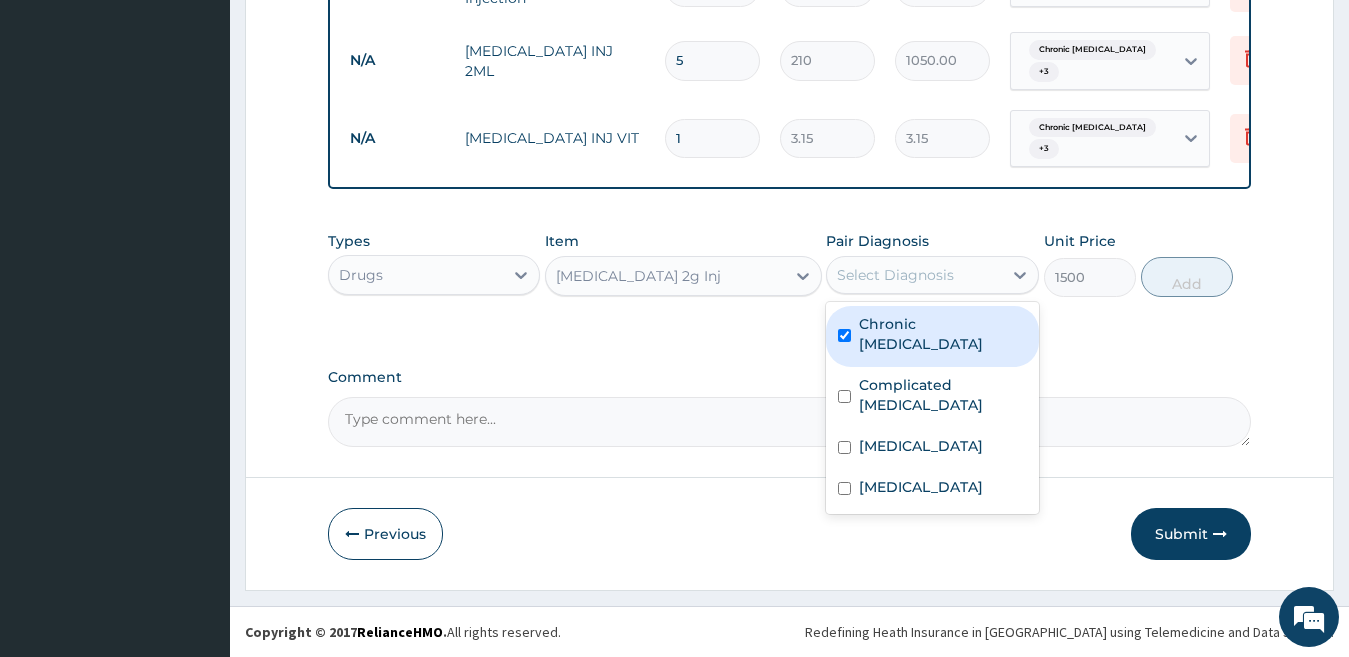 checkbox on "true" 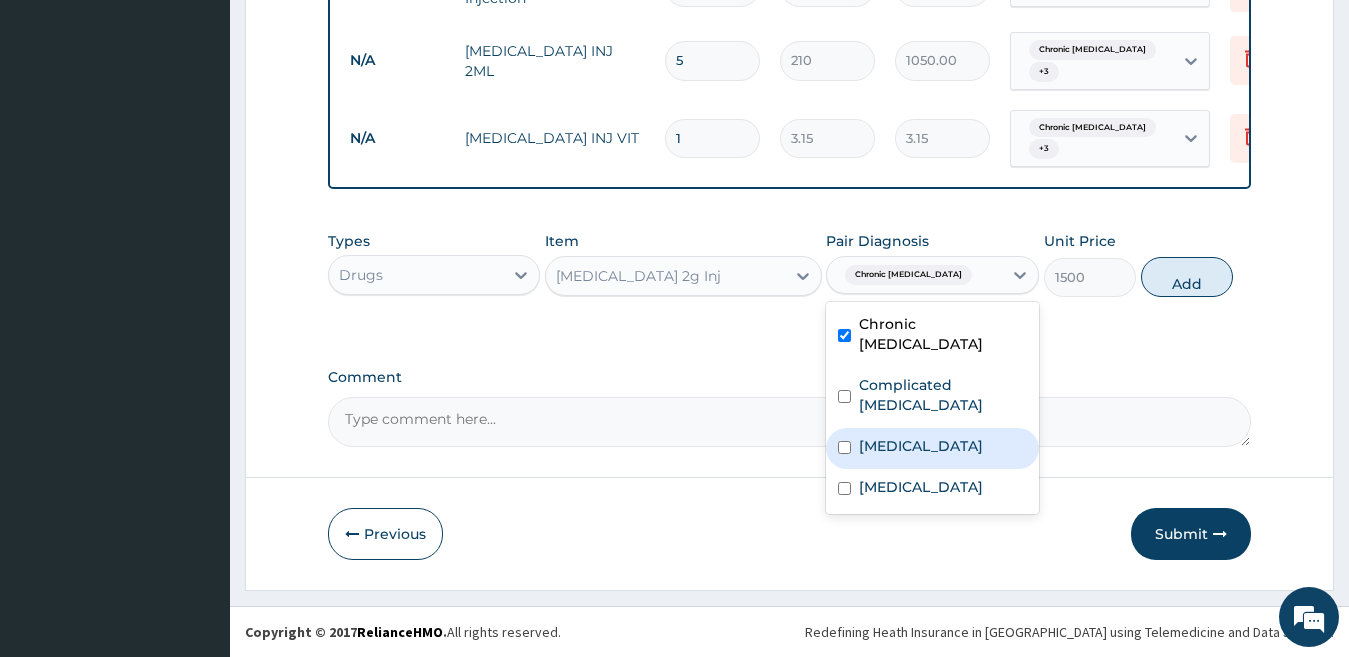 click on "Acute gastroenteritis" at bounding box center [921, 446] 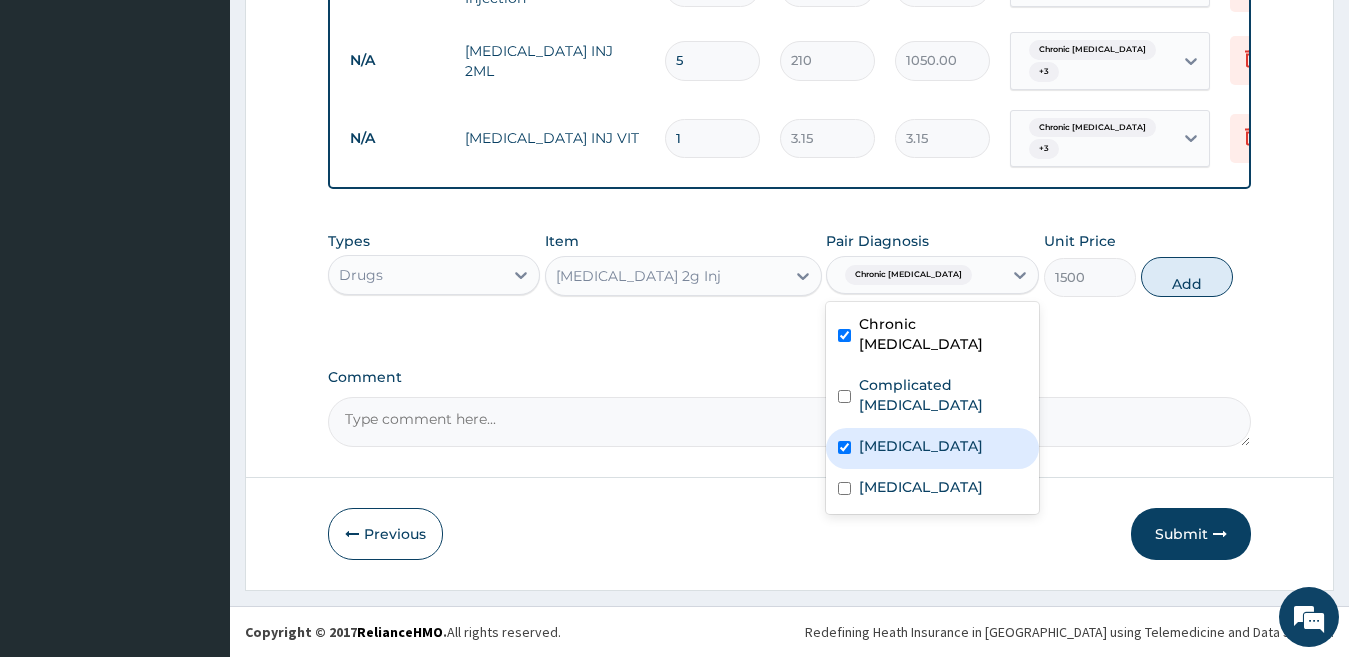 checkbox on "true" 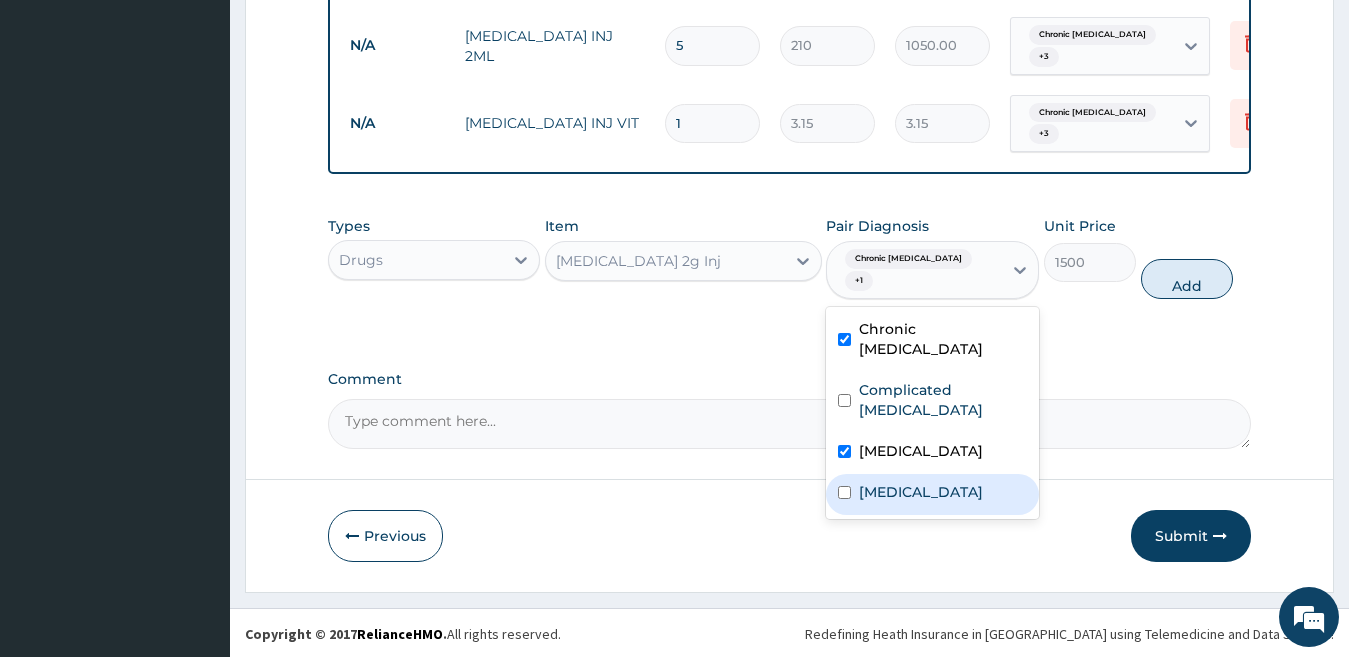 click on "Typhoid fever" at bounding box center (921, 492) 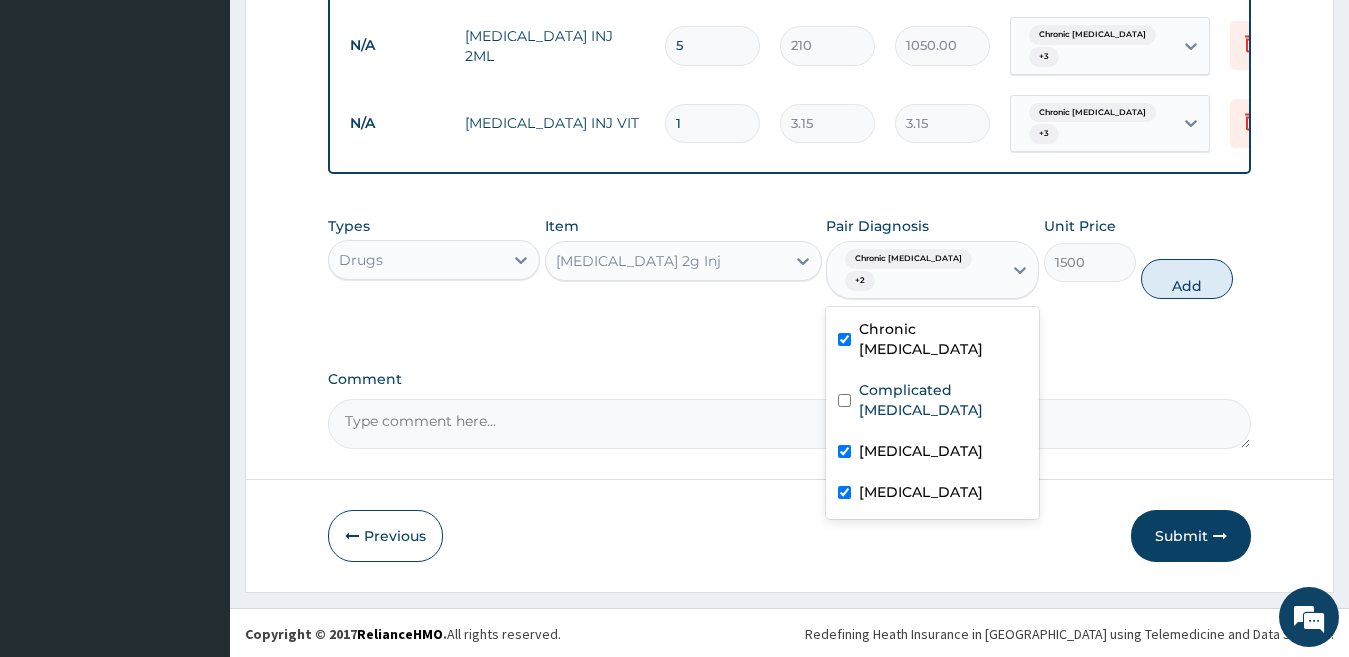 checkbox on "true" 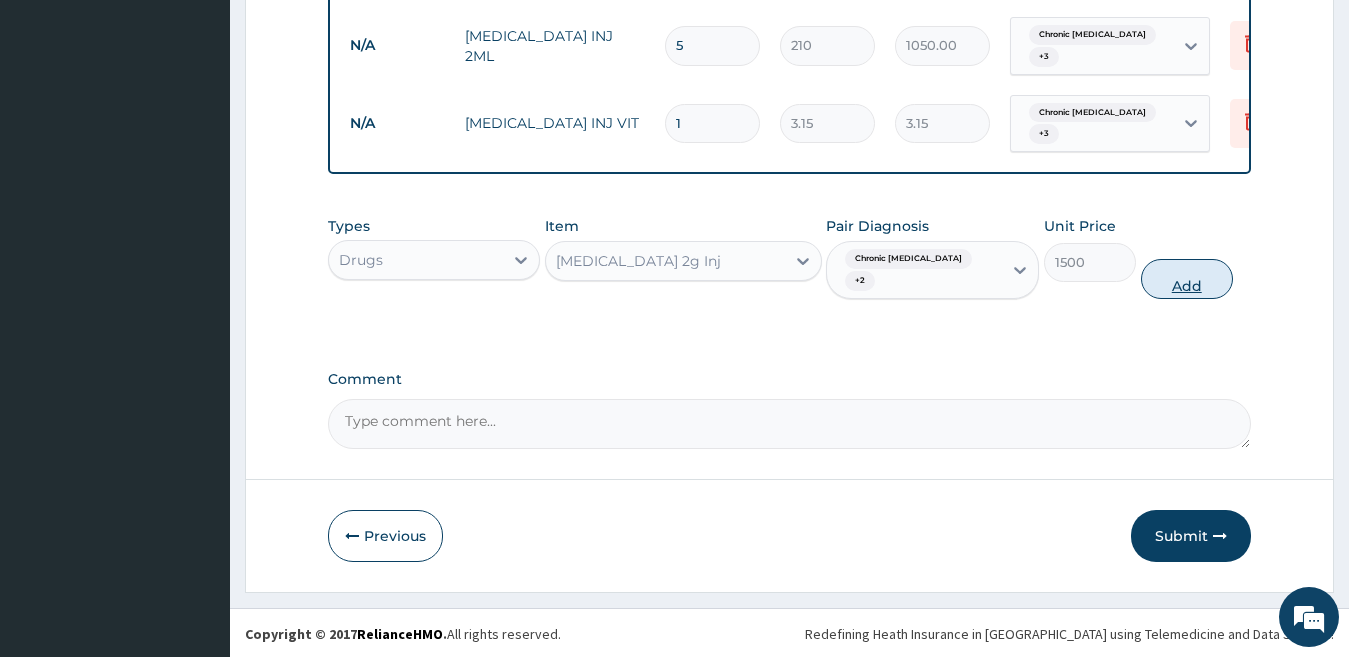 click on "Add" at bounding box center [1187, 279] 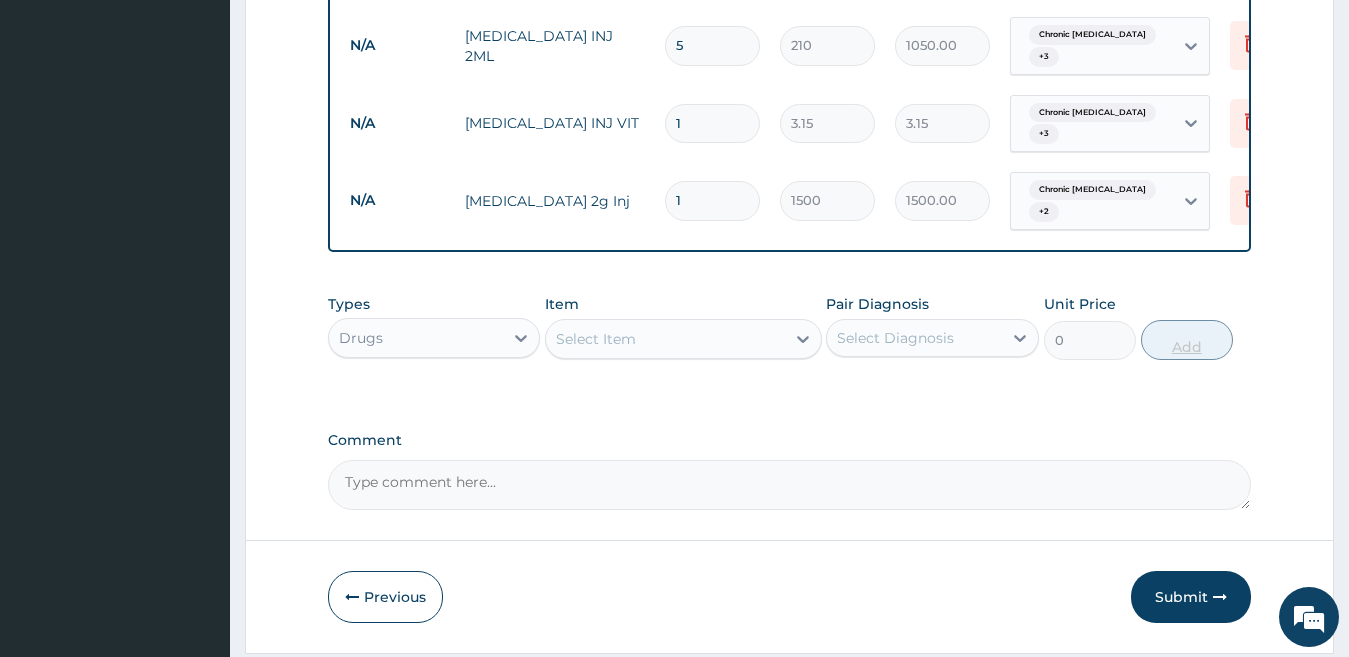 type 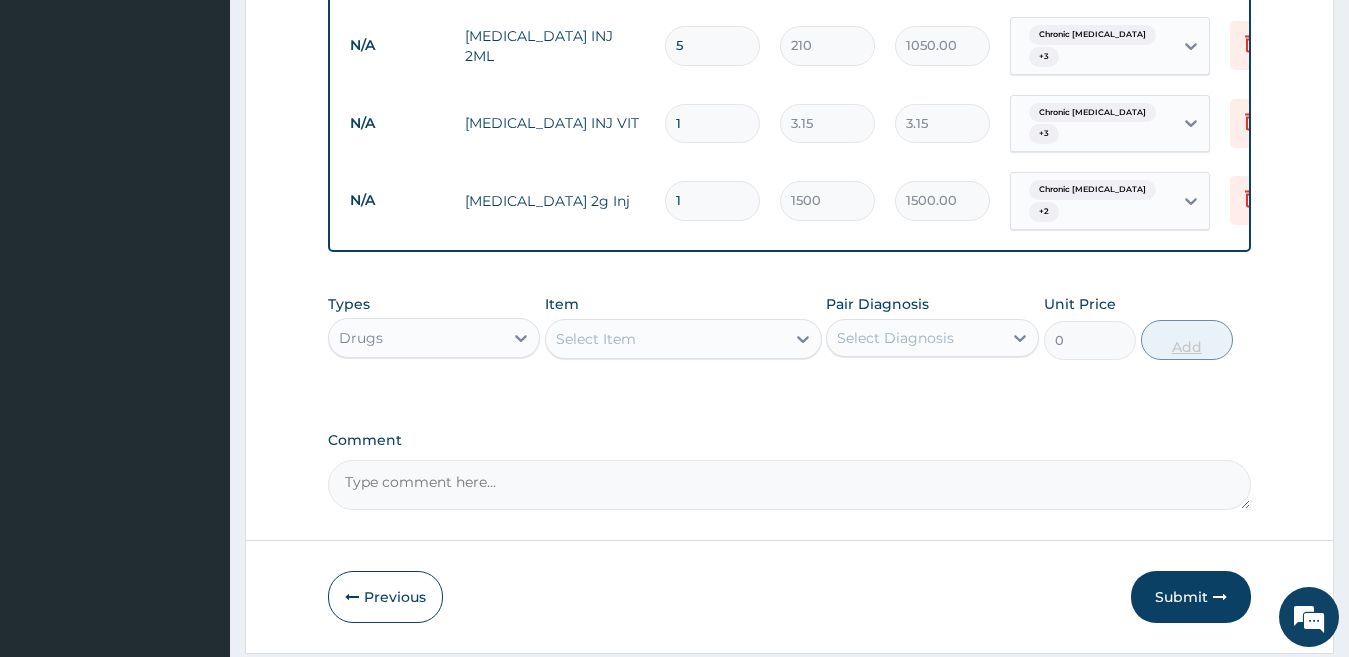 type on "0.00" 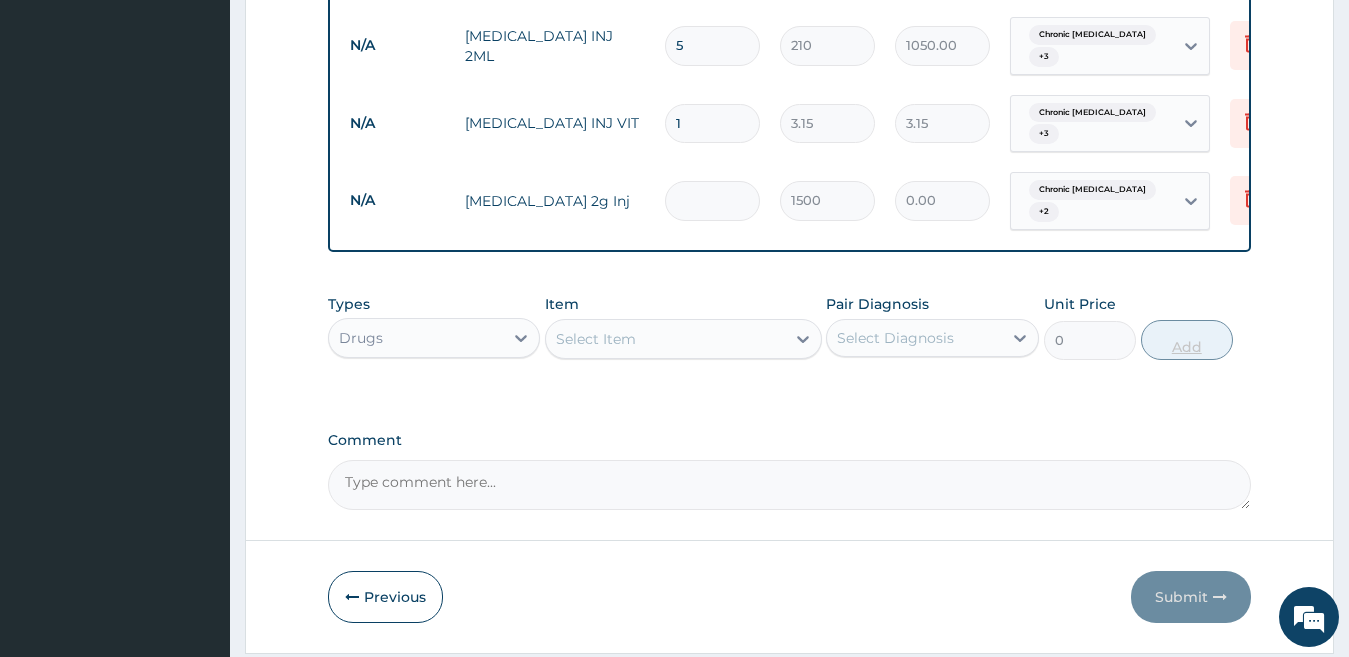 type on "4" 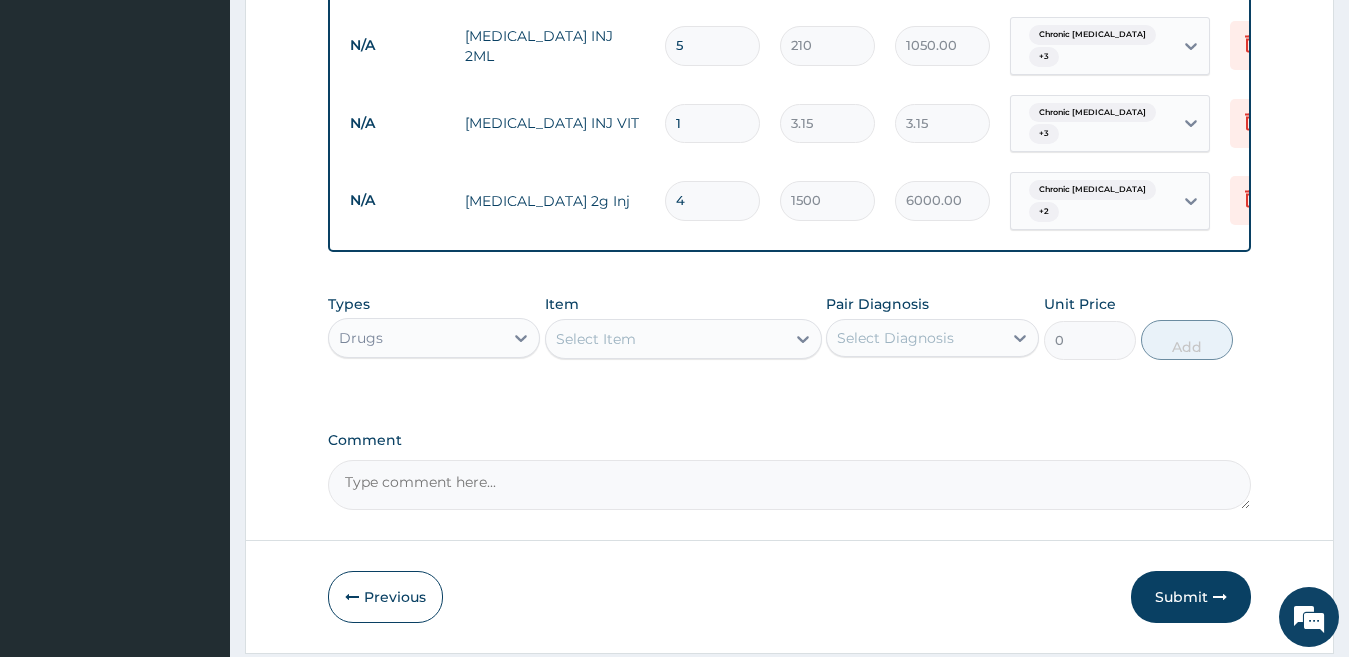 type on "4" 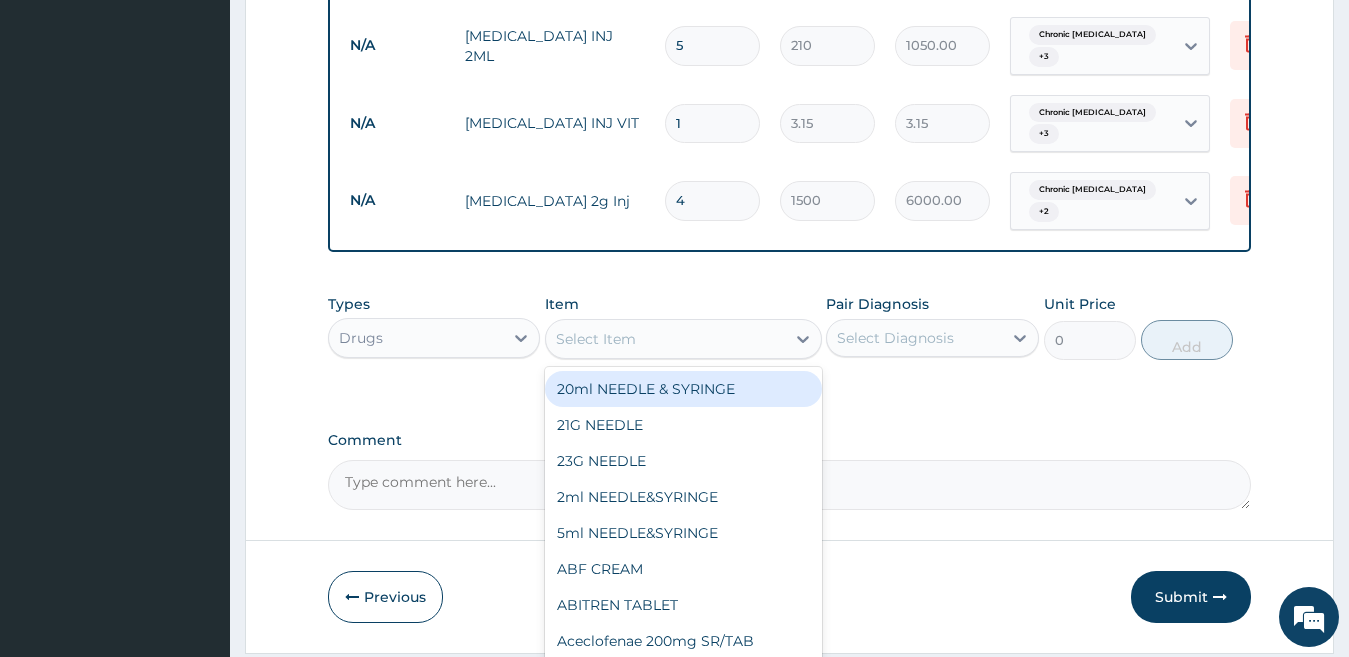 click on "Select Item" at bounding box center (665, 339) 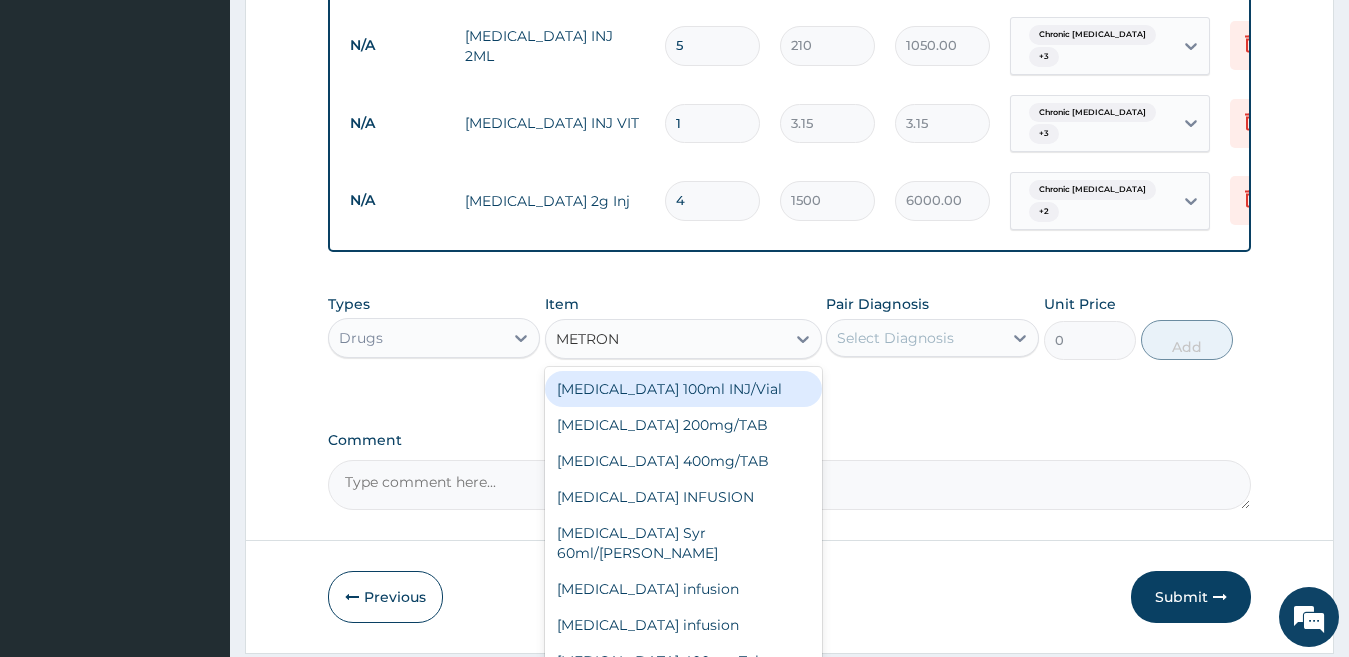 type on "METRONI" 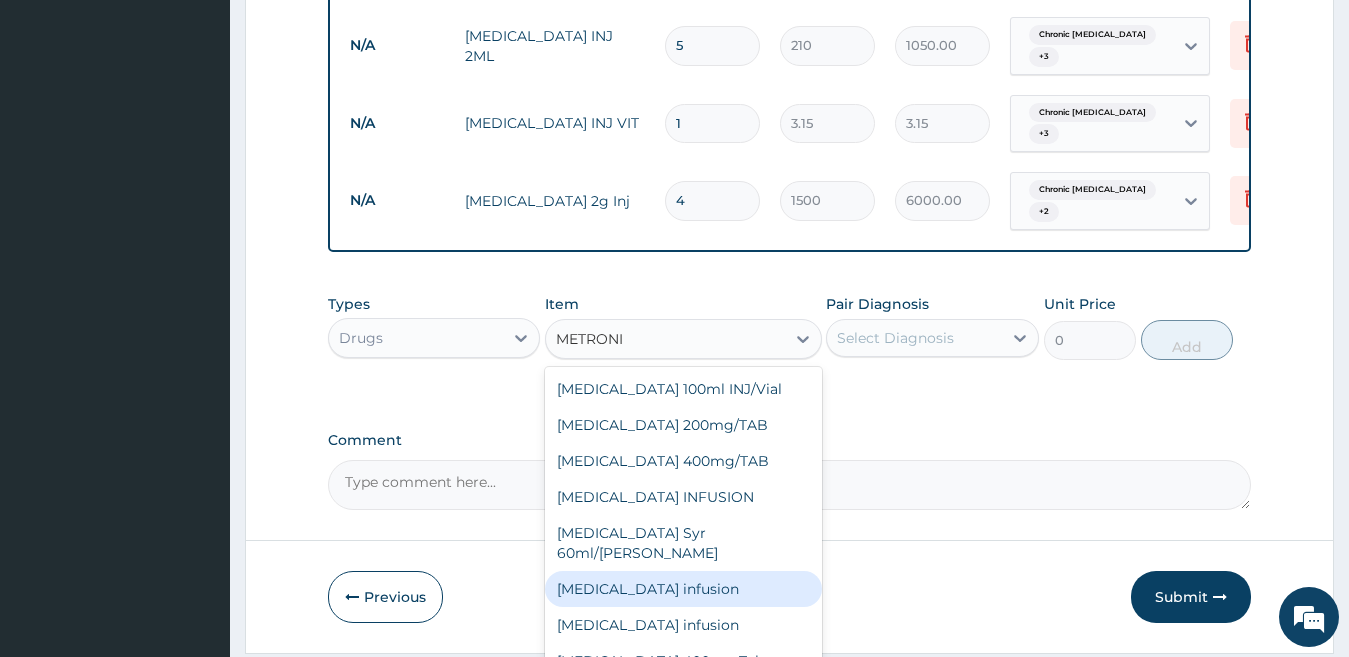 click on "Metronidazole infusion" at bounding box center [683, 589] 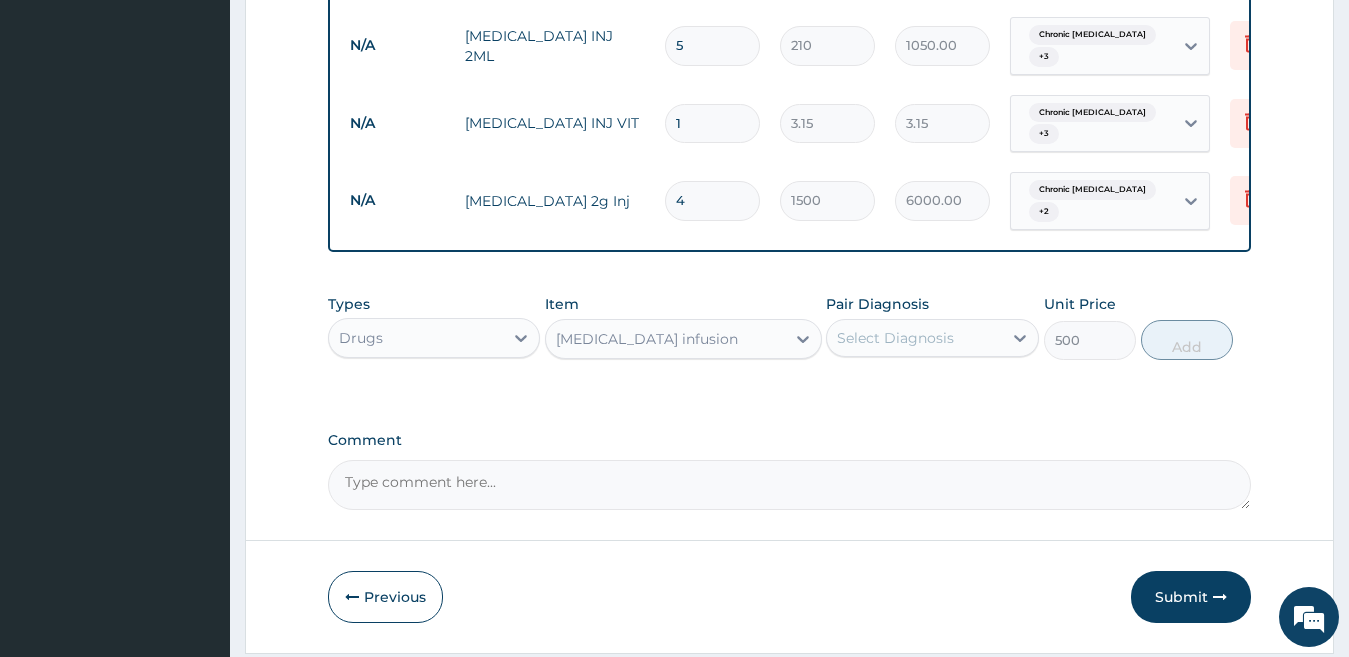 click on "Select Diagnosis" at bounding box center [895, 338] 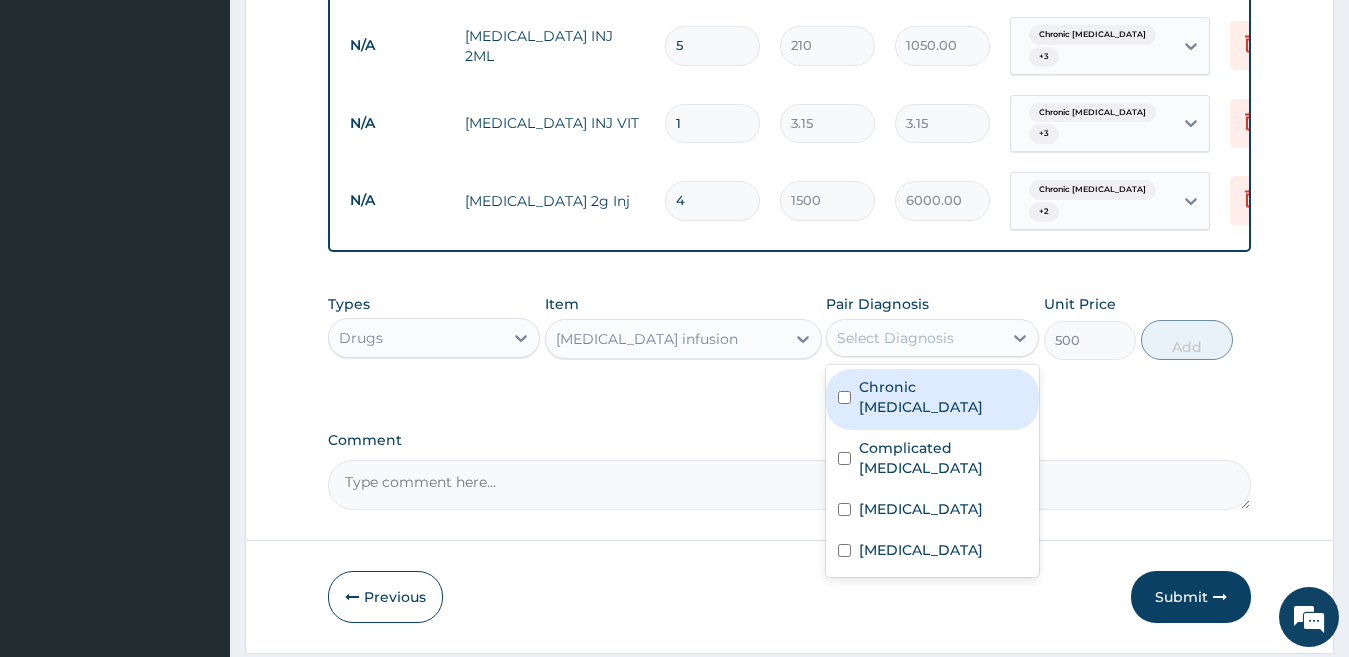 click on "Select Diagnosis" at bounding box center [895, 338] 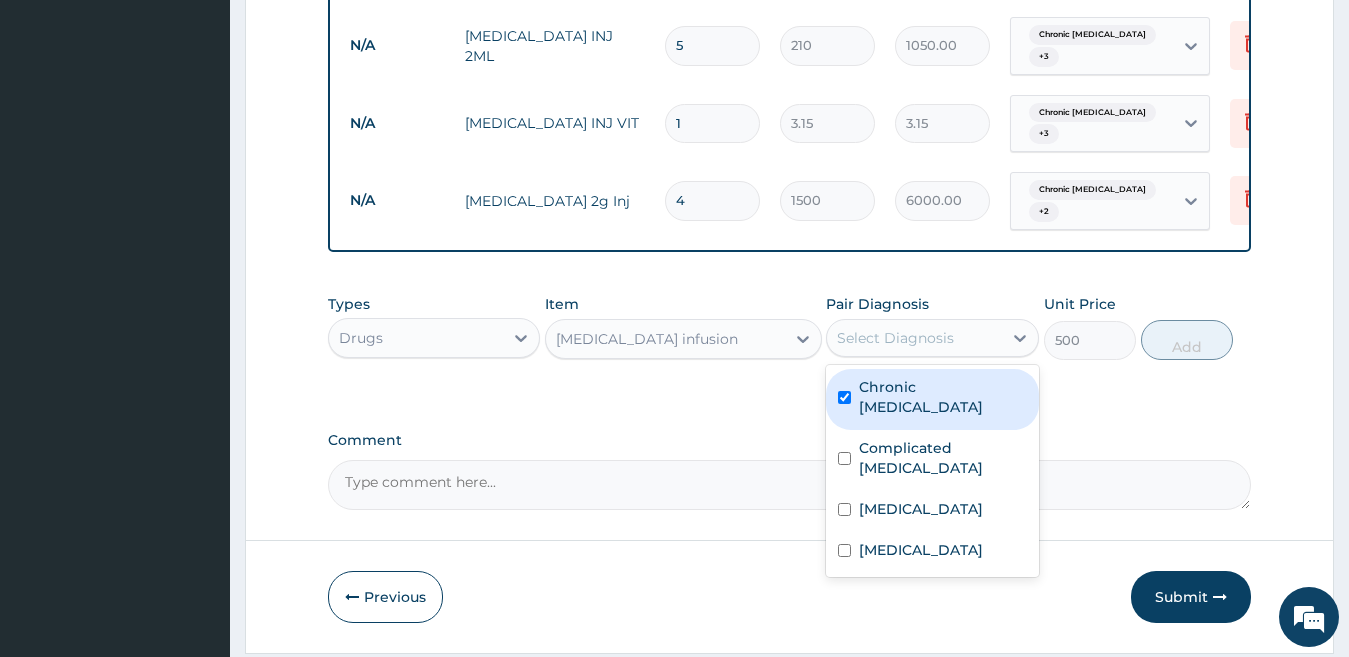 checkbox on "true" 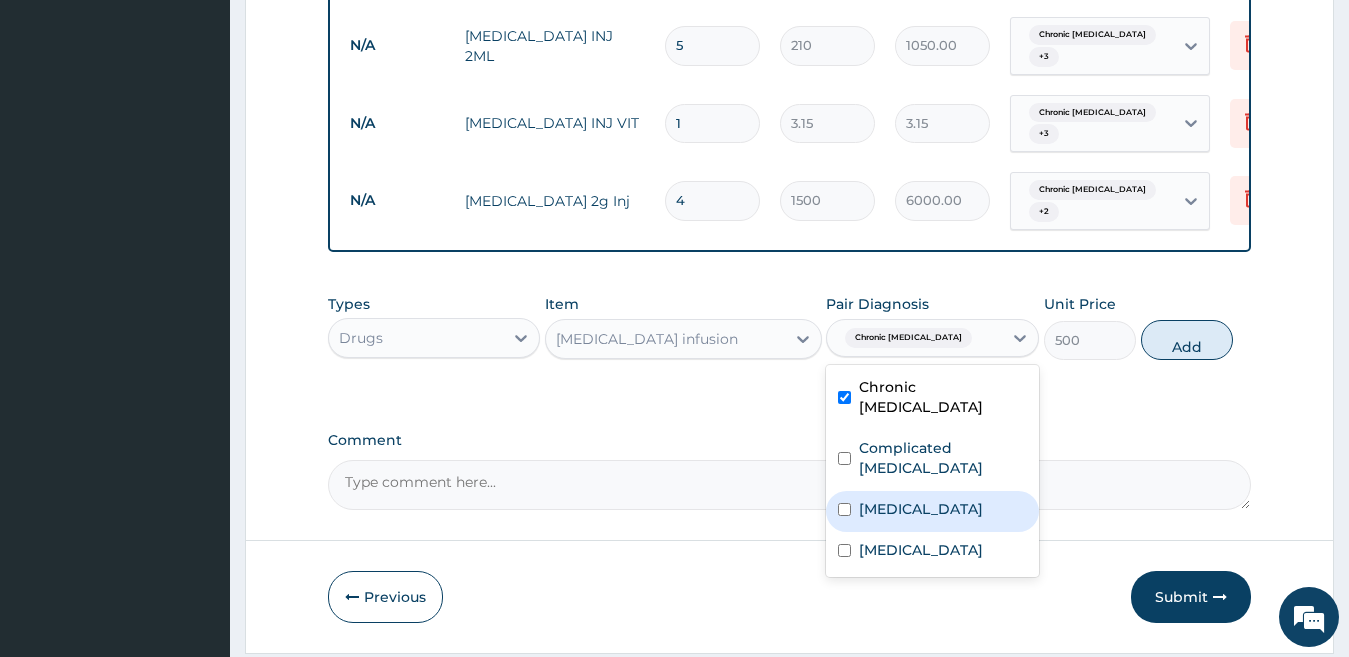 click on "Acute gastroenteritis" at bounding box center (932, 511) 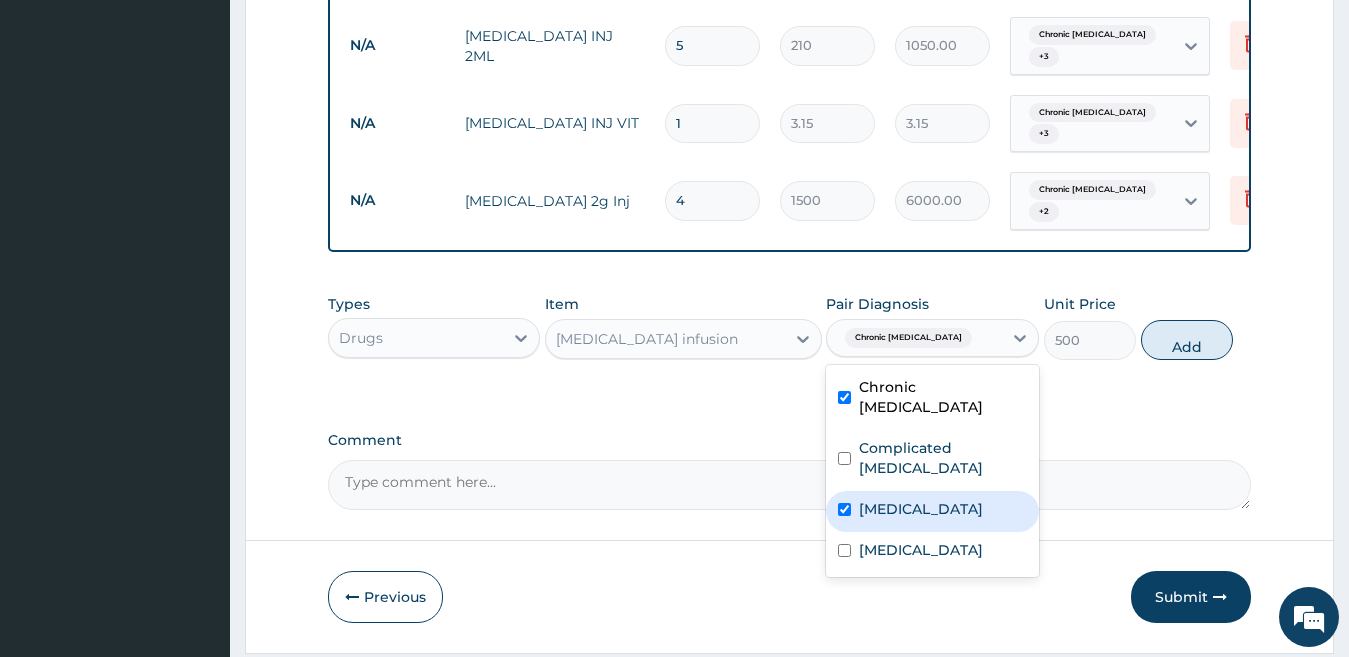 checkbox on "true" 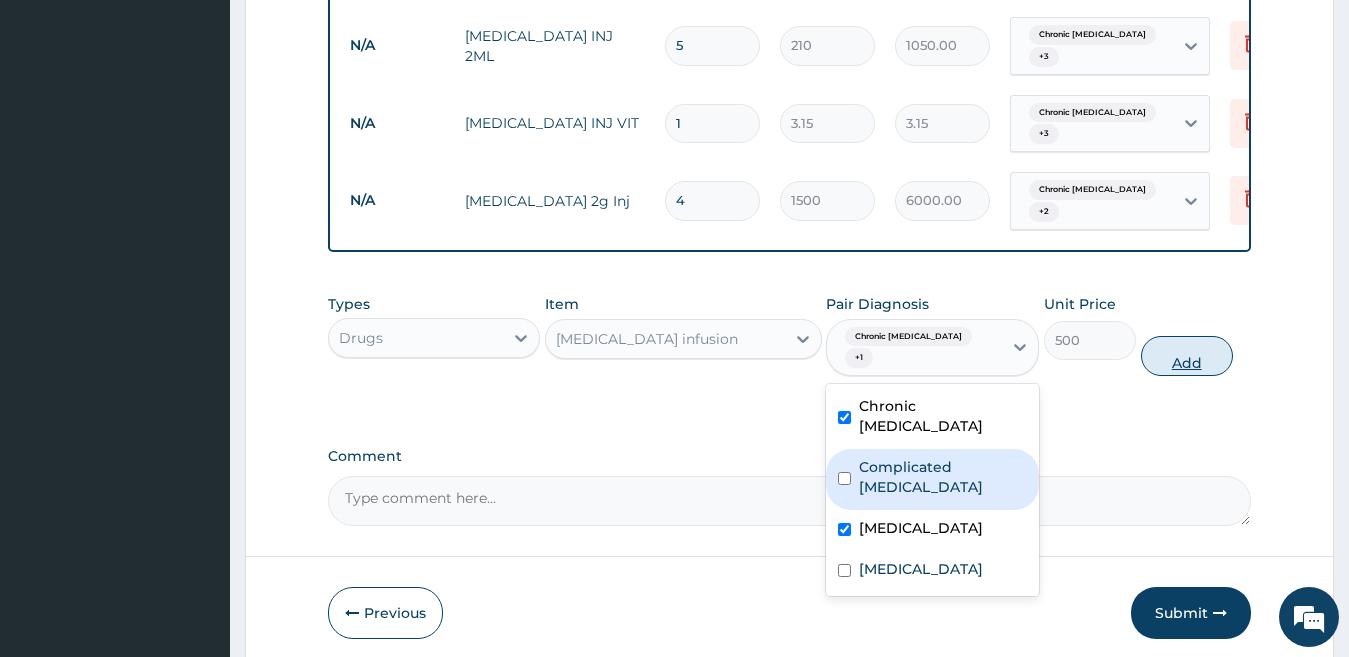 click on "Add" at bounding box center (1187, 356) 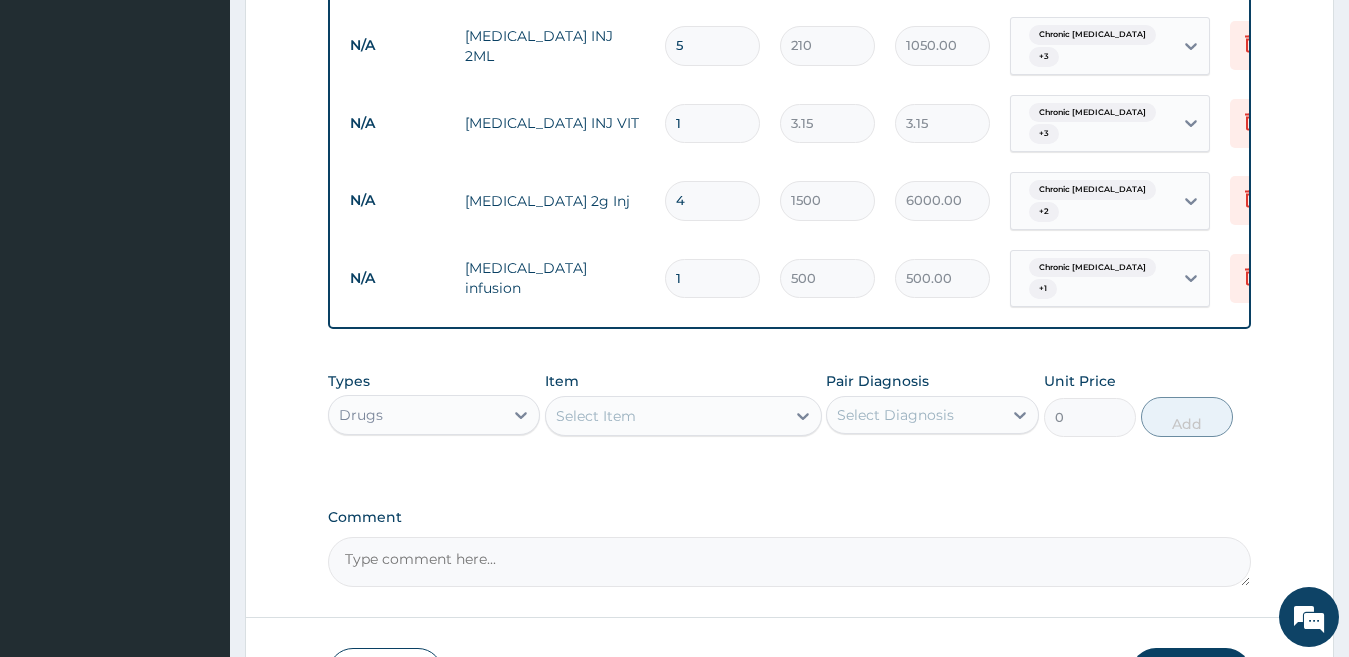 type 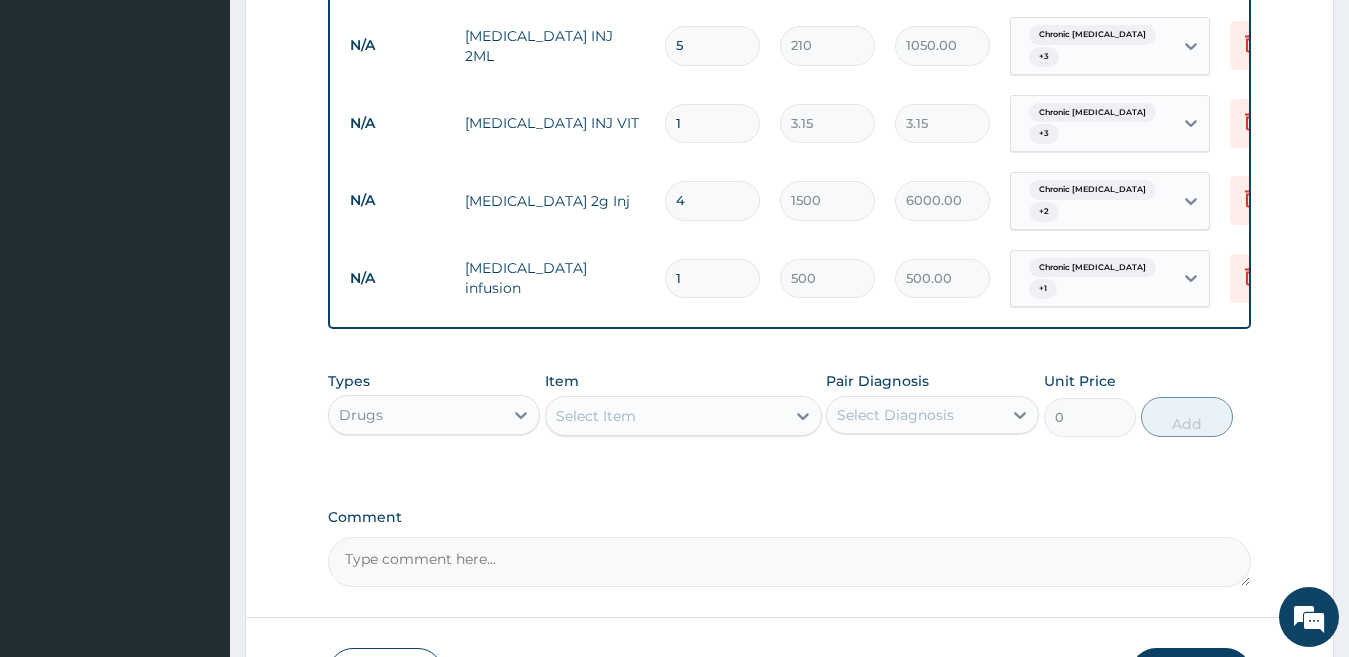 type on "0.00" 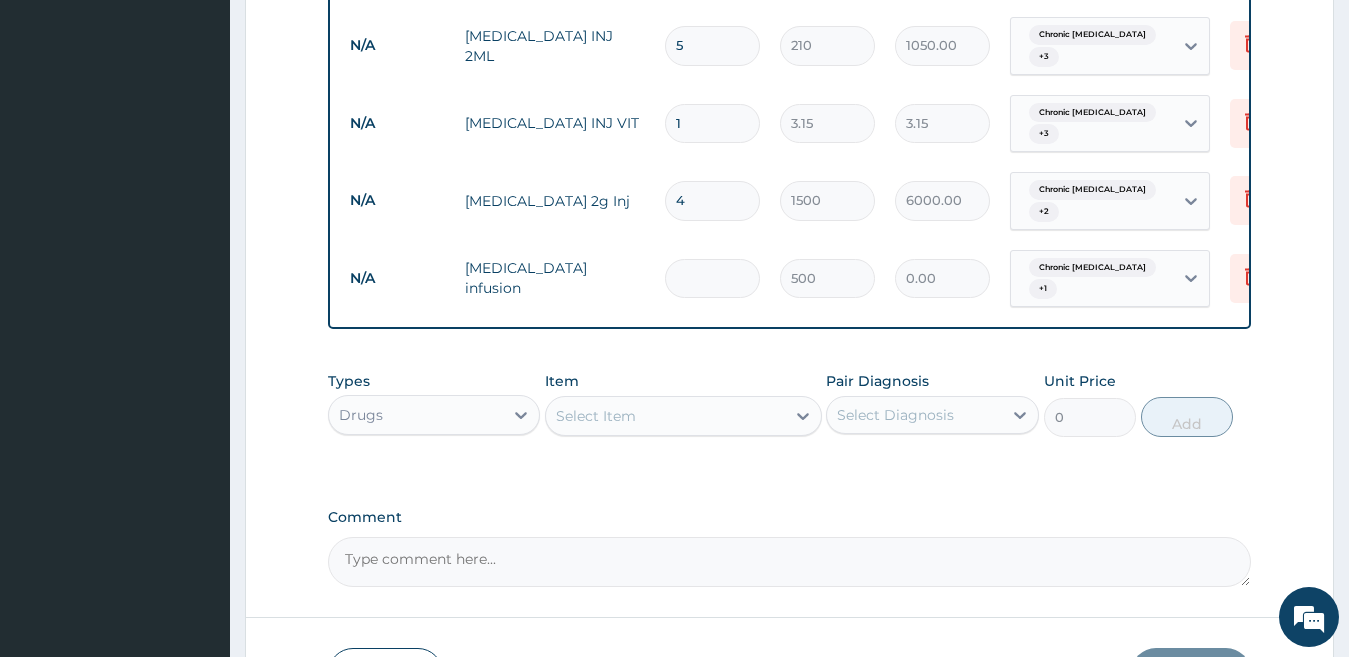 type on "6" 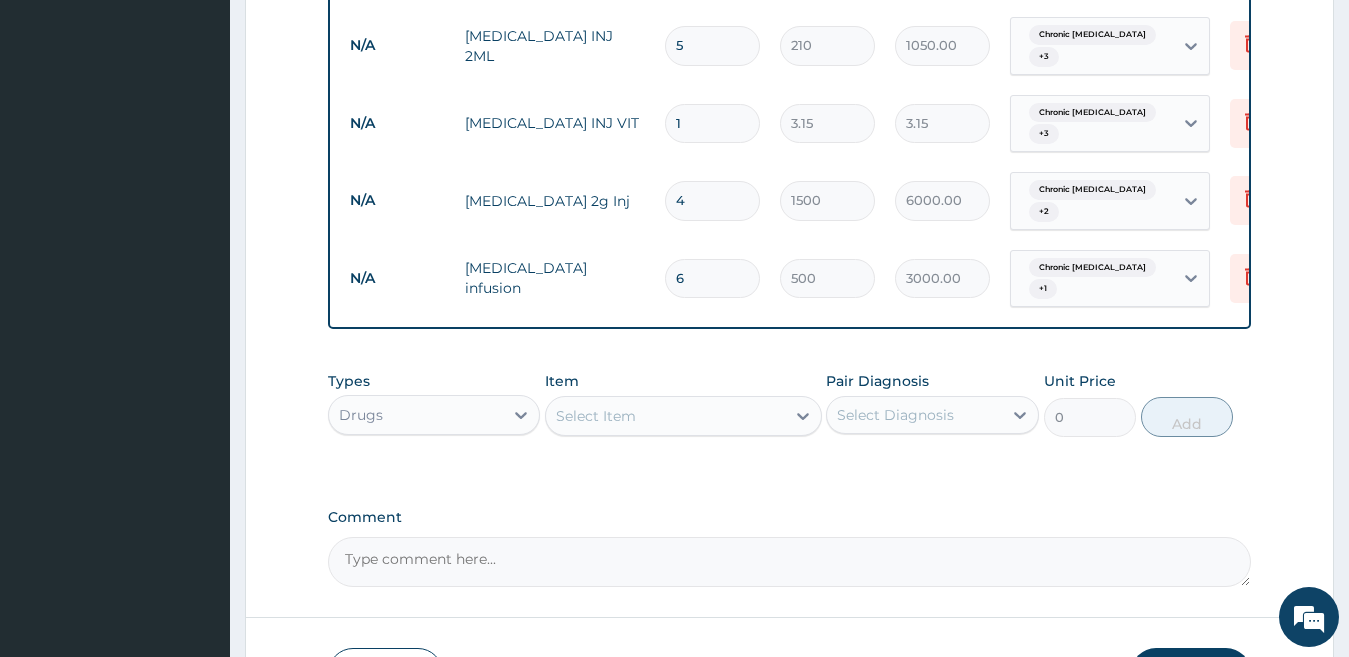 type 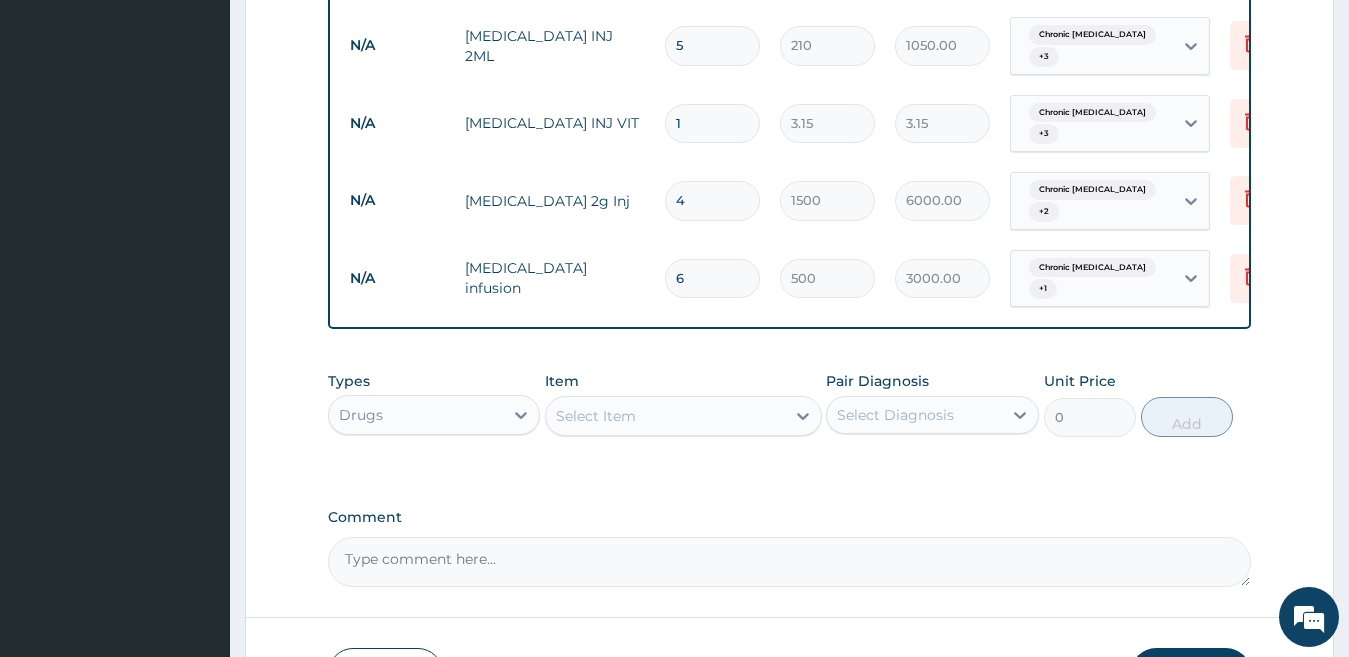 type on "0.00" 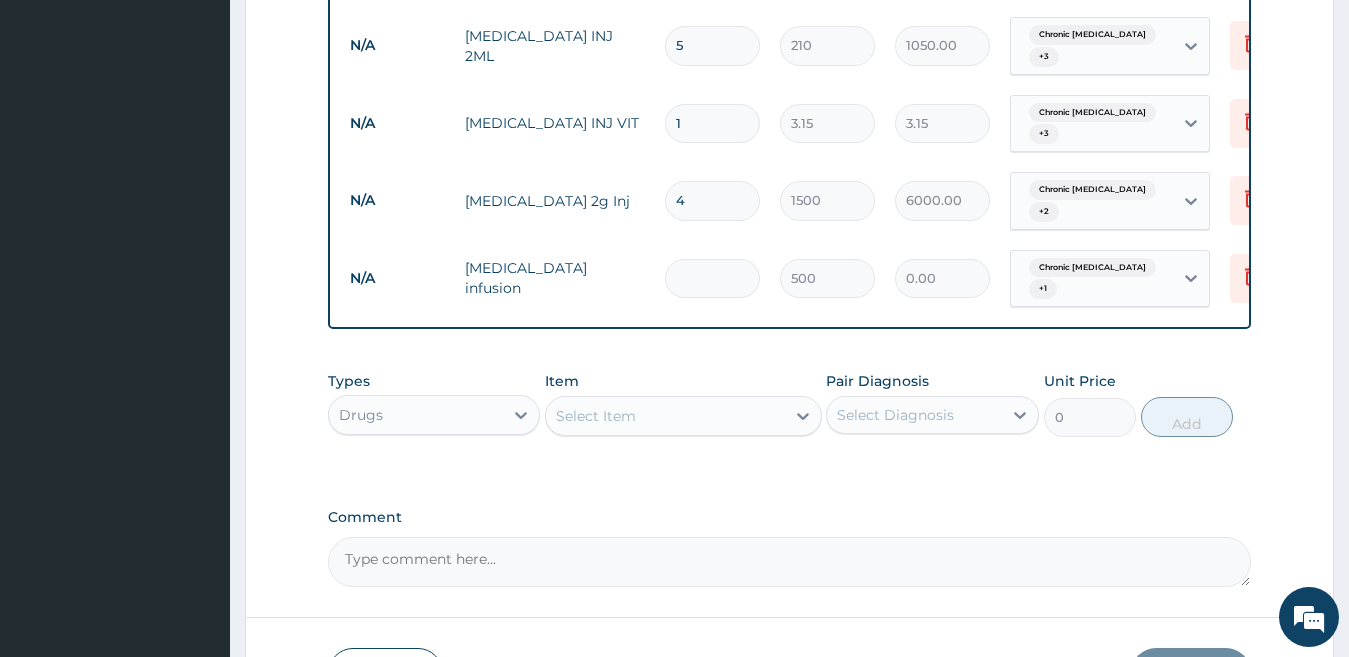 type on "8" 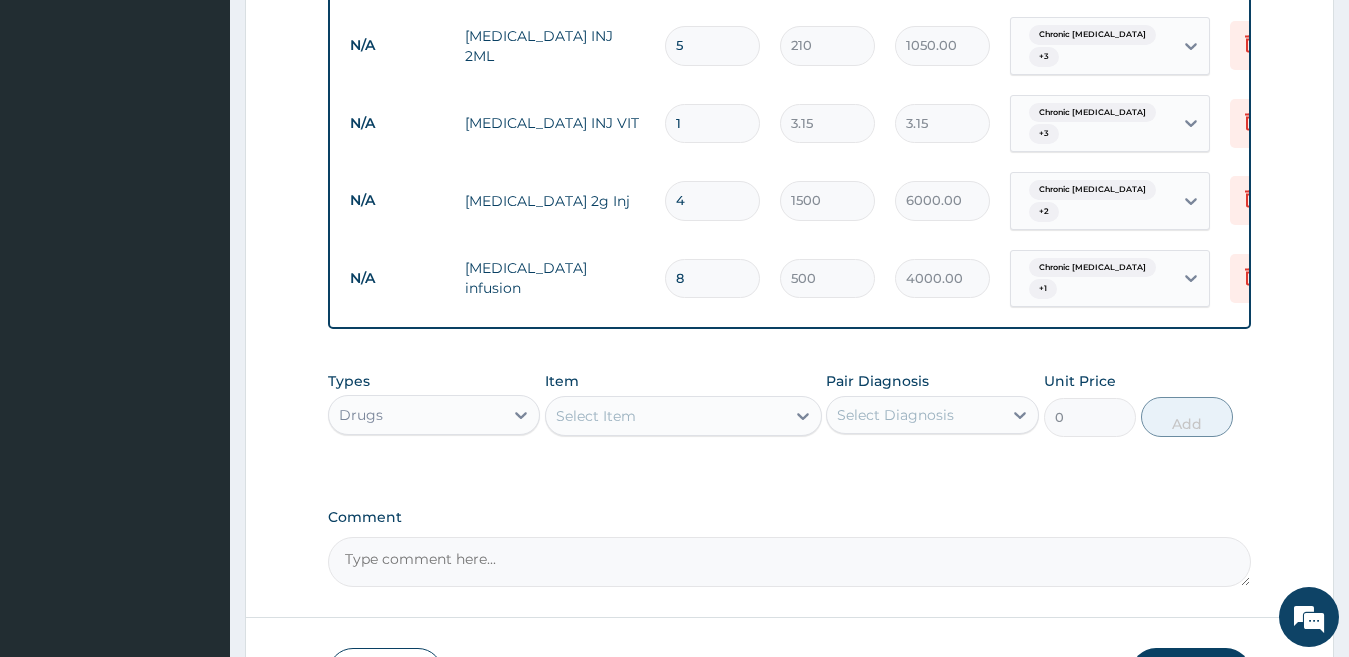 type on "8" 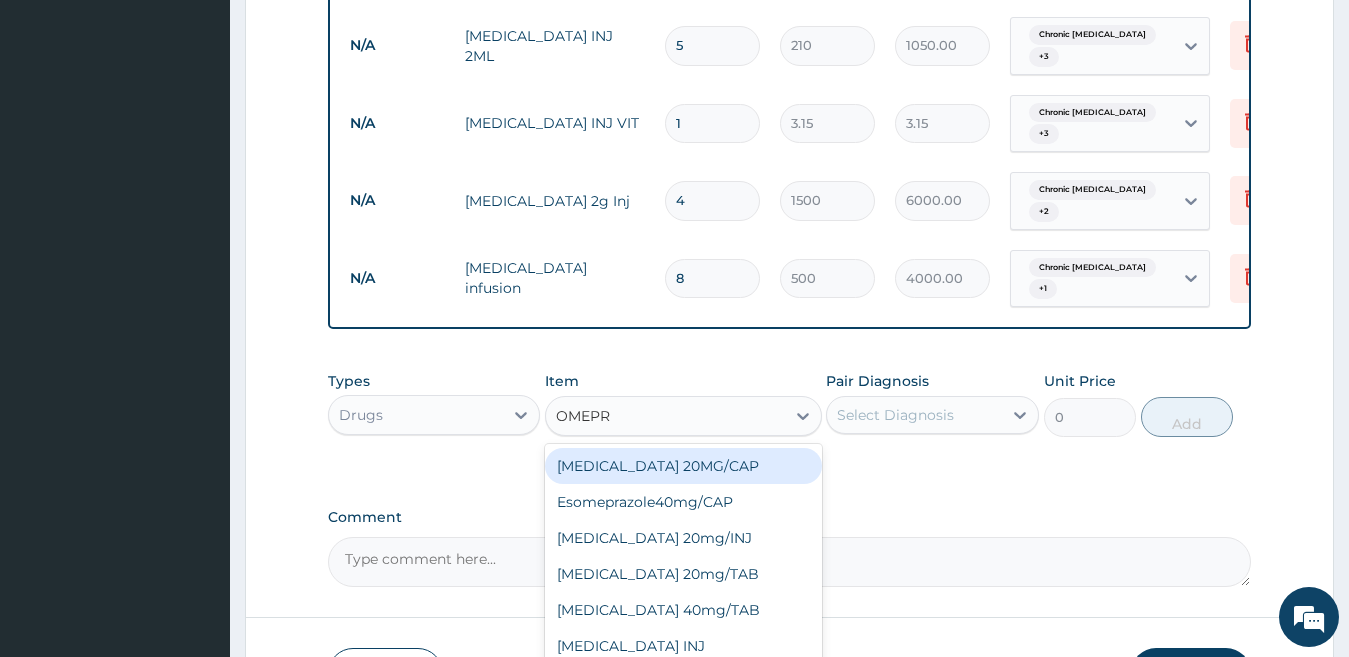 type on "OMEPRA" 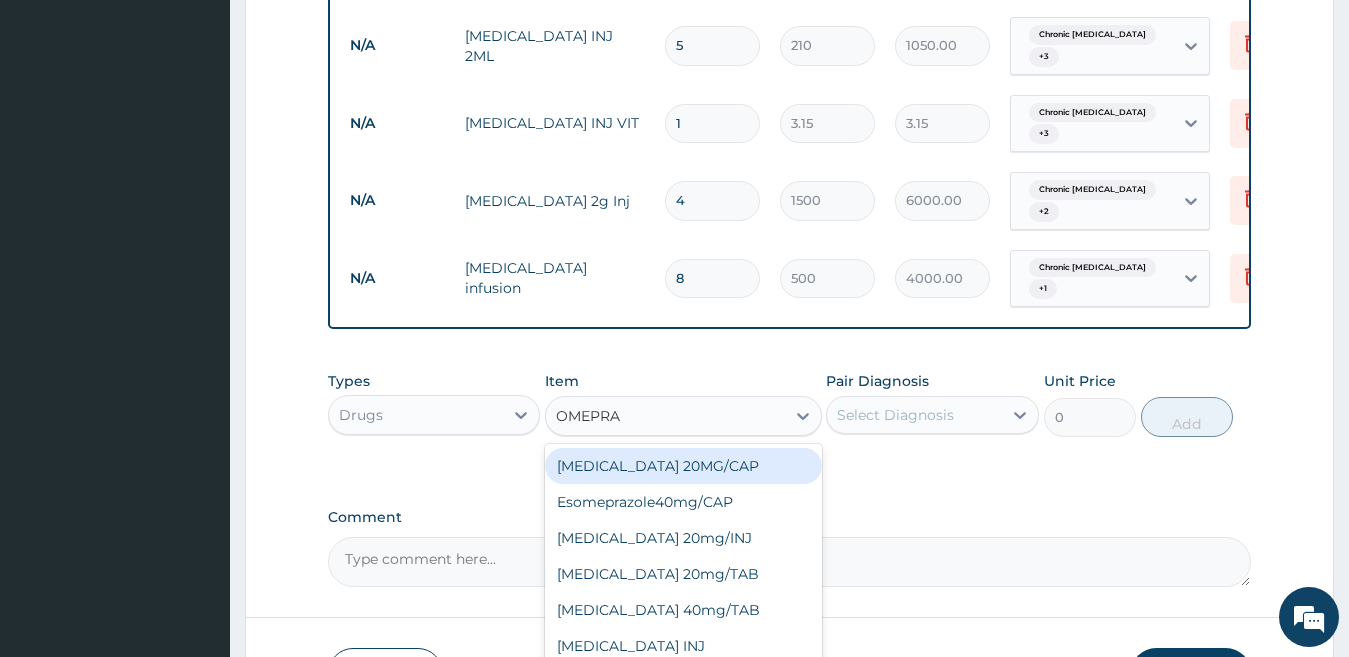 scroll, scrollTop: 32, scrollLeft: 0, axis: vertical 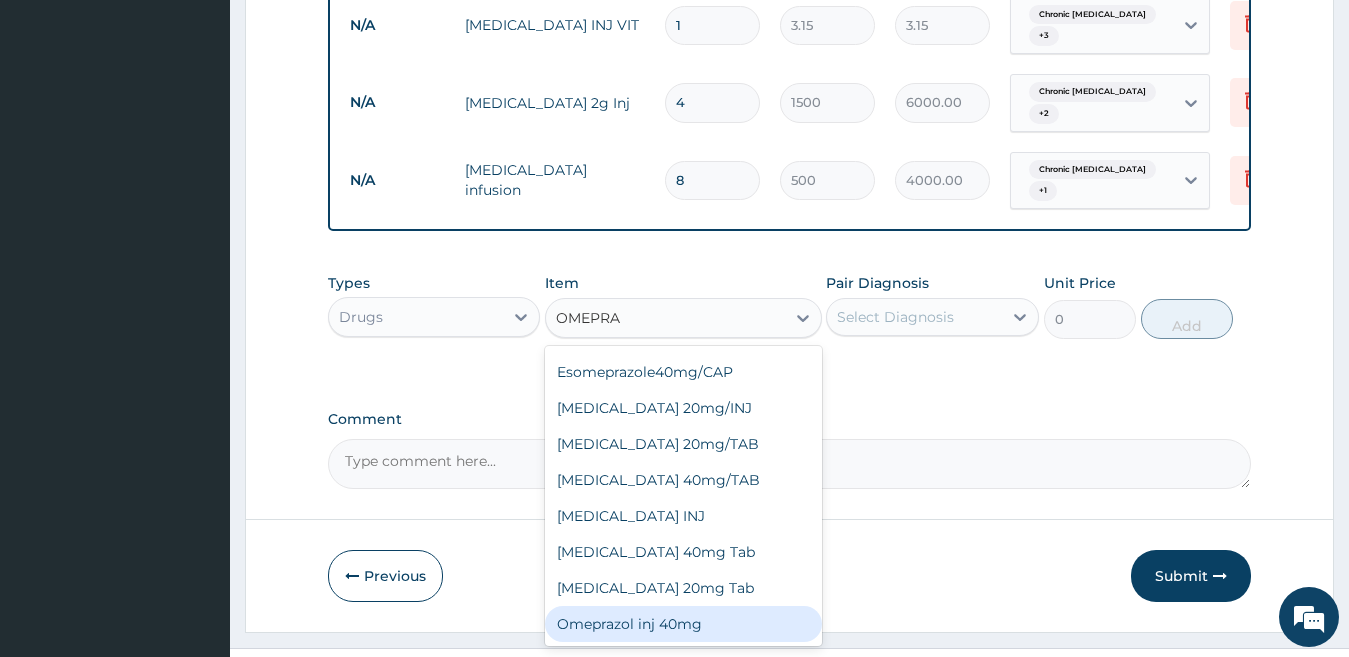 click on "Omeprazol inj 40mg" at bounding box center (683, 624) 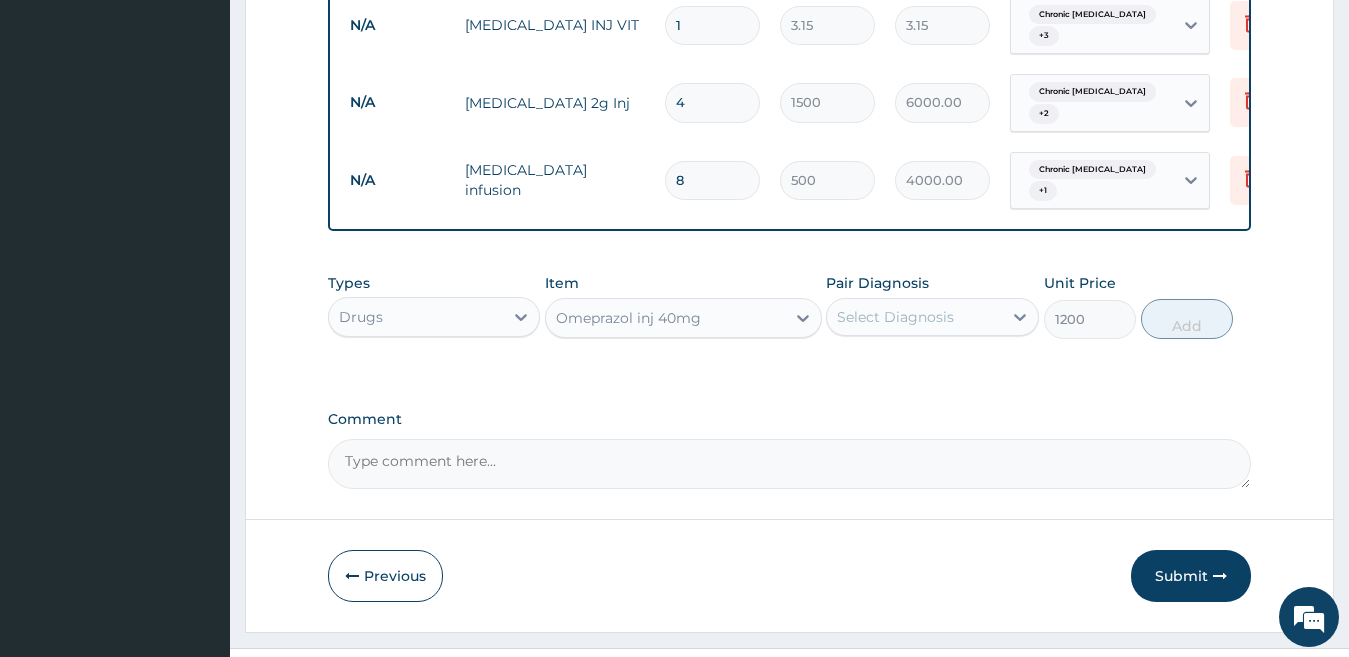 click on "Select Diagnosis" at bounding box center (914, 317) 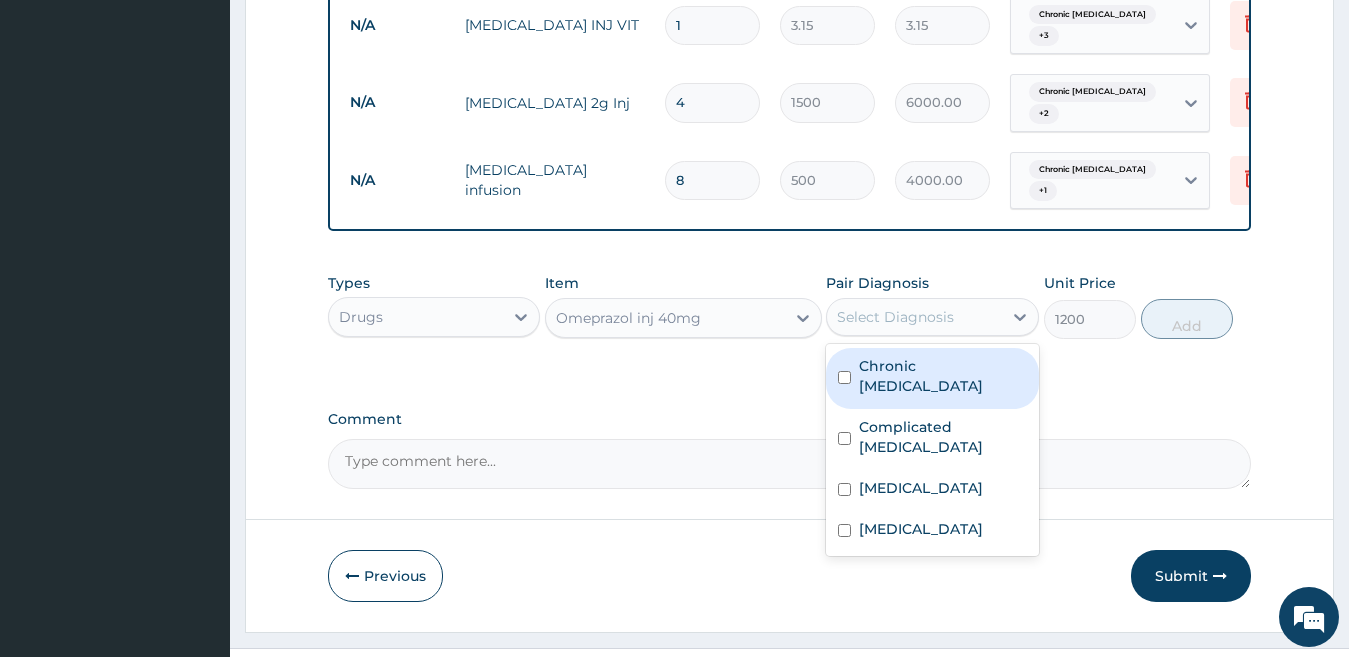 click on "Chronic gastric ulcer" at bounding box center [943, 376] 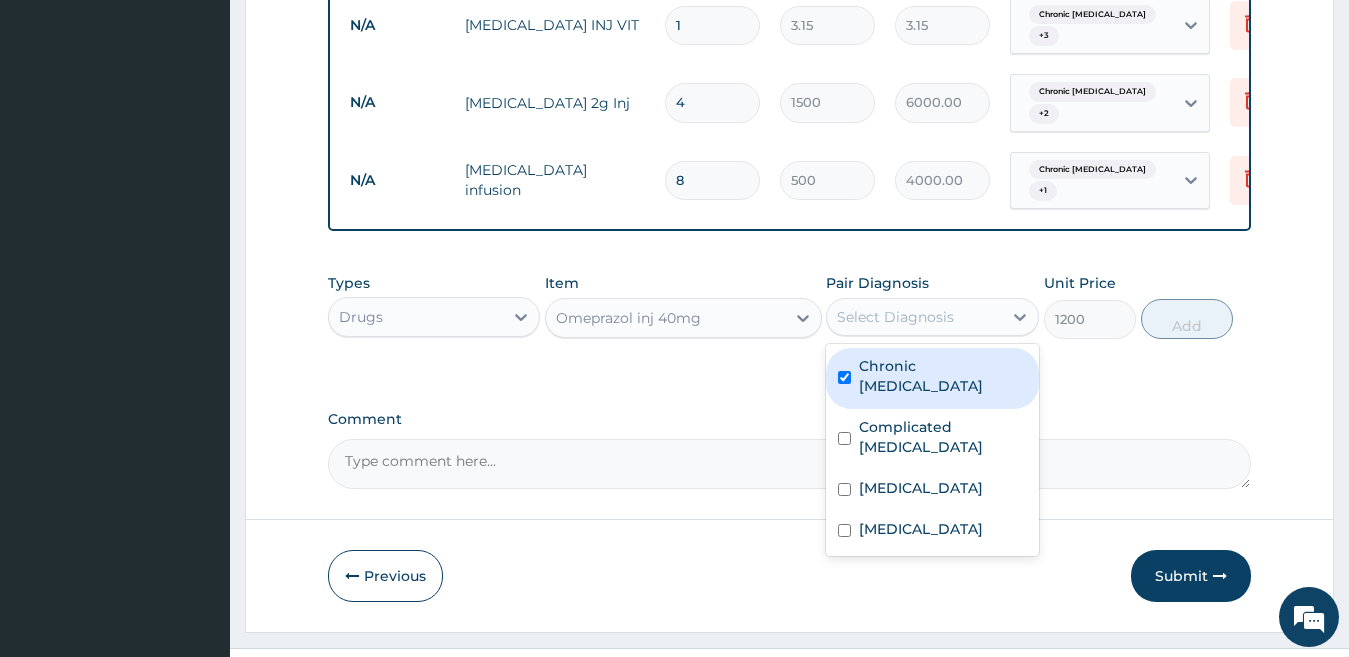 checkbox on "true" 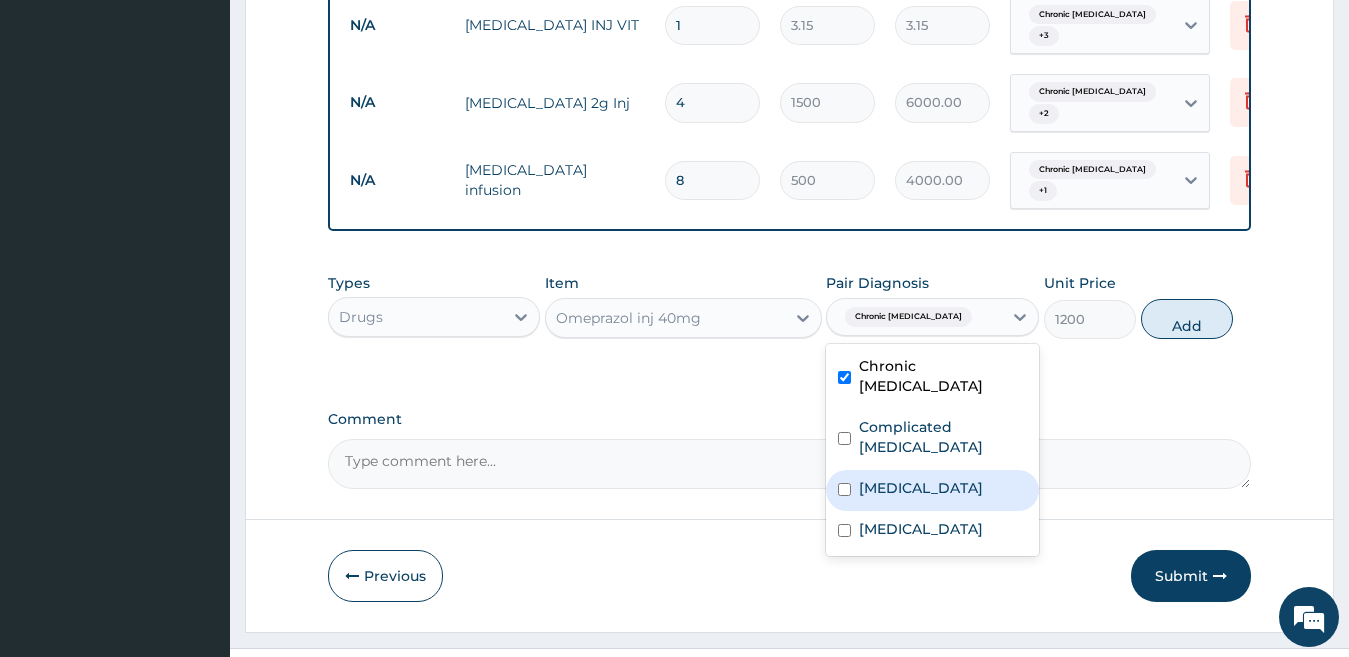 click on "Acute gastroenteritis" at bounding box center [921, 488] 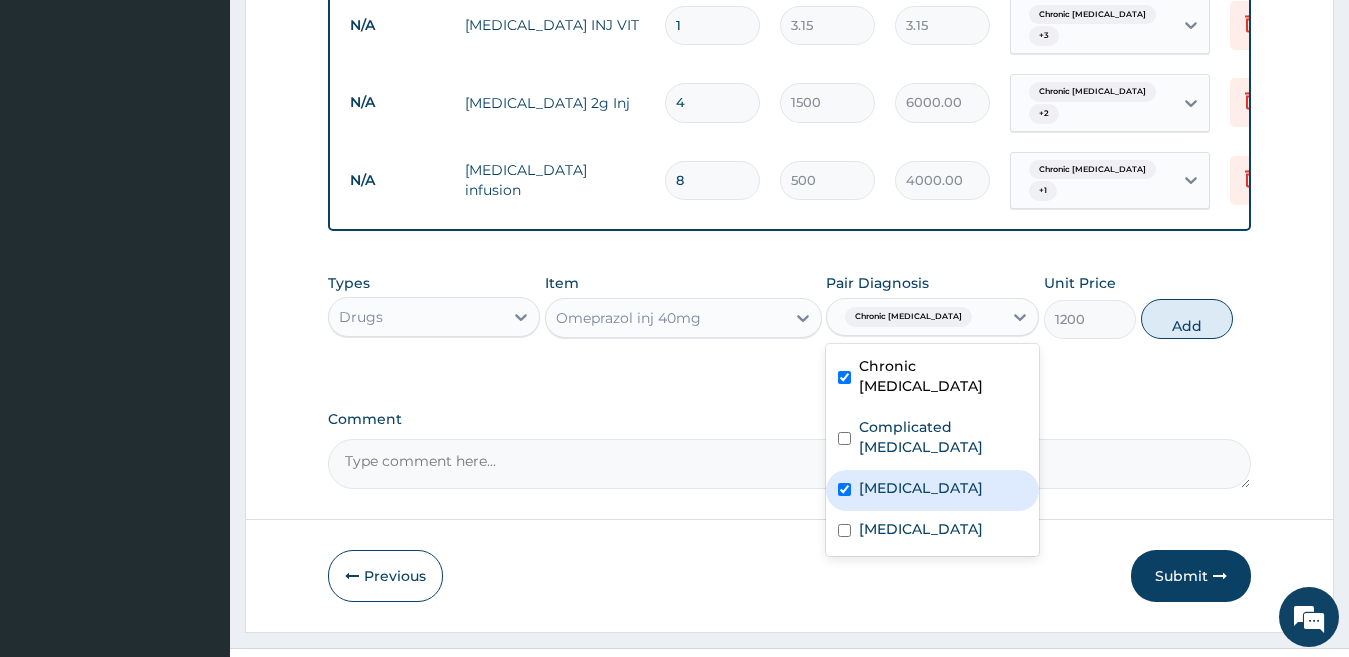checkbox on "true" 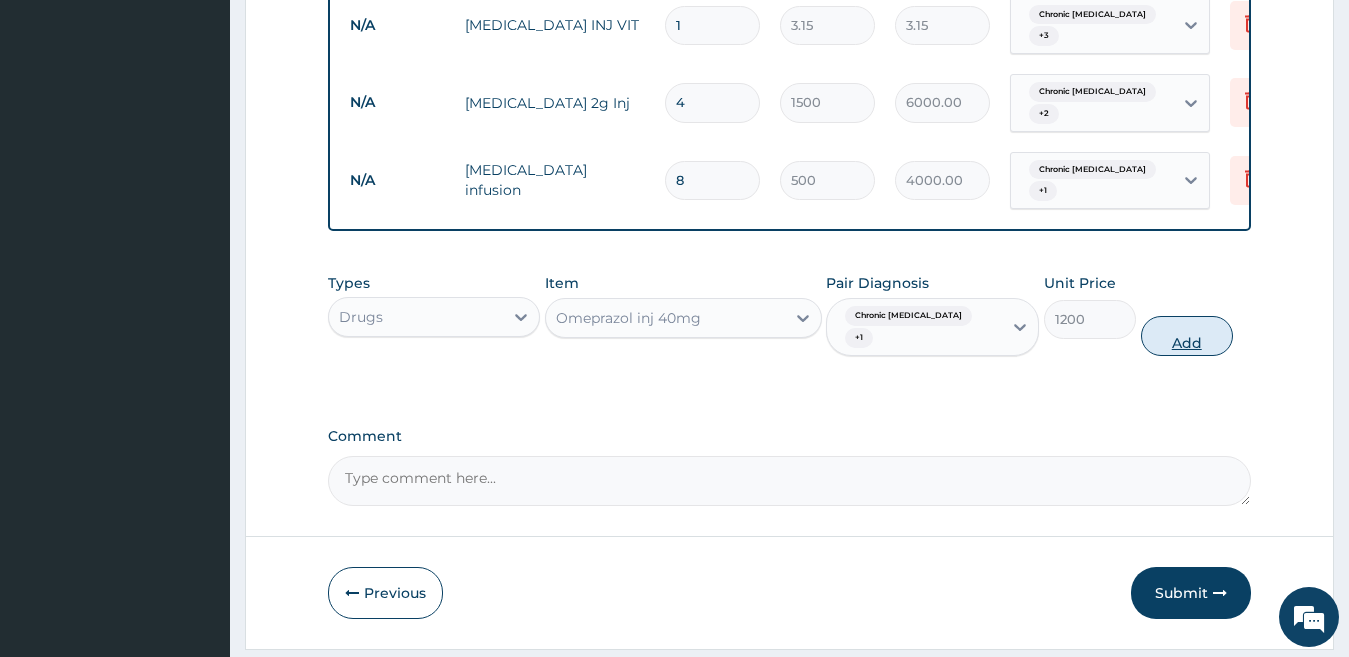 click on "Add" at bounding box center [1187, 336] 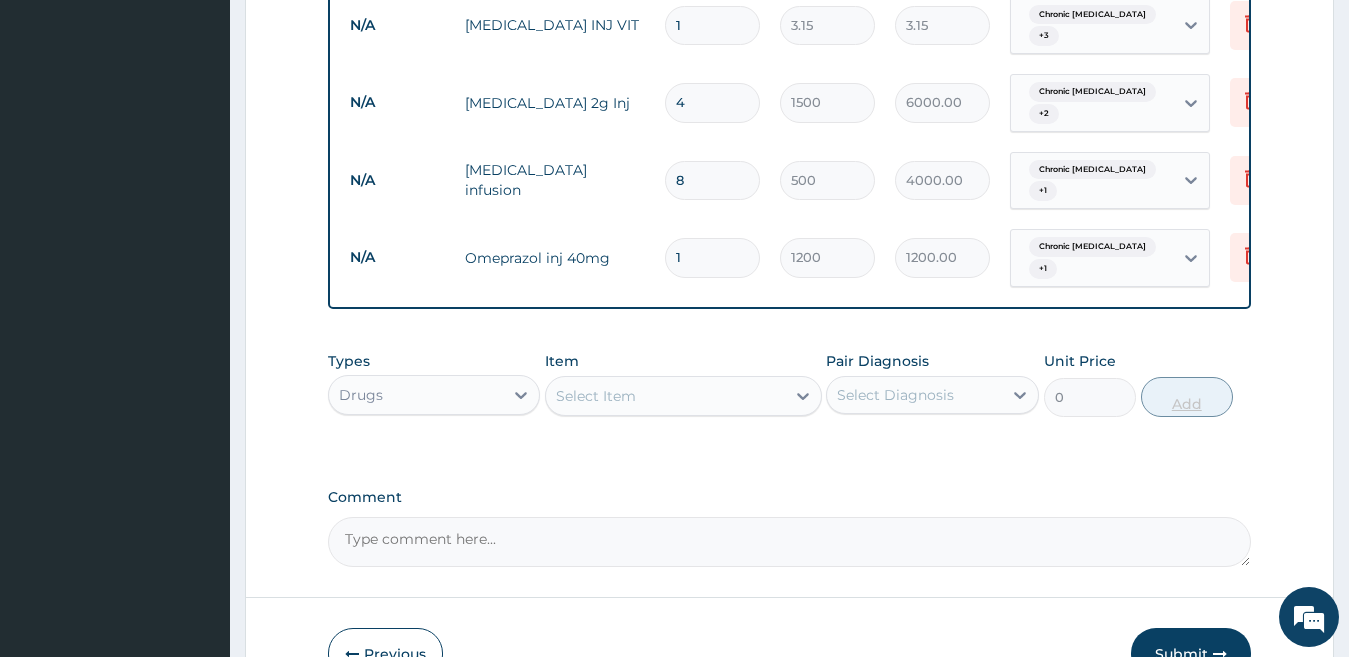 type 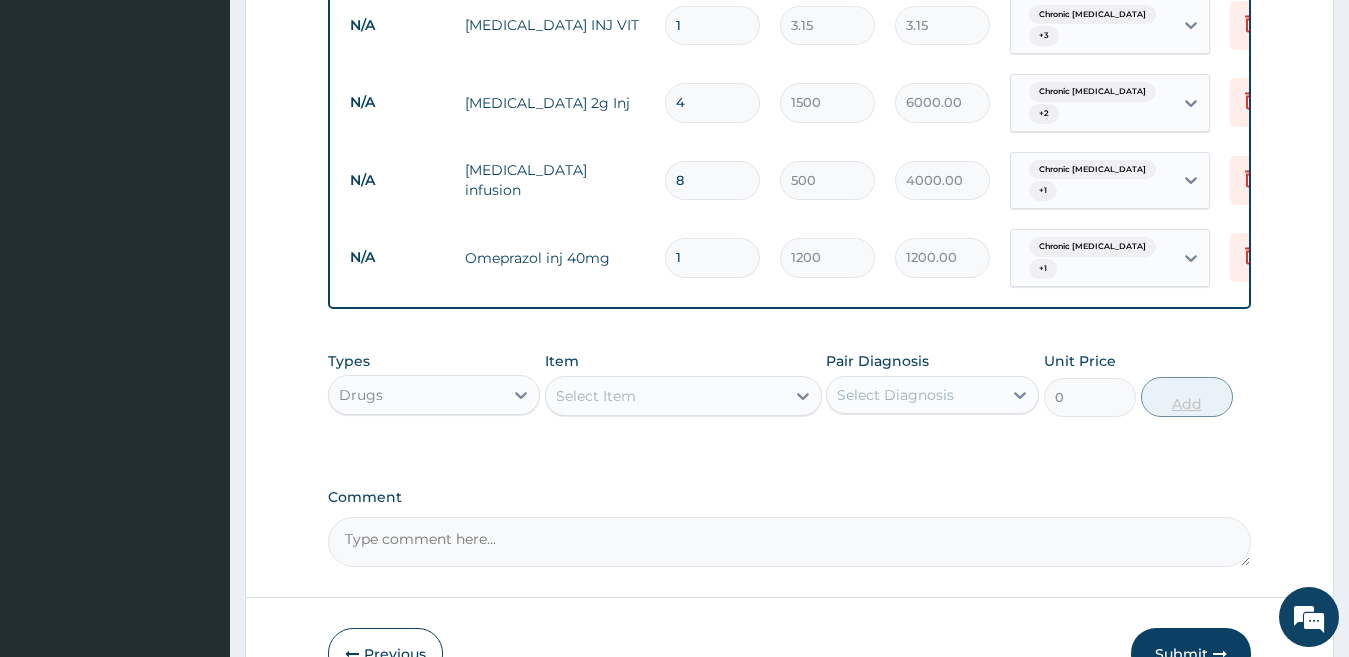 type on "0.00" 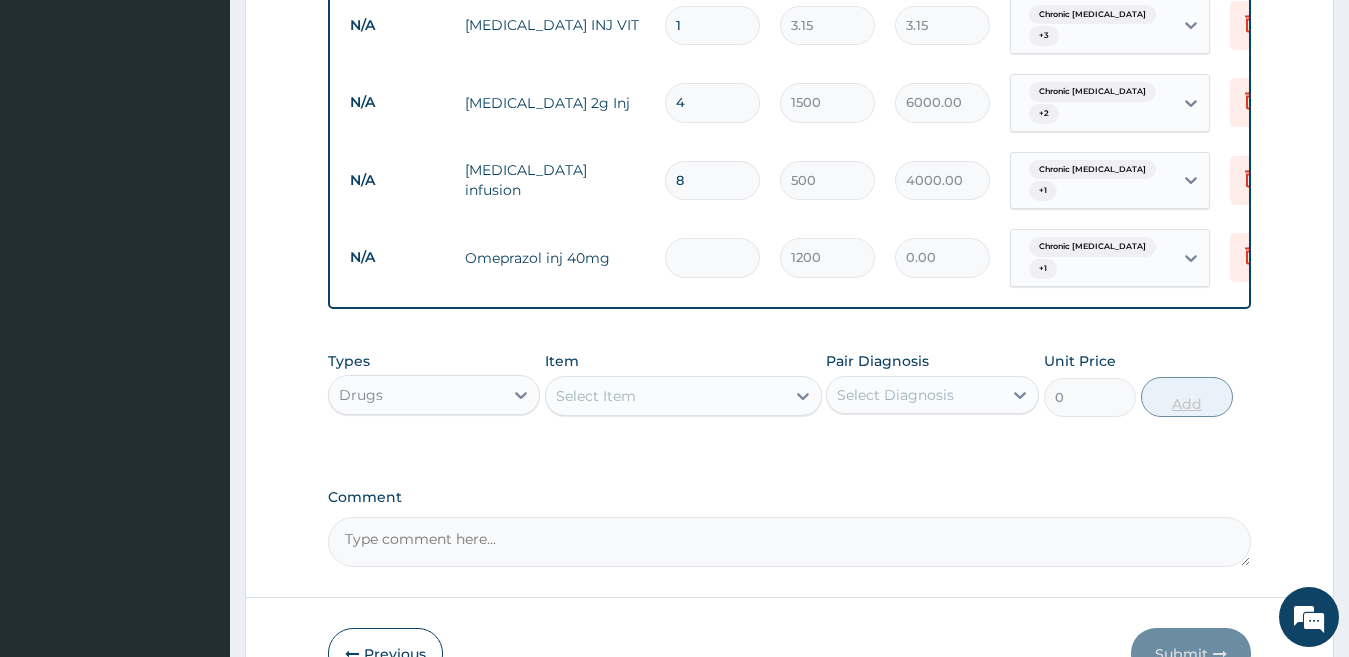 type on "5" 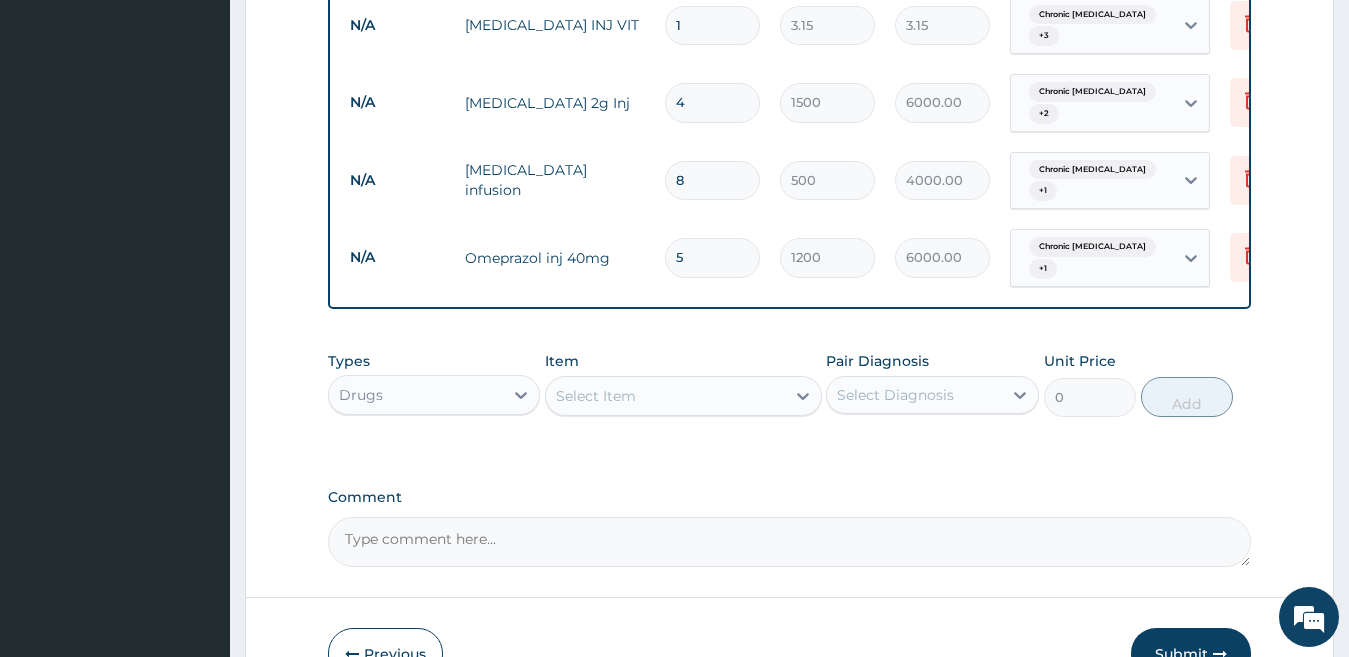 type on "5" 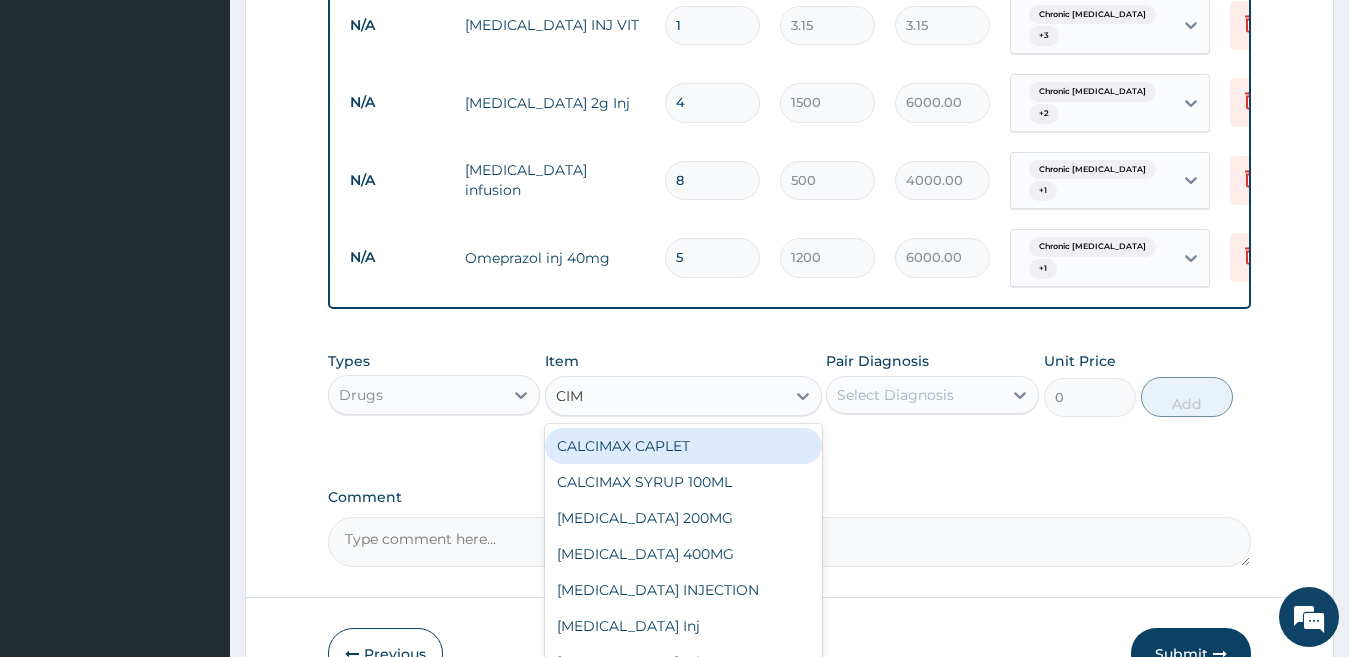 type on "CIME" 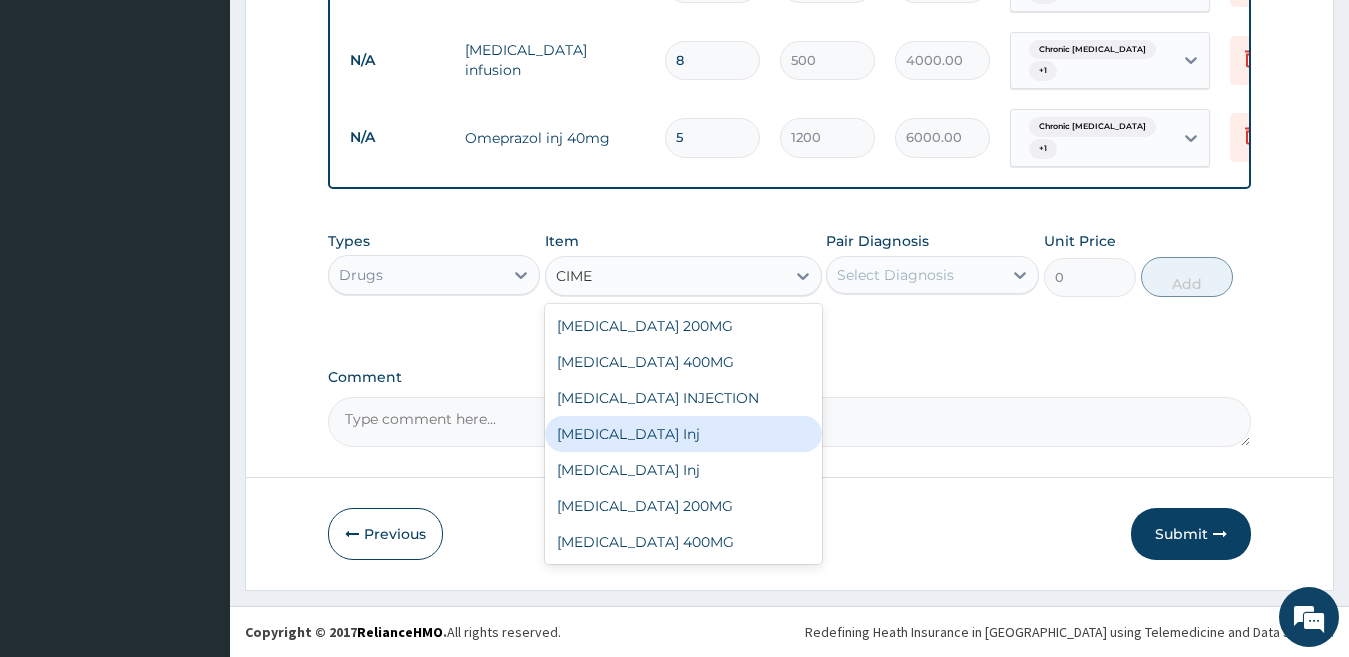 scroll, scrollTop: 1766, scrollLeft: 0, axis: vertical 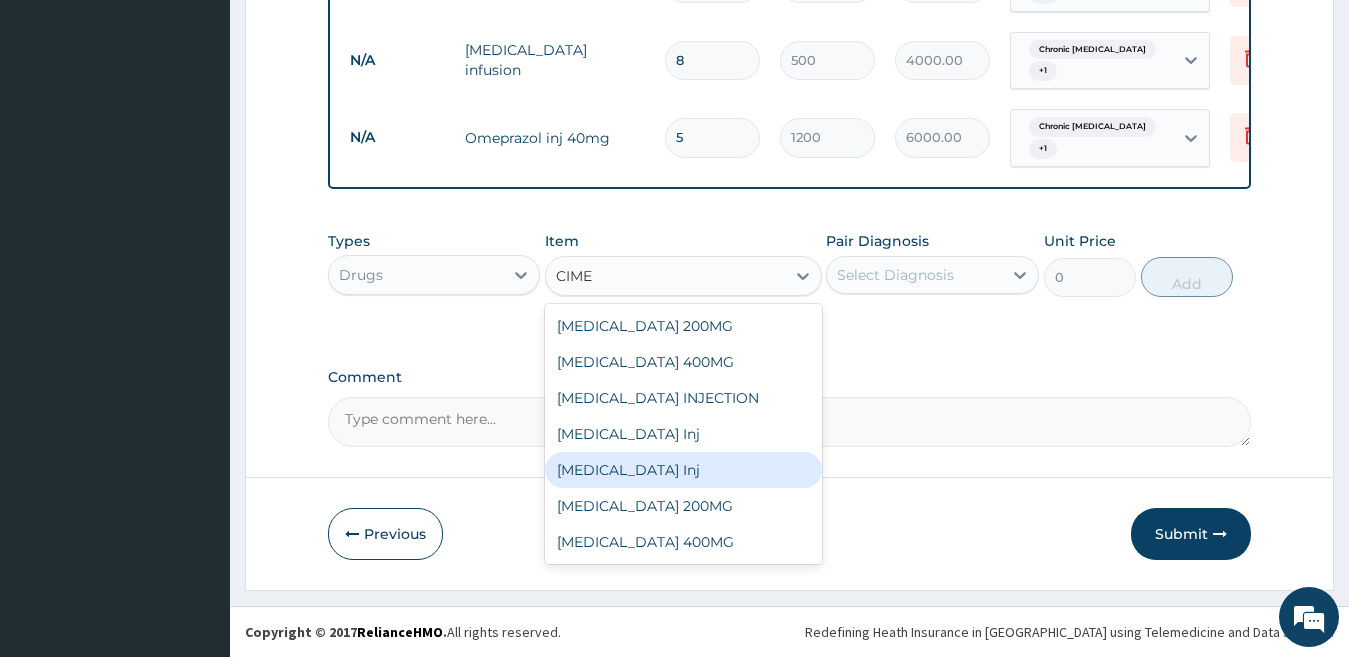 click on "CIMETIDINE Inj" at bounding box center [683, 470] 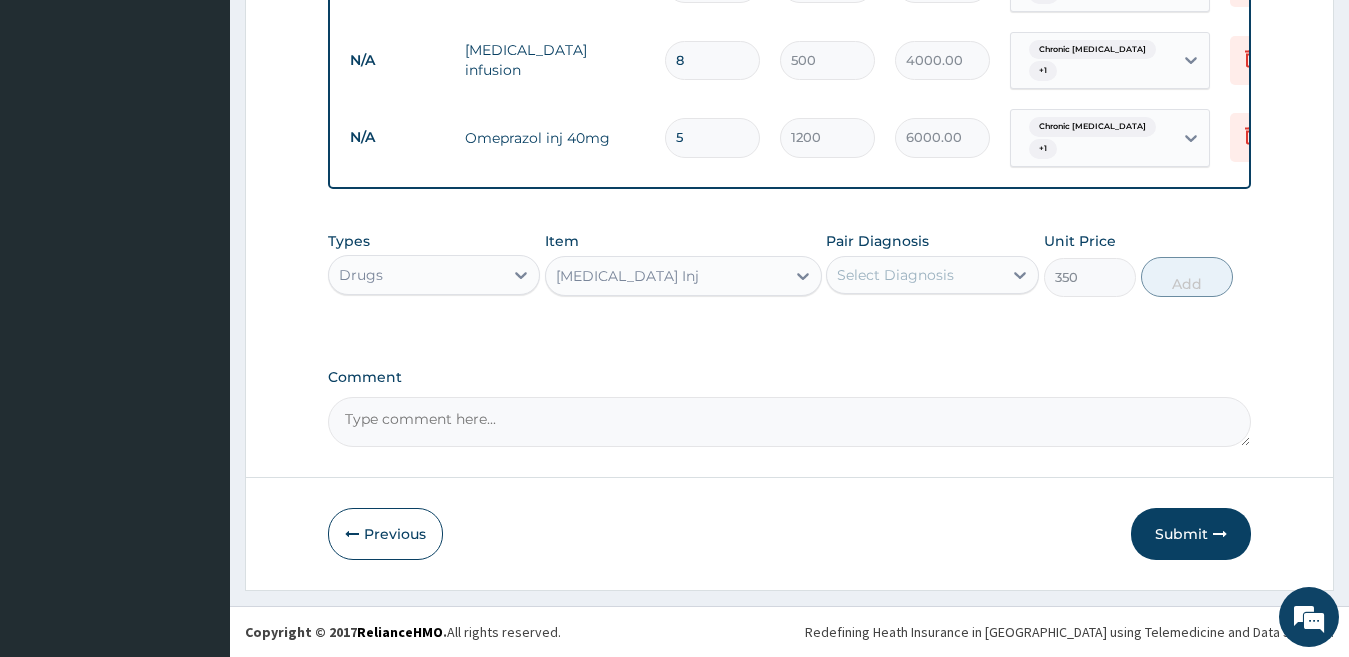 click on "Select Diagnosis" at bounding box center (895, 275) 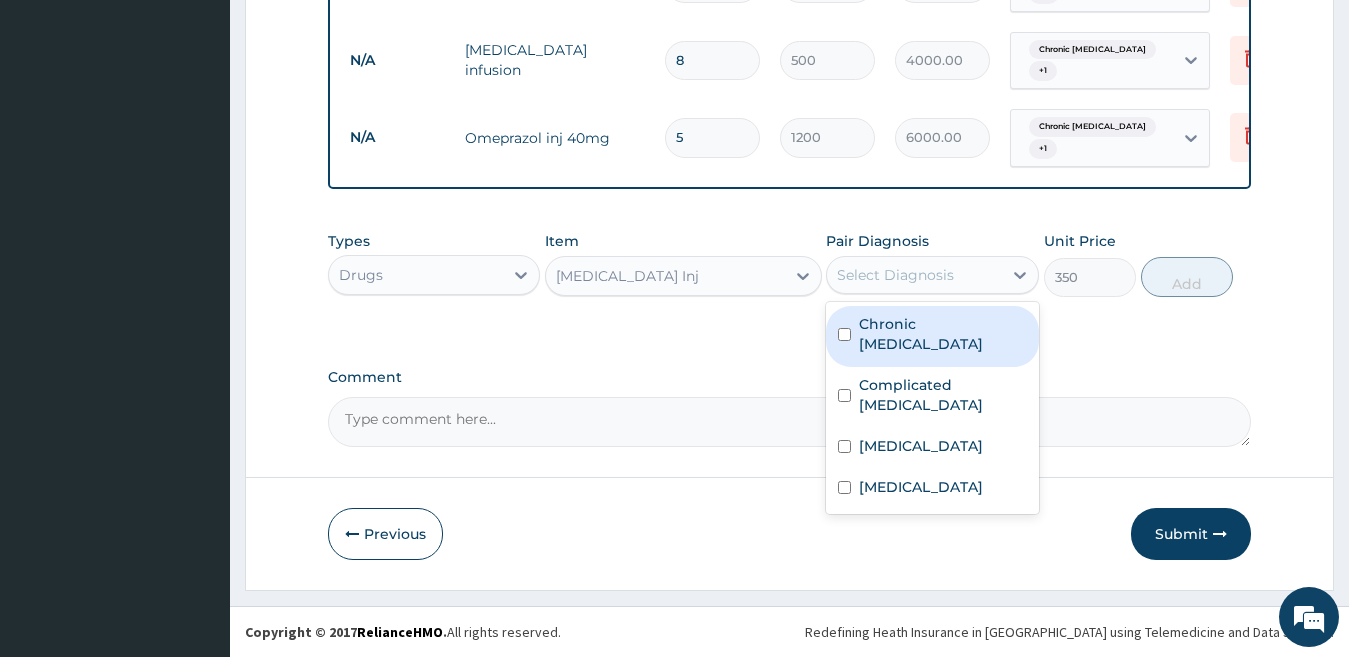 click on "Select Diagnosis" at bounding box center (895, 275) 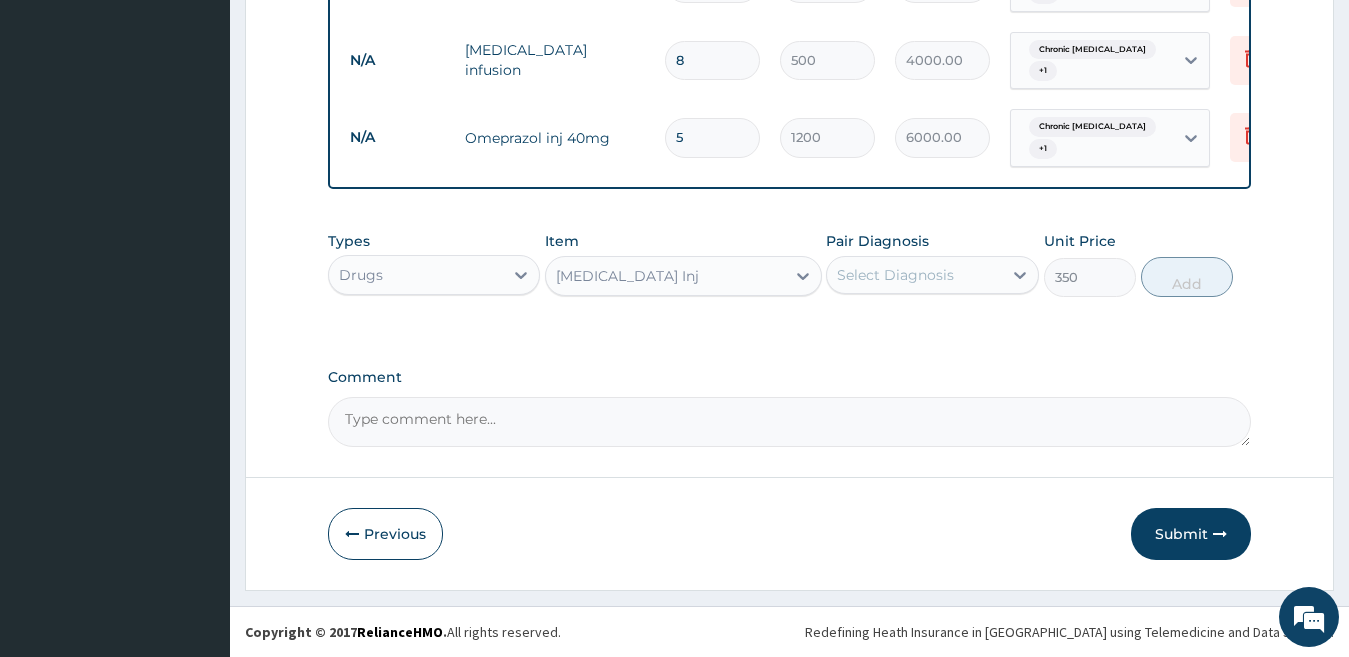click on "Select Diagnosis" at bounding box center (895, 275) 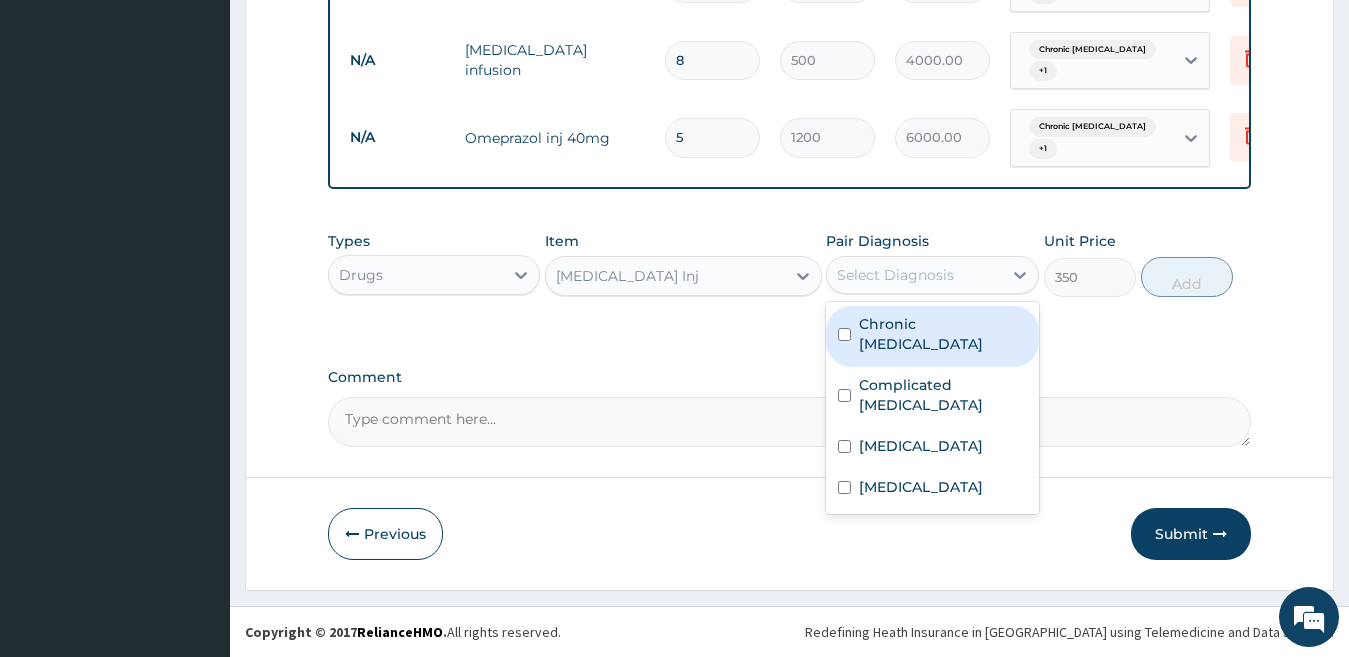 click on "Chronic gastric ulcer" at bounding box center (943, 334) 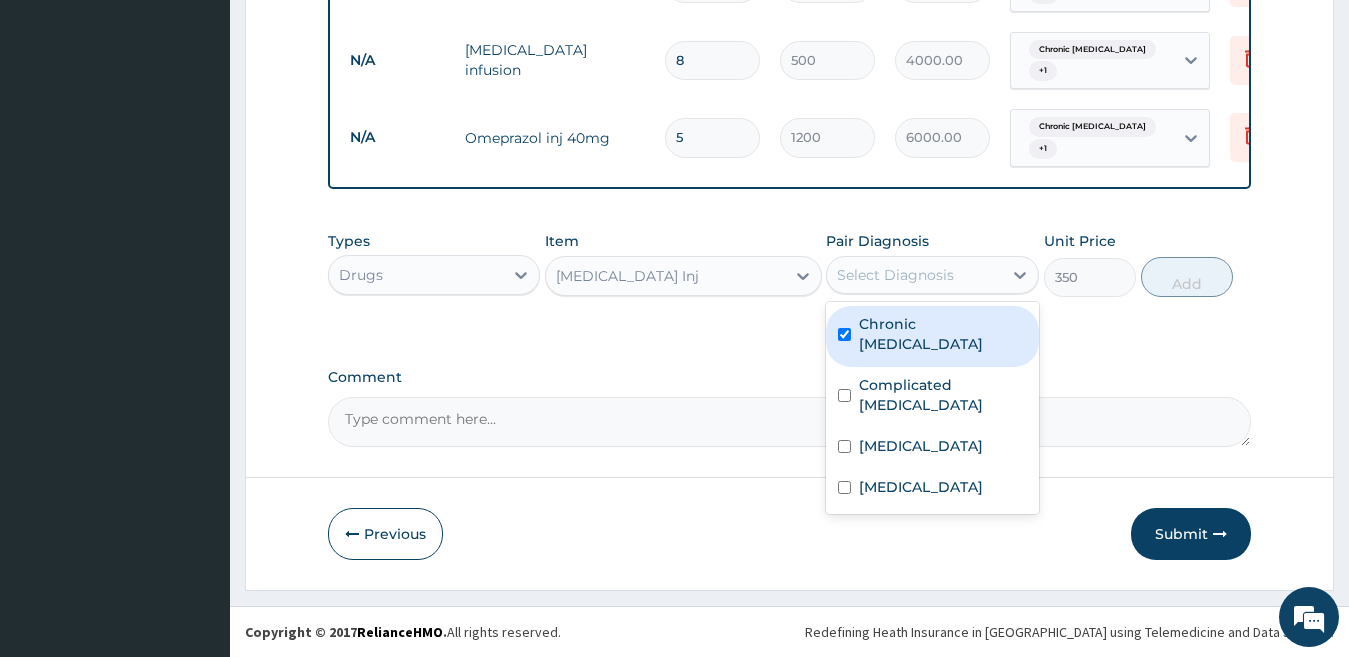 click on "Chronic gastric ulcer" at bounding box center (943, 334) 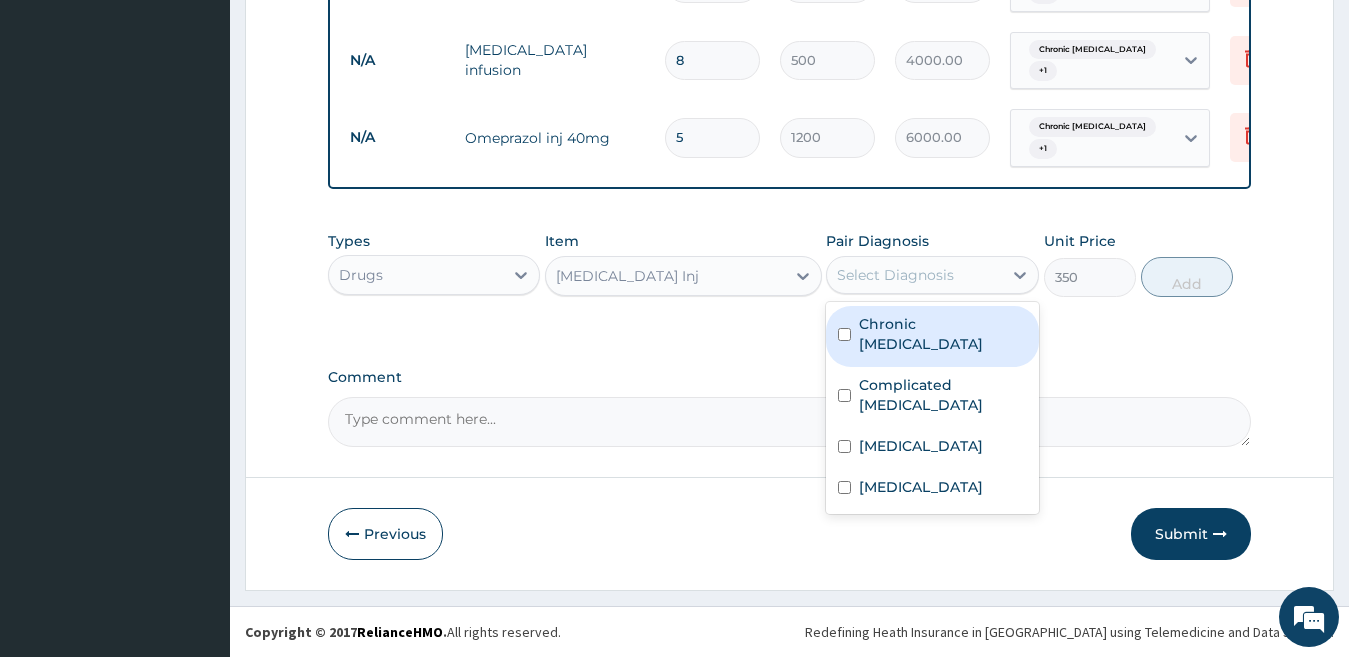 checkbox on "false" 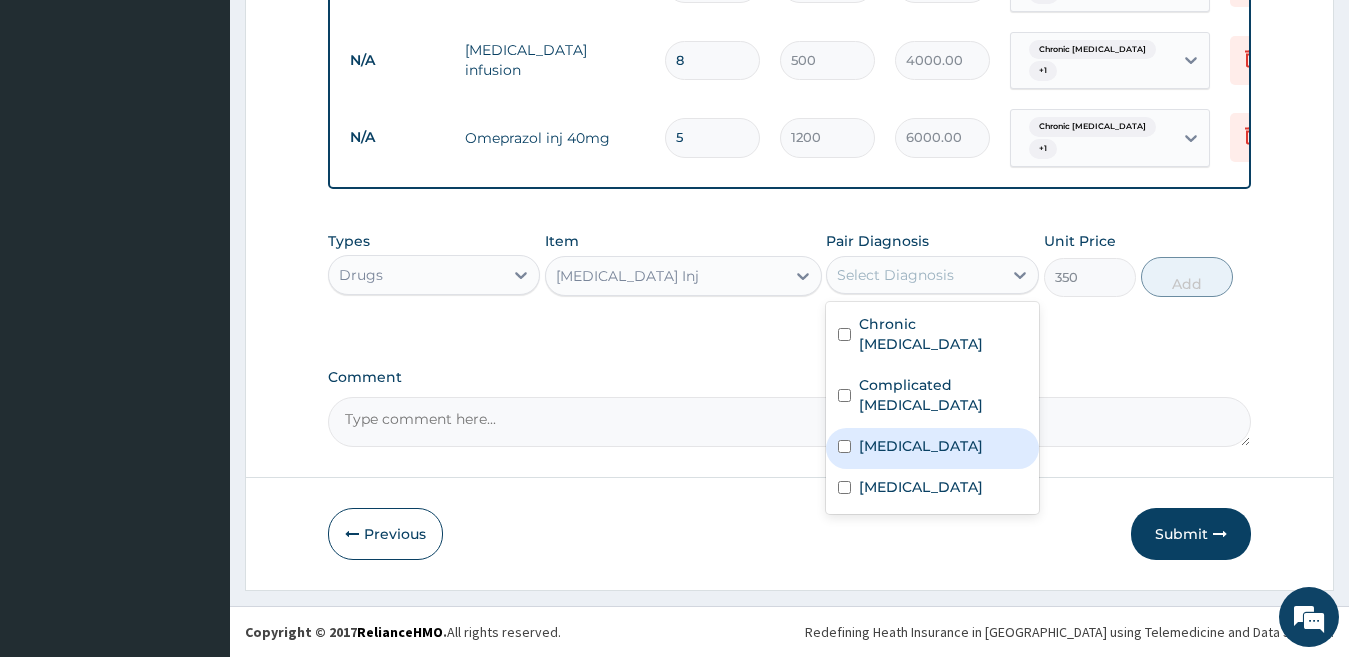 click on "Acute gastroenteritis" at bounding box center (932, 448) 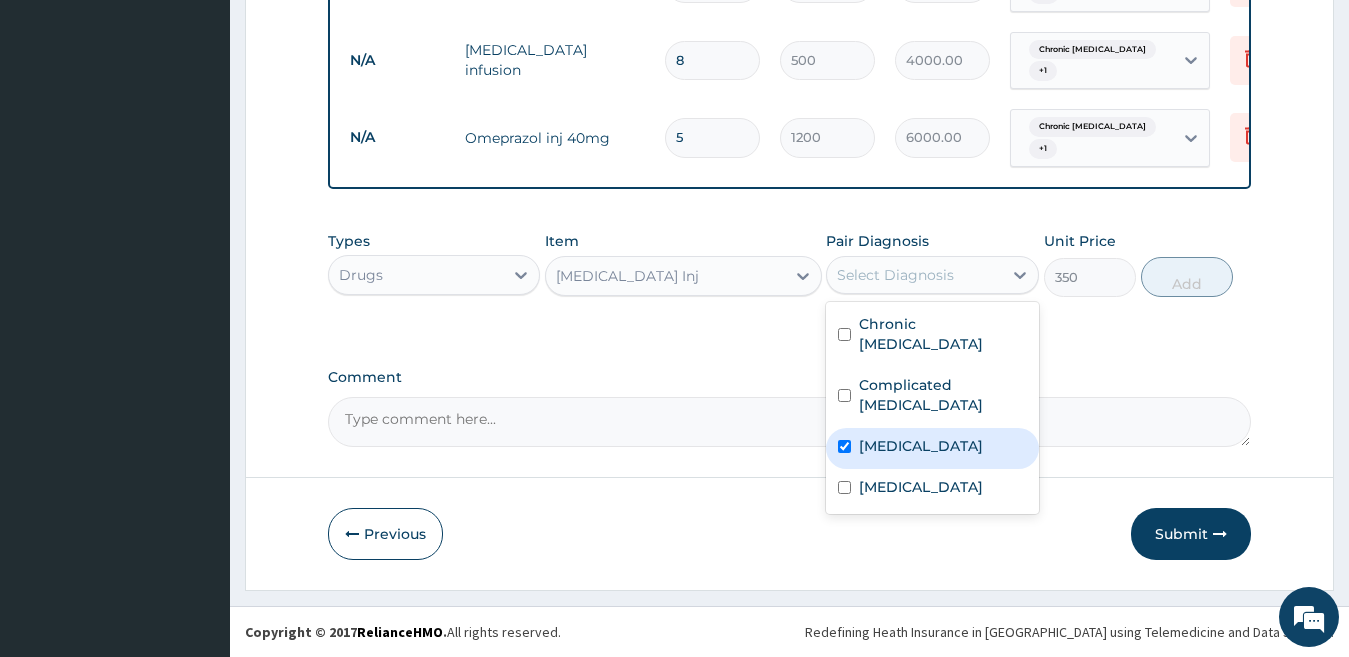 checkbox on "true" 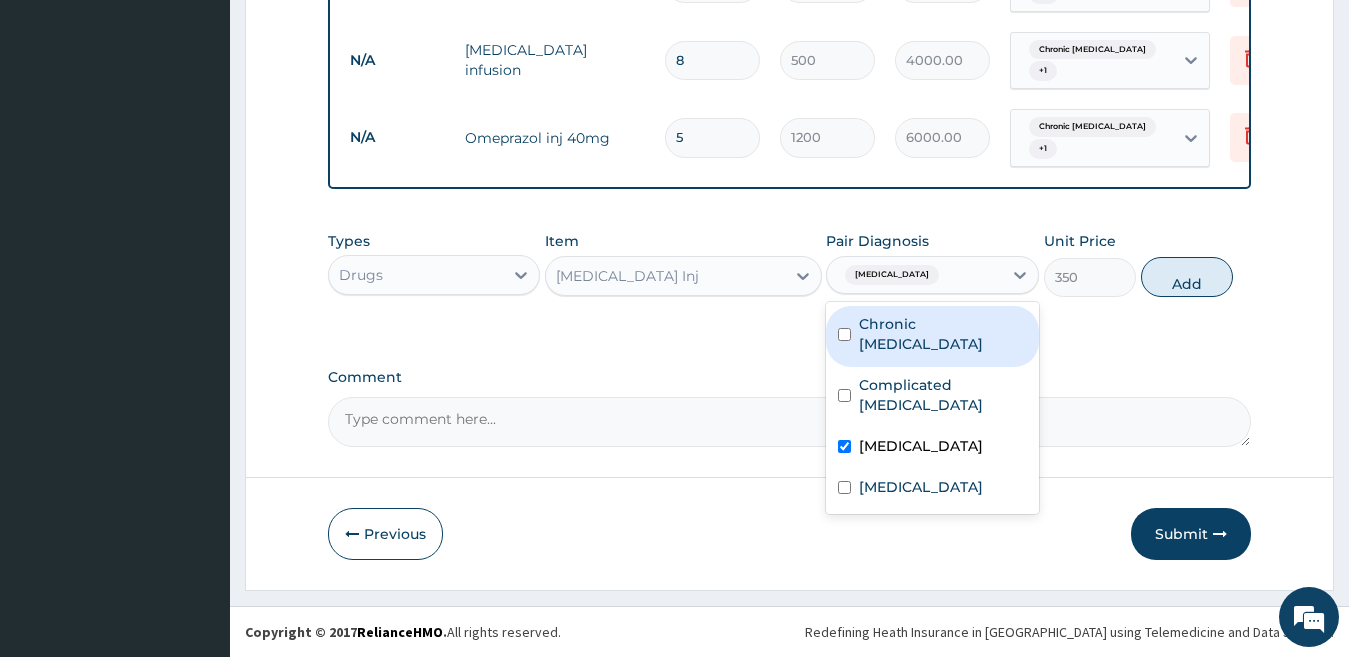click on "Chronic gastric ulcer" at bounding box center (932, 336) 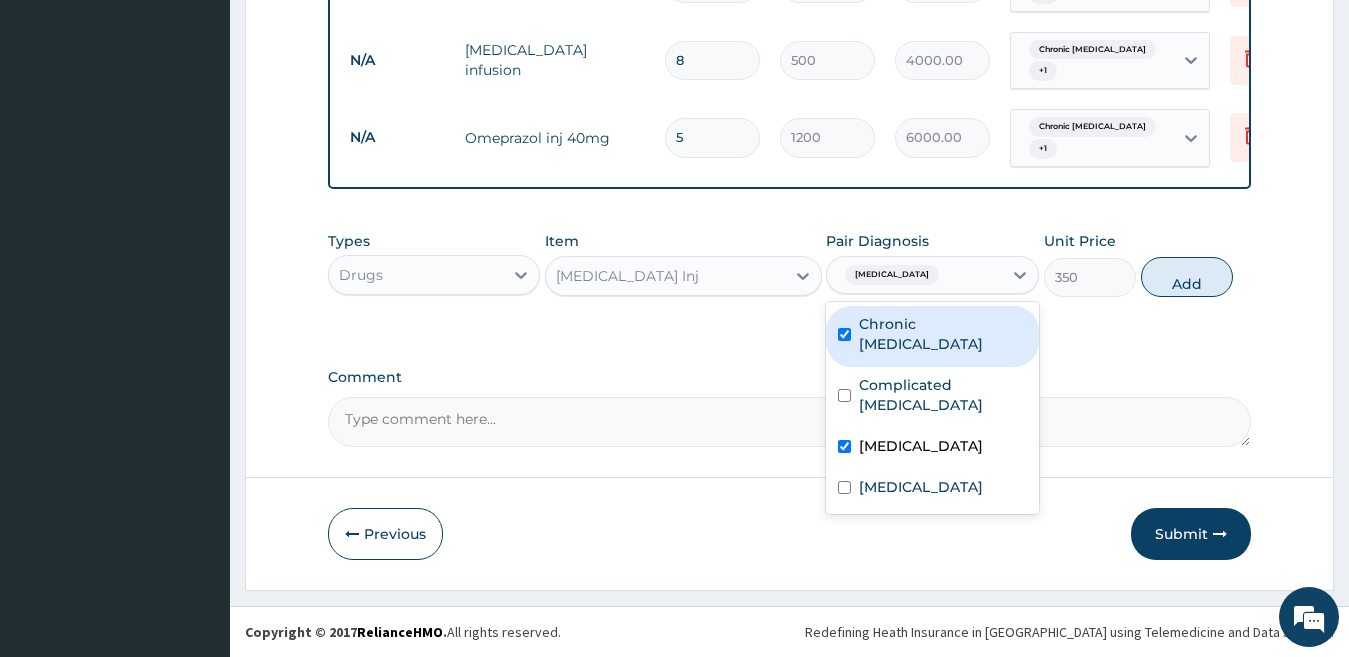 click on "Chronic gastric ulcer" at bounding box center (932, 336) 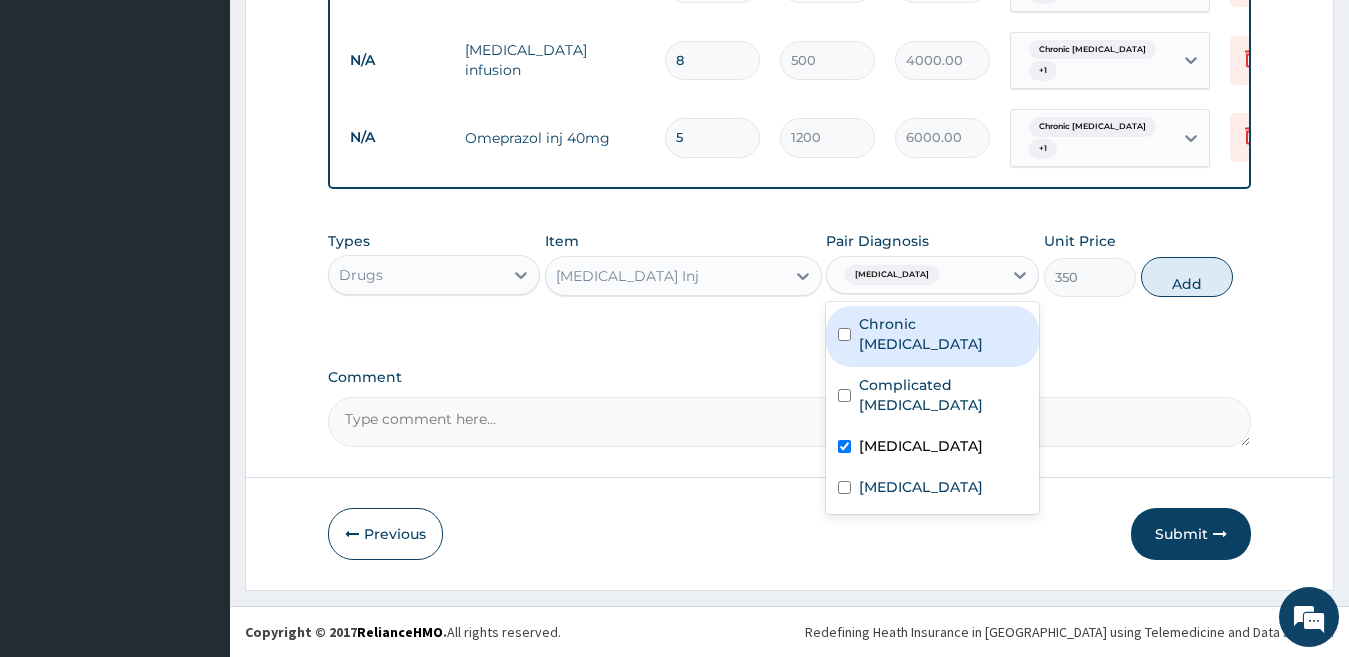 click on "Chronic gastric ulcer" at bounding box center [943, 334] 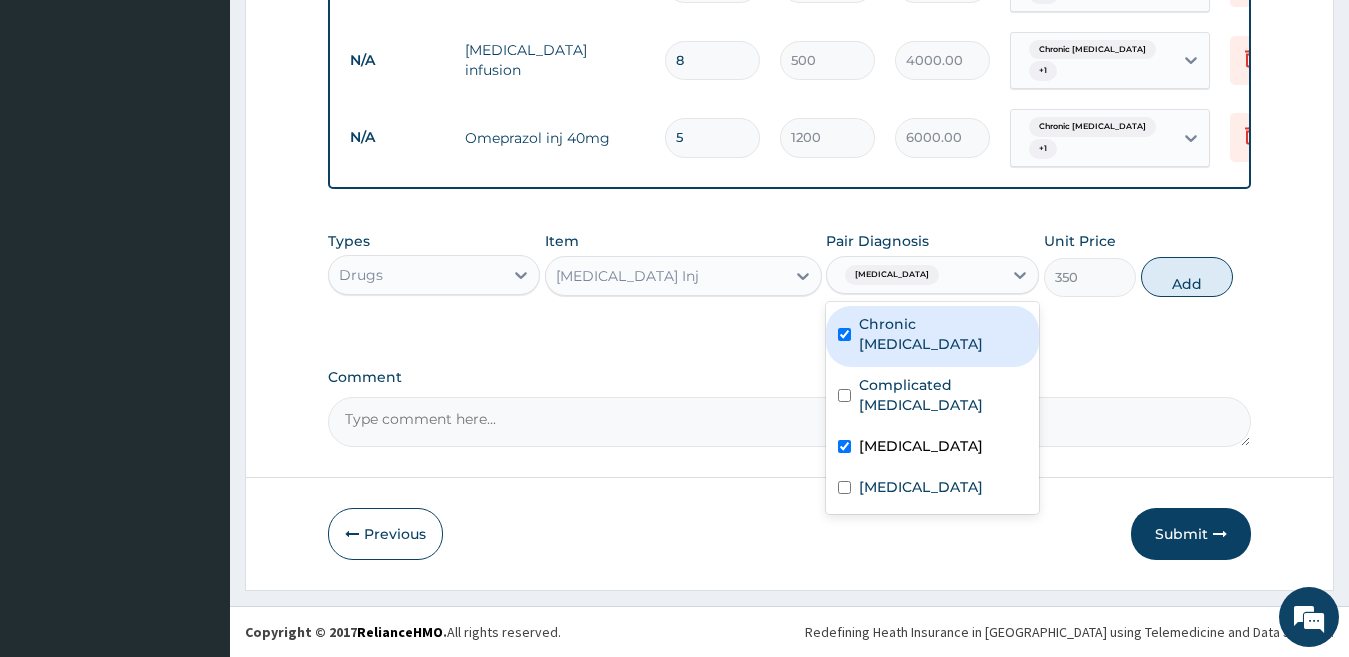 checkbox on "true" 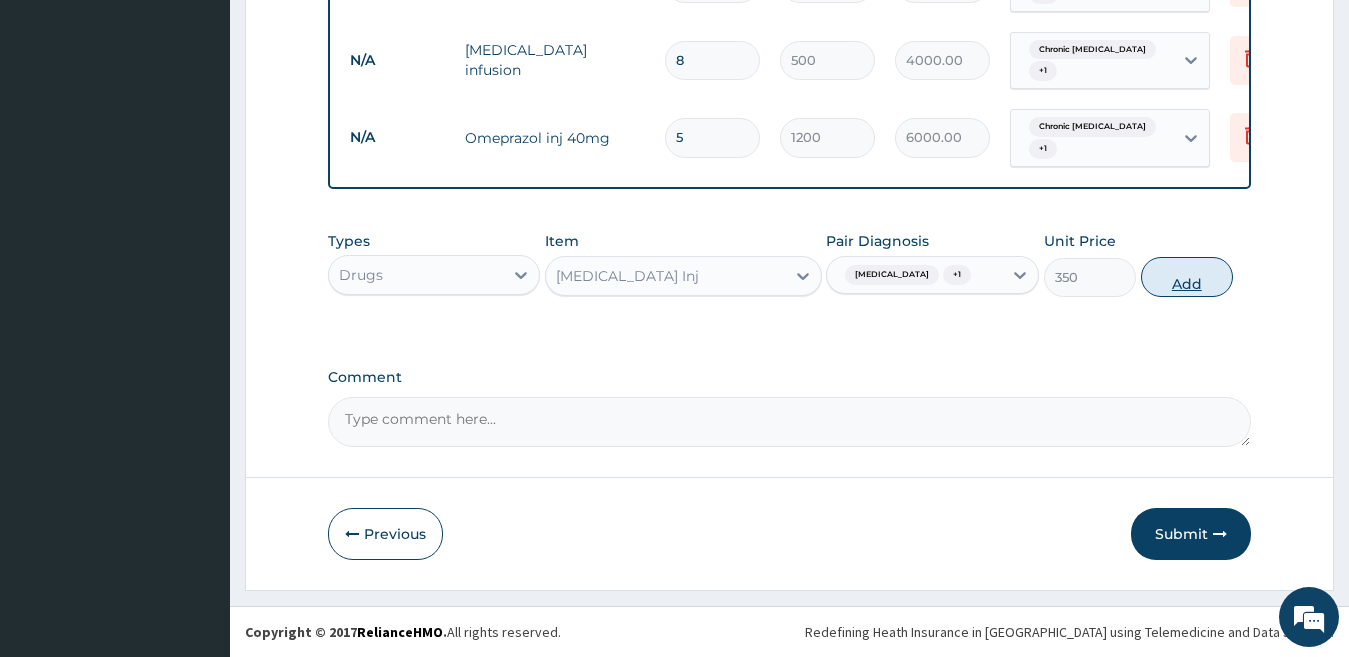 click on "Add" at bounding box center (1187, 277) 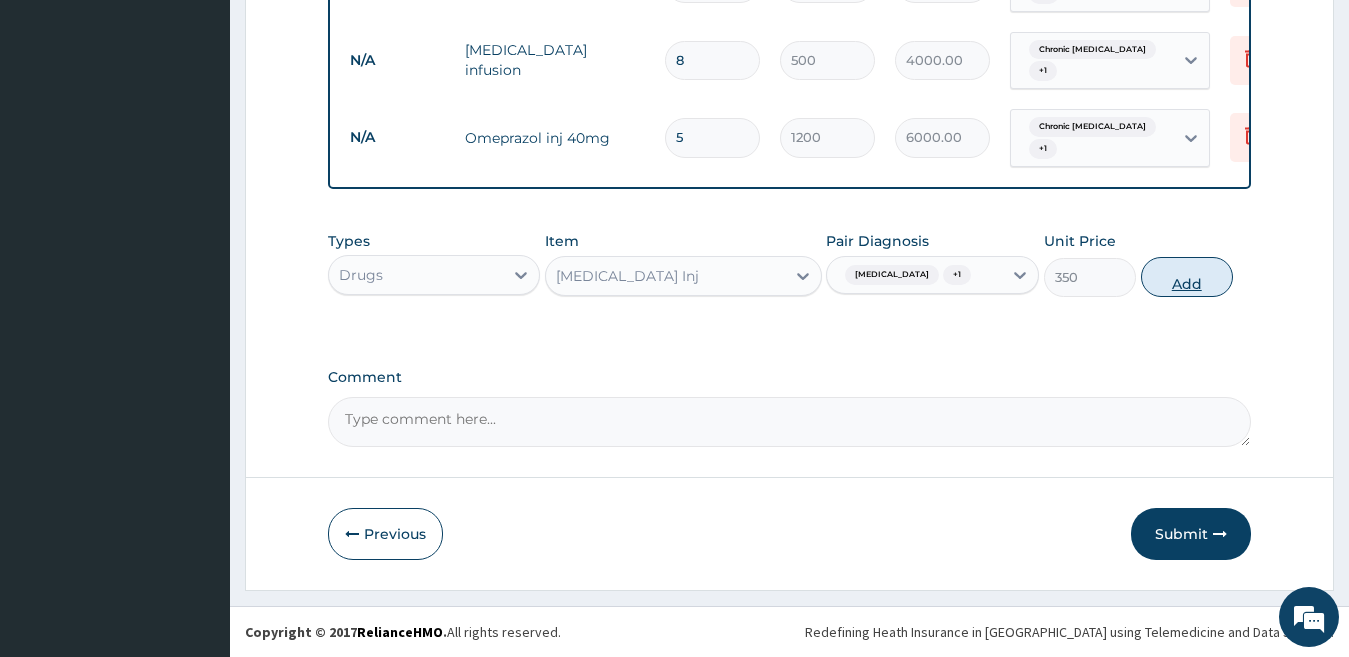 type on "0" 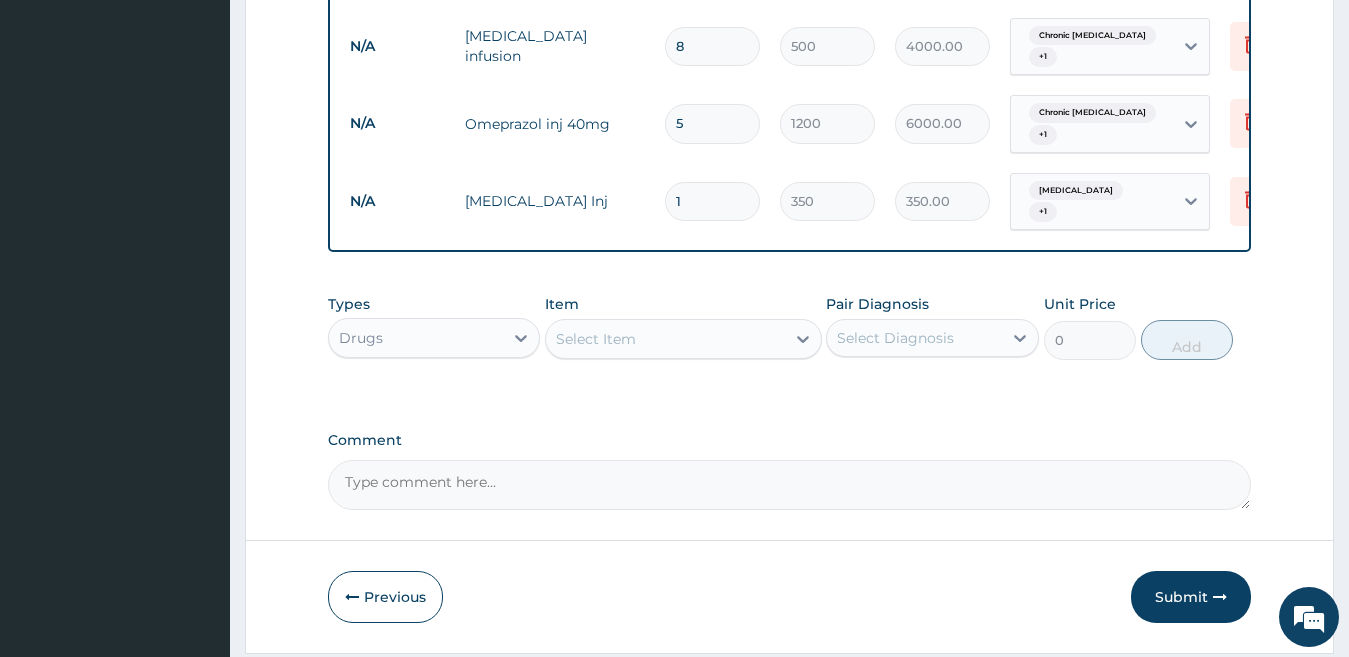 type 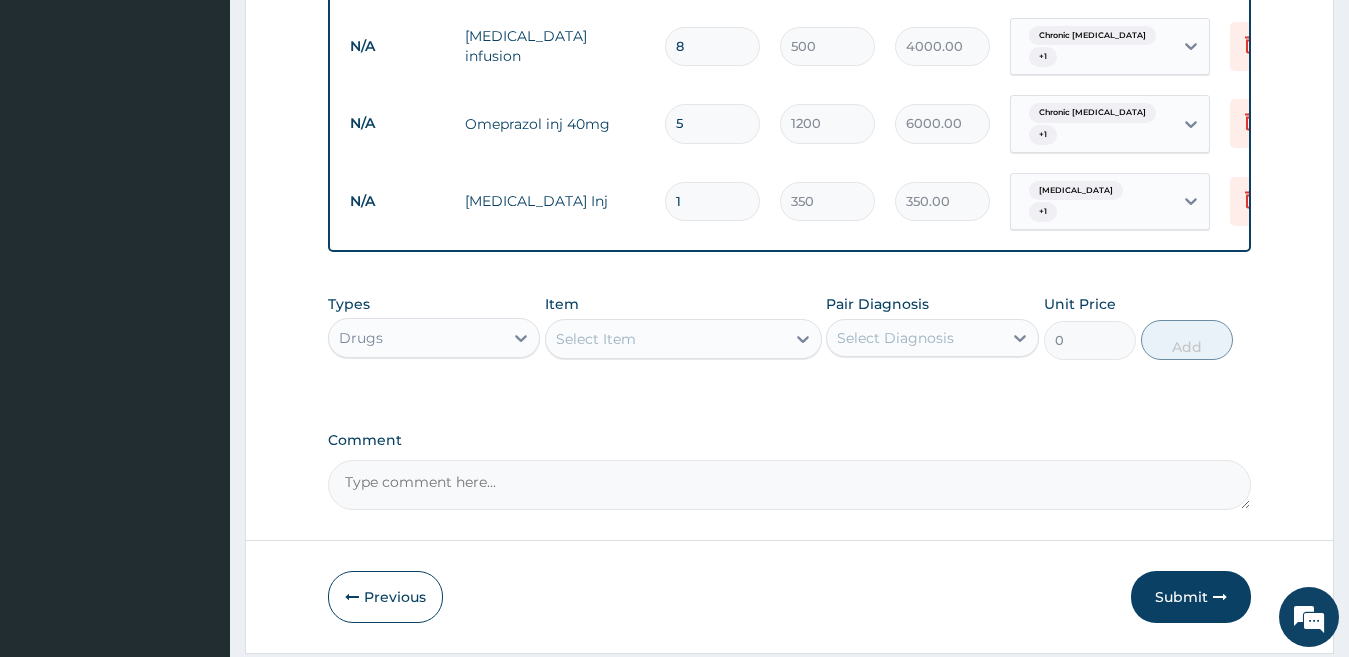 type on "0.00" 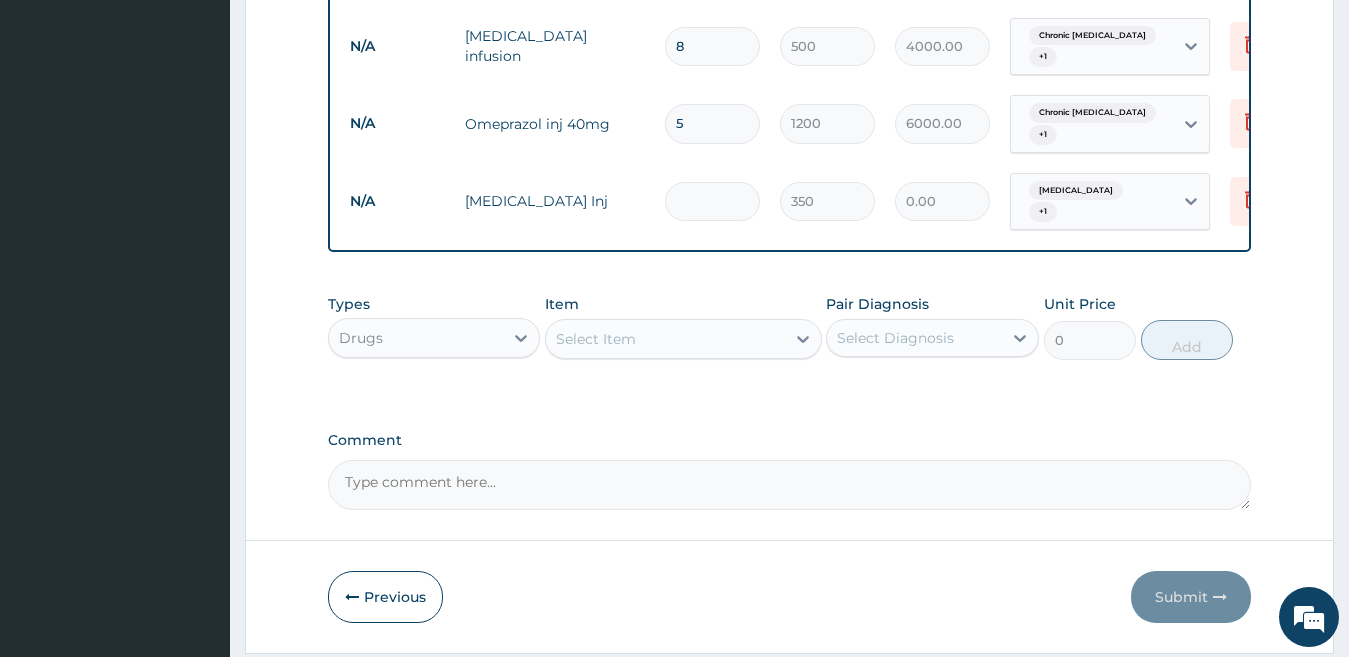 type on "3" 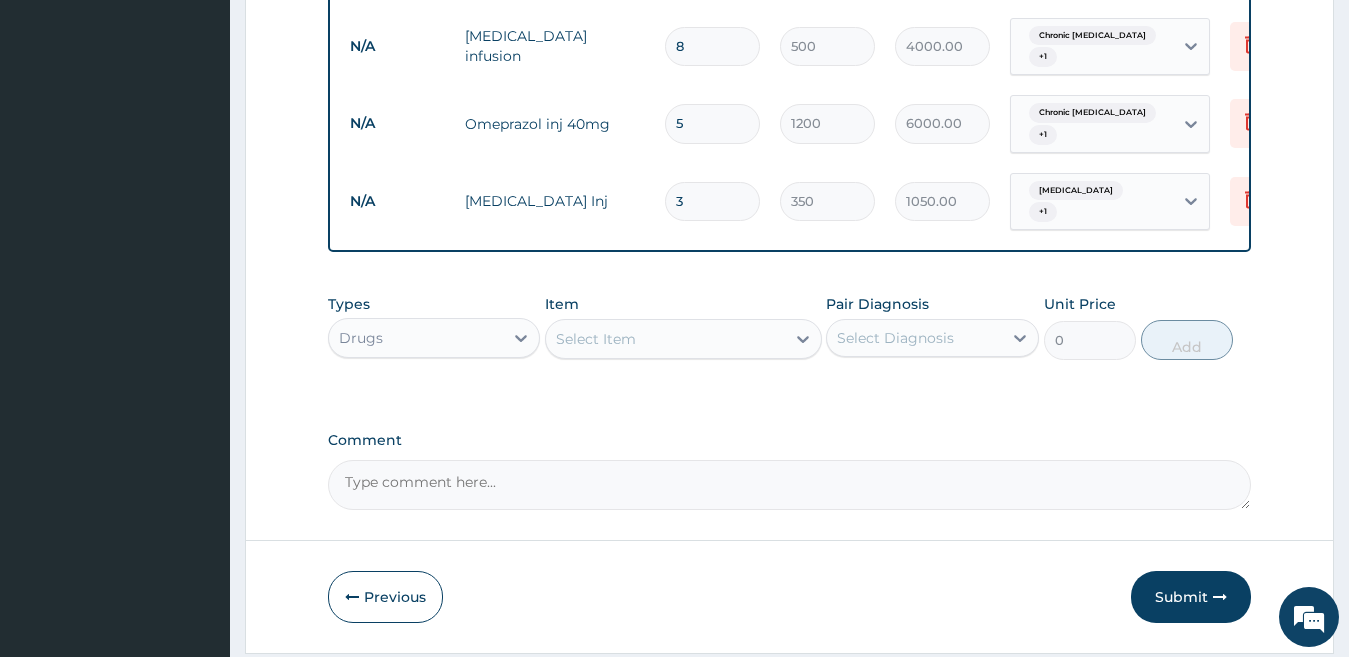 type 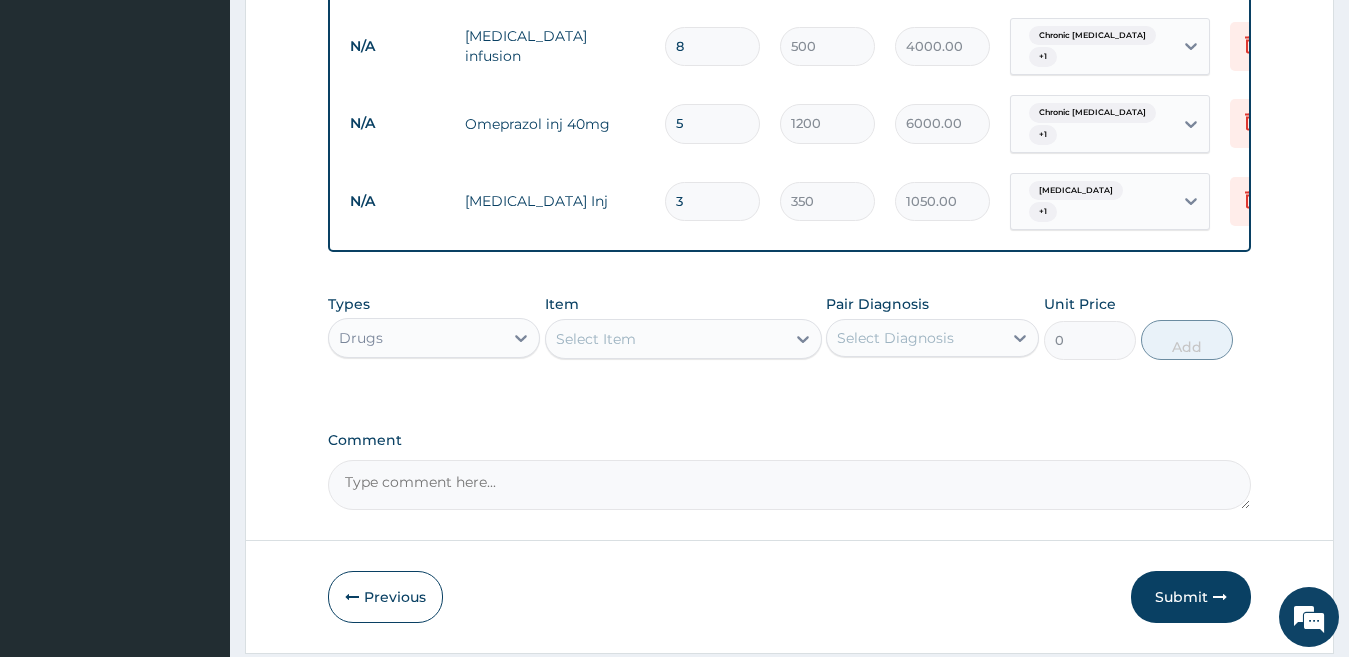 type on "0.00" 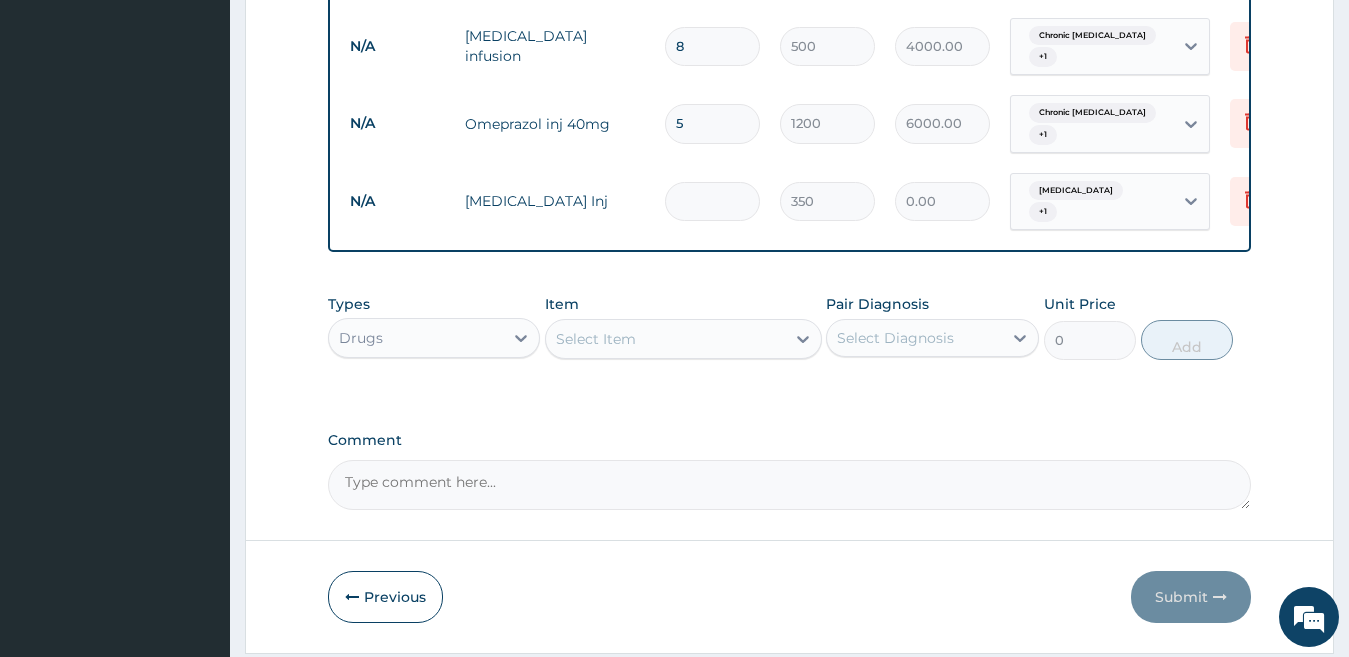 type on "4" 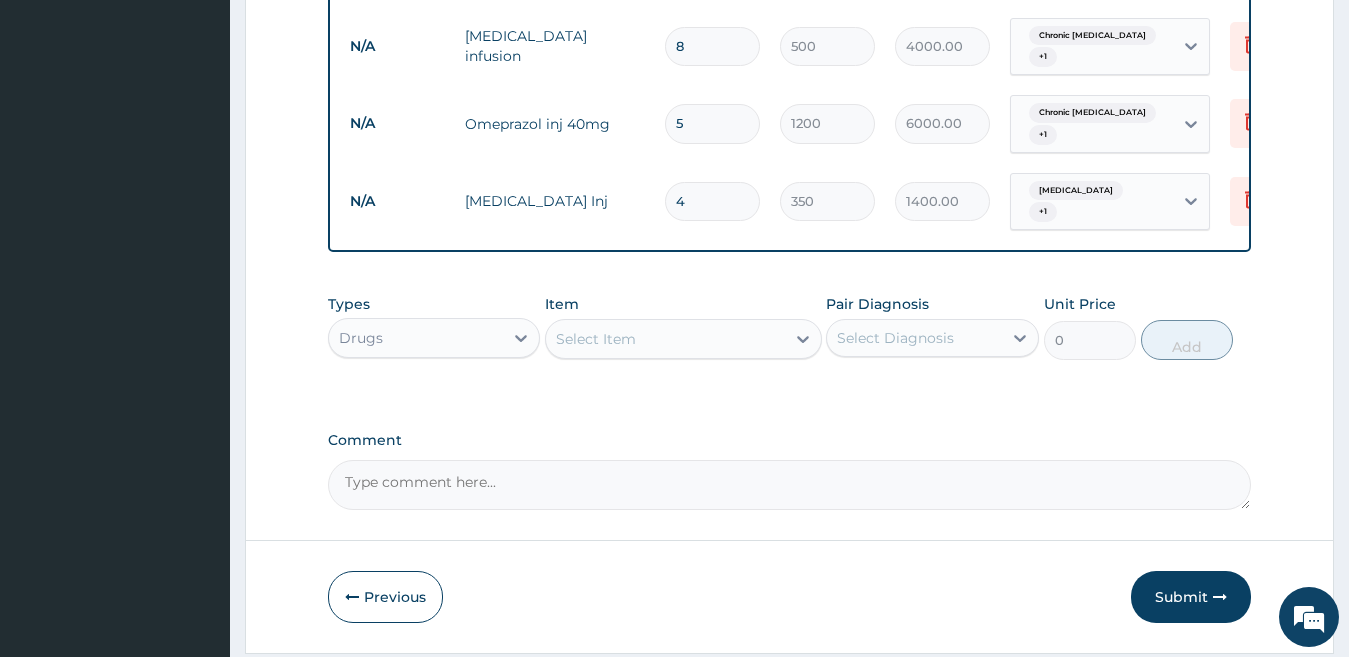 type on "4" 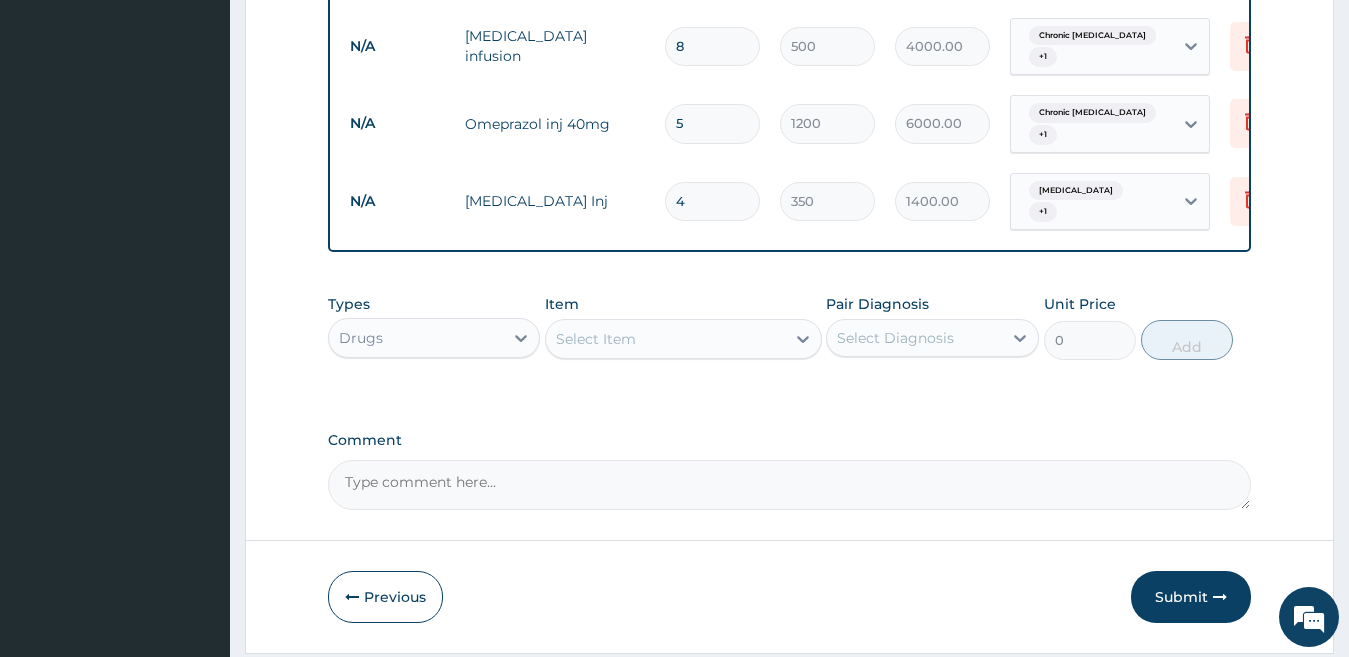click on "Select Item" at bounding box center (596, 339) 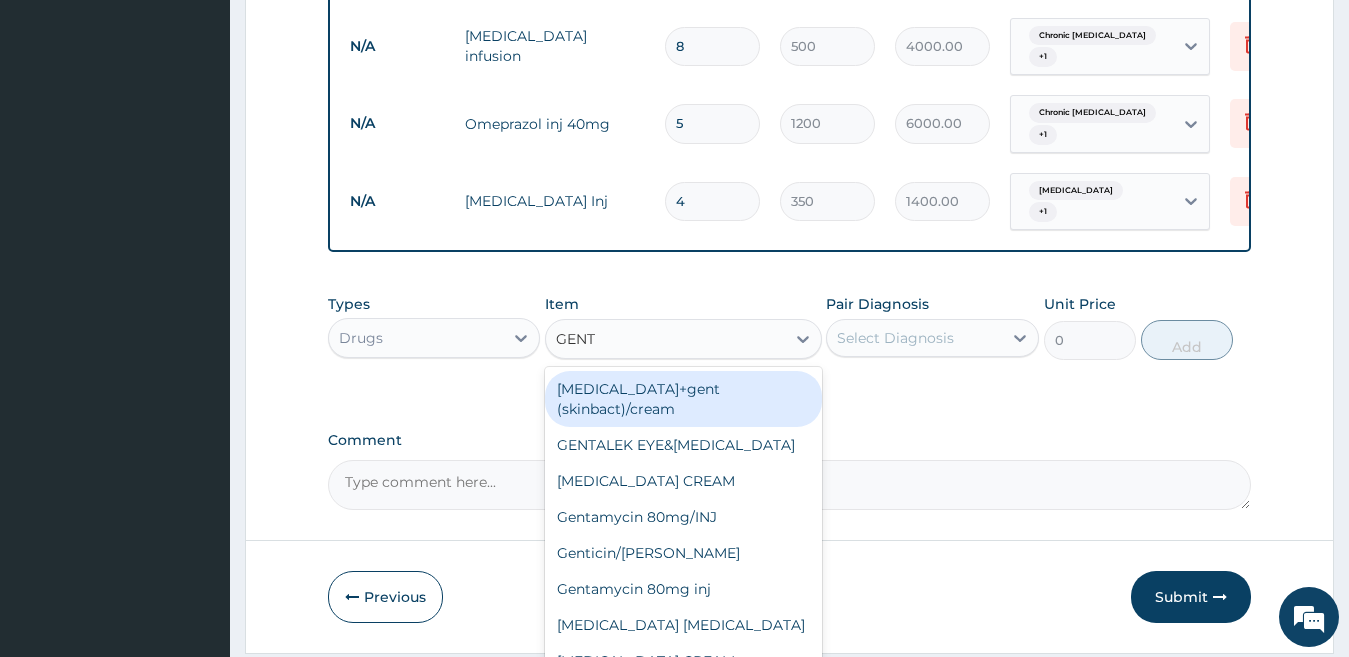 type on "GENTA" 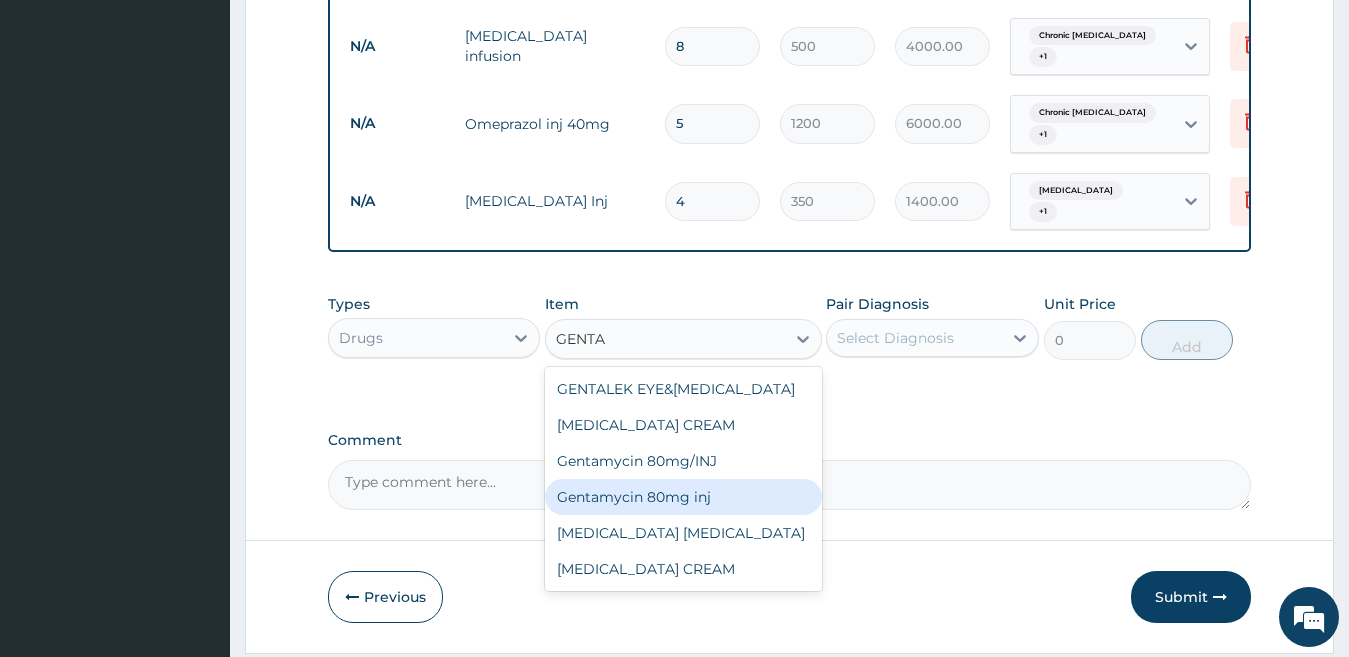 click on "Gentamycin 80mg inj" at bounding box center [683, 497] 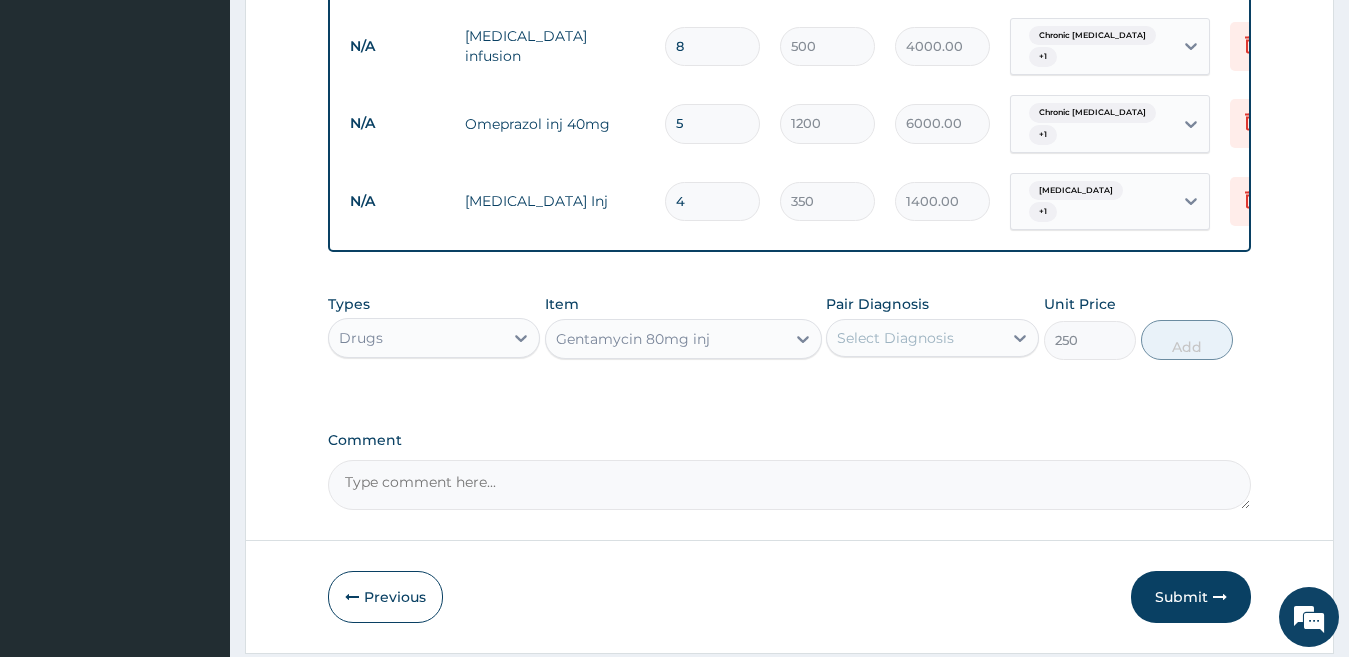click on "Select Diagnosis" at bounding box center (895, 338) 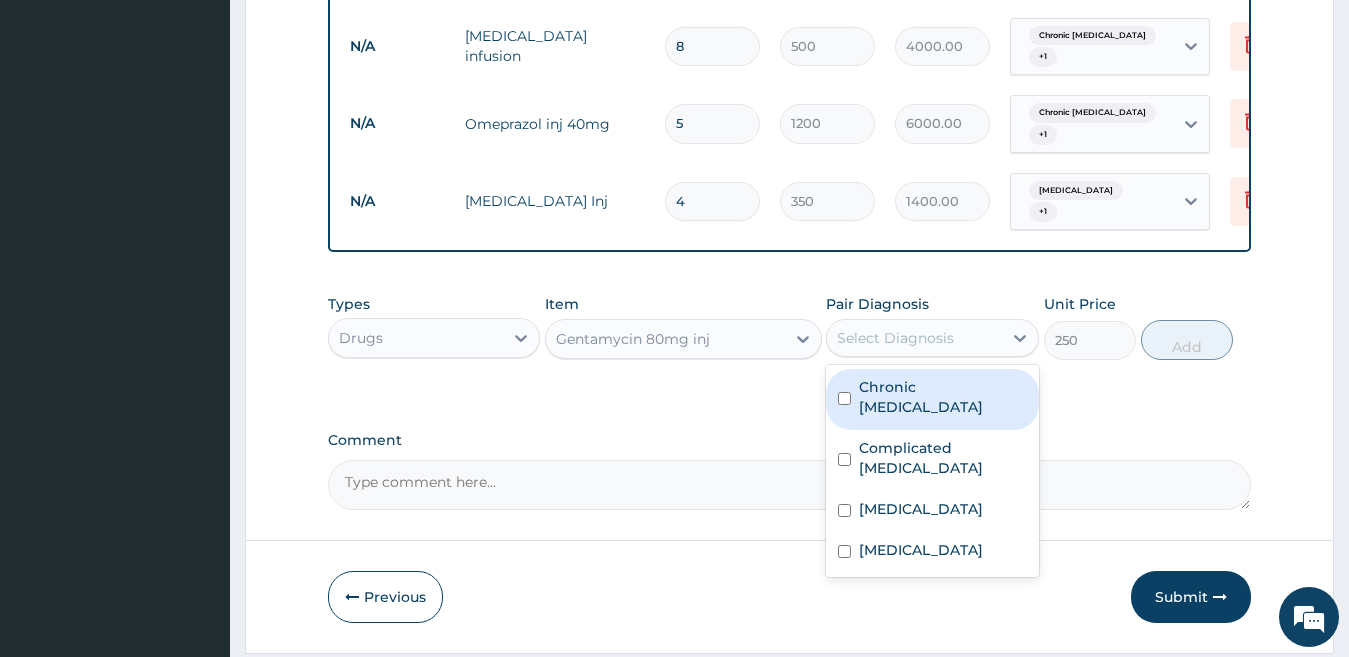 click on "Chronic gastric ulcer" at bounding box center [943, 397] 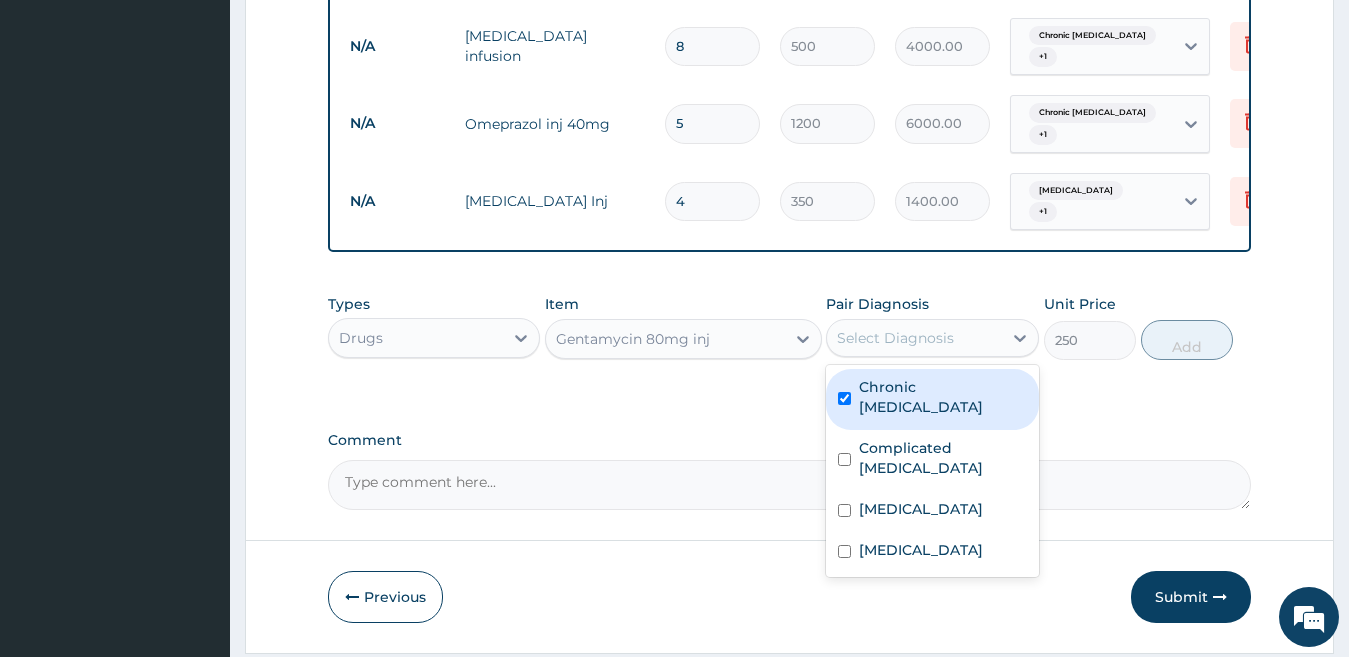 checkbox on "true" 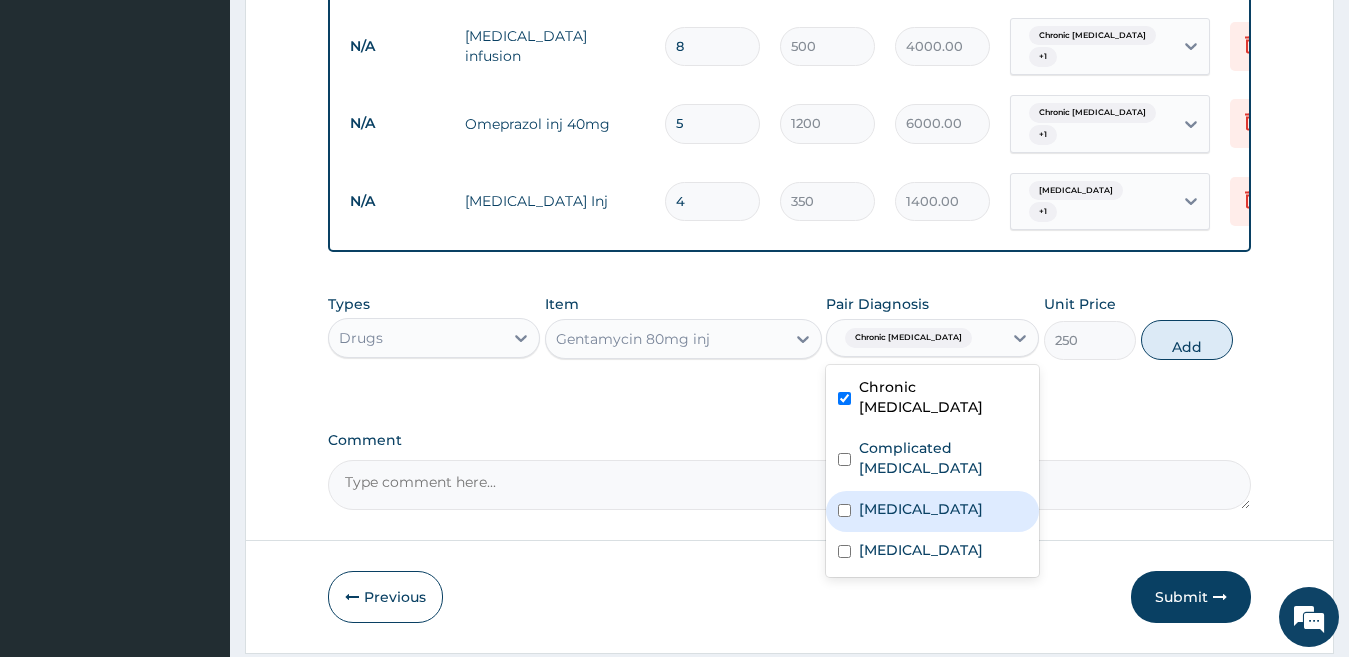 click on "Acute gastroenteritis" at bounding box center (921, 509) 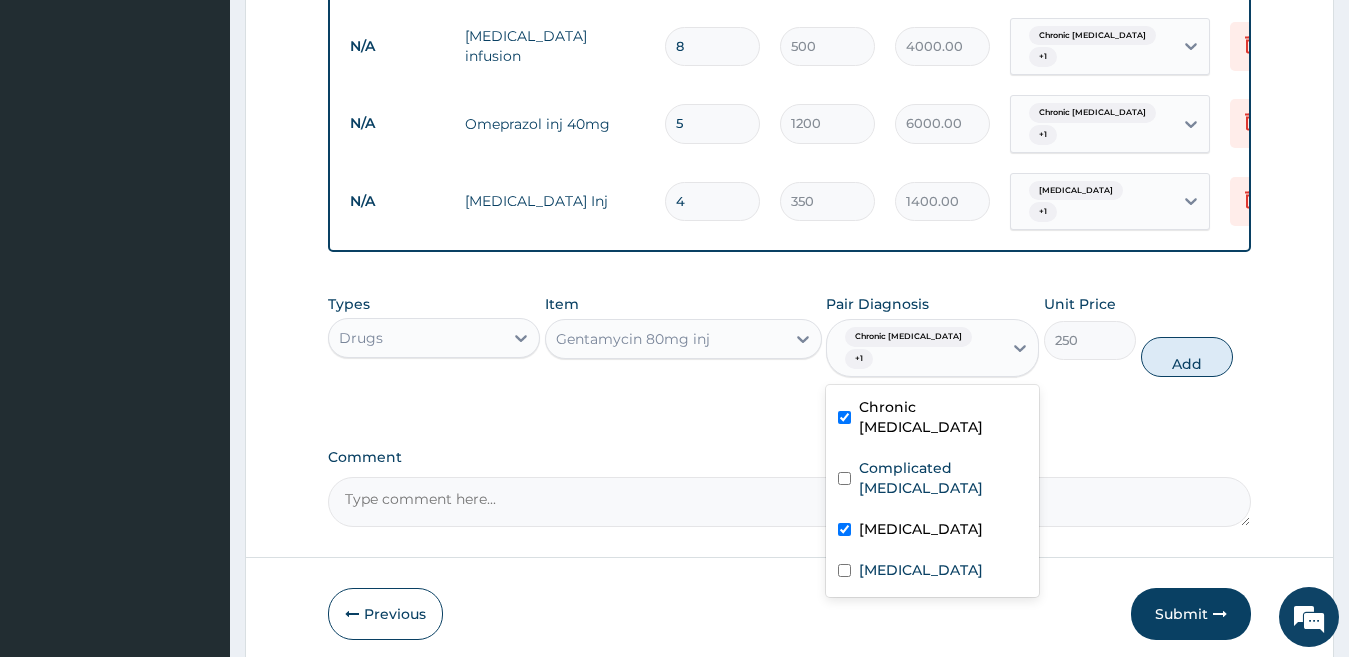 click on "Acute gastroenteritis" at bounding box center [921, 529] 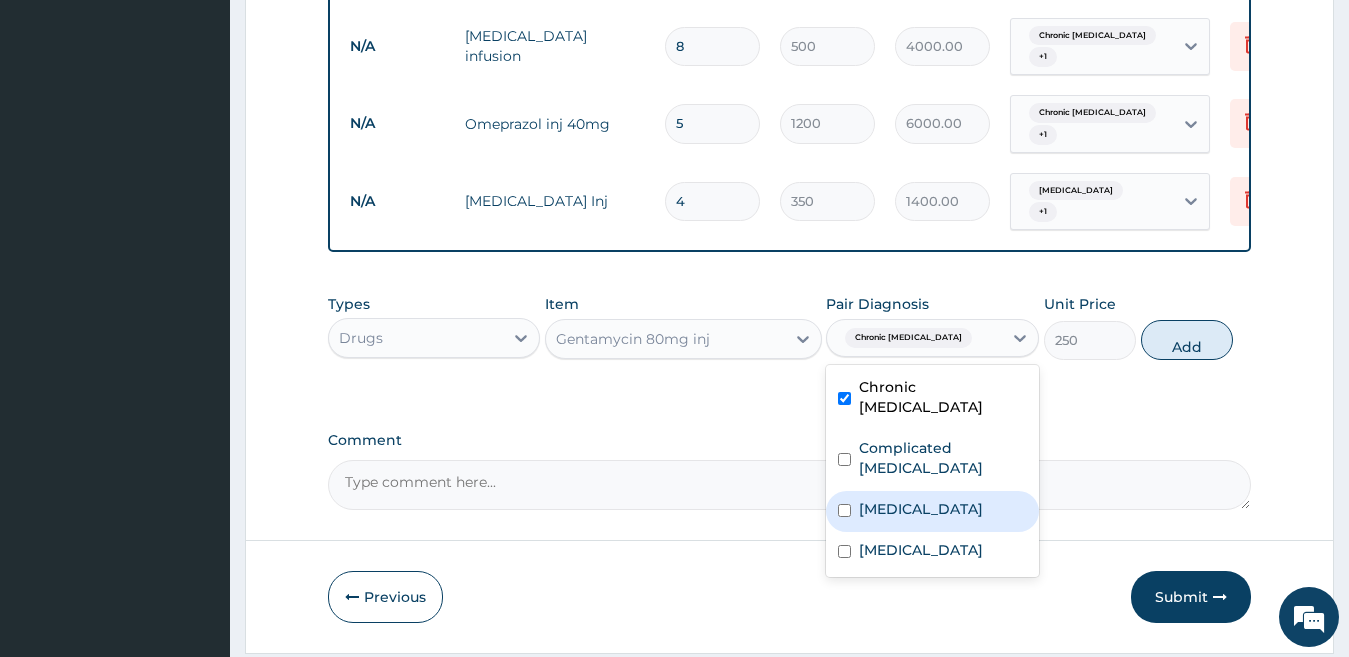 click on "Acute gastroenteritis" at bounding box center [921, 509] 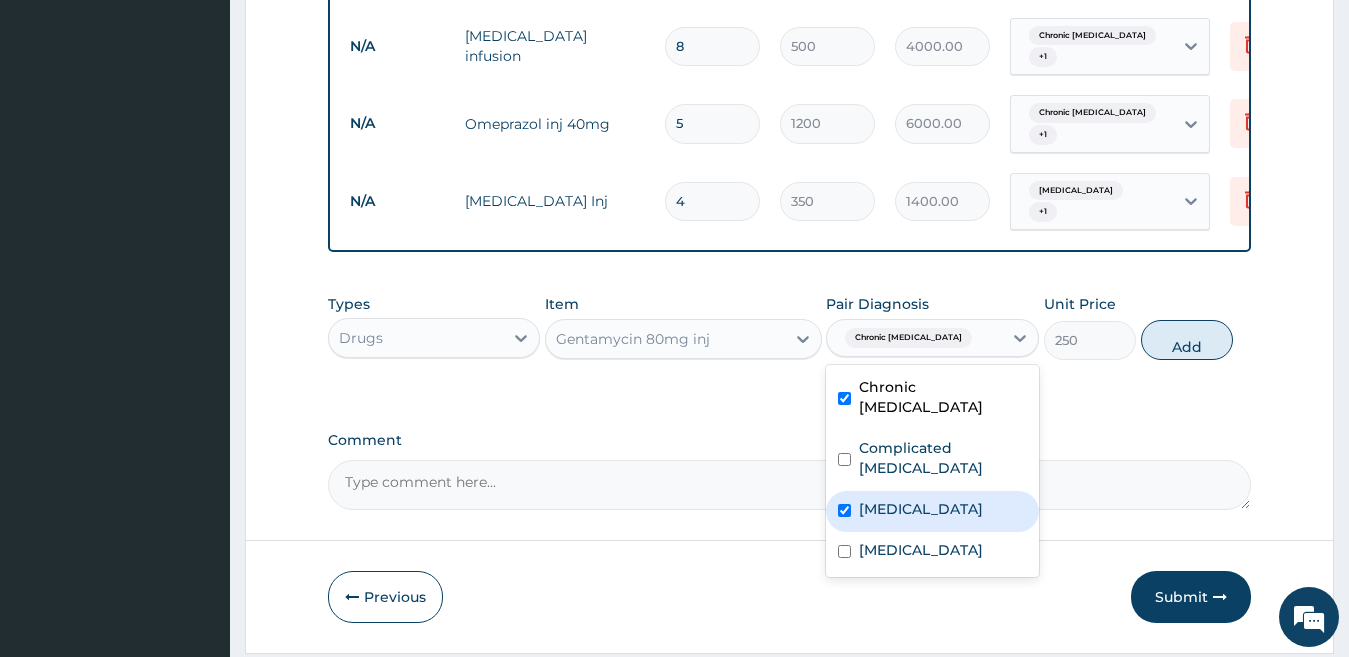 checkbox on "true" 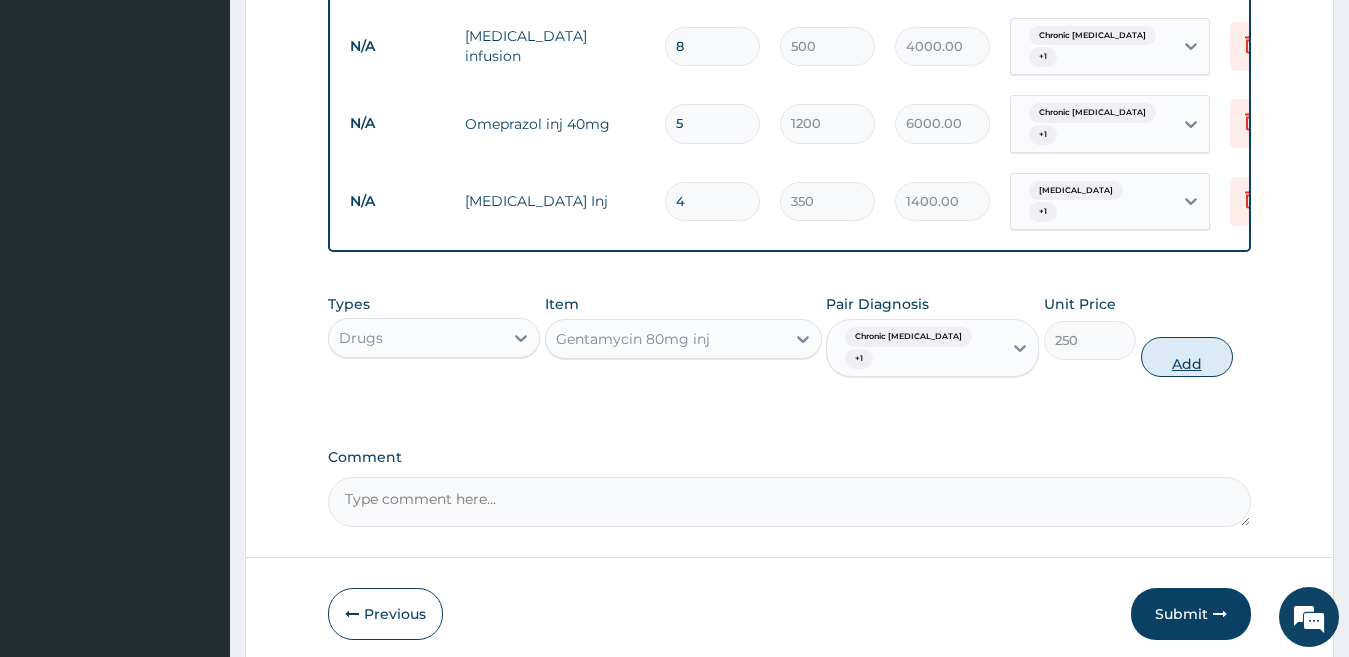 click on "Add" at bounding box center [1187, 357] 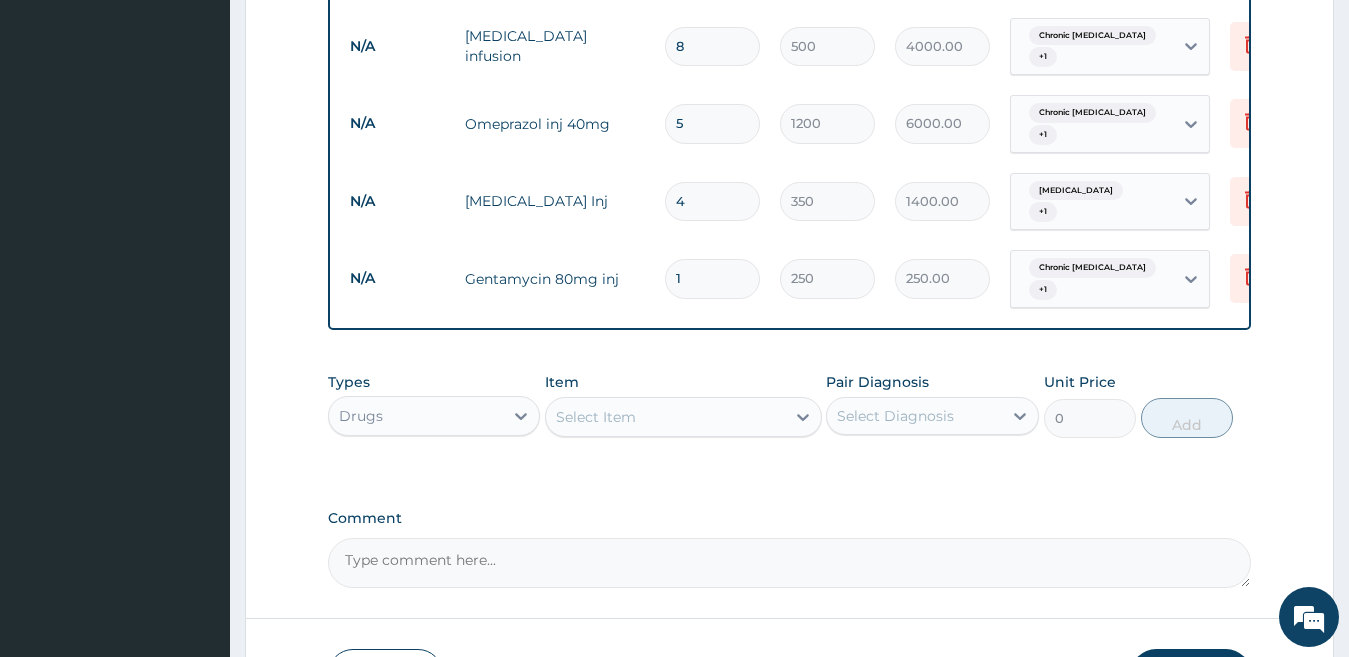 type 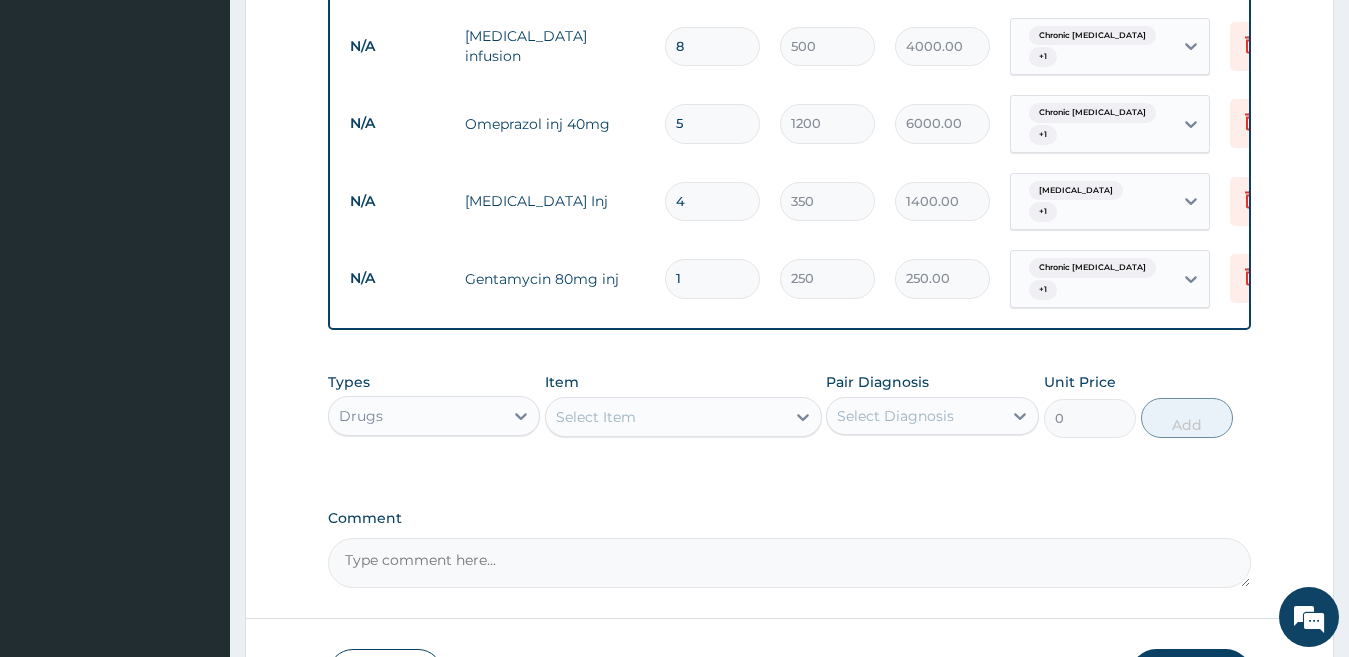 type on "0.00" 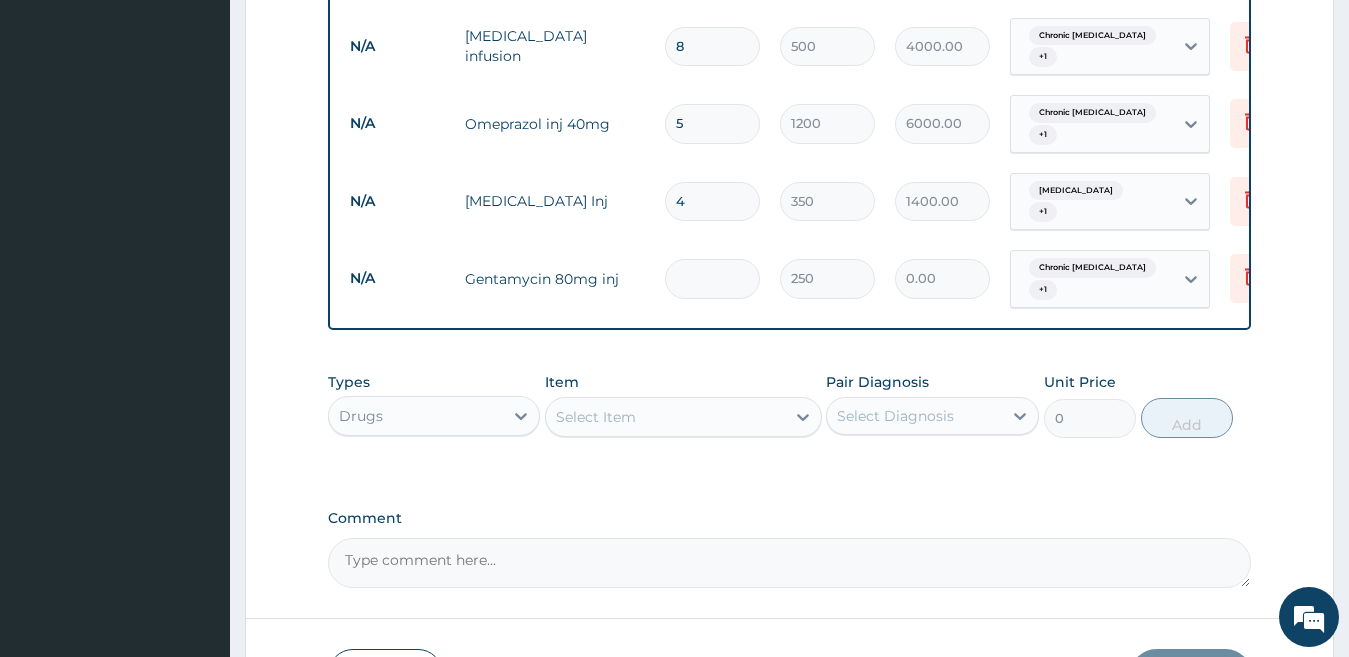 type on "2" 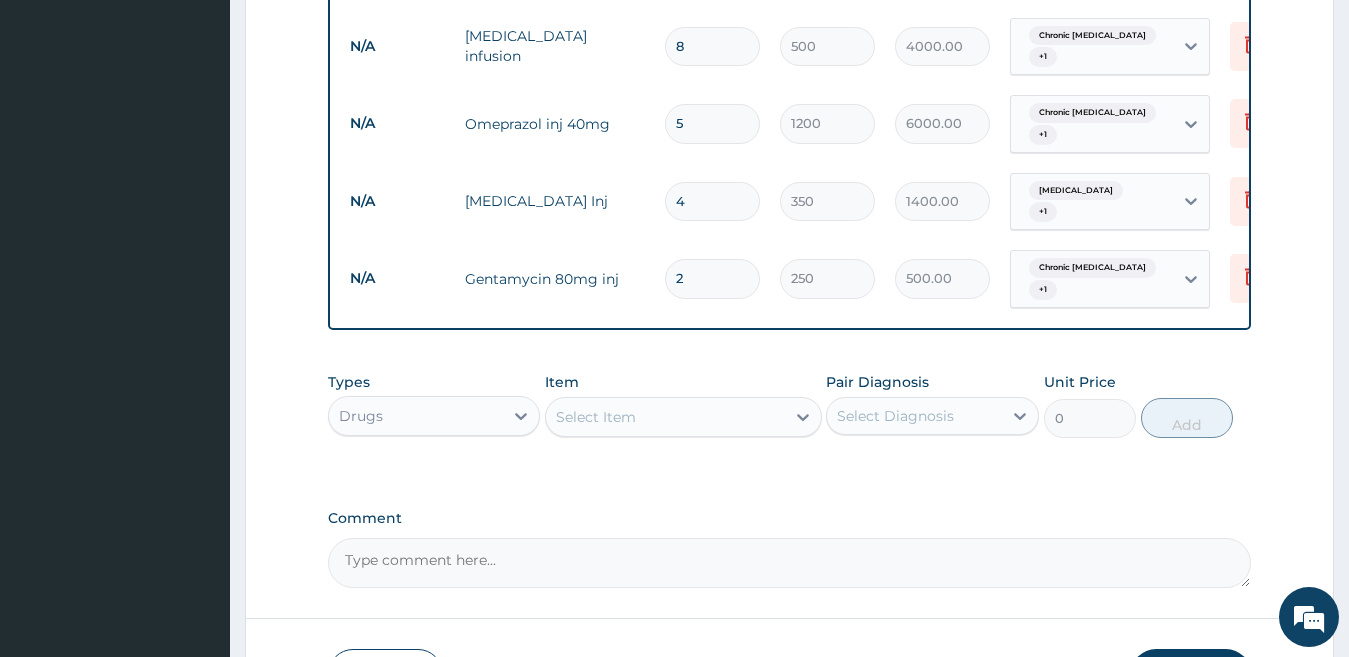 type on "2" 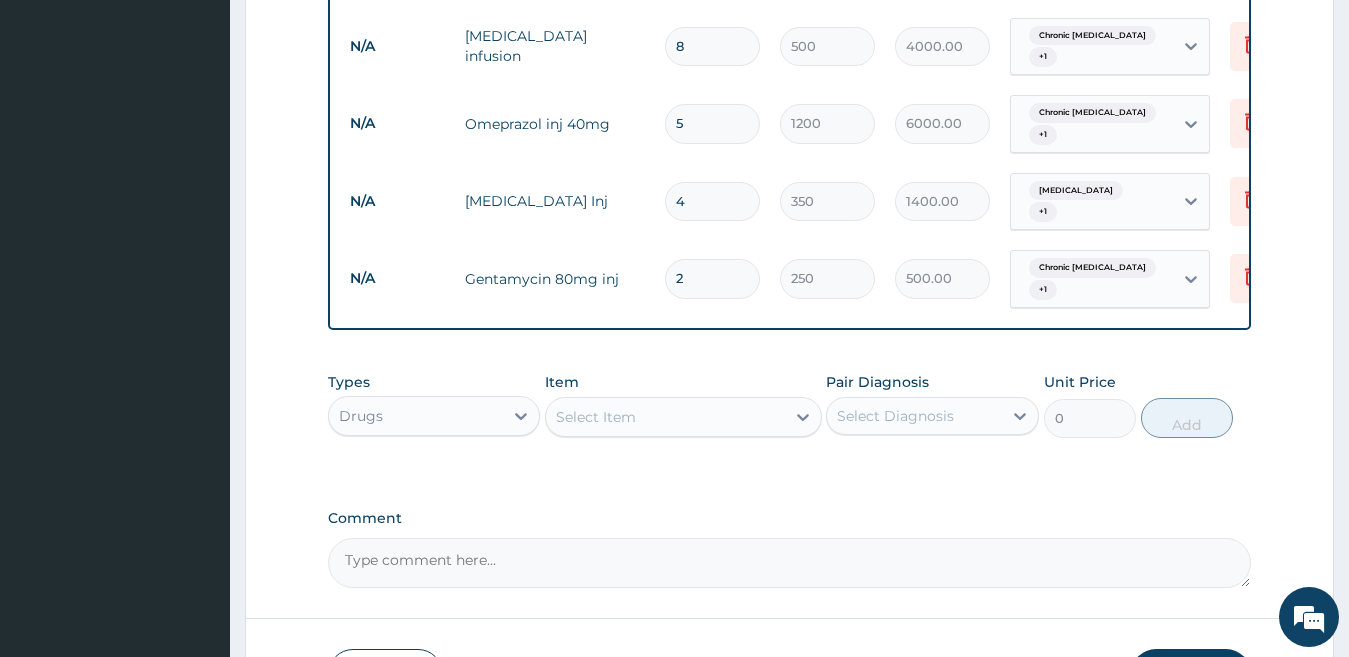 click on "Select Item" at bounding box center [596, 417] 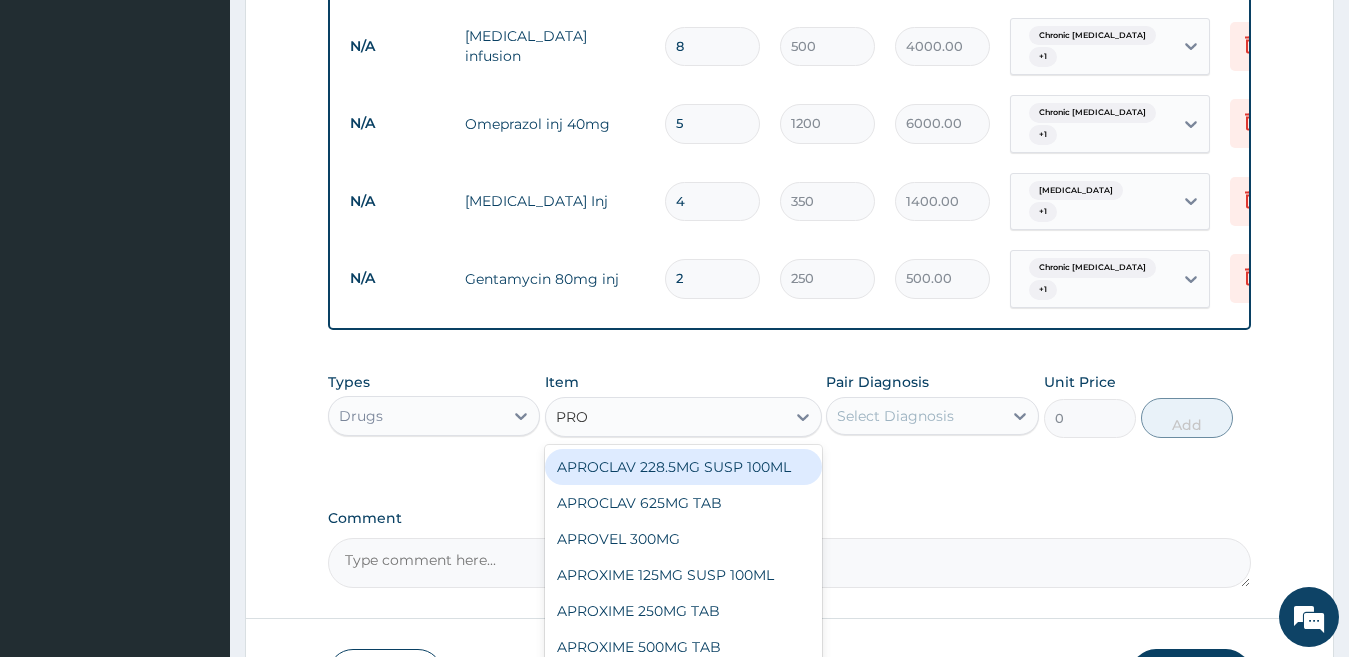 type on "PROM" 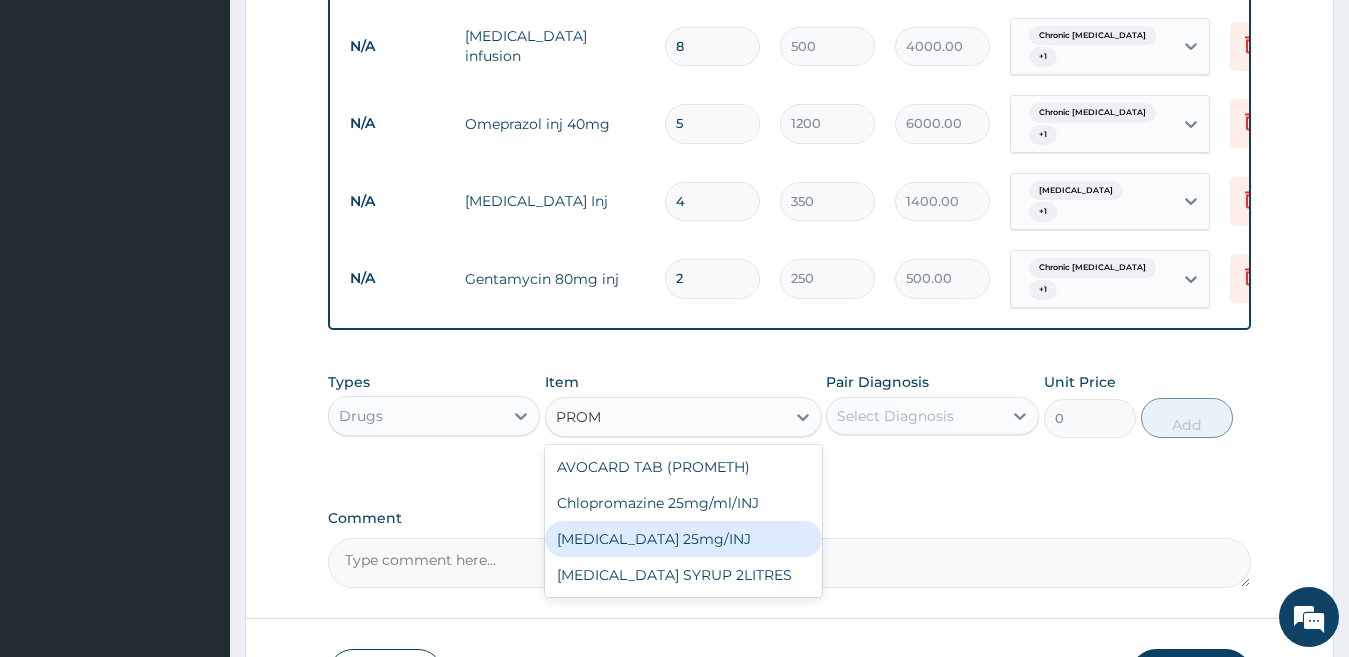 click on "Promethazine 25mg/INJ" at bounding box center (683, 539) 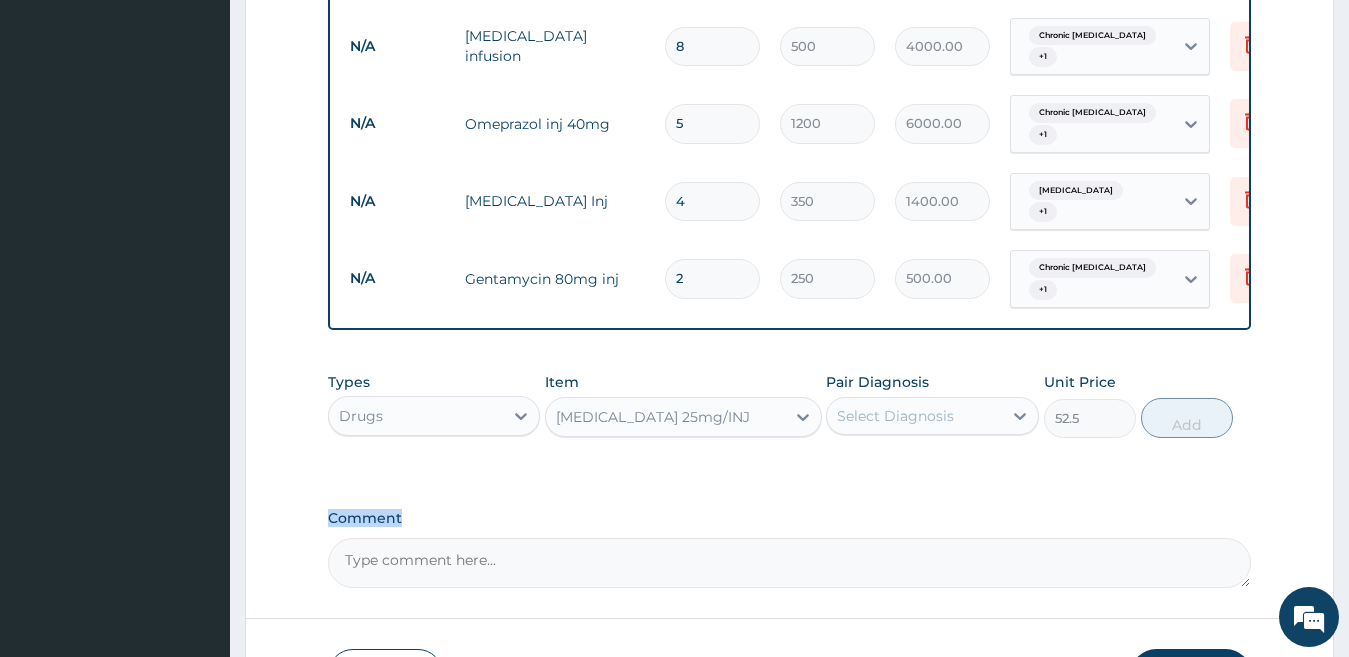 click on "Comment" at bounding box center [790, 549] 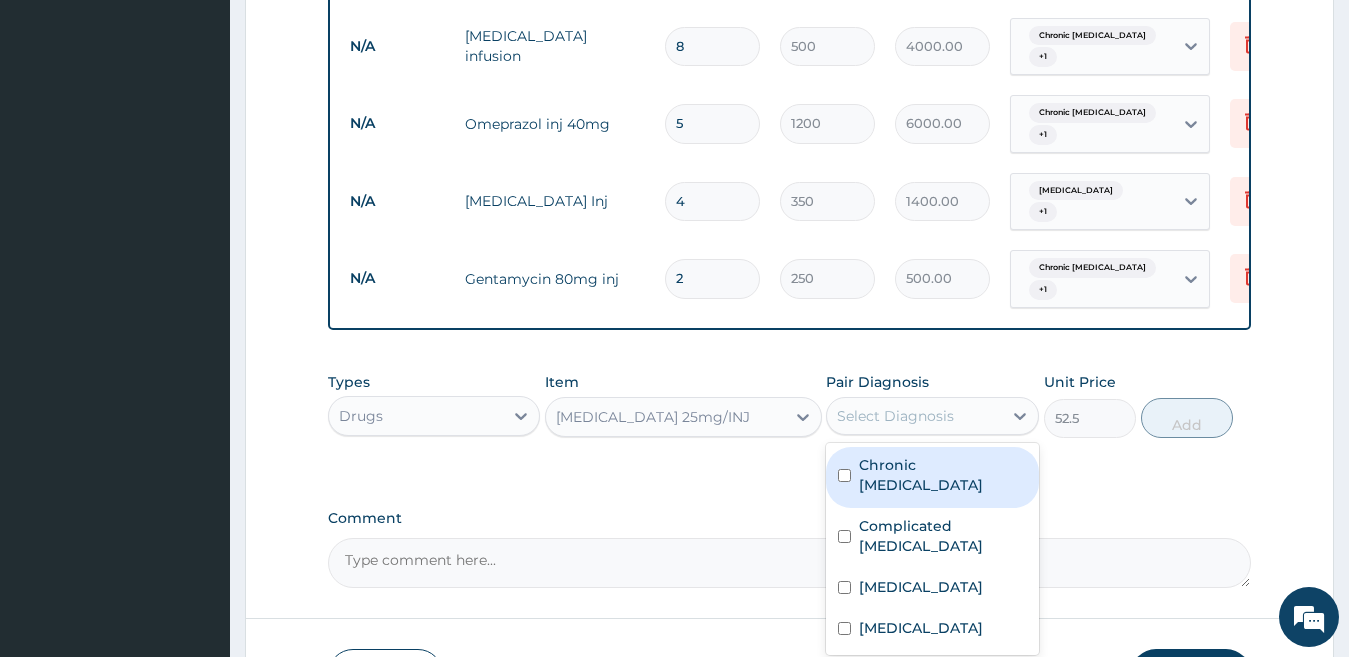 click on "Select Diagnosis" at bounding box center (895, 416) 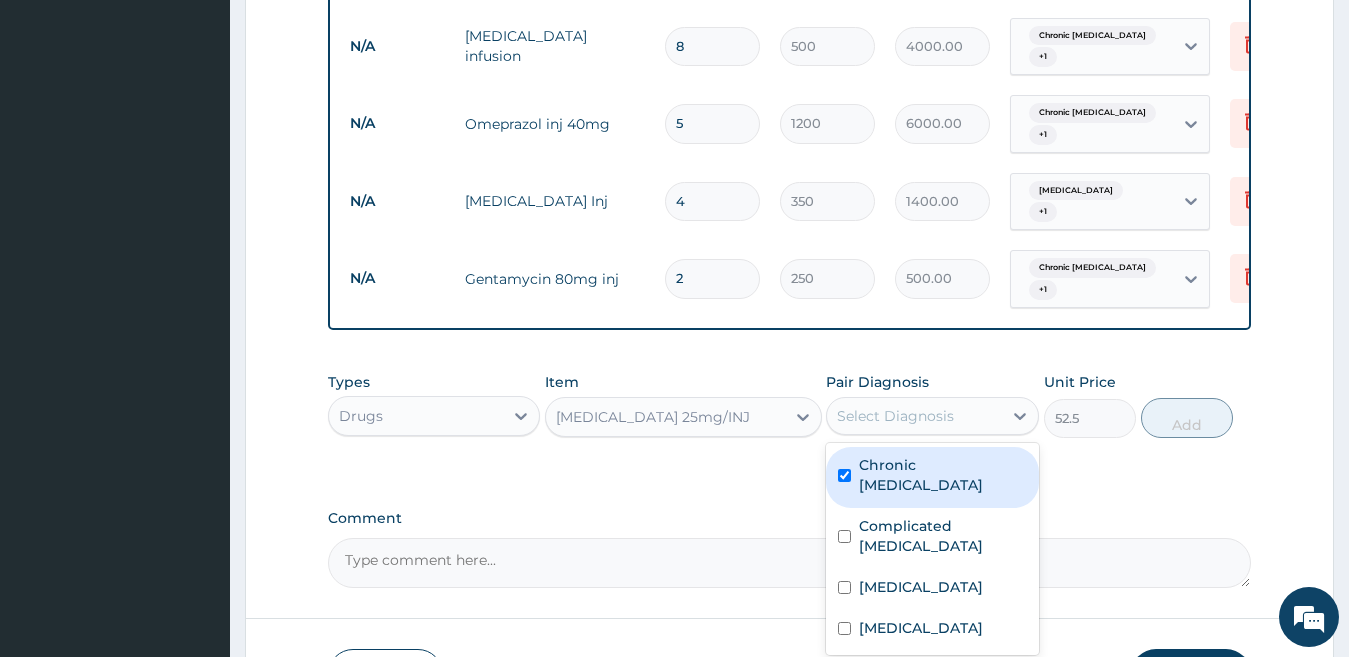 checkbox on "true" 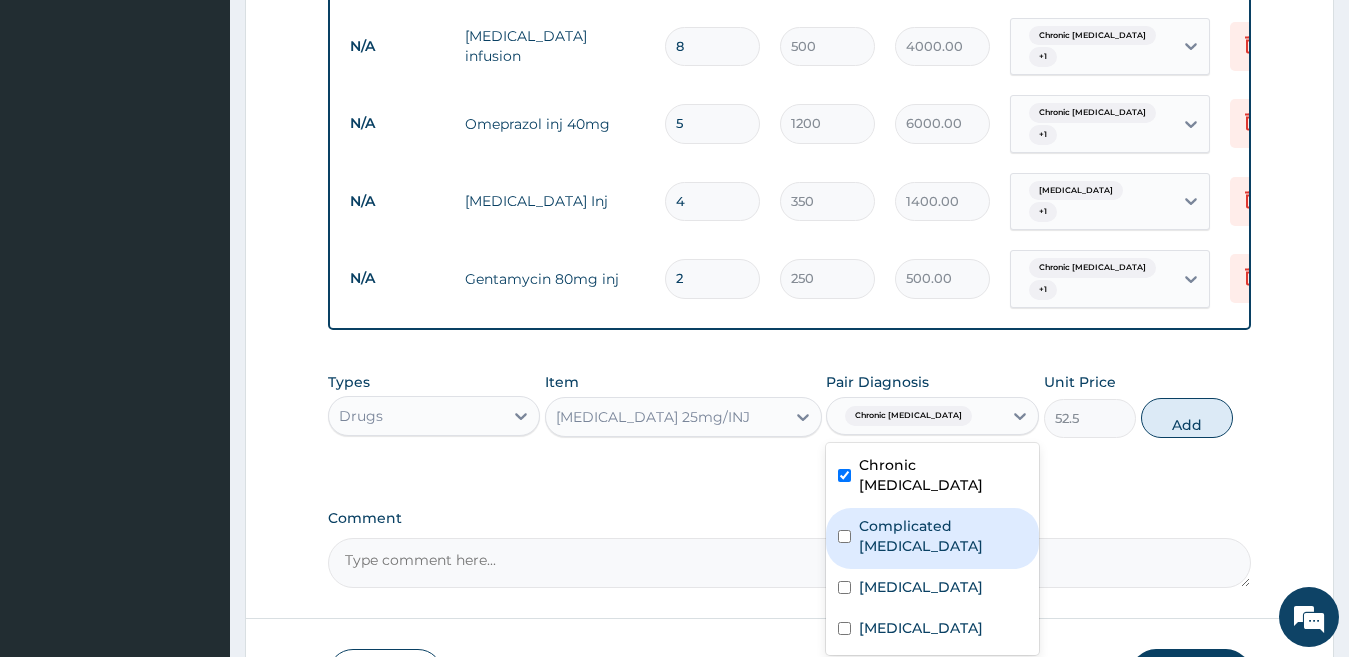 click on "Complicated malaria" at bounding box center (932, 538) 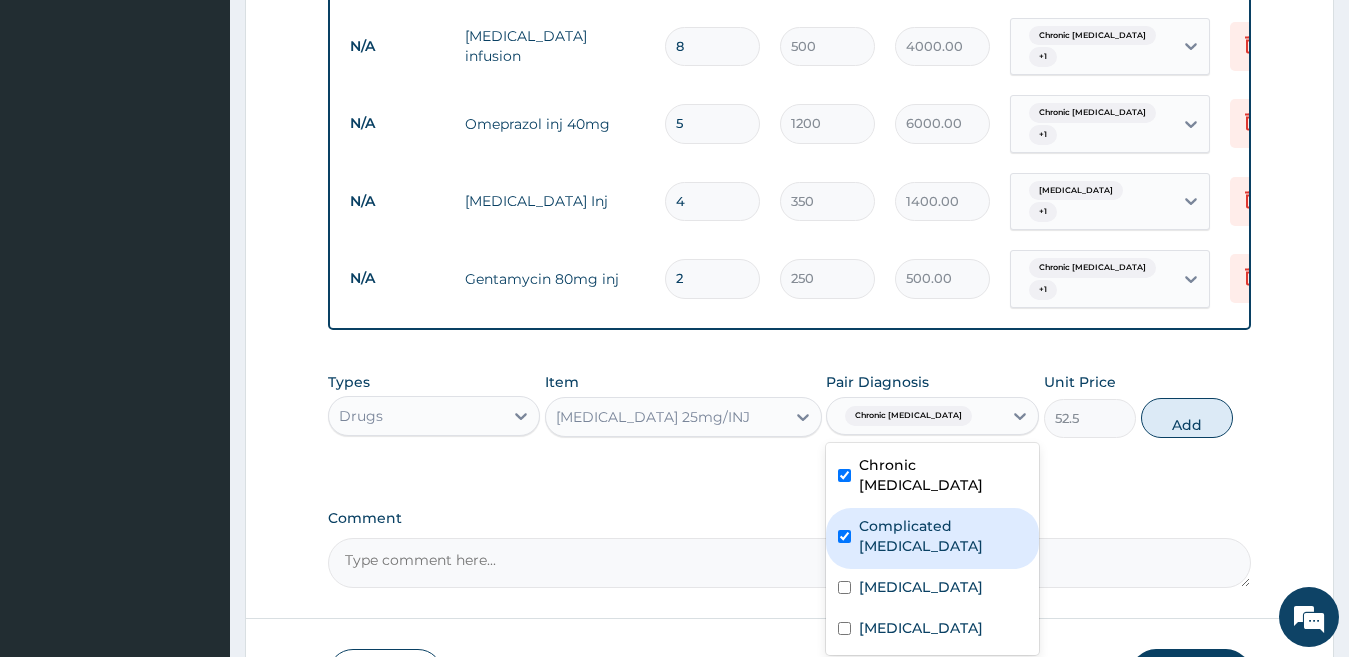 checkbox on "true" 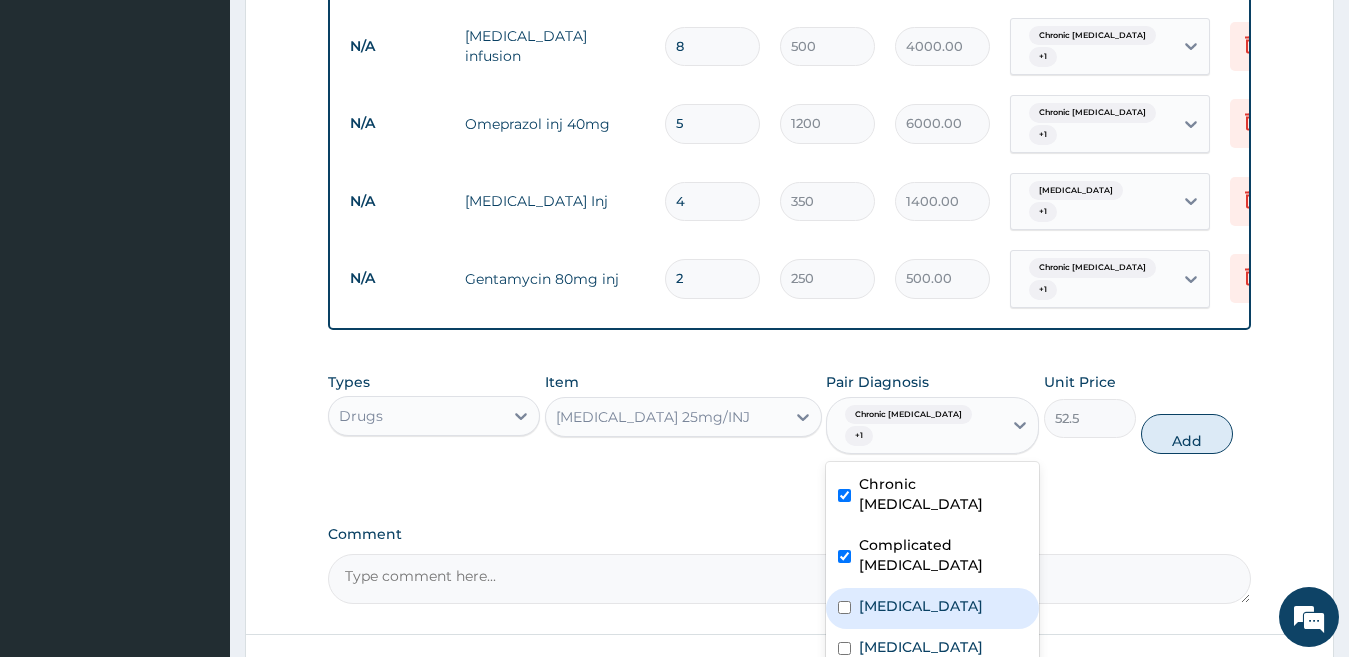 drag, startPoint x: 903, startPoint y: 571, endPoint x: 905, endPoint y: 604, distance: 33.06055 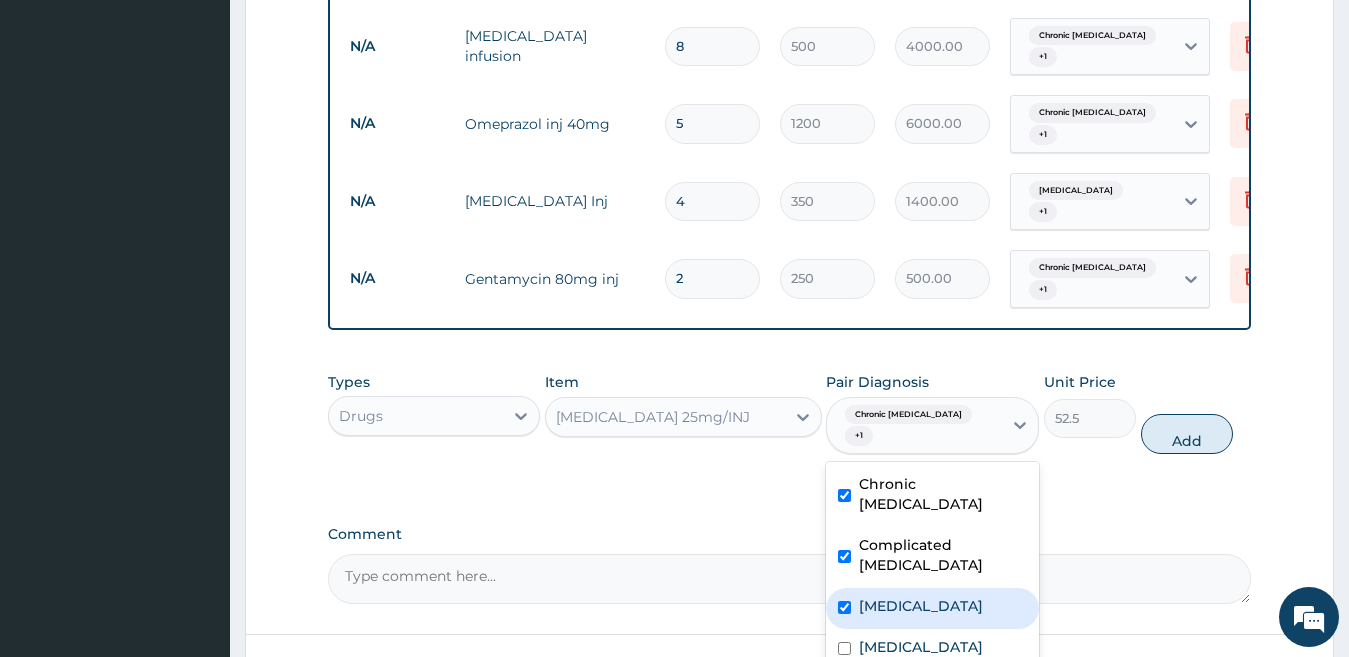 checkbox on "true" 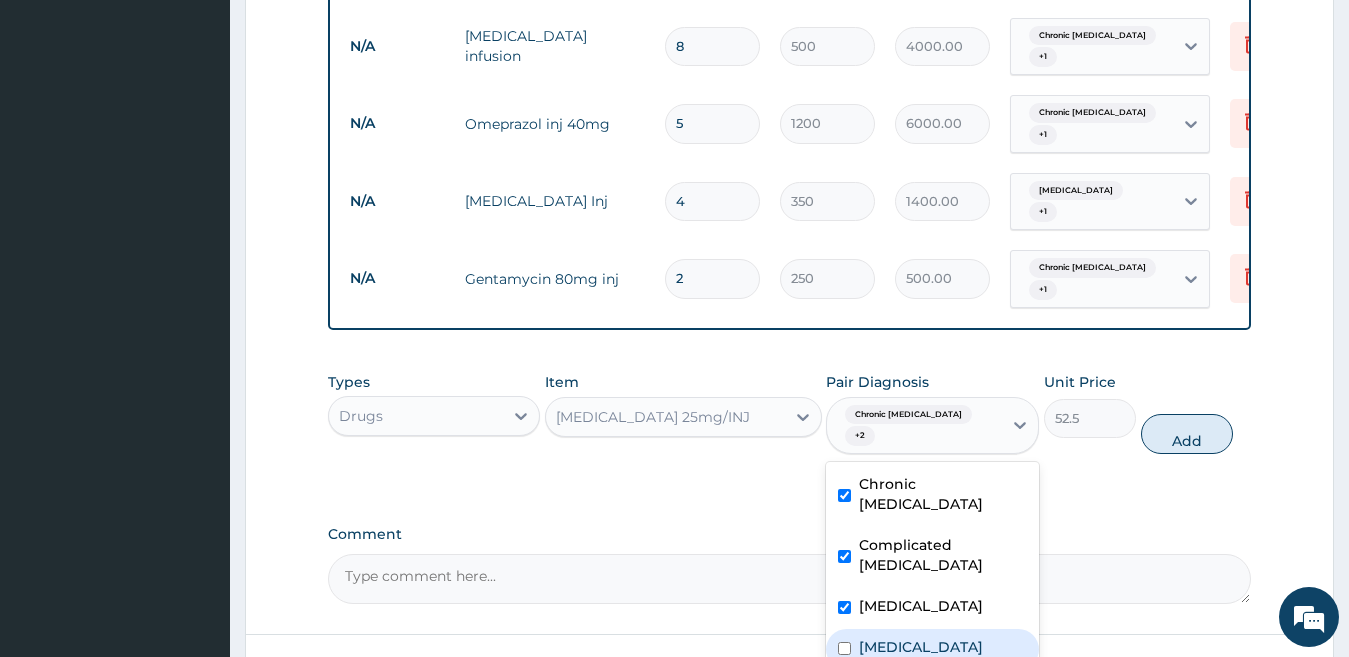 click on "Typhoid fever" at bounding box center (921, 647) 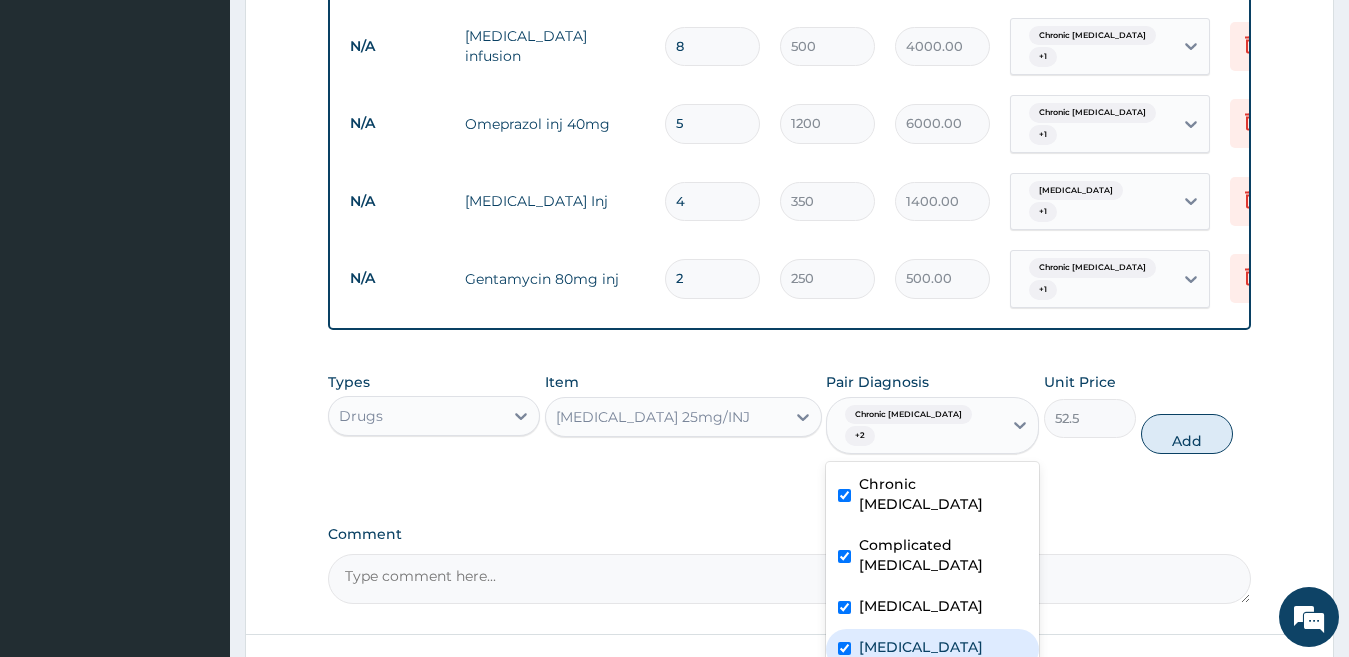checkbox on "true" 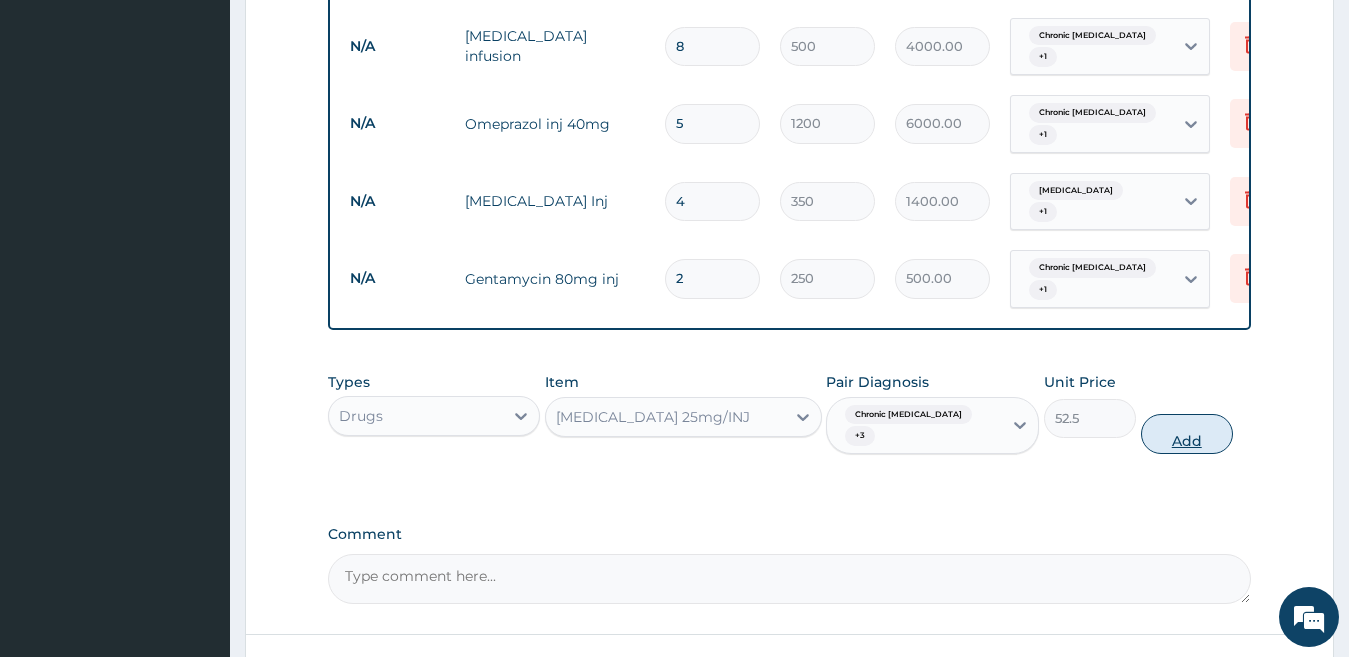 click on "Add" at bounding box center (1187, 434) 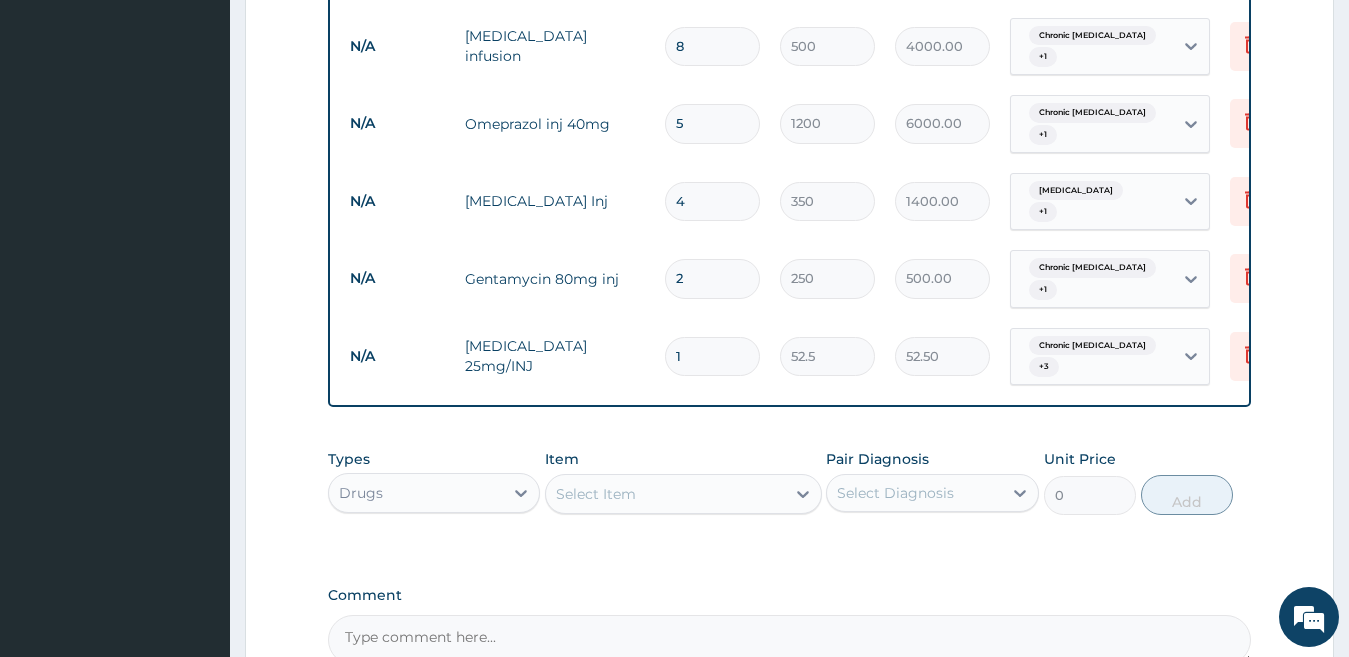 type 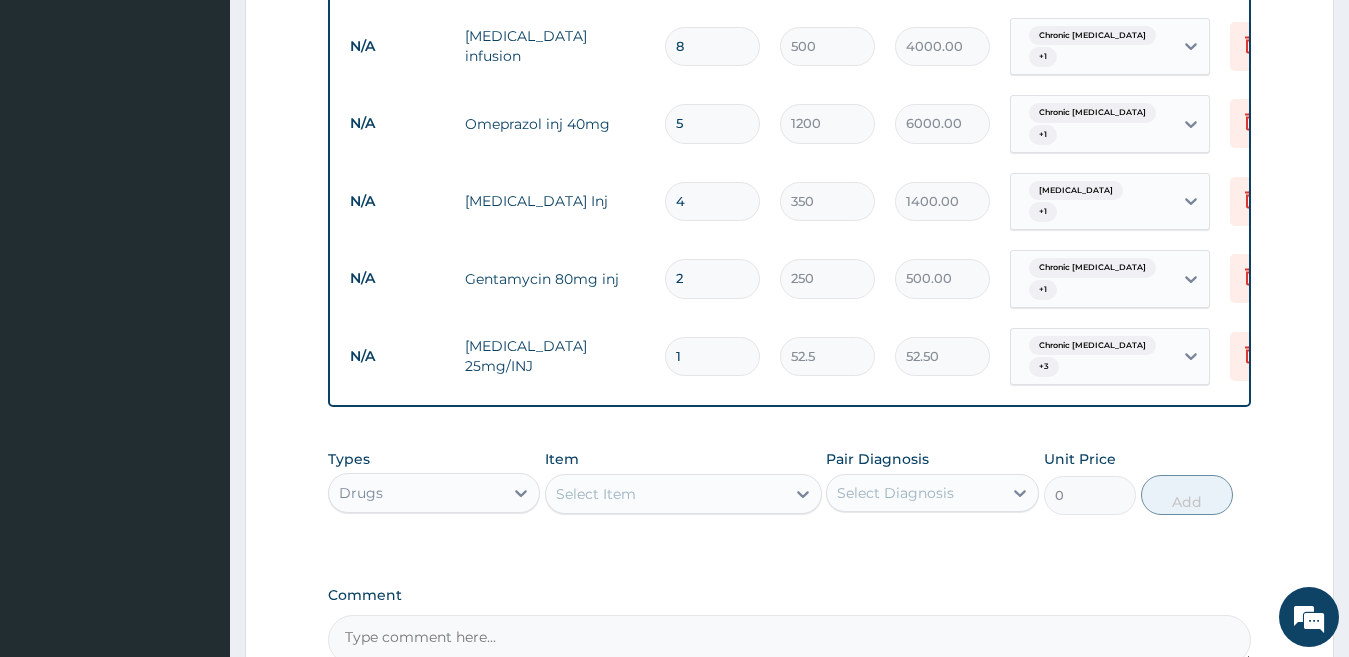 type on "0.00" 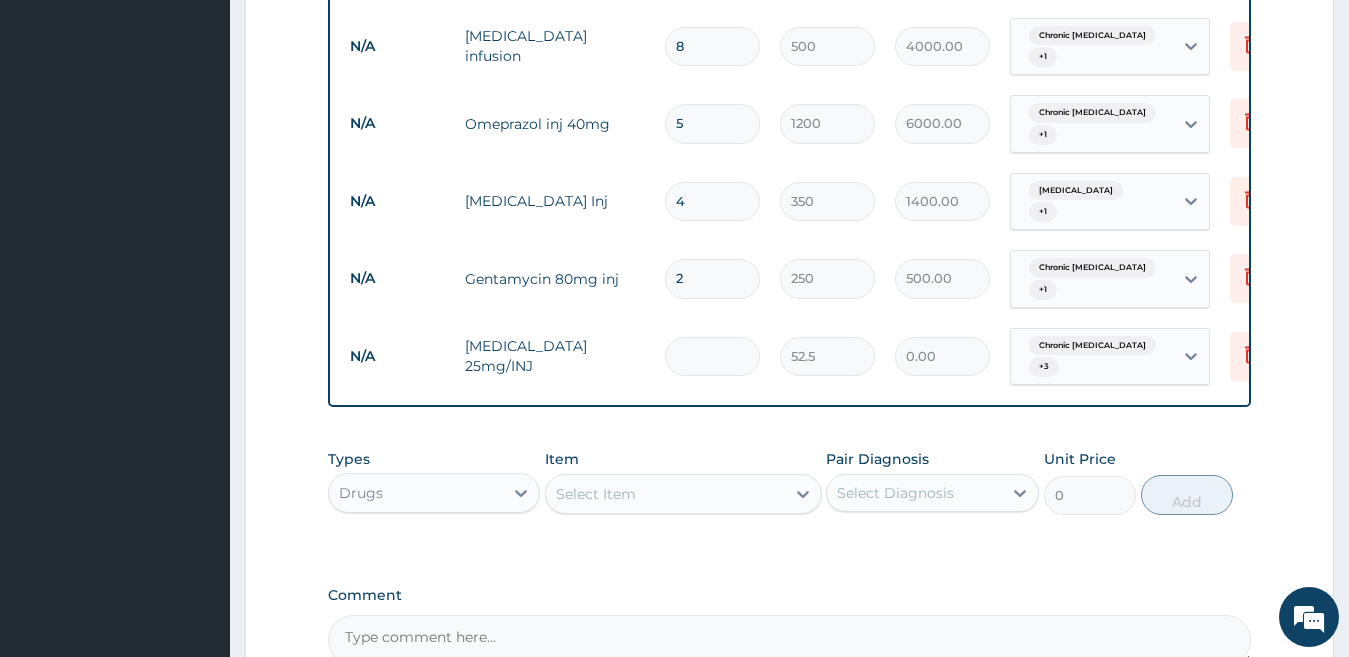 type on "6" 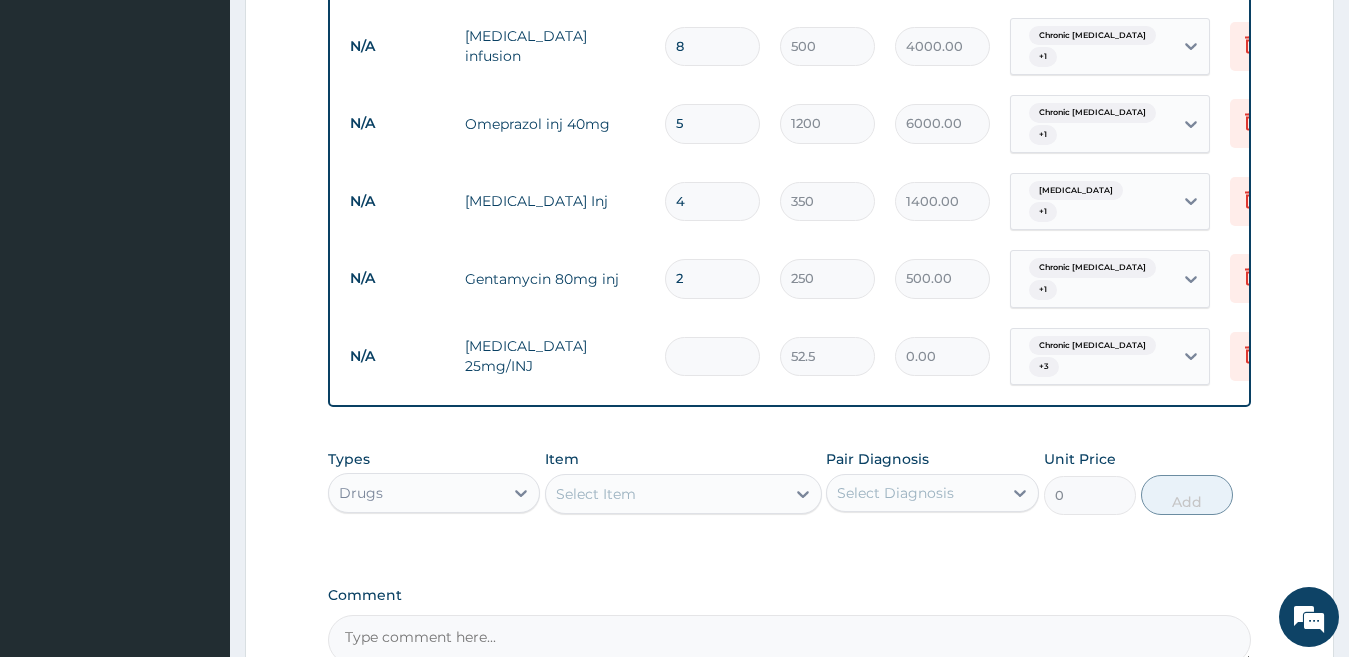 type on "315.00" 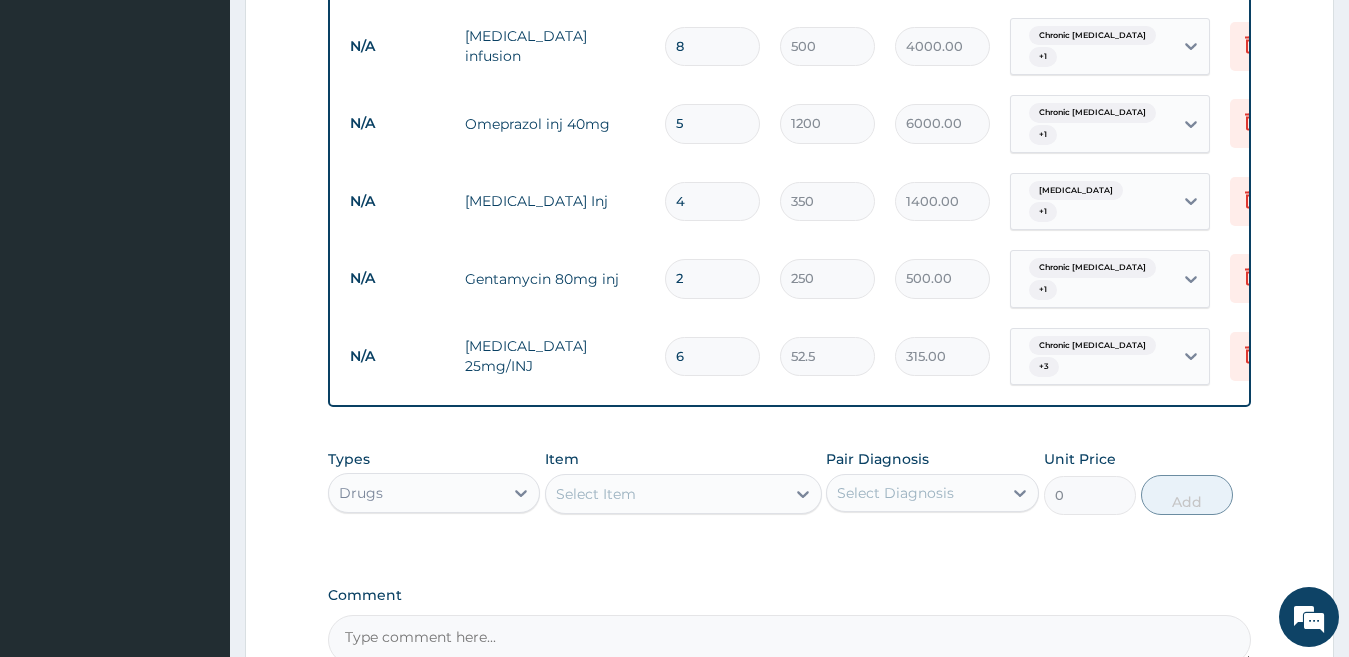 type on "6" 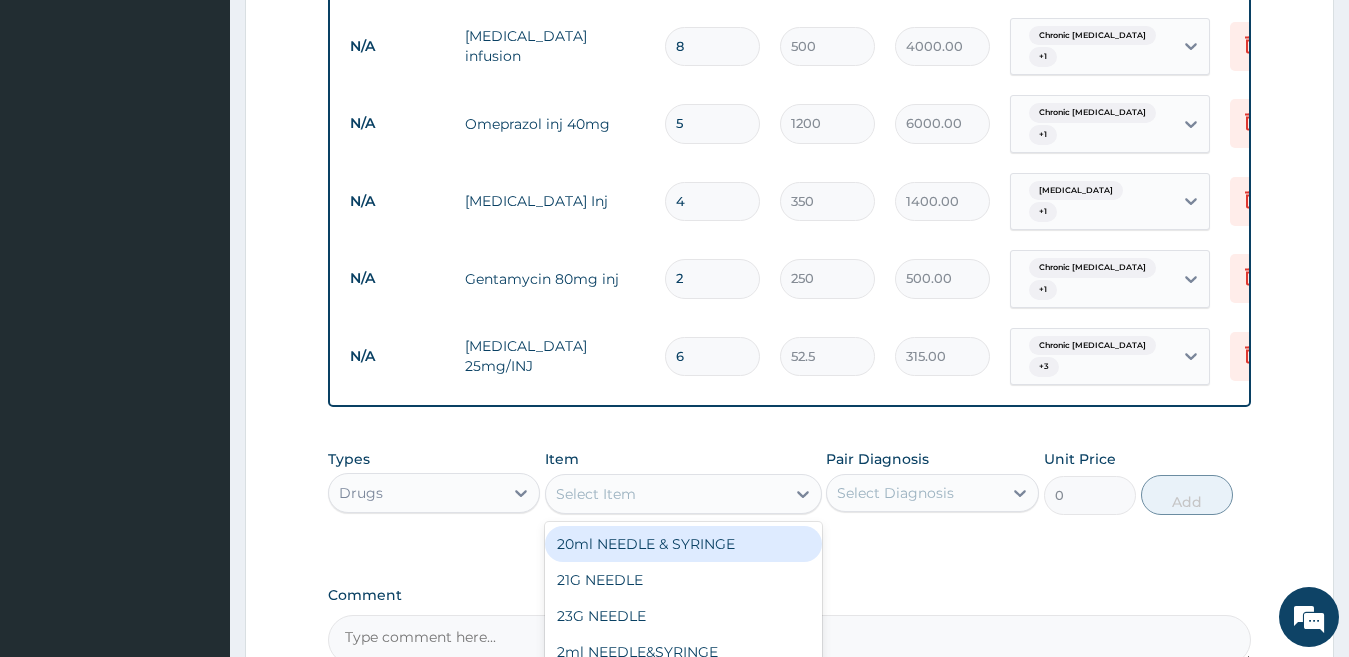 click on "Select Item" at bounding box center [665, 494] 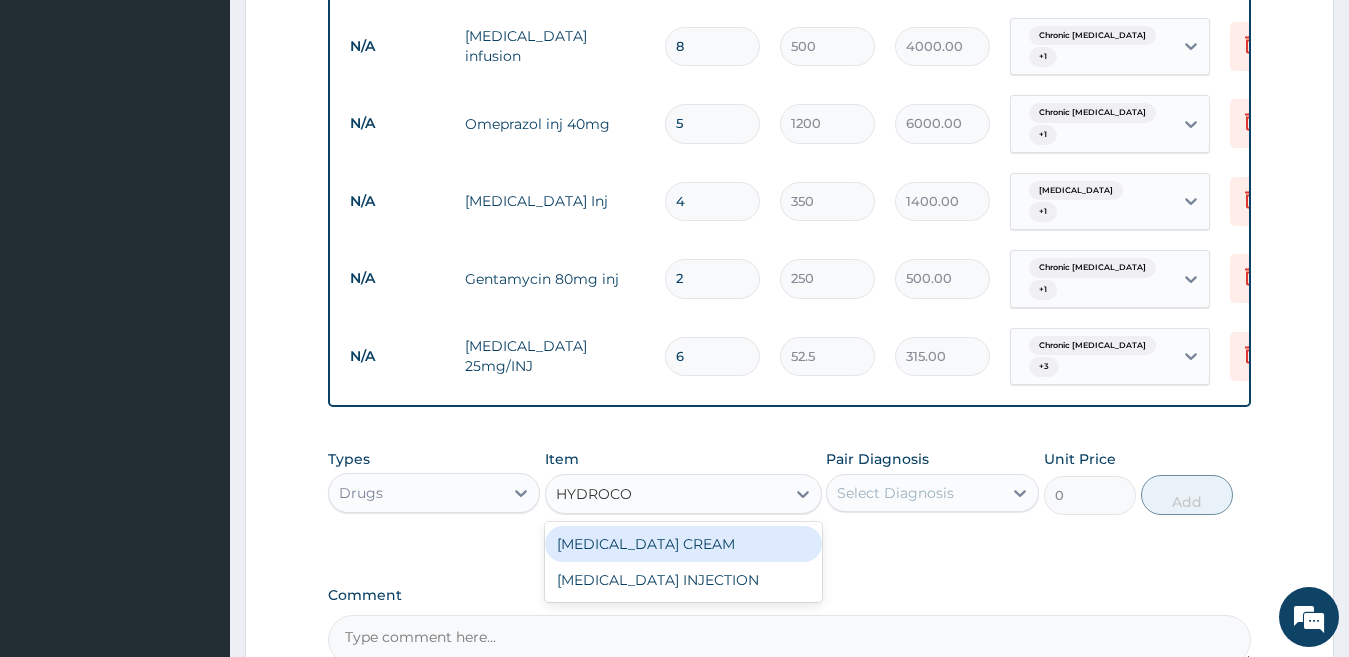 type on "HYDROCOR" 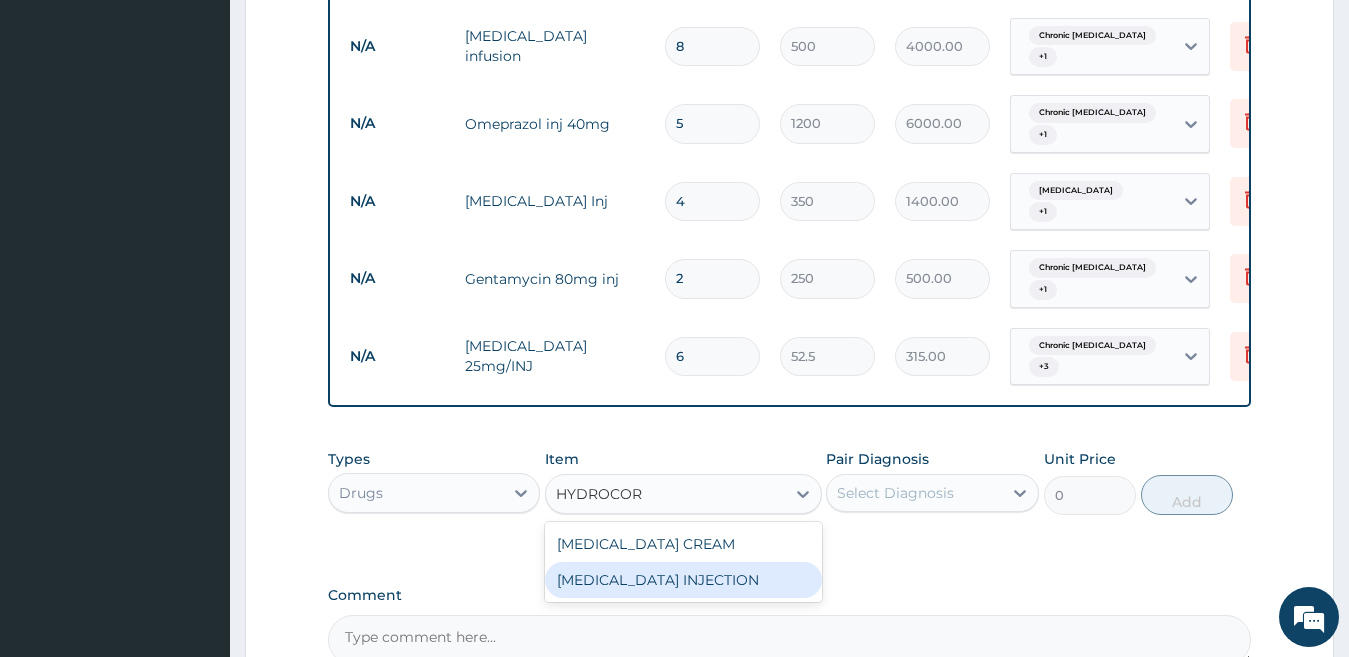 click on "HYDROCORTISONE INJECTION" at bounding box center (683, 580) 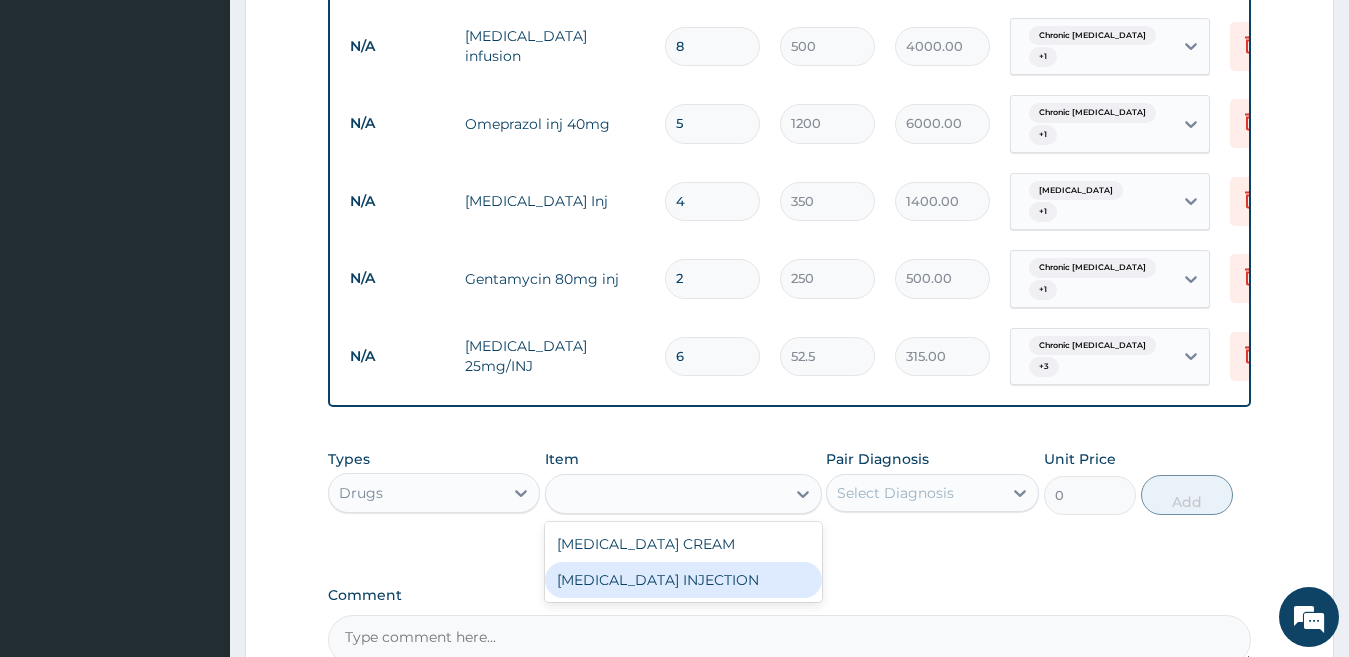 type on "131.25" 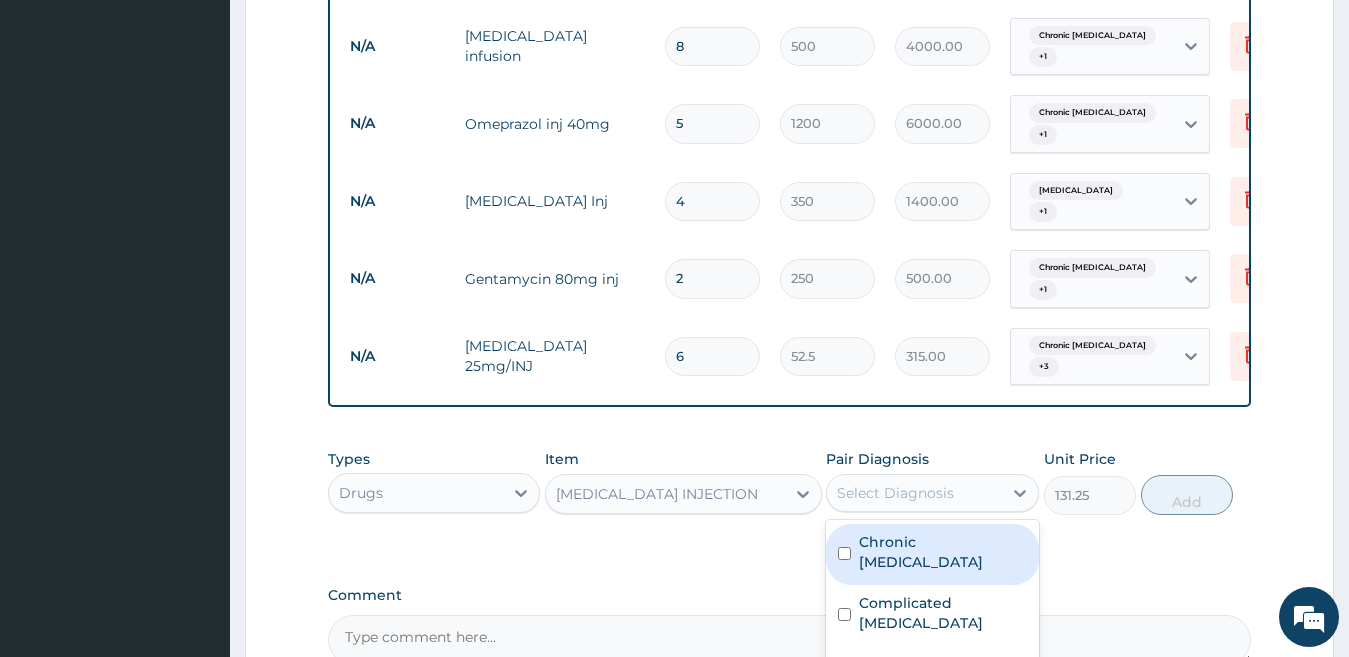 click on "Select Diagnosis" at bounding box center (895, 493) 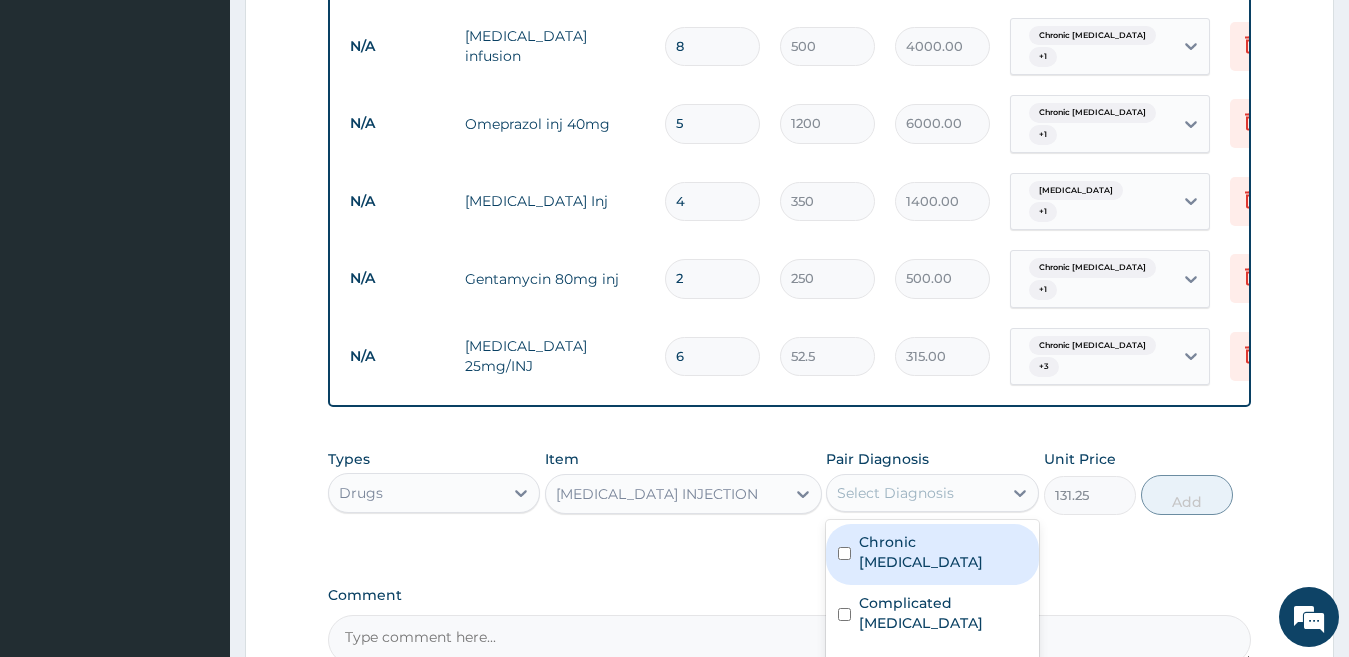 click on "Chronic gastric ulcer" at bounding box center [943, 552] 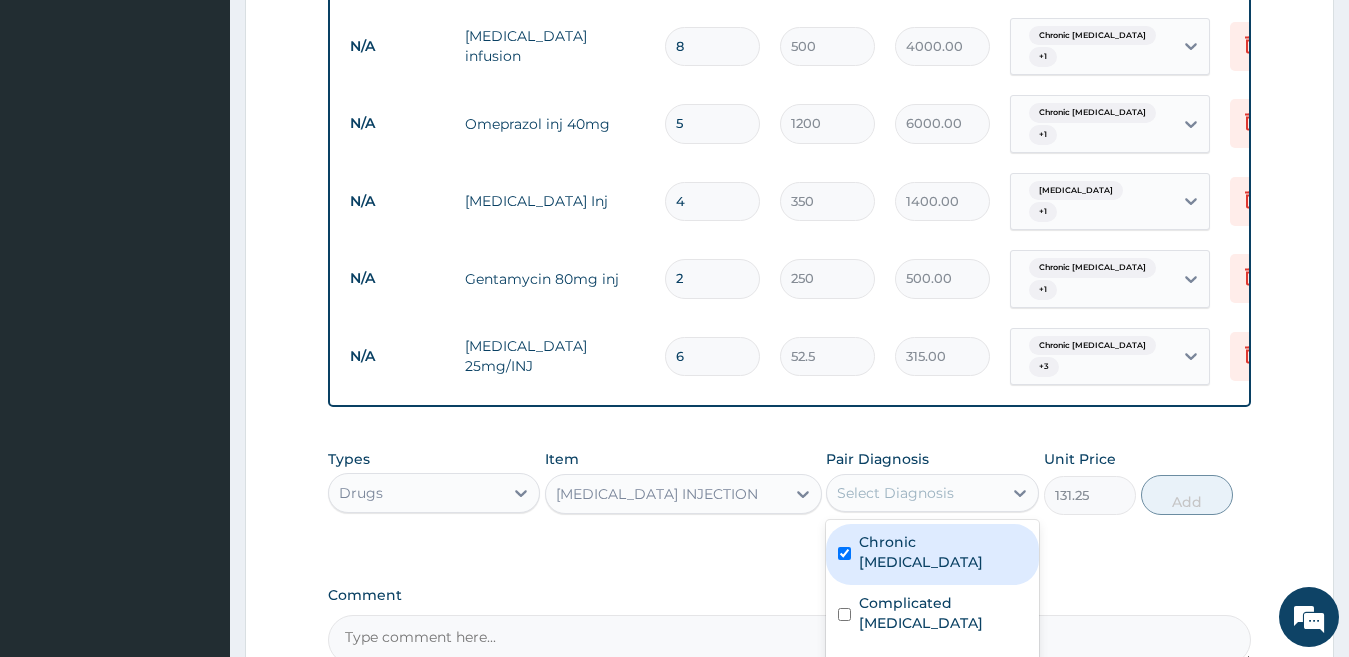 checkbox on "true" 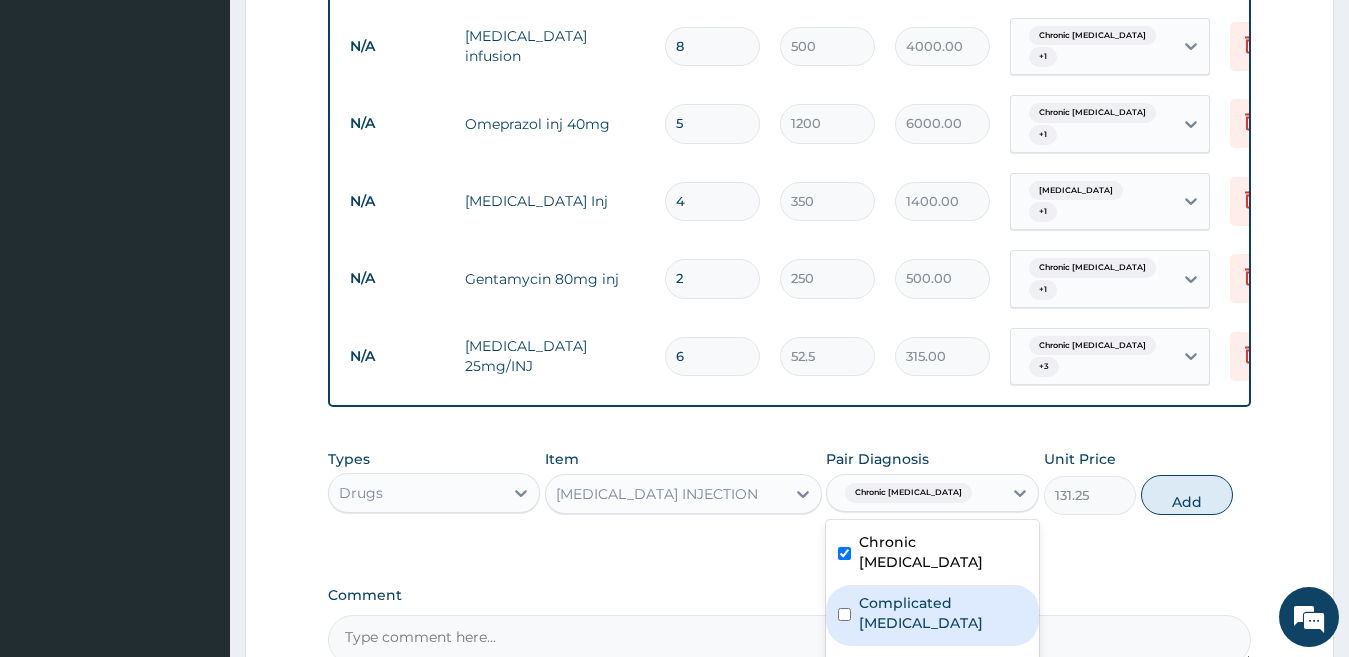 click on "Complicated malaria" at bounding box center (943, 613) 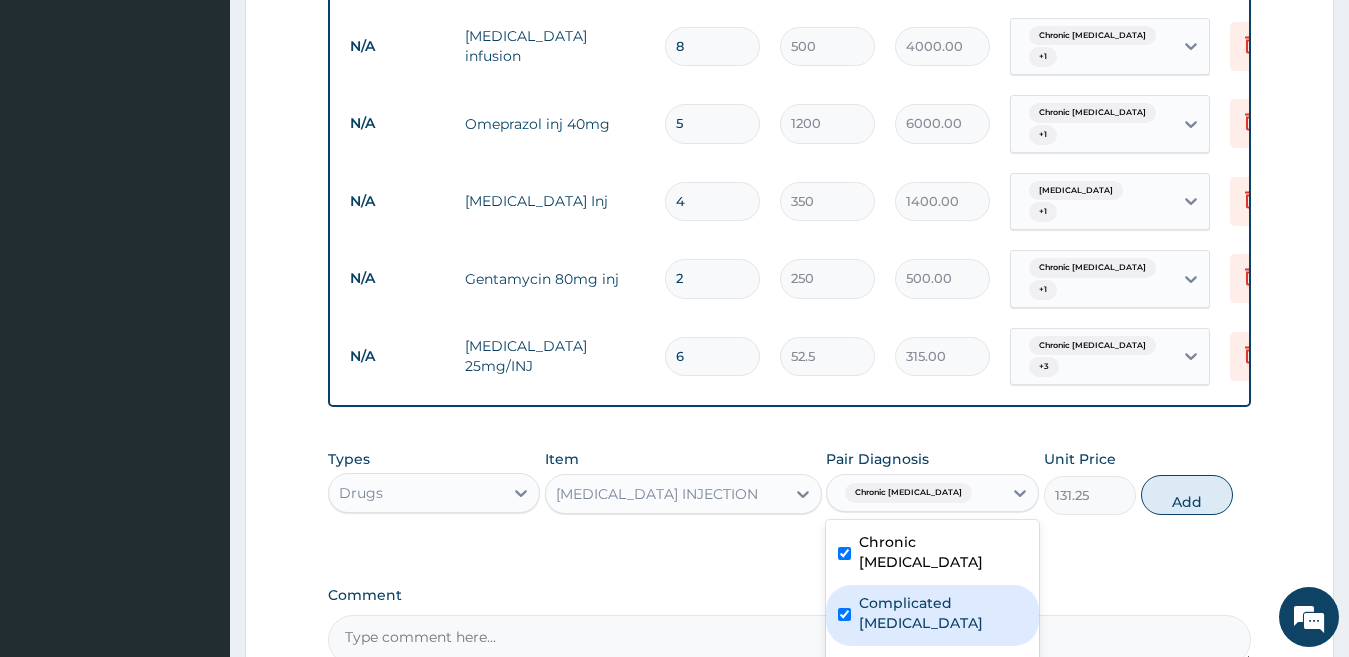 click on "Complicated malaria" at bounding box center (943, 613) 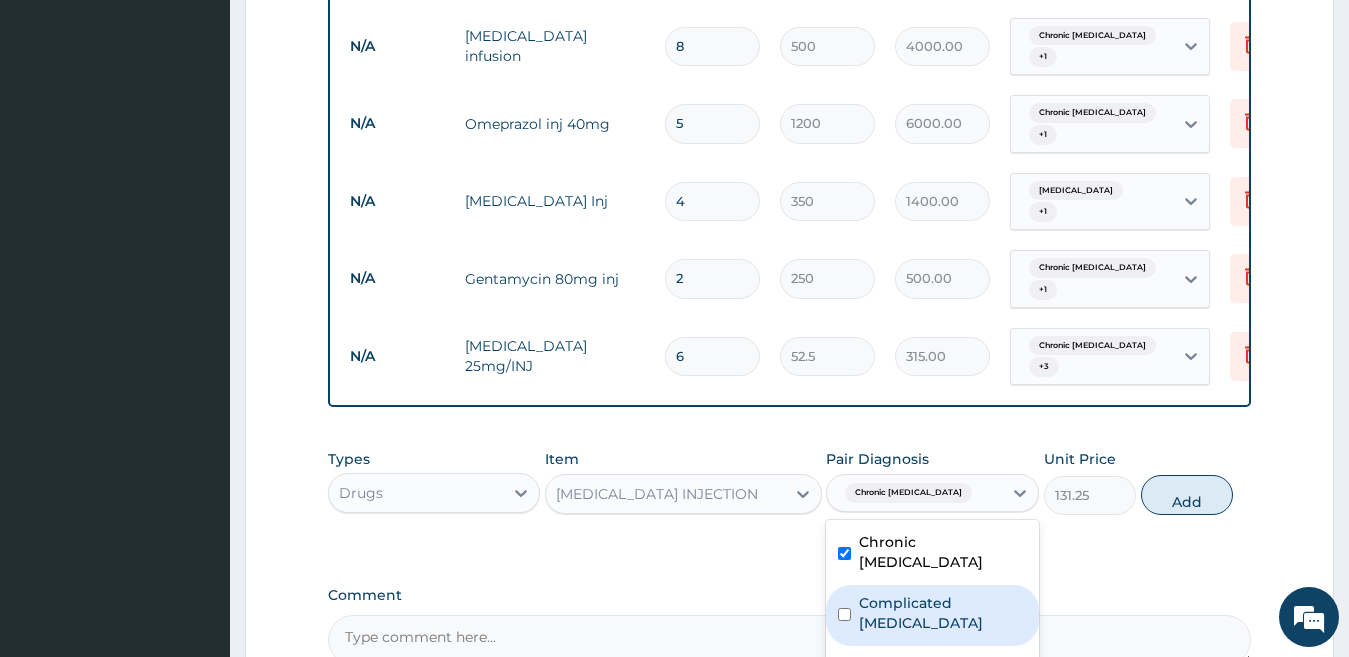 checkbox on "false" 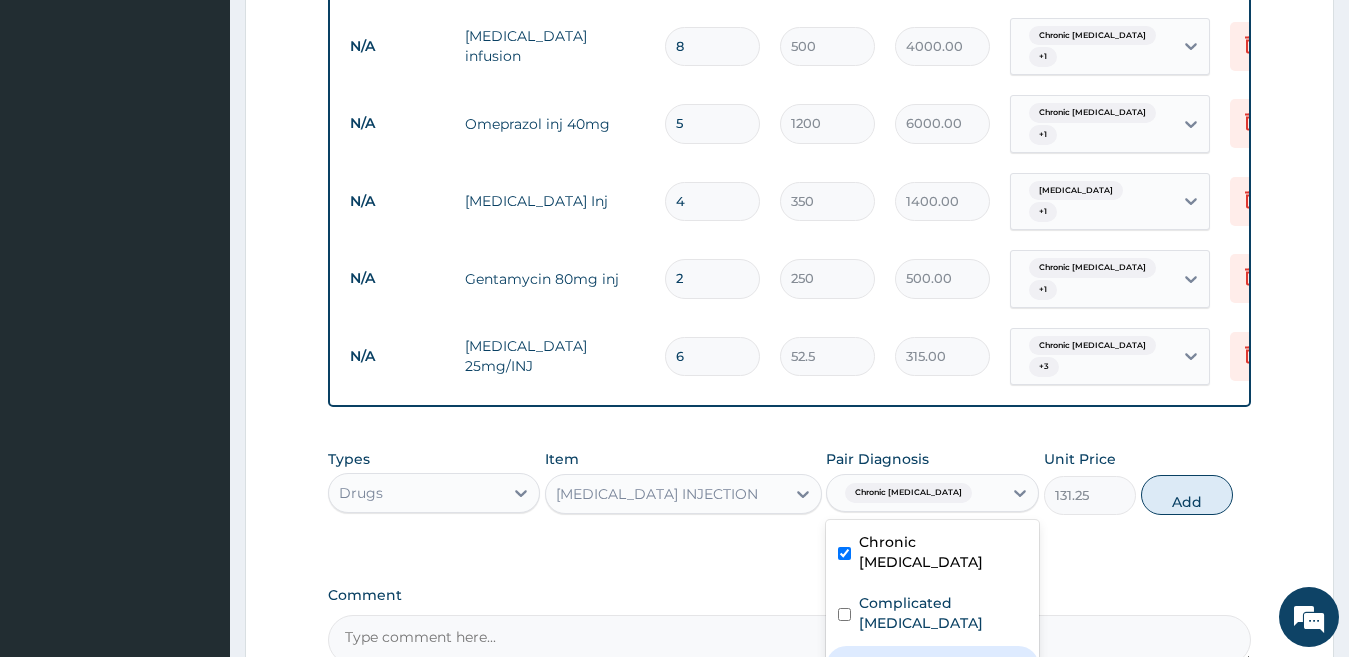 click on "Acute gastroenteritis" at bounding box center [921, 664] 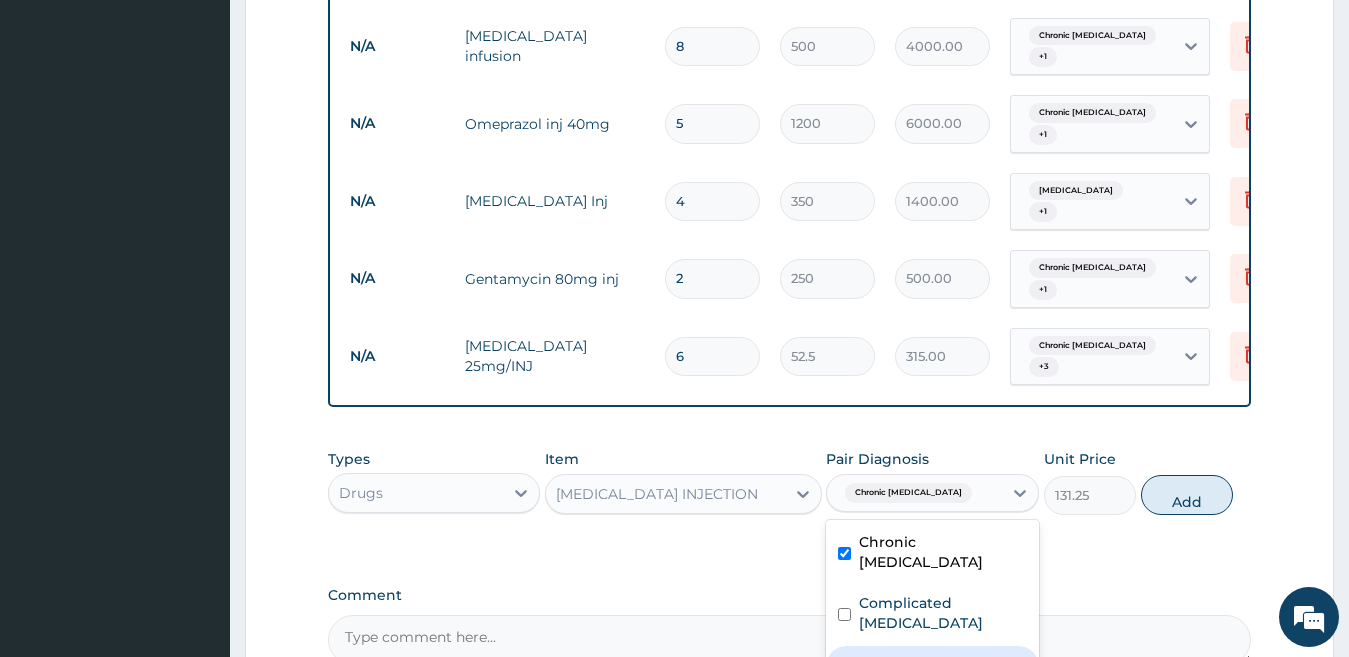 checkbox on "true" 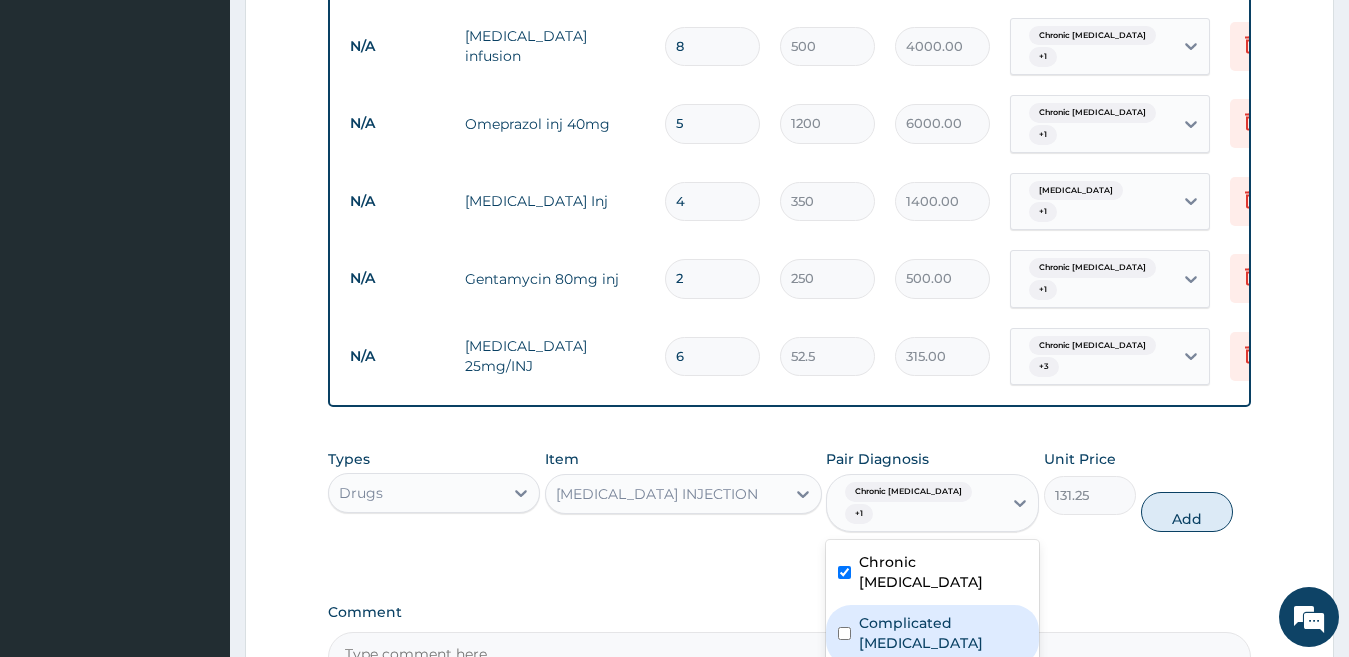 click on "Complicated malaria" at bounding box center (943, 633) 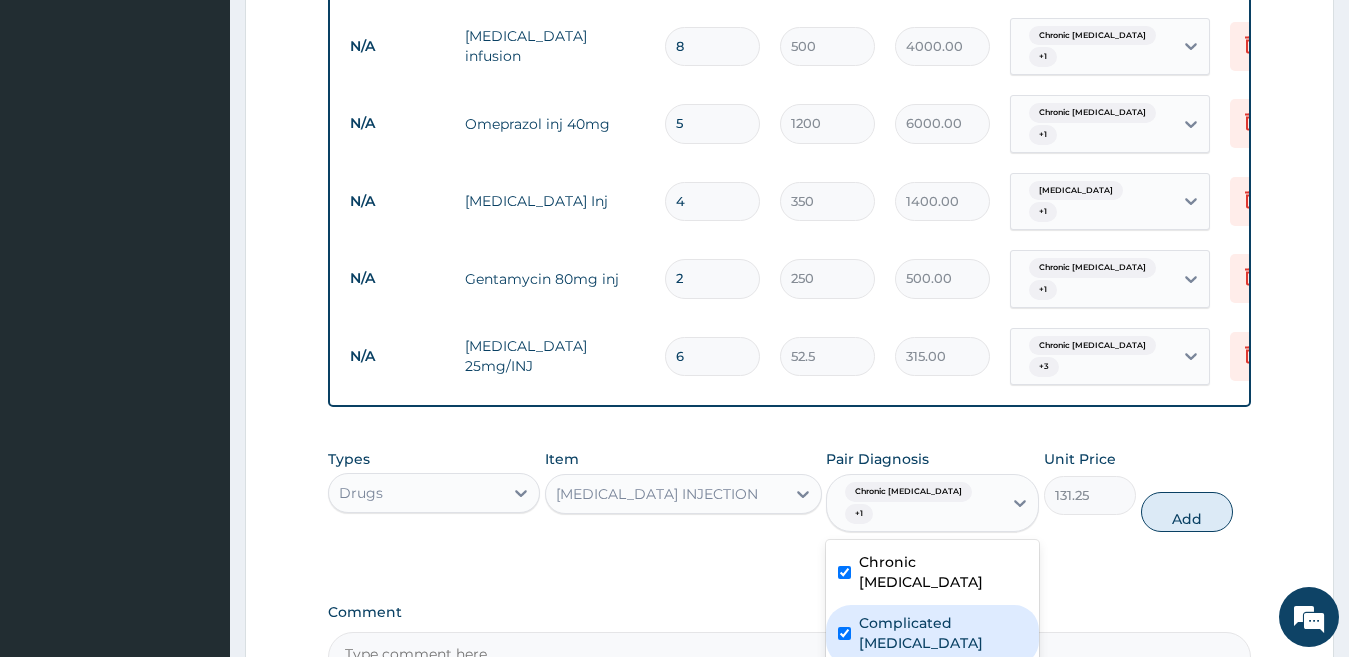 checkbox on "true" 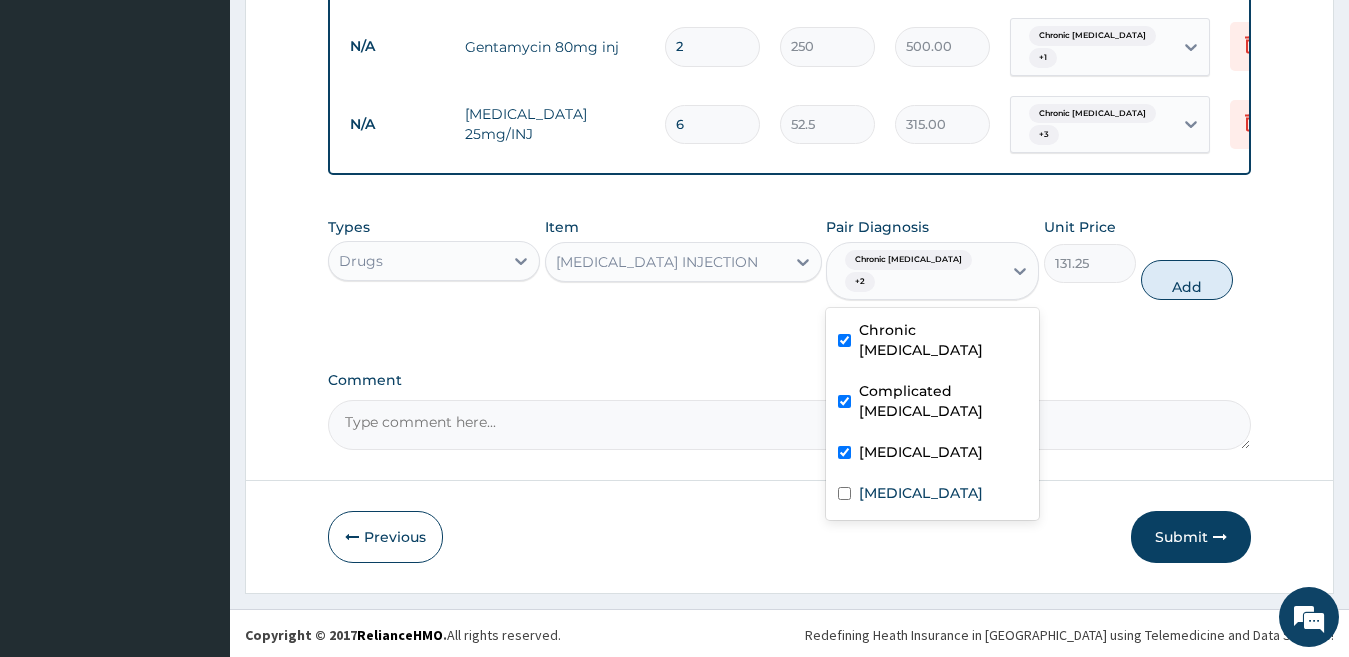 scroll, scrollTop: 1999, scrollLeft: 0, axis: vertical 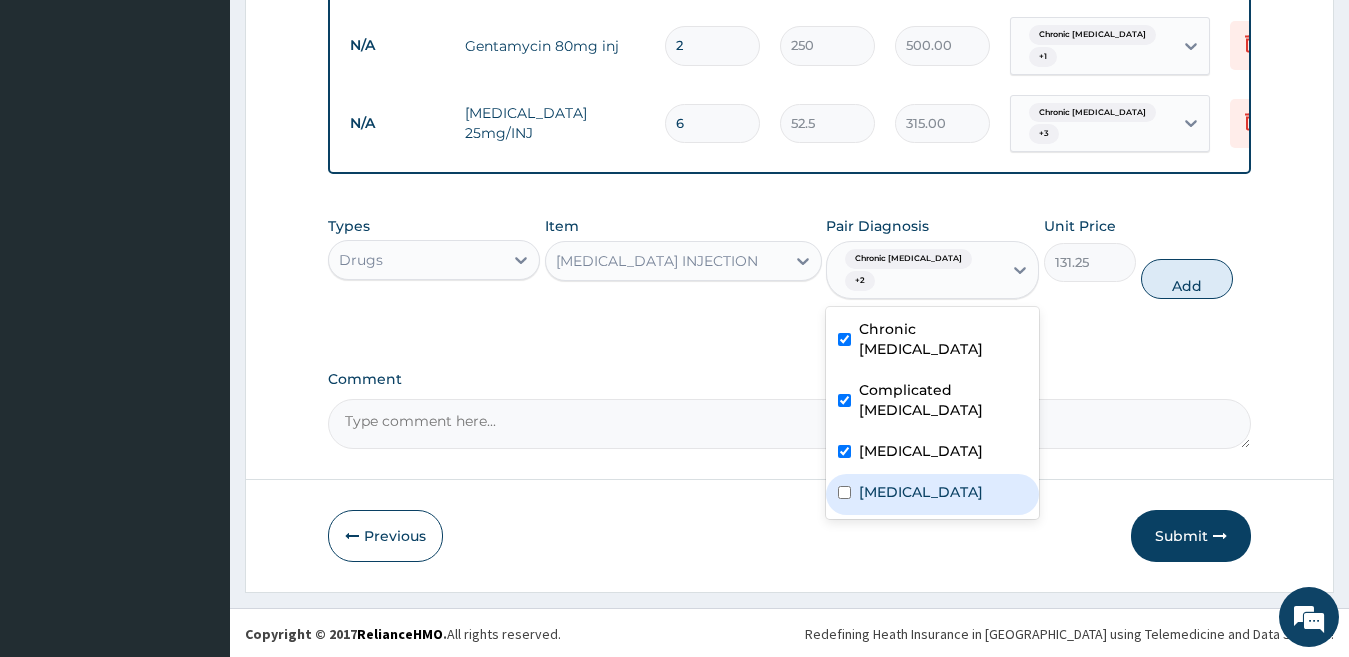 click on "Typhoid fever" at bounding box center [932, 494] 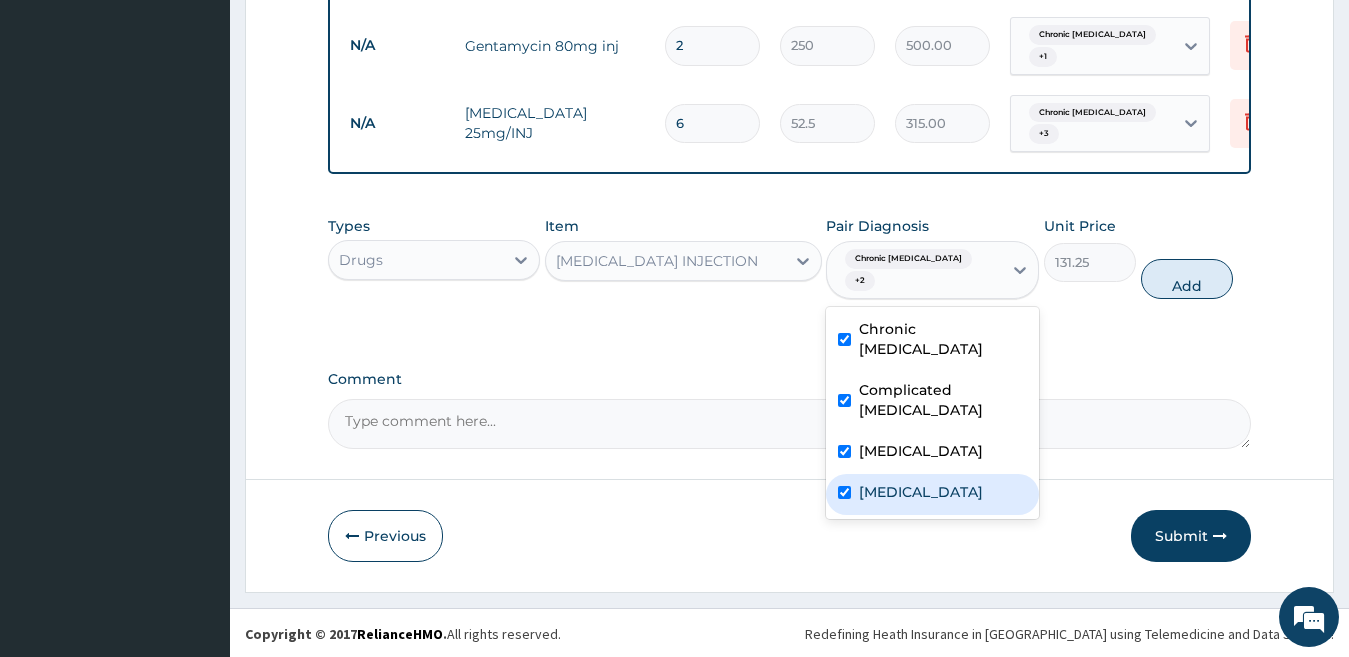drag, startPoint x: 947, startPoint y: 435, endPoint x: 982, endPoint y: 415, distance: 40.311287 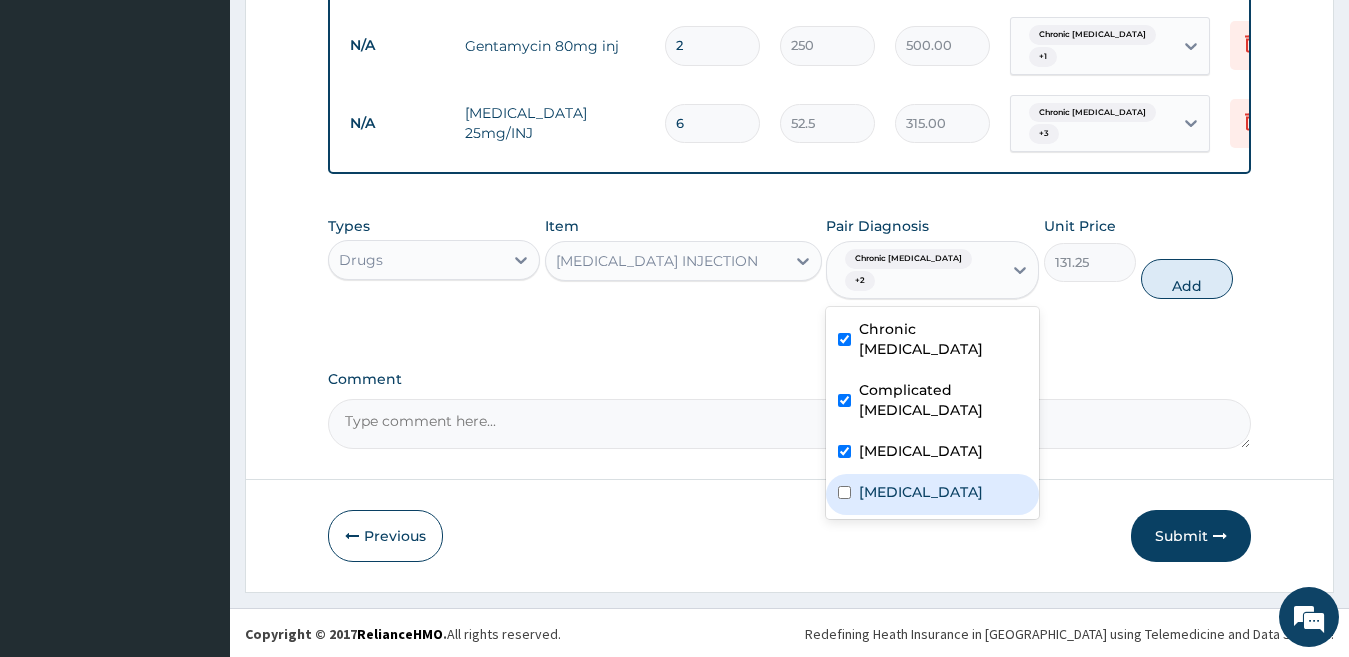 type 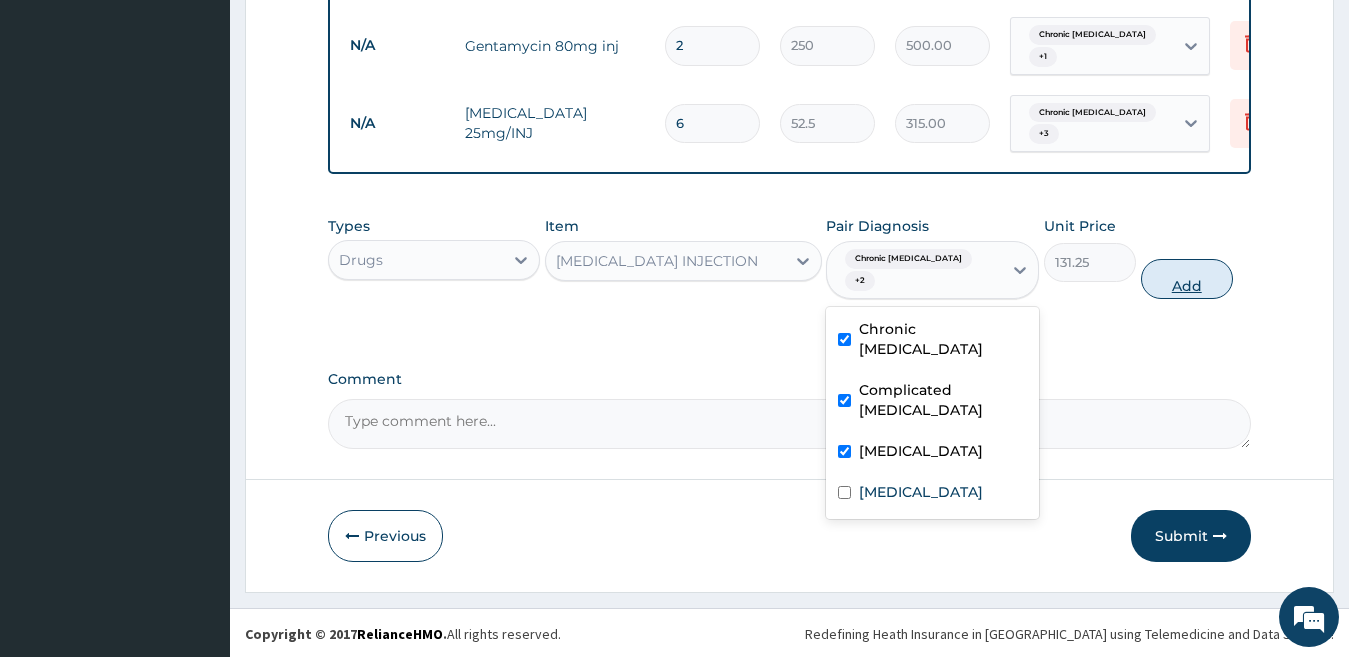 click on "Add" at bounding box center (1187, 279) 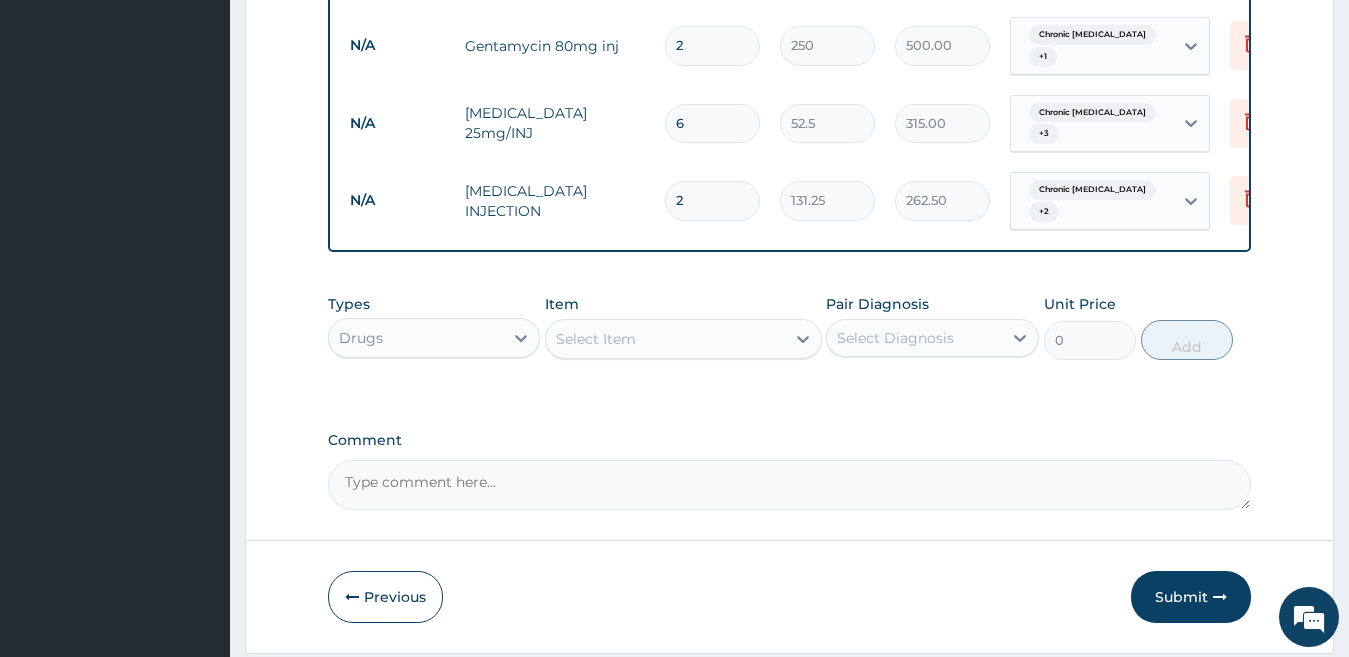 click on "Select Item" at bounding box center (596, 339) 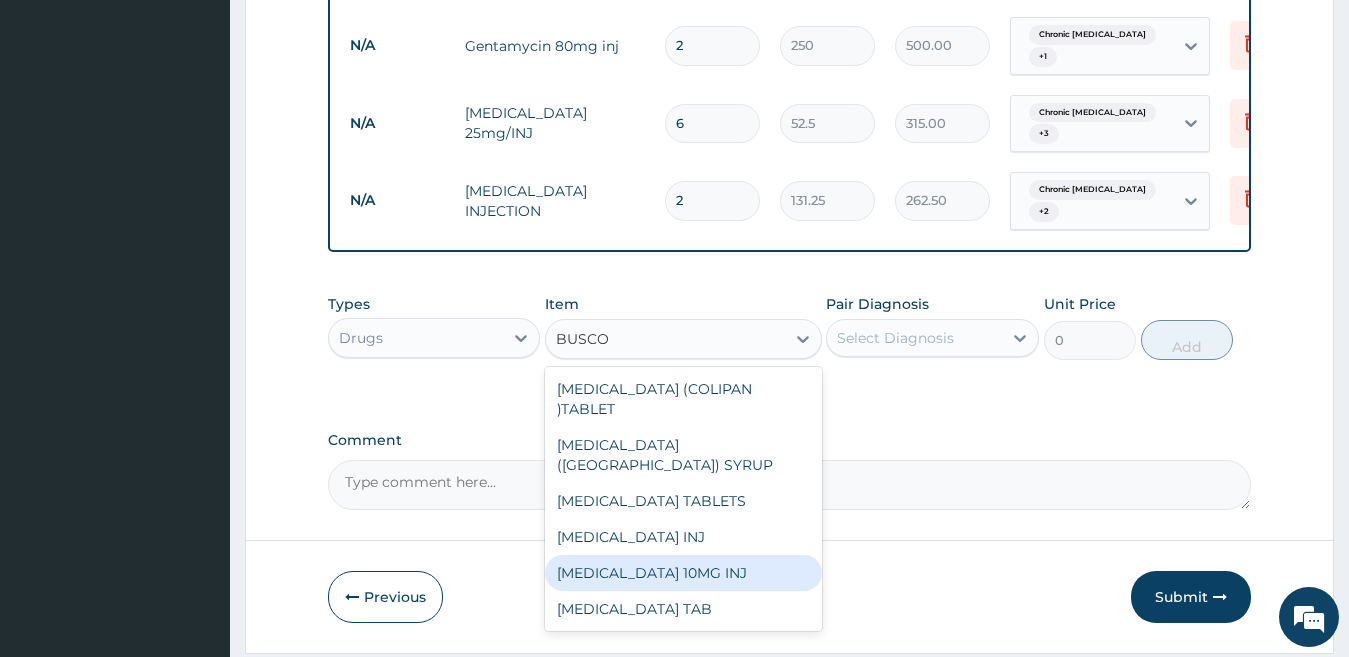 click on "BUSCOPAN 10MG INJ" at bounding box center [683, 573] 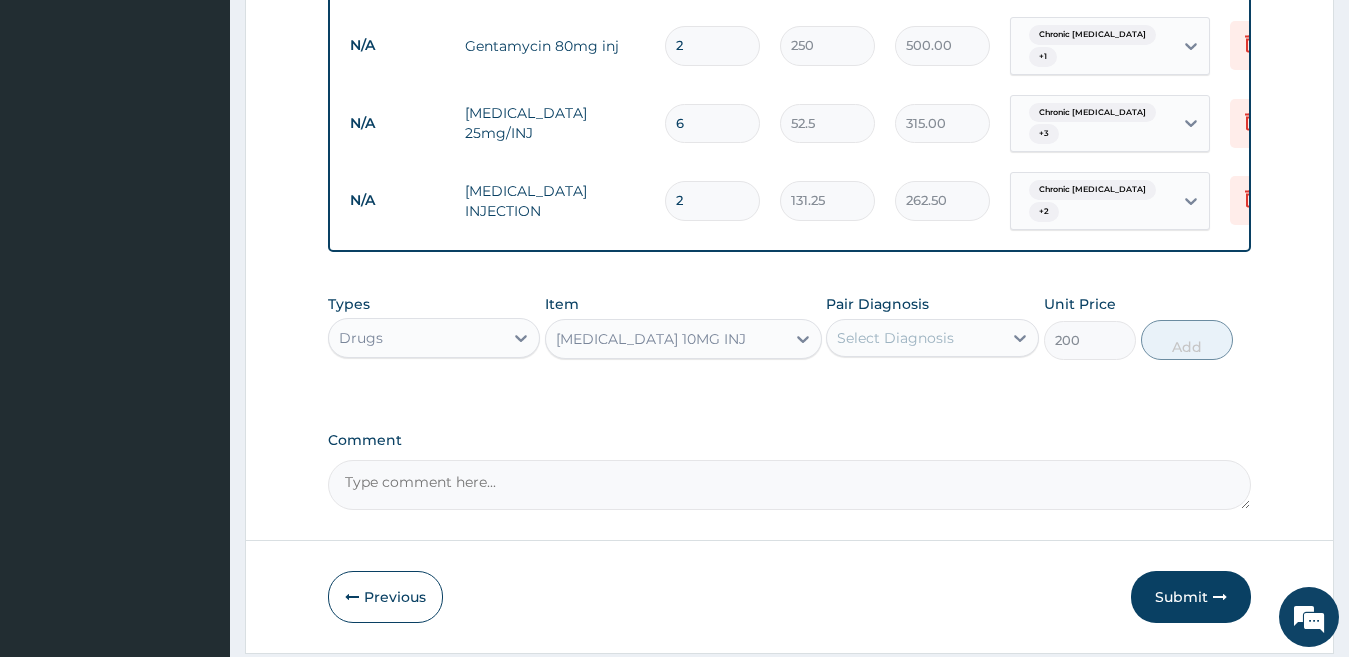 click on "Select Diagnosis" at bounding box center [895, 338] 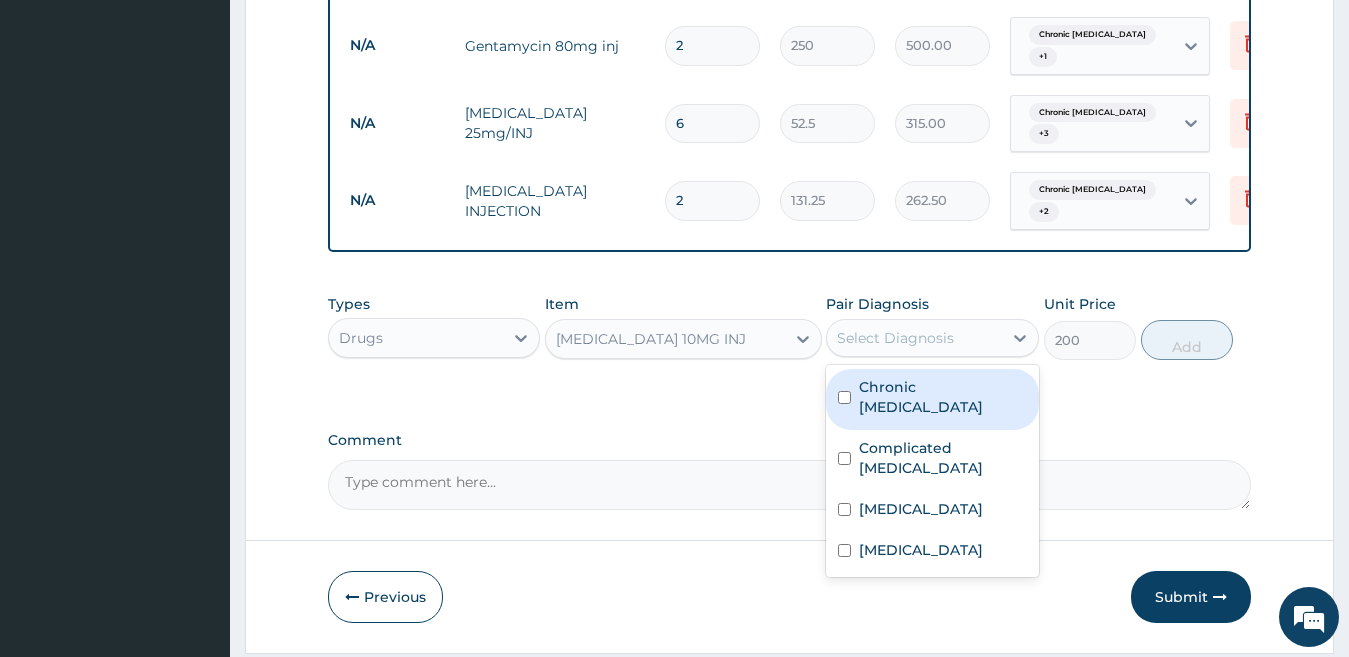 click on "Chronic gastric ulcer" at bounding box center [943, 397] 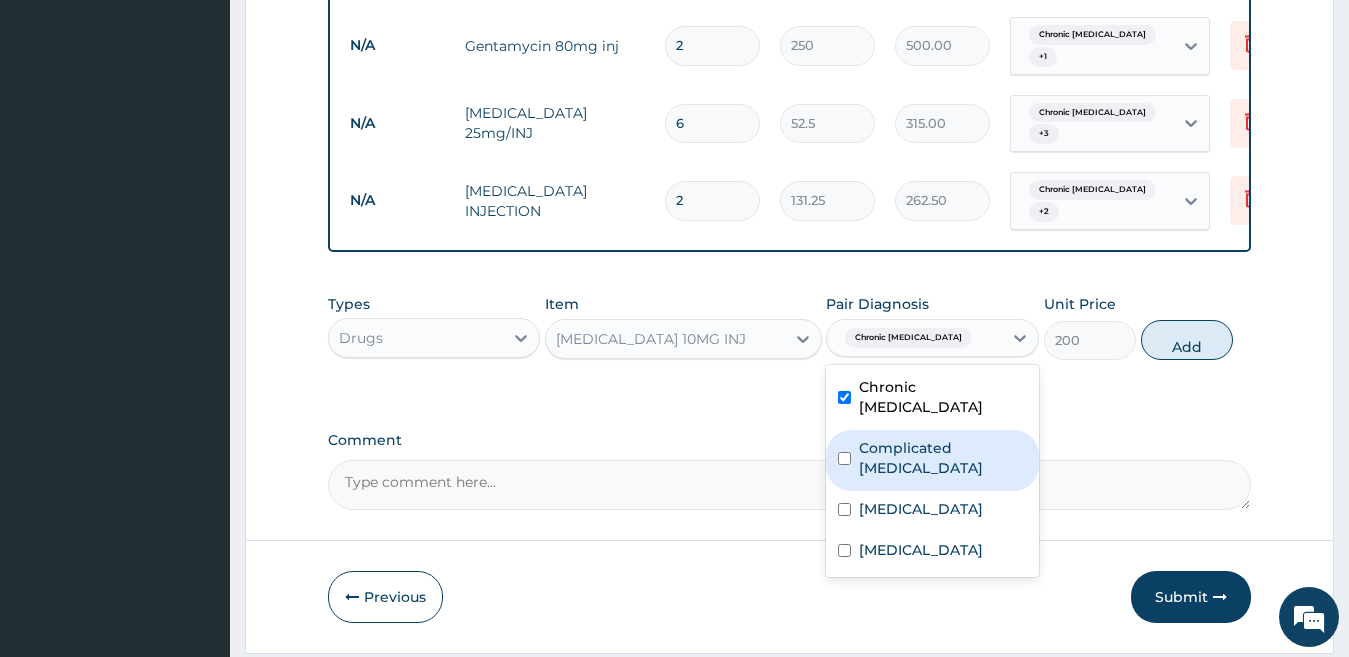 click on "Complicated malaria" at bounding box center [943, 458] 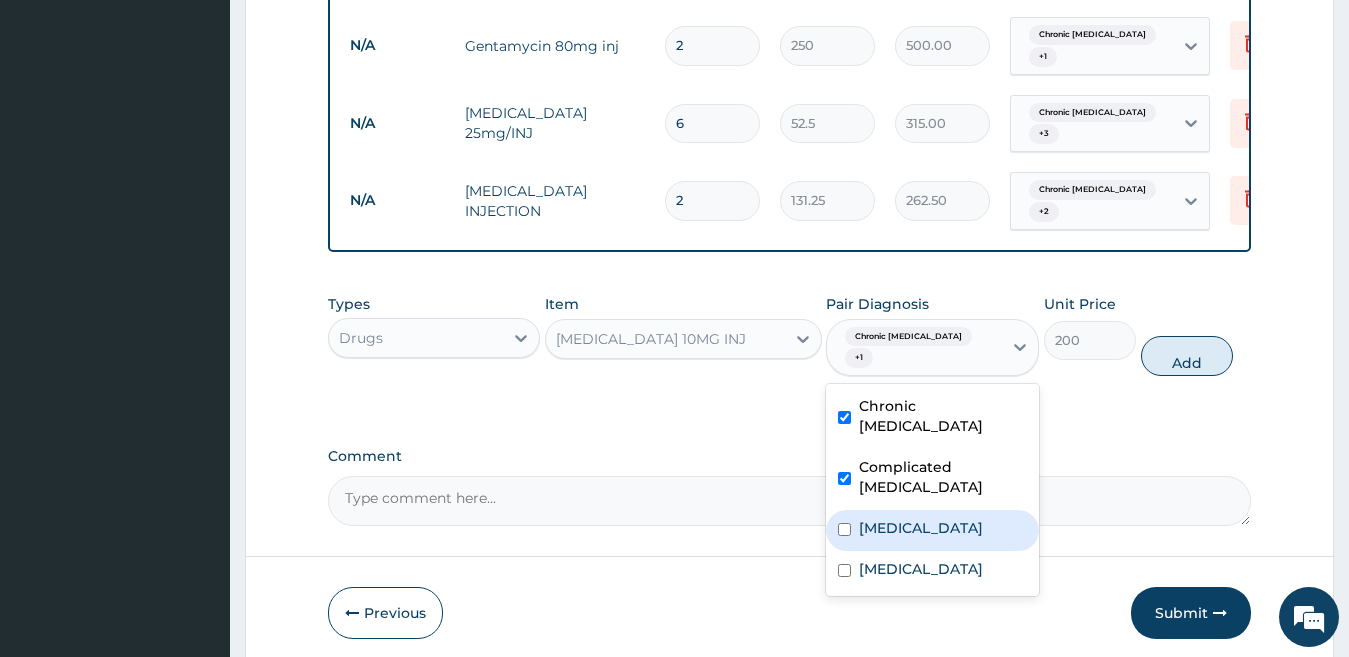click on "Acute gastroenteritis" at bounding box center (932, 530) 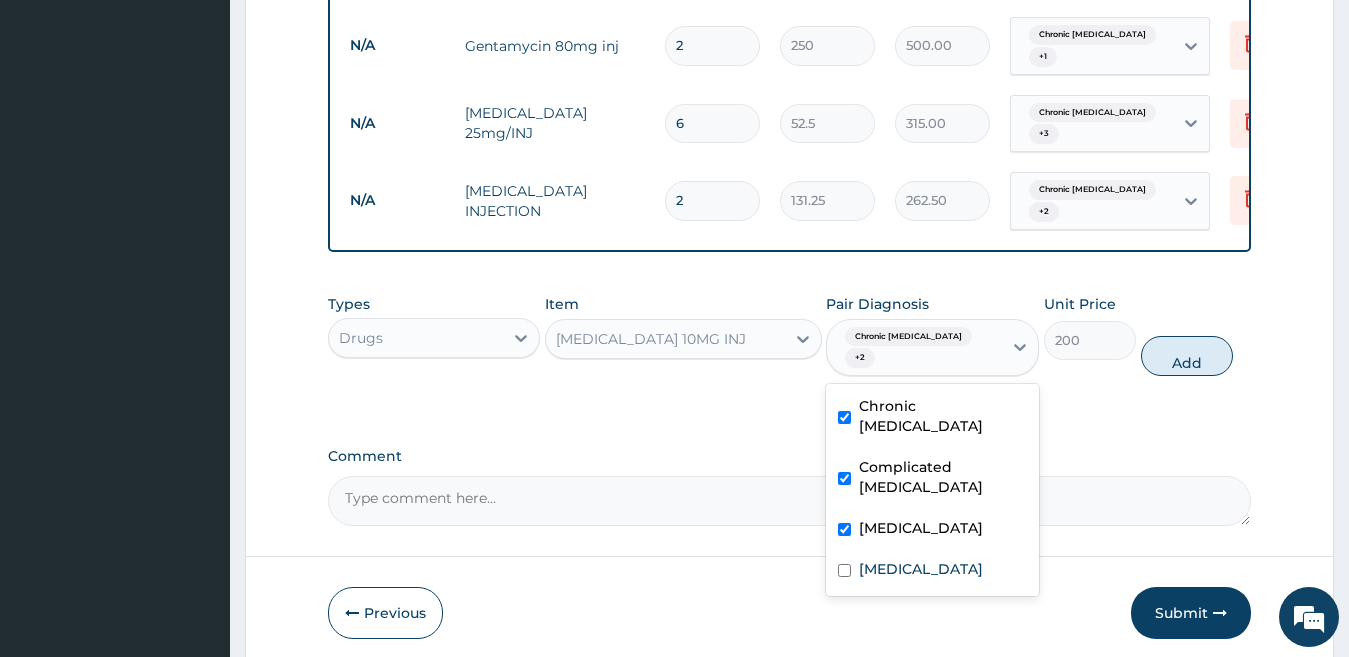 click on "Complicated malaria" at bounding box center (932, 479) 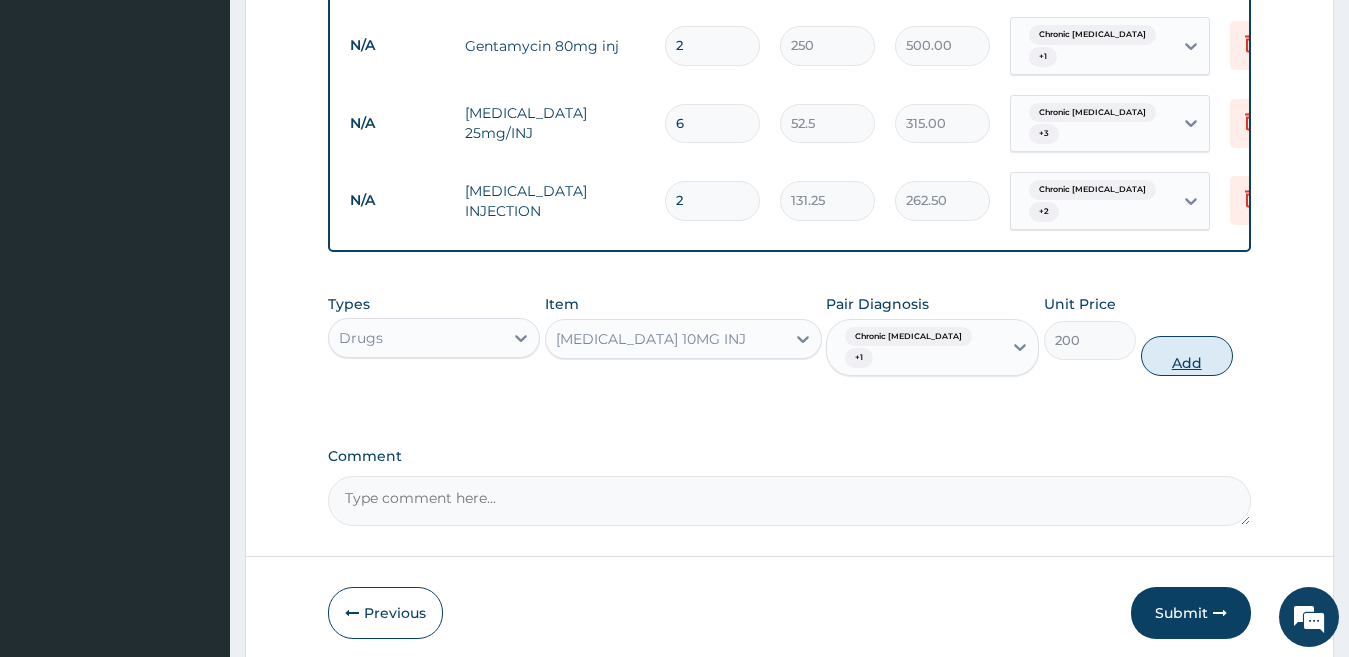 click on "Add" at bounding box center [1187, 356] 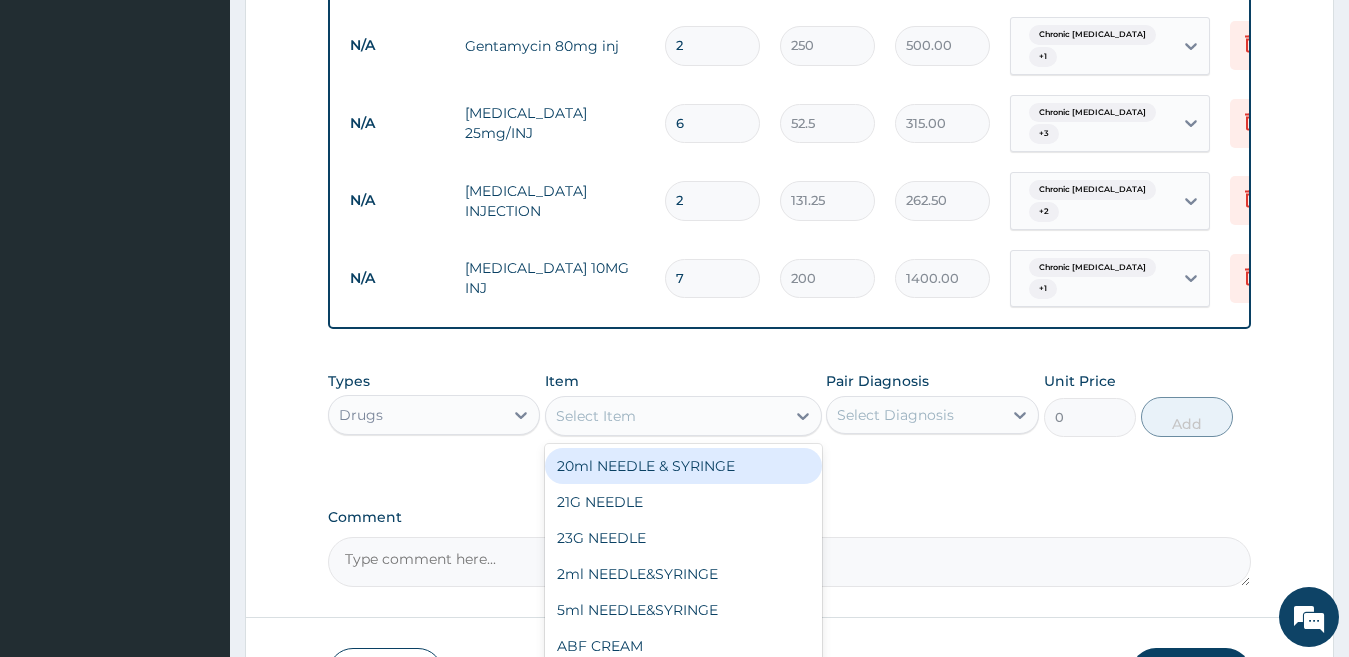 click on "Select Item" at bounding box center (683, 416) 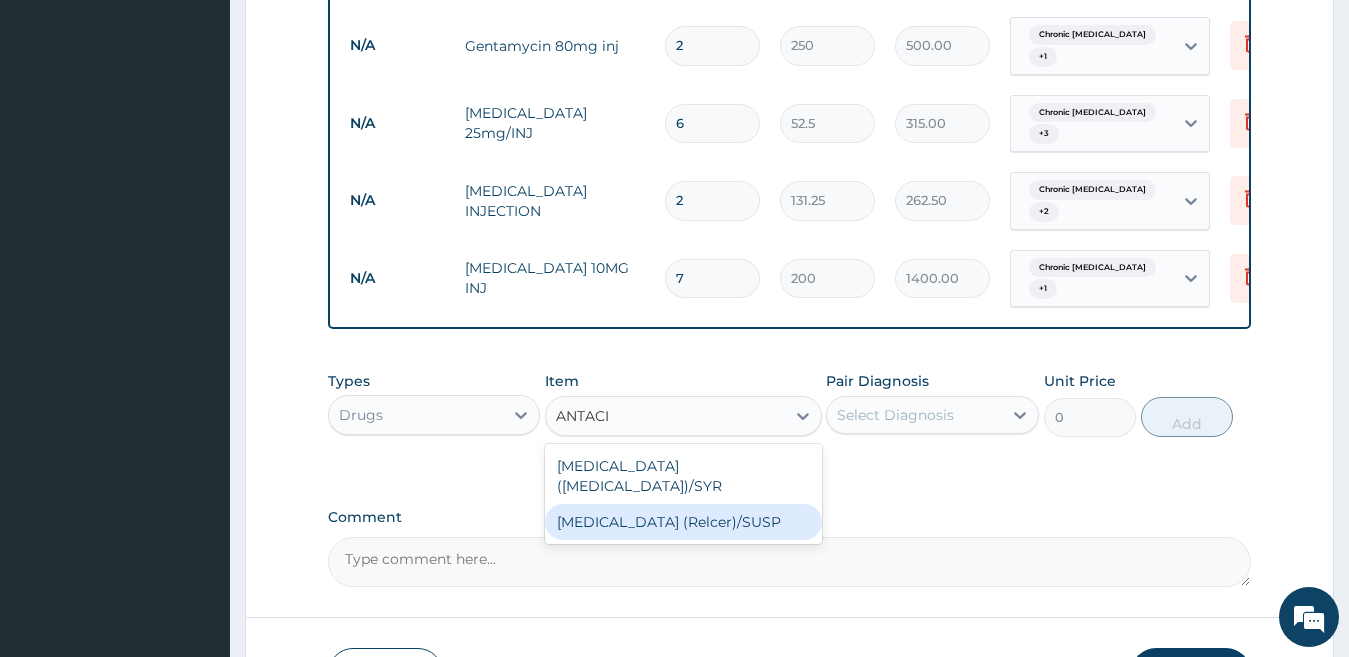 click on "antacid (Relcer)/SUSP" at bounding box center (683, 522) 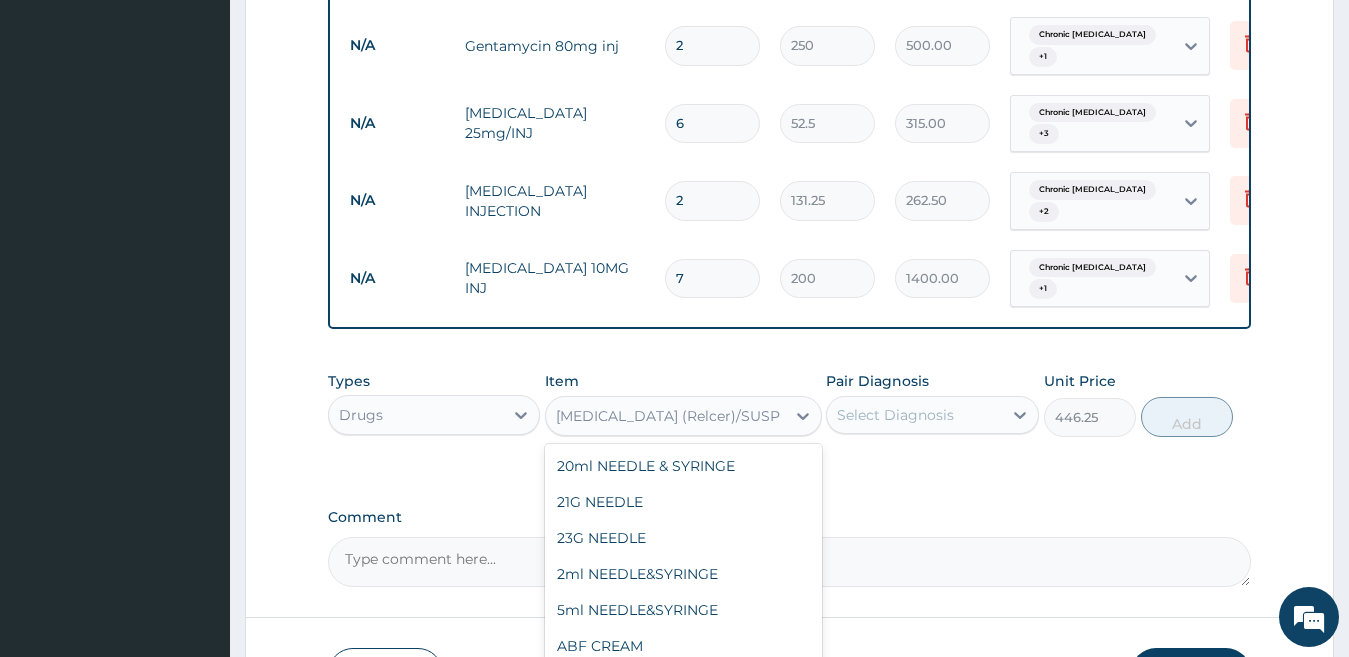 click on "antacid (Relcer)/SUSP" at bounding box center [665, 416] 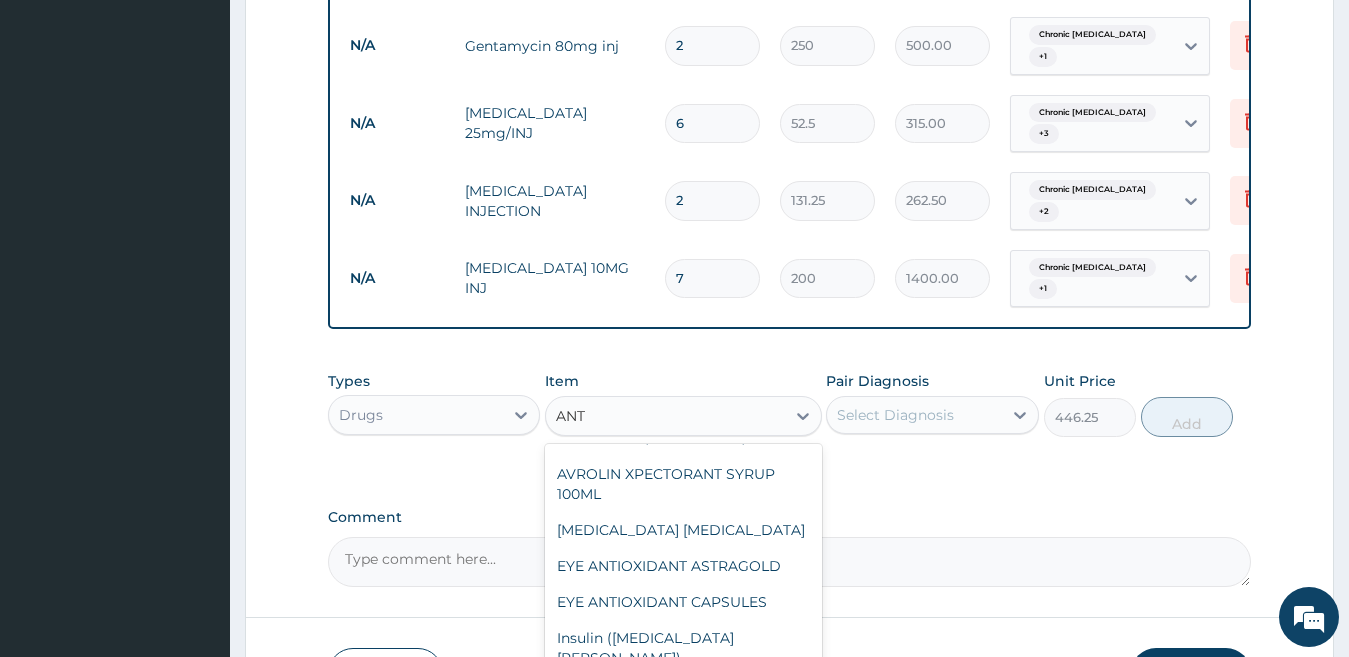 scroll, scrollTop: 0, scrollLeft: 0, axis: both 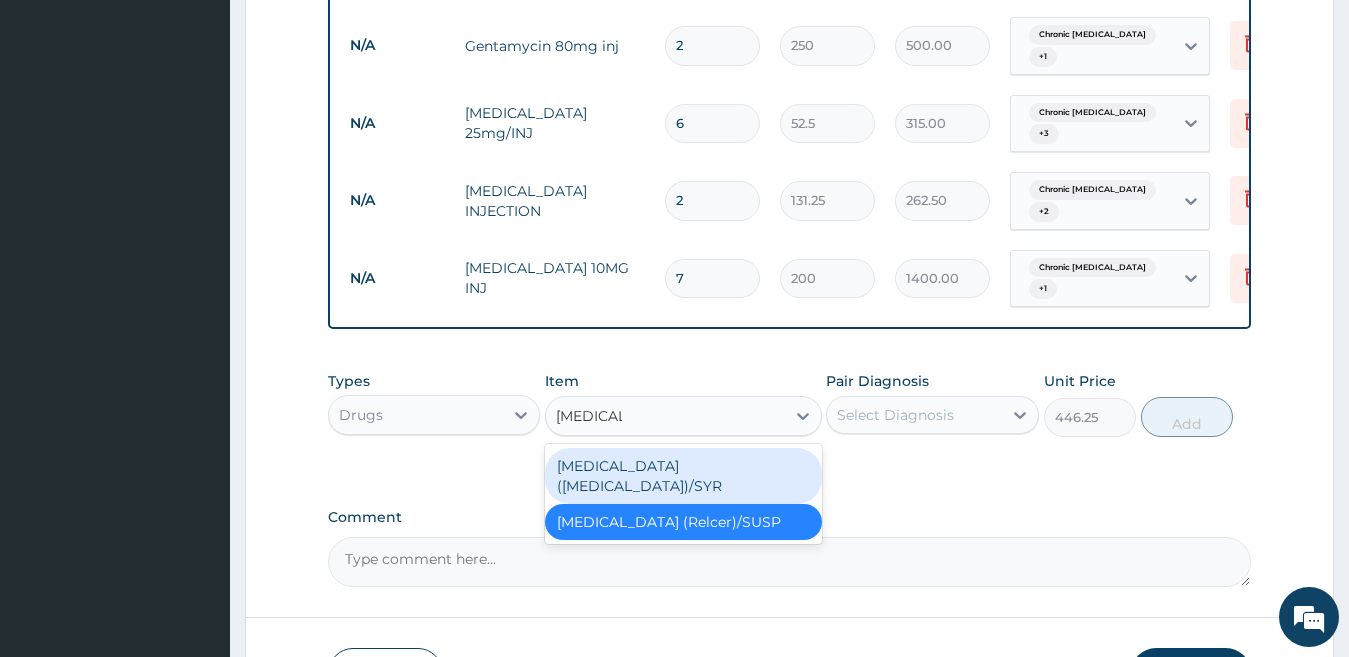 click on "antacid (gaviscon)/SYR" at bounding box center [683, 476] 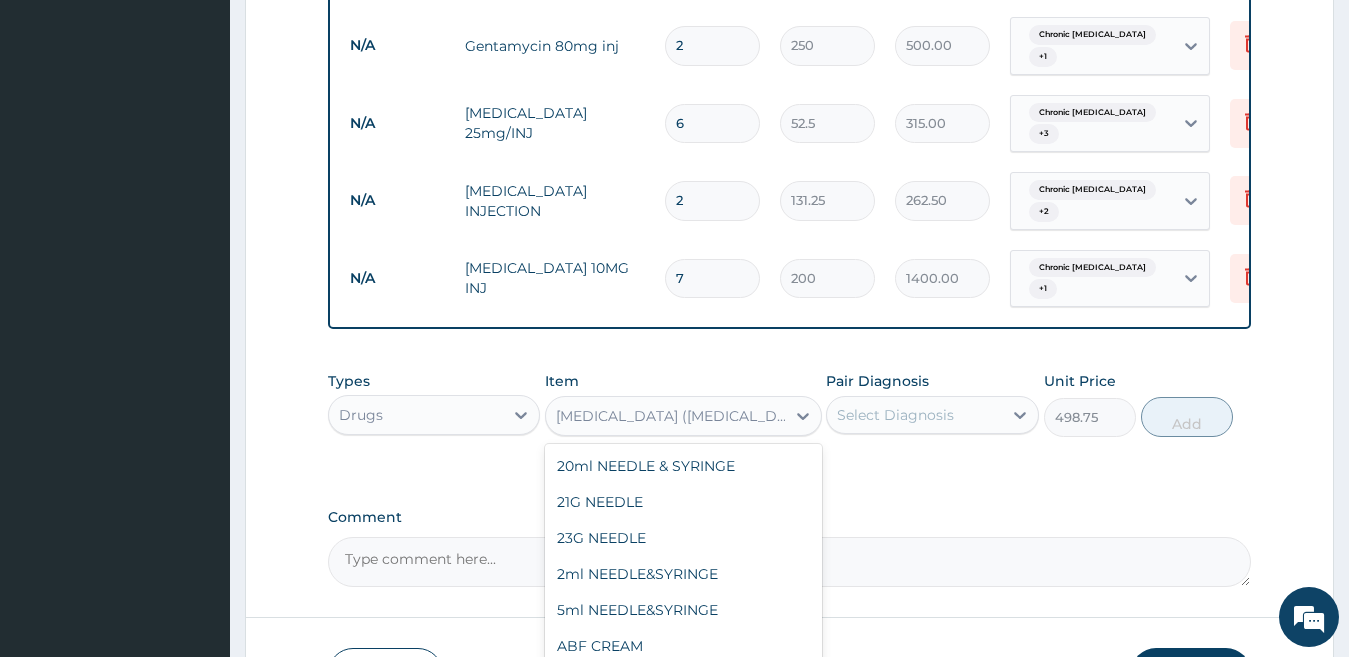 click on "antacid (gaviscon)/SYR" at bounding box center [671, 416] 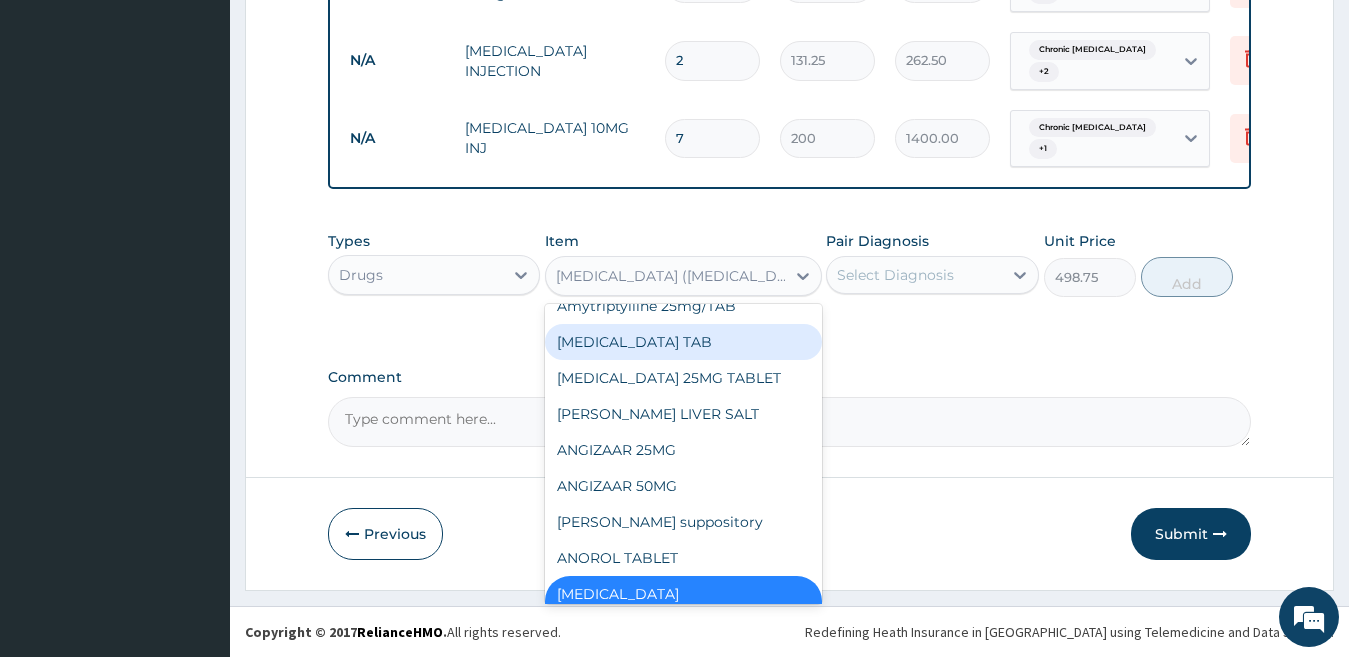 scroll, scrollTop: 2154, scrollLeft: 0, axis: vertical 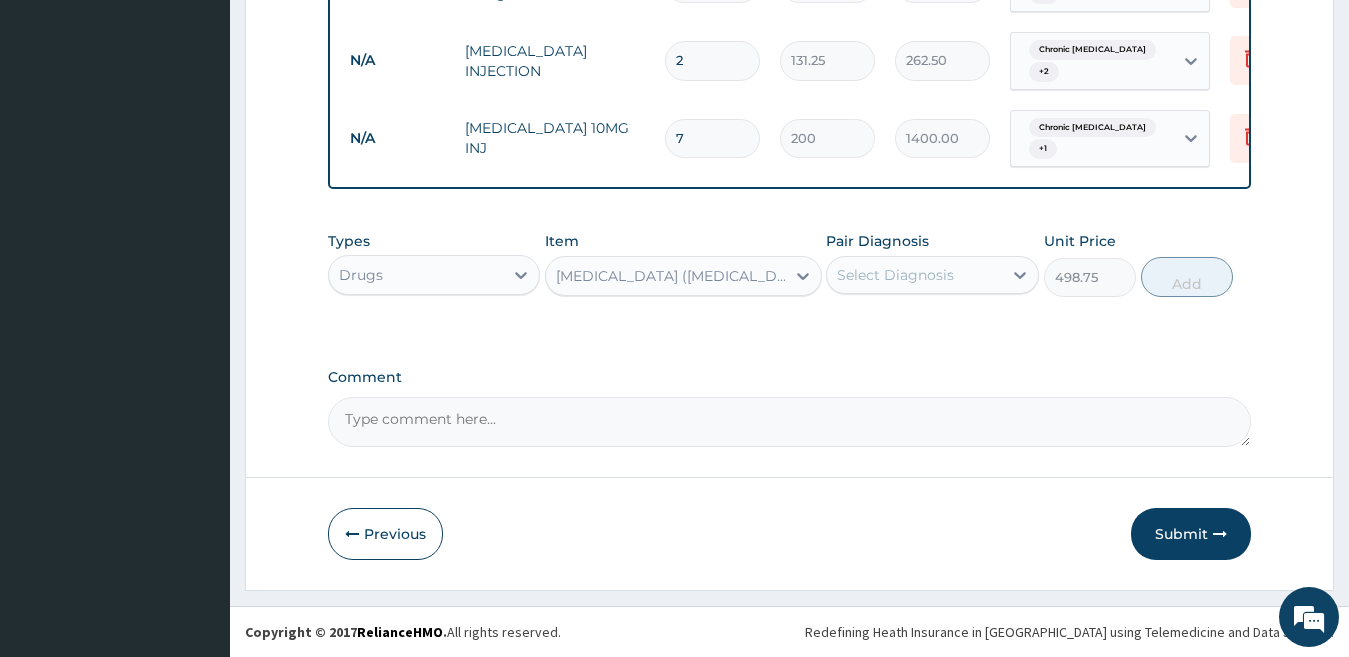 drag, startPoint x: 836, startPoint y: 440, endPoint x: 834, endPoint y: 500, distance: 60.033325 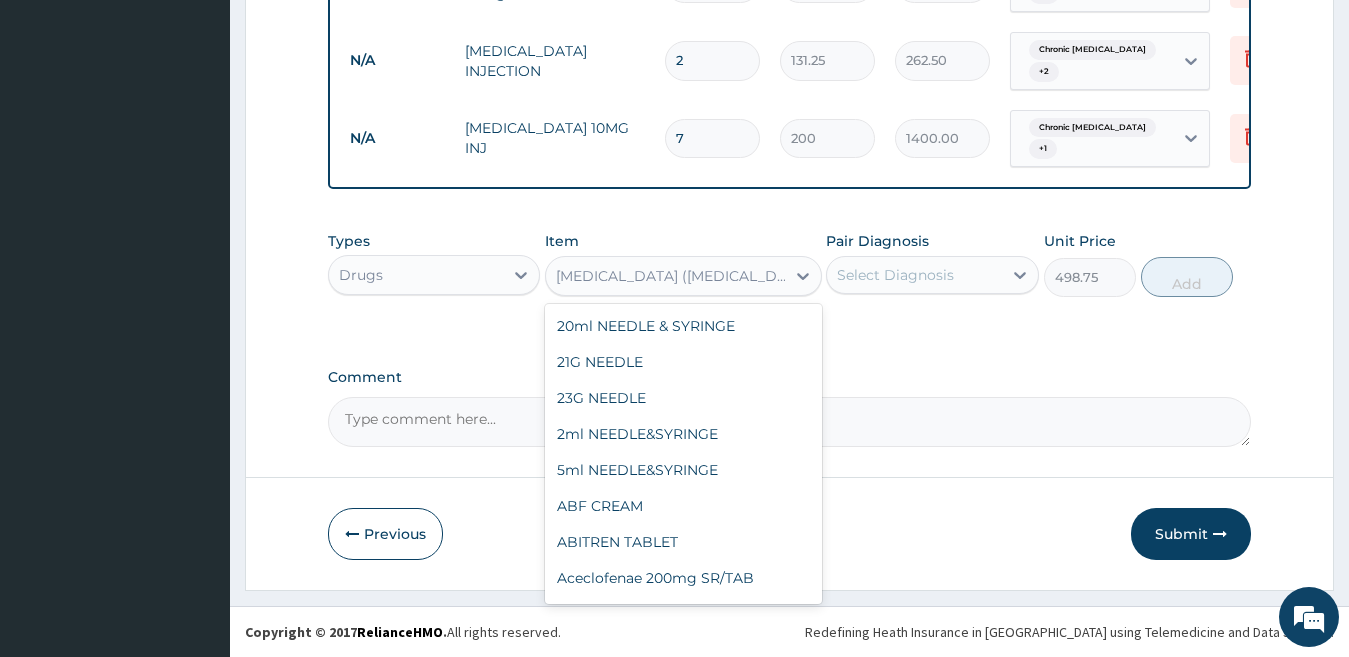 click on "antacid (gaviscon)/SYR" at bounding box center (665, 276) 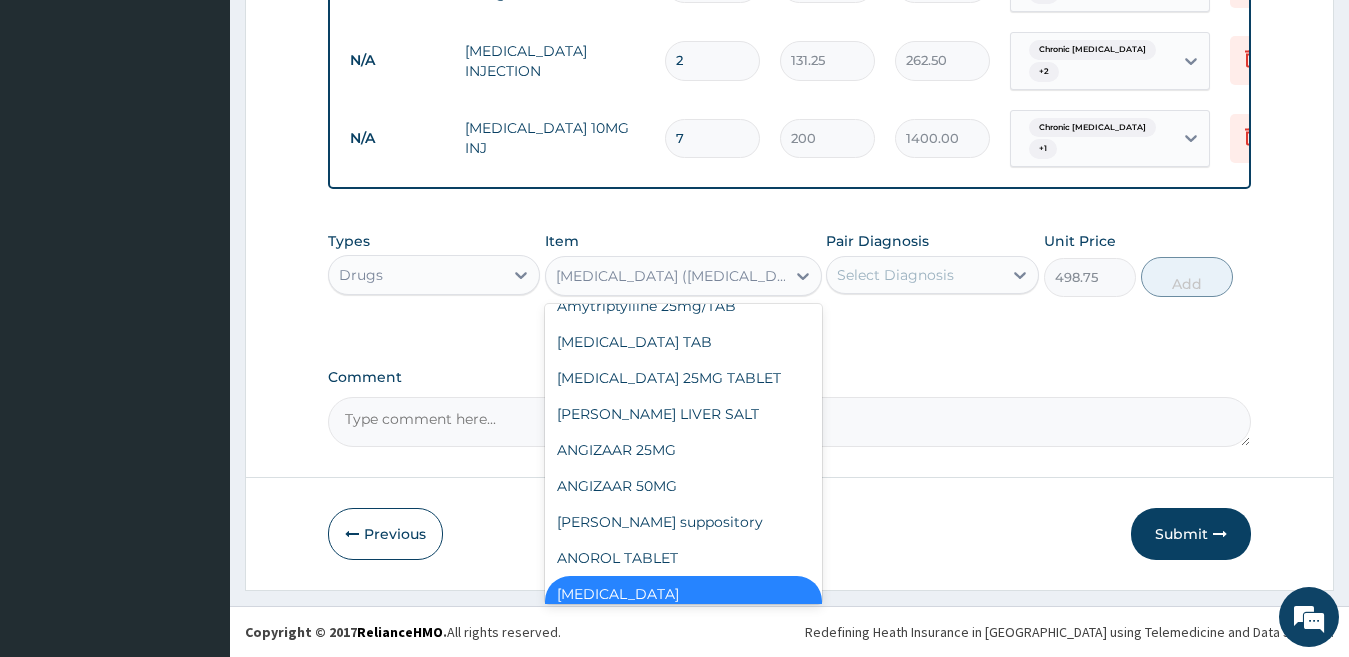 click on "Drugs" at bounding box center [361, 275] 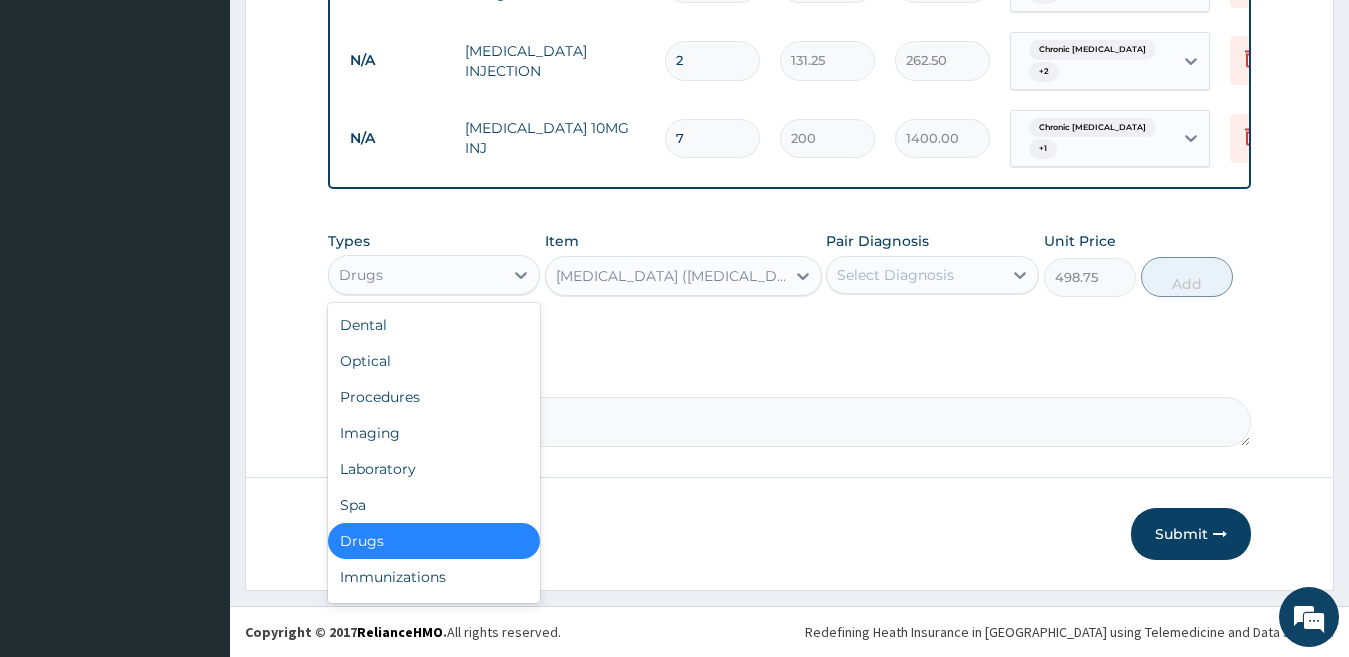 click on "antacid (gaviscon)/SYR" at bounding box center (671, 276) 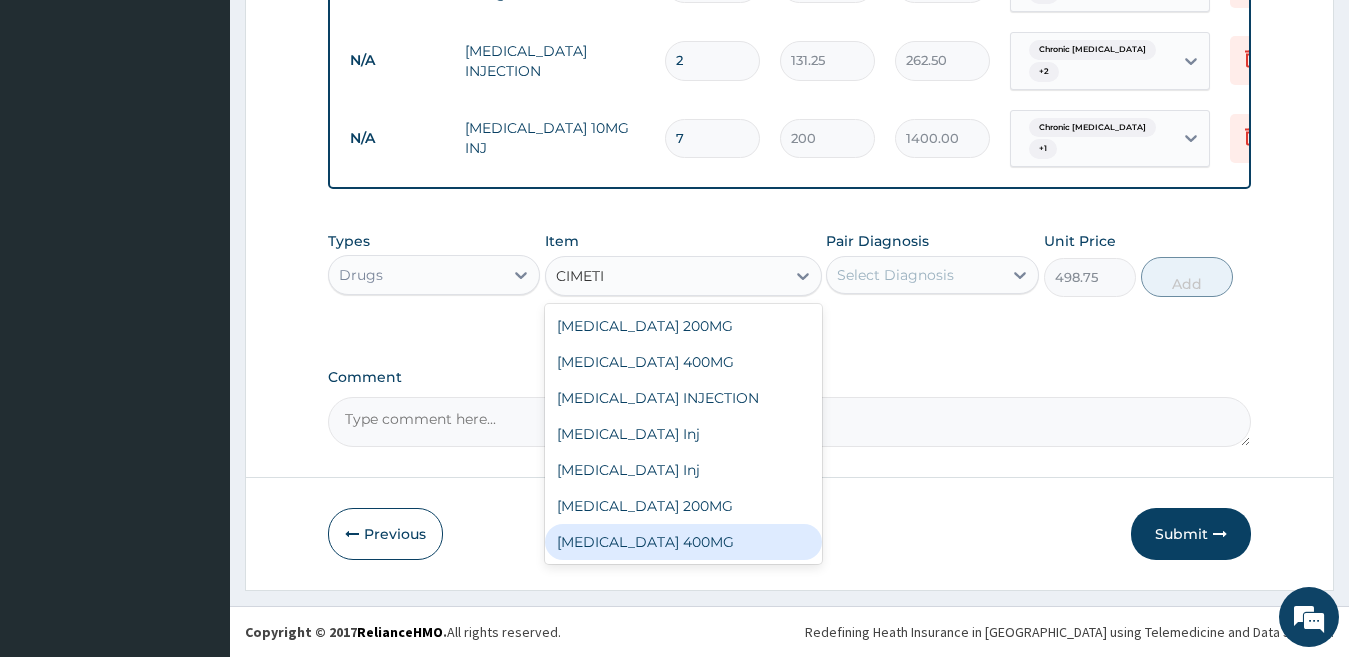 click on "CIMETIDINE 400MG" at bounding box center [683, 542] 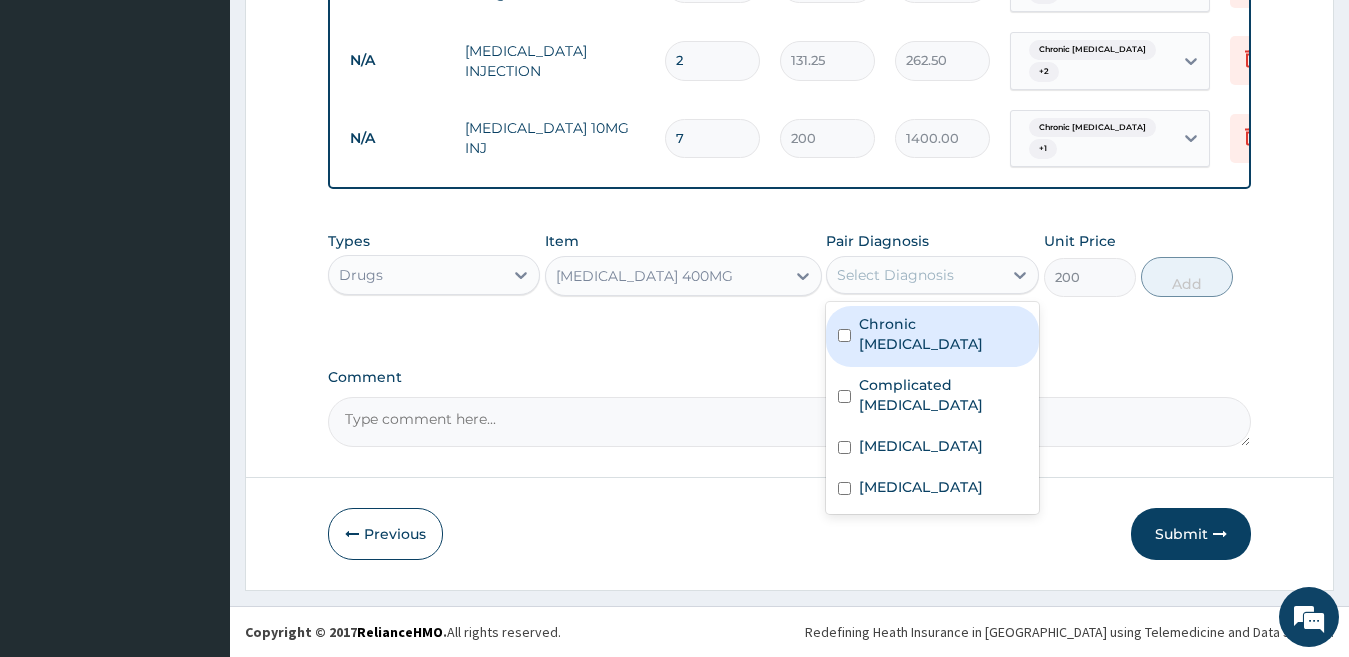 click on "Select Diagnosis" at bounding box center [895, 275] 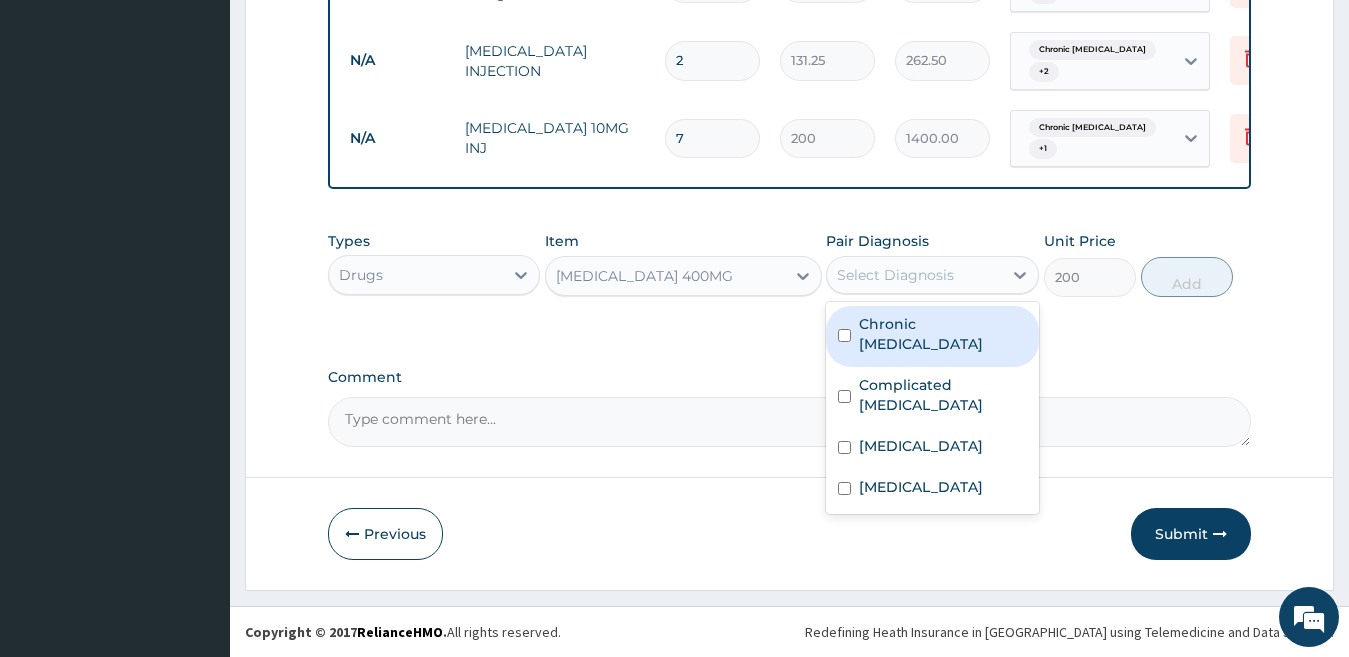 click on "Chronic gastric ulcer" at bounding box center [943, 334] 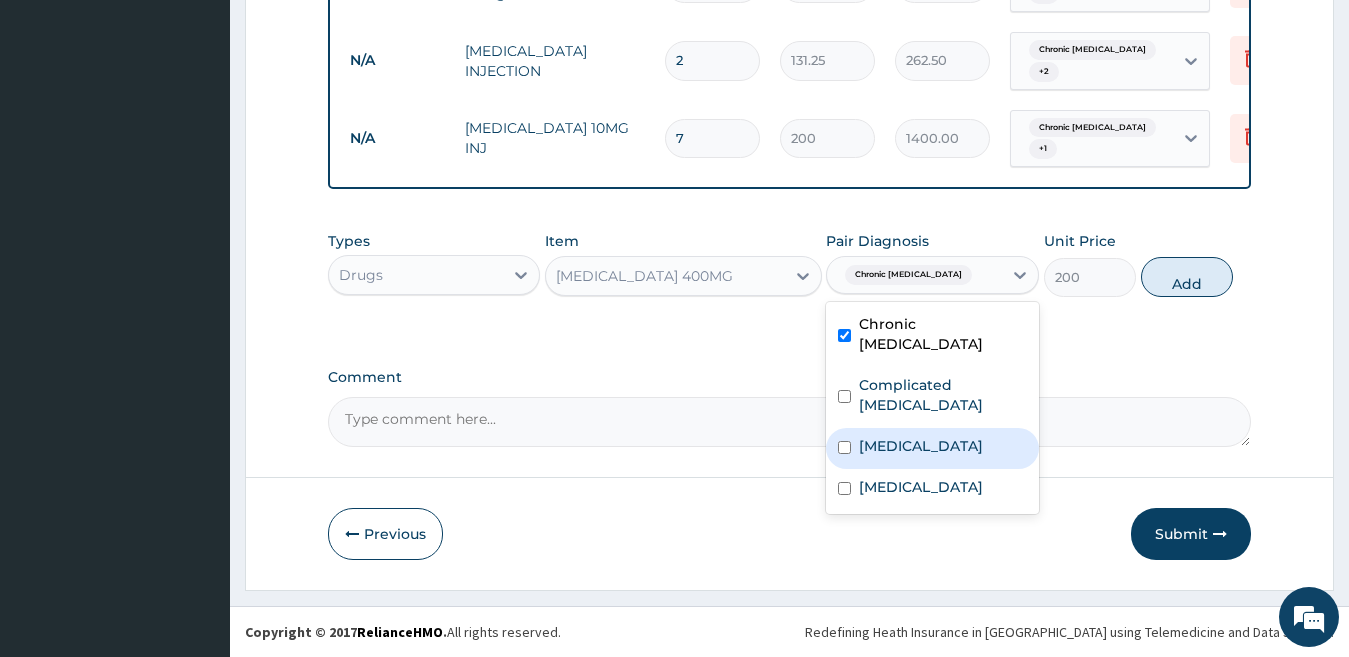 click on "Acute gastroenteritis" at bounding box center (921, 446) 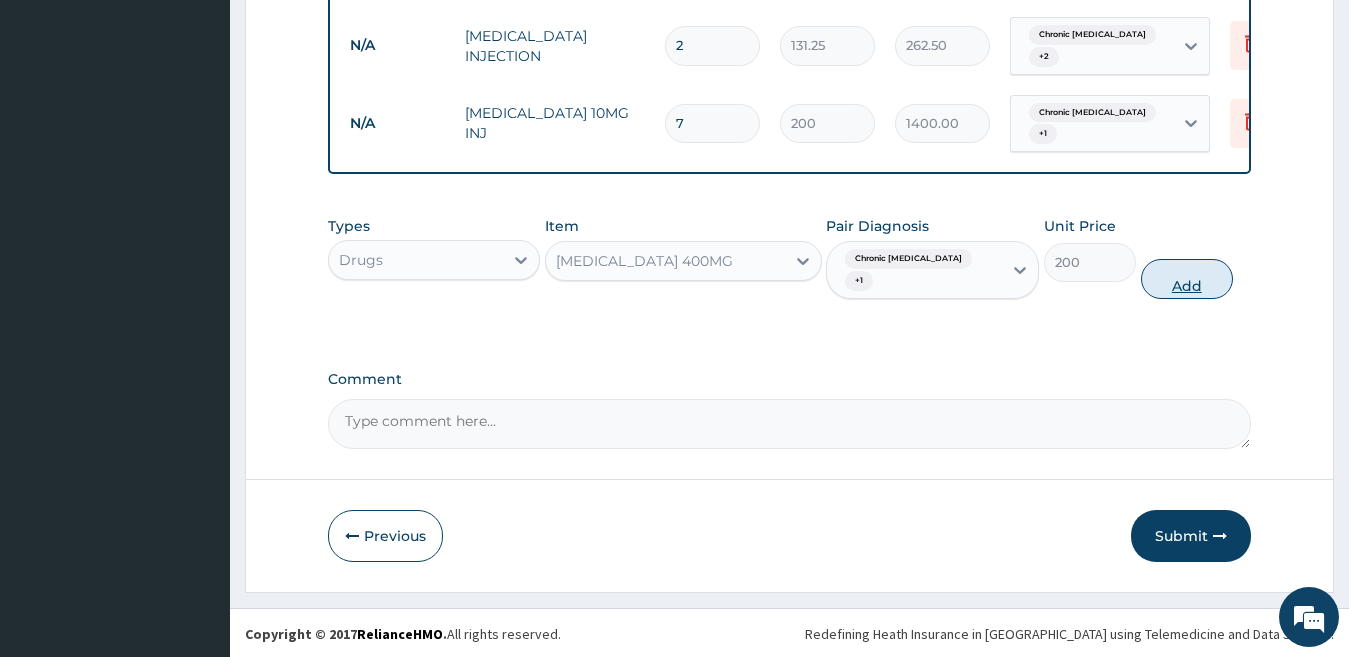 click on "Add" at bounding box center [1187, 279] 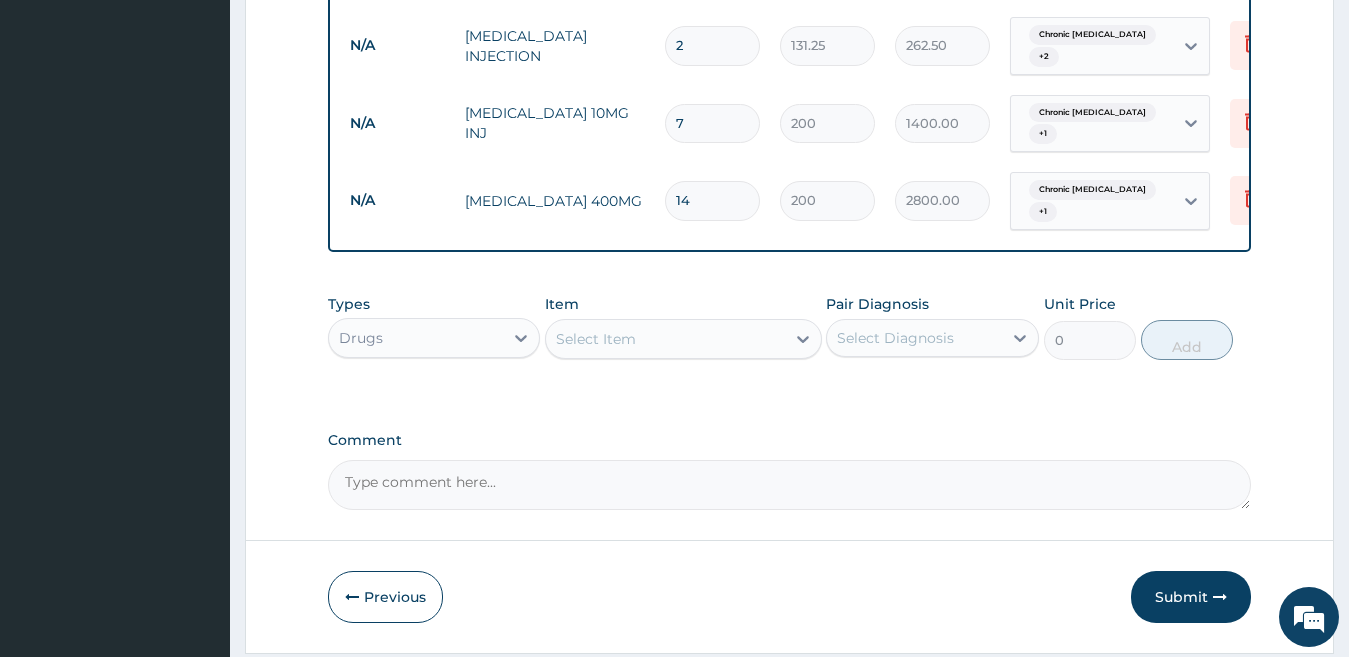 click on "Select Item" at bounding box center [596, 339] 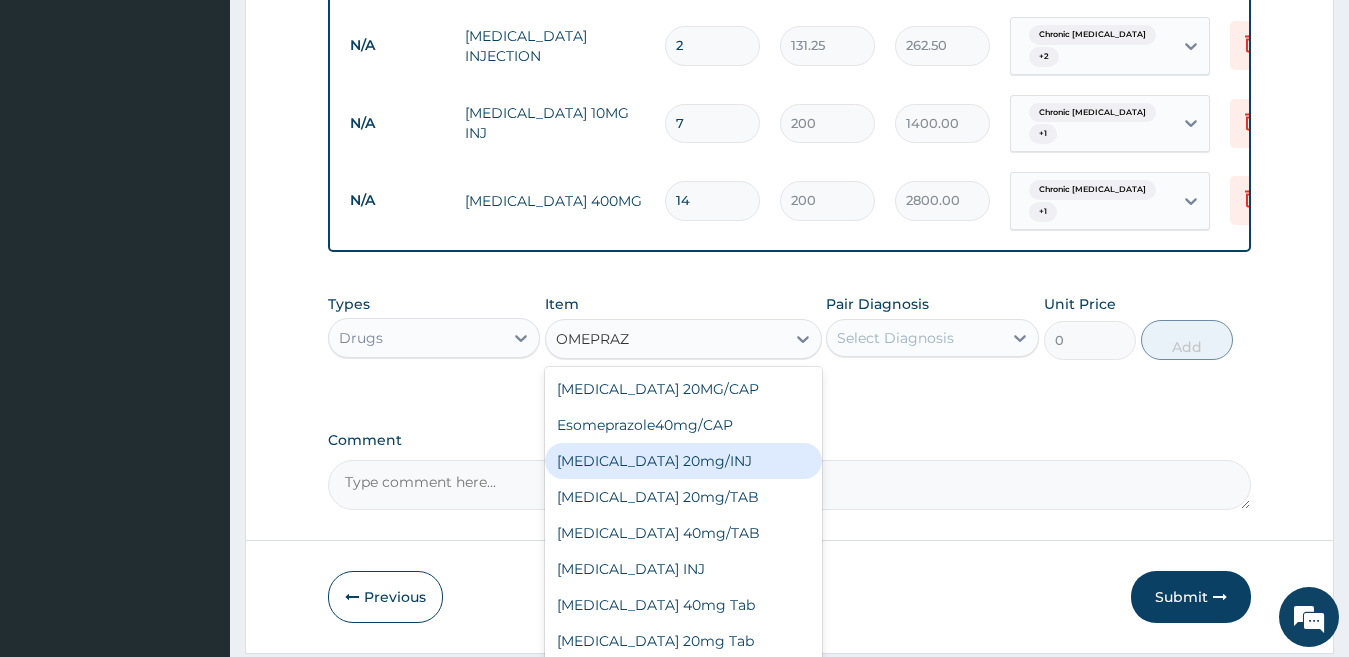 scroll, scrollTop: 32, scrollLeft: 0, axis: vertical 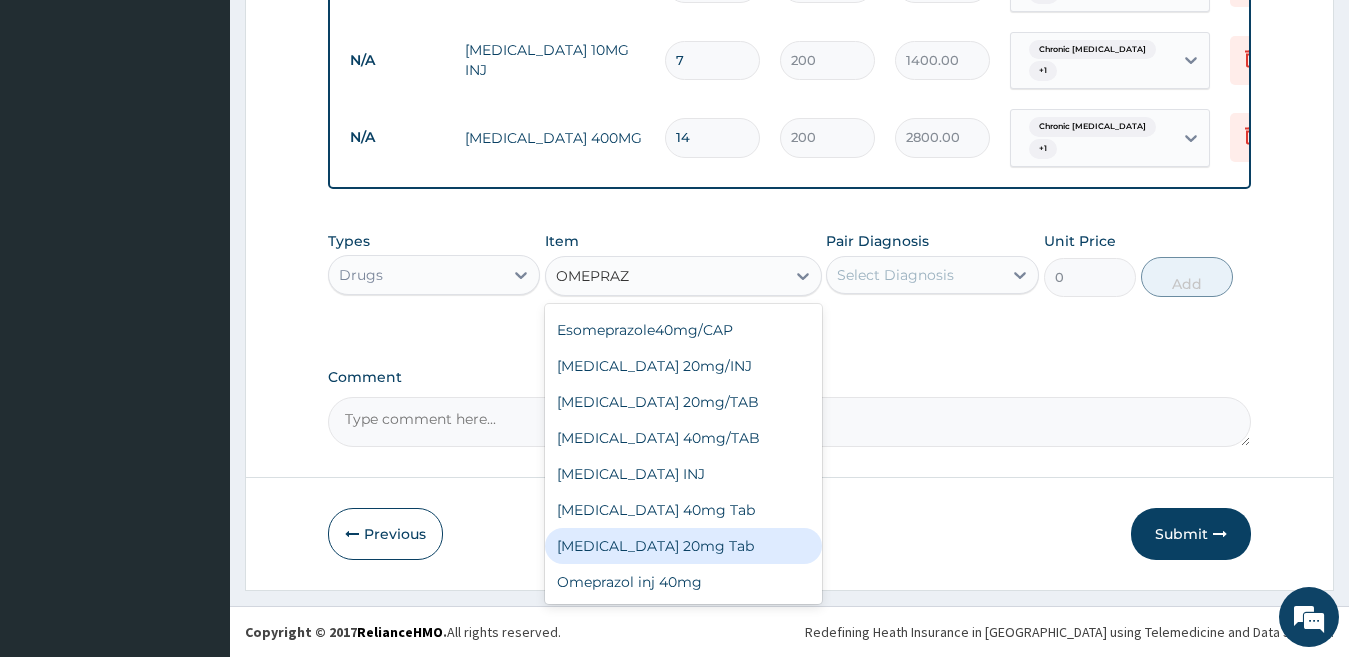 click on "Omeprazole 20mg Tab" at bounding box center (683, 546) 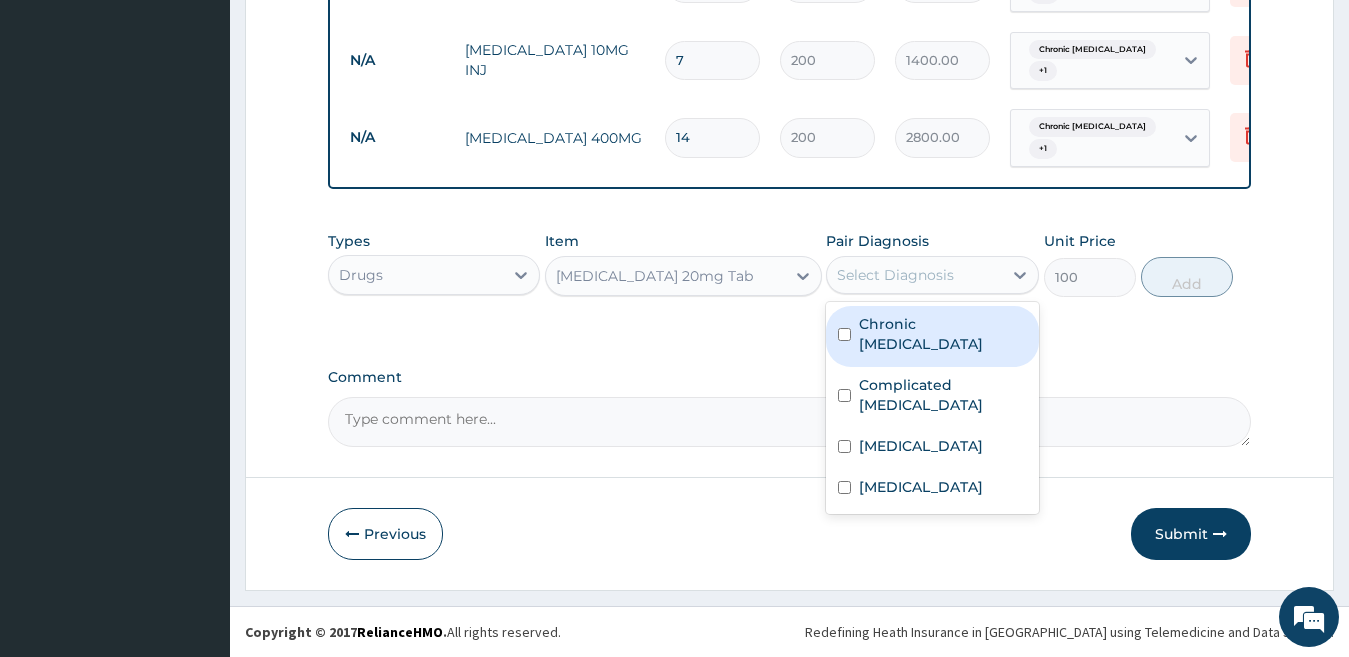 click on "Select Diagnosis" at bounding box center [895, 275] 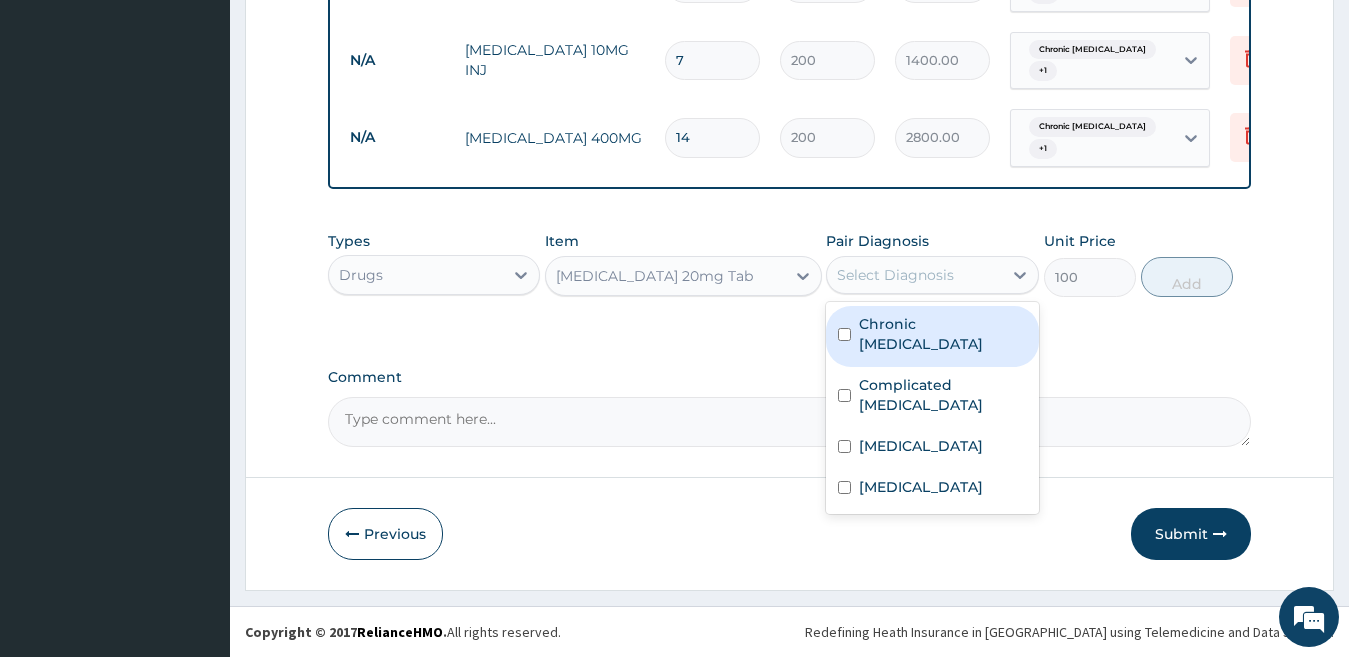 click on "Chronic gastric ulcer" at bounding box center (943, 334) 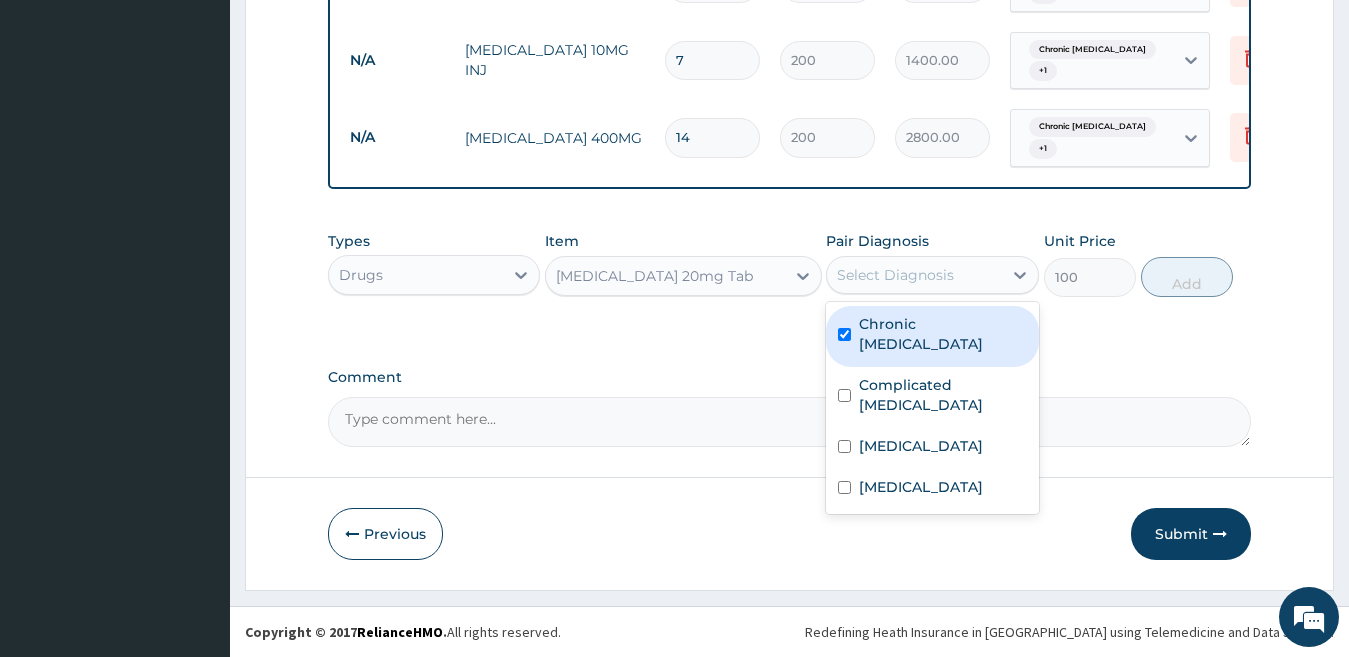 click on "Chronic gastric ulcer" at bounding box center (943, 334) 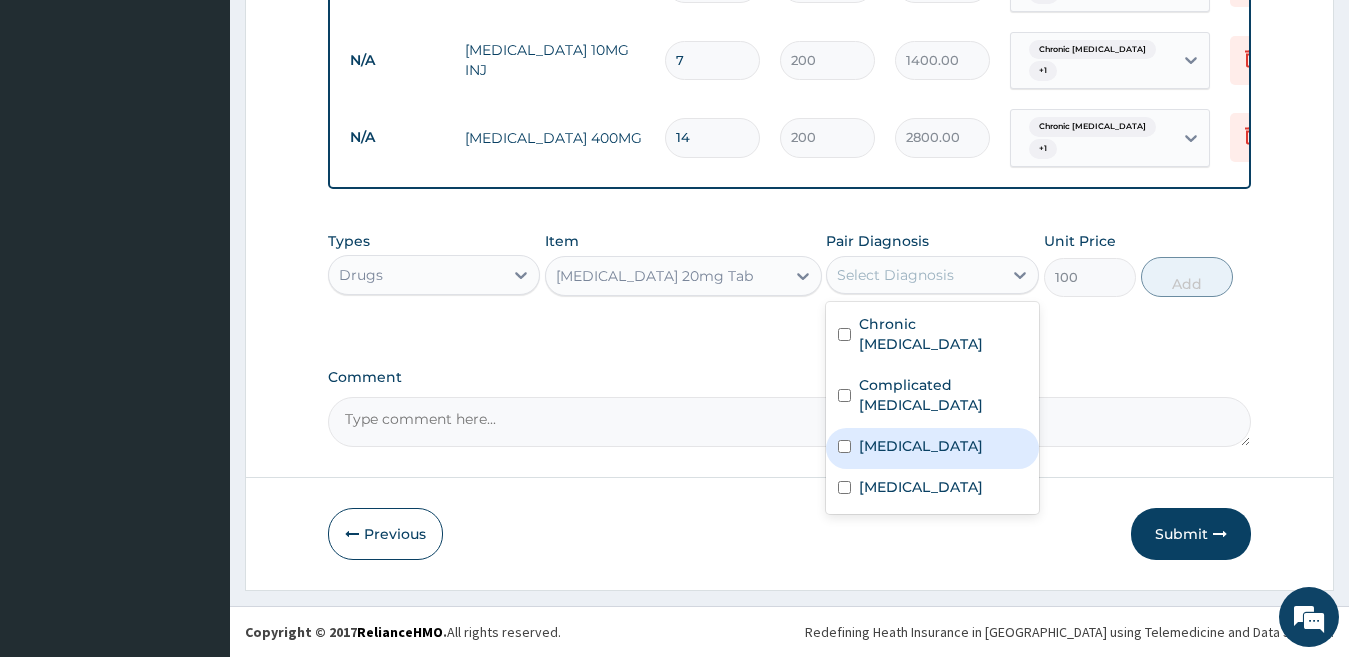 click on "Acute gastroenteritis" at bounding box center [921, 446] 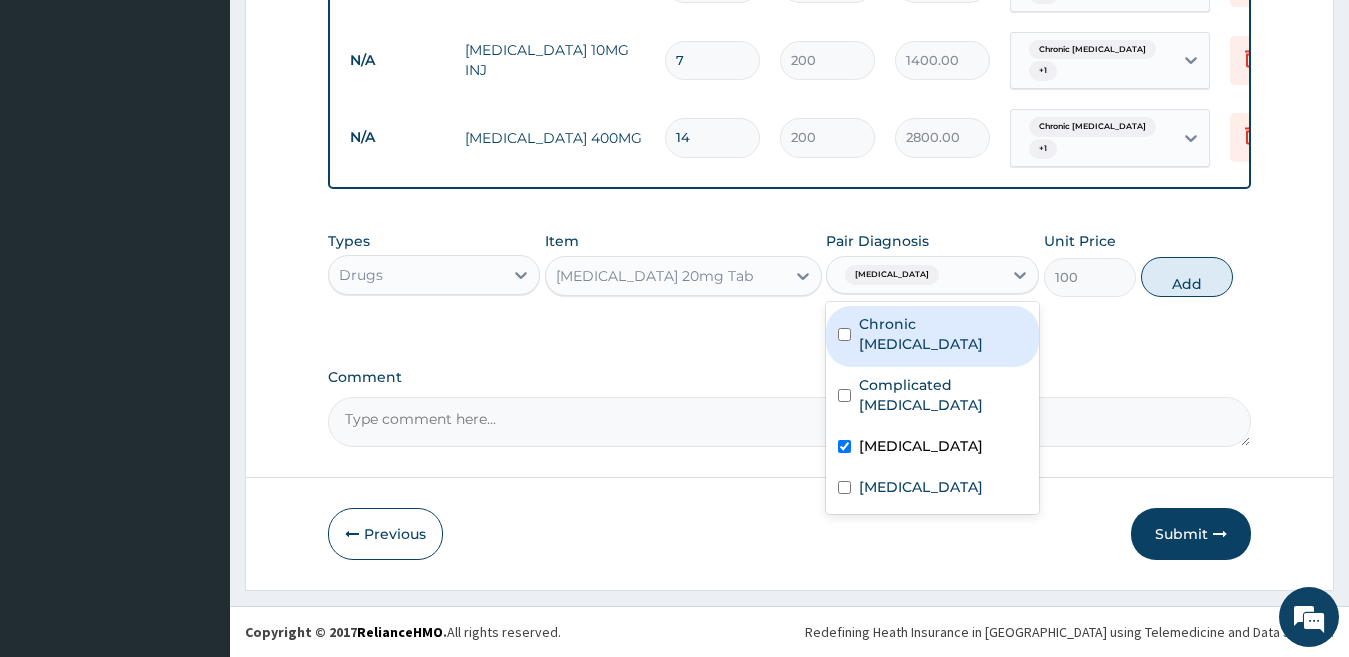click on "Chronic gastric ulcer" at bounding box center [943, 334] 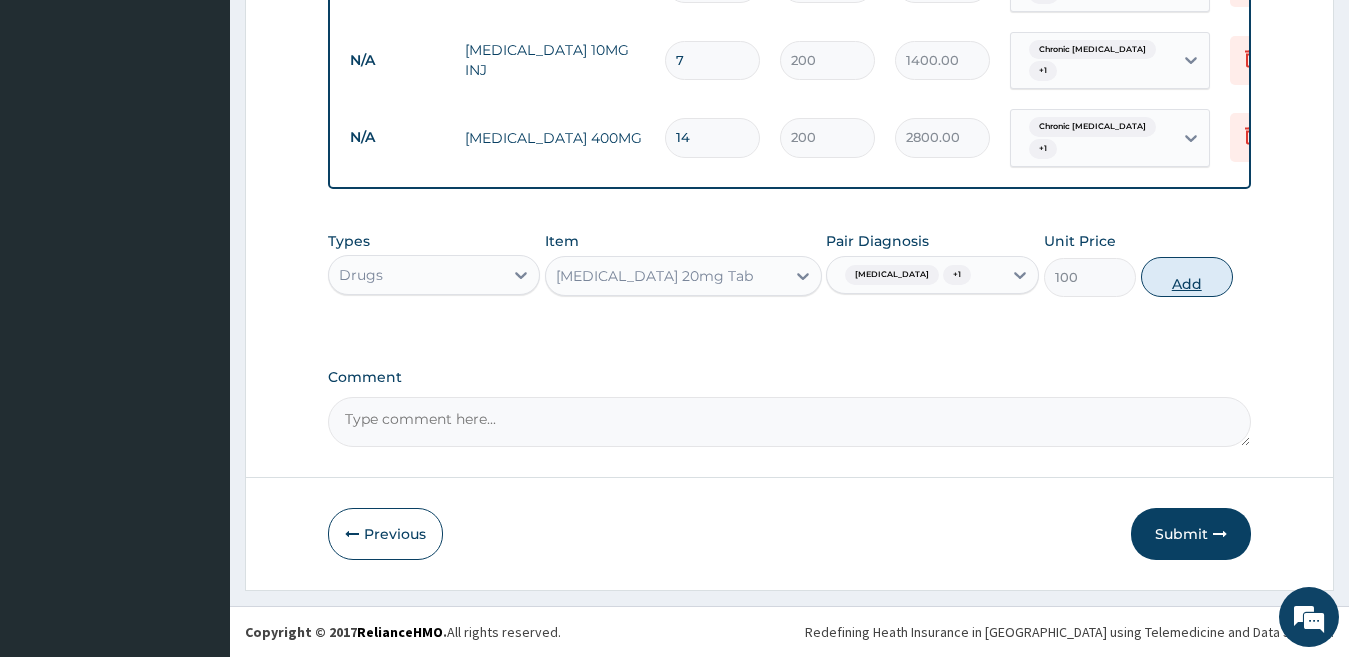 click on "Add" at bounding box center [1187, 277] 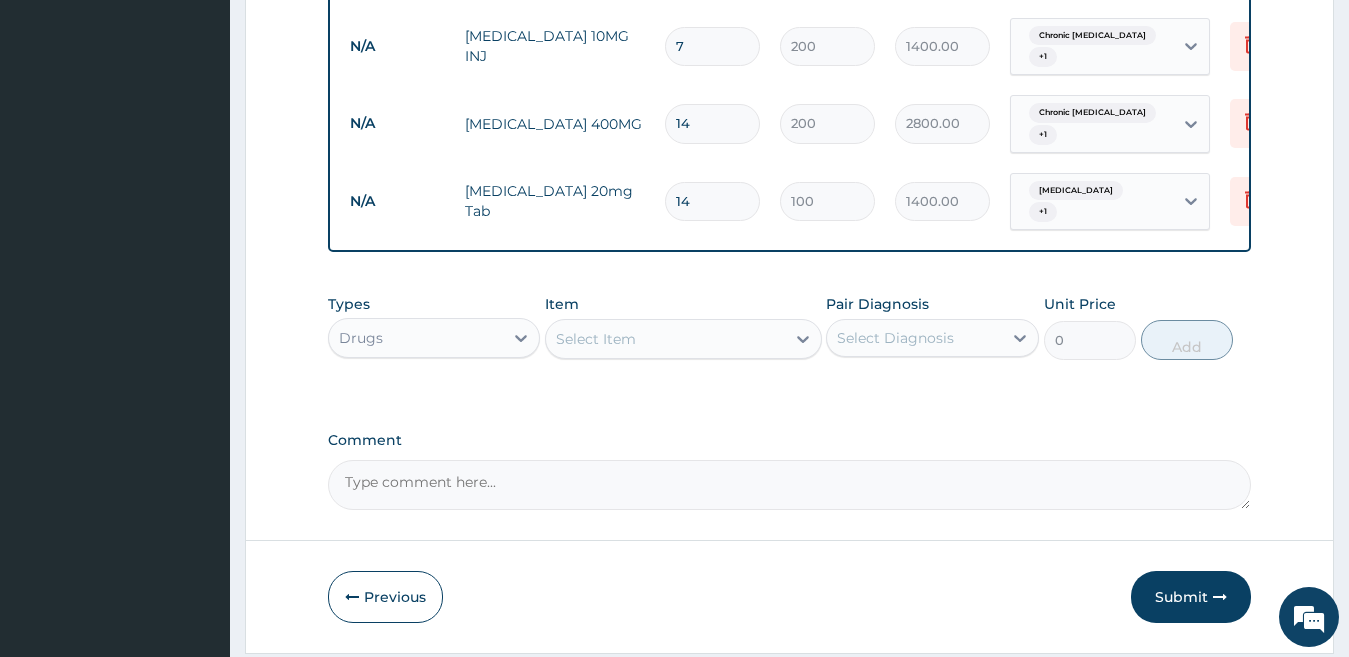 click on "Select Item" at bounding box center (596, 339) 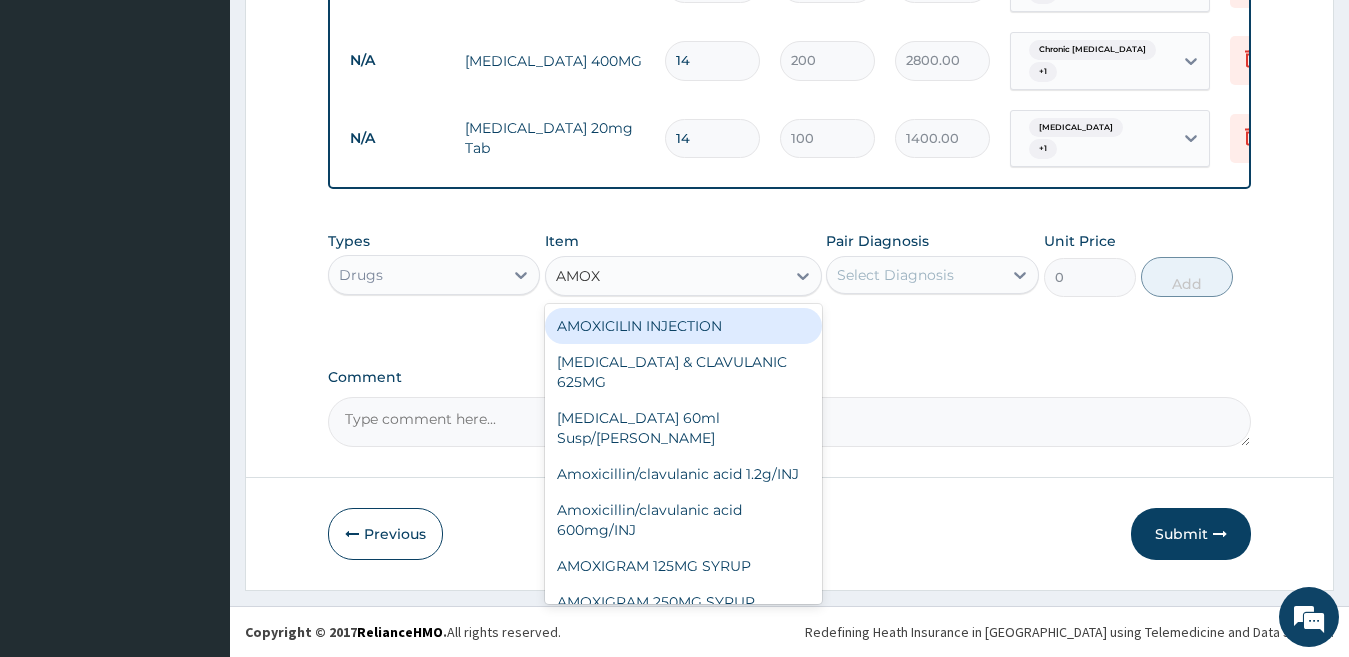 scroll, scrollTop: 2309, scrollLeft: 0, axis: vertical 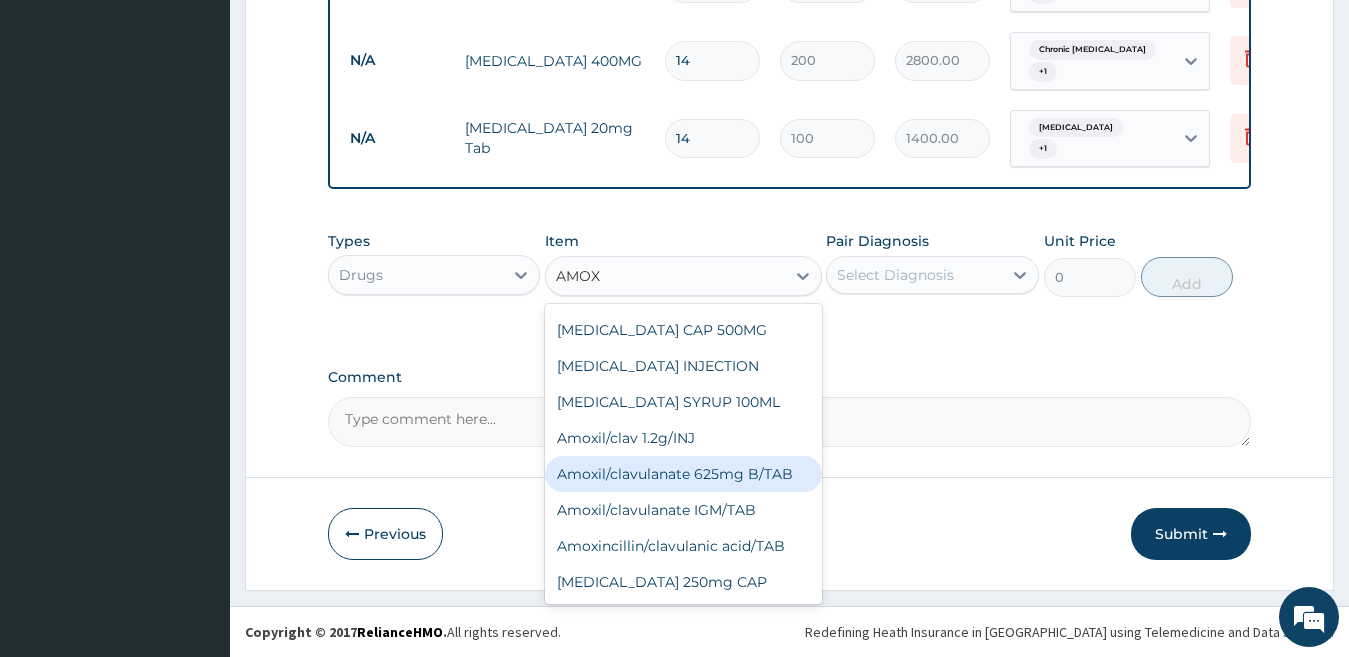 click on "Amoxil/clavulanate 625mg B/TAB" at bounding box center (683, 474) 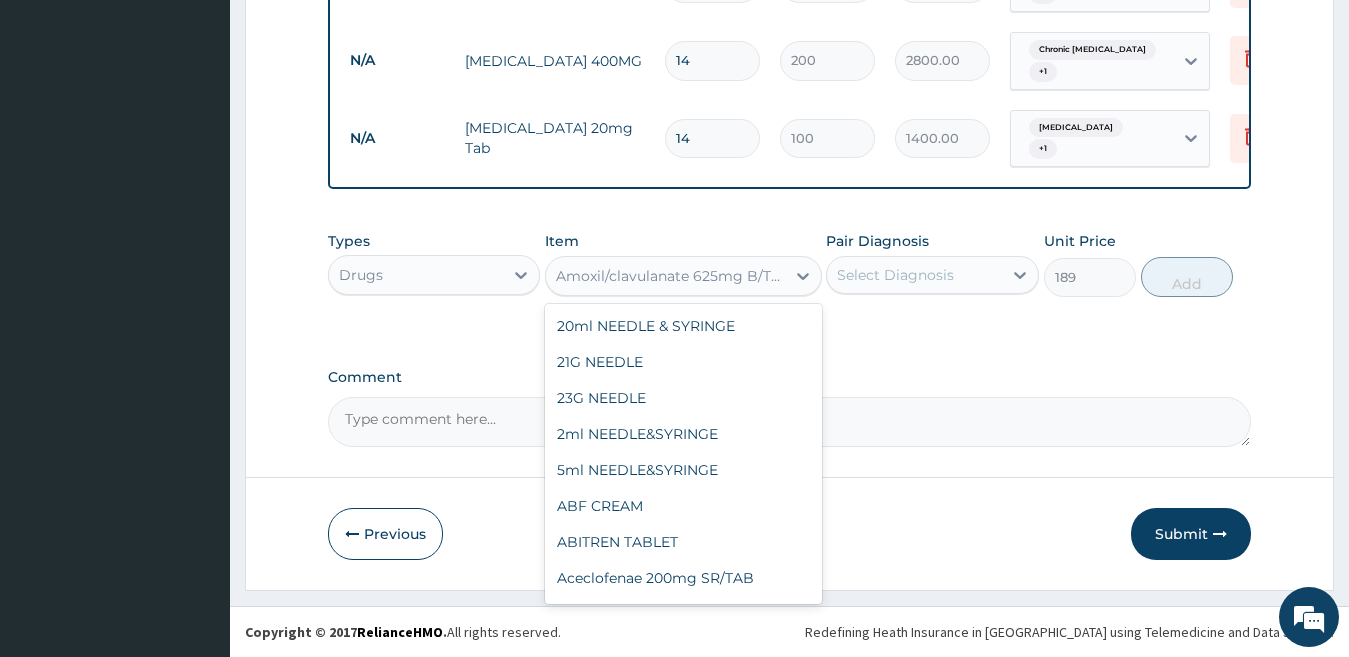 click on "Amoxil/clavulanate 625mg B/TAB" at bounding box center (671, 276) 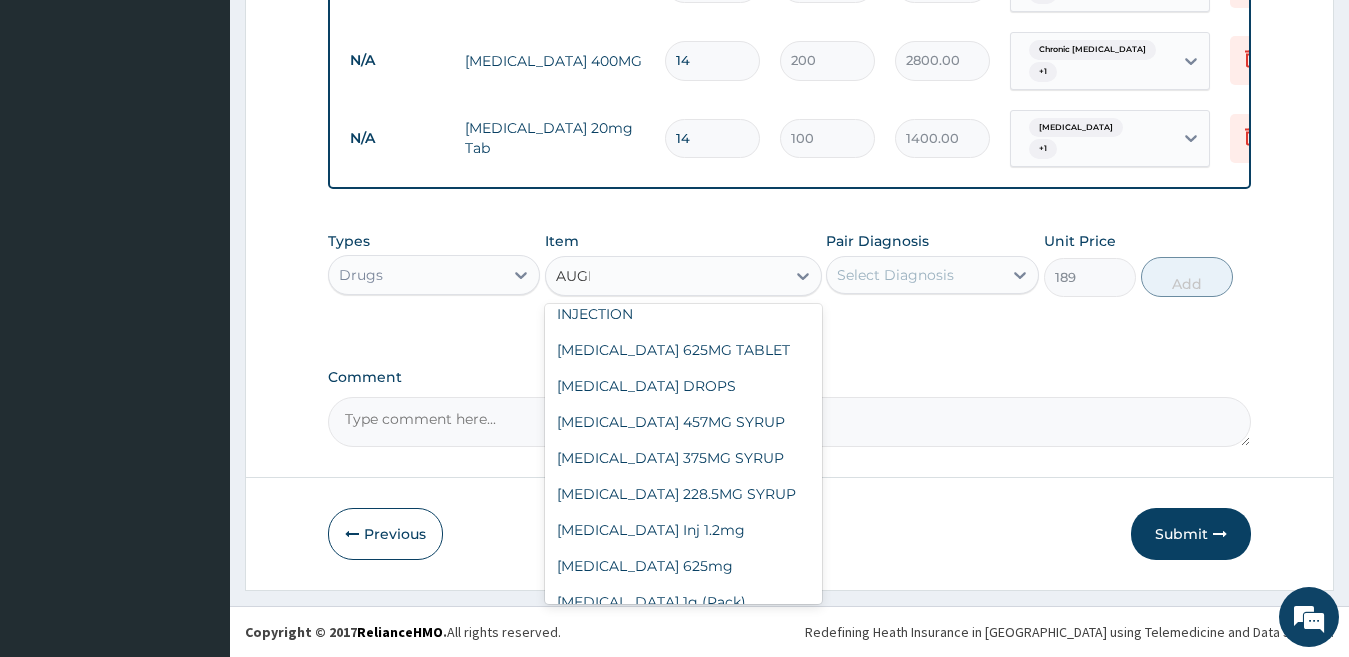 scroll, scrollTop: 248, scrollLeft: 0, axis: vertical 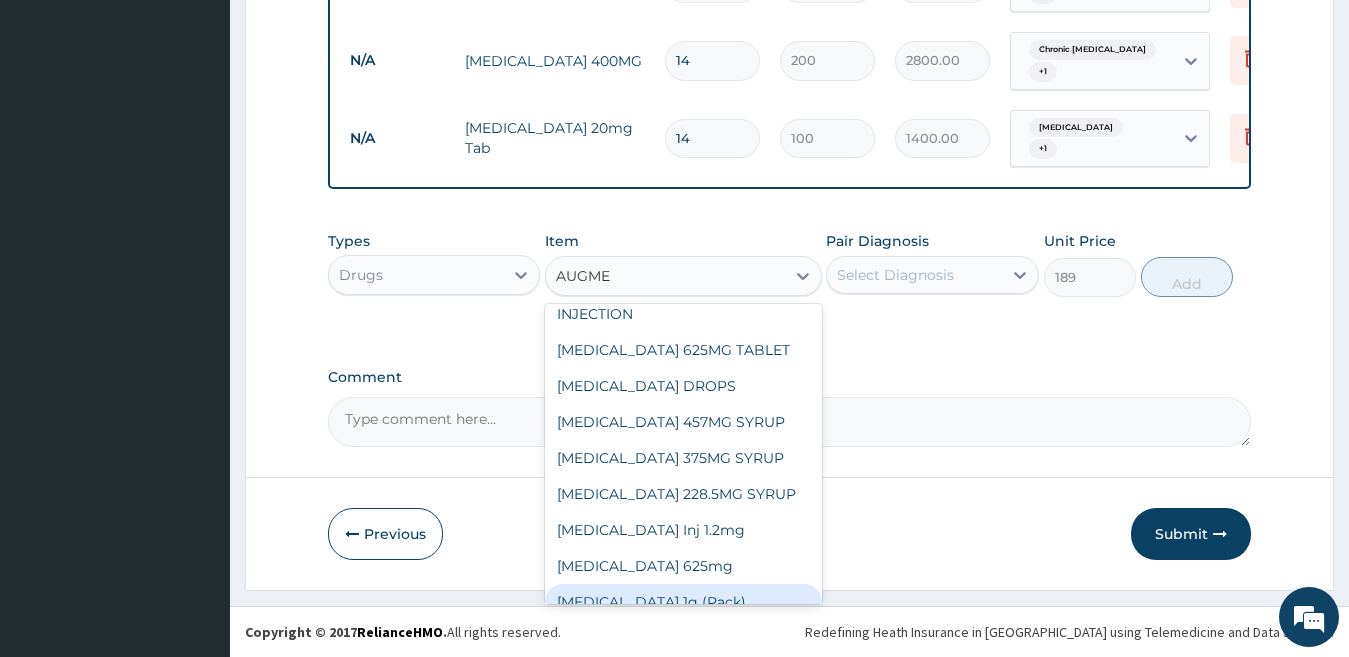 click on "Augmentin 1g (Pack)" at bounding box center (683, 602) 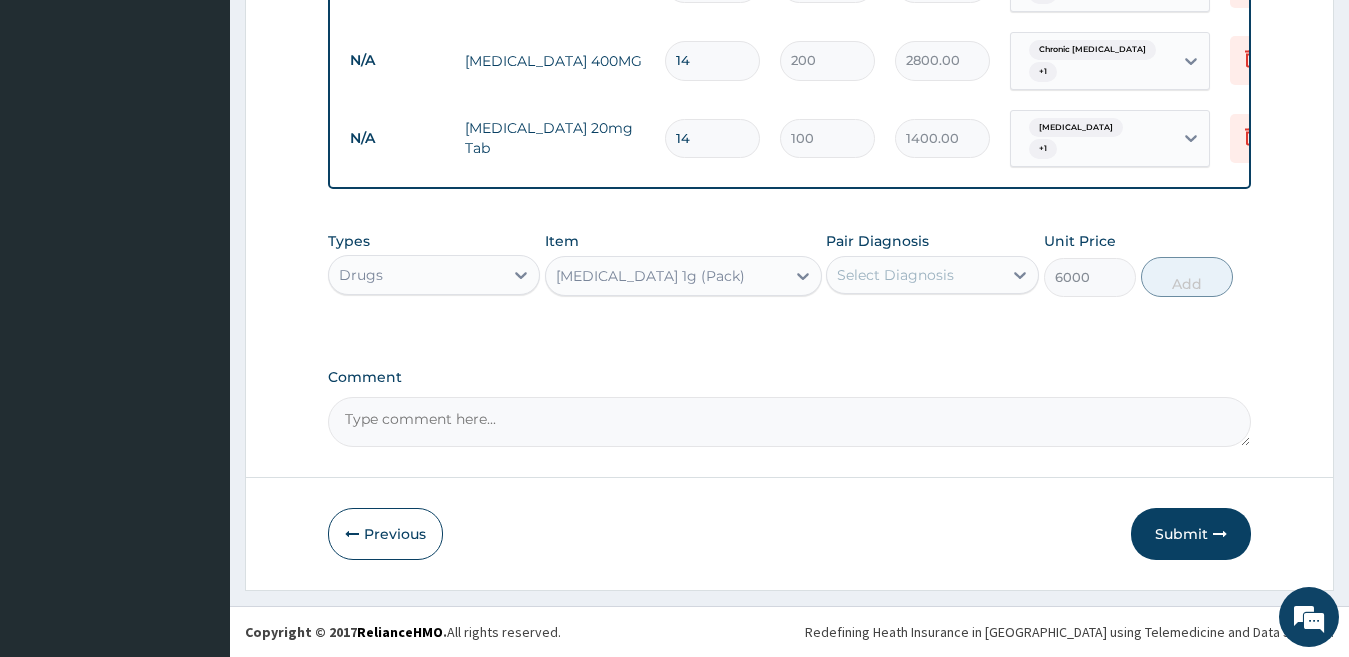 click on "Select Diagnosis" at bounding box center [914, 275] 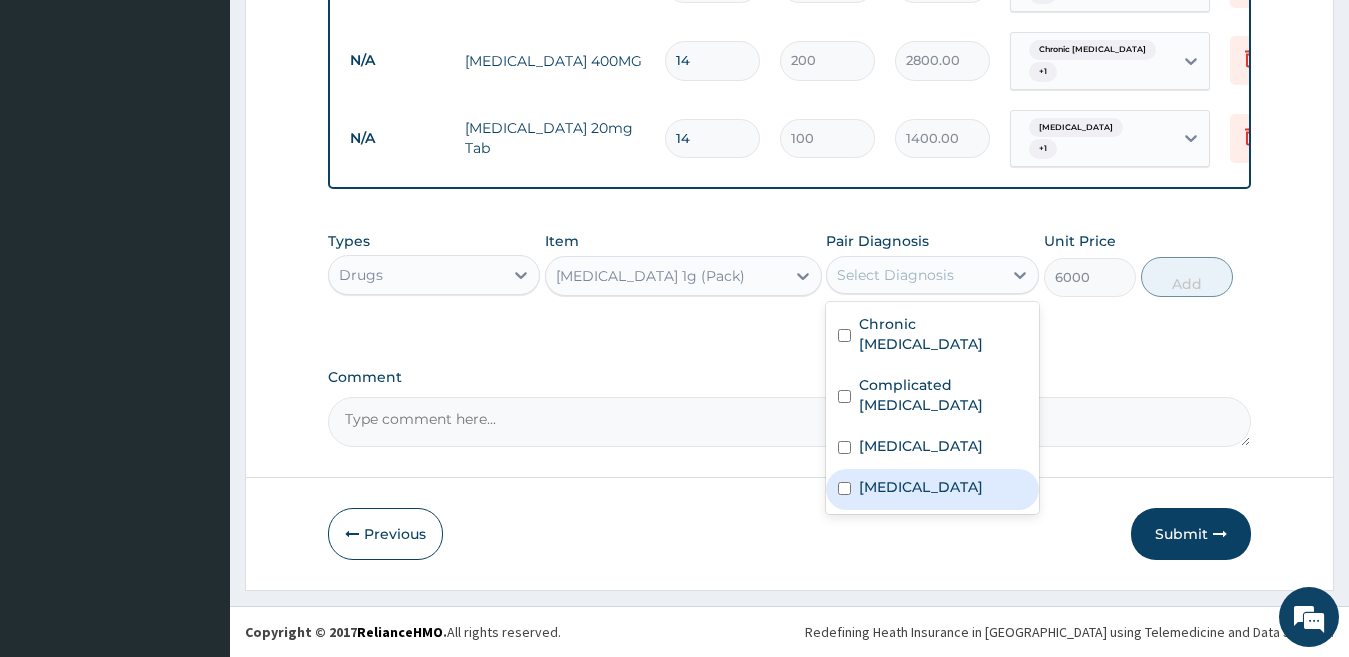 click on "Typhoid fever" at bounding box center (921, 487) 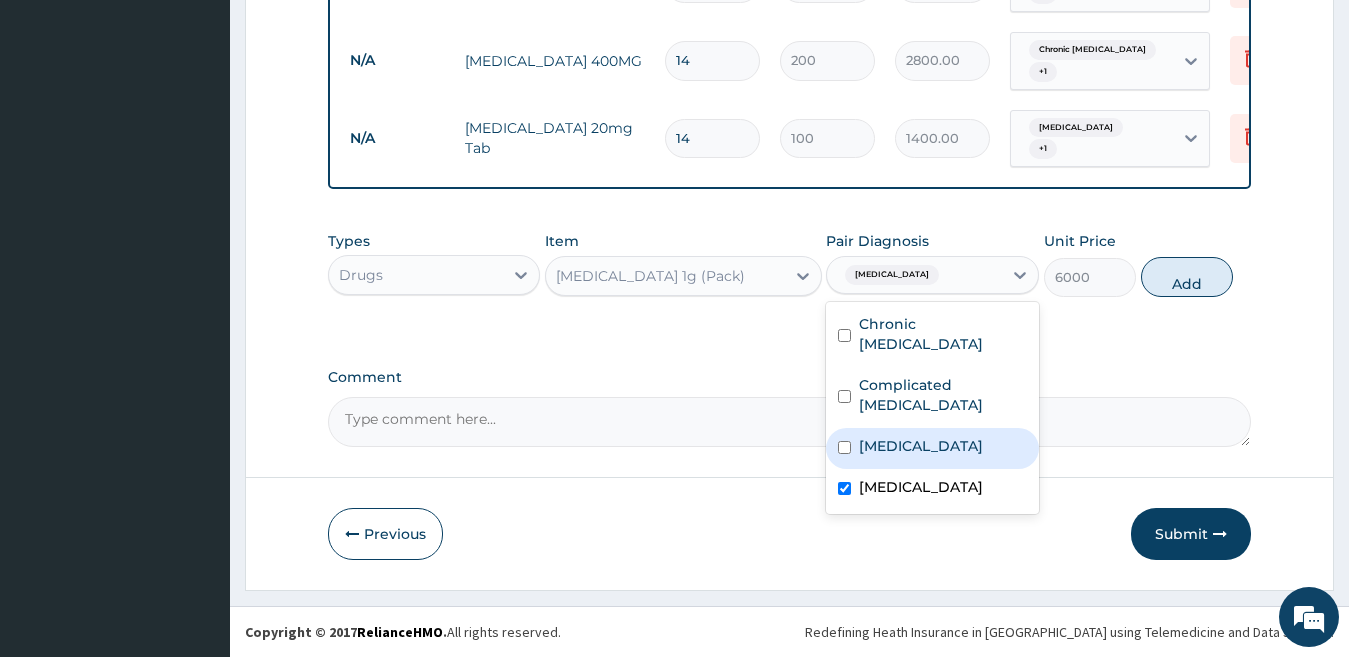 click on "Acute gastroenteritis" at bounding box center (921, 446) 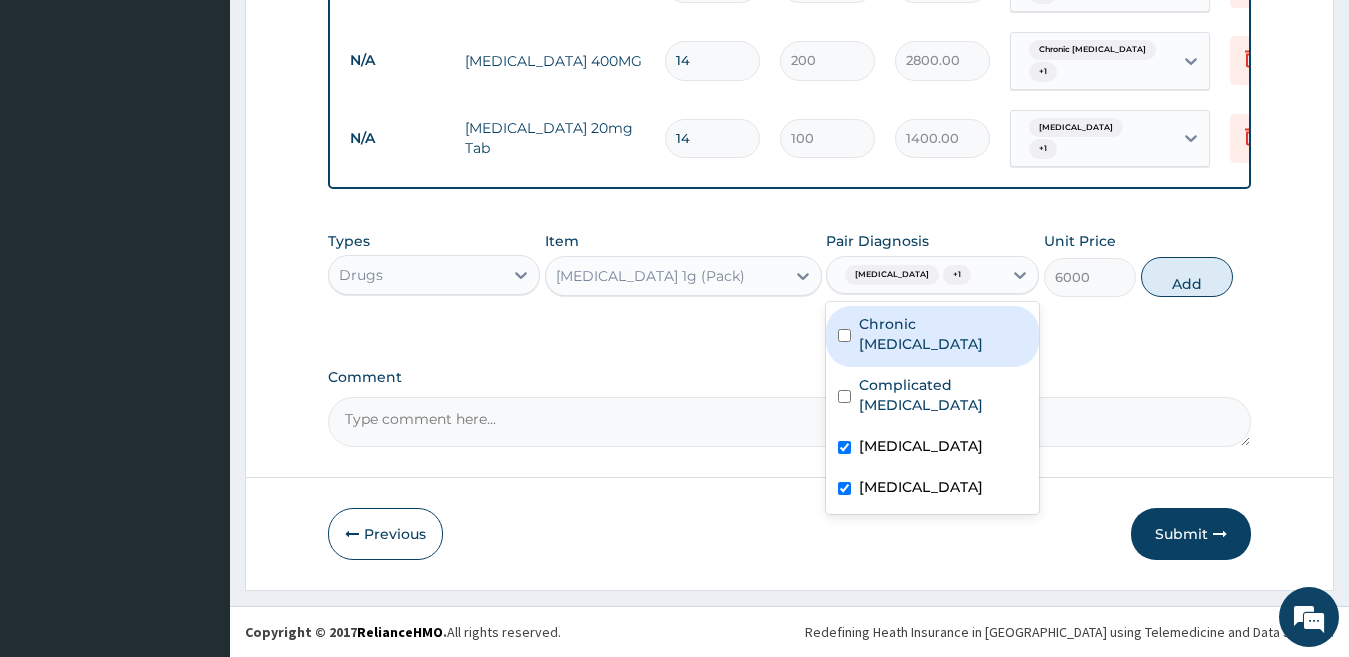 click on "Chronic gastric ulcer" at bounding box center [932, 336] 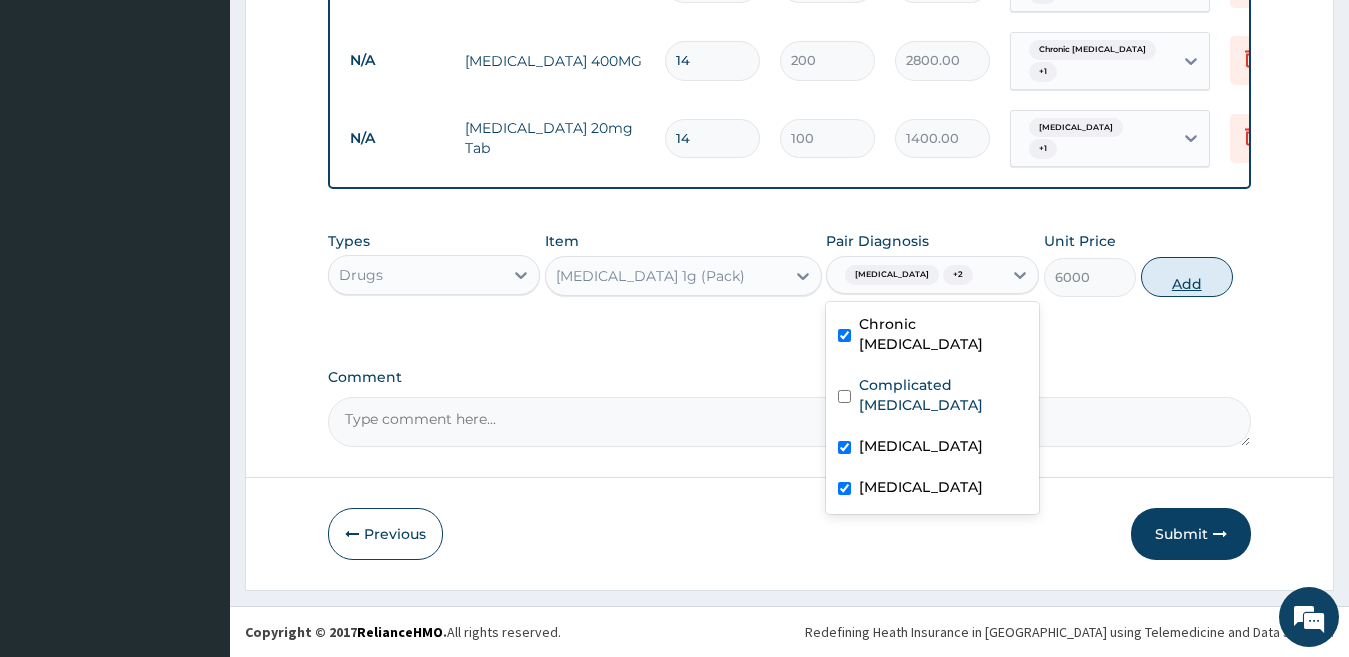 click on "Add" at bounding box center (1187, 277) 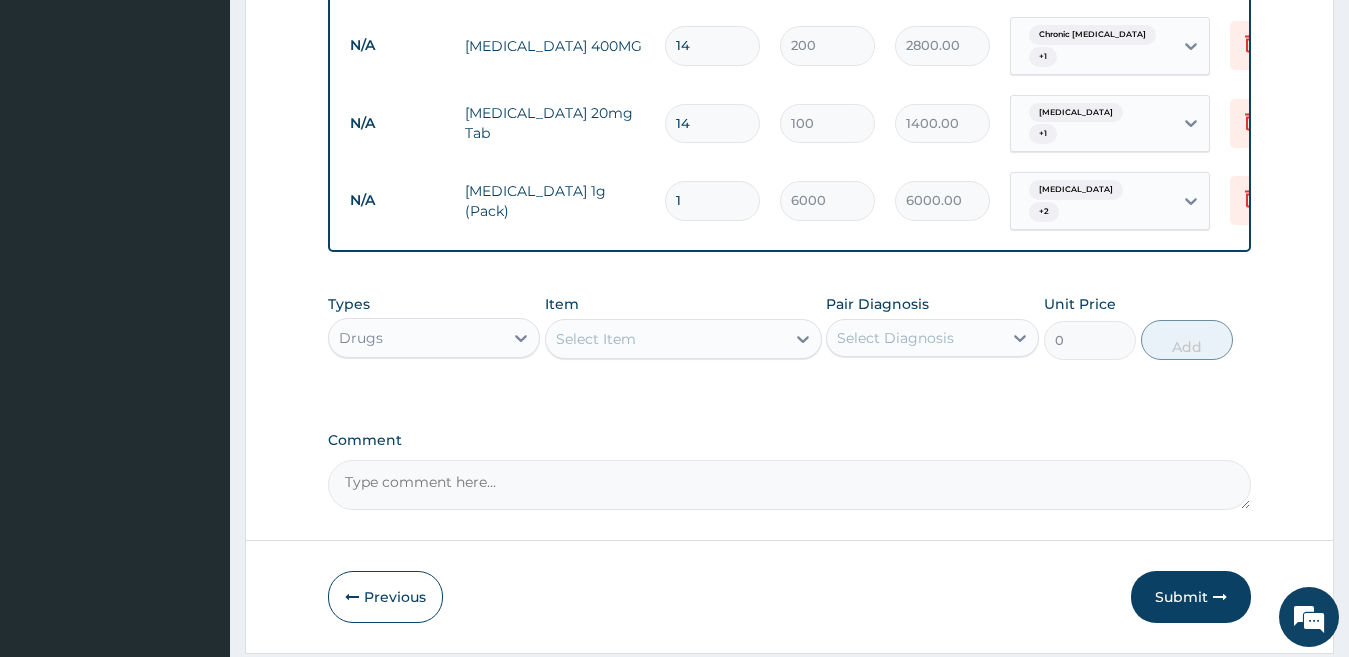 click on "Select Item" at bounding box center (596, 339) 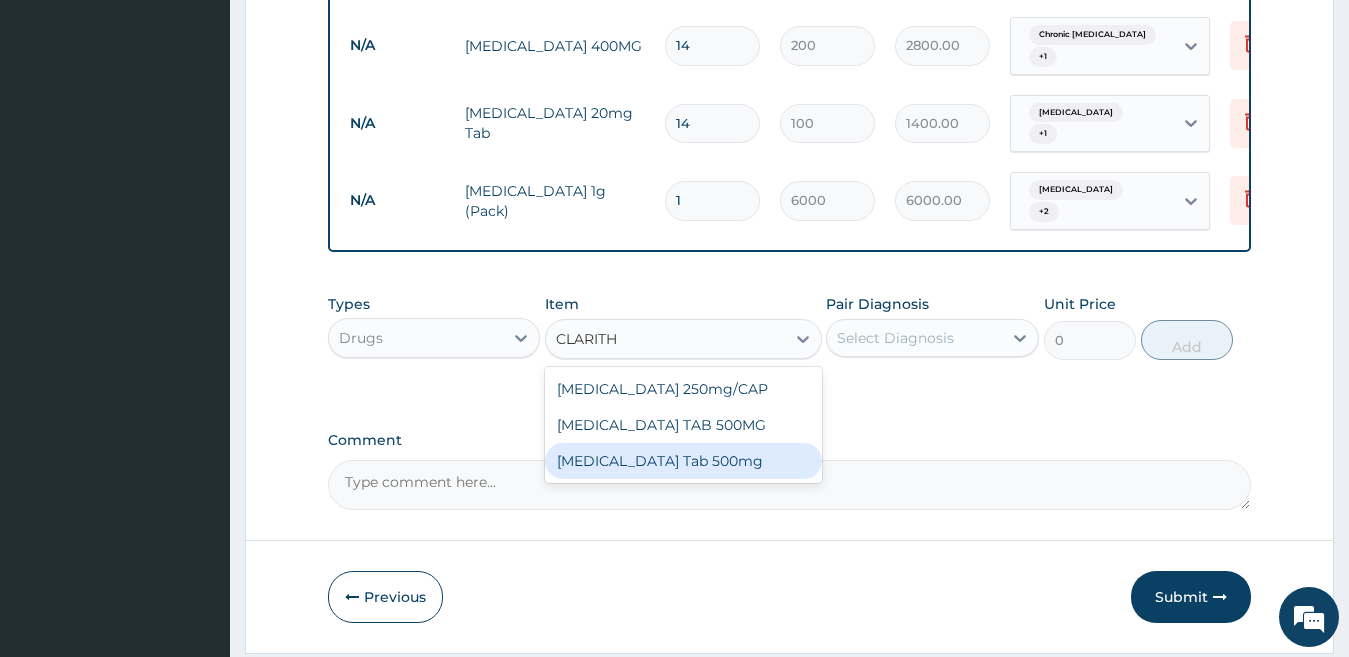 click on "Clarithromycin Tab 500mg" at bounding box center (683, 461) 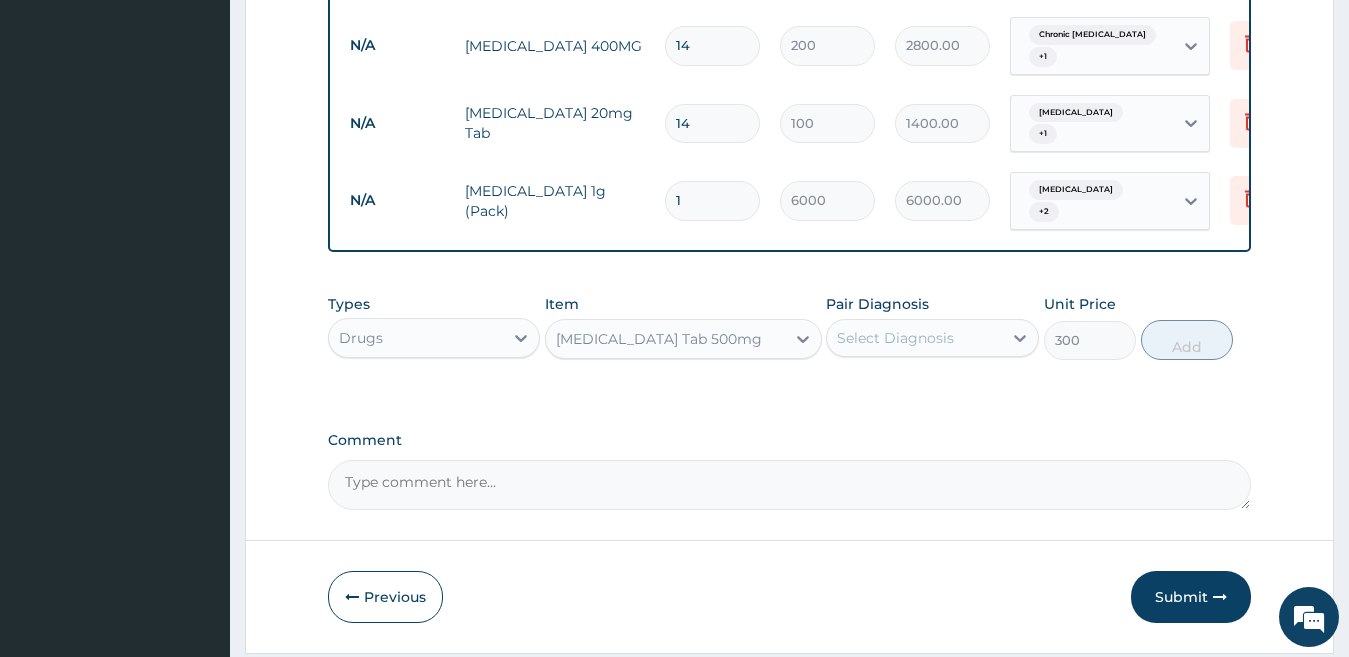 click on "Select Diagnosis" at bounding box center [932, 338] 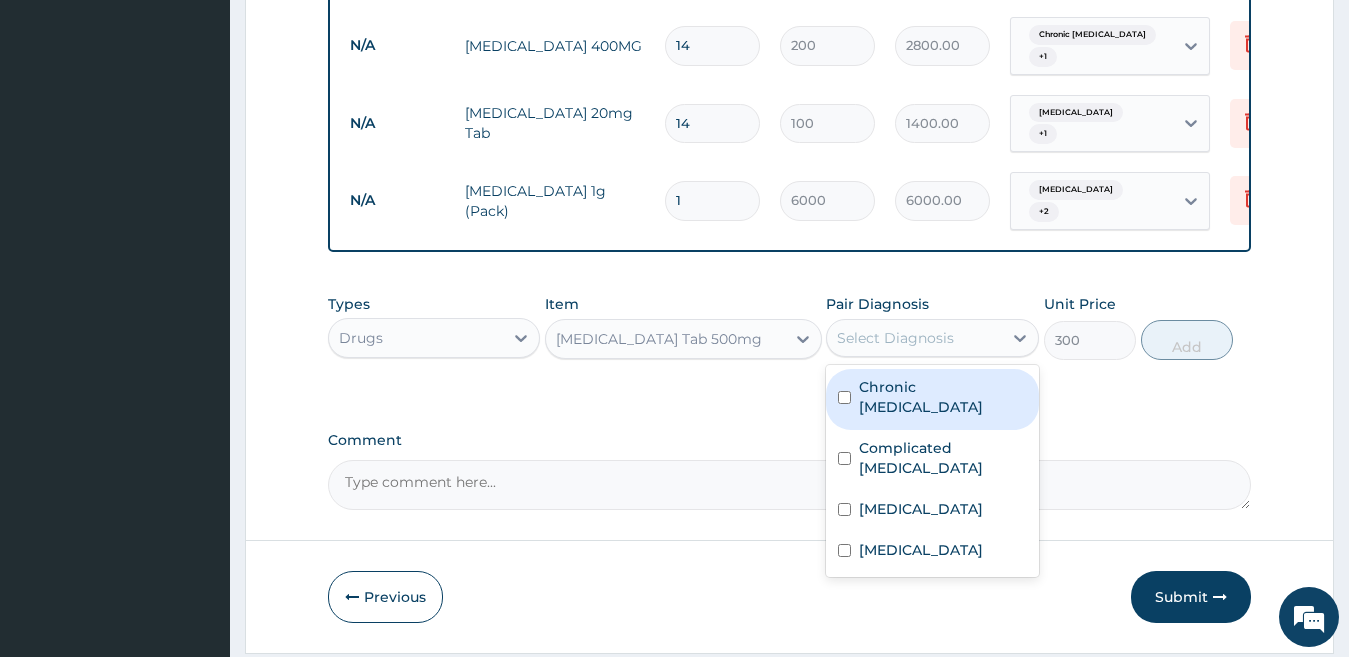 click on "Chronic gastric ulcer" at bounding box center (943, 397) 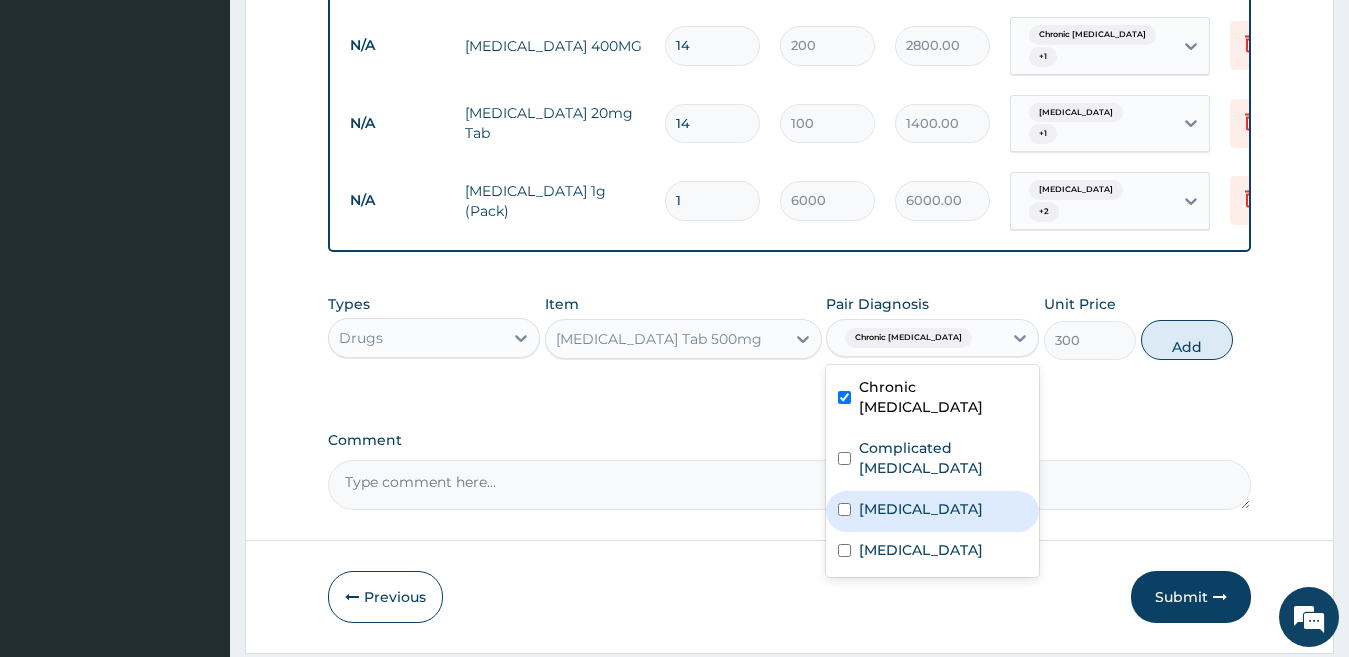 click on "Acute gastroenteritis" at bounding box center [921, 509] 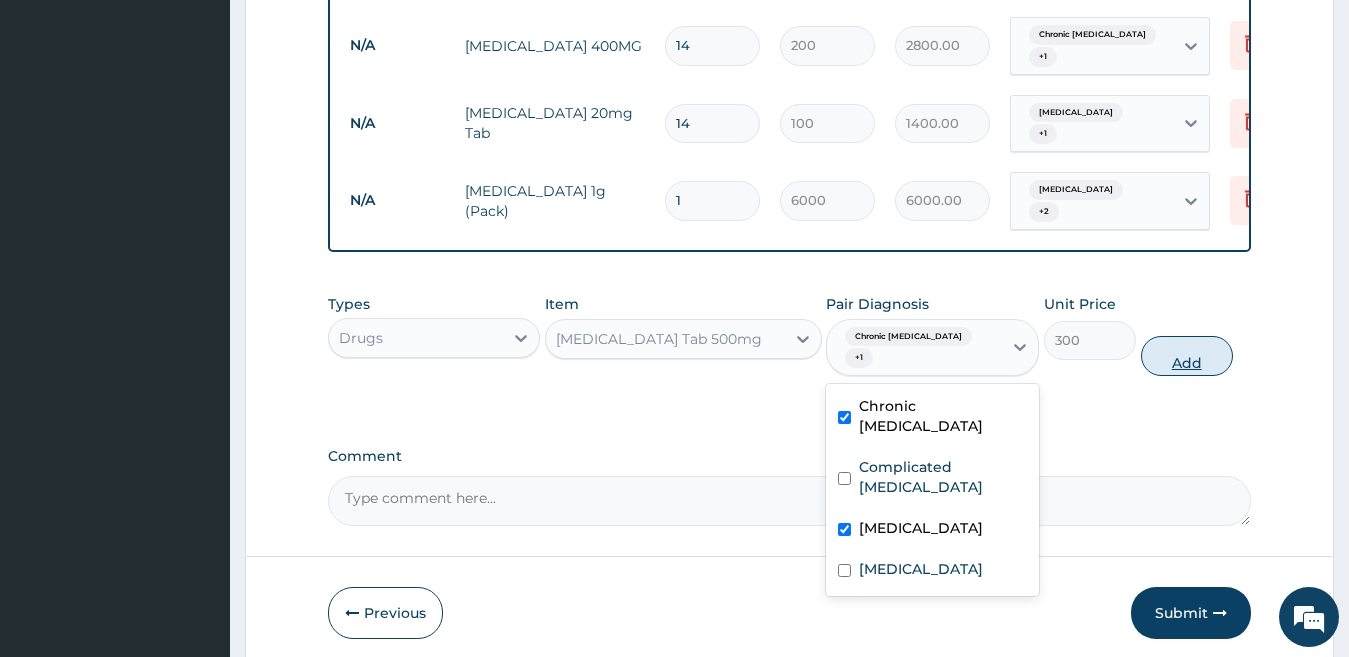 click on "Add" at bounding box center [1187, 356] 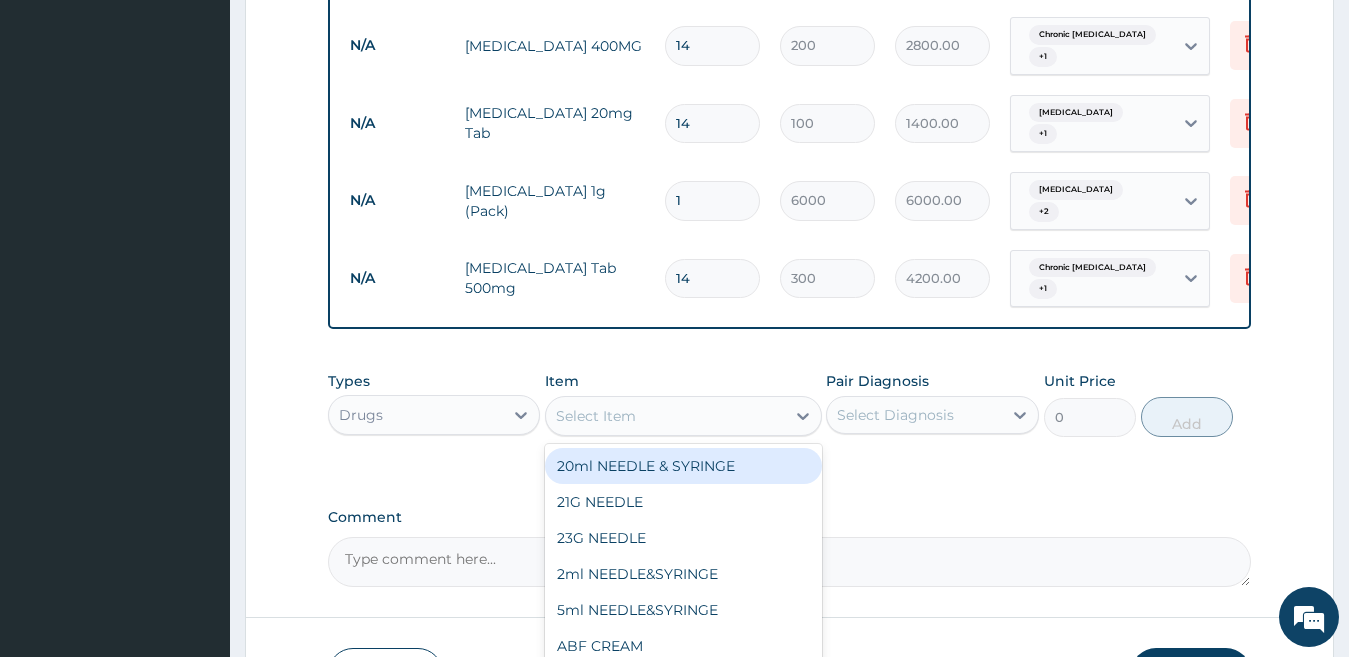 click on "Select Item" at bounding box center (596, 416) 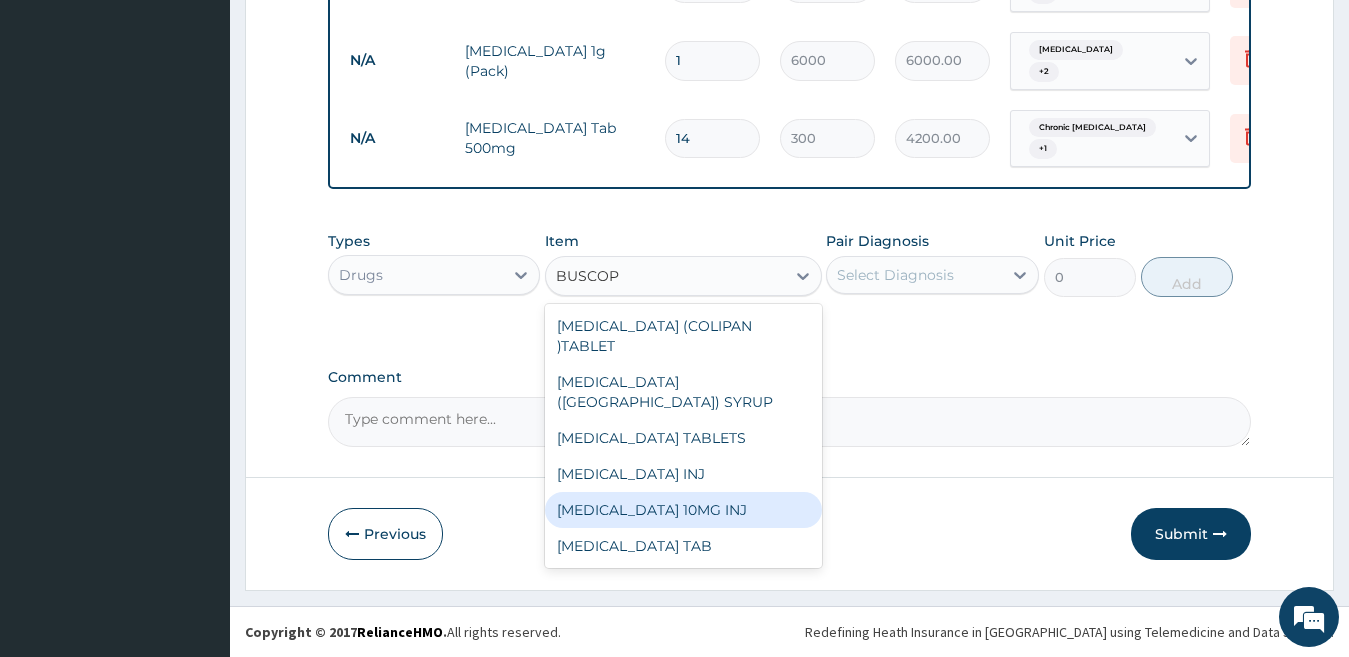 scroll, scrollTop: 2455, scrollLeft: 0, axis: vertical 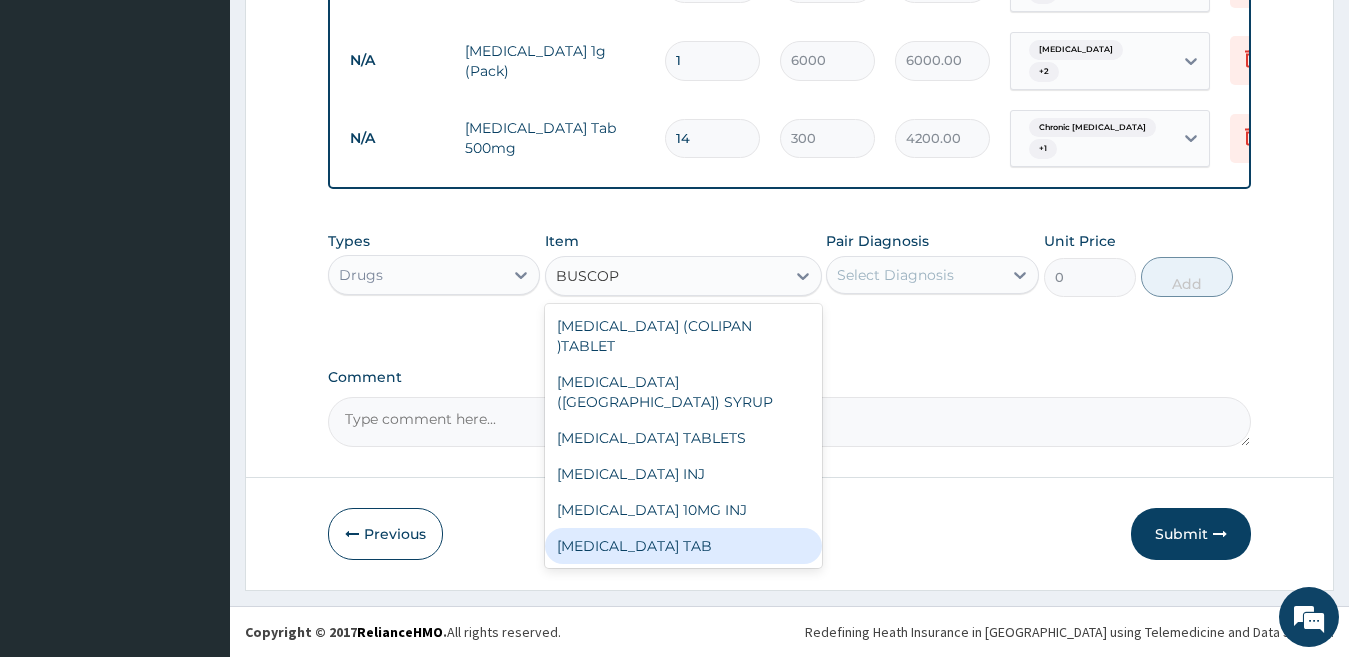 click on "BUSCOPAN TAB" at bounding box center (683, 546) 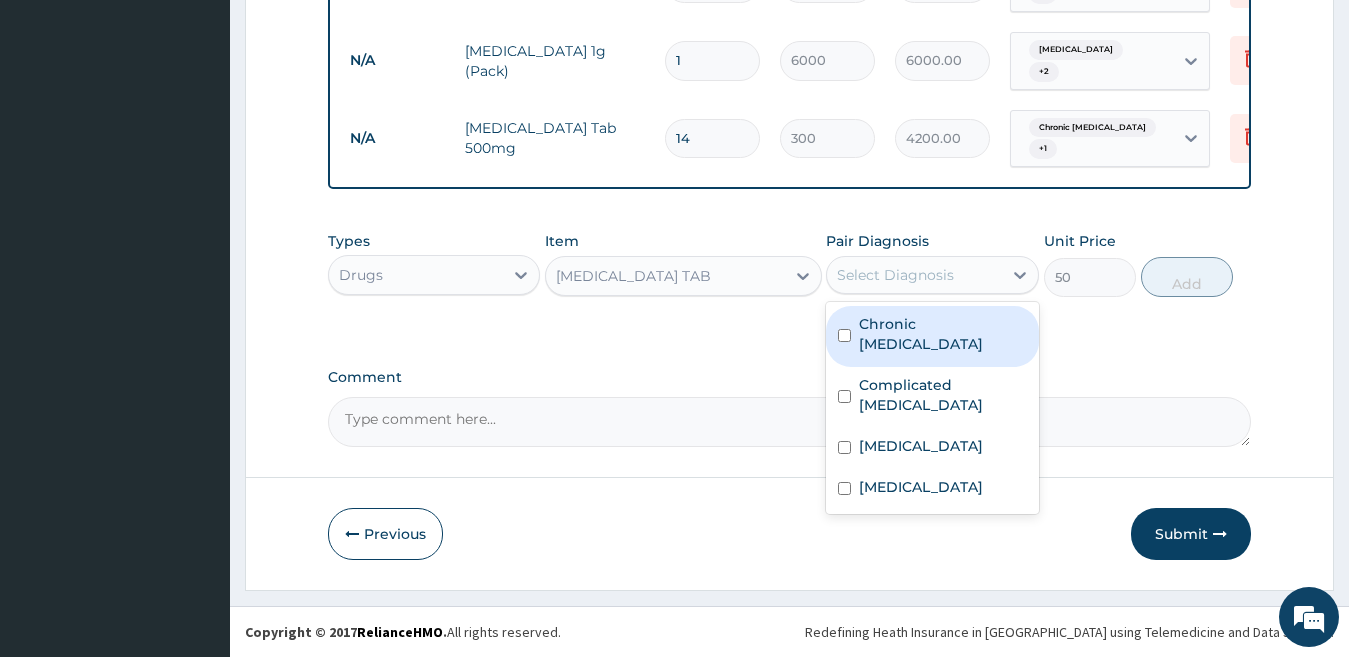 click on "Select Diagnosis" at bounding box center [895, 275] 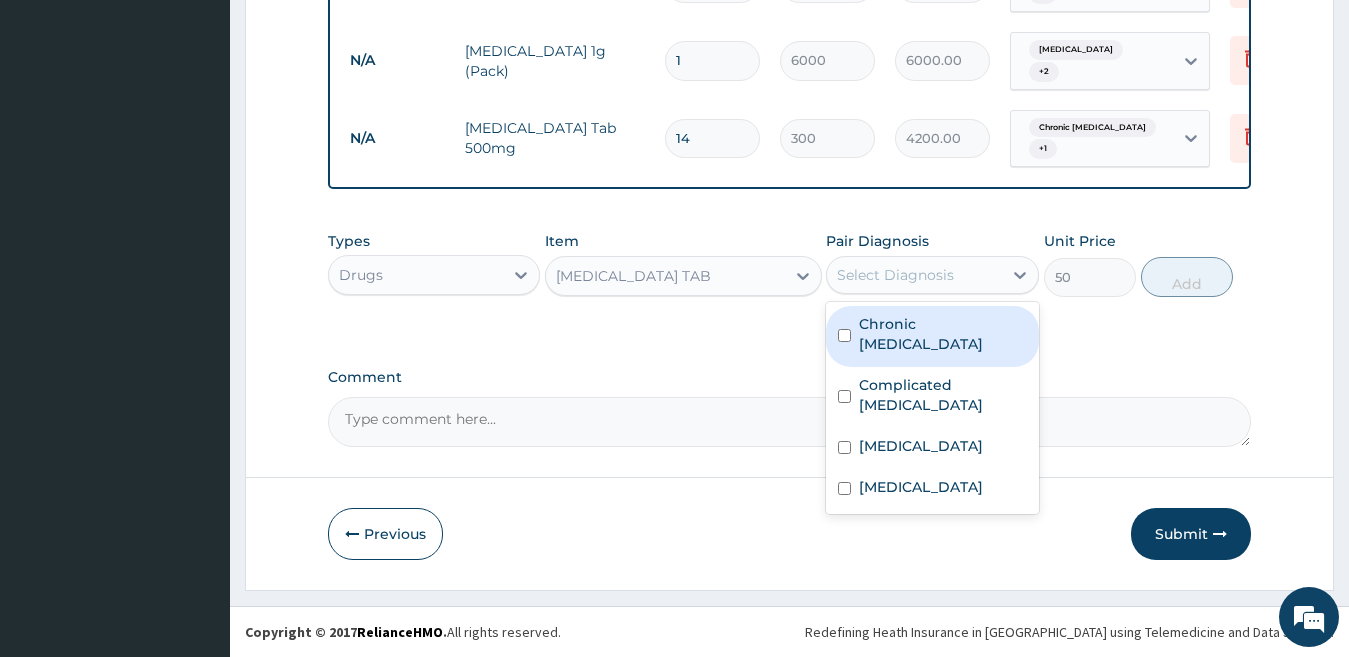 click on "Chronic gastric ulcer" at bounding box center [943, 334] 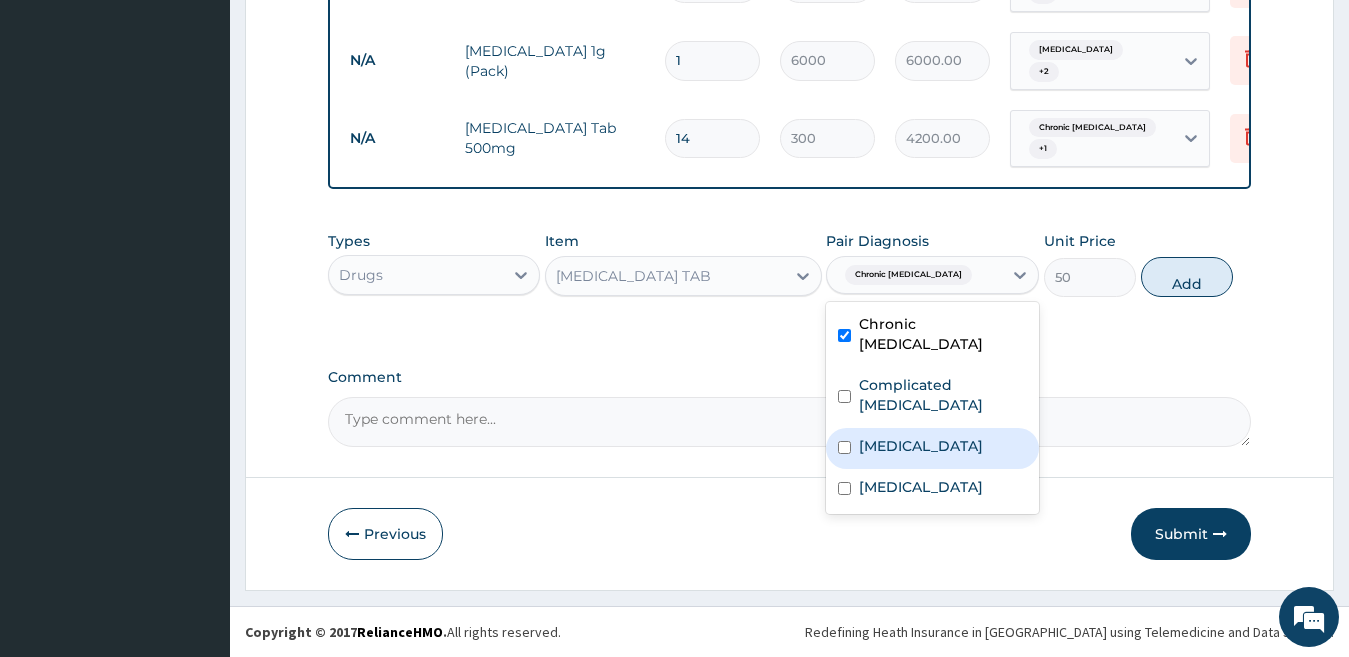 click on "Acute gastroenteritis" at bounding box center (921, 446) 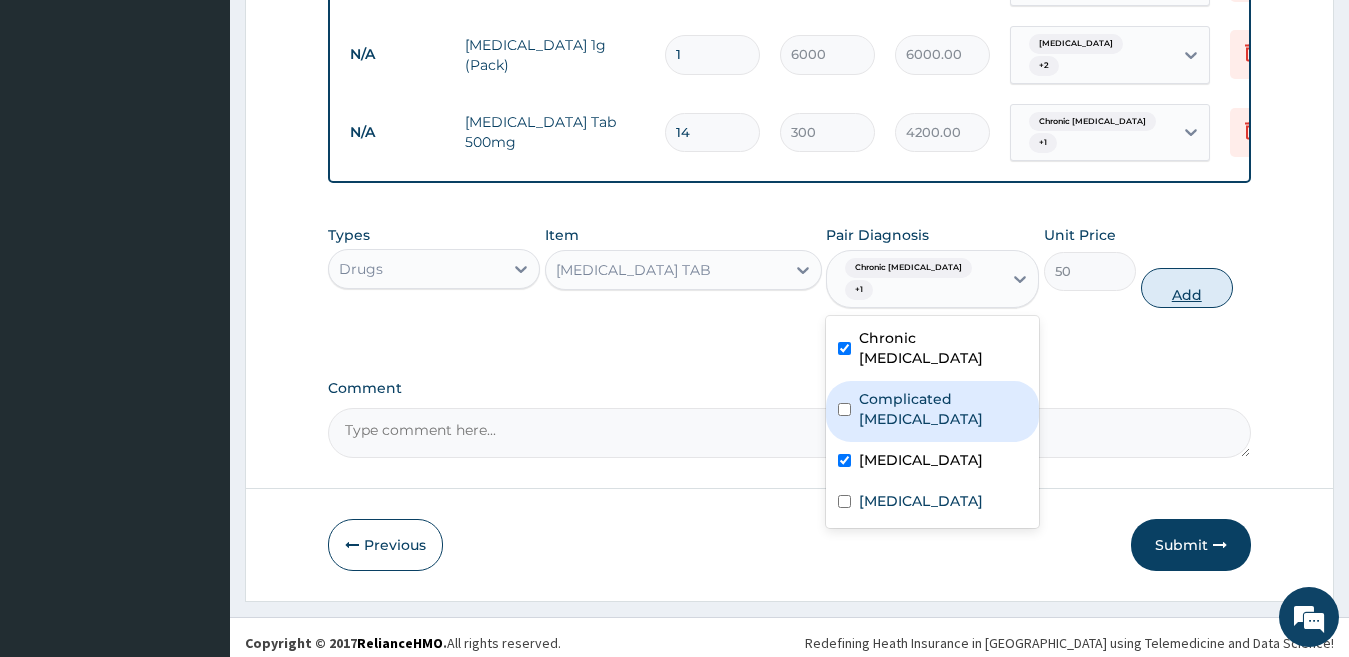 click on "Add" at bounding box center [1187, 288] 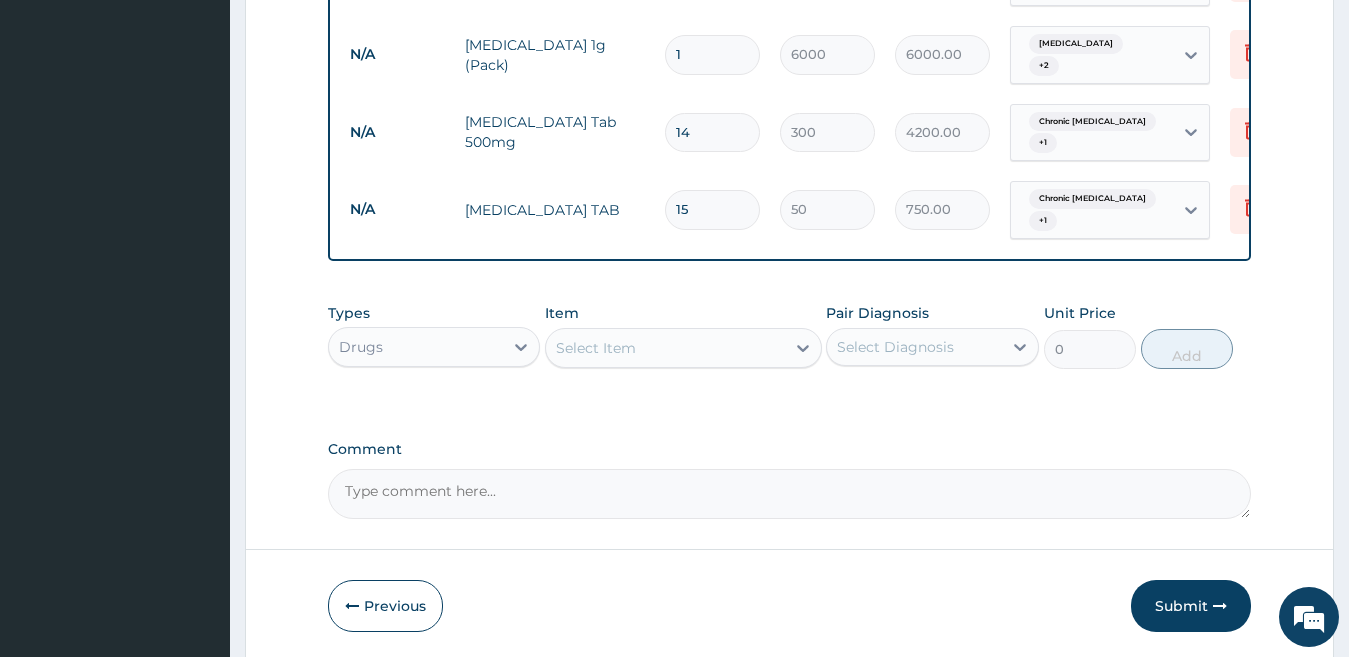 click on "Select Item" at bounding box center [665, 348] 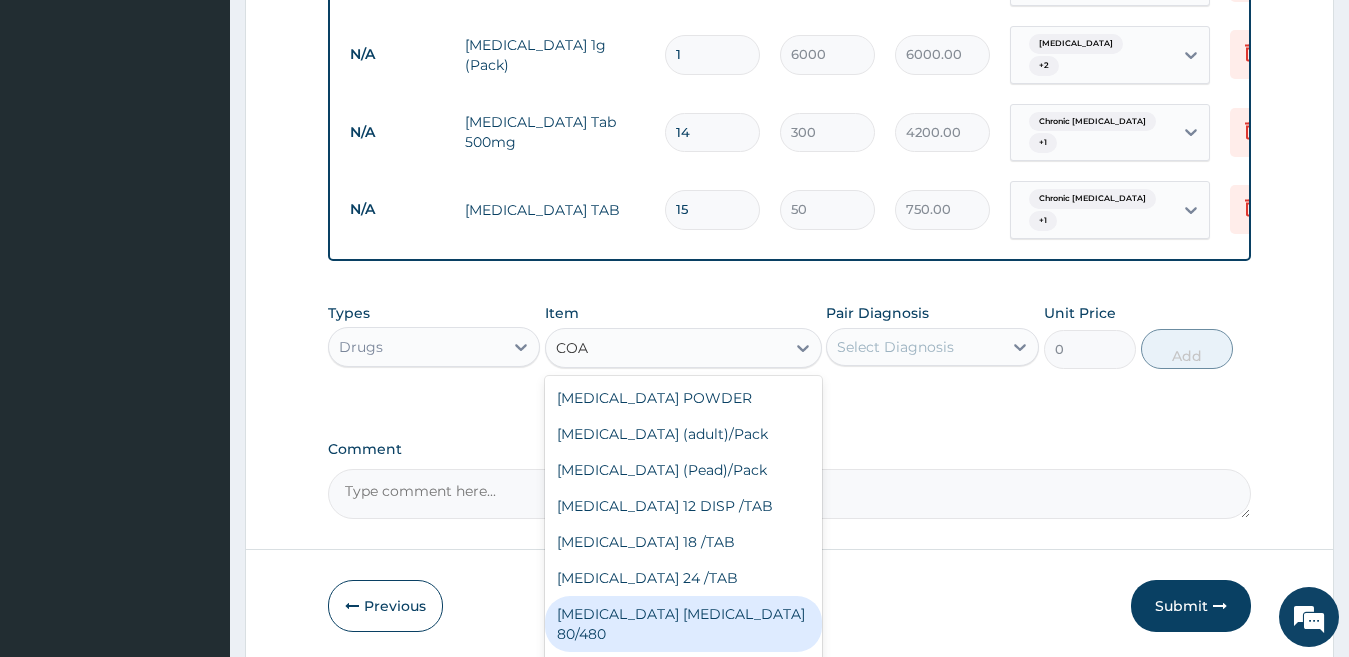 click on "COARTEM D TAB 80/480" at bounding box center [683, 624] 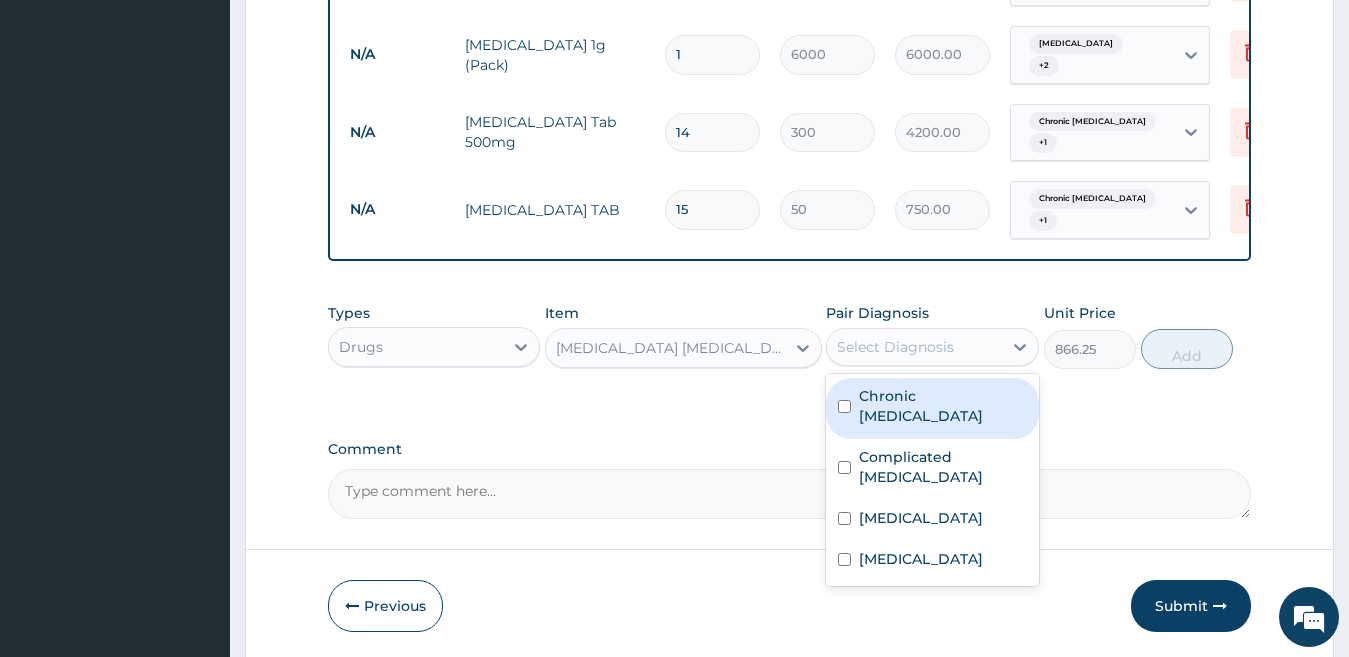 click on "Select Diagnosis" at bounding box center [895, 347] 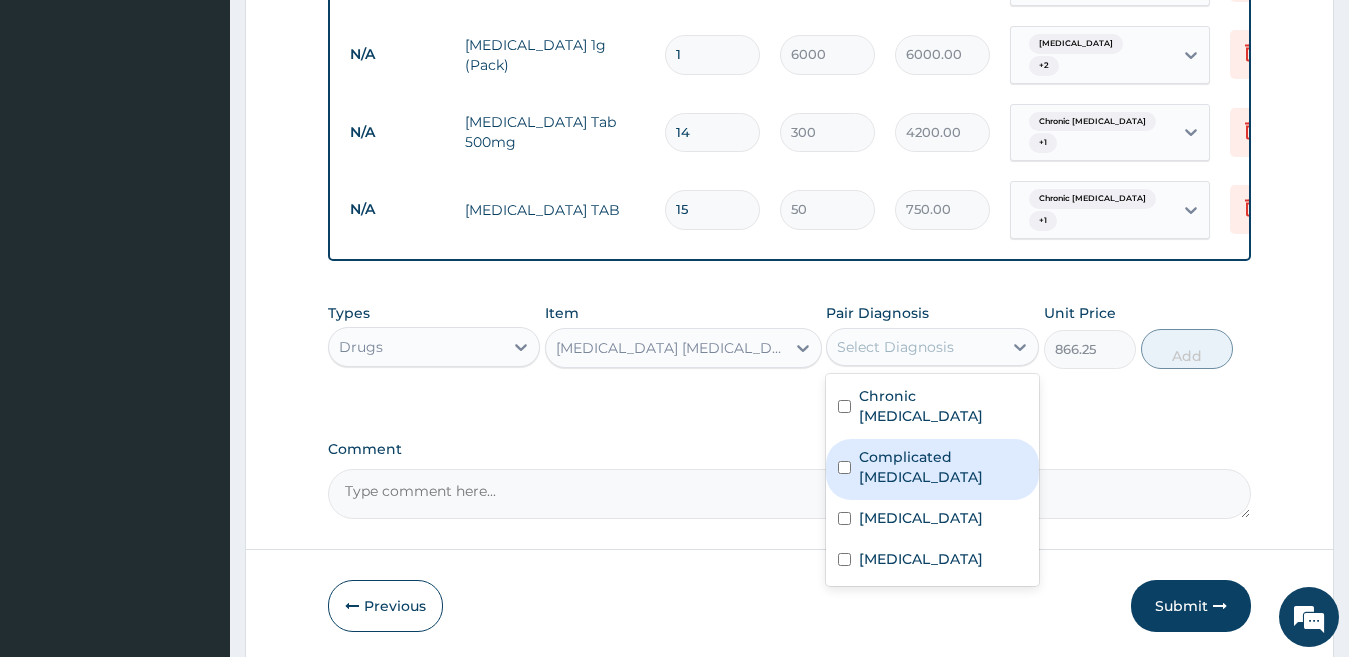 click on "Complicated malaria" at bounding box center [943, 467] 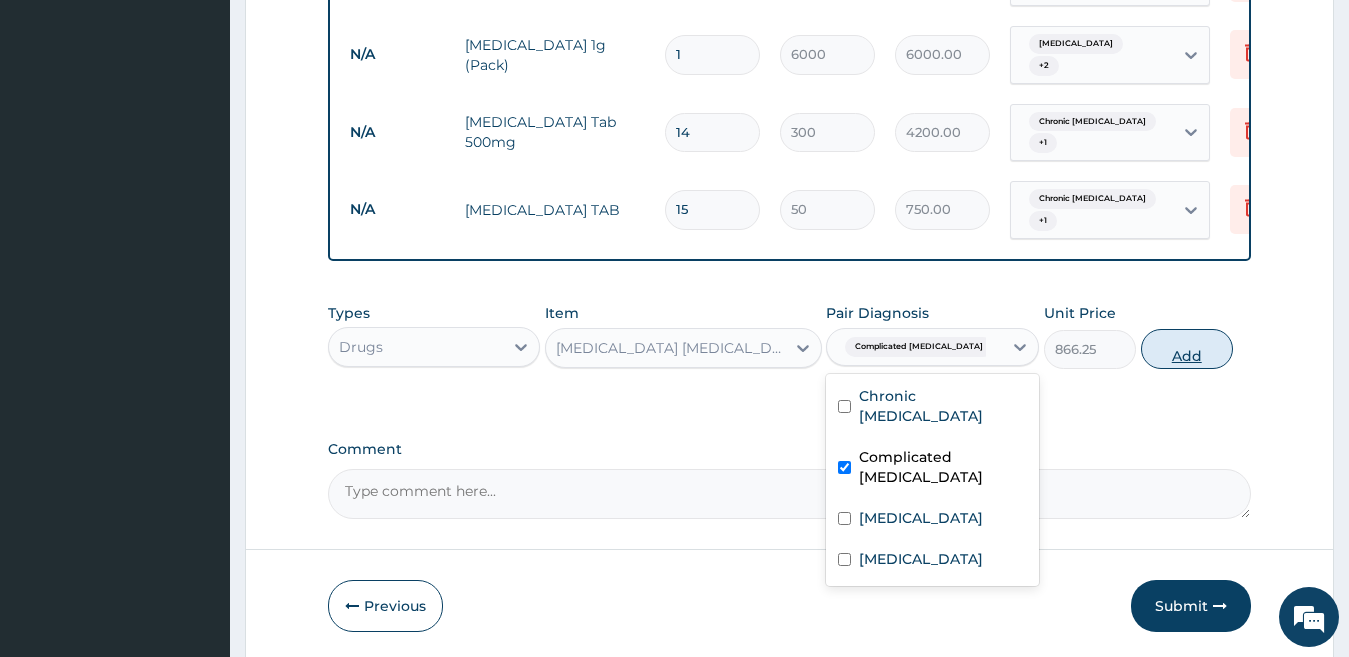 click on "Add" at bounding box center (1187, 349) 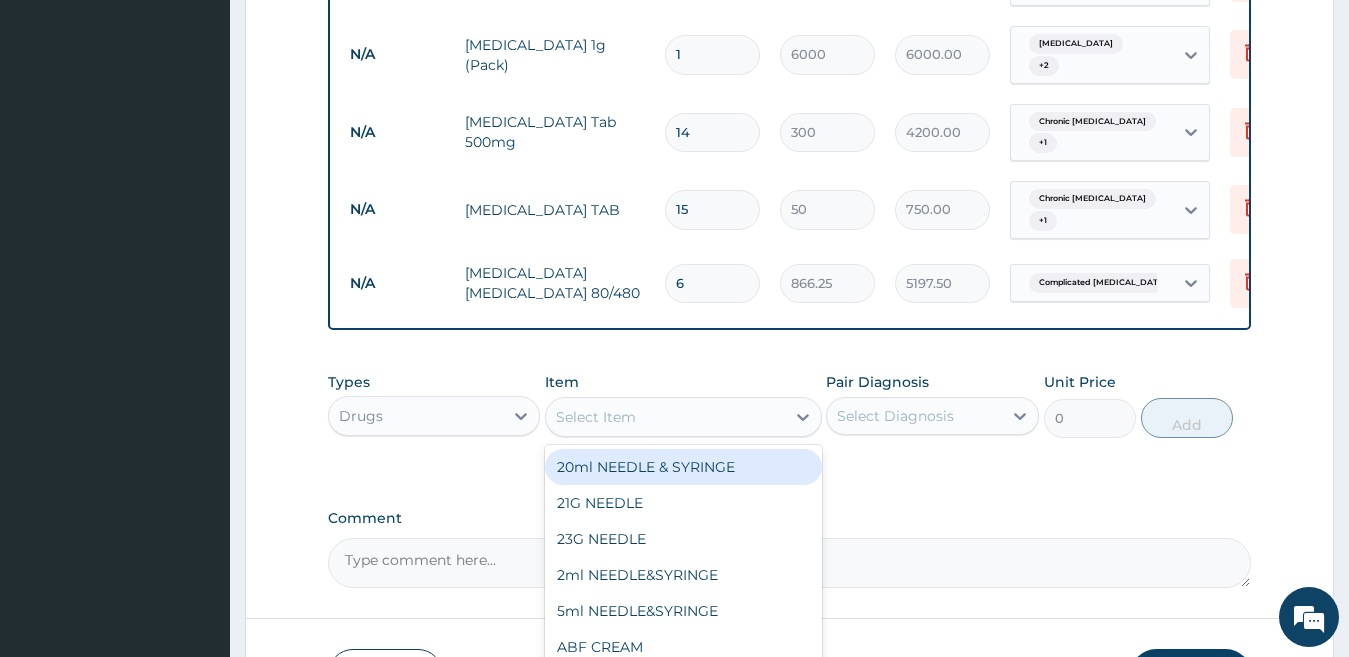 click on "Select Item" at bounding box center (596, 417) 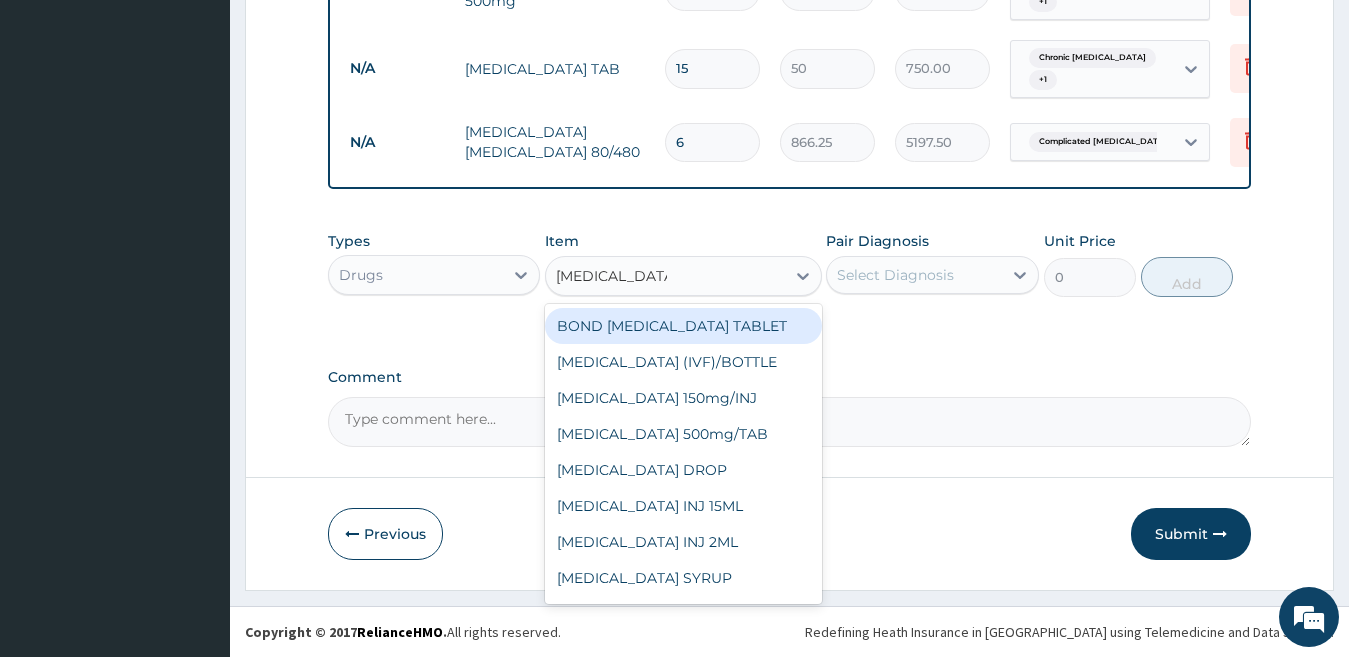 scroll, scrollTop: 2602, scrollLeft: 0, axis: vertical 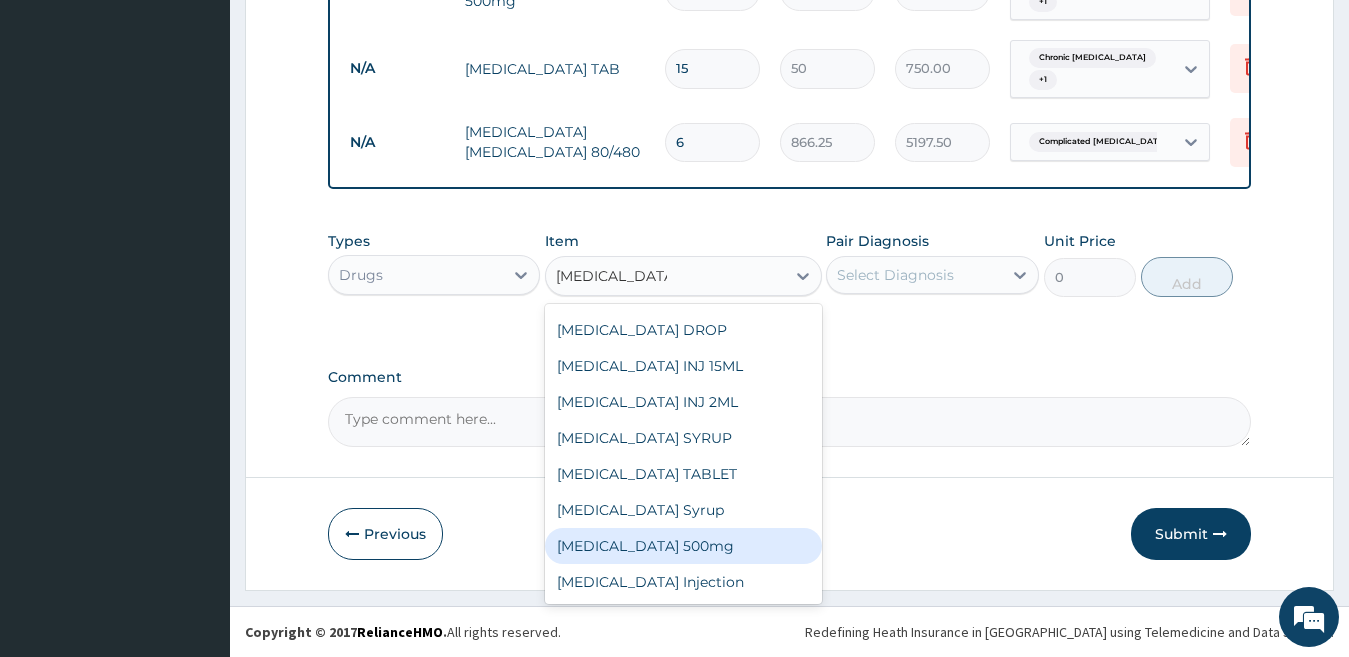 click on "Paracetamol 500mg" at bounding box center [683, 546] 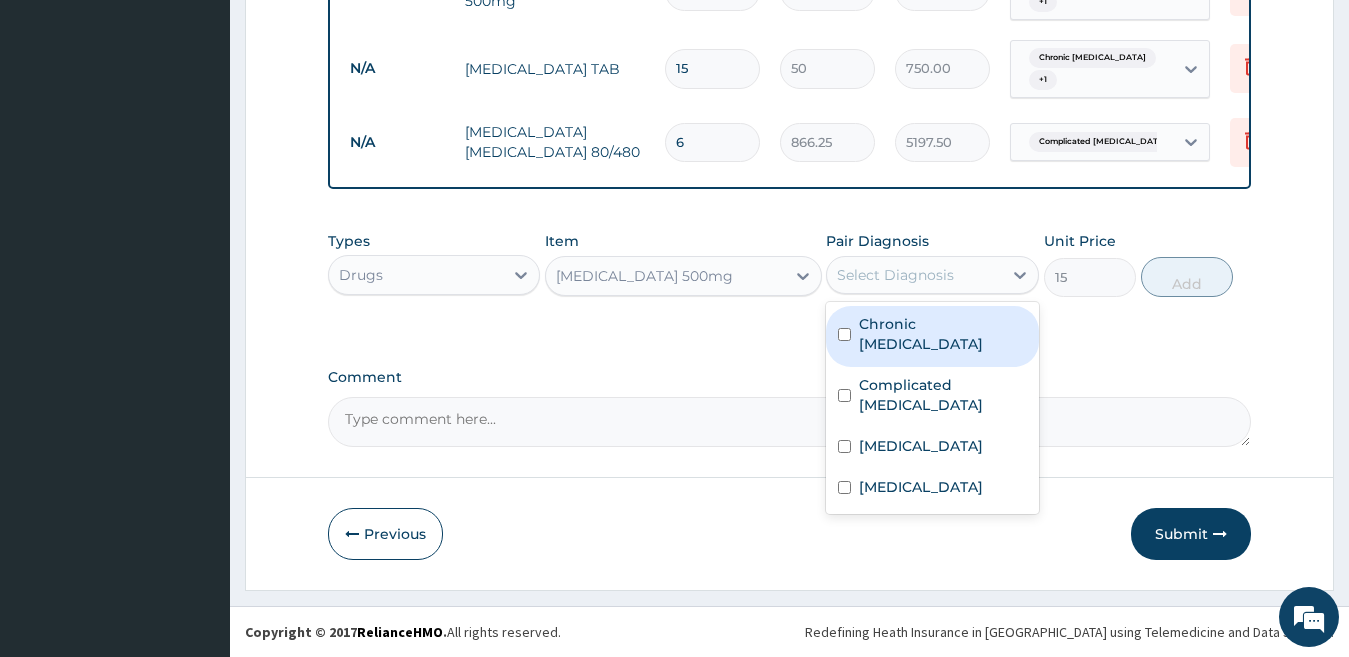 click on "Select Diagnosis" at bounding box center (895, 275) 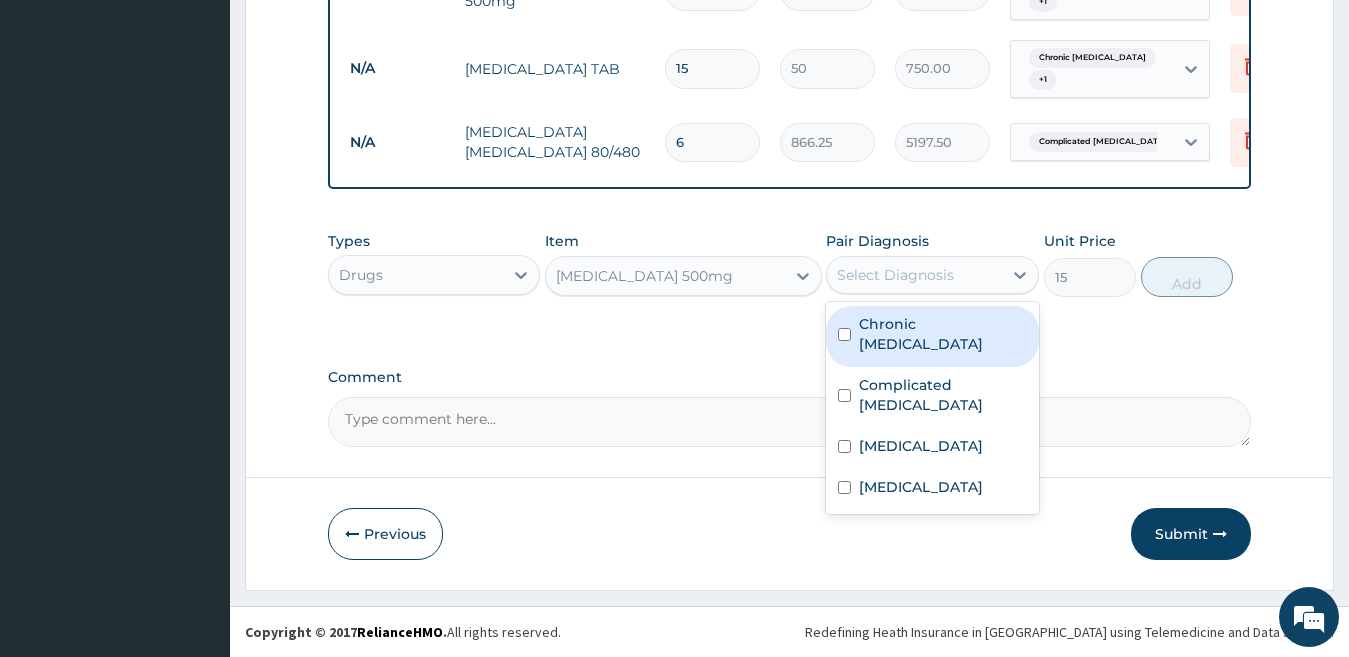 click on "Select Diagnosis" at bounding box center (895, 275) 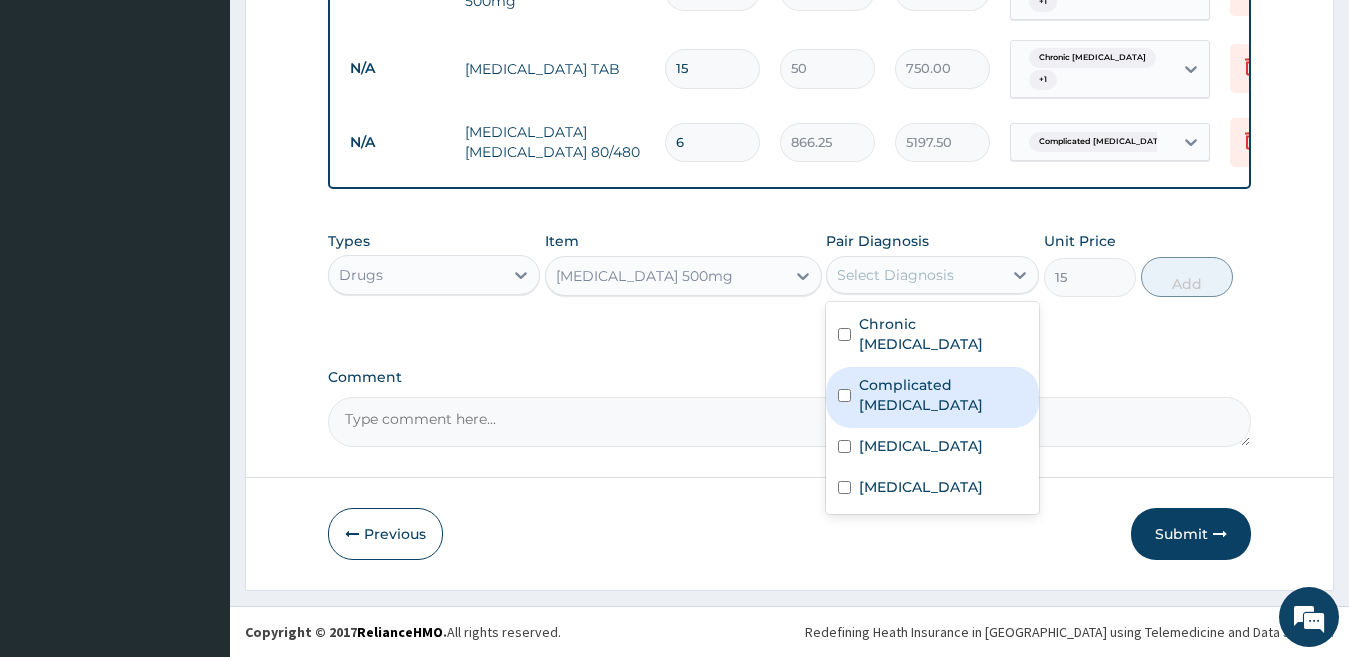 click on "Complicated malaria" at bounding box center [943, 395] 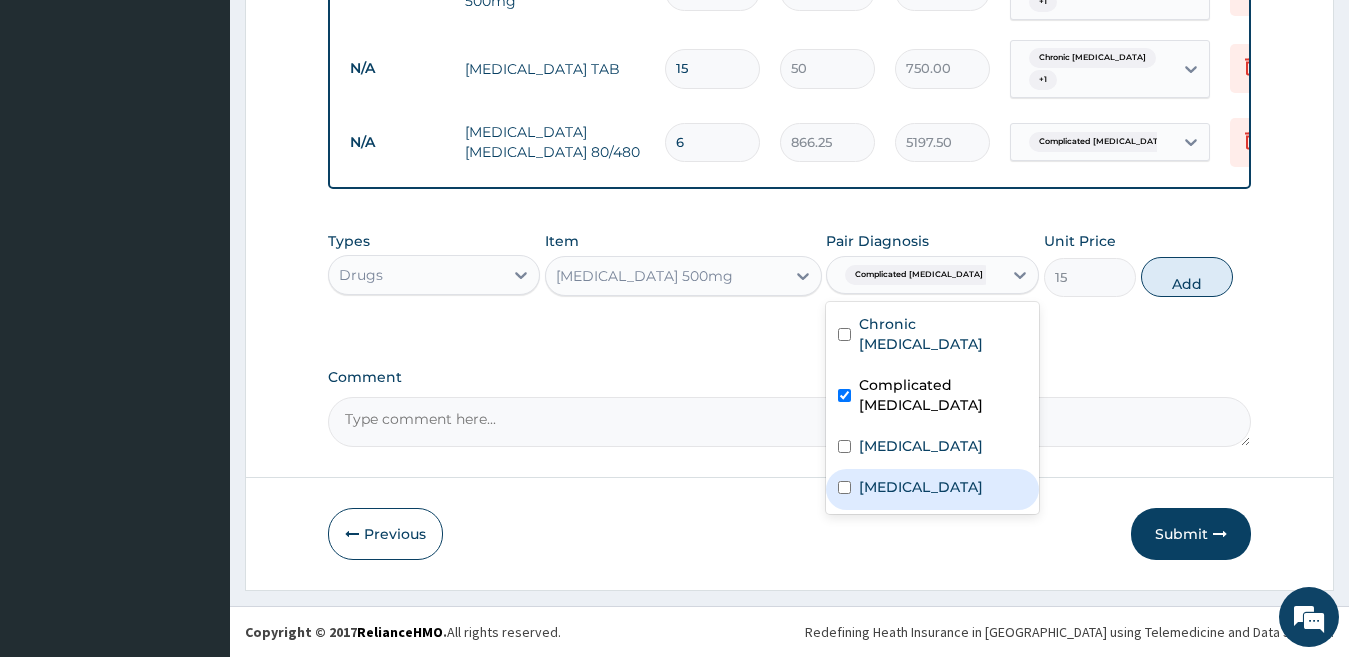 click on "Typhoid fever" at bounding box center [932, 489] 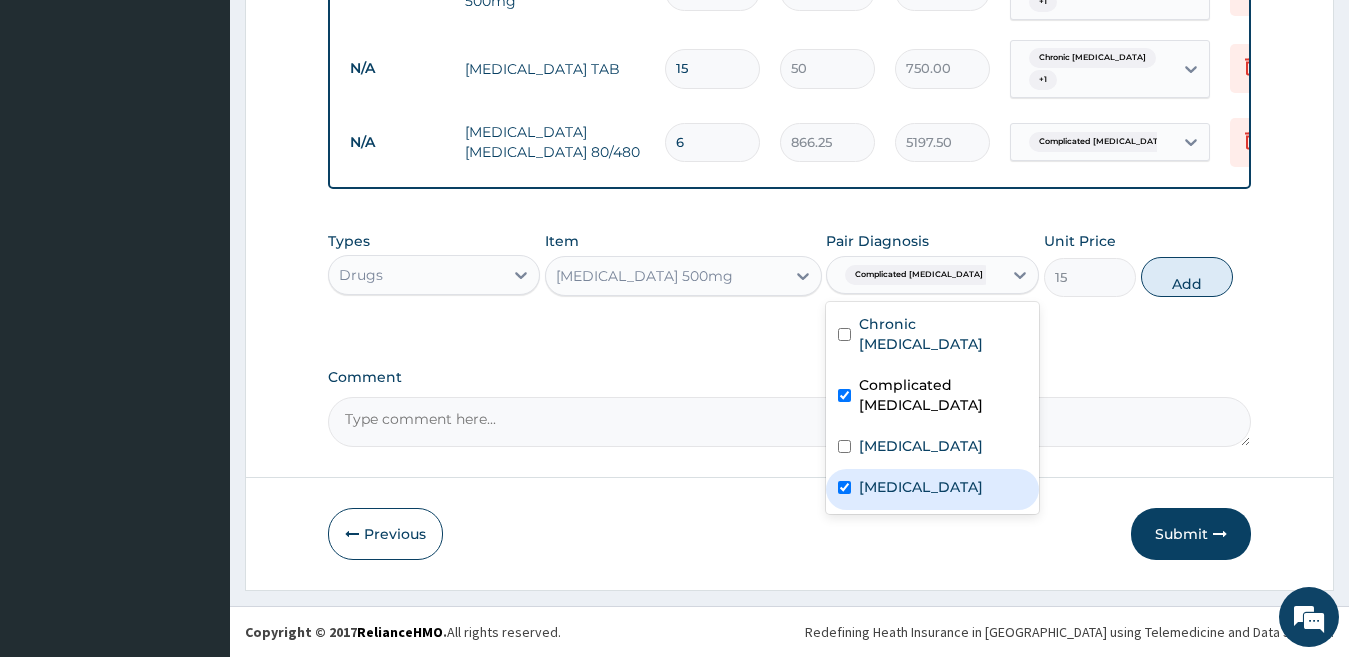 click on "Typhoid fever" at bounding box center (932, 489) 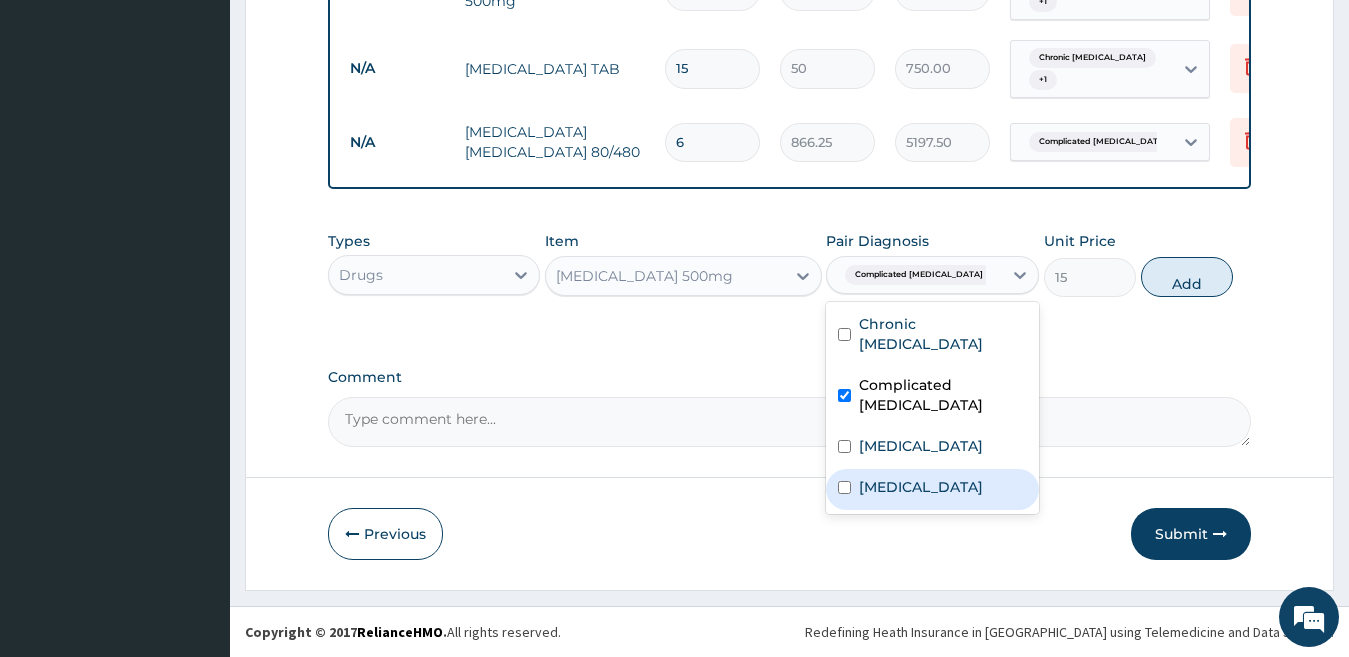 click on "Typhoid fever" at bounding box center (932, 489) 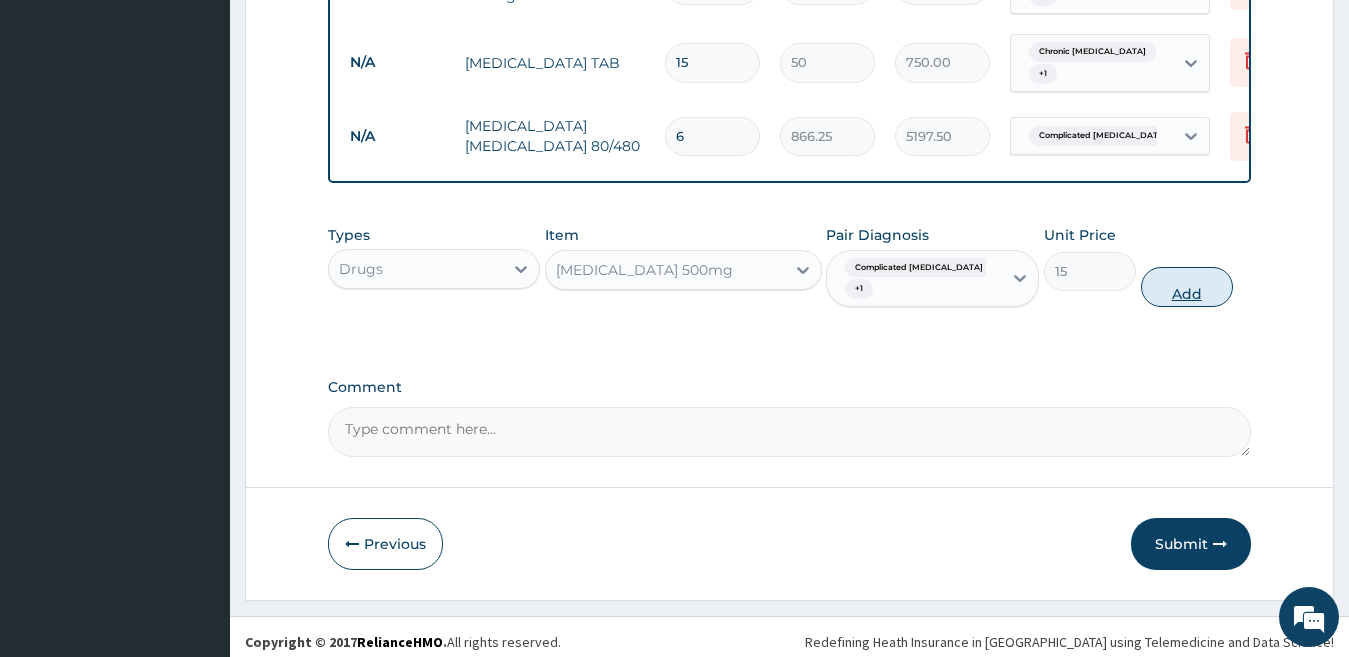 click on "Add" at bounding box center [1187, 287] 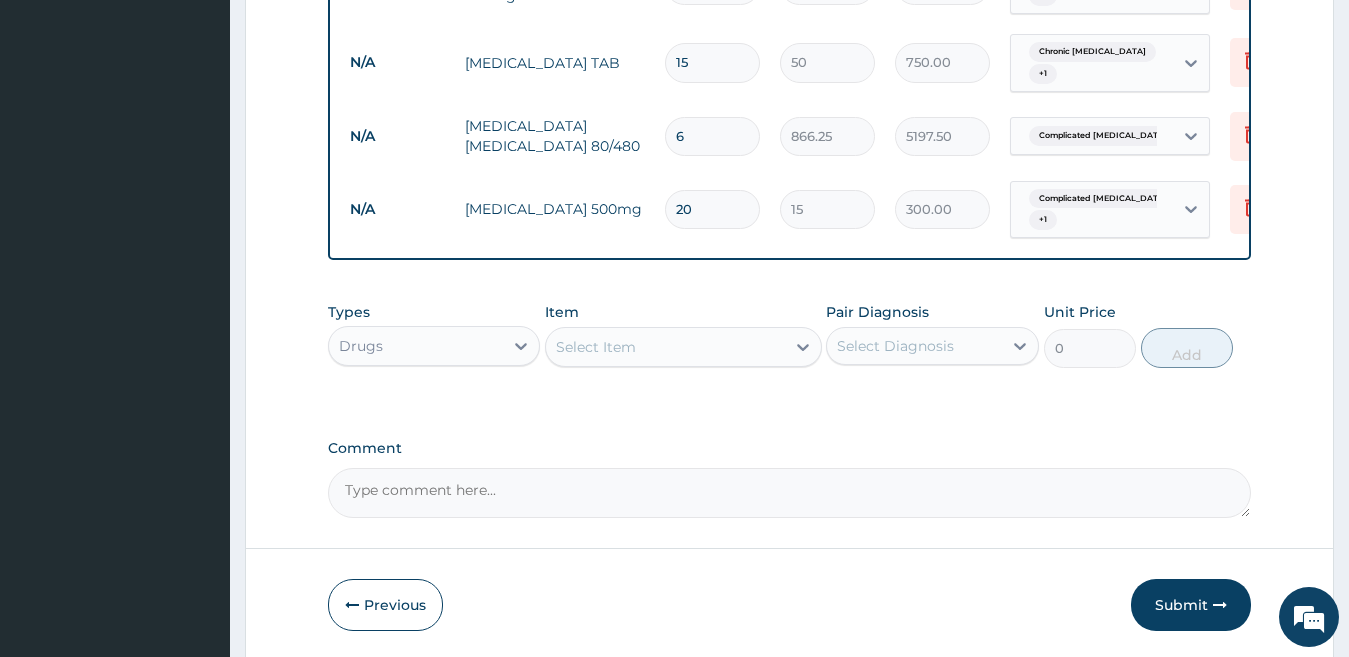 click on "Select Item" at bounding box center (665, 347) 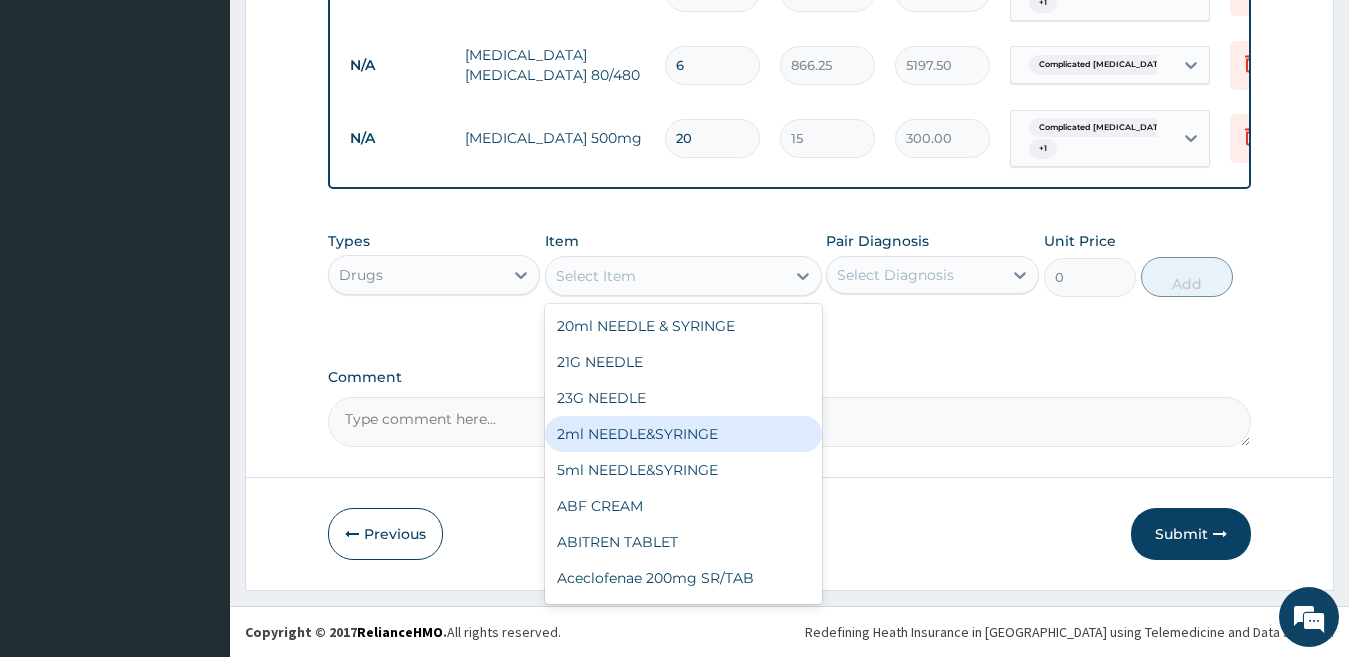 scroll, scrollTop: 2679, scrollLeft: 0, axis: vertical 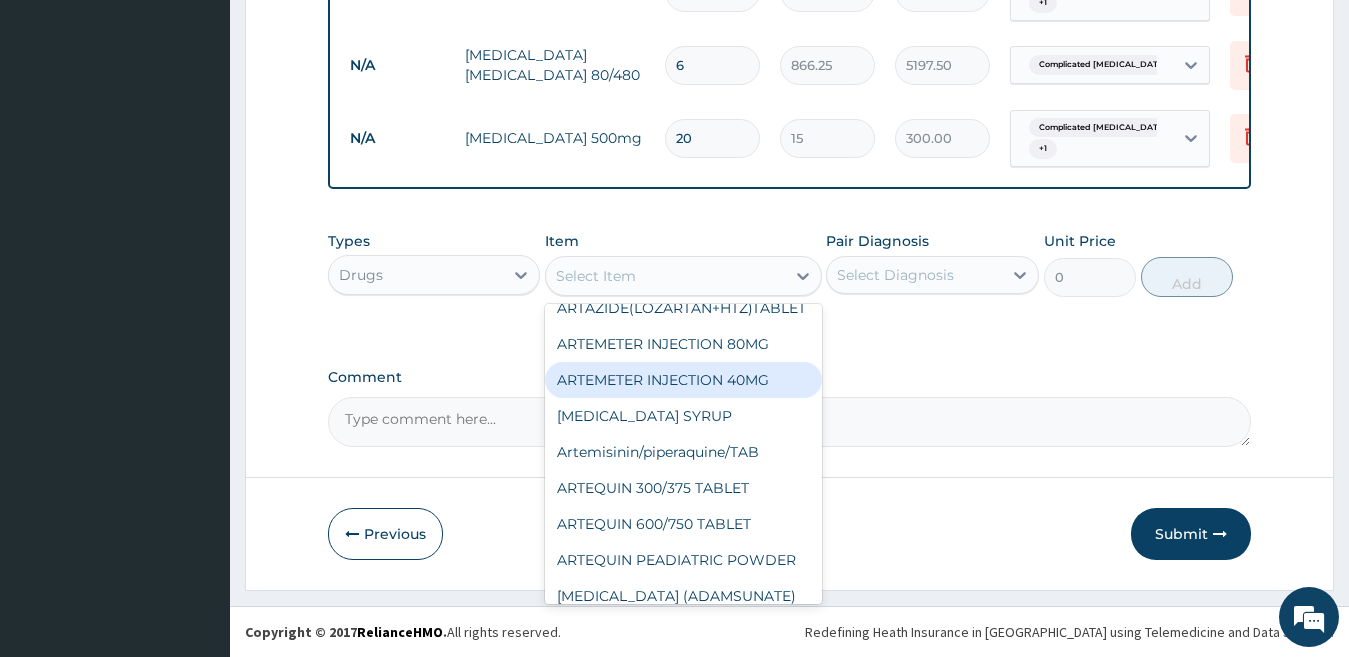 drag, startPoint x: 822, startPoint y: 351, endPoint x: 817, endPoint y: 381, distance: 30.413813 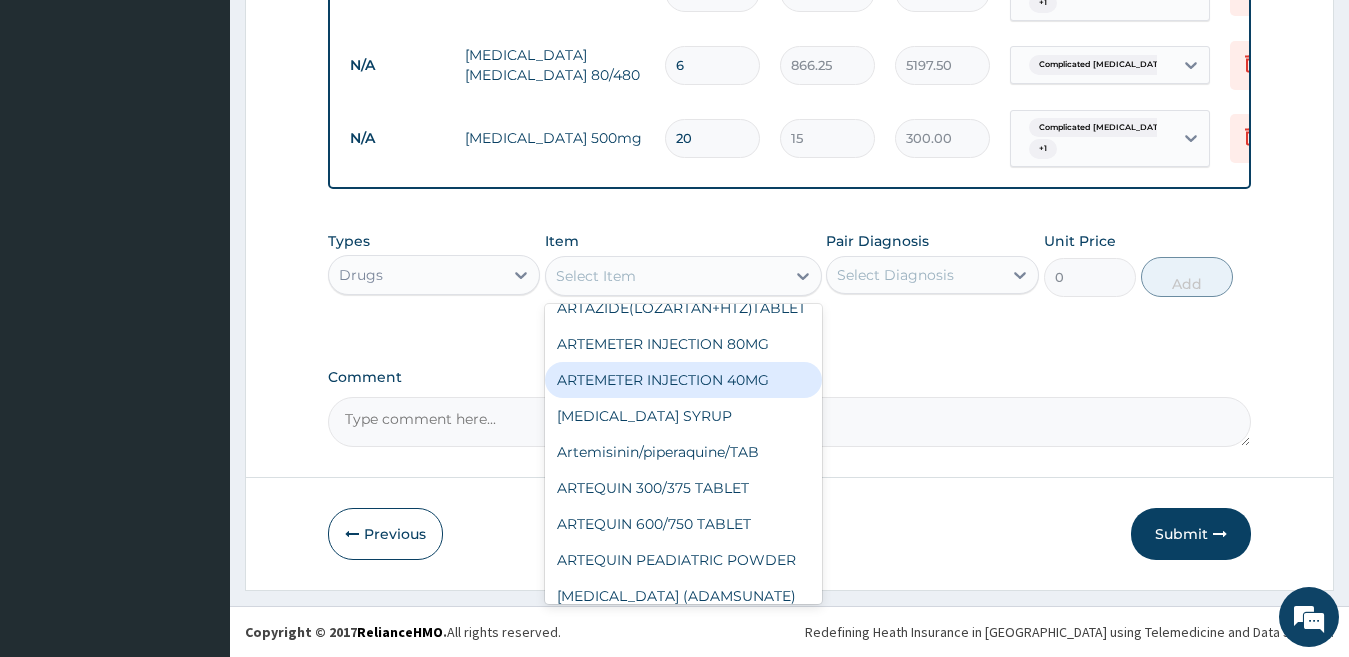 click on "PA Code / Prescription Code PA/8D081C Encounter Date 10-07-2025 Important Notice Please enter PA codes before entering items that are not attached to a PA code   All diagnoses entered must be linked to a claim item. Diagnosis & Claim Items that are visible but inactive cannot be edited because they were imported from an already approved PA code. Diagnosis Chronic gastric ulcer query Complicated malaria confirmed Acute gastroenteritis confirmed Typhoid fever confirmed NB: All diagnosis must be linked to a claim item Claim Items Type Name Quantity Unit Price Total Price Pair Diagnosis Actions Procedures   gp consultation 1 2000 2000.00 Complicated malaria  + 3 Delete Laboratory malaria parasite test 1 1500 1500.00 Complicated malaria Delete Procedures nursing care per day 3 1000 3000.00 Chronic gastric ulcer  + 3 Delete Imaging abdominopelvic scan 1 6000 6000.00 Acute gastroenteritis Delete Laboratory full blood count 1 3000 3000.00 Acute gastroenteritis  + 2 Delete Laboratory stool mcs 1 4500 4500.00 Delete 3" at bounding box center (790, -1018) 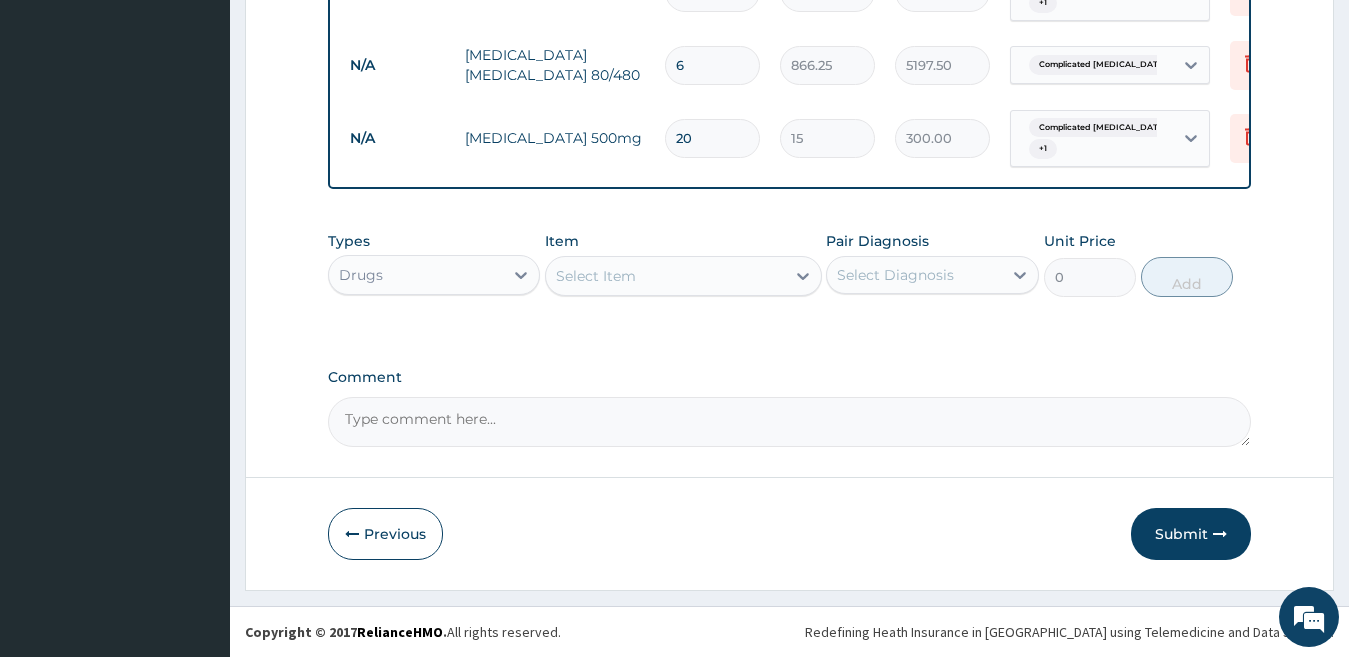 drag, startPoint x: 817, startPoint y: 381, endPoint x: 819, endPoint y: 440, distance: 59.03389 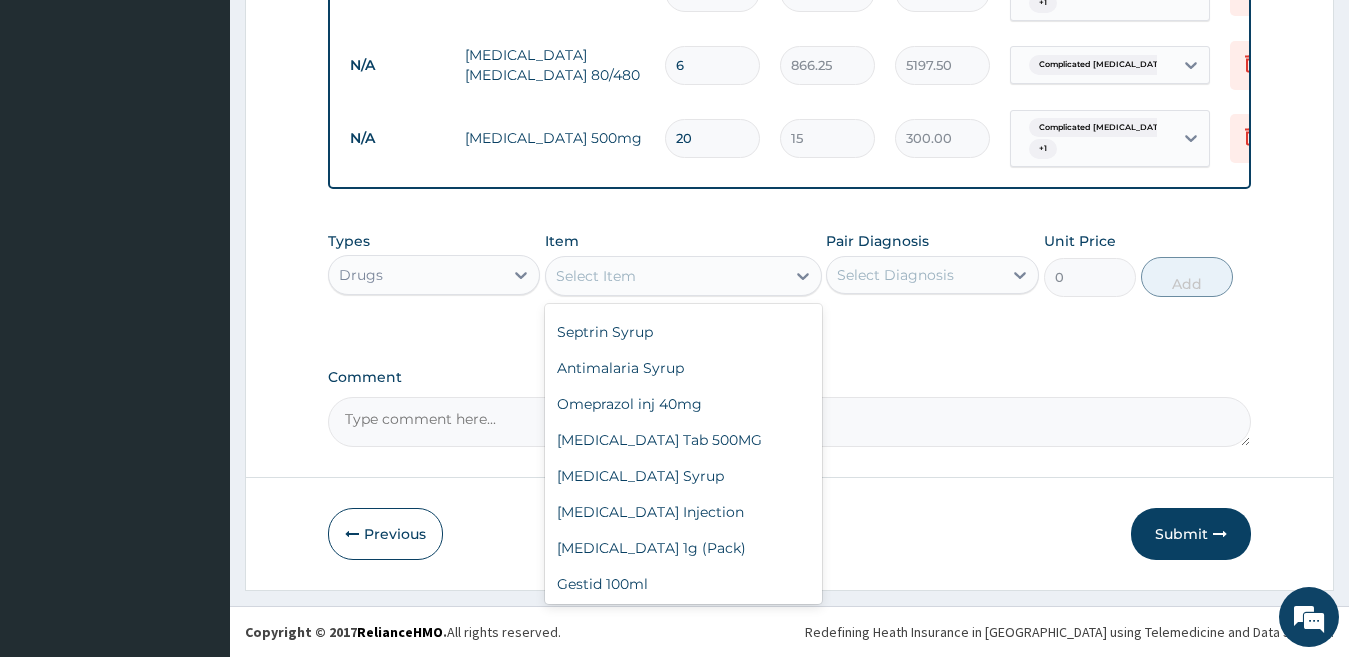 scroll, scrollTop: 0, scrollLeft: 0, axis: both 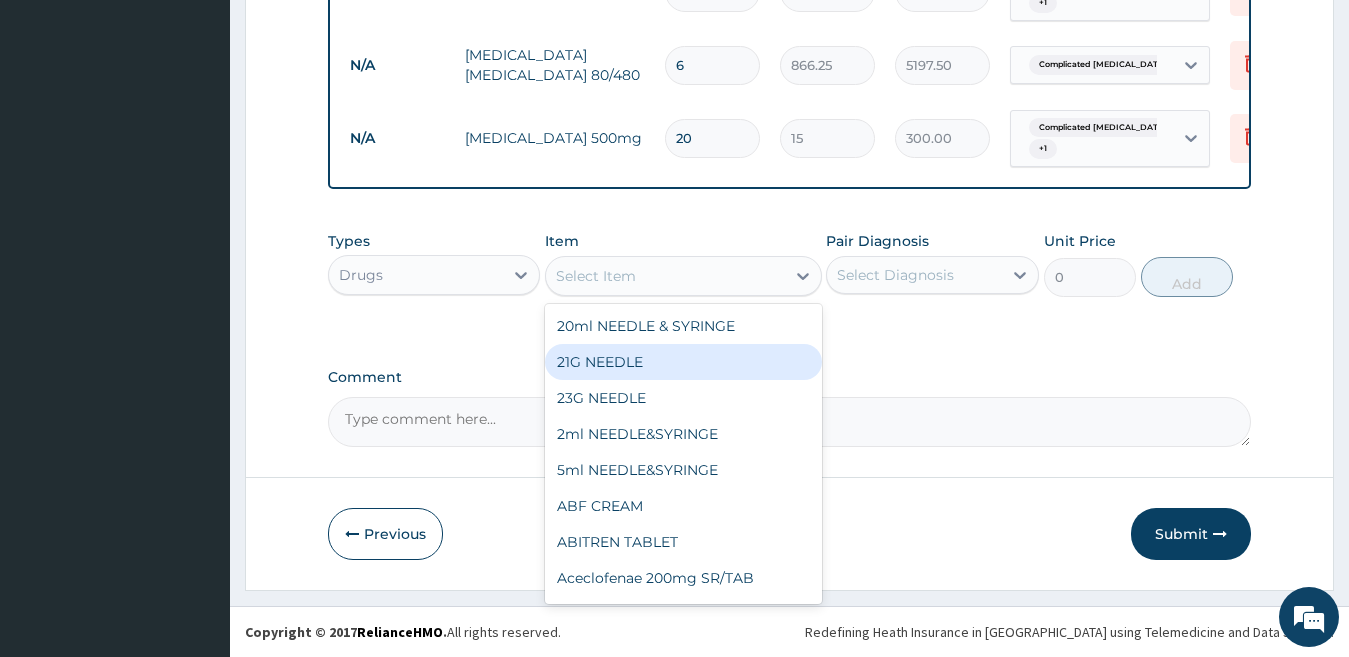 click on "Previous   Submit" at bounding box center (790, 534) 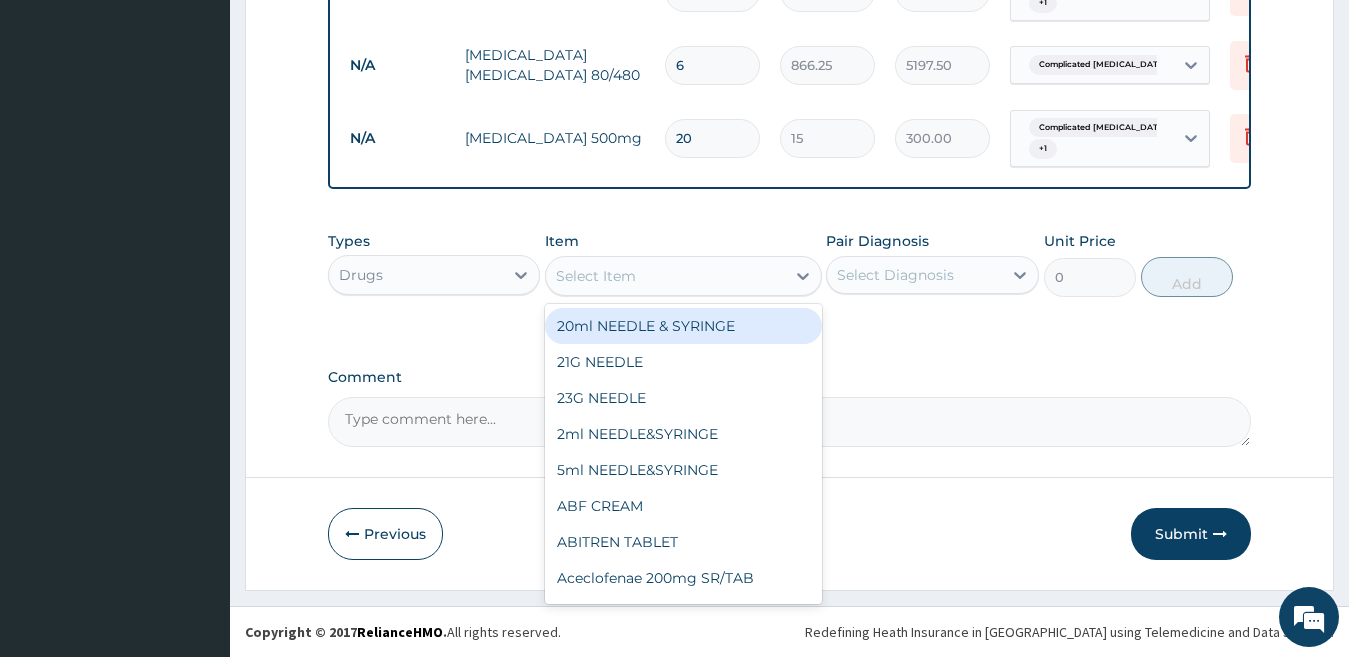 click on "Select Item" at bounding box center [665, 276] 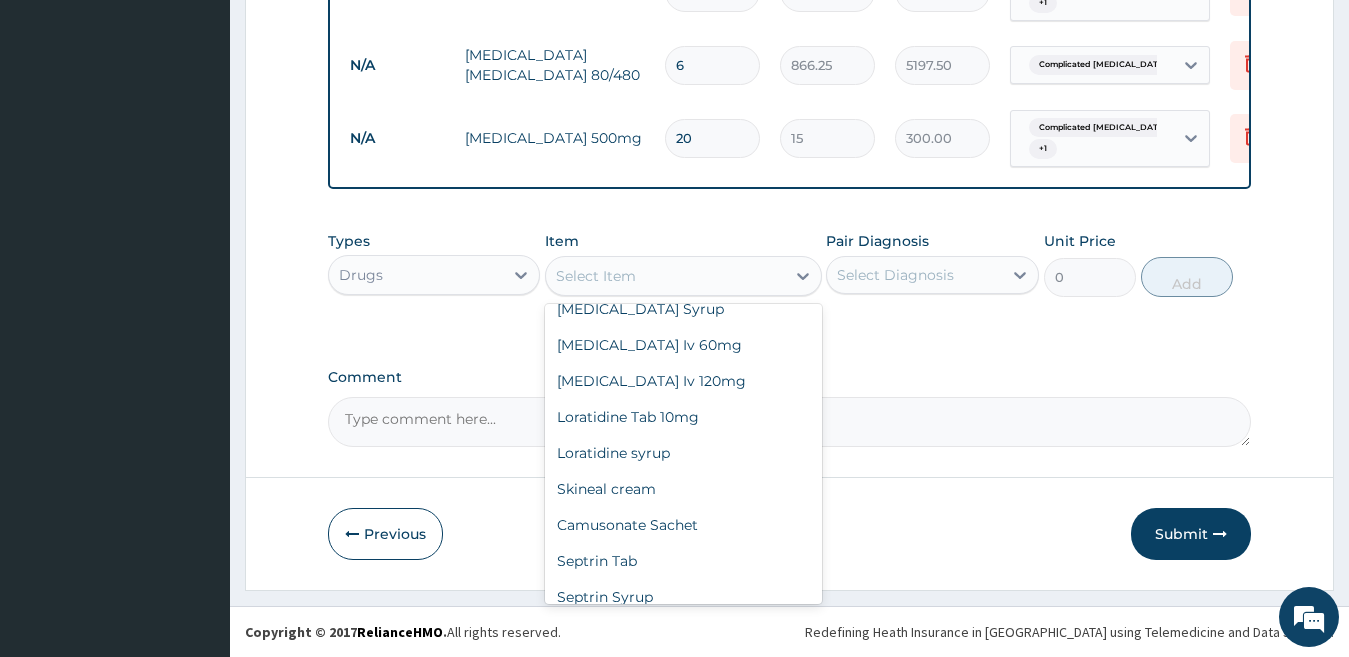 scroll, scrollTop: 41008, scrollLeft: 0, axis: vertical 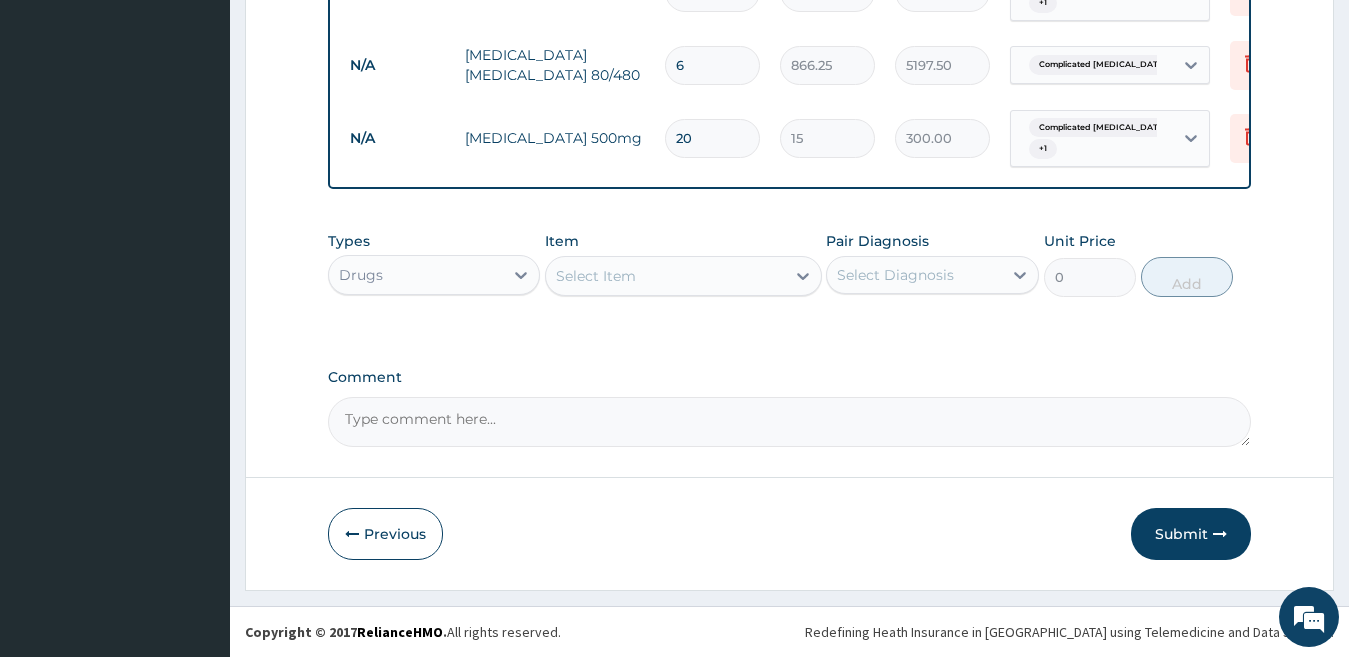 click on "Select Item" at bounding box center [596, 276] 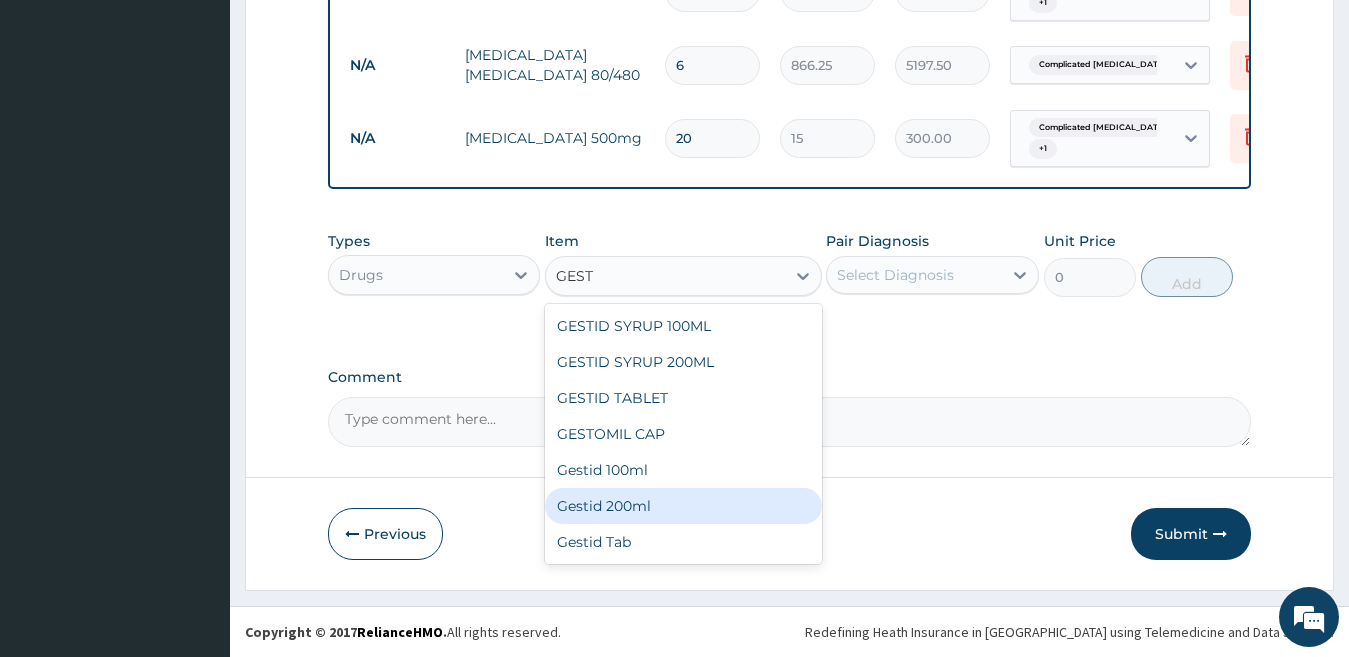 click on "Gestid 200ml" at bounding box center [683, 506] 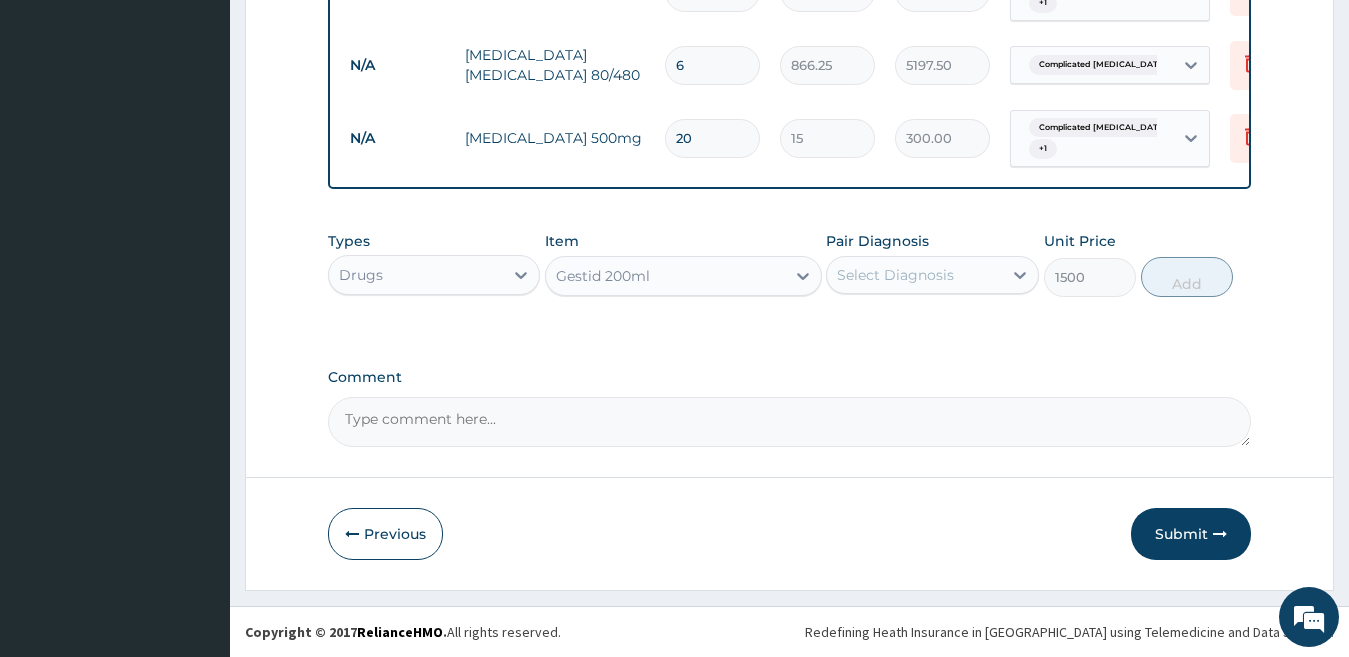 click on "Pair Diagnosis Select Diagnosis" at bounding box center [932, 264] 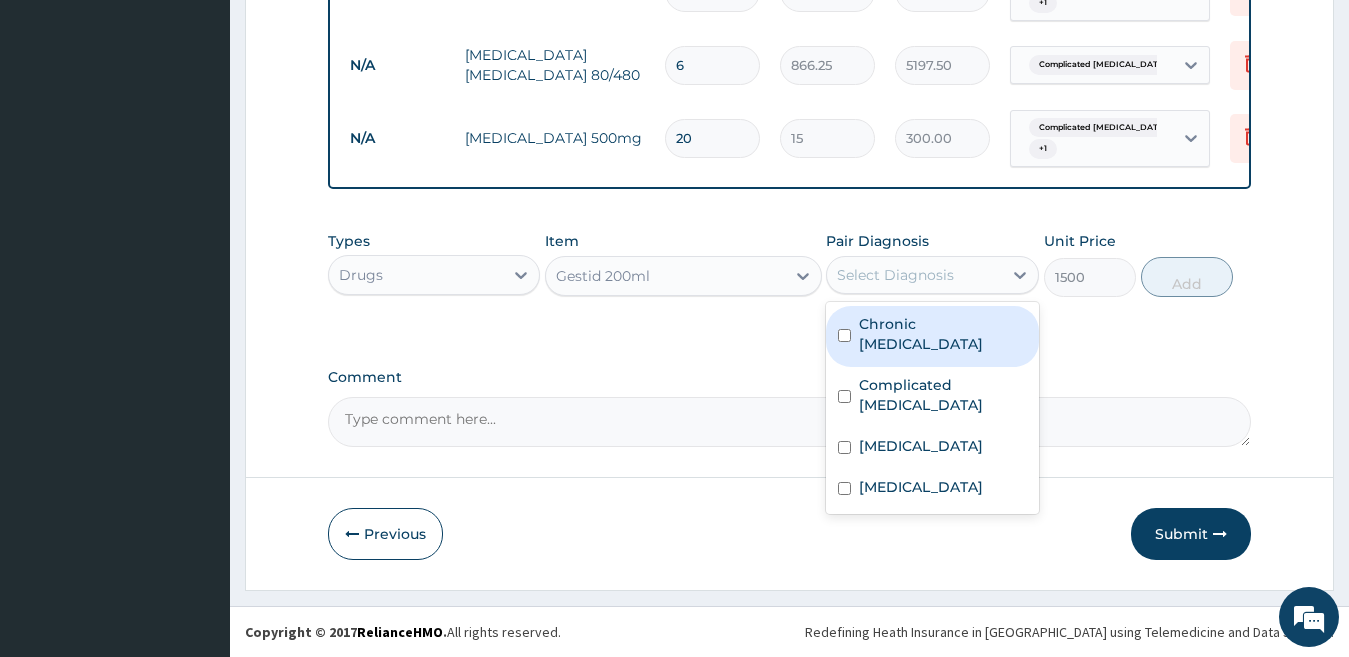click on "Select Diagnosis" at bounding box center (932, 275) 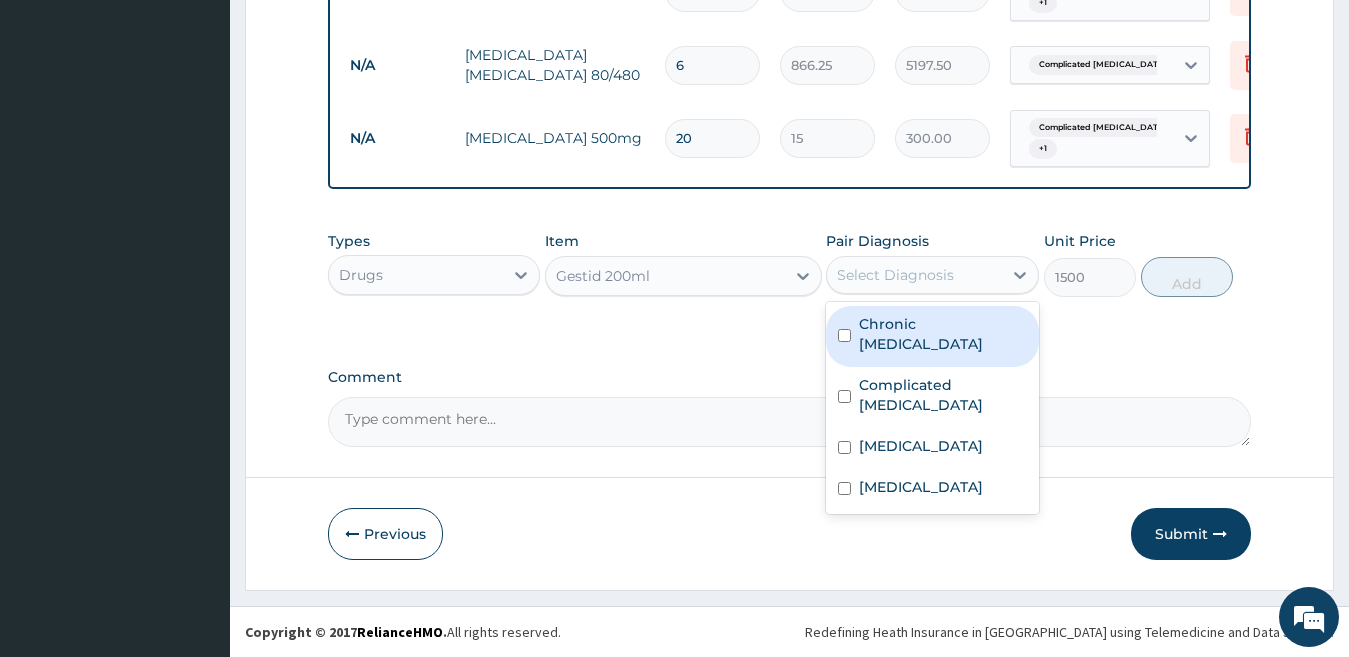 click on "Chronic gastric ulcer" at bounding box center [932, 336] 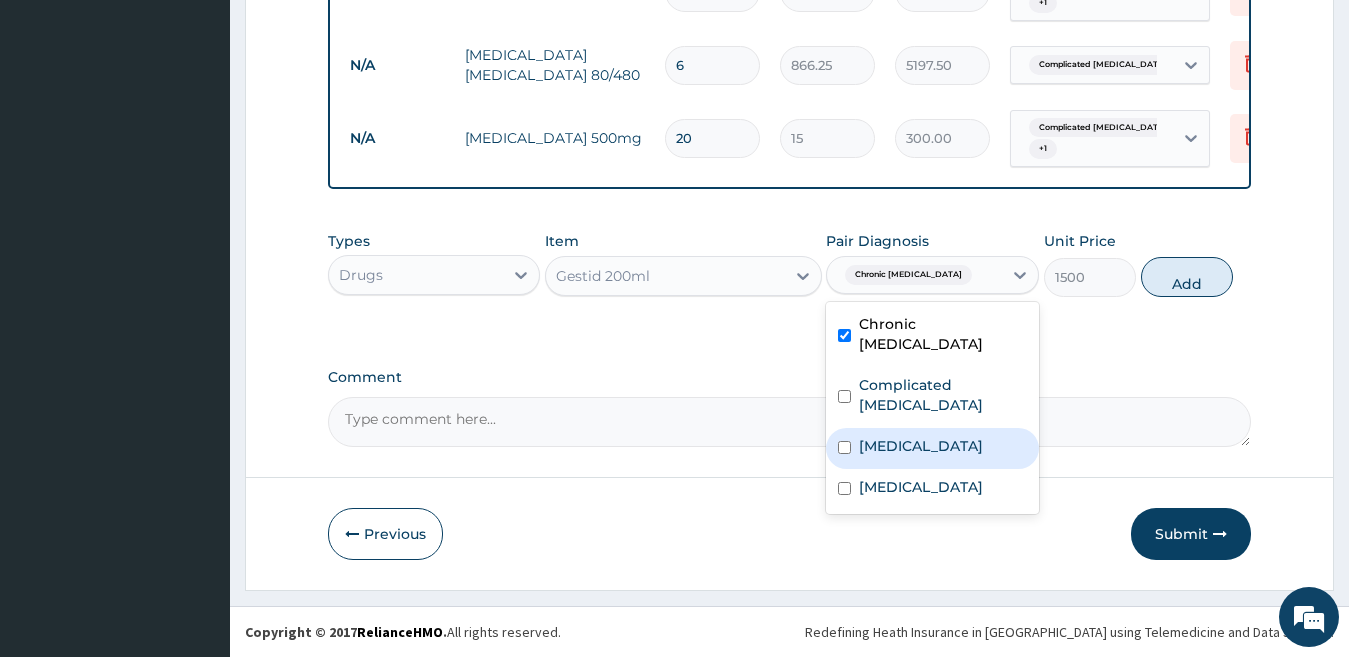 click on "Acute gastroenteritis" at bounding box center (921, 446) 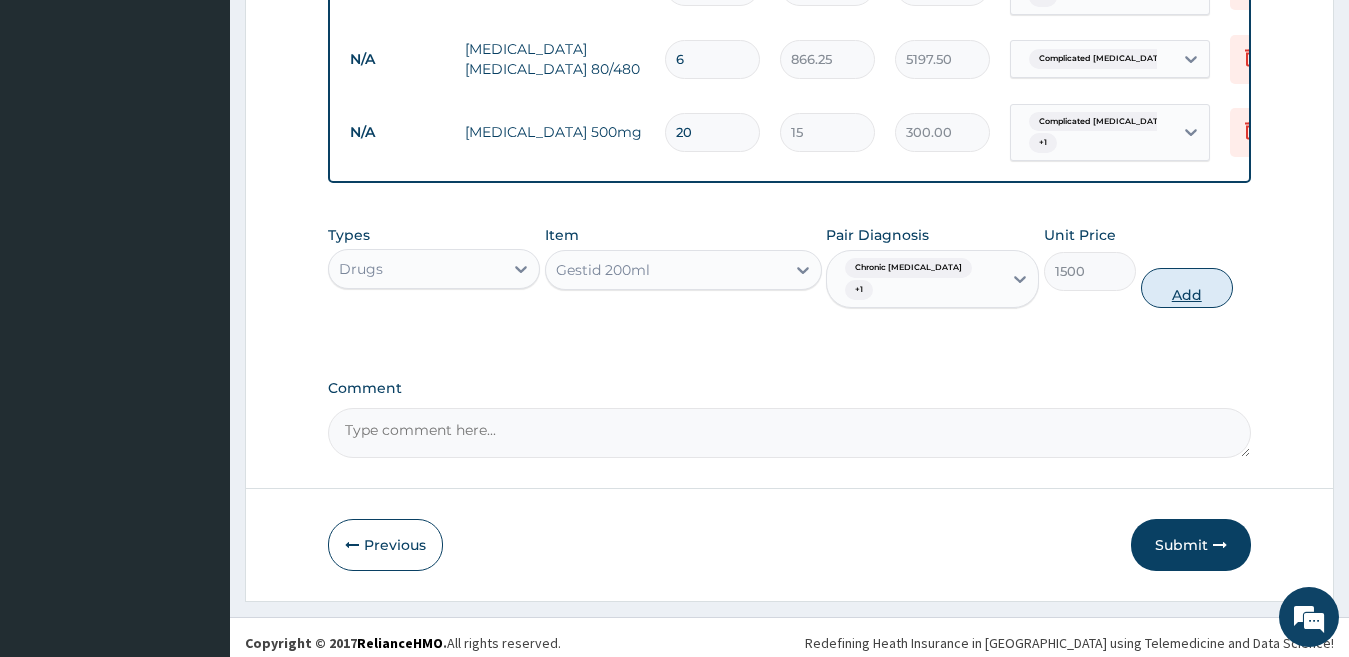 click on "Add" at bounding box center (1187, 288) 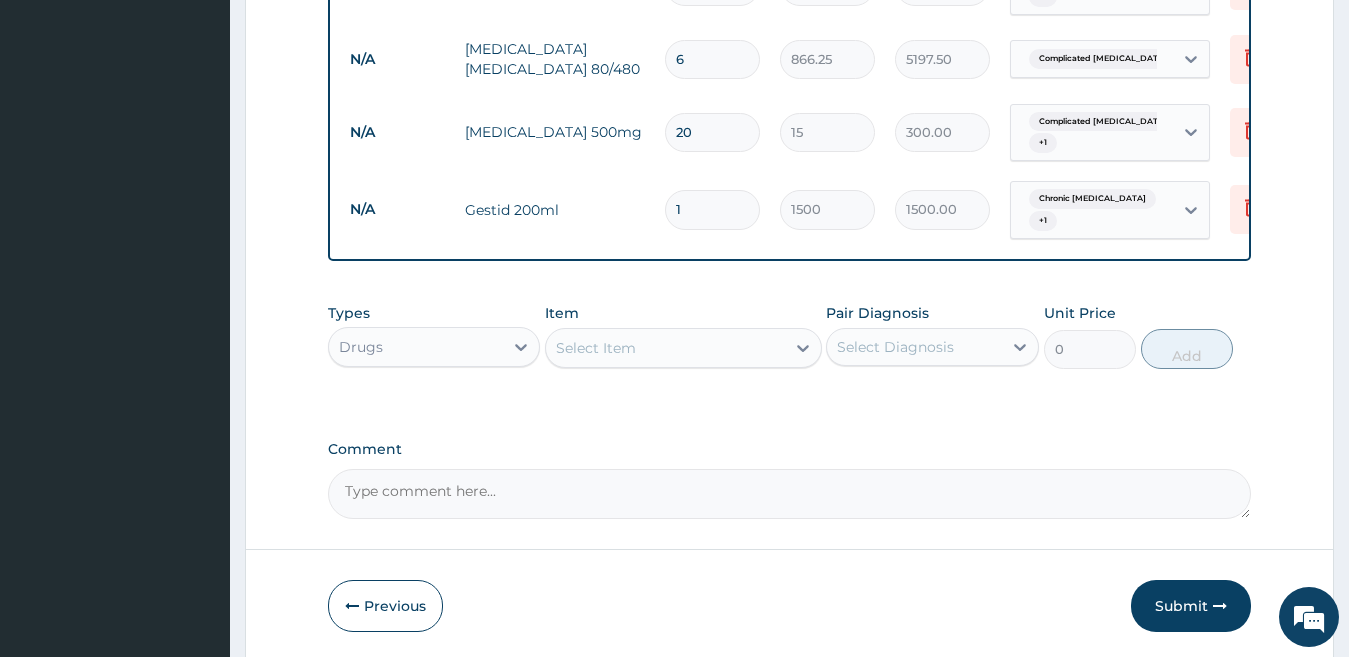 click on "Select Item" at bounding box center [665, 348] 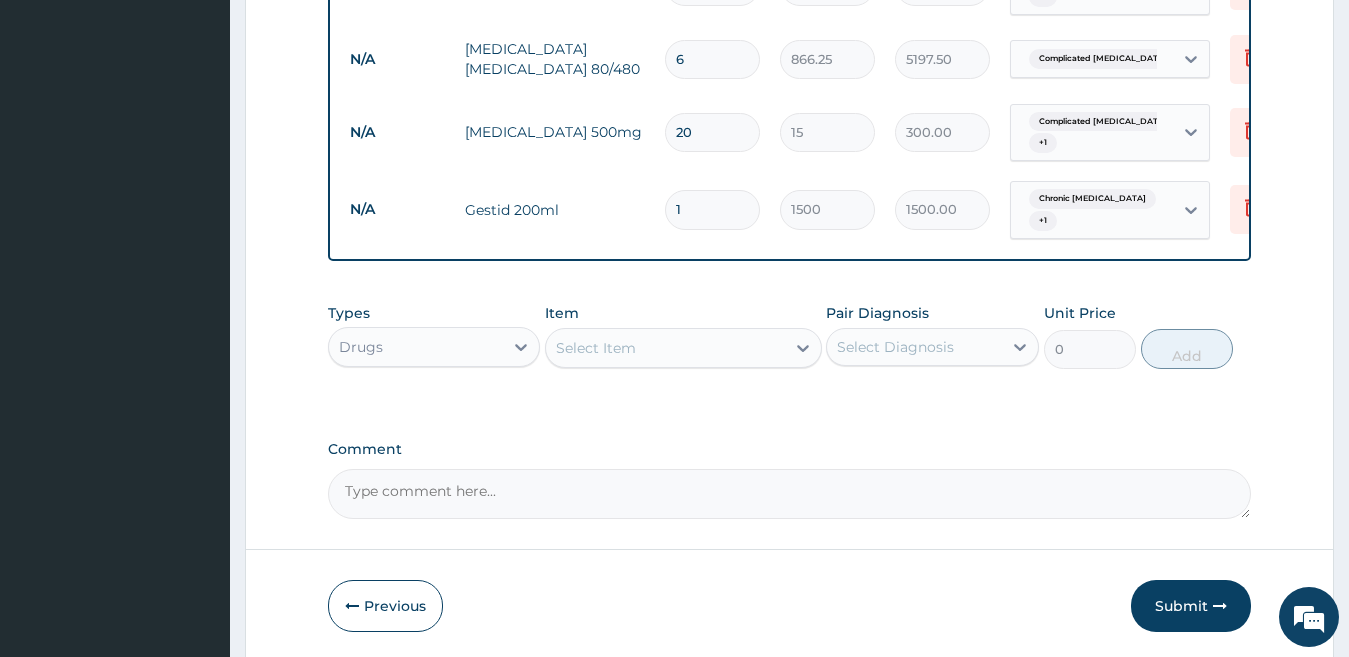 click on "PA Code / Prescription Code PA/8D081C Encounter Date 10-07-2025 Important Notice Please enter PA codes before entering items that are not attached to a PA code   All diagnoses entered must be linked to a claim item. Diagnosis & Claim Items that are visible but inactive cannot be edited because they were imported from an already approved PA code. Diagnosis Chronic gastric ulcer query Complicated malaria confirmed Acute gastroenteritis confirmed Typhoid fever confirmed NB: All diagnosis must be linked to a claim item Claim Items Type Name Quantity Unit Price Total Price Pair Diagnosis Actions Procedures   gp consultation 1 2000 2000.00 Complicated malaria  + 3 Delete Laboratory malaria parasite test 1 1500 1500.00 Complicated malaria Delete Procedures nursing care per day 3 1000 3000.00 Chronic gastric ulcer  + 3 Delete Imaging abdominopelvic scan 1 6000 6000.00 Acute gastroenteritis Delete Laboratory full blood count 1 3000 3000.00 Acute gastroenteritis  + 2 Delete Laboratory stool mcs 1 4500 4500.00 Delete 3" at bounding box center [790, -985] 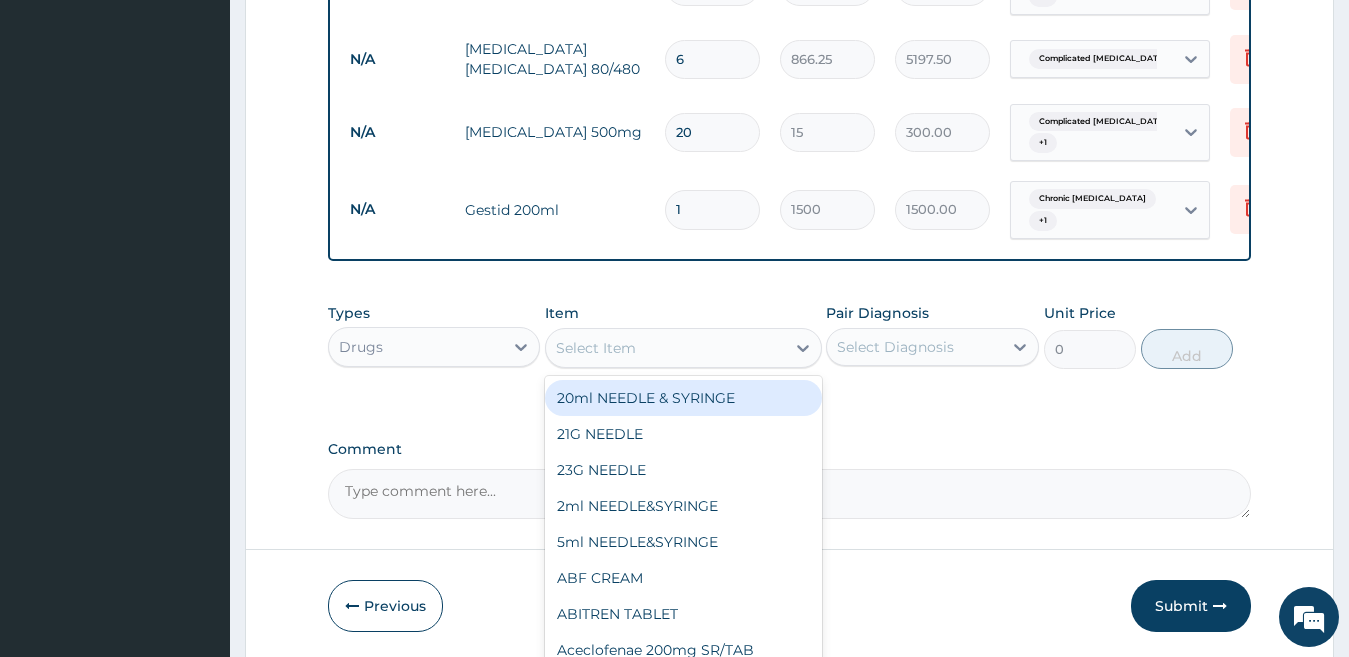 click on "Select Item" at bounding box center [665, 348] 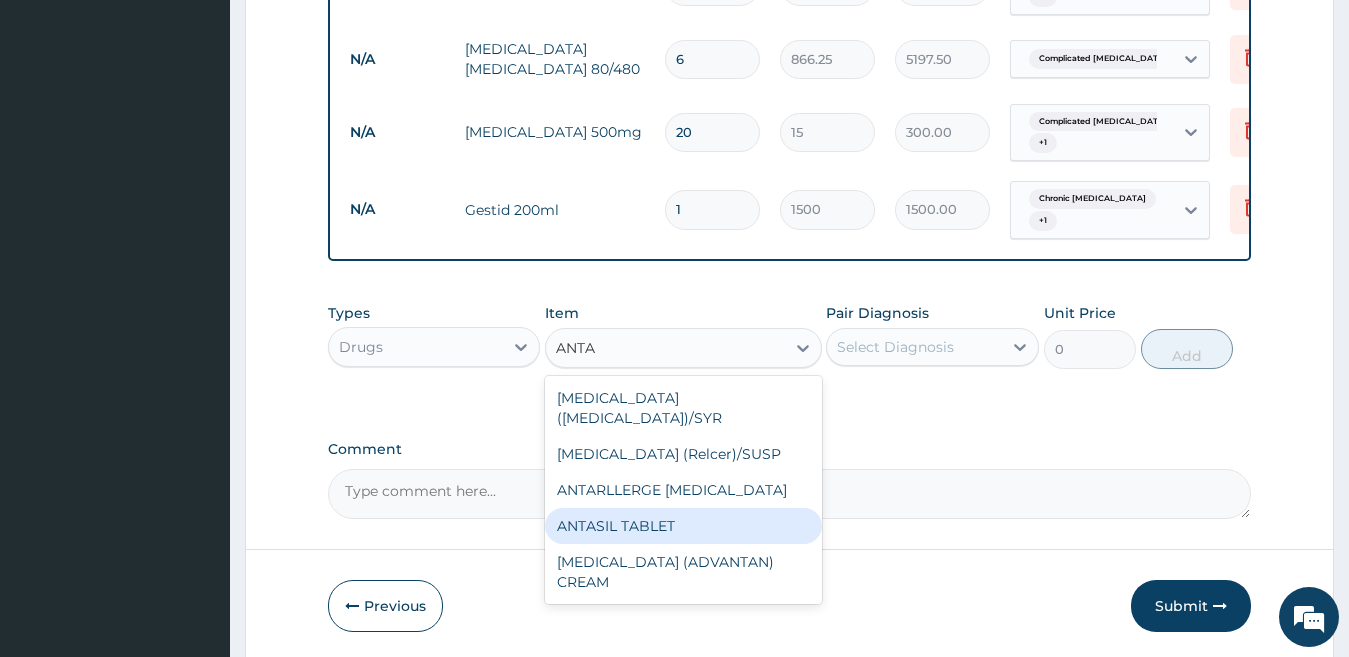 click on "ANTASIL TABLET" at bounding box center [683, 526] 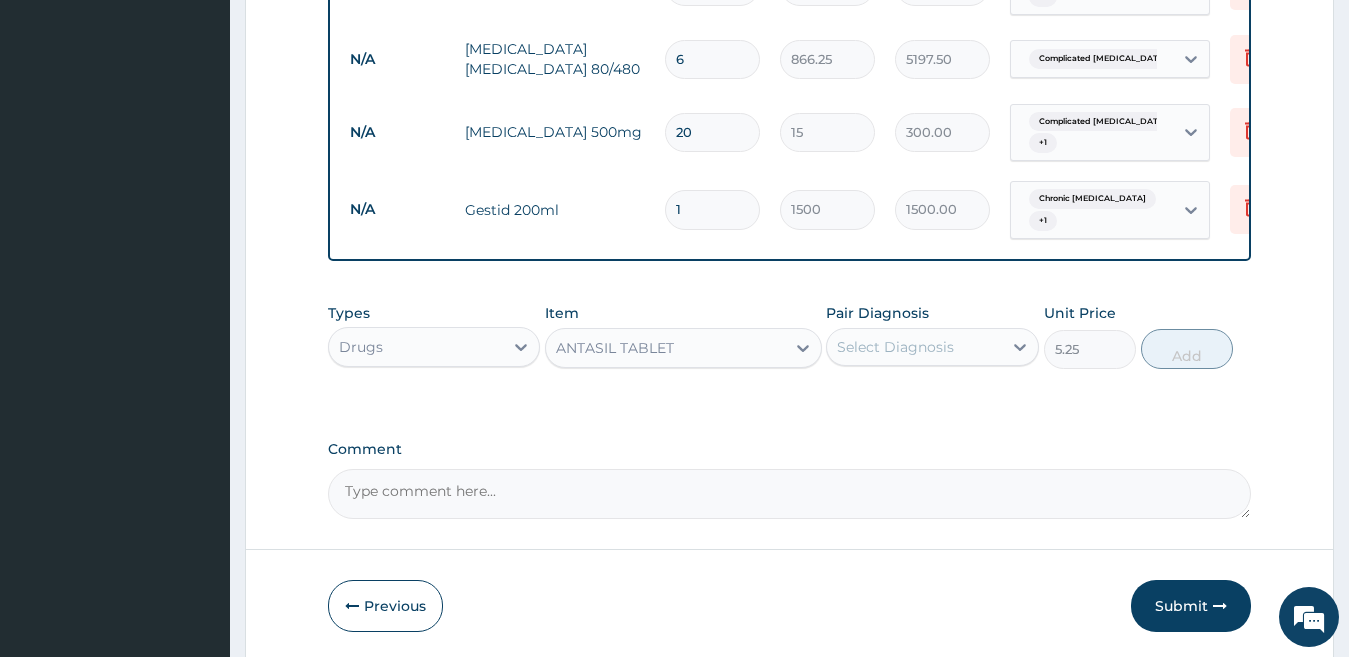 click on "Select Diagnosis" at bounding box center [895, 347] 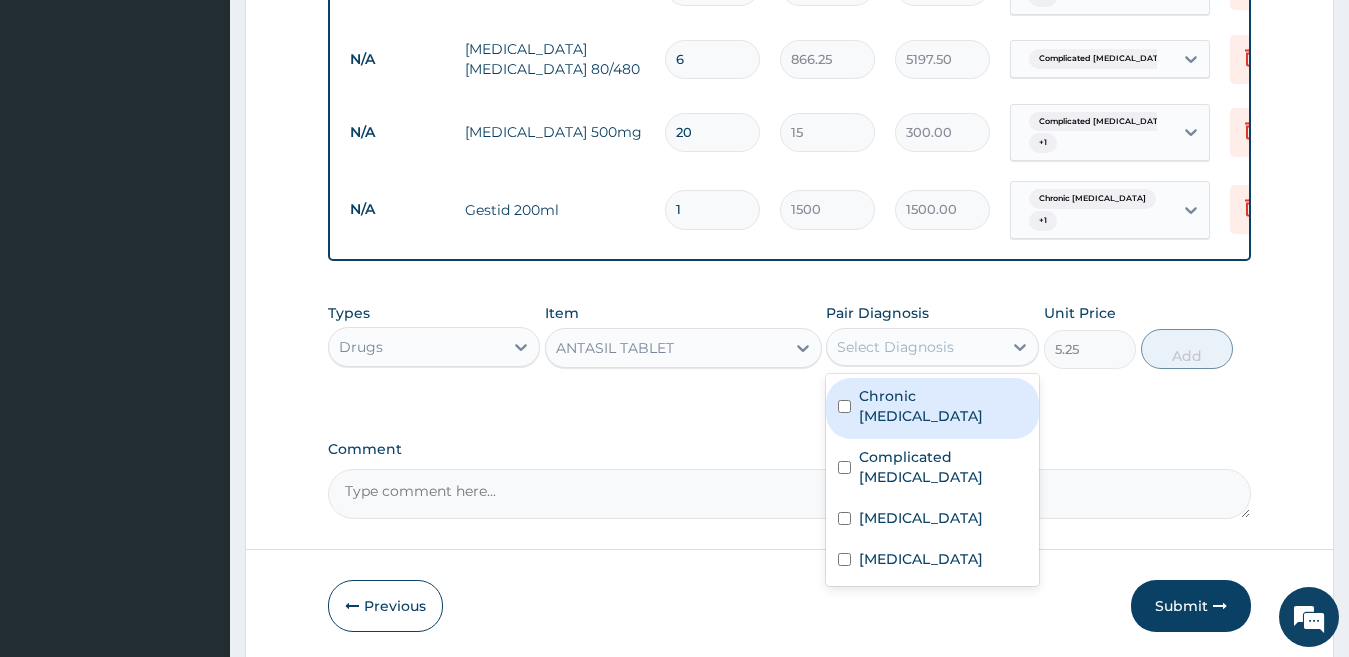 click on "Chronic gastric ulcer" at bounding box center [943, 406] 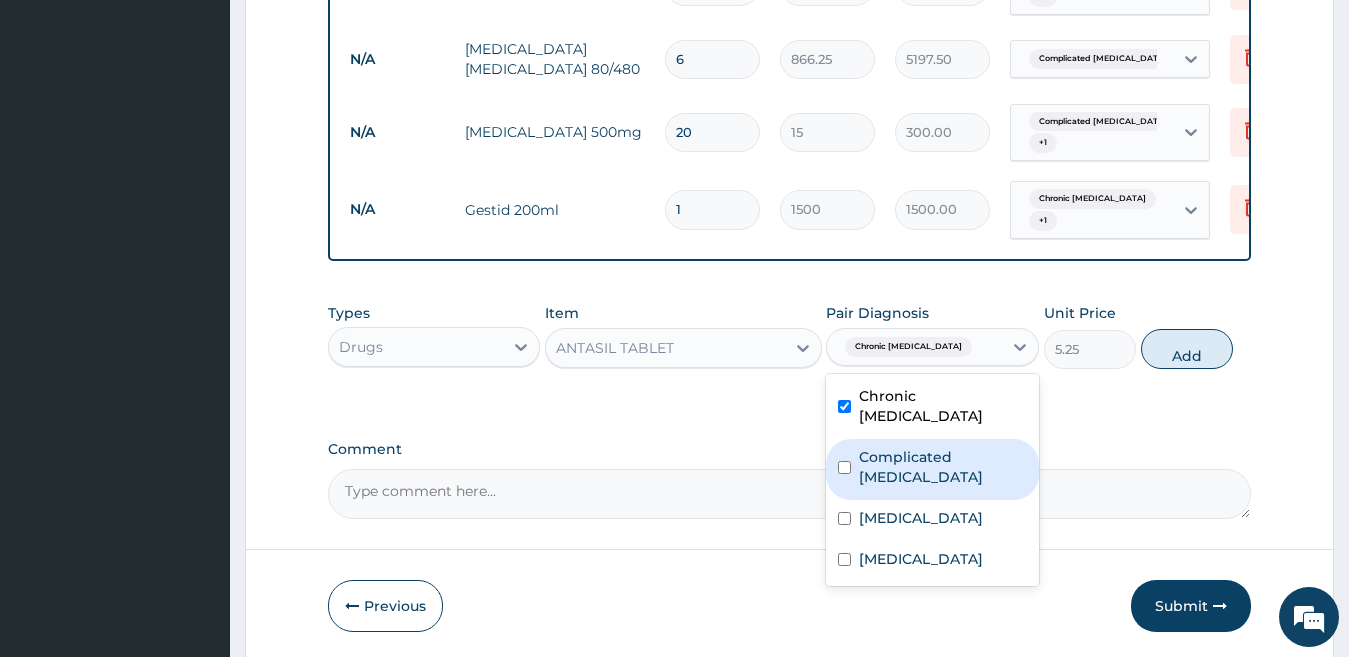 click on "Complicated malaria" at bounding box center (943, 467) 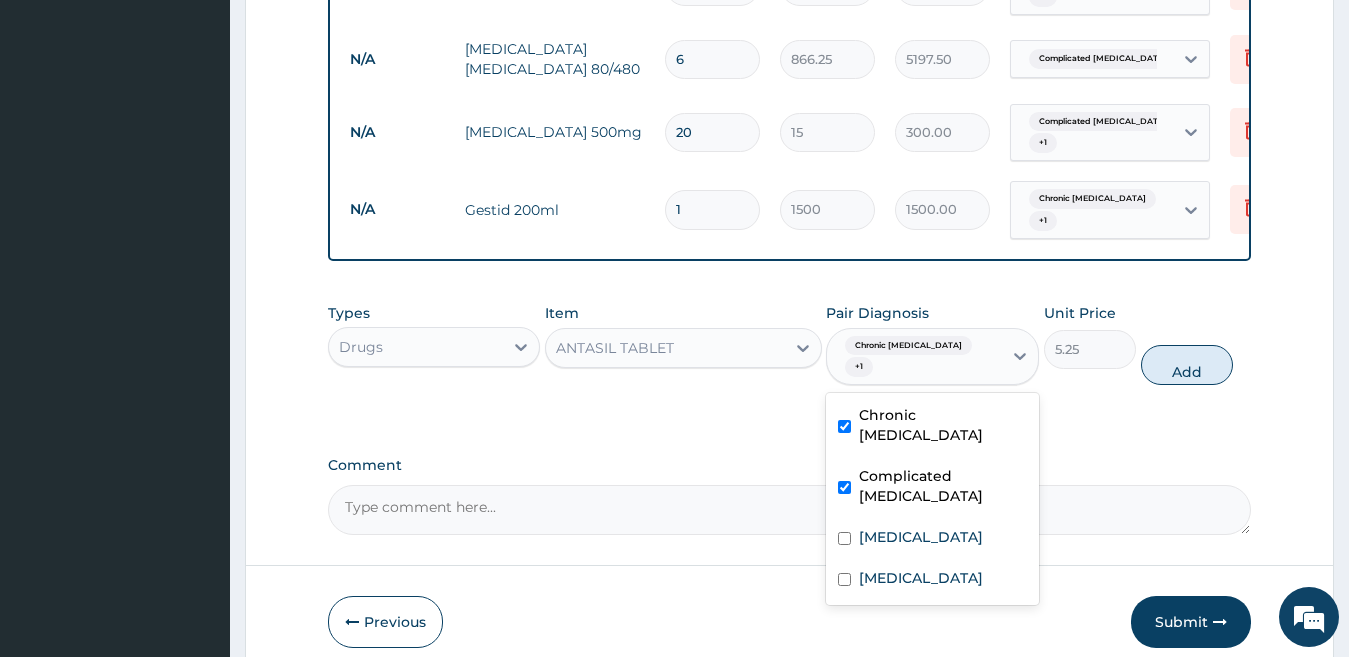 click on "Complicated malaria" at bounding box center (943, 486) 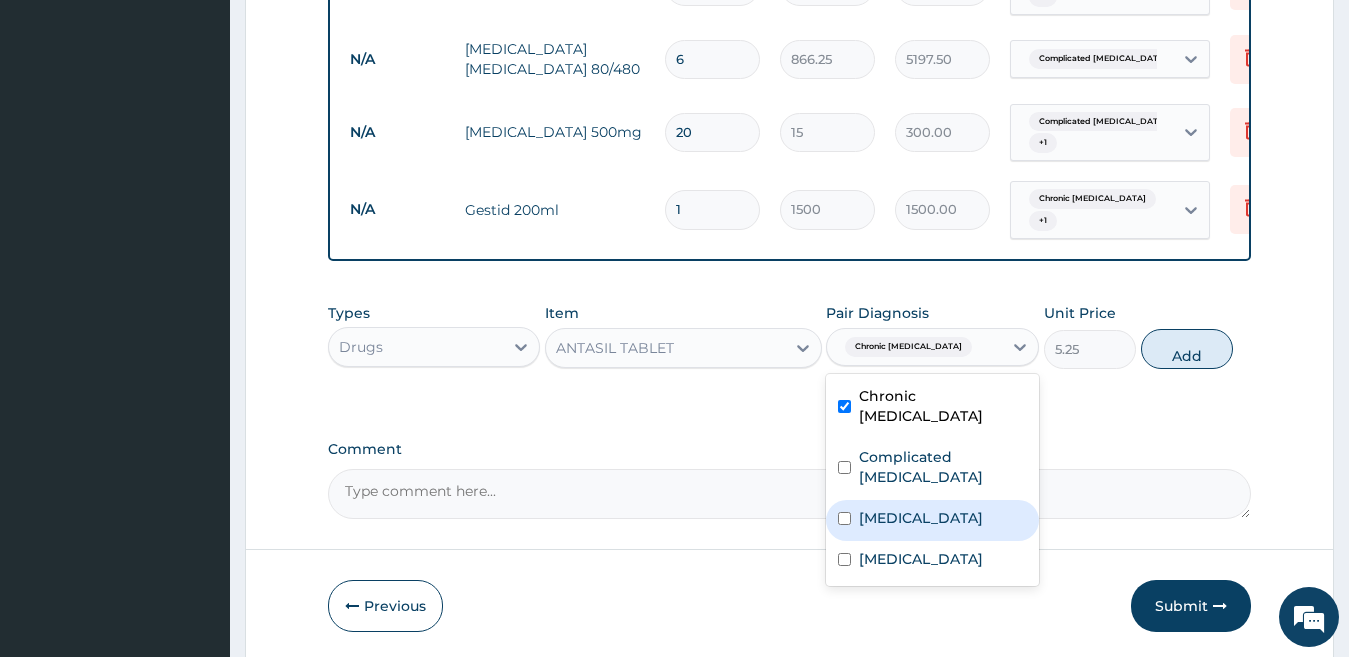 click on "Acute gastroenteritis" at bounding box center (921, 518) 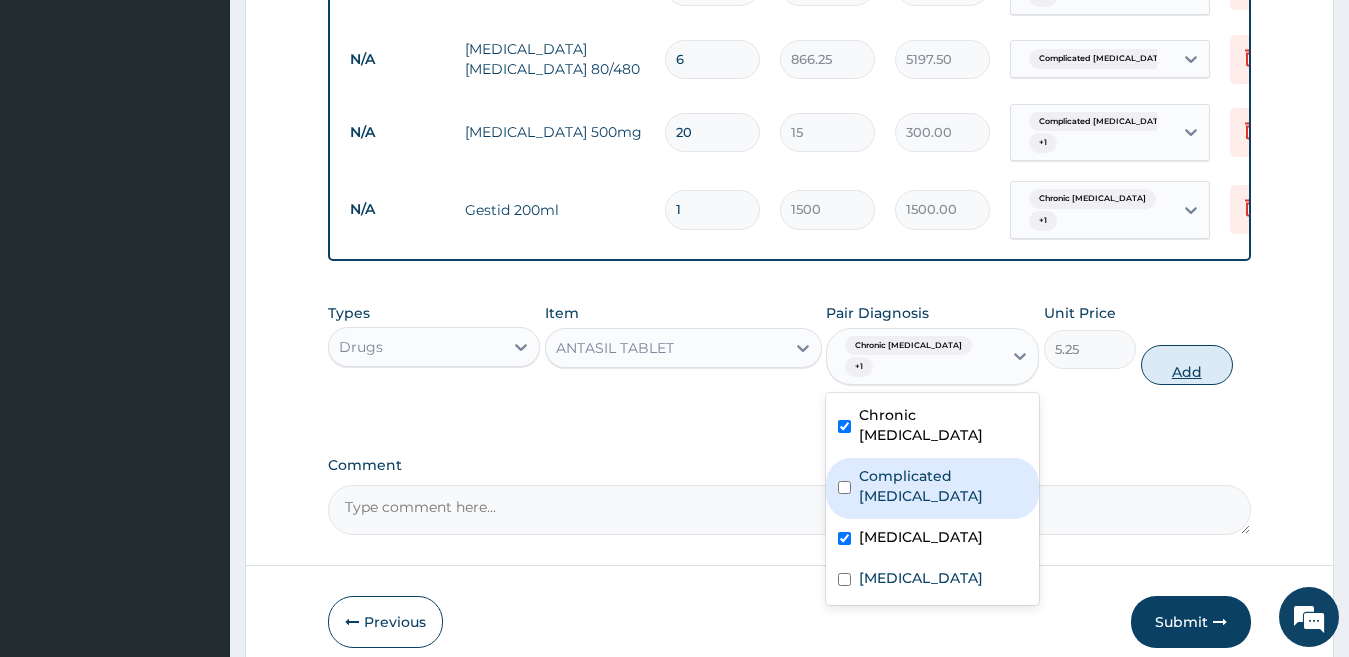click on "Add" at bounding box center [1187, 365] 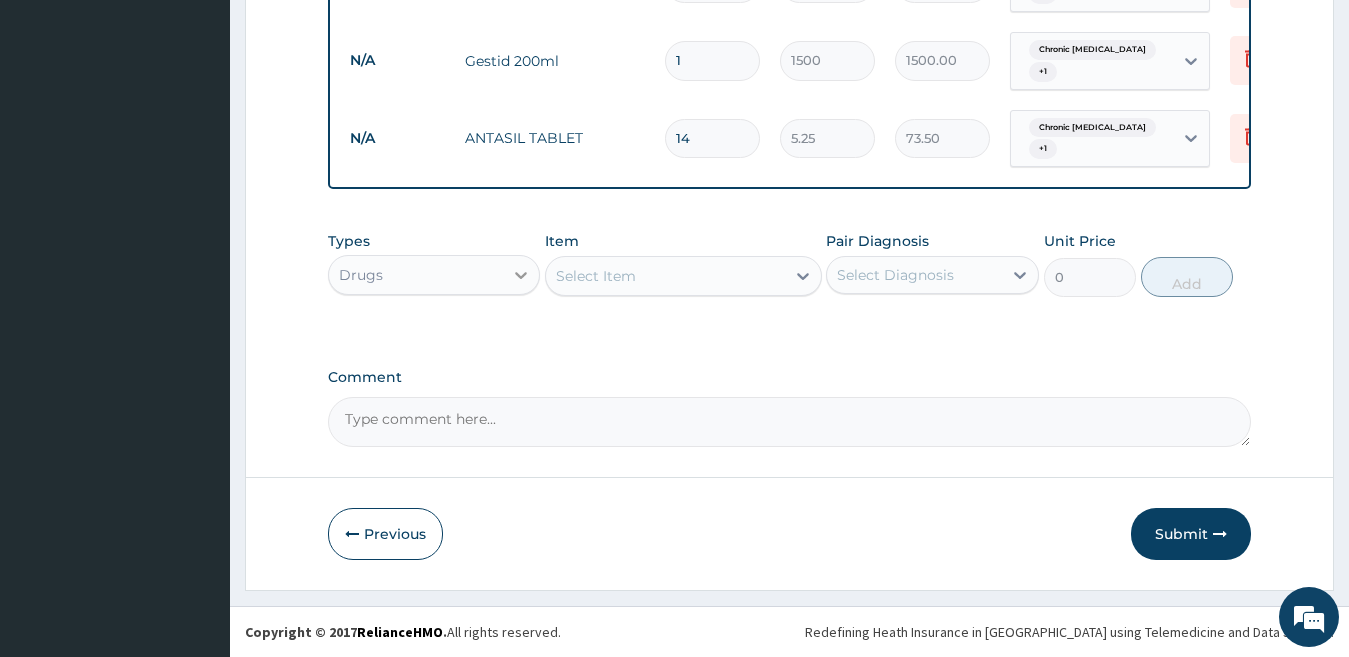 scroll, scrollTop: 2834, scrollLeft: 0, axis: vertical 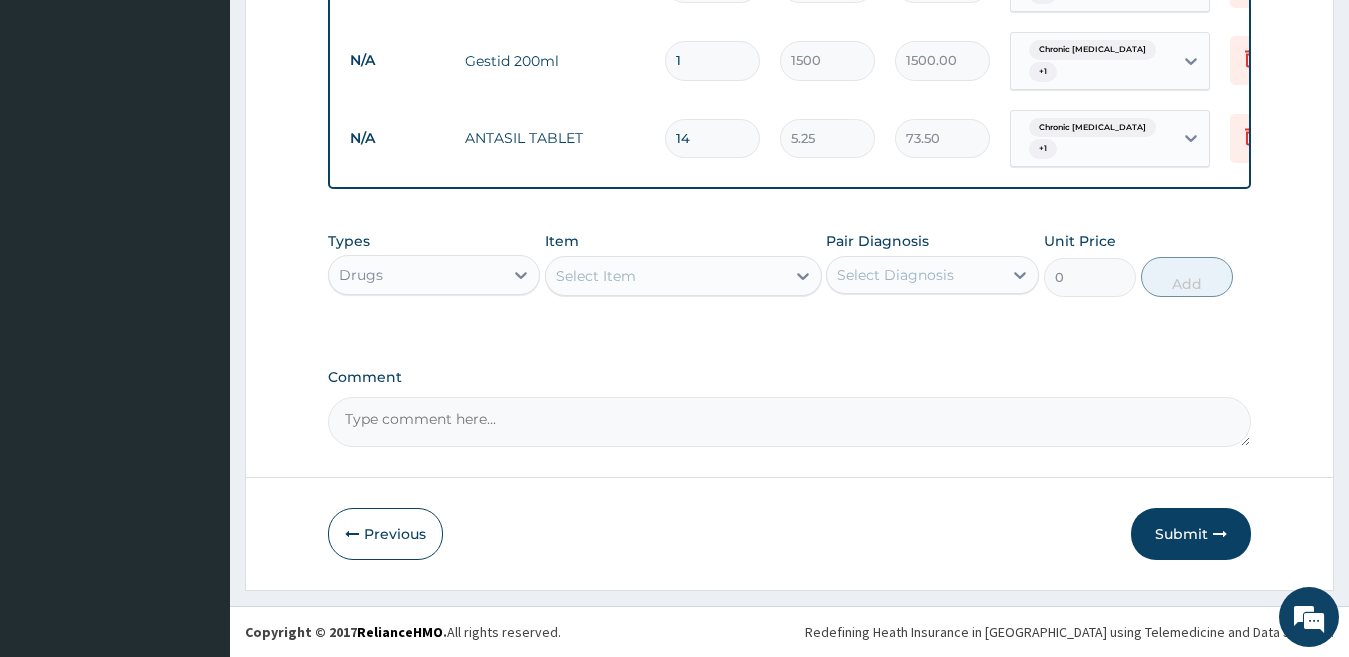 click on "Select Item" at bounding box center [596, 276] 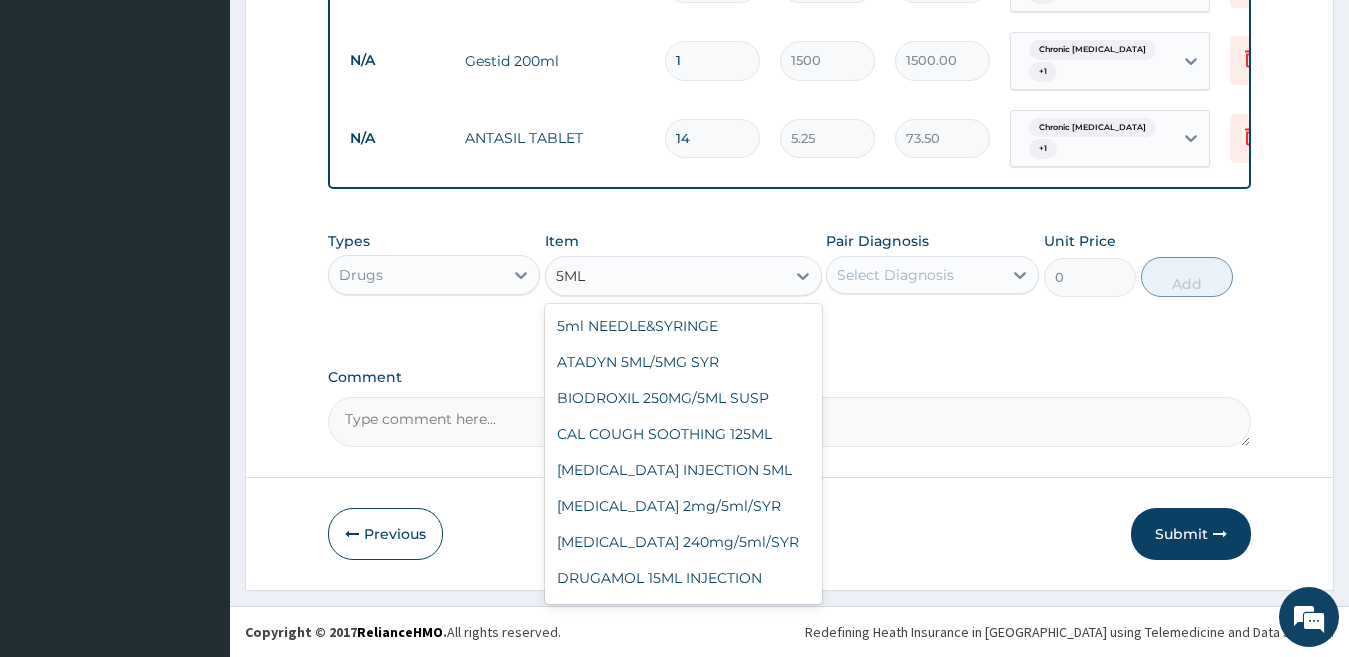 scroll, scrollTop: 104, scrollLeft: 0, axis: vertical 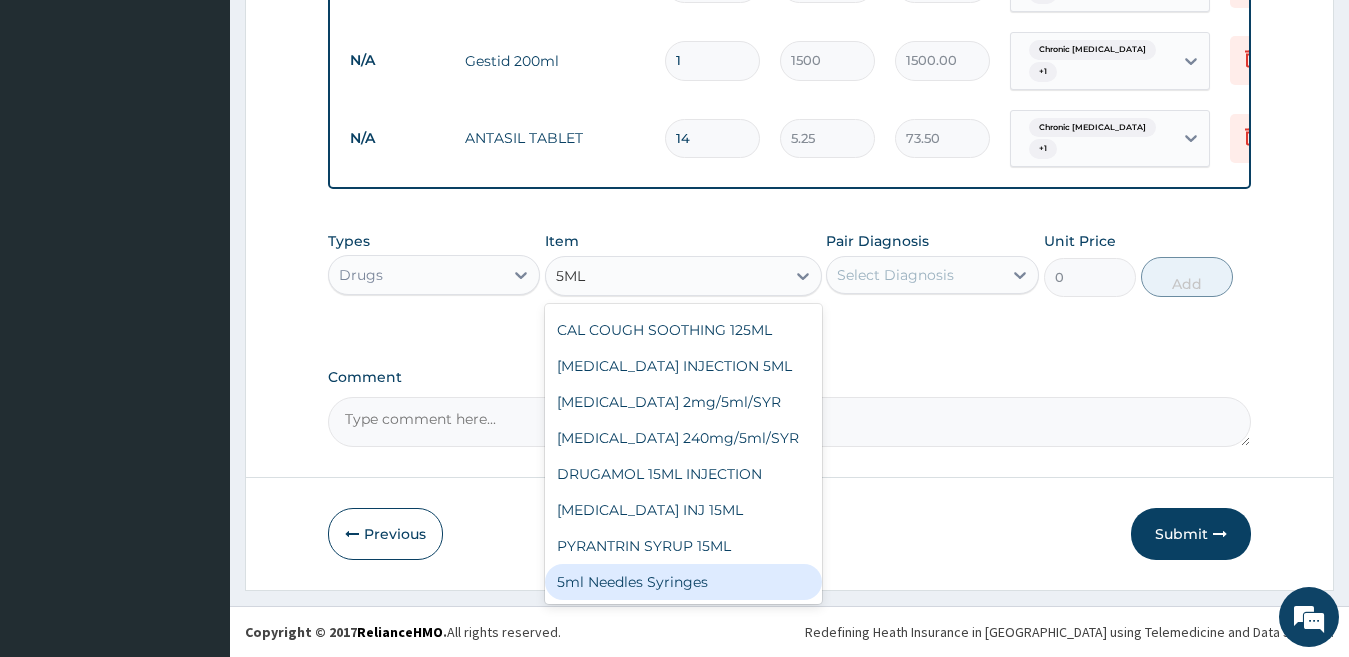 click on "5ml Needles  Syringes" at bounding box center (683, 582) 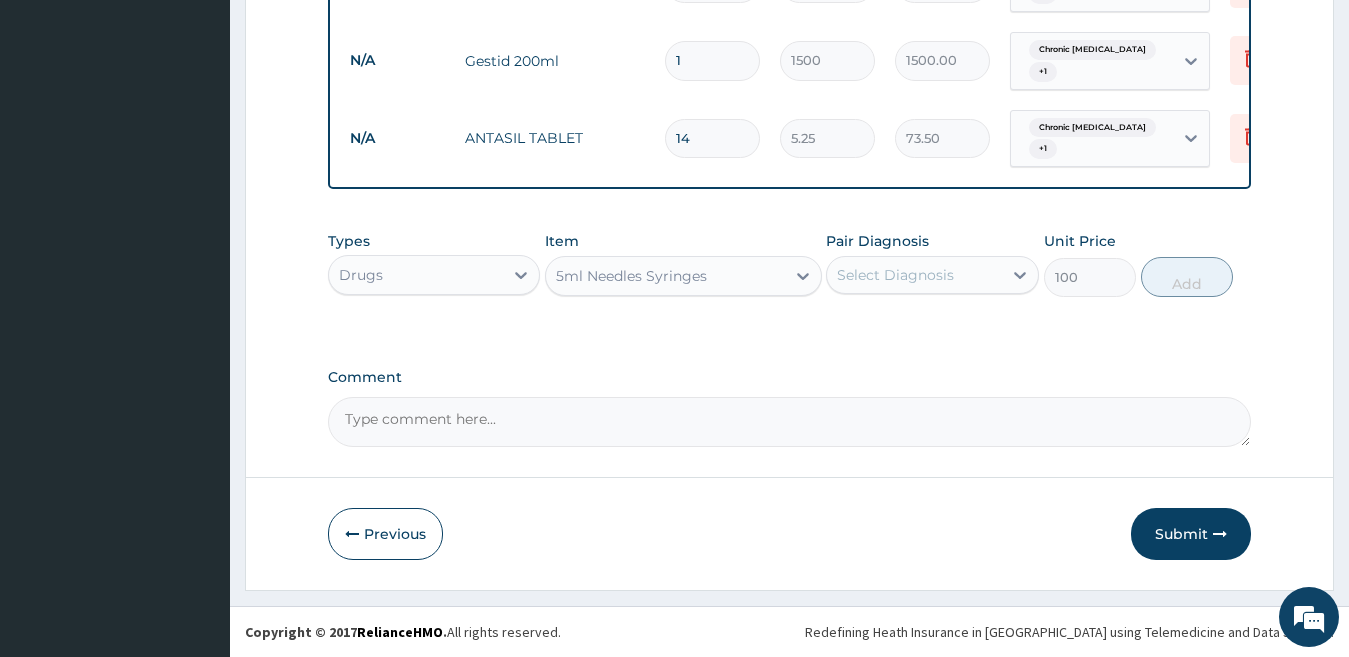 click on "Step  2  of 2 PA Code / Prescription Code PA/8D081C Encounter Date 10-07-2025 Important Notice Please enter PA codes before entering items that are not attached to a PA code   All diagnoses entered must be linked to a claim item. Diagnosis & Claim Items that are visible but inactive cannot be edited because they were imported from an already approved PA code. Diagnosis Chronic gastric ulcer query Complicated malaria confirmed Acute gastroenteritis confirmed Typhoid fever confirmed NB: All diagnosis must be linked to a claim item Claim Items Type Name Quantity Unit Price Total Price Pair Diagnosis Actions Procedures   gp consultation 1 2000 2000.00 Complicated malaria  + 3 Delete Laboratory malaria parasite test 1 1500 1500.00 Complicated malaria Delete Procedures nursing care per day 3 1000 3000.00 Chronic gastric ulcer  + 3 Delete Imaging abdominopelvic scan 1 6000 6000.00 Acute gastroenteritis Delete Laboratory full blood count 1 3000 3000.00 Acute gastroenteritis  + 2 Delete Laboratory stool mcs 1 4500 N/A" at bounding box center [789, -1066] 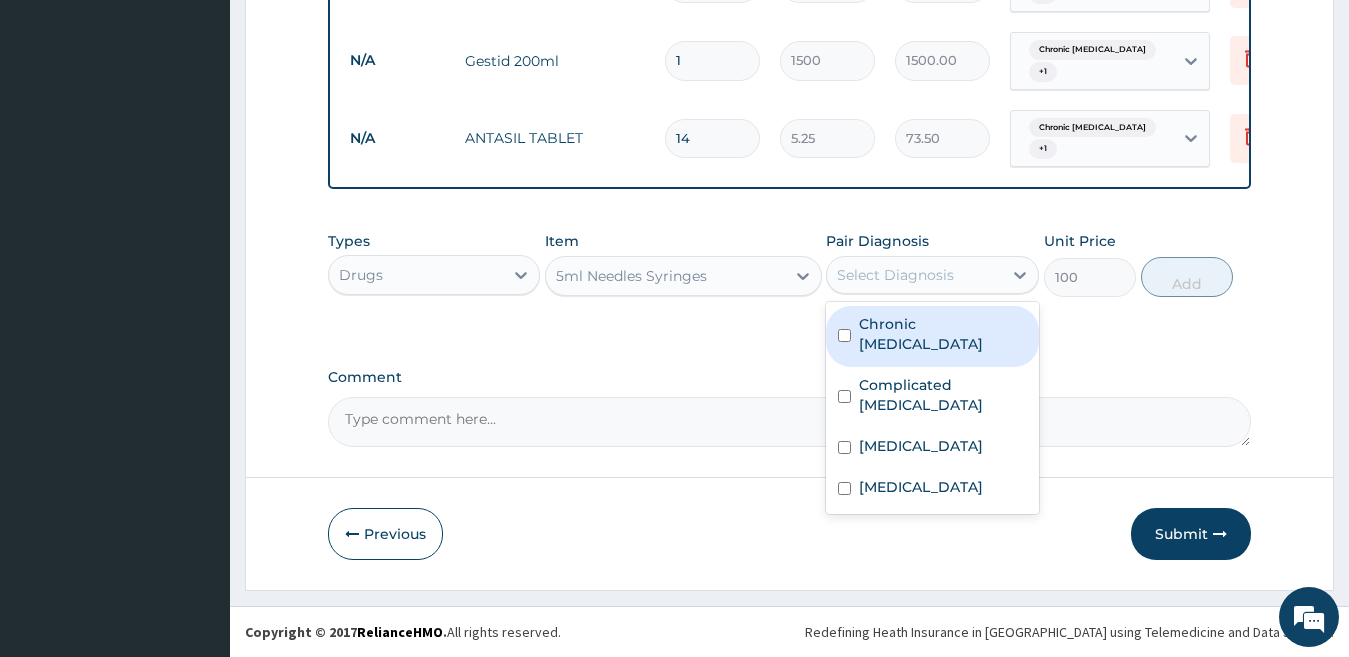 click on "Chronic gastric ulcer" at bounding box center [943, 334] 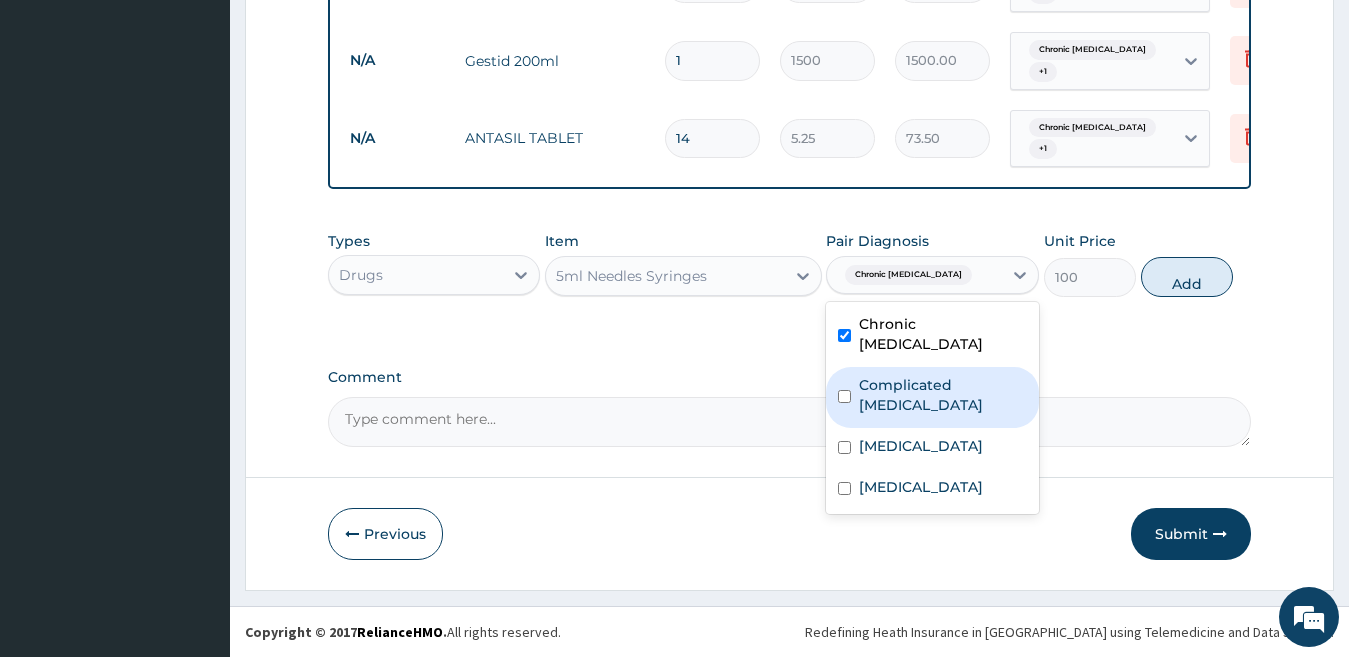 click on "Complicated malaria" at bounding box center (943, 395) 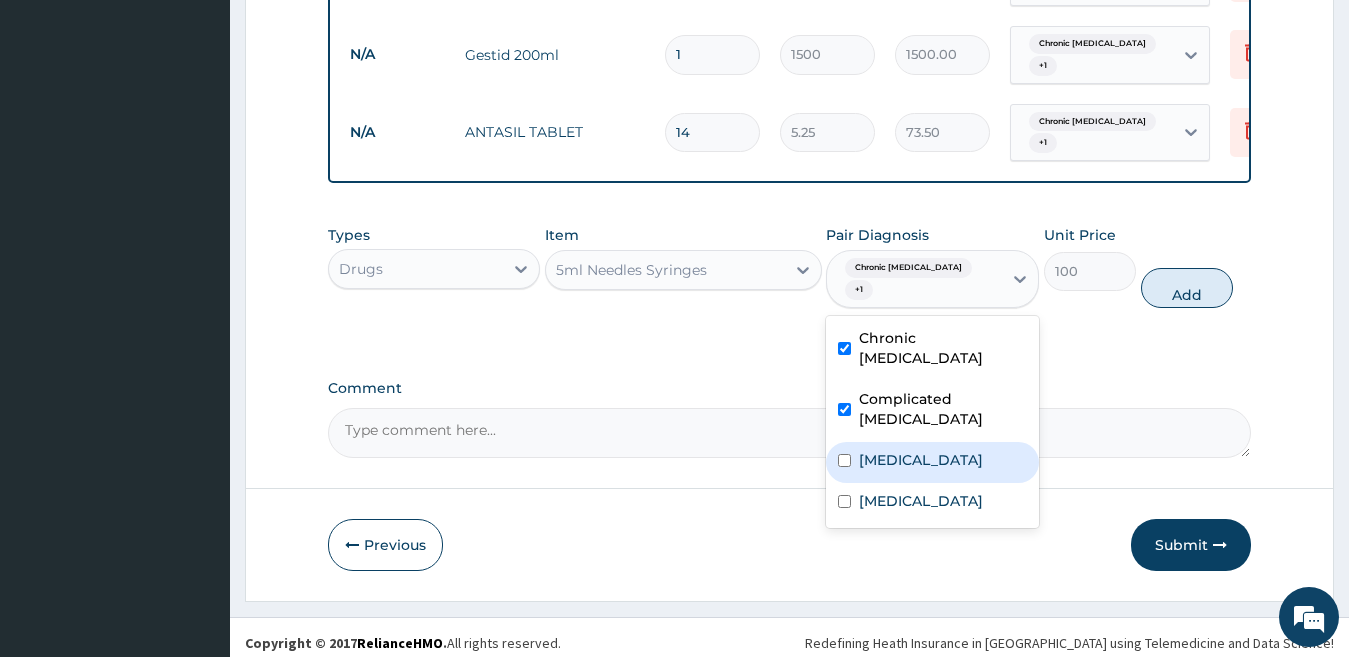 click on "Acute gastroenteritis" at bounding box center [921, 460] 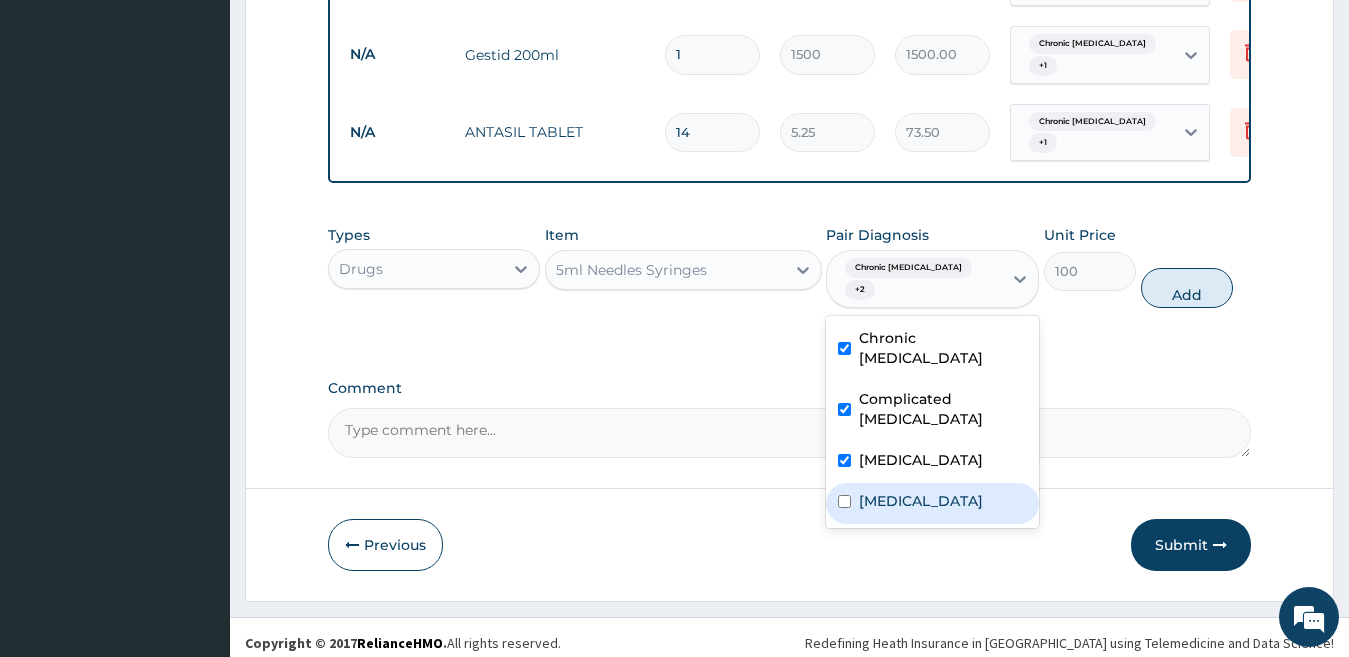 click on "Typhoid fever" at bounding box center [921, 501] 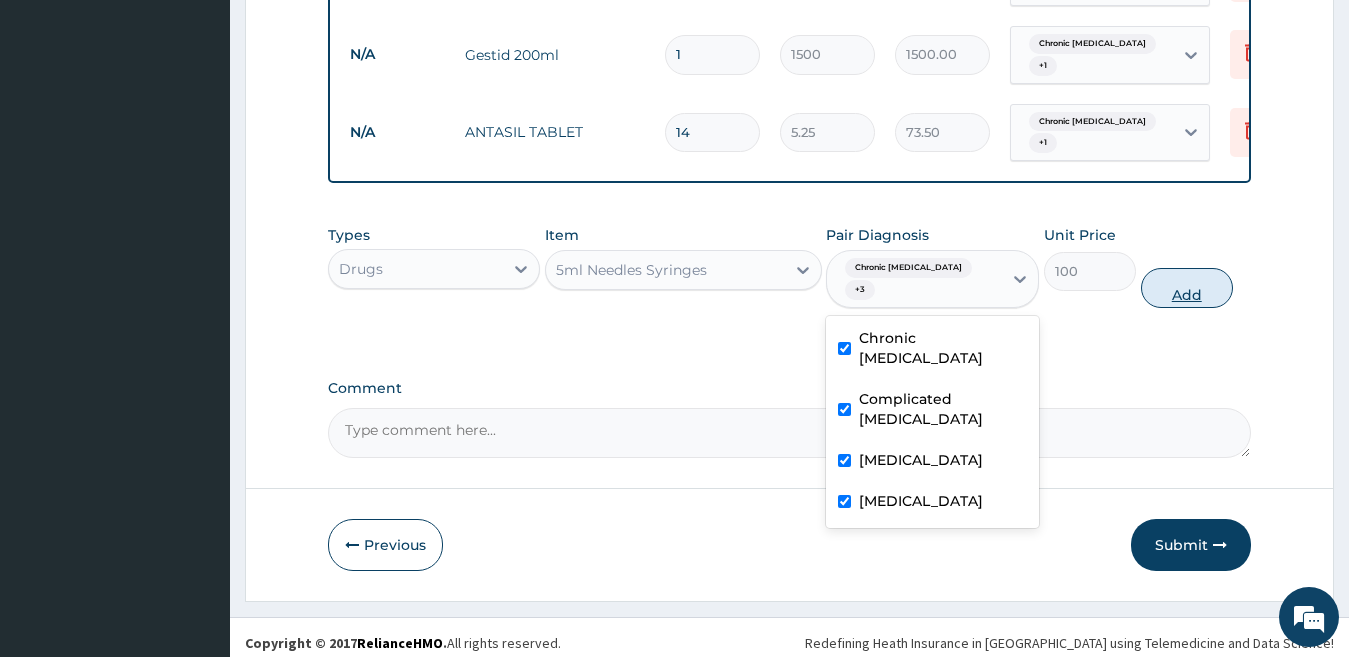 click on "Add" at bounding box center [1187, 288] 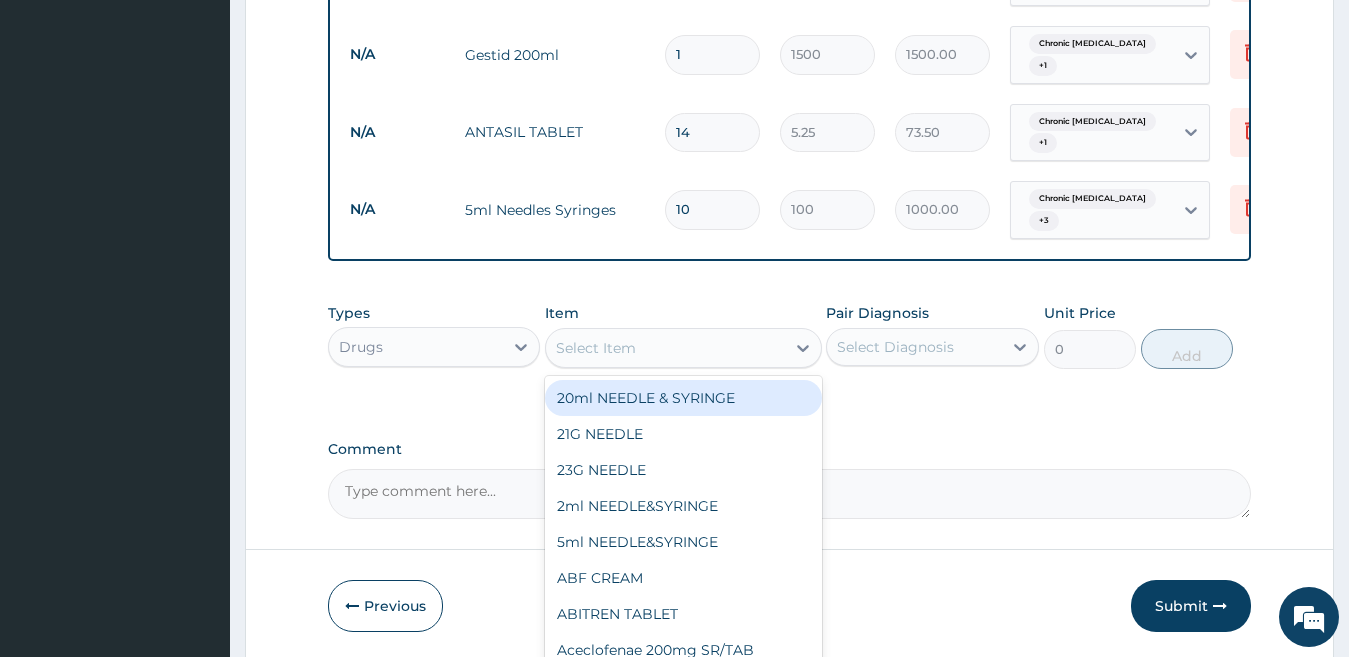 click on "Select Item" at bounding box center (665, 348) 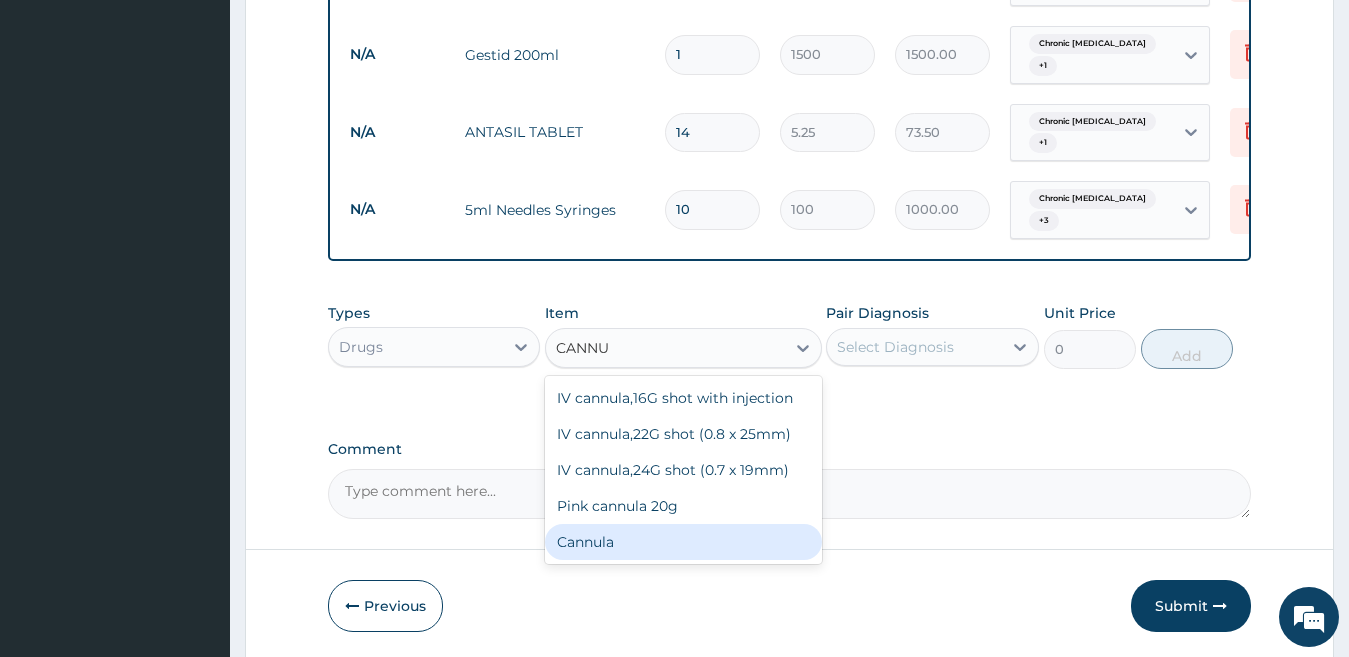 click on "Cannula" at bounding box center [683, 542] 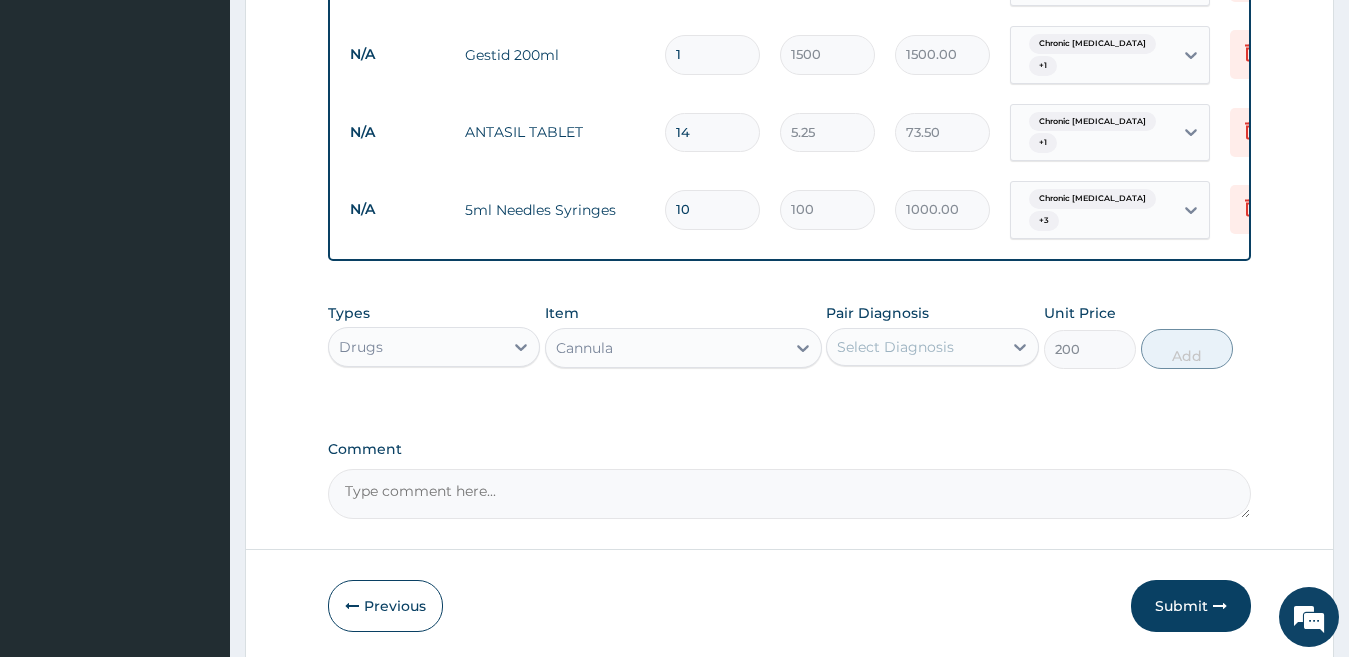 click on "Select Diagnosis" at bounding box center (895, 347) 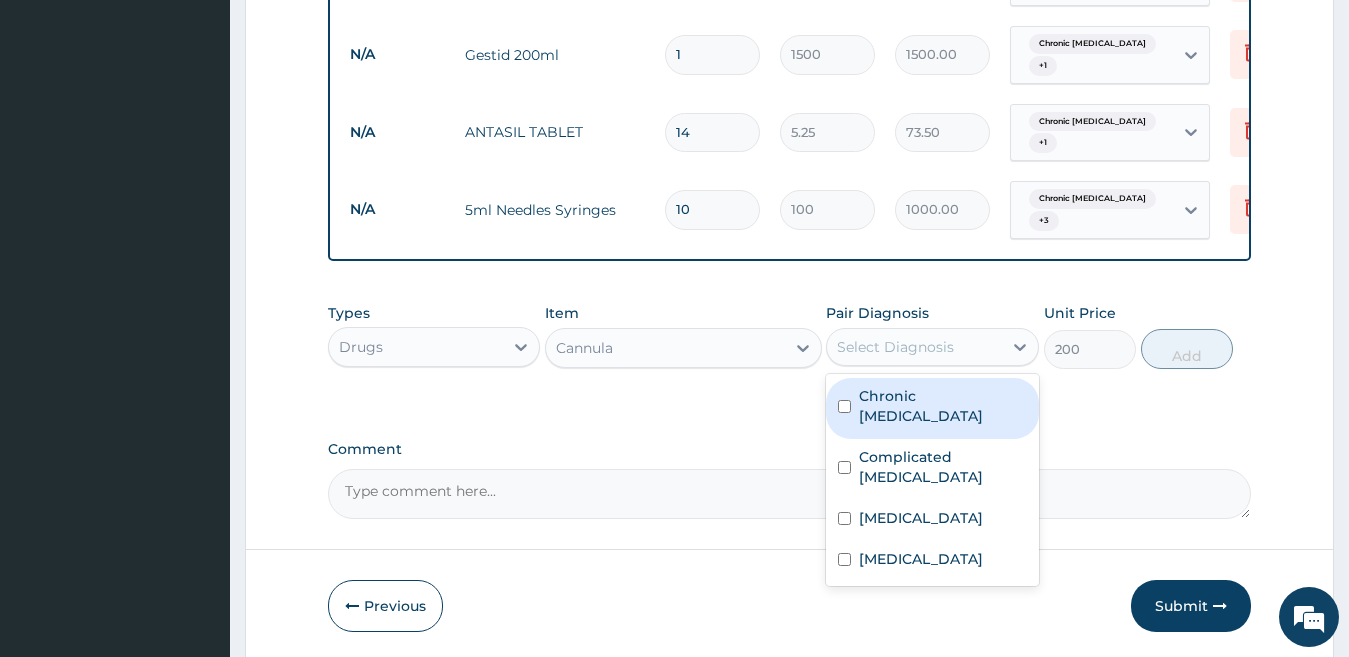 click on "Chronic gastric ulcer" at bounding box center (943, 406) 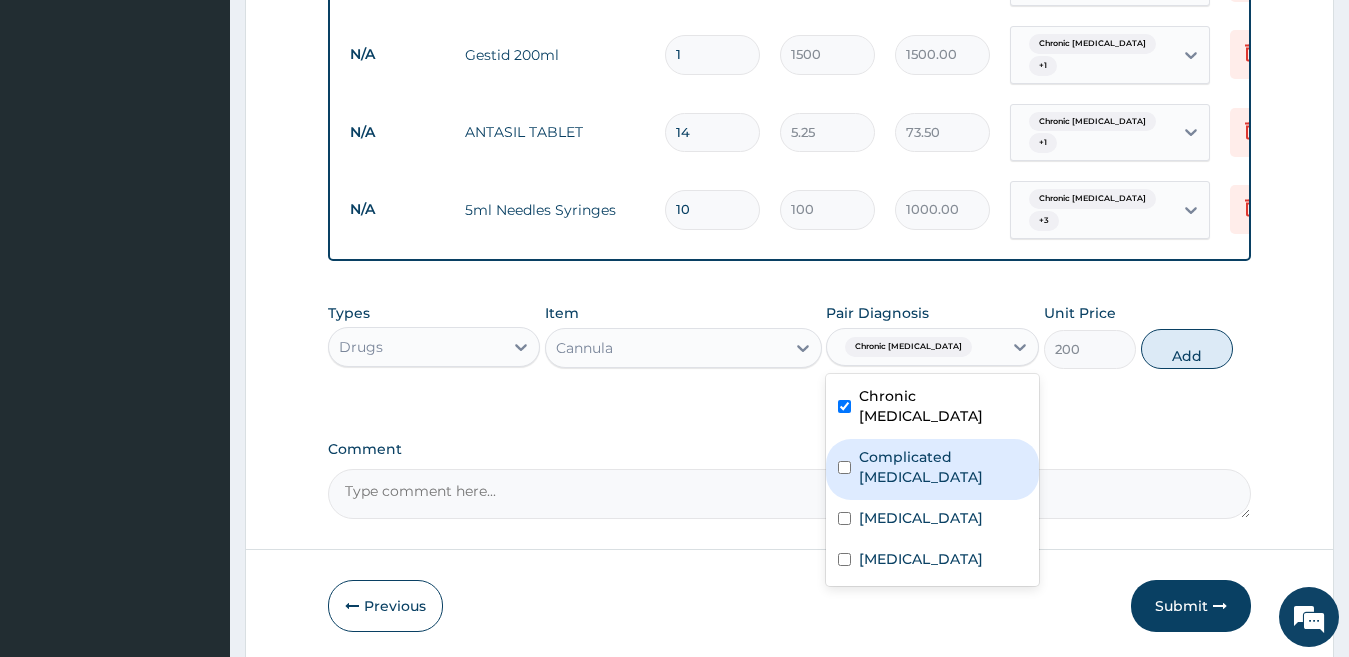 click on "Complicated malaria" at bounding box center [943, 467] 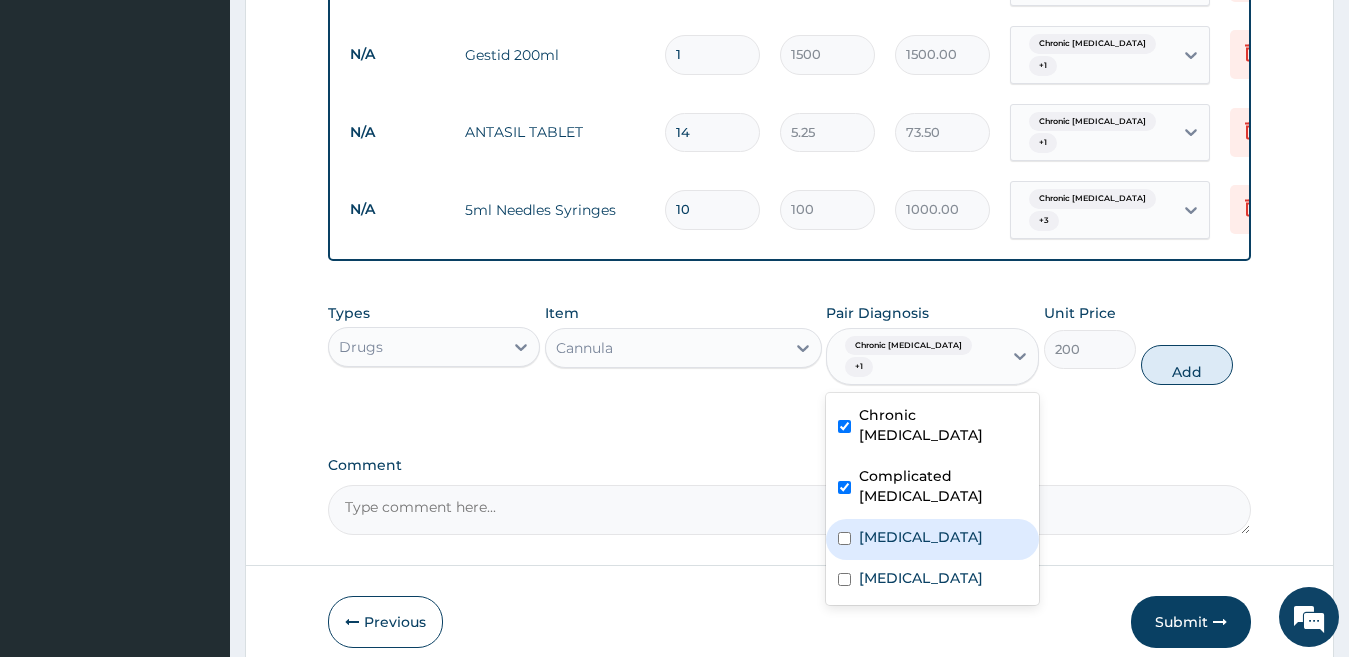 click on "Acute gastroenteritis" at bounding box center (932, 539) 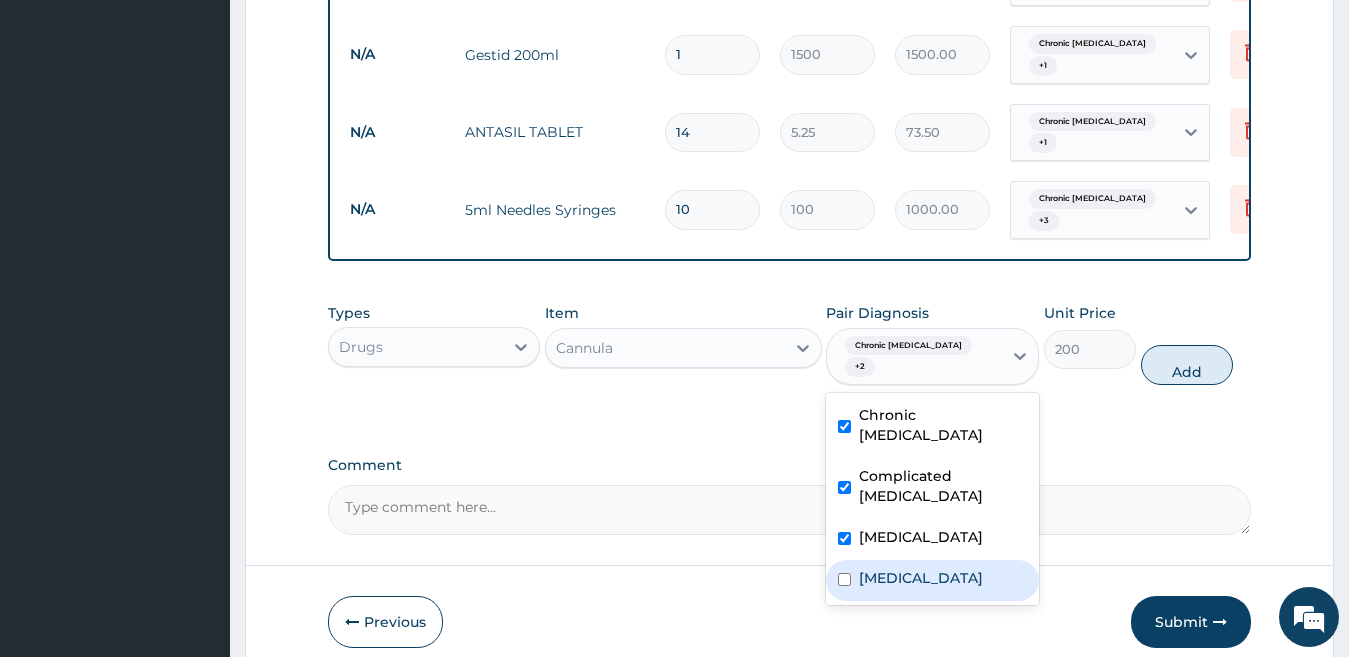 click on "Typhoid fever" at bounding box center (921, 578) 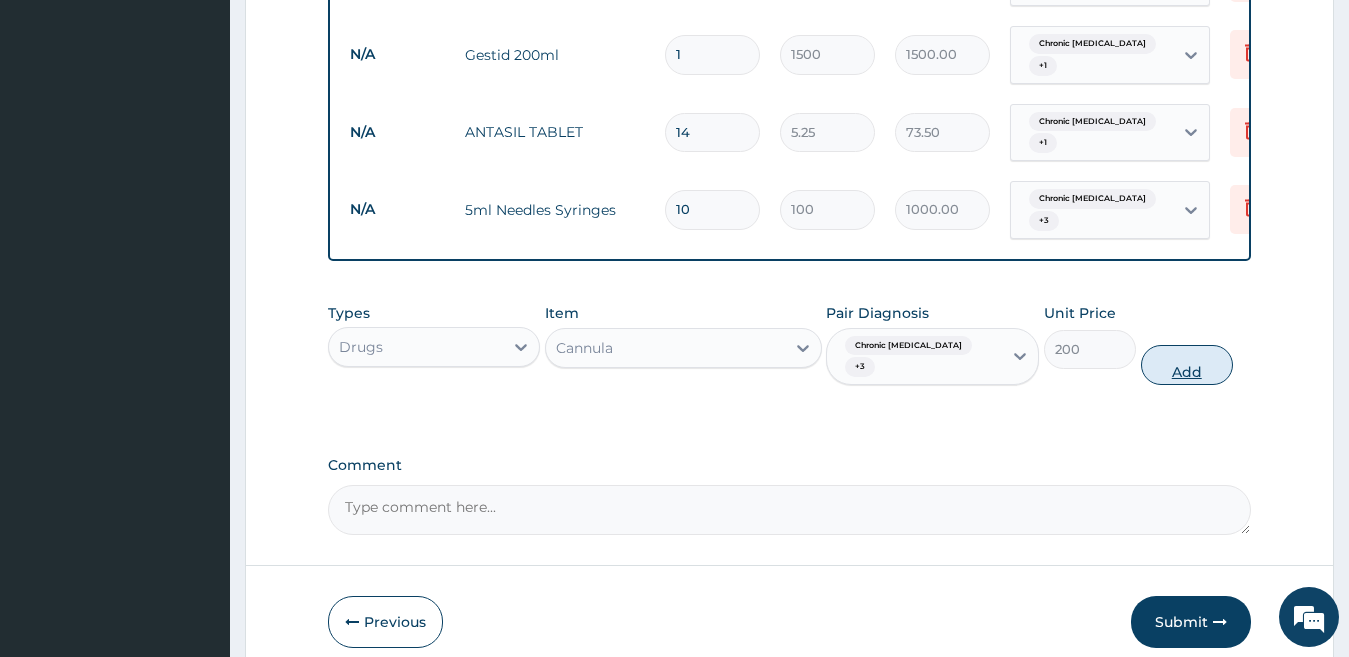 click on "Add" at bounding box center (1187, 365) 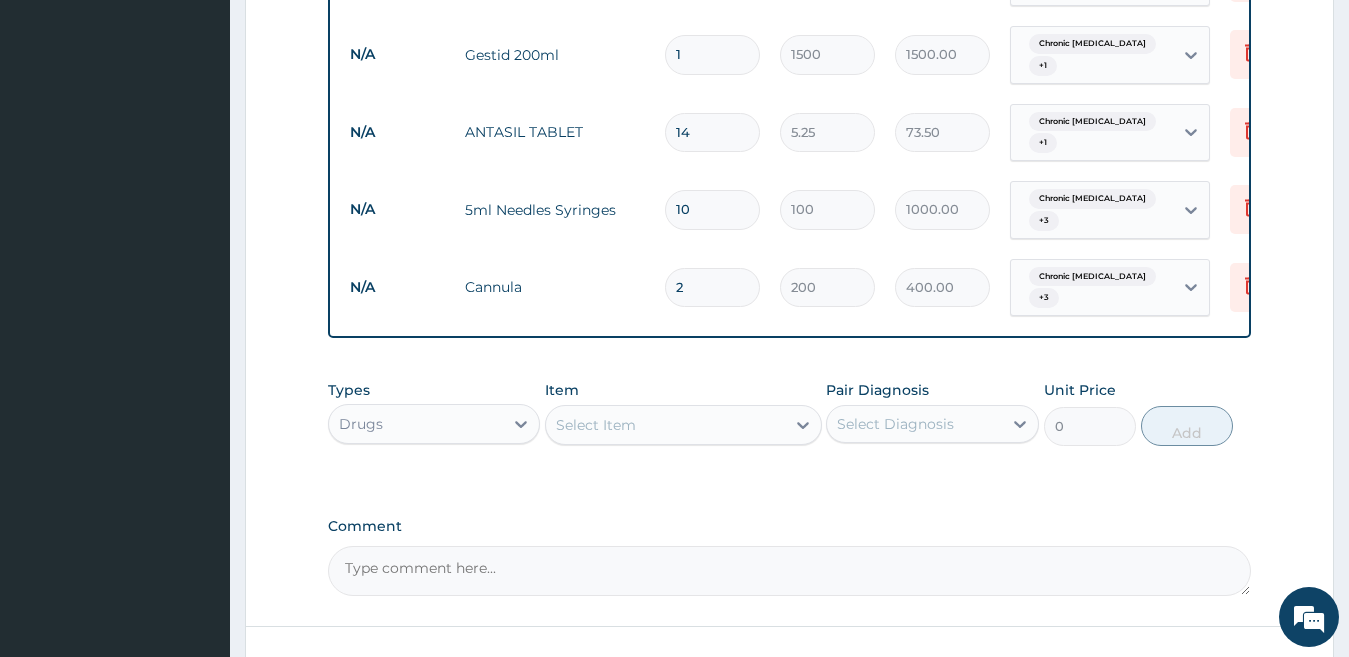 click on "Select Item" at bounding box center [596, 425] 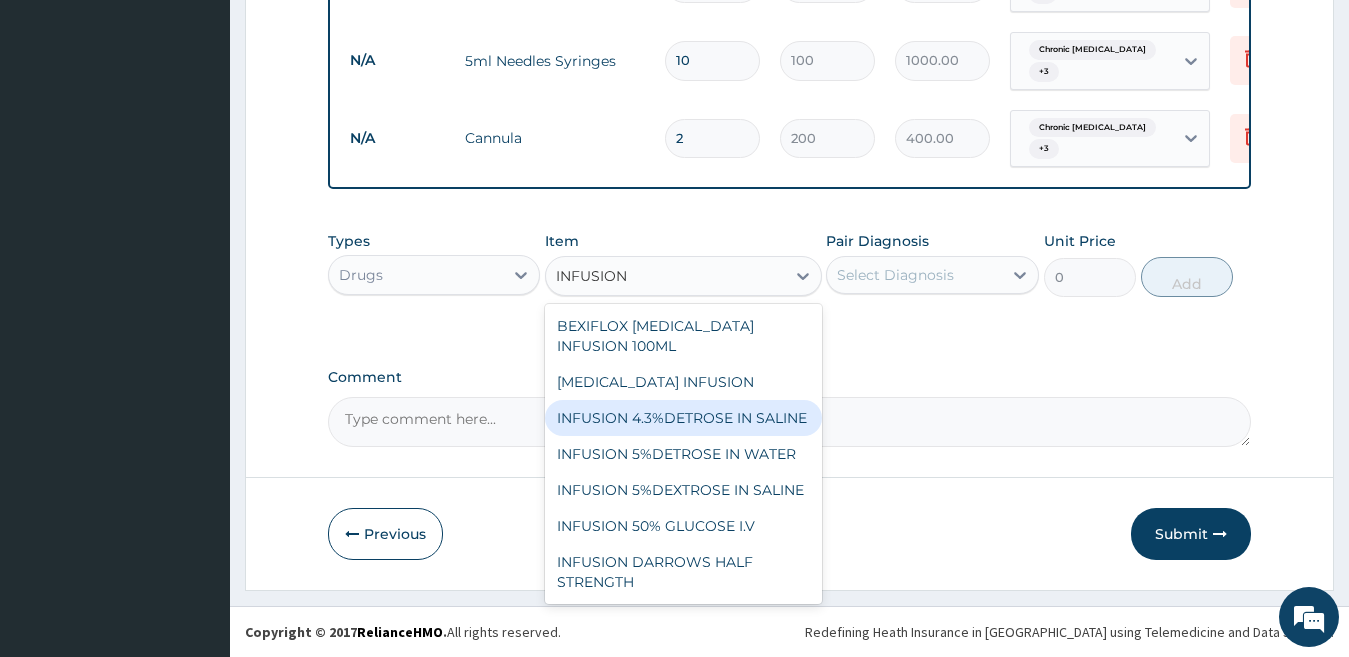 scroll, scrollTop: 2989, scrollLeft: 0, axis: vertical 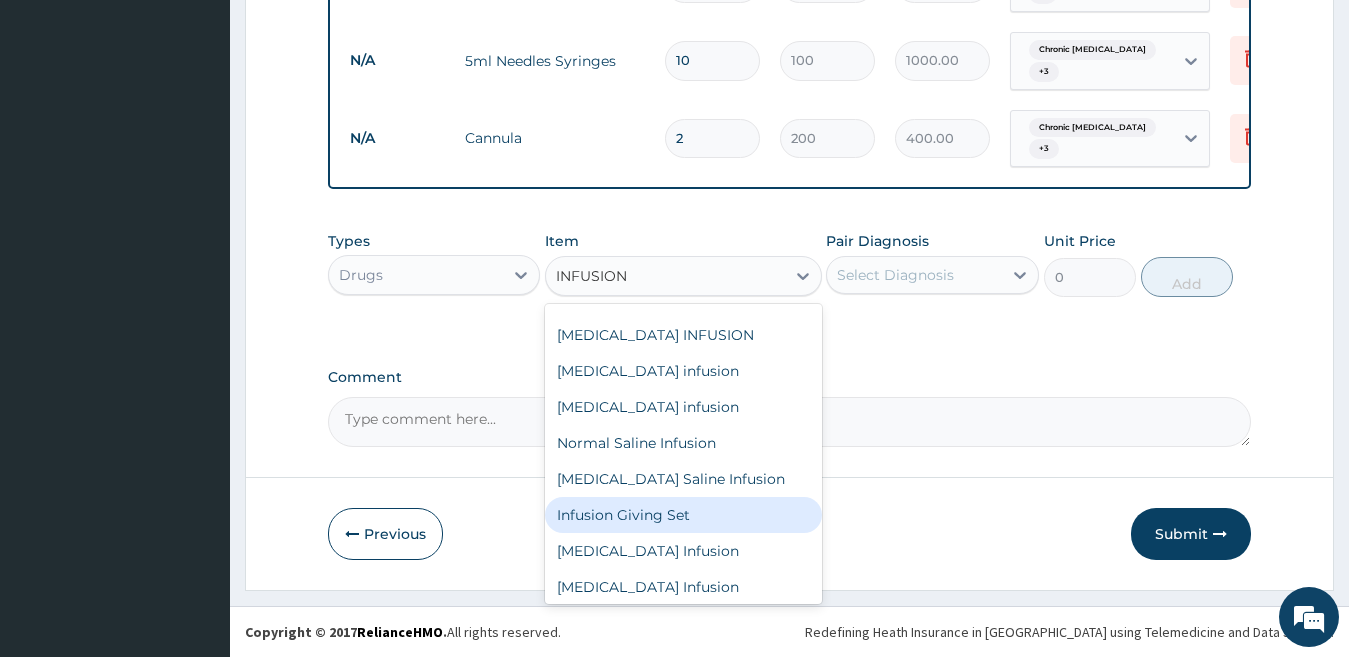 click on "Infusion Giving Set" at bounding box center (683, 515) 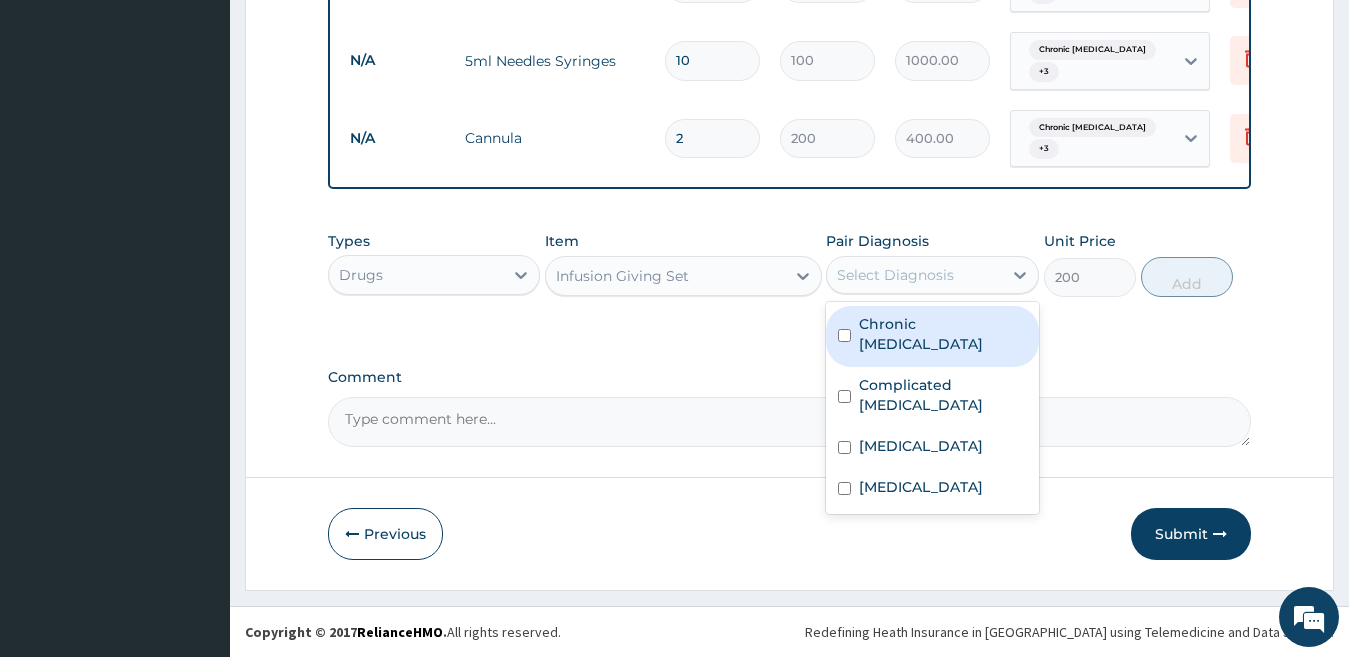 click on "Select Diagnosis" at bounding box center (895, 275) 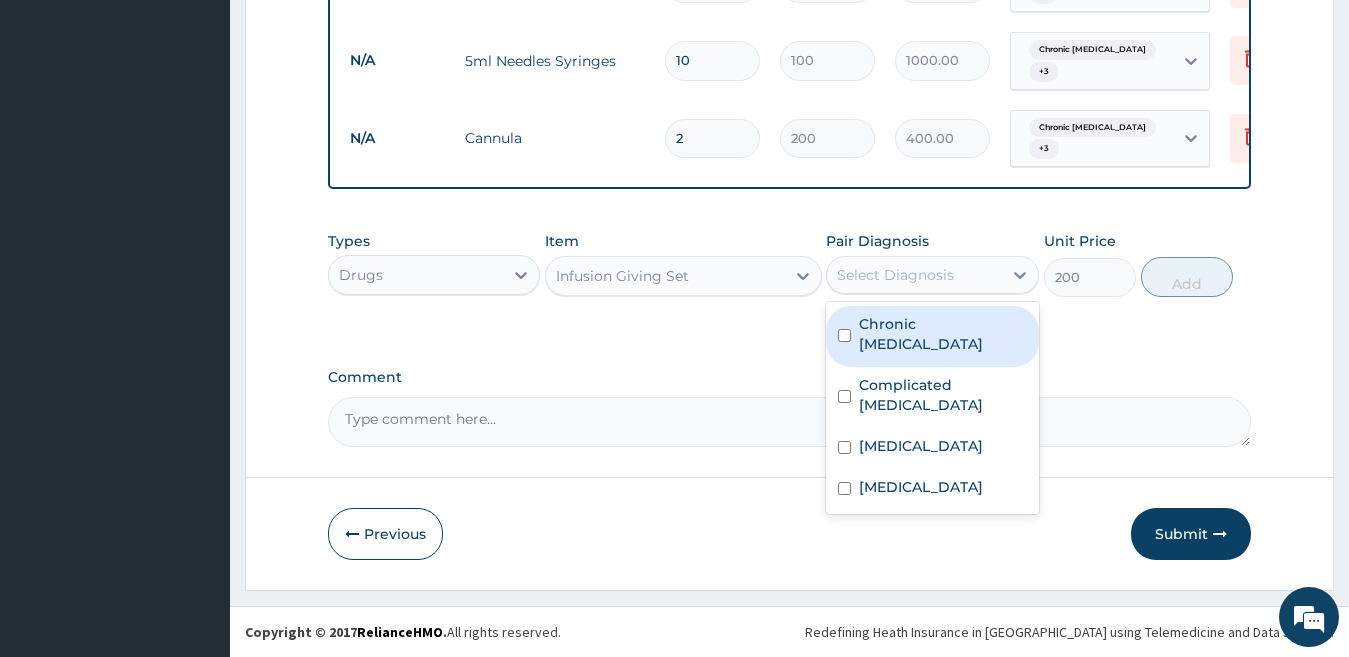 click on "Chronic gastric ulcer" at bounding box center (932, 336) 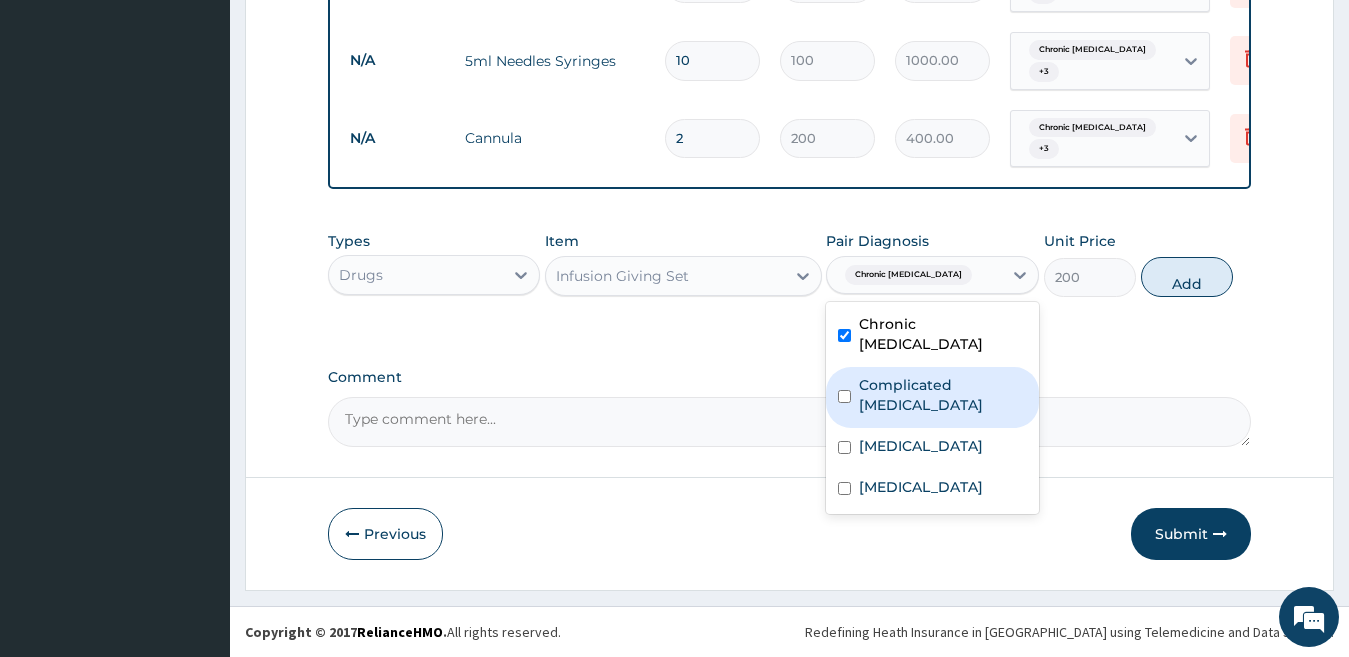 click on "Complicated malaria" at bounding box center [943, 395] 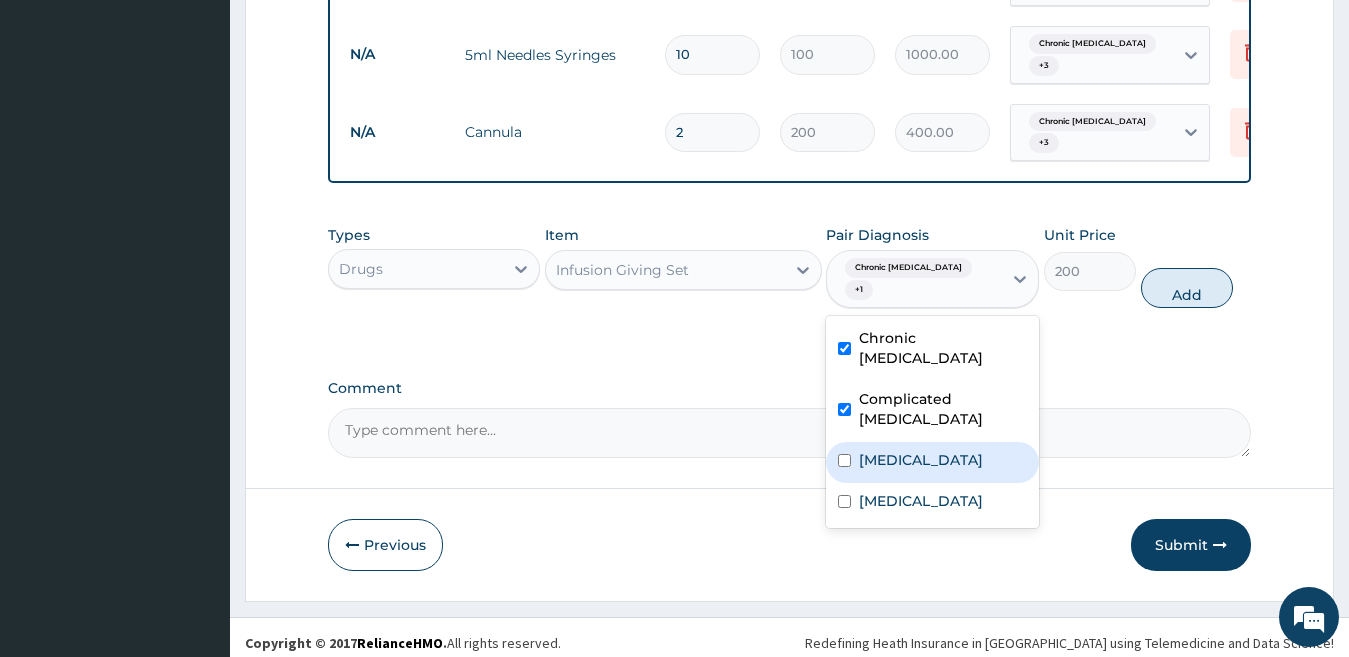 drag, startPoint x: 904, startPoint y: 400, endPoint x: 921, endPoint y: 463, distance: 65.25335 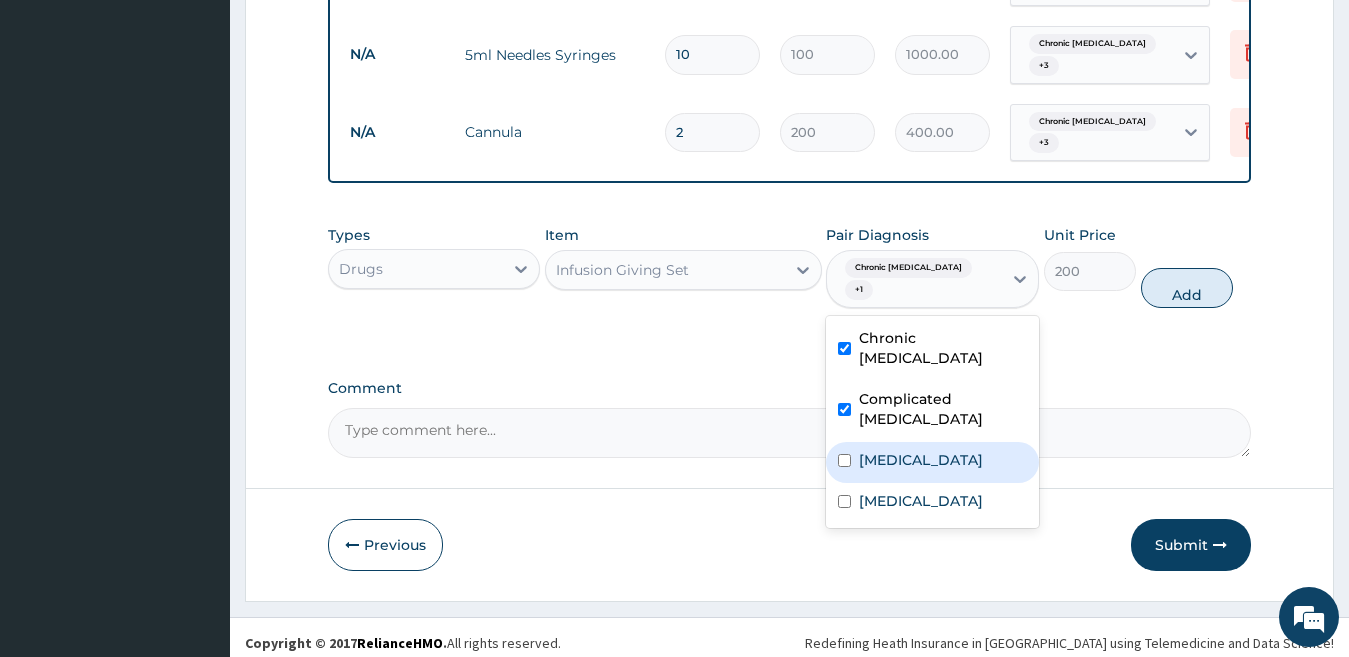 click on "Acute gastroenteritis" at bounding box center (921, 460) 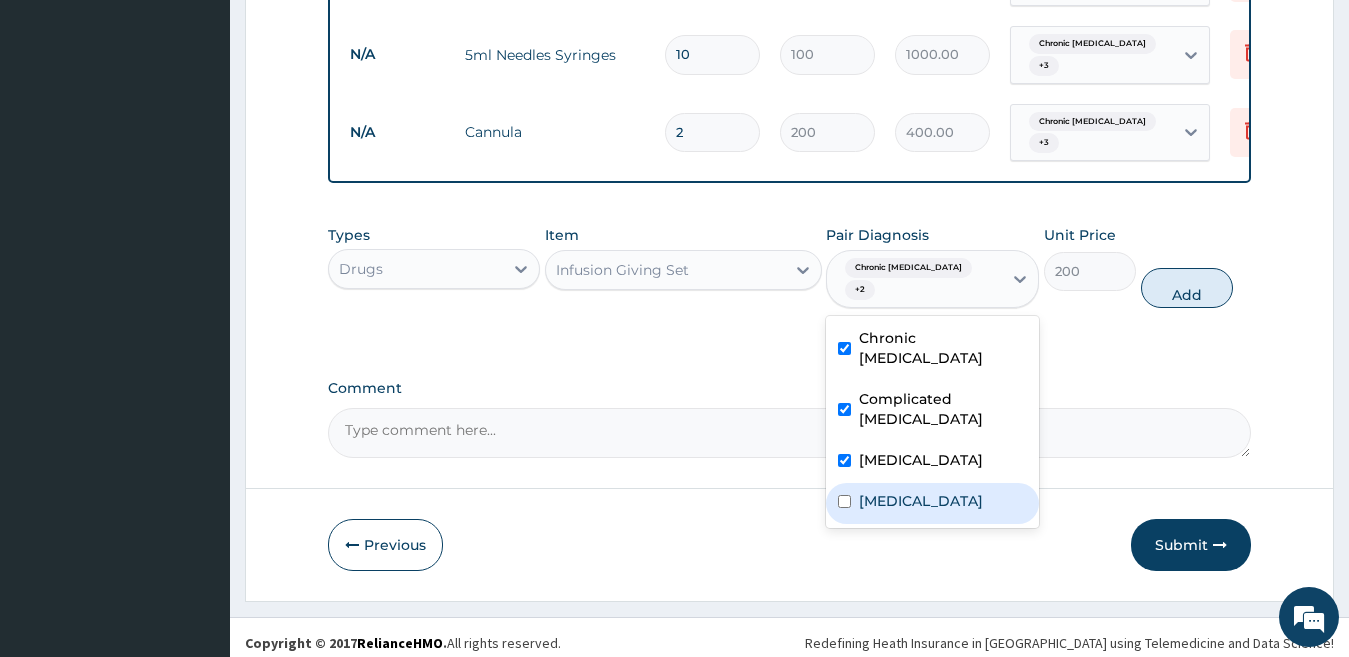 click on "Typhoid fever" at bounding box center [932, 503] 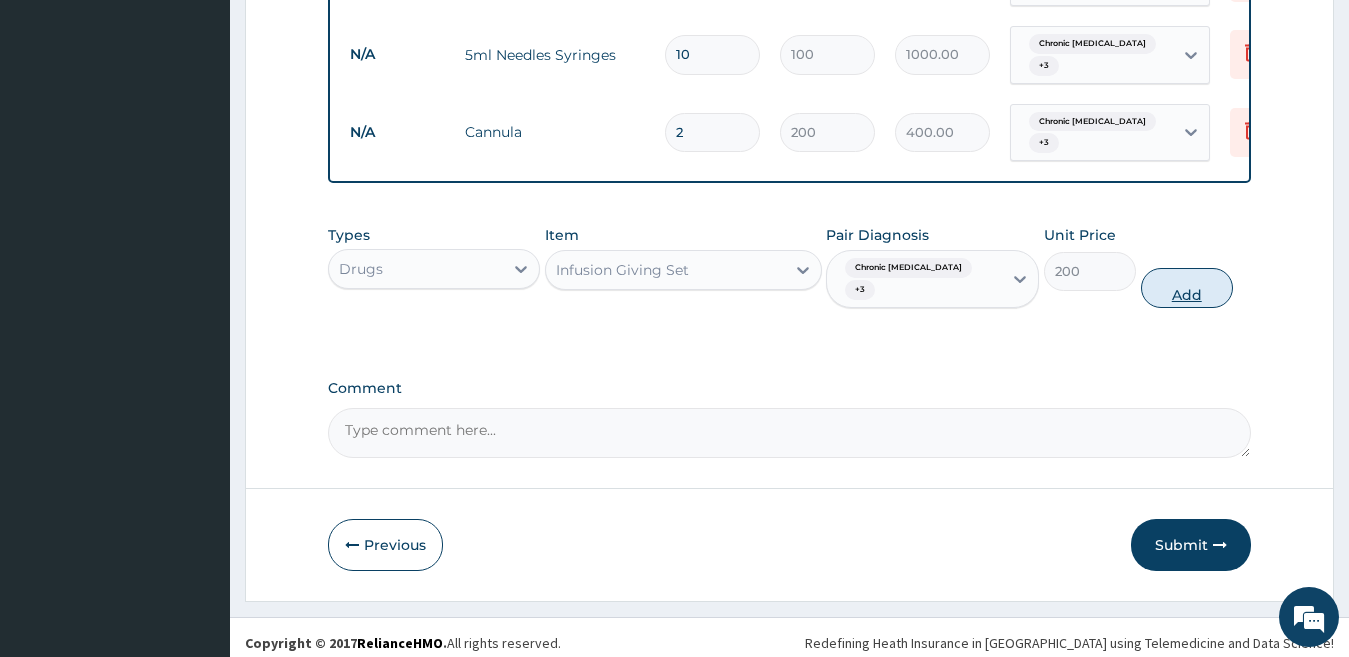 click on "Add" at bounding box center (1187, 288) 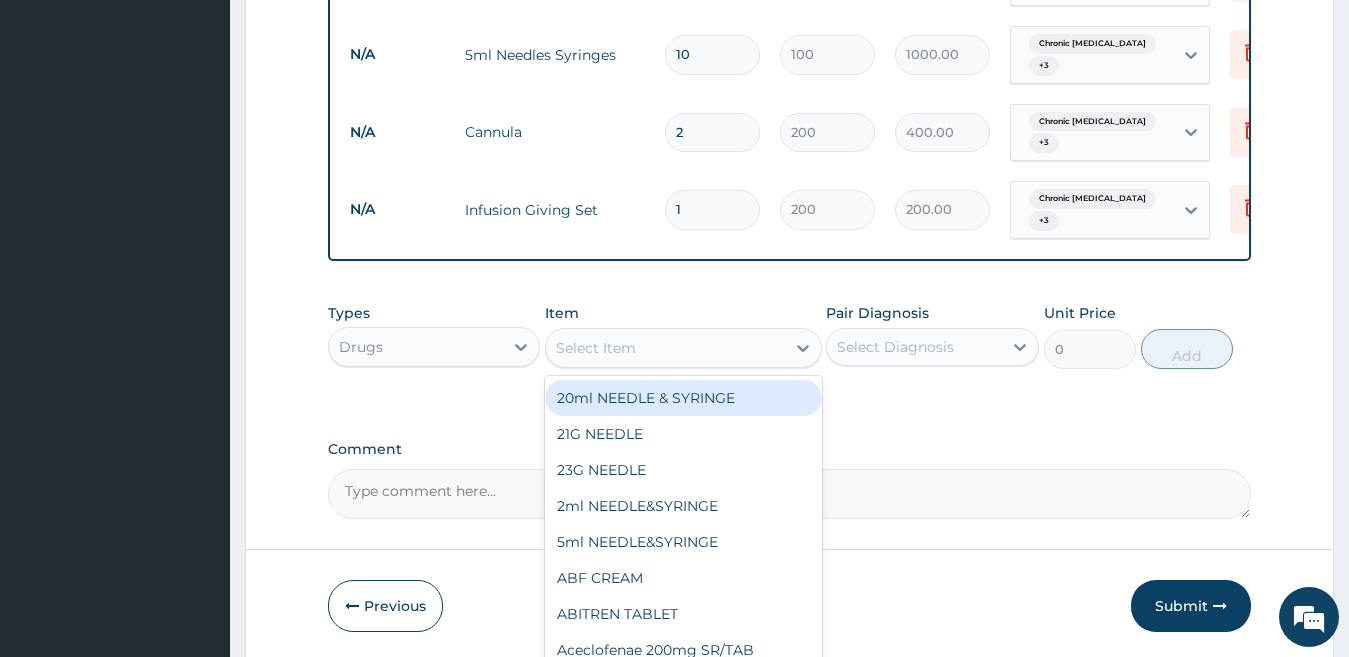click on "Select Item" at bounding box center (596, 348) 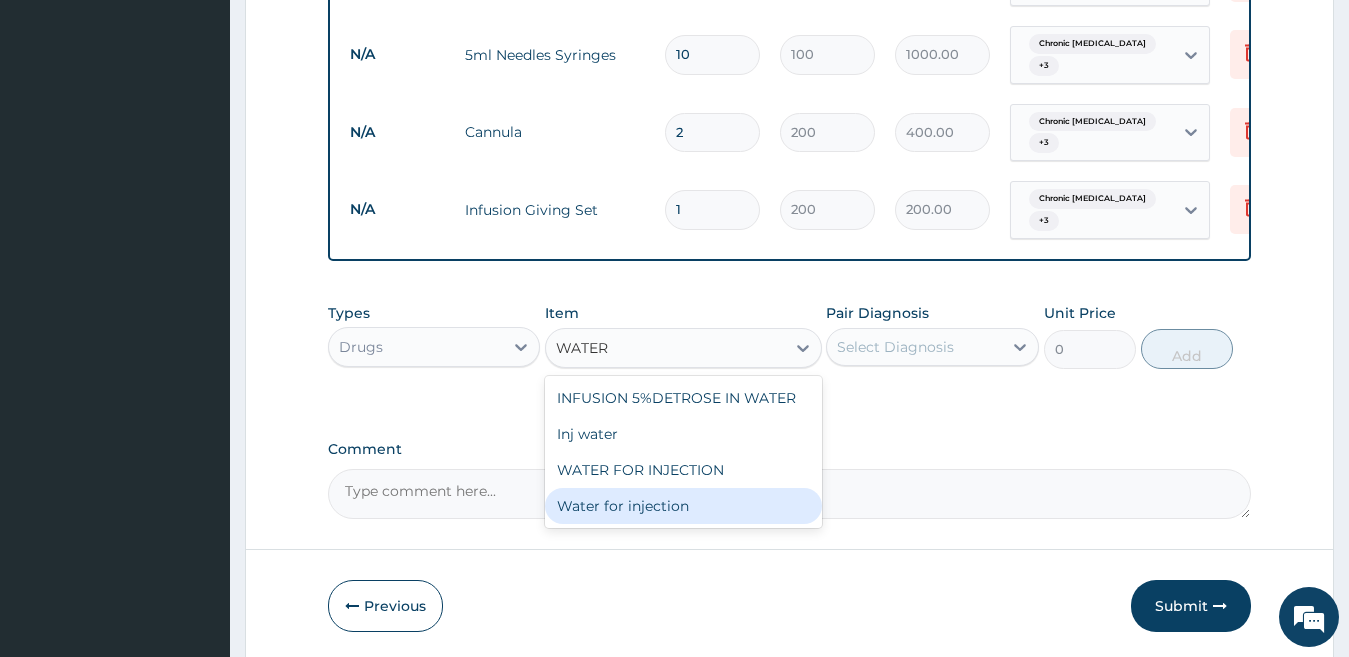 click on "Water for injection" at bounding box center [683, 506] 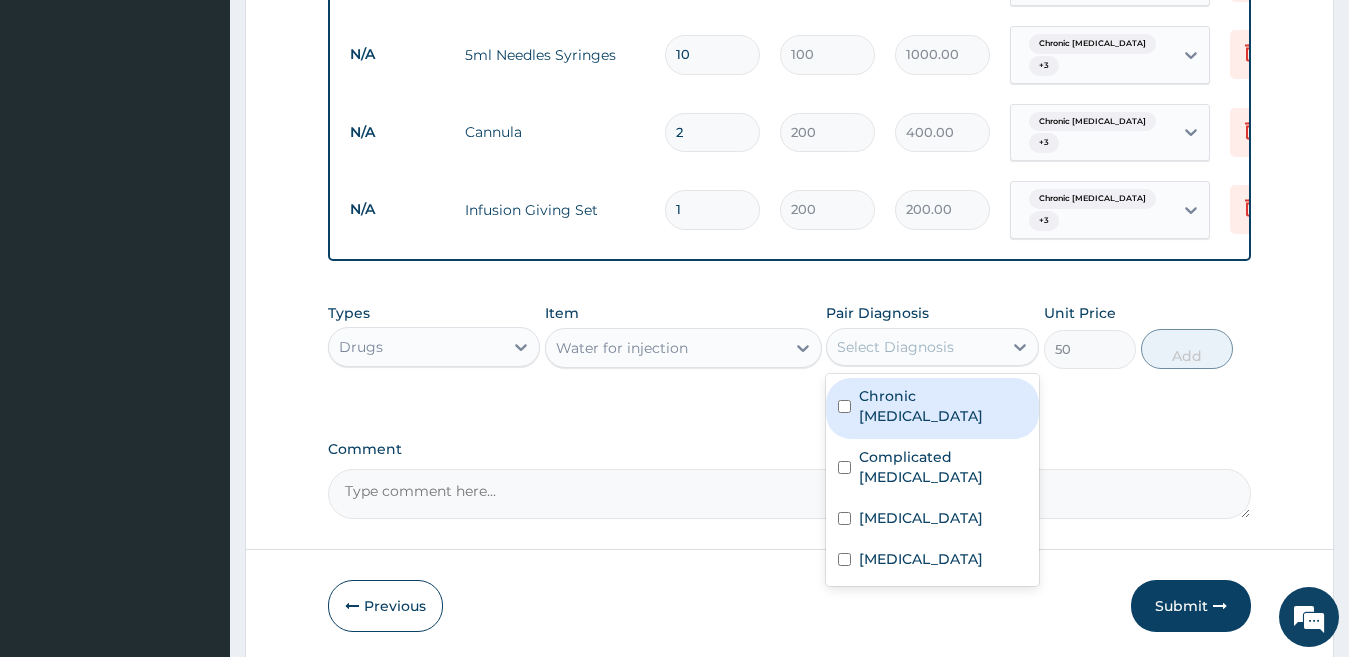 click on "Select Diagnosis" at bounding box center (914, 347) 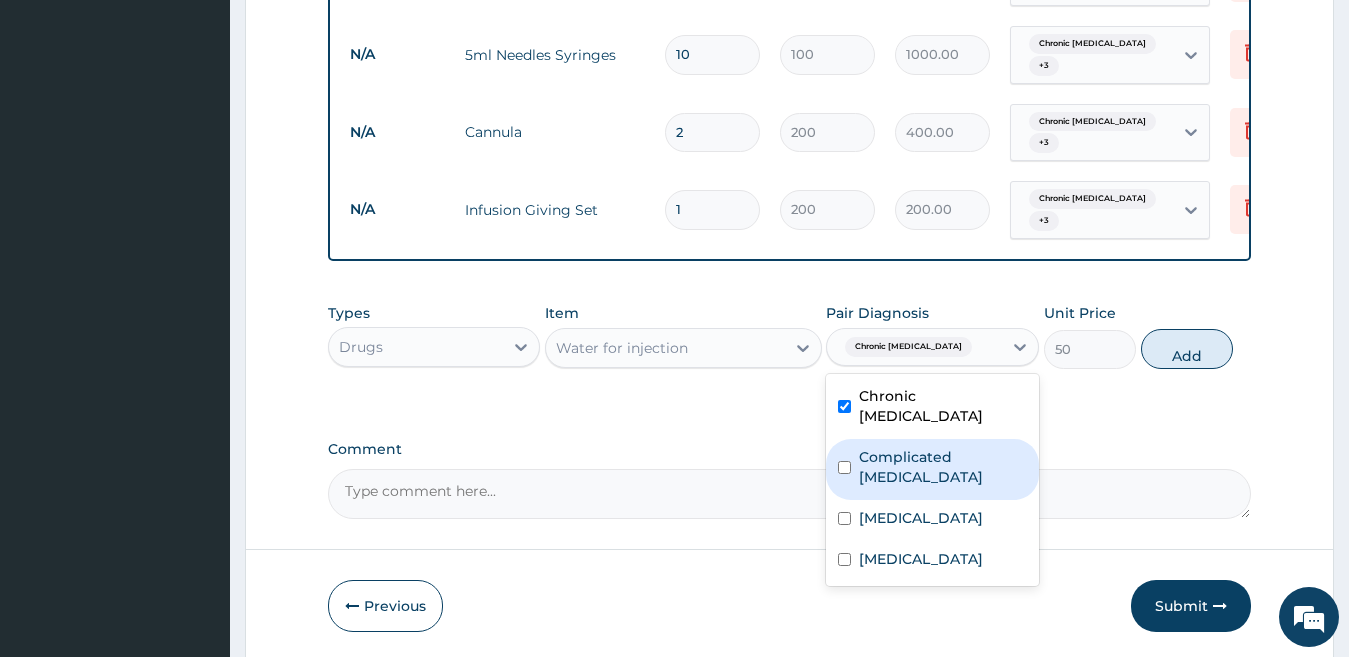 click on "Complicated malaria" at bounding box center (943, 467) 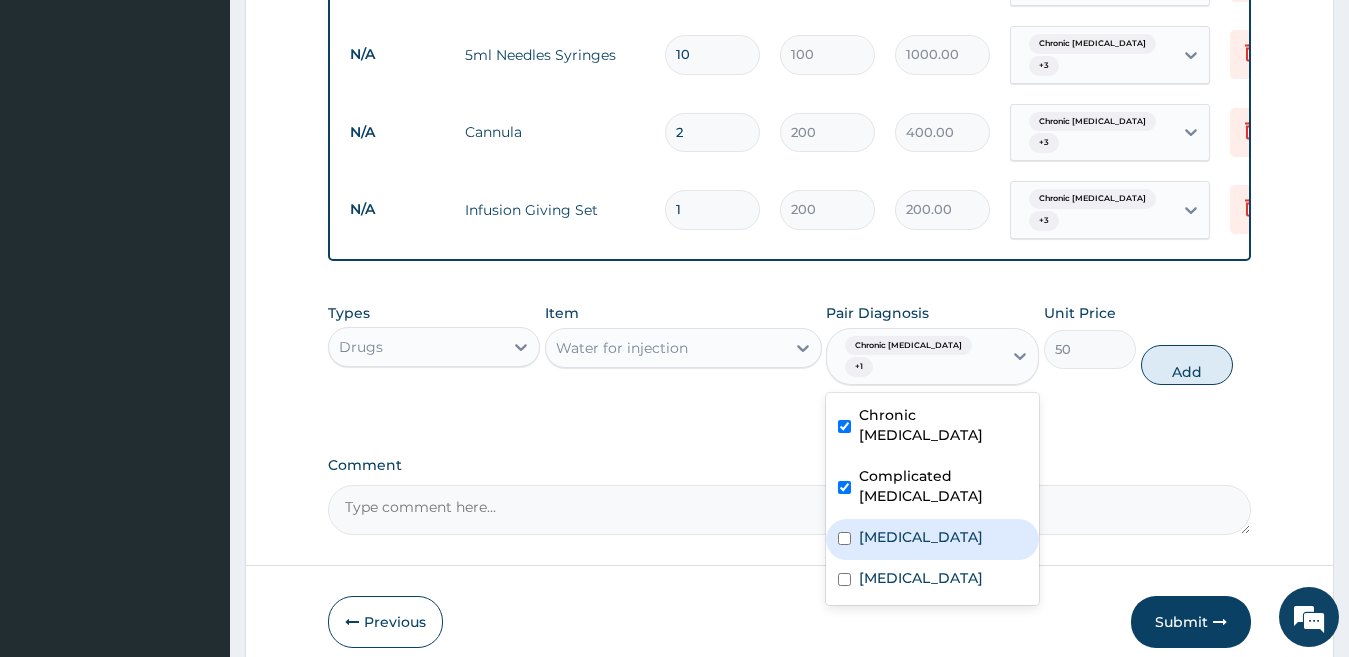 click on "Acute gastroenteritis" at bounding box center (932, 539) 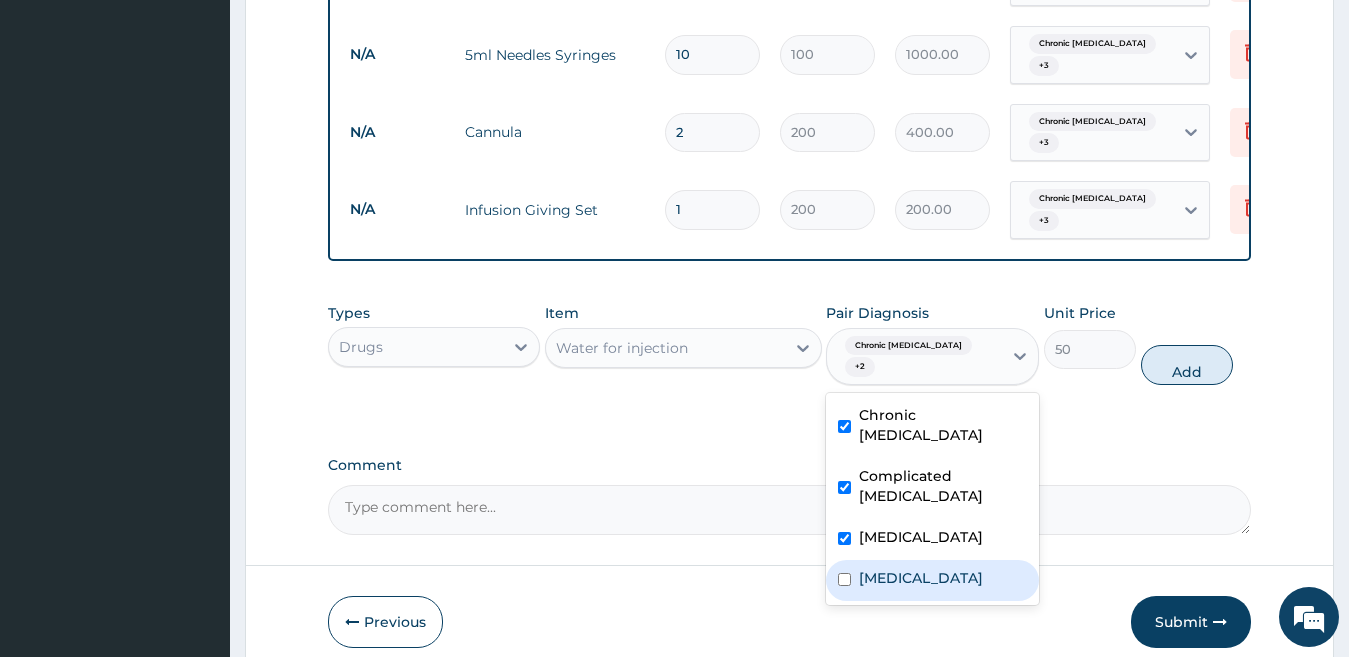 click on "Typhoid fever" at bounding box center (921, 578) 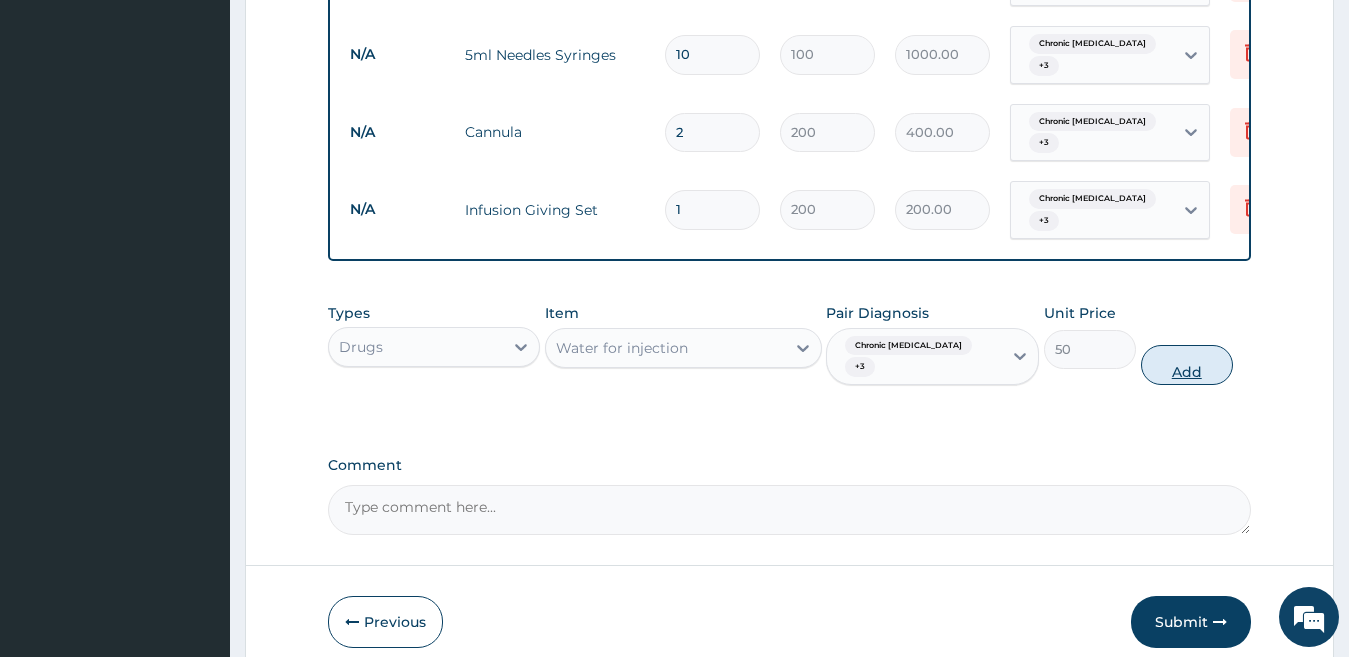click on "Add" at bounding box center (1187, 365) 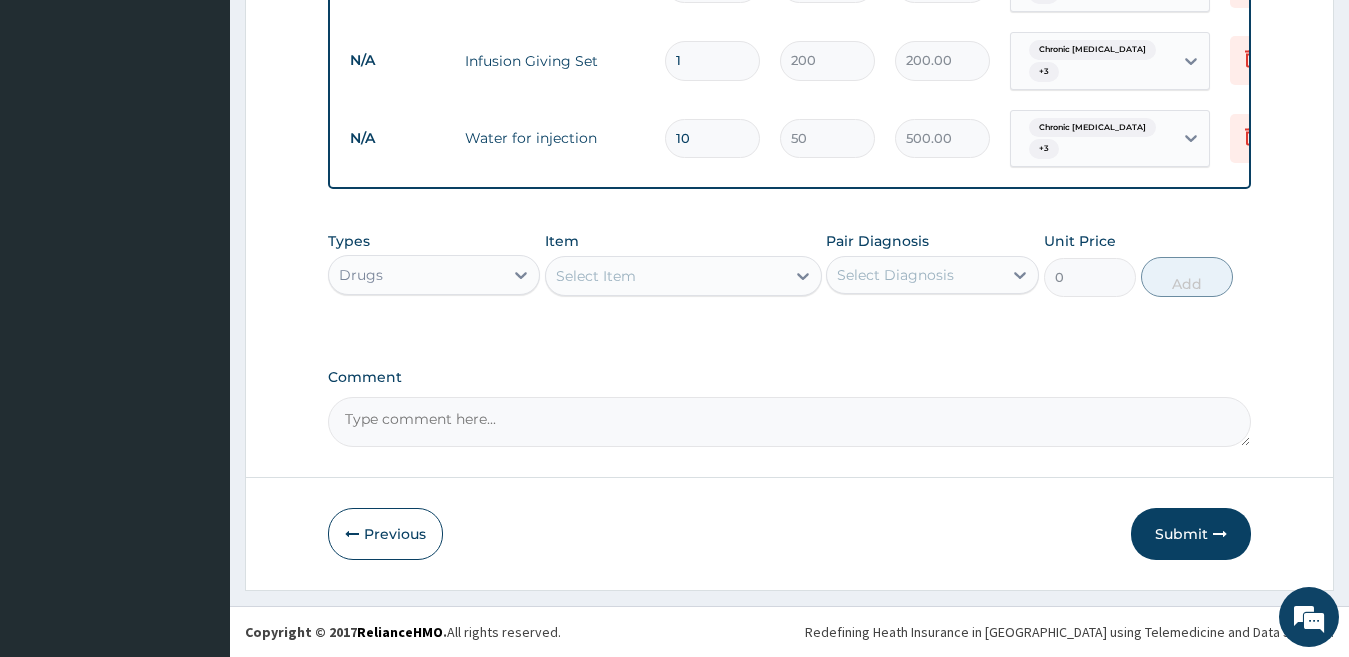 scroll, scrollTop: 3144, scrollLeft: 0, axis: vertical 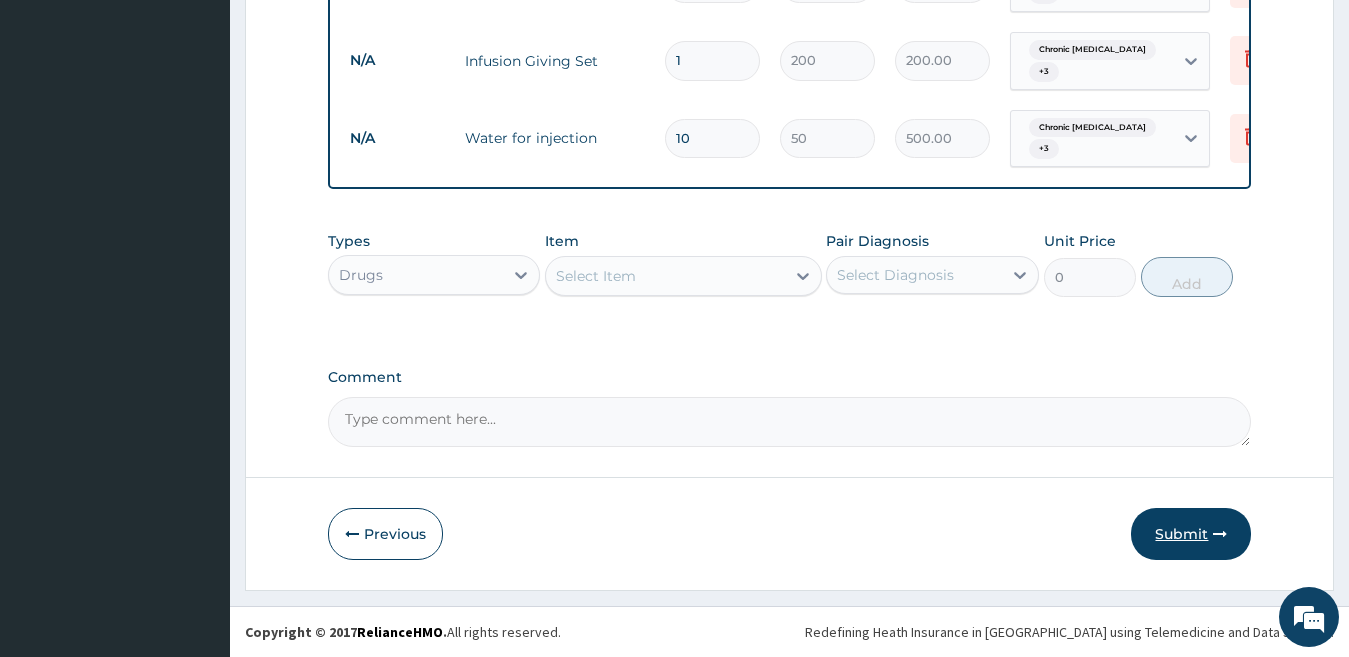 click on "Submit" at bounding box center (1191, 534) 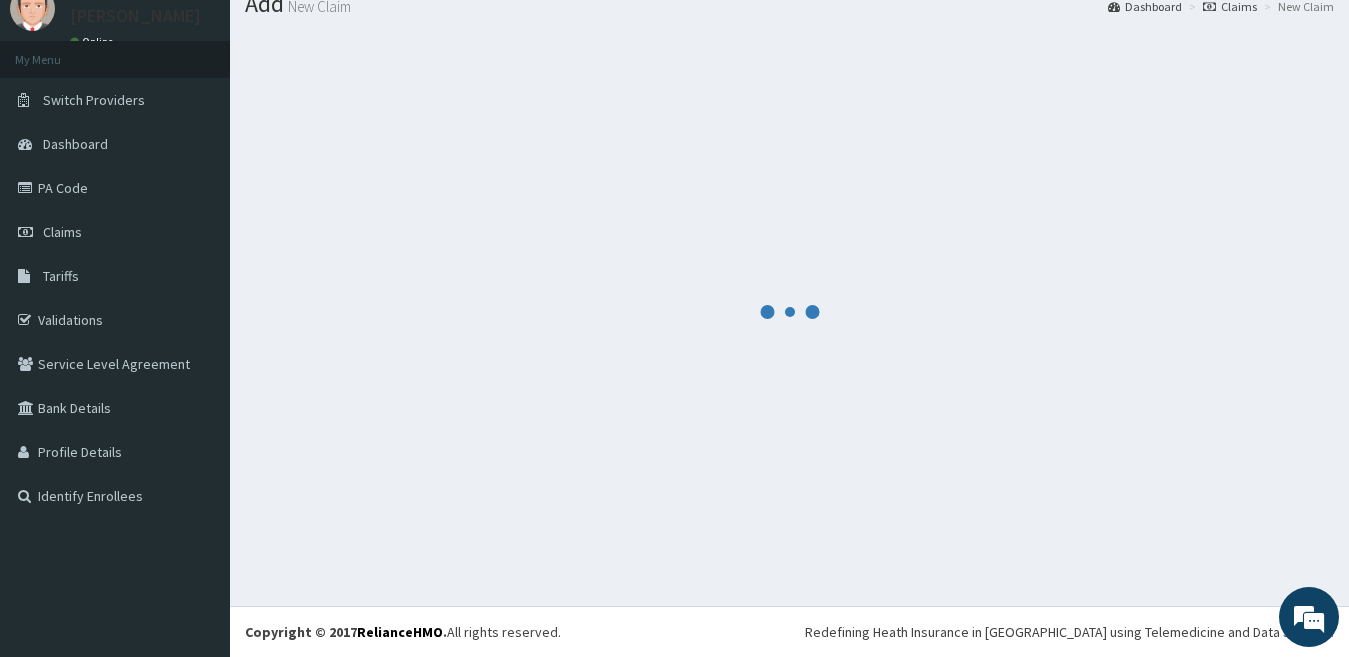 scroll, scrollTop: 74, scrollLeft: 0, axis: vertical 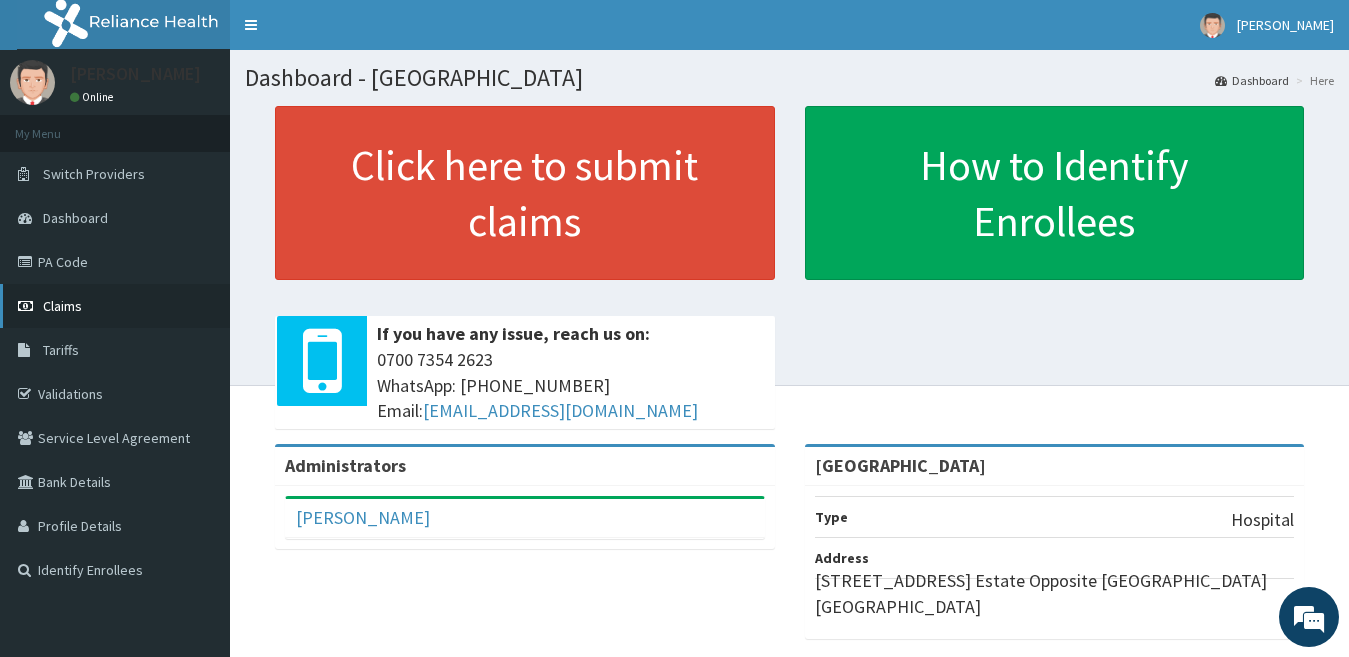 click on "Claims" at bounding box center (115, 306) 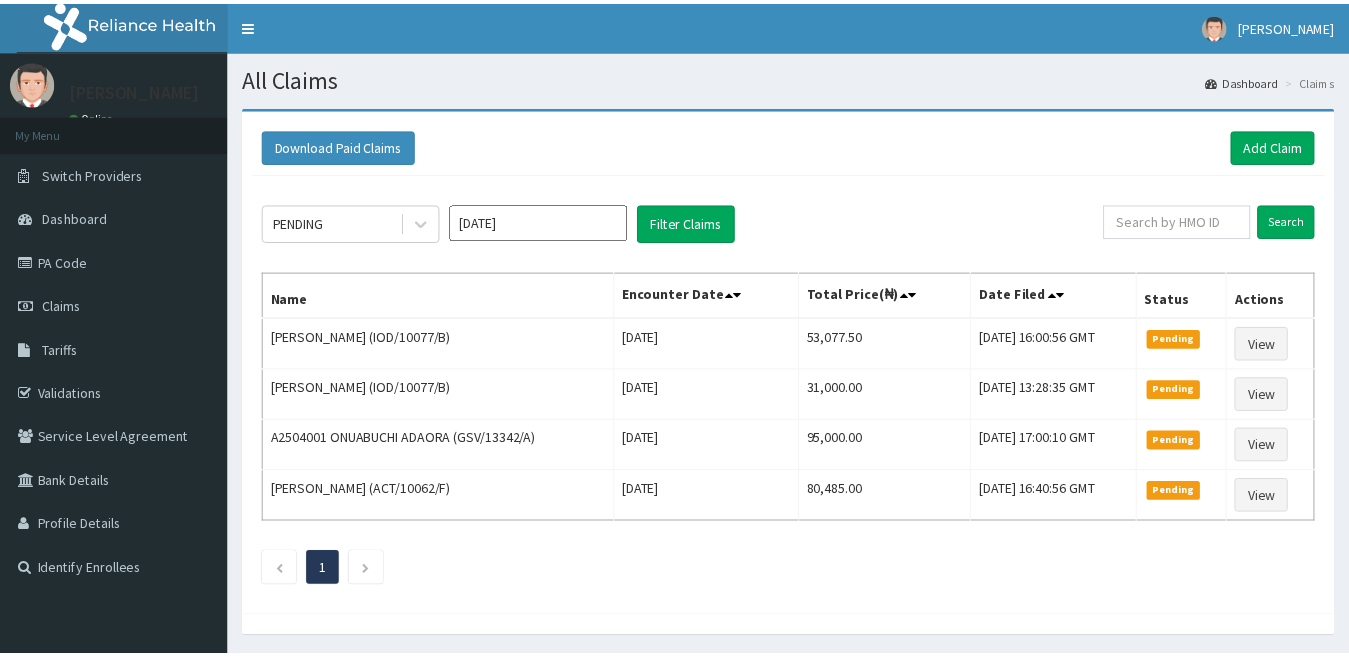 scroll, scrollTop: 0, scrollLeft: 0, axis: both 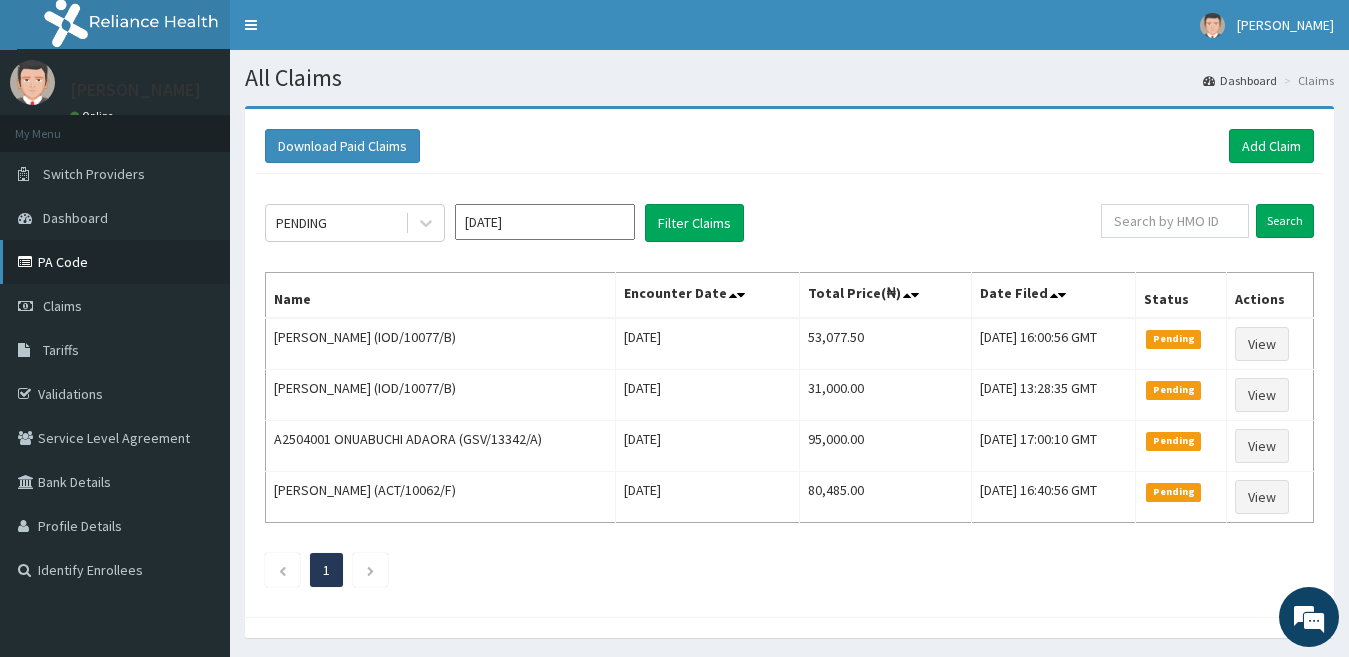click on "PA Code" at bounding box center [115, 262] 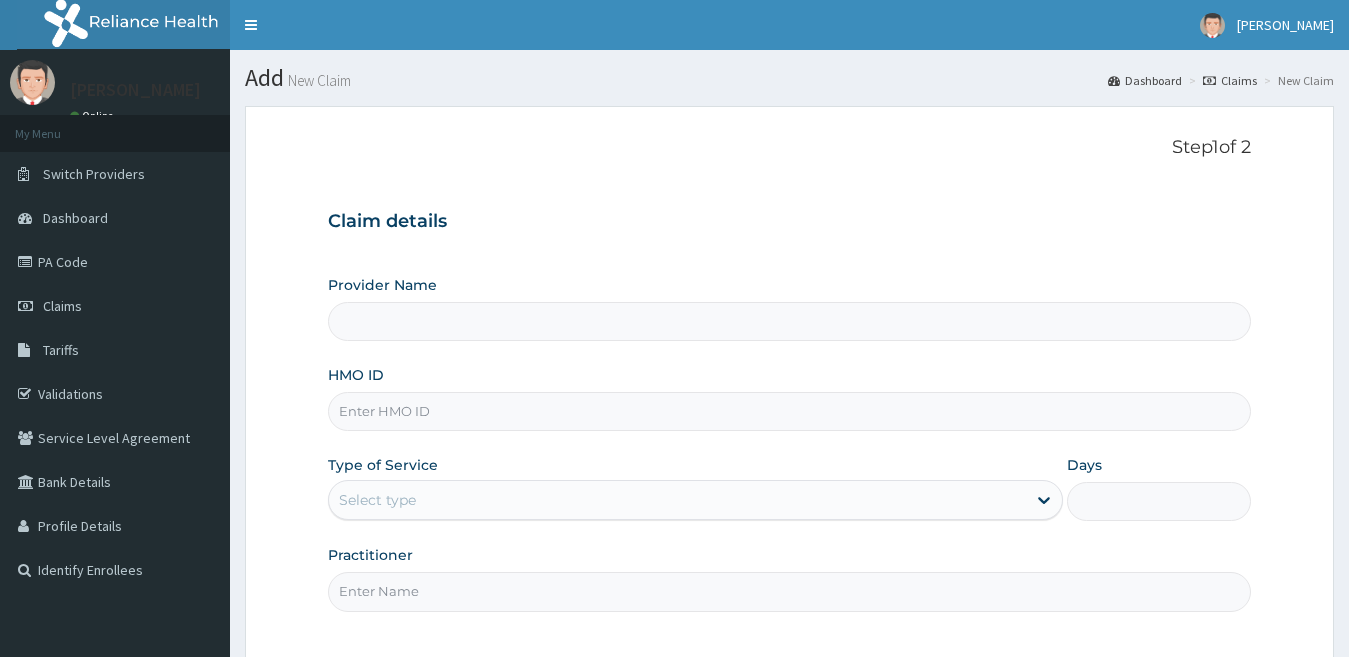 scroll, scrollTop: 0, scrollLeft: 0, axis: both 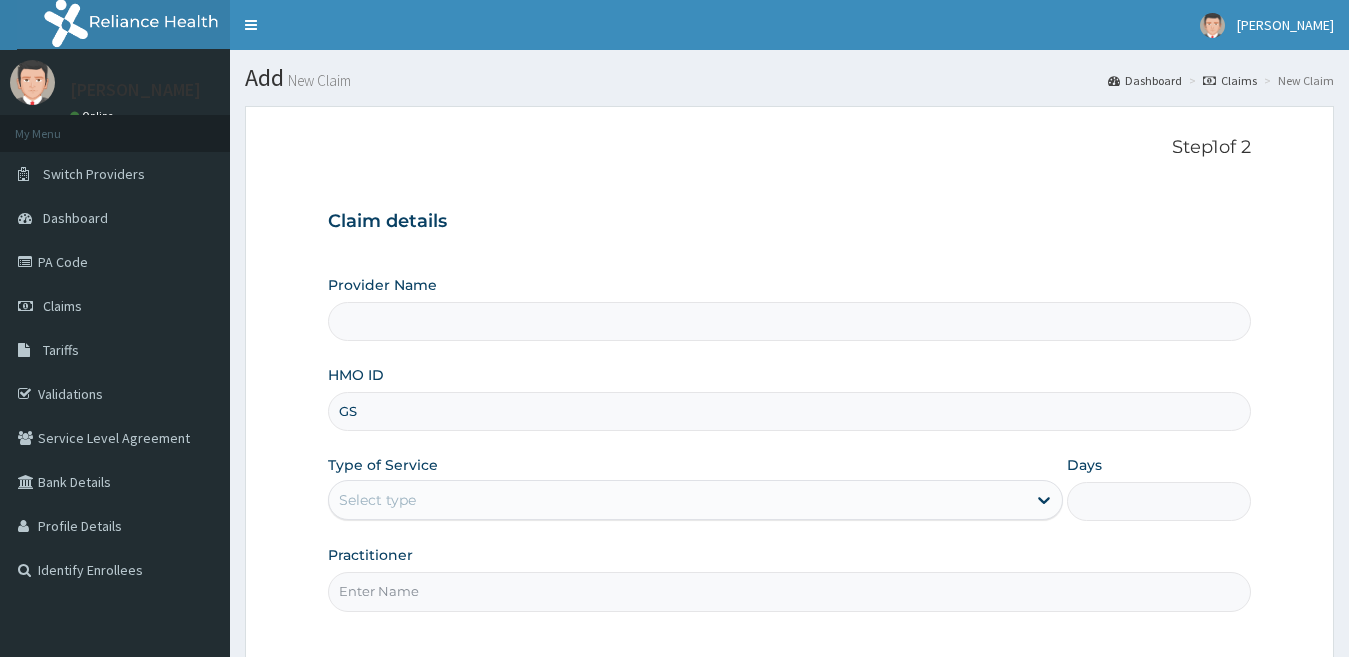 type on "GSV" 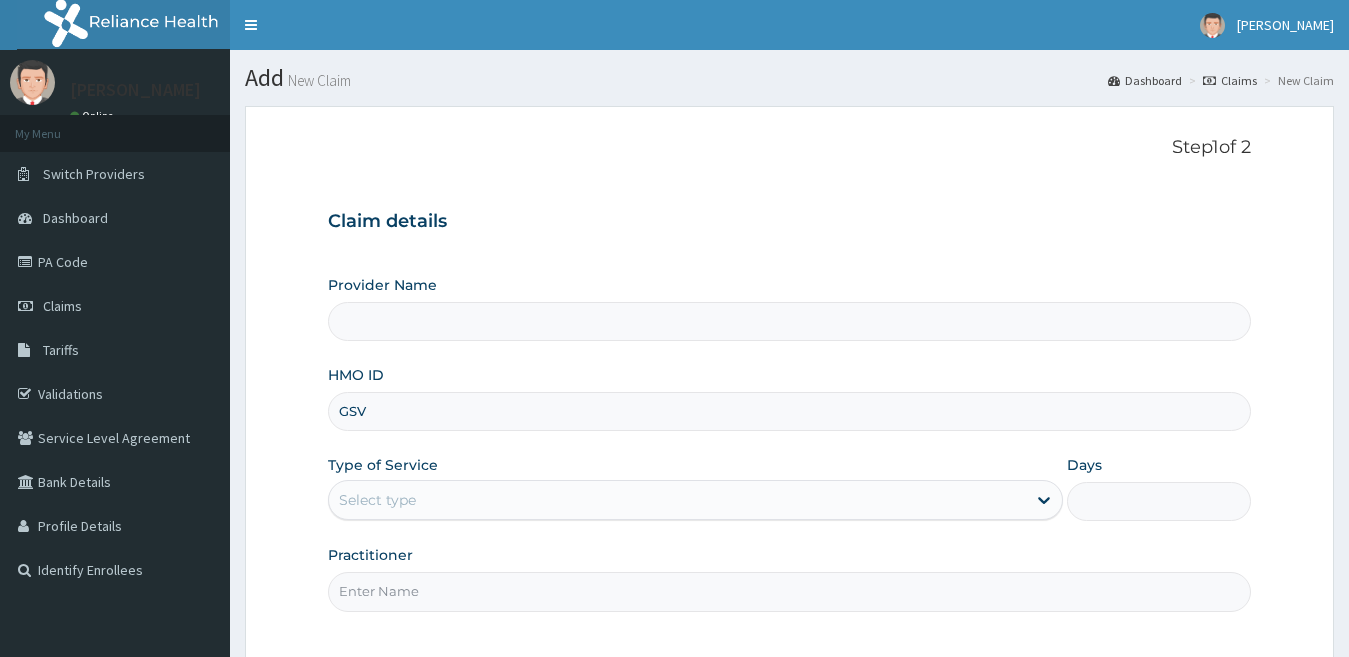 type on "Veckron Hospital" 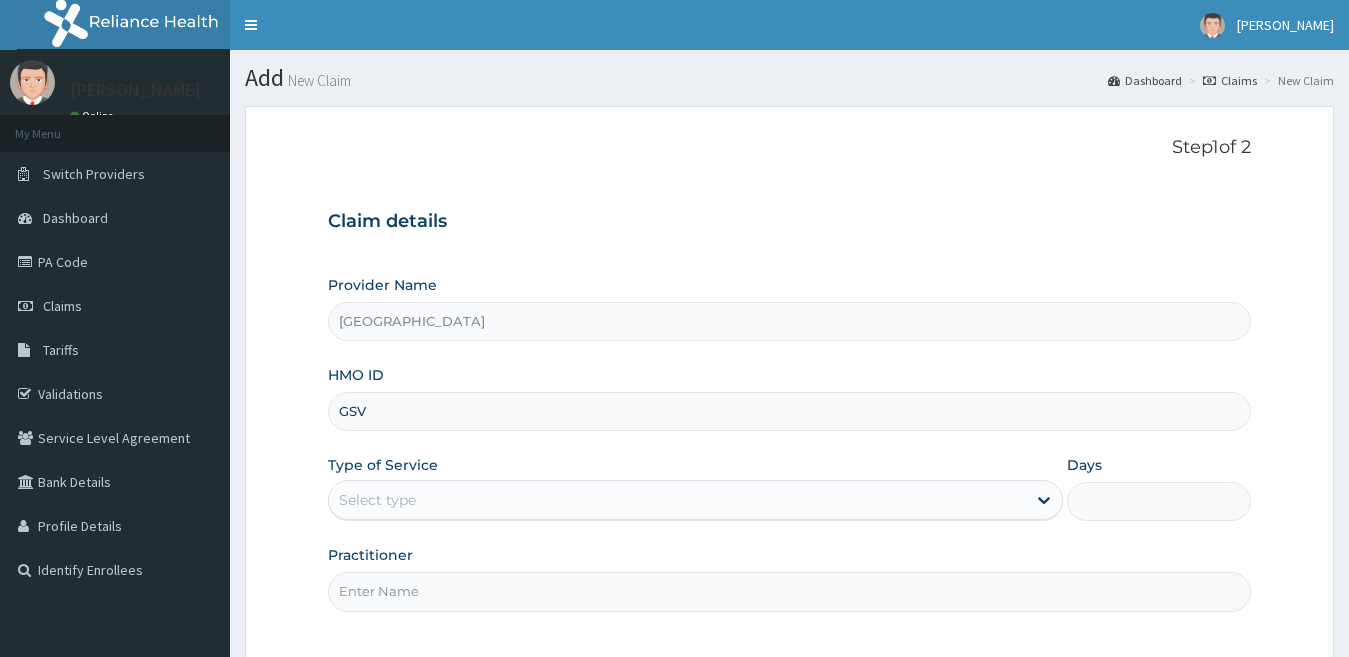 type on "GSV/13342/A" 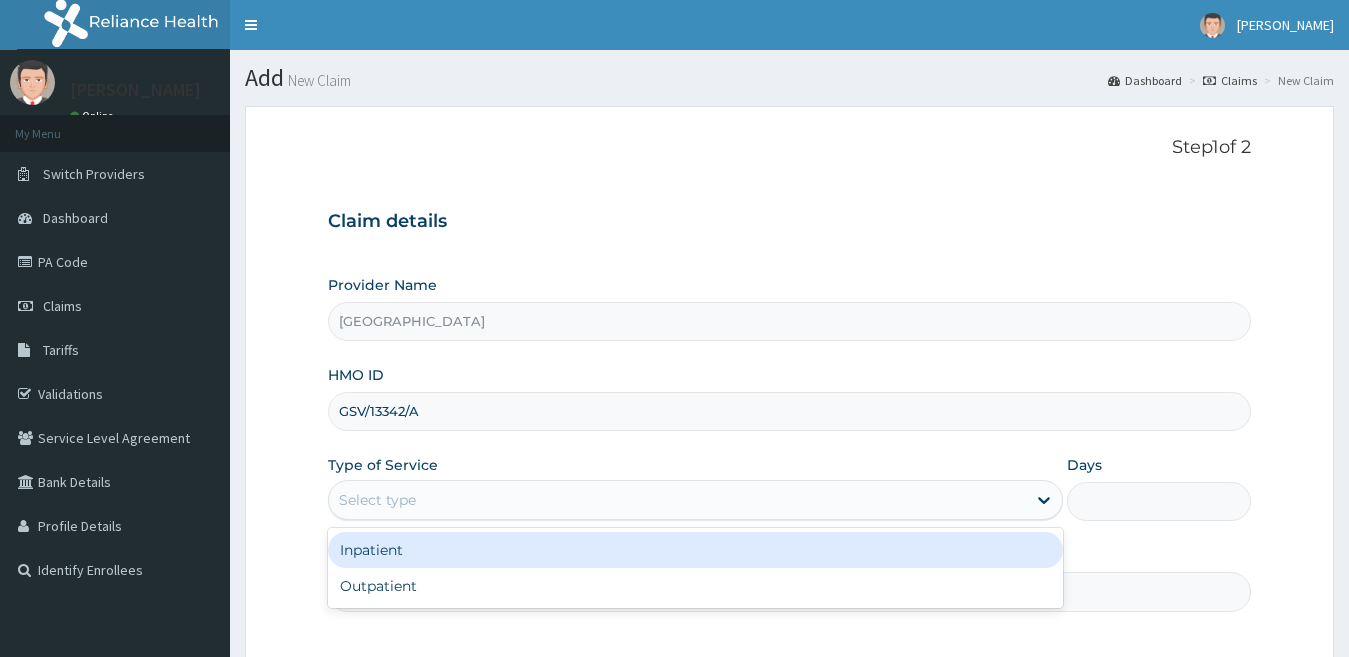 click on "Select type" at bounding box center (678, 500) 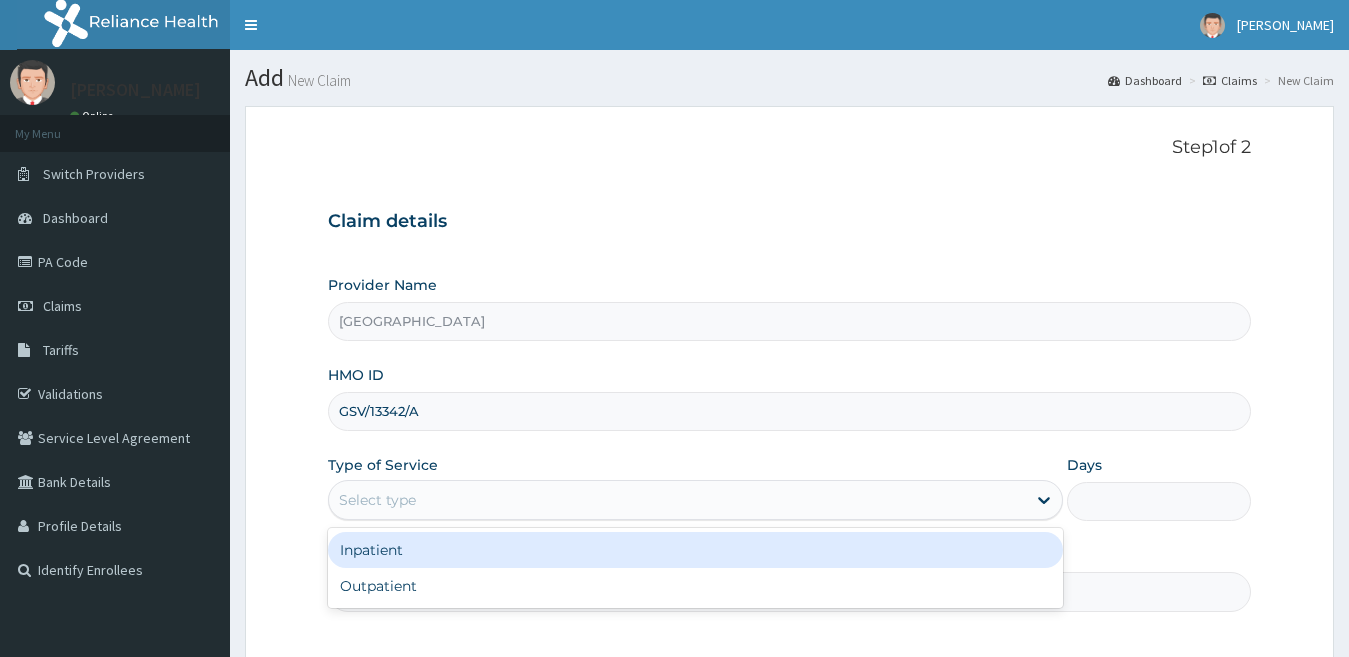 click on "Select type" at bounding box center (678, 500) 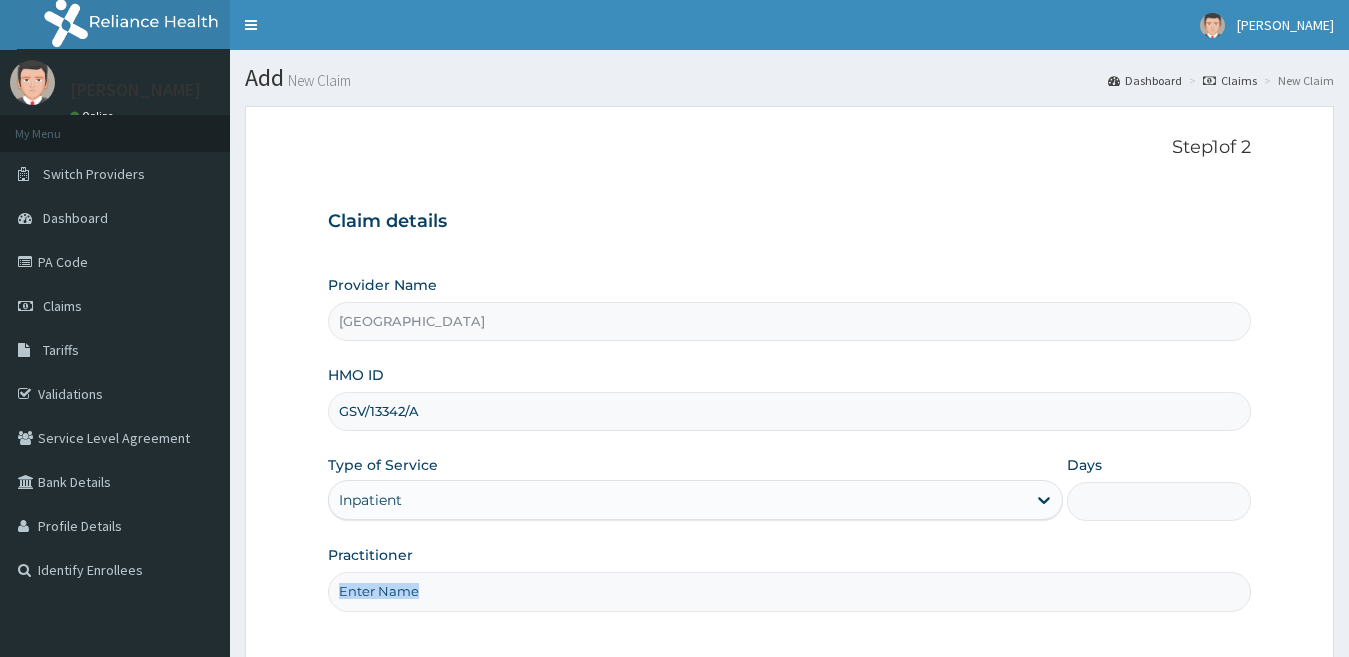 click on "Practitioner" at bounding box center [790, 578] 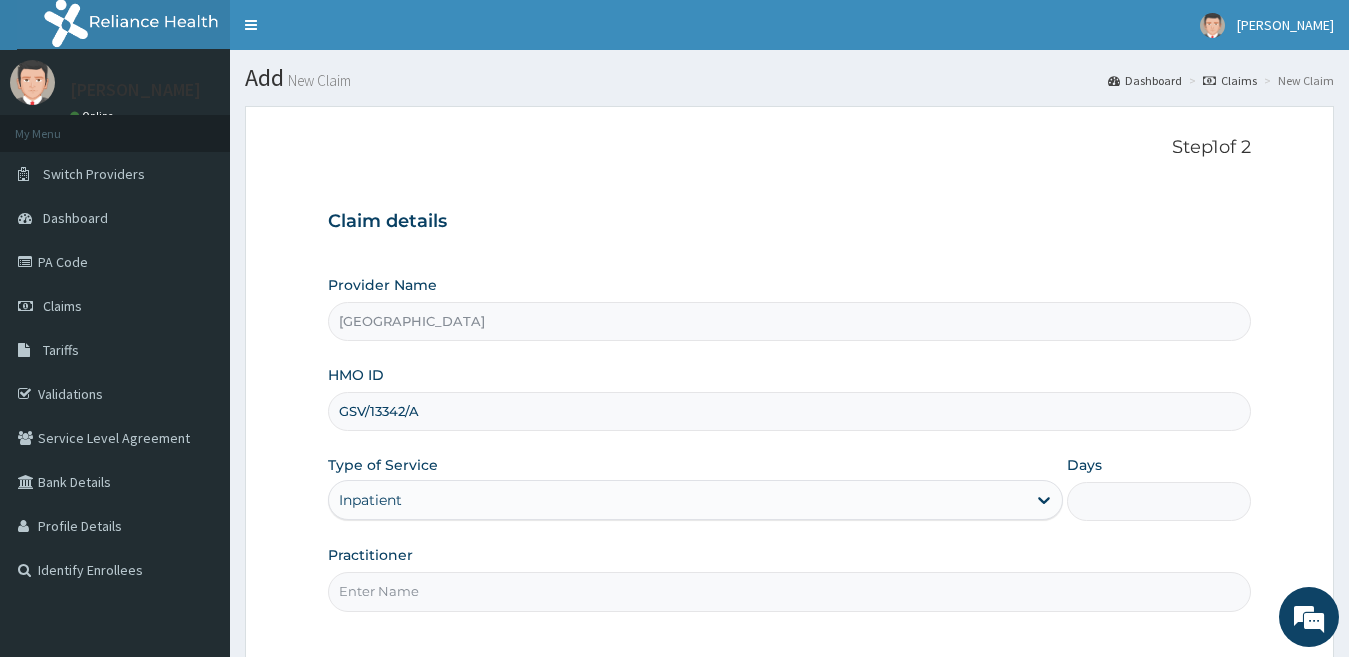 click on "Days" at bounding box center (1159, 501) 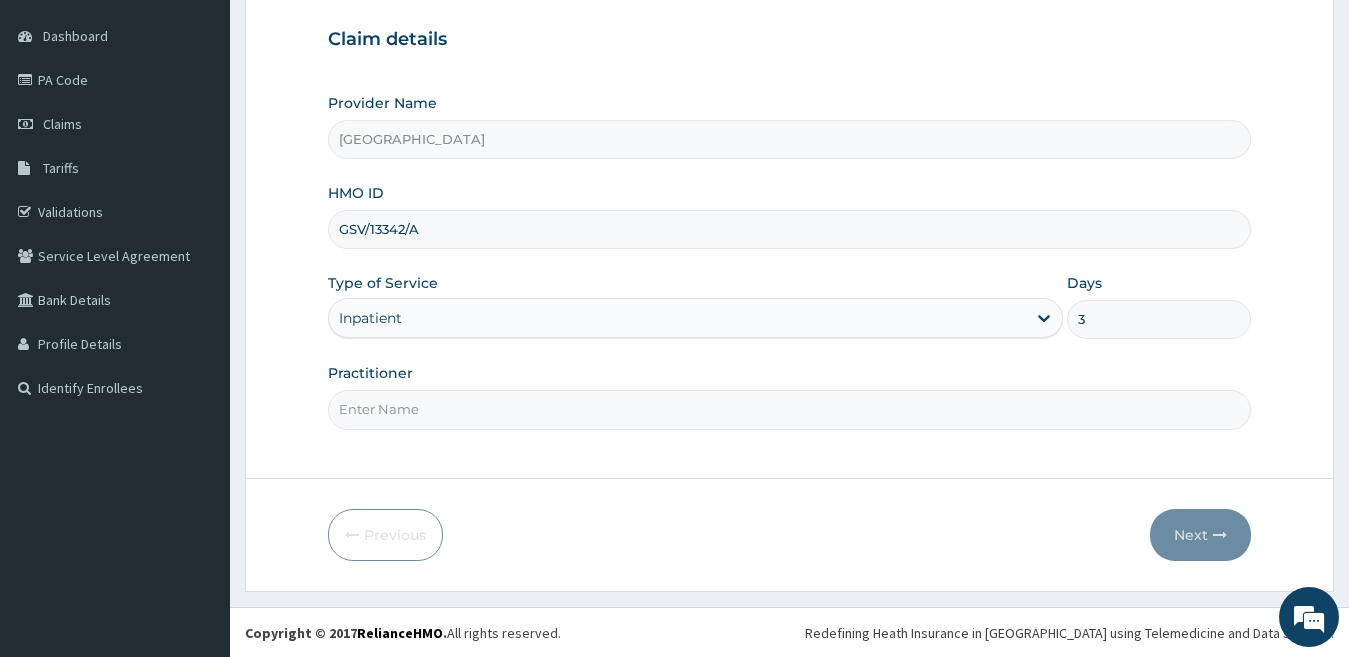 scroll, scrollTop: 183, scrollLeft: 0, axis: vertical 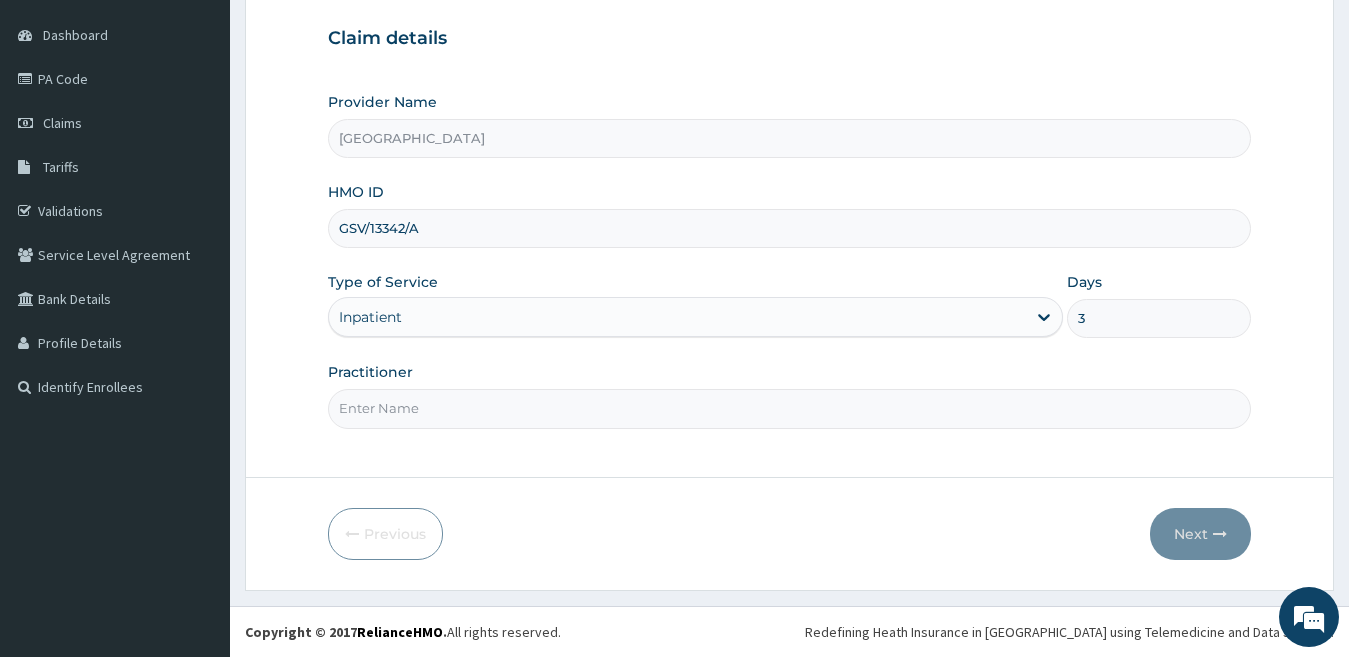 click on "Practitioner" at bounding box center (790, 408) 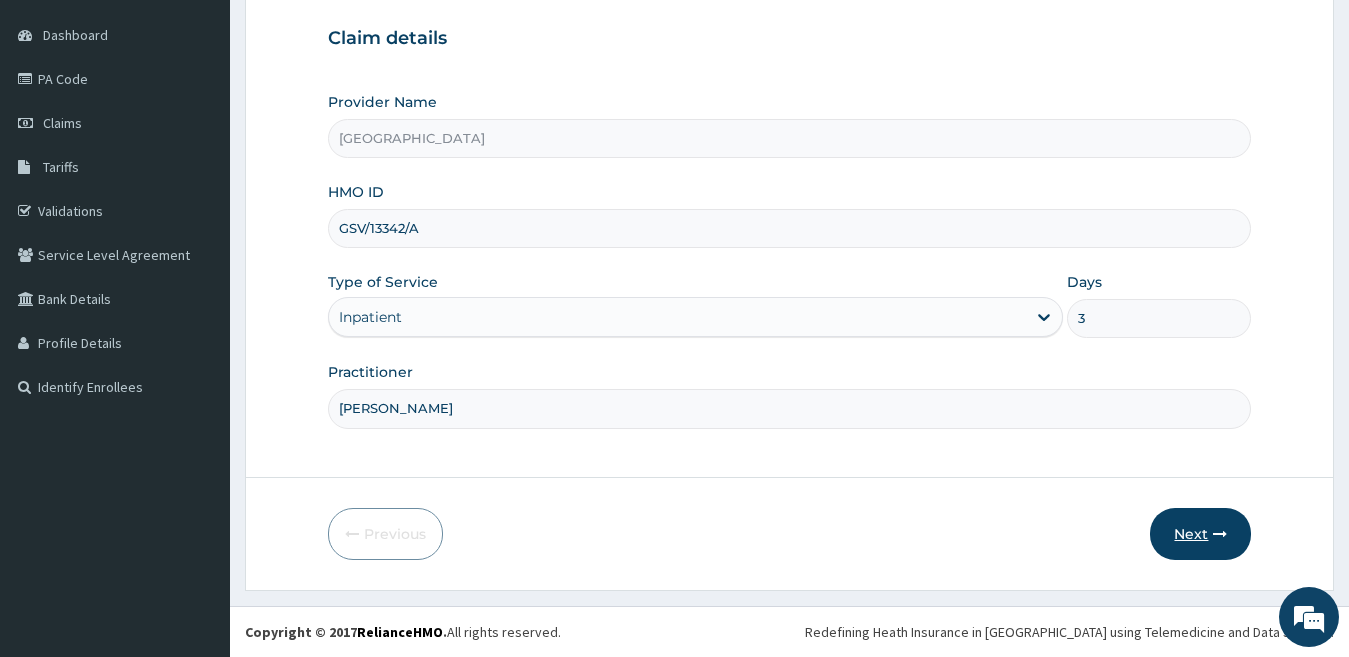 click on "Next" at bounding box center (1200, 534) 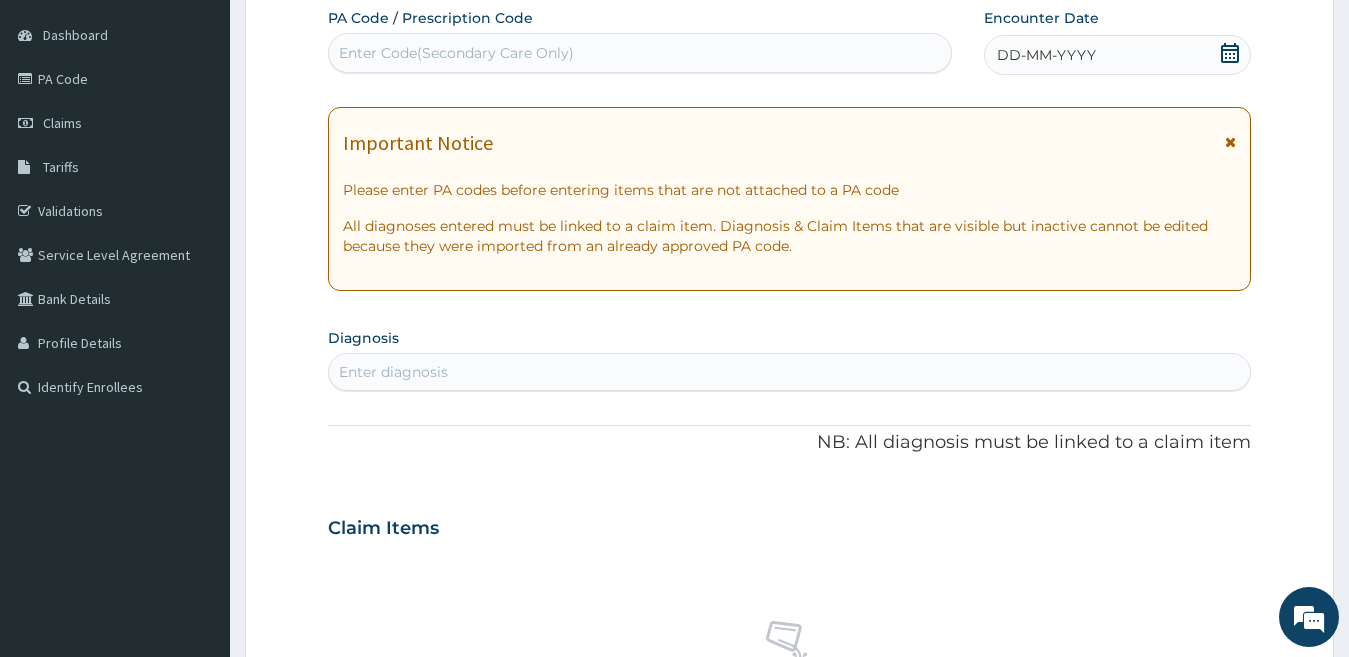 click on "Enter Code(Secondary Care Only)" at bounding box center (456, 53) 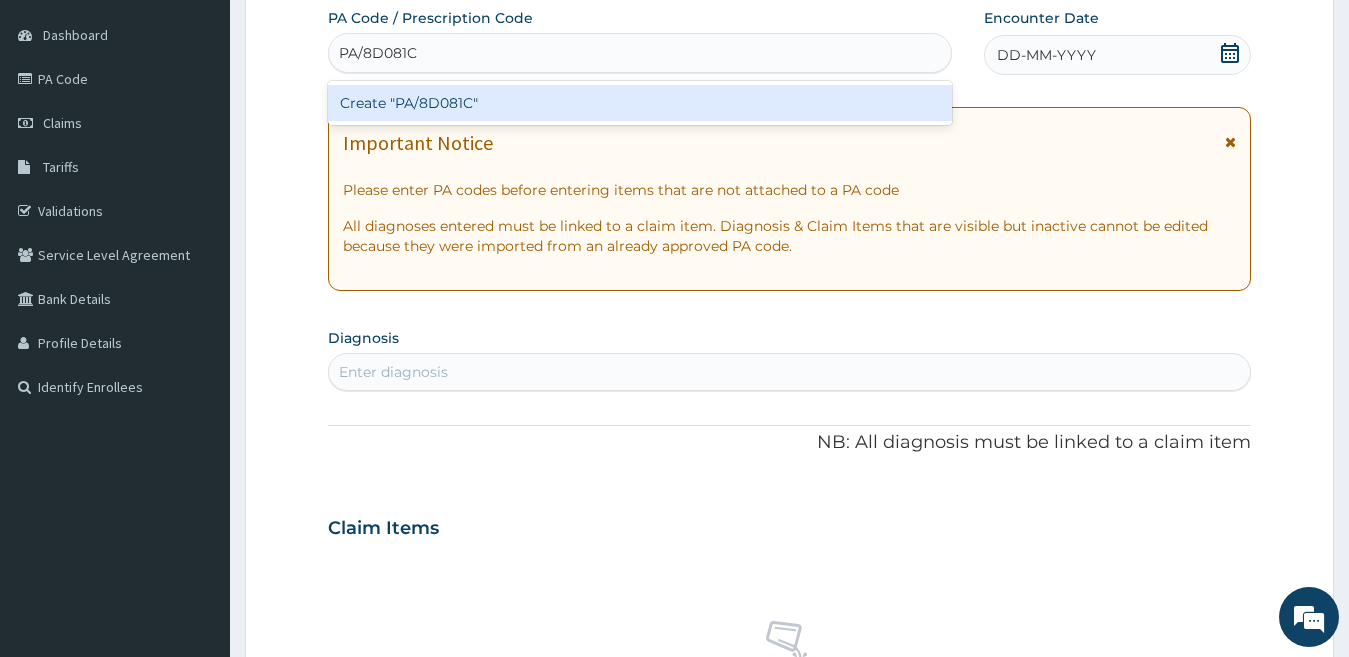 click on "Create "PA/8D081C"" at bounding box center [640, 103] 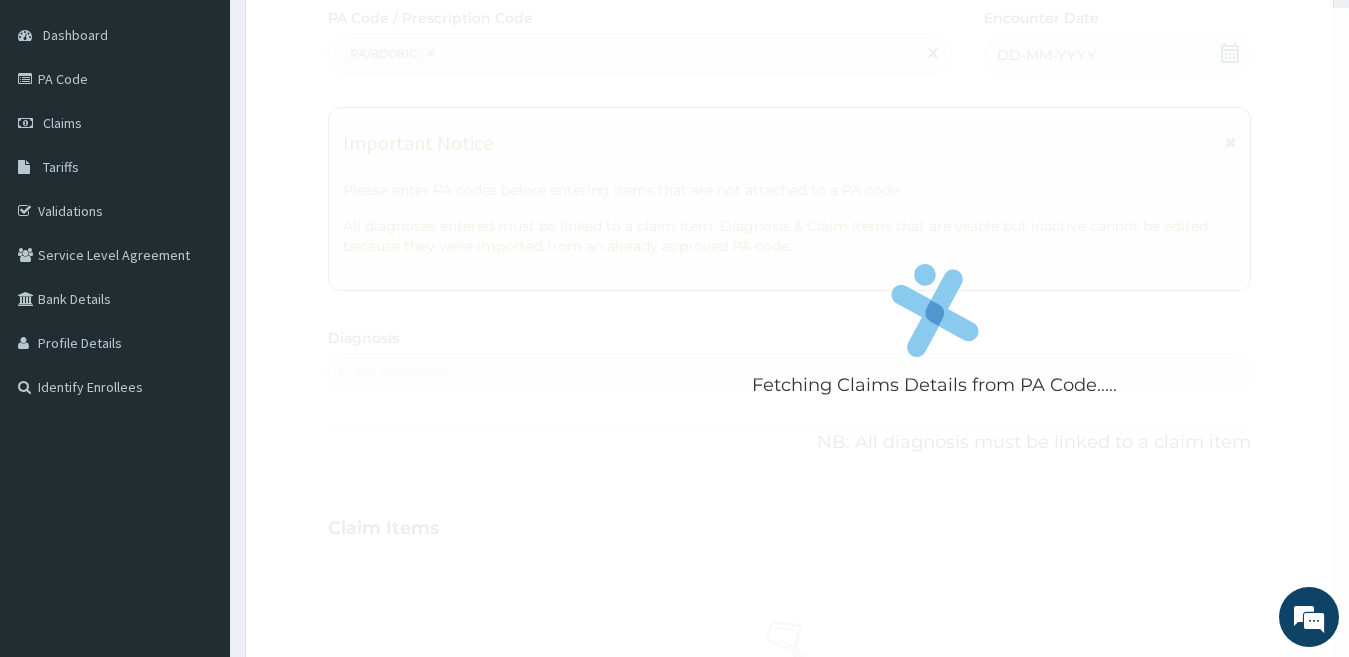 scroll, scrollTop: 0, scrollLeft: 0, axis: both 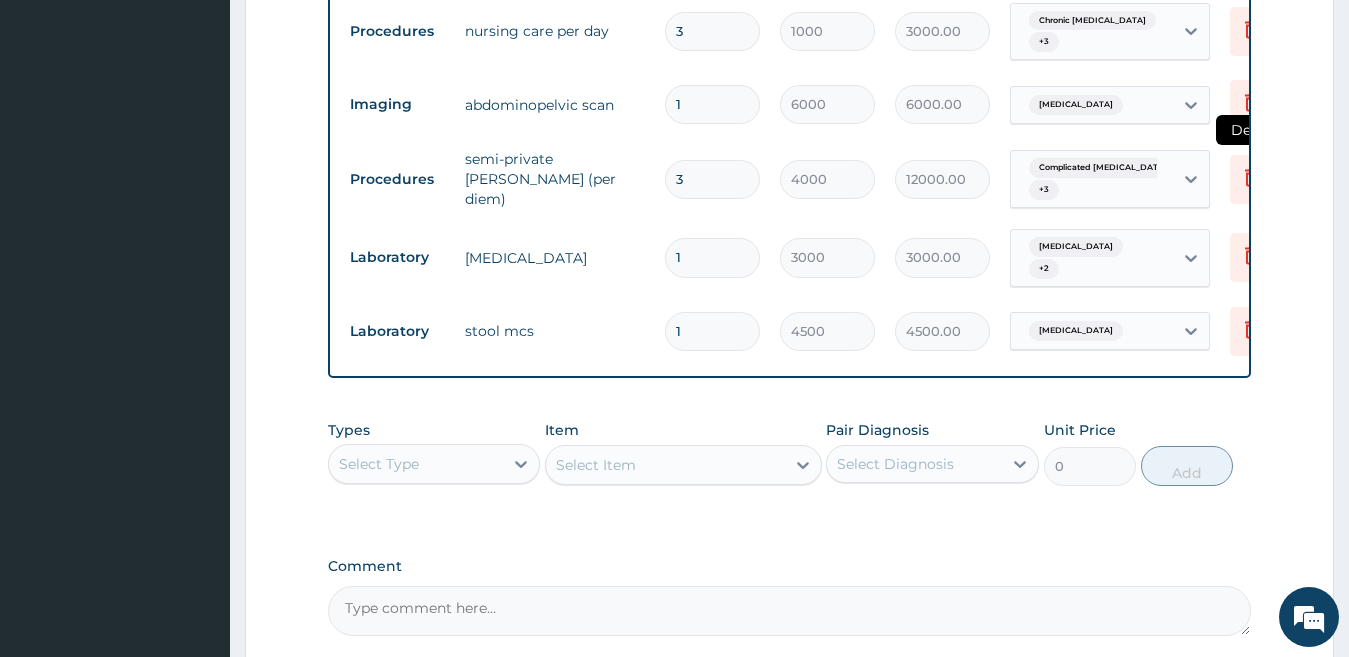 click 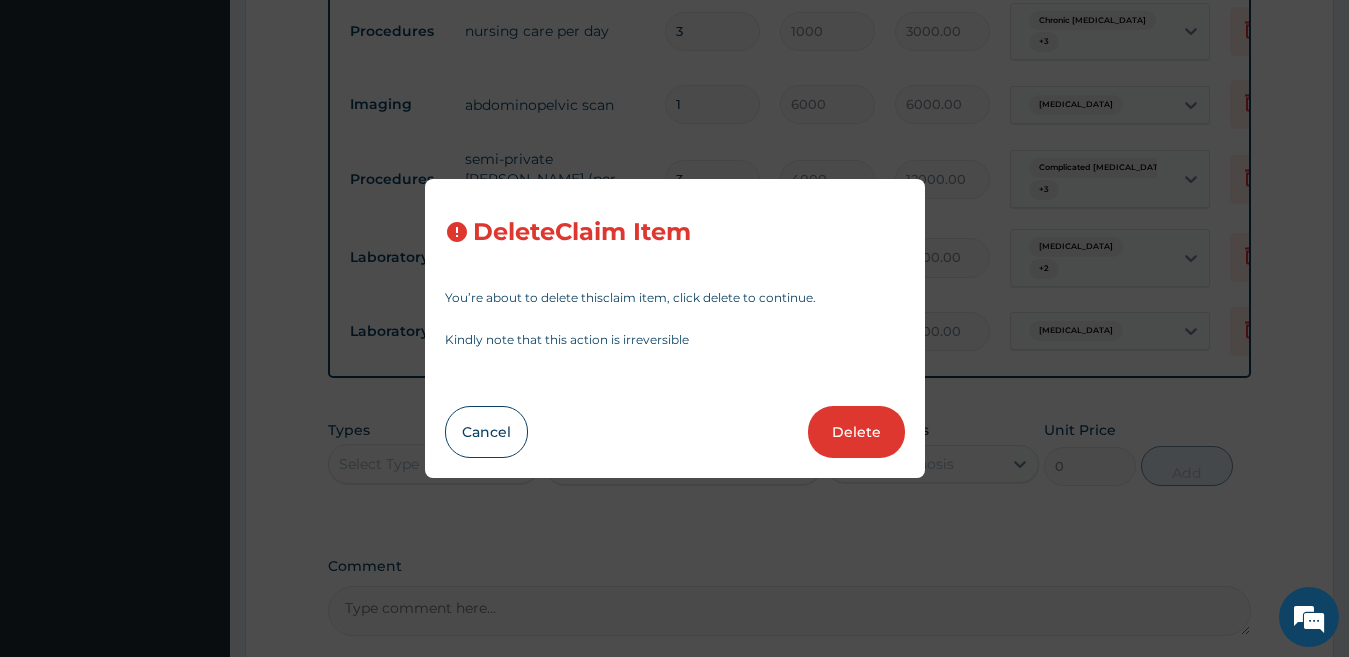 click on "Delete" at bounding box center (856, 432) 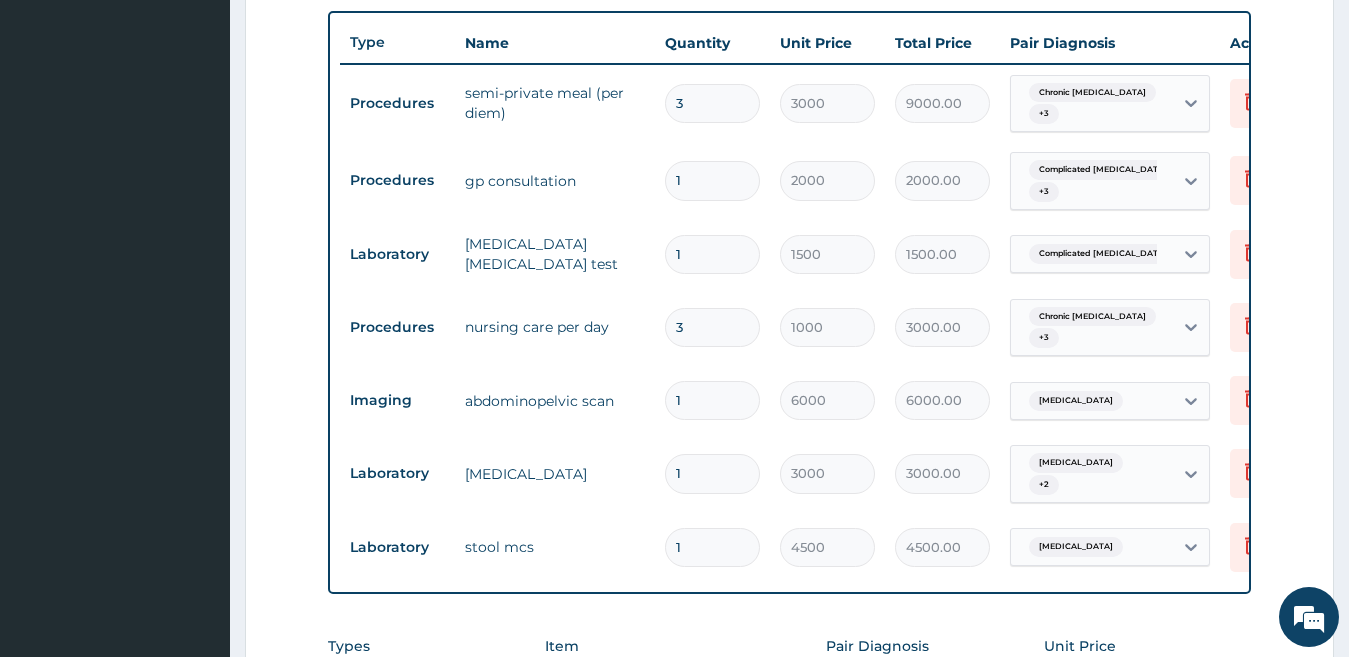scroll, scrollTop: 733, scrollLeft: 0, axis: vertical 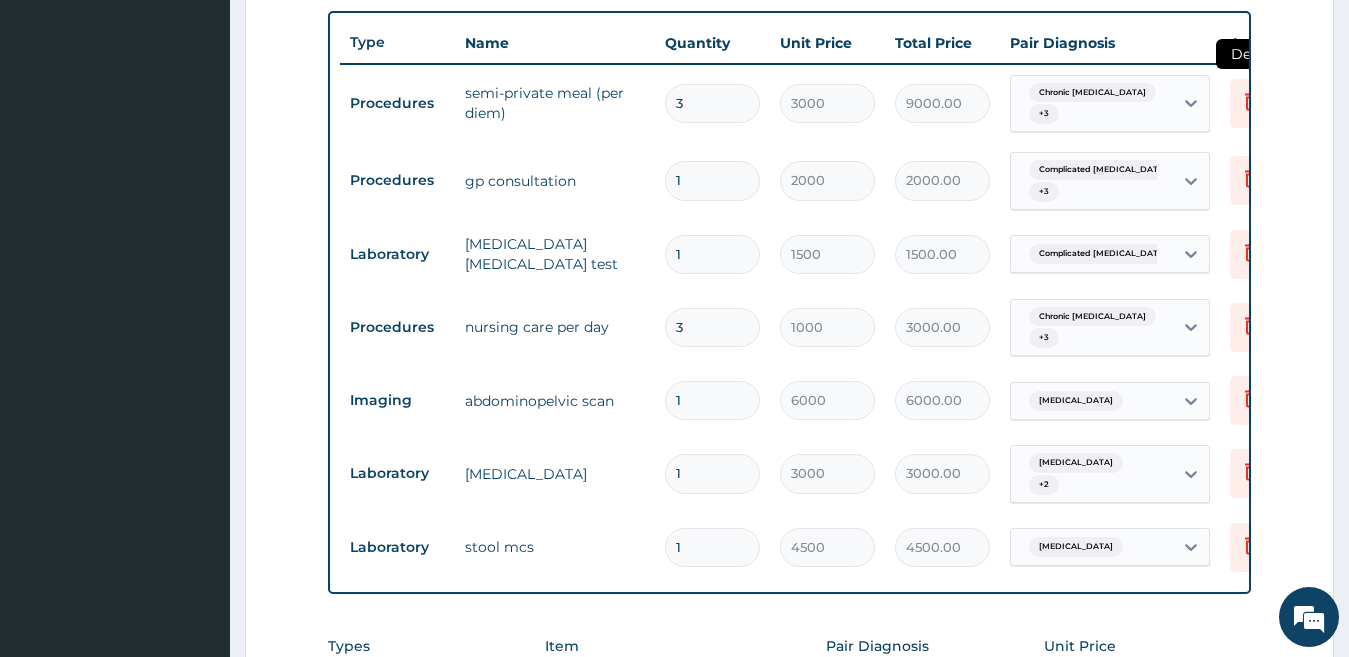 click at bounding box center [1252, 103] 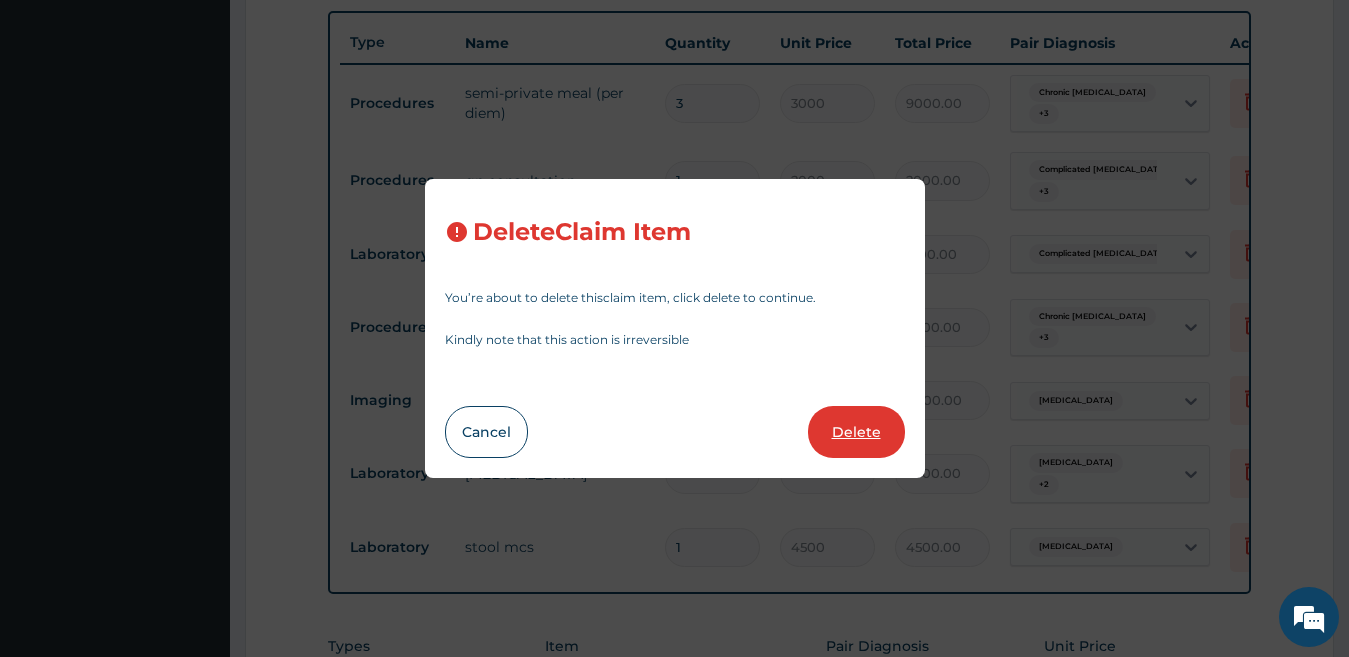 click on "Delete" at bounding box center (856, 432) 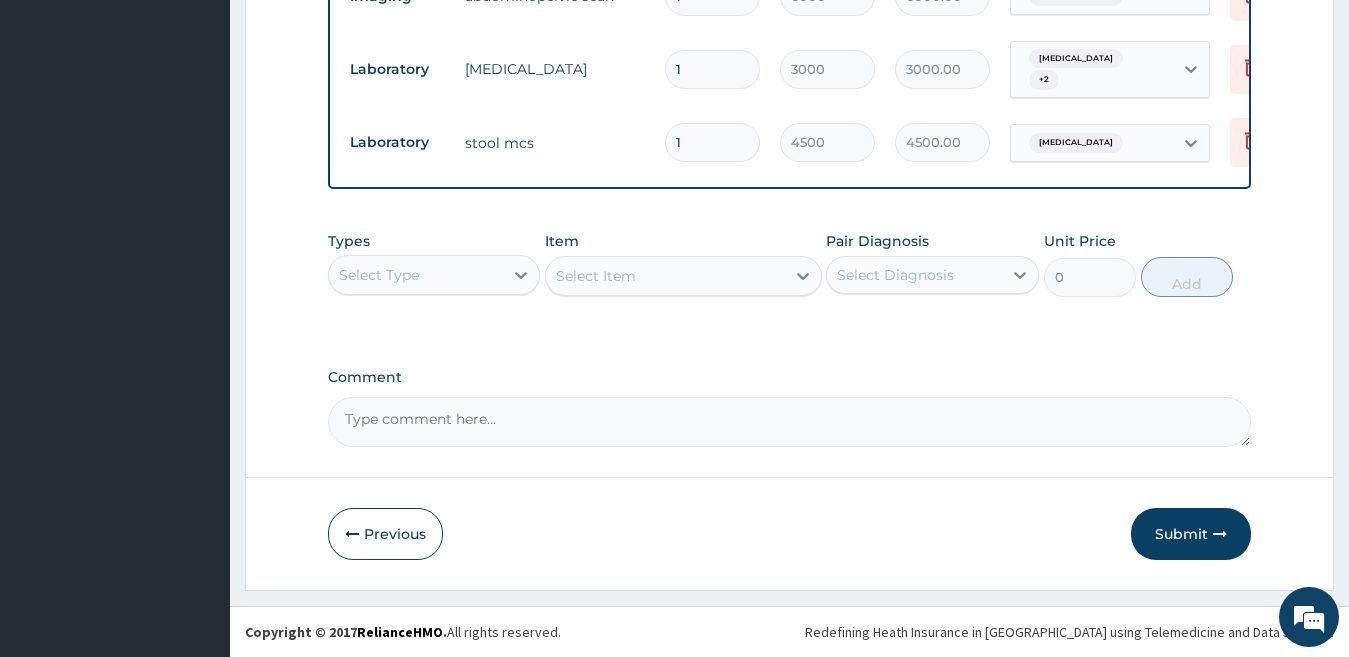 scroll, scrollTop: 1077, scrollLeft: 0, axis: vertical 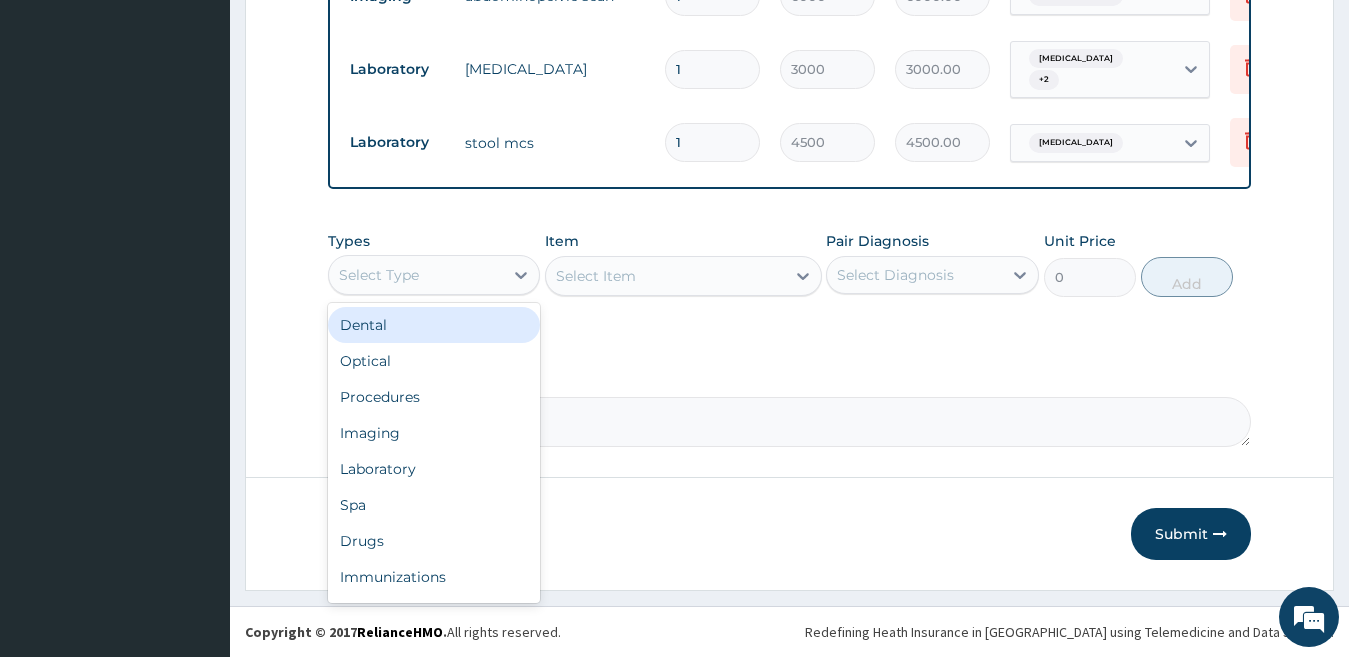 click on "Select Type" at bounding box center (416, 275) 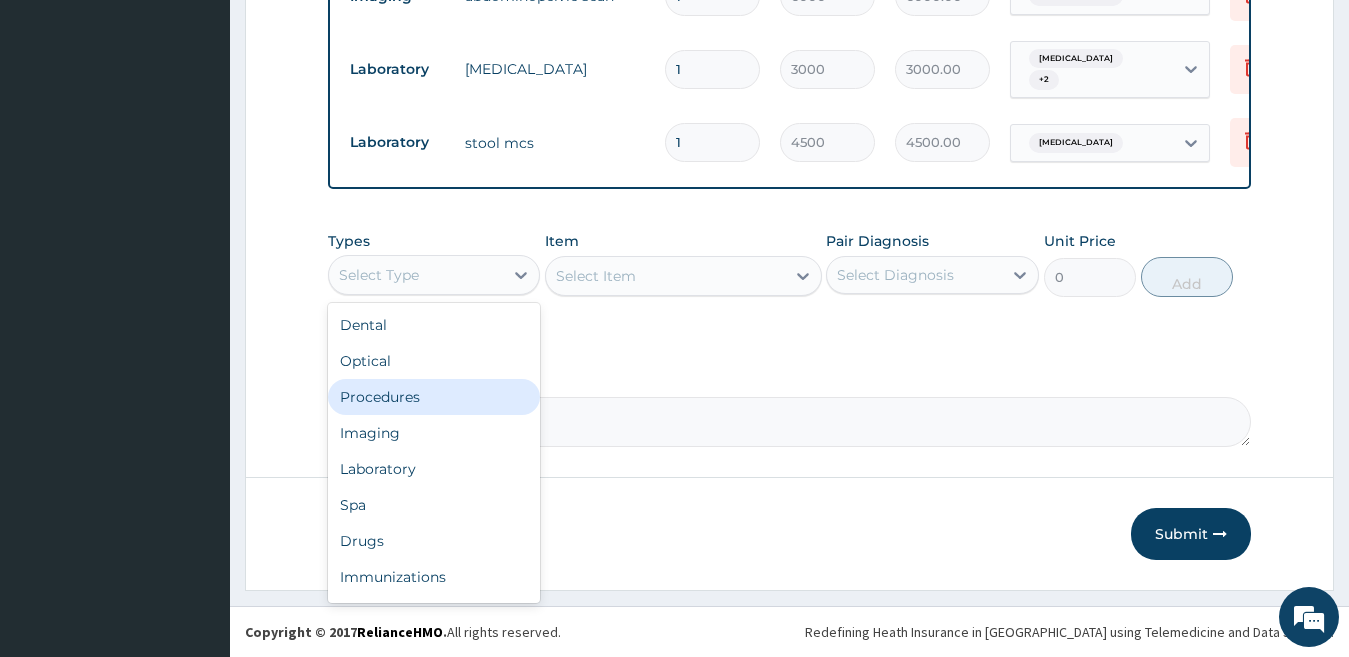 click on "Procedures" at bounding box center [434, 397] 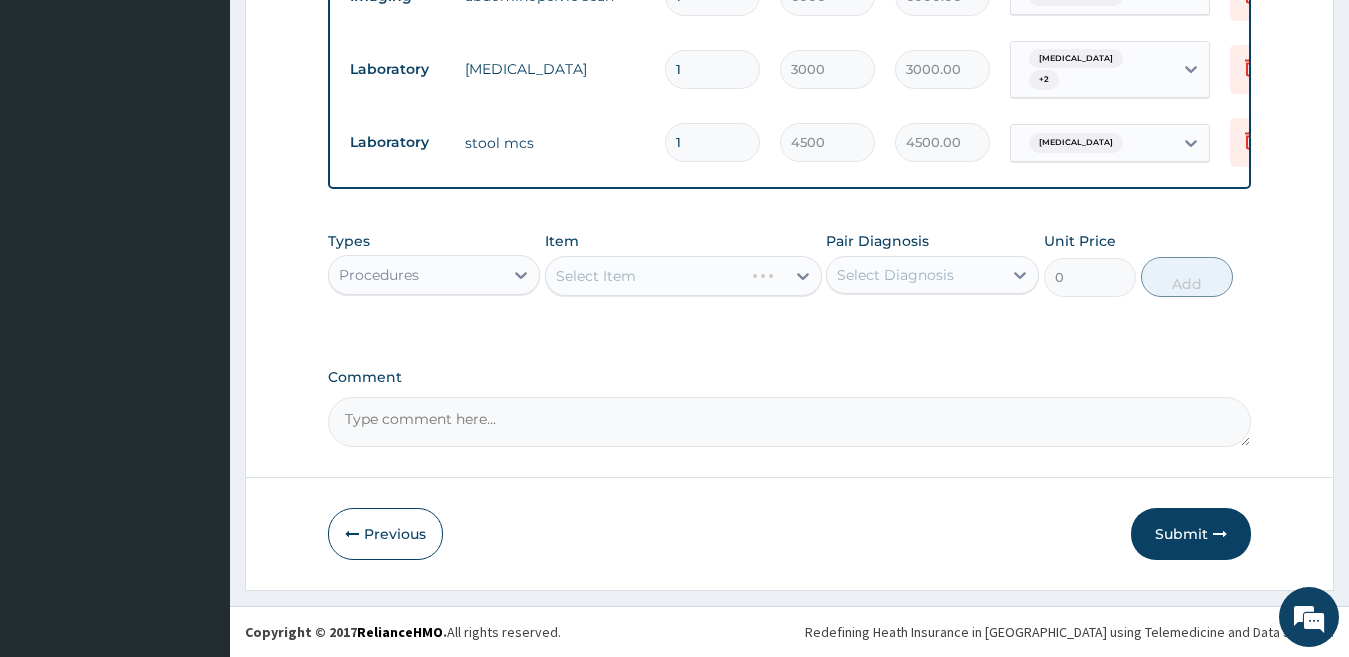 click on "Select Item" at bounding box center (683, 276) 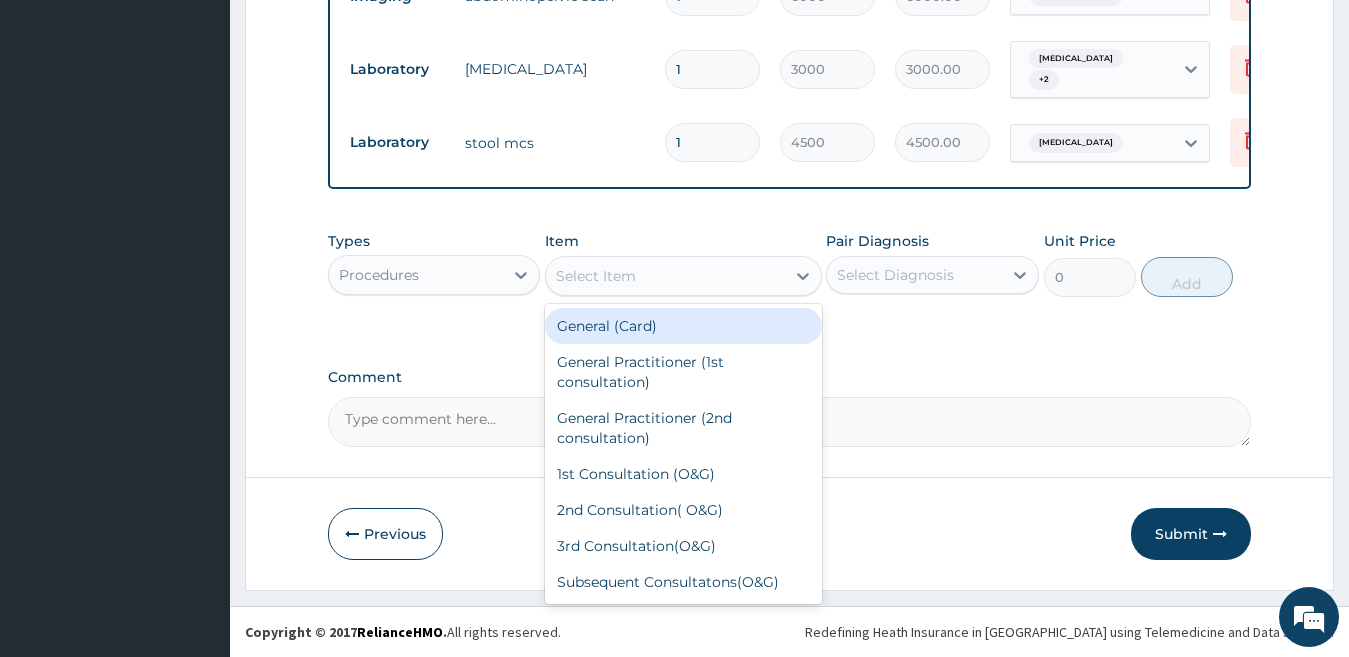 click on "Select Item" at bounding box center [665, 276] 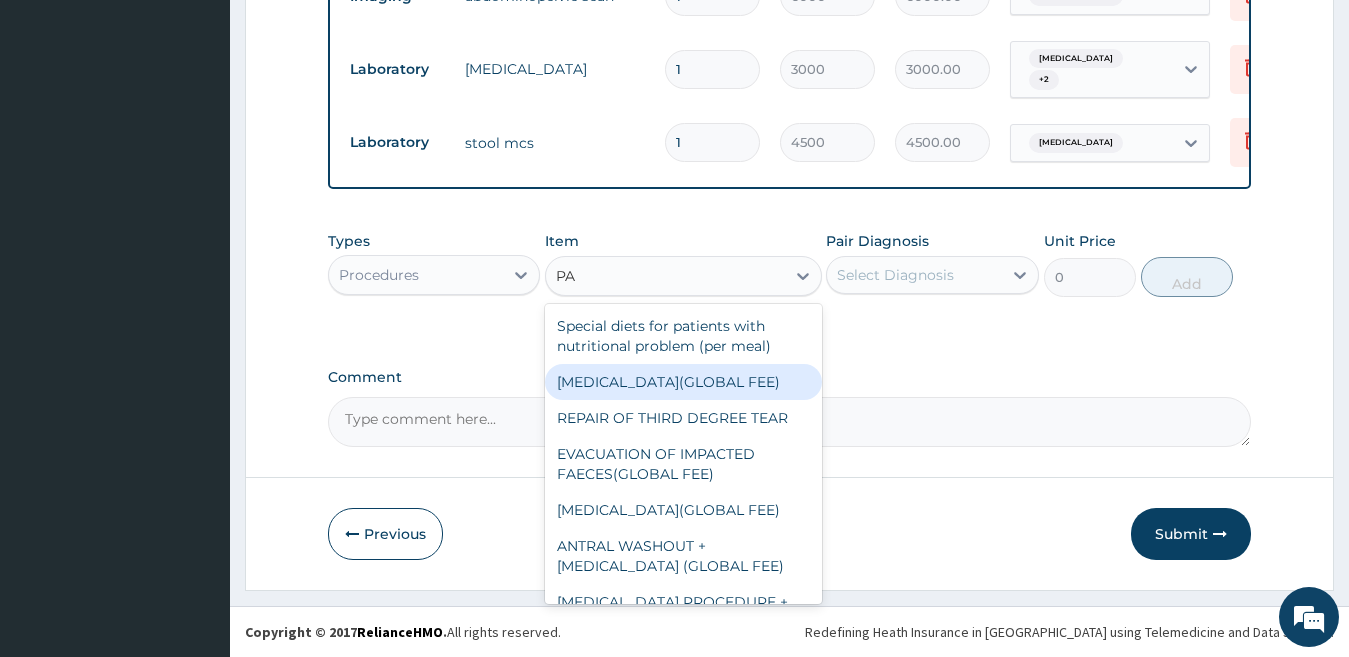 type on "P" 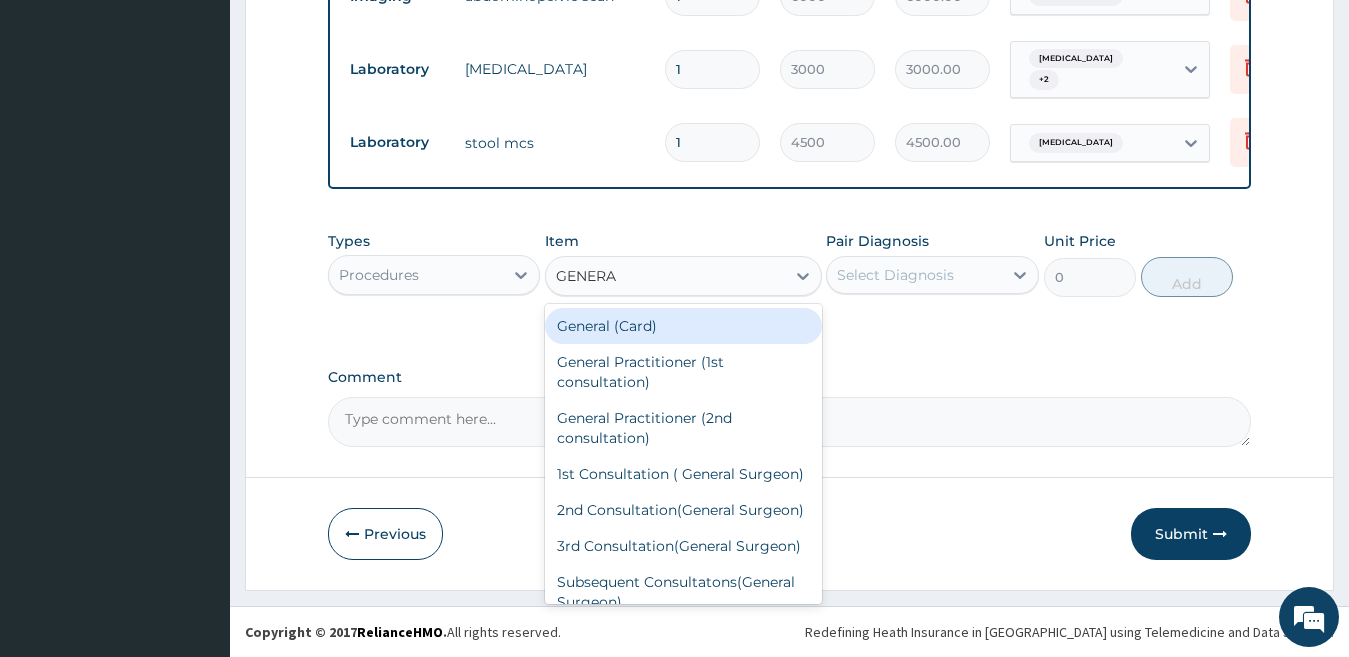 type on "GENERAL" 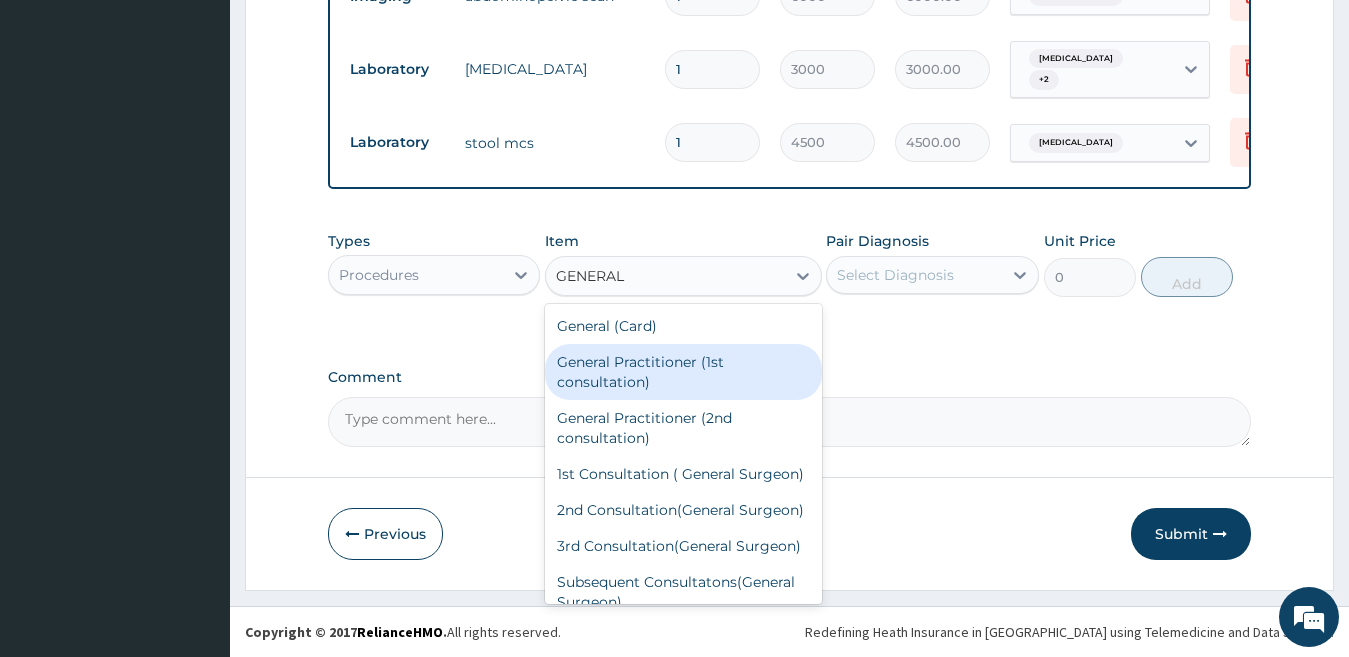 scroll, scrollTop: 152, scrollLeft: 0, axis: vertical 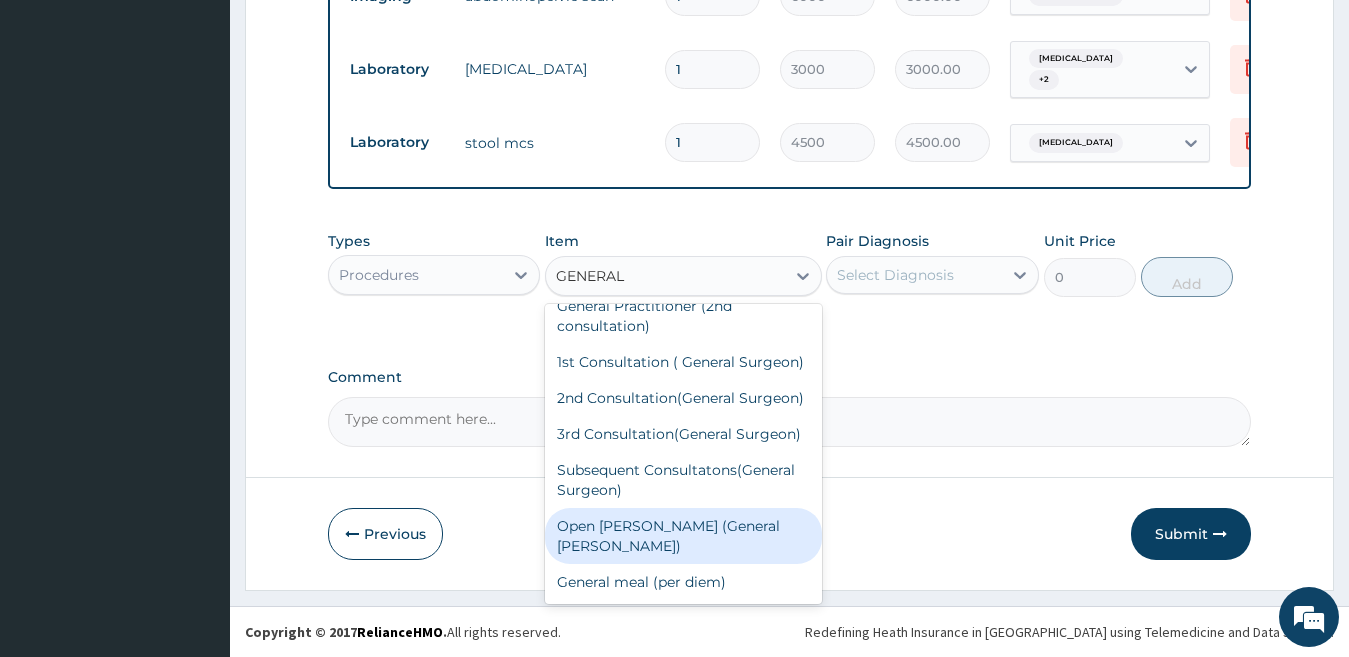 click on "Open ward (General Ward)" at bounding box center [683, 536] 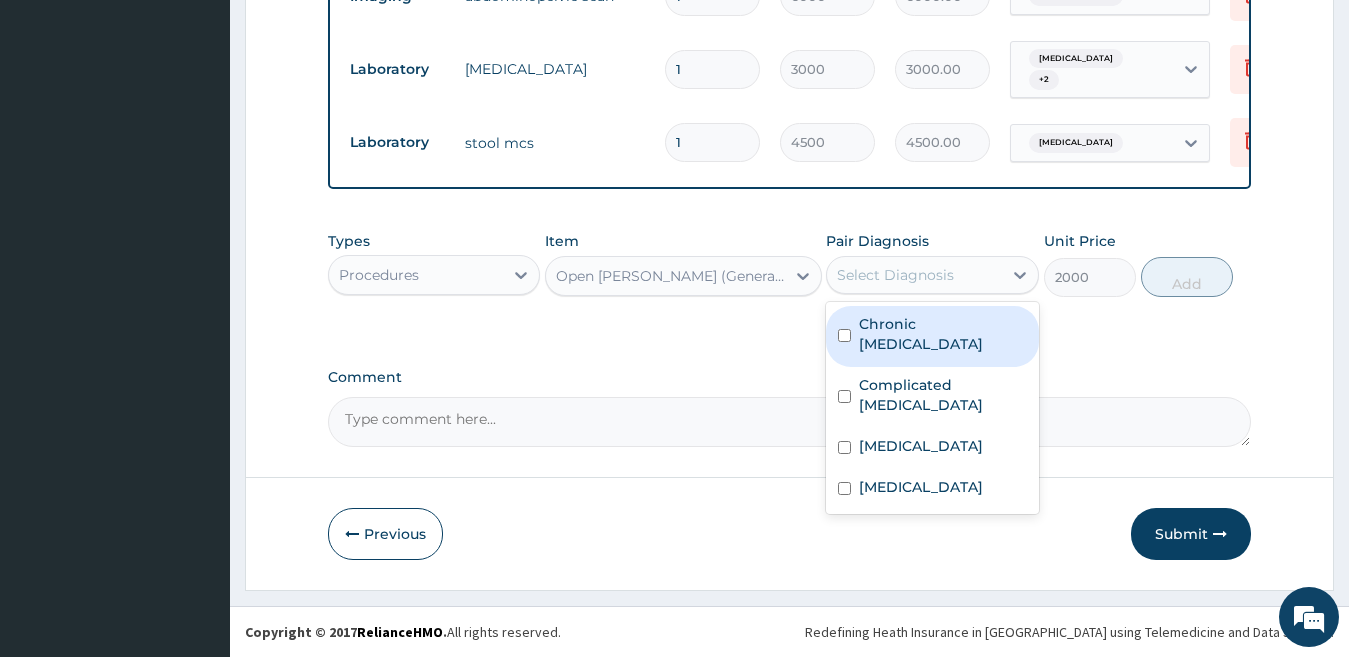 click on "Select Diagnosis" at bounding box center (895, 275) 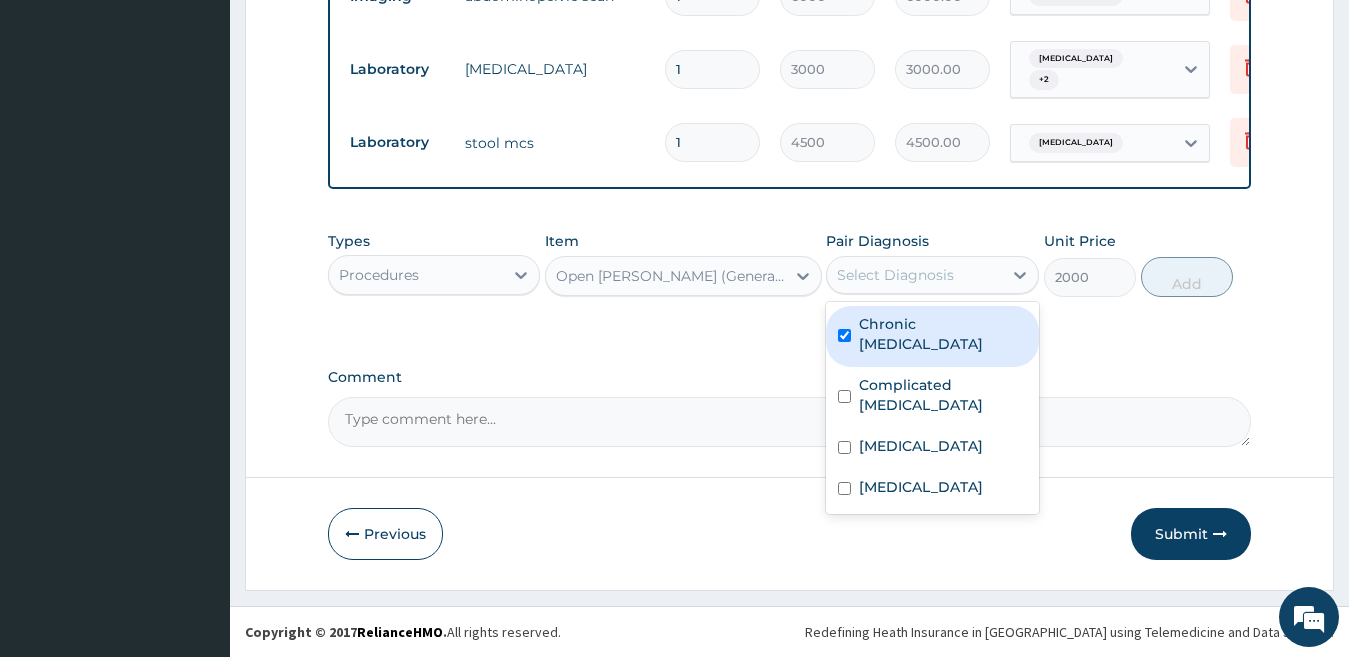 checkbox on "true" 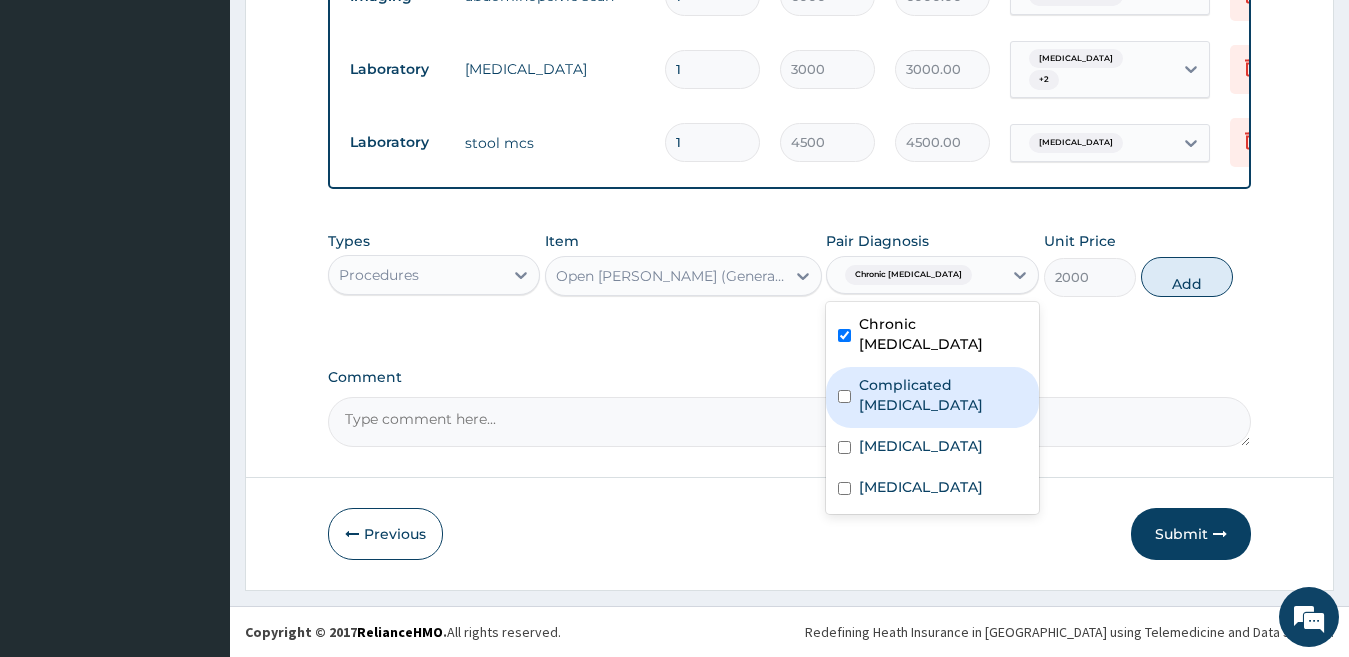 click on "Complicated malaria" at bounding box center (943, 395) 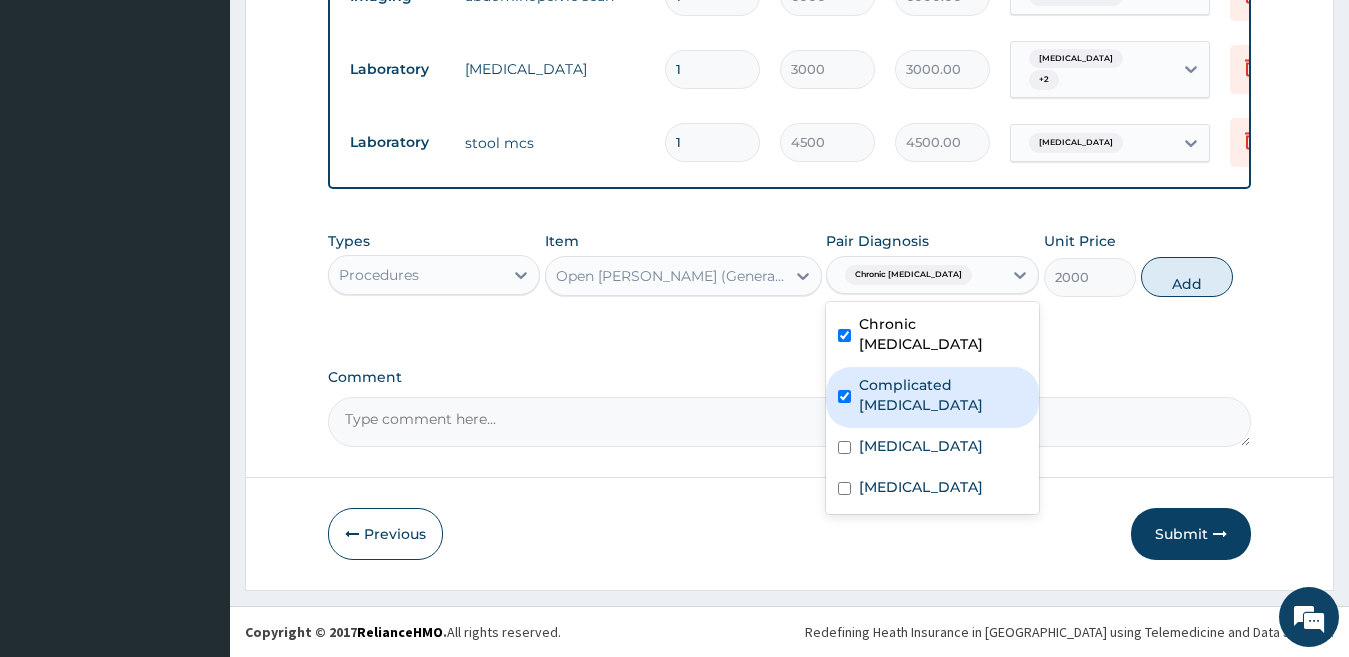 checkbox on "true" 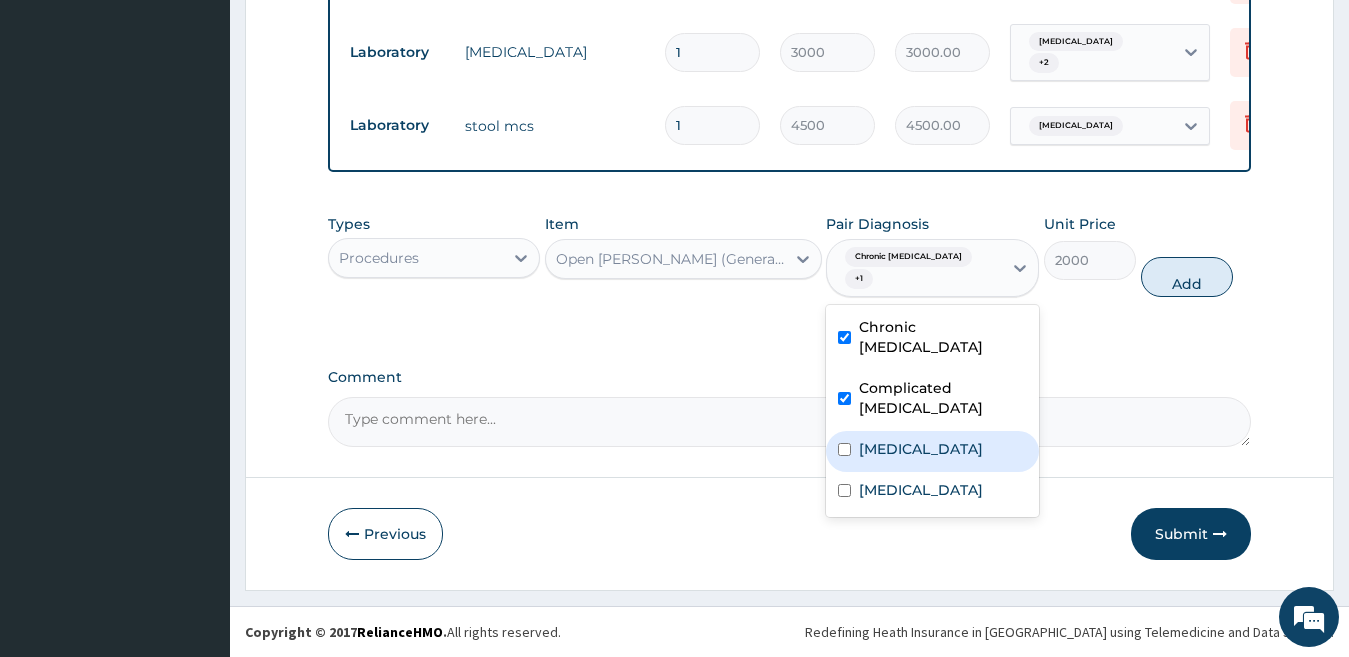 click on "Acute gastroenteritis" at bounding box center [921, 449] 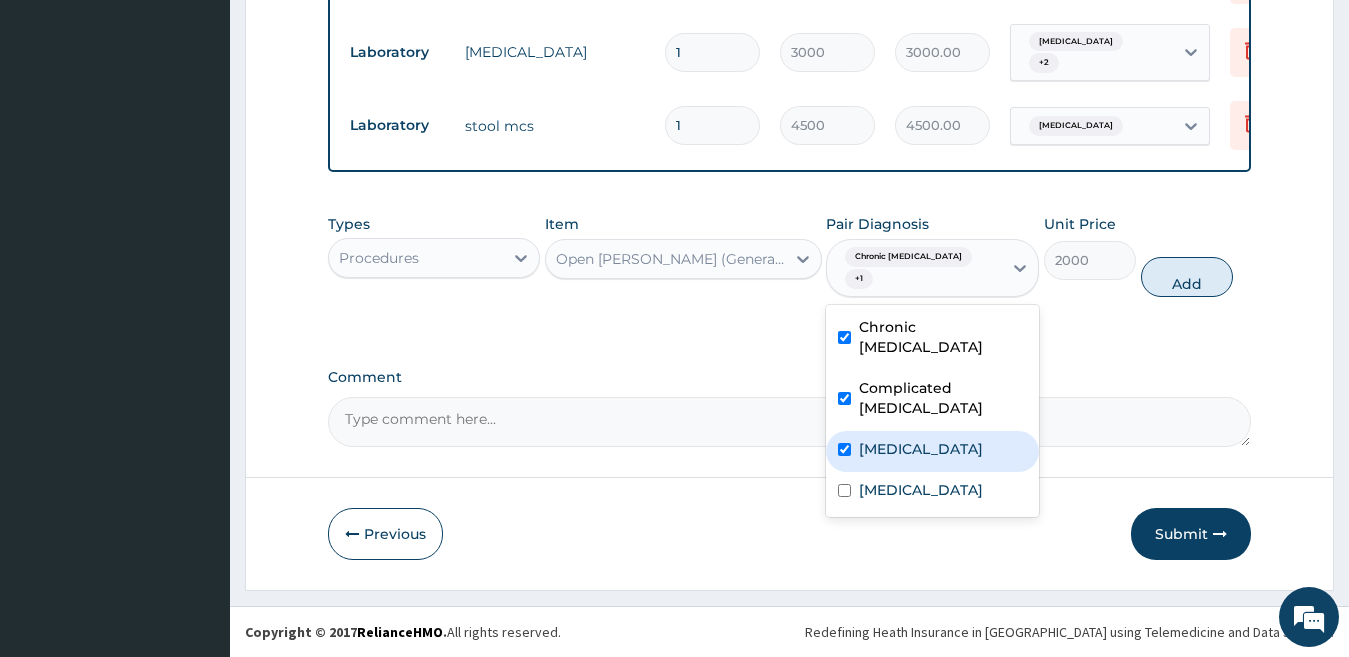 checkbox on "true" 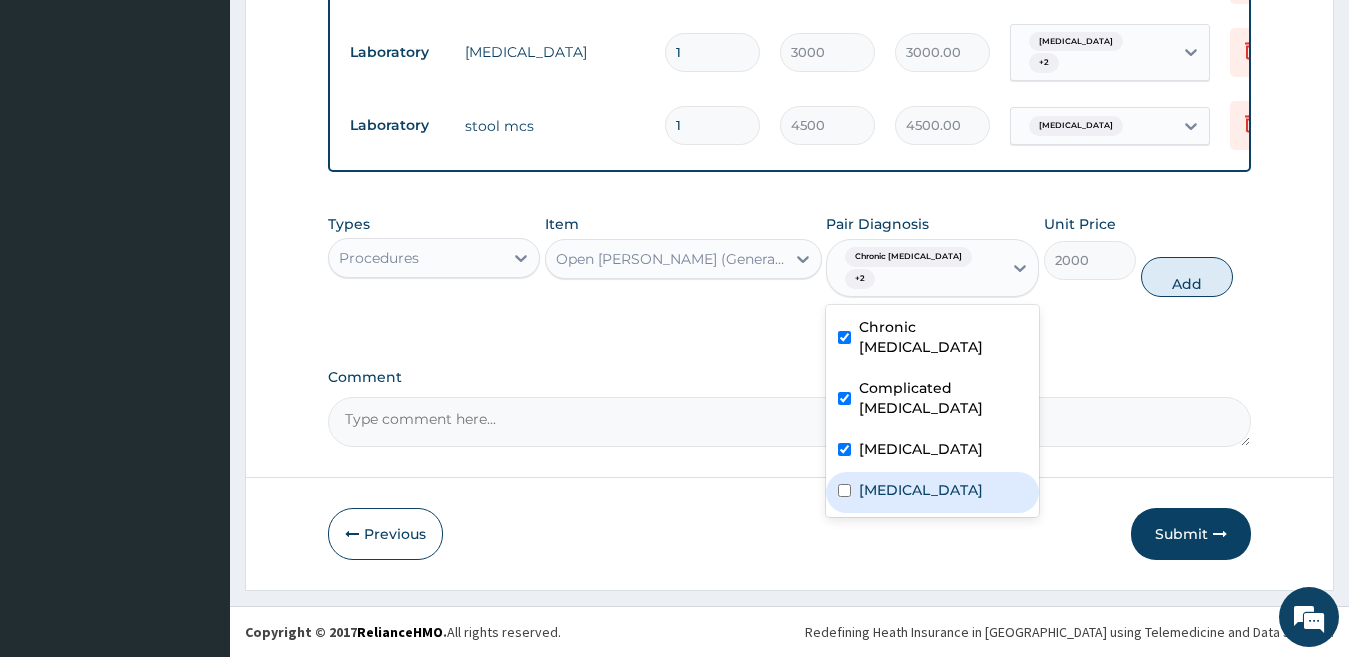 click on "Typhoid fever" at bounding box center [921, 490] 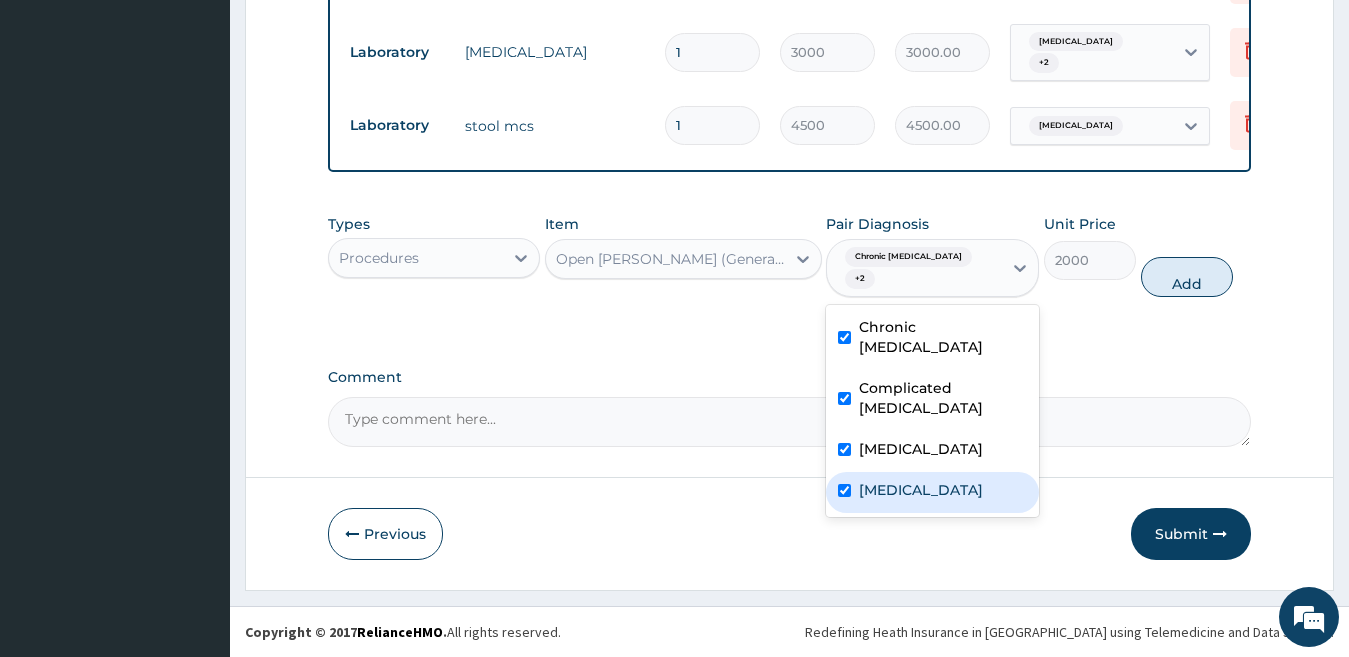 checkbox on "true" 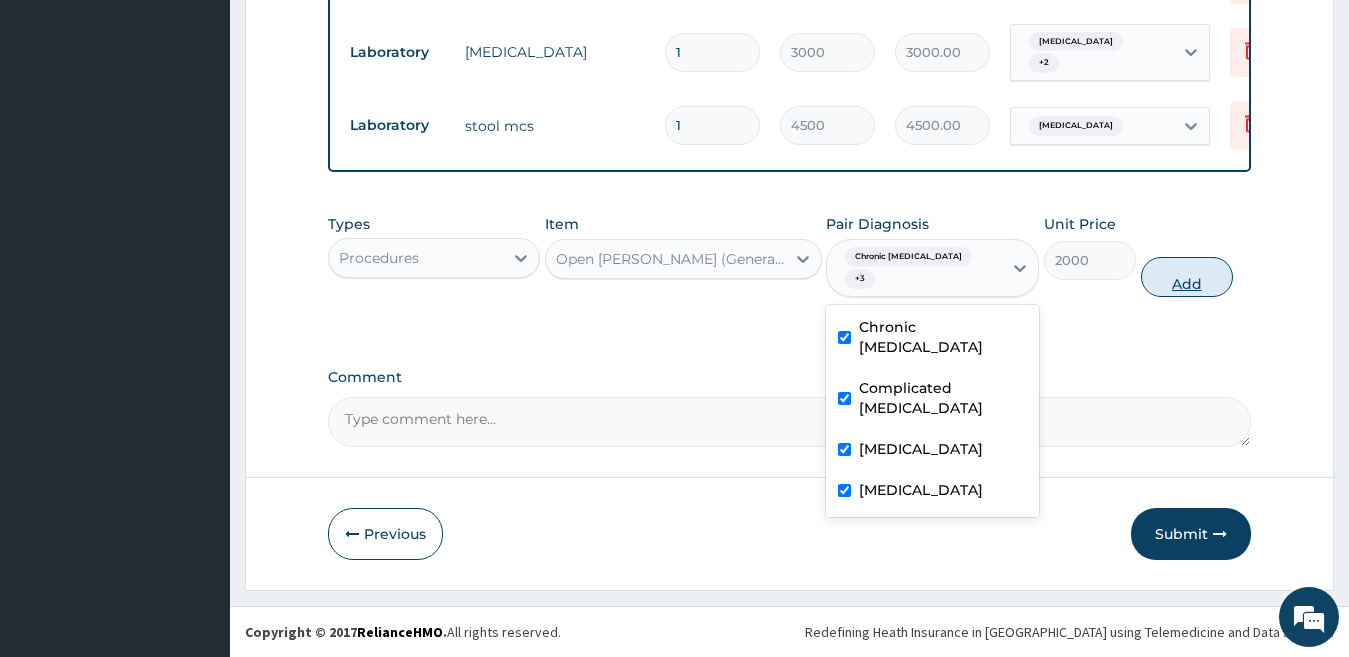 click on "Add" at bounding box center (1187, 277) 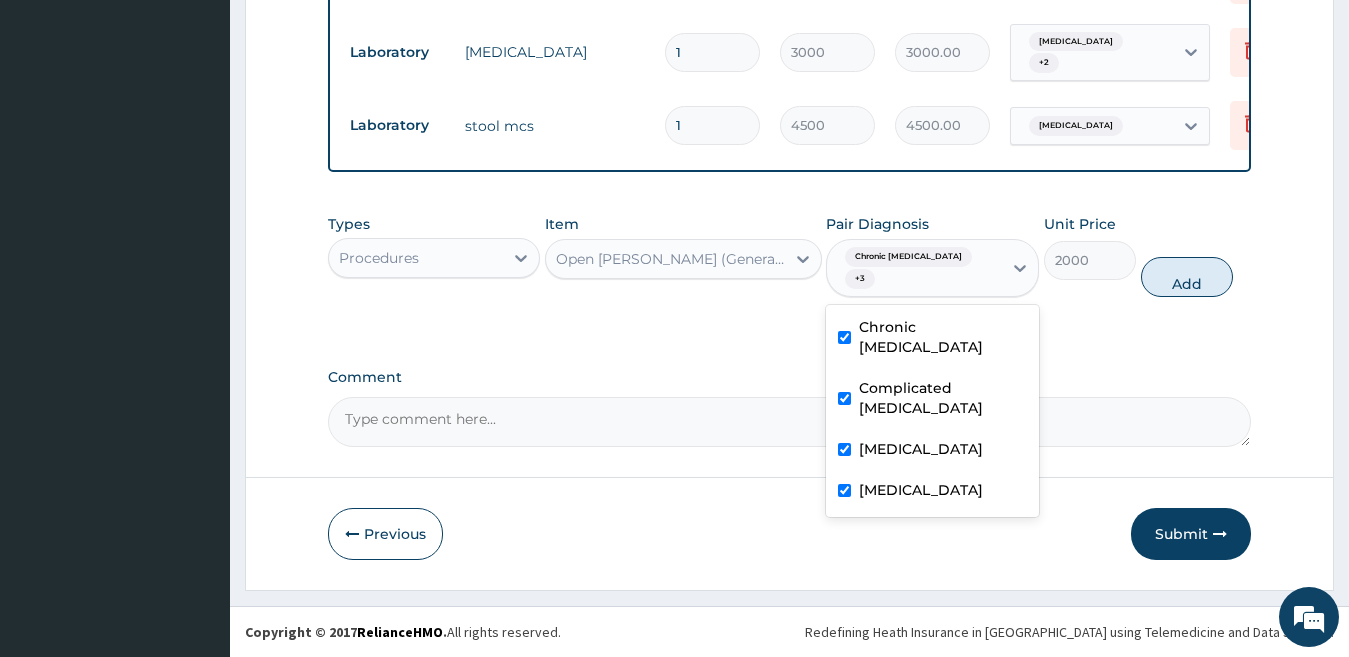 type on "0" 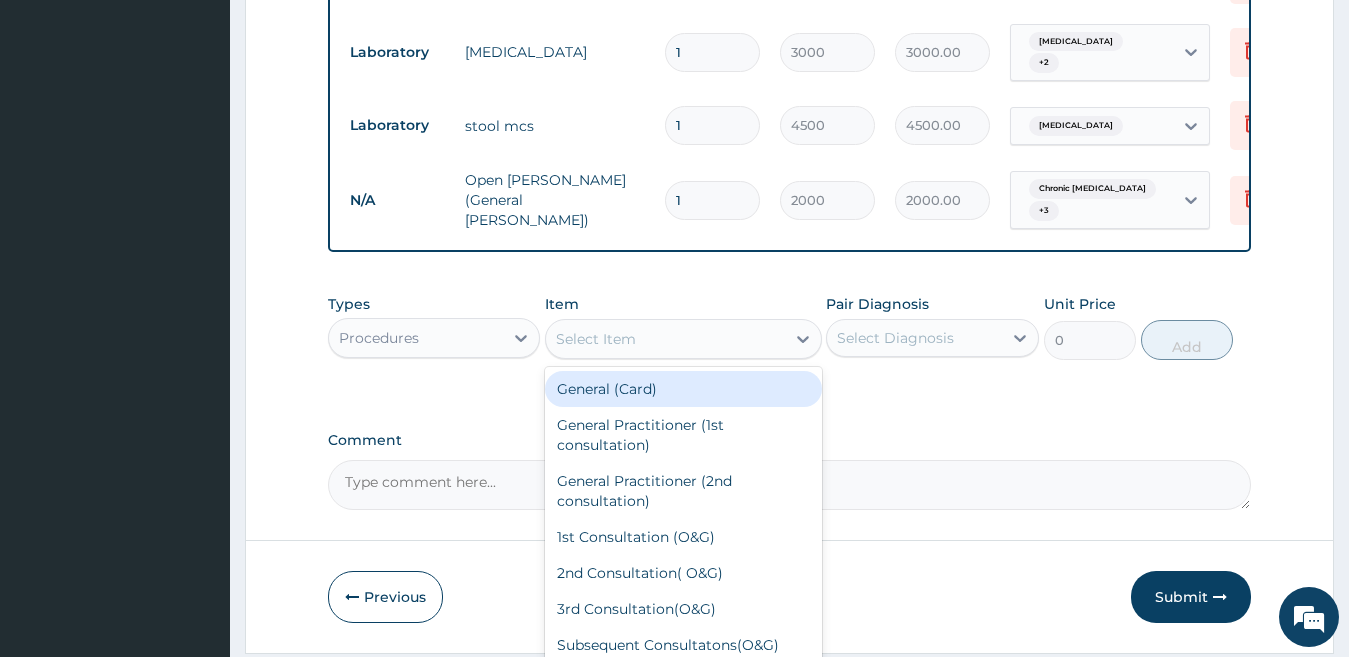 click on "Select Item" at bounding box center [596, 339] 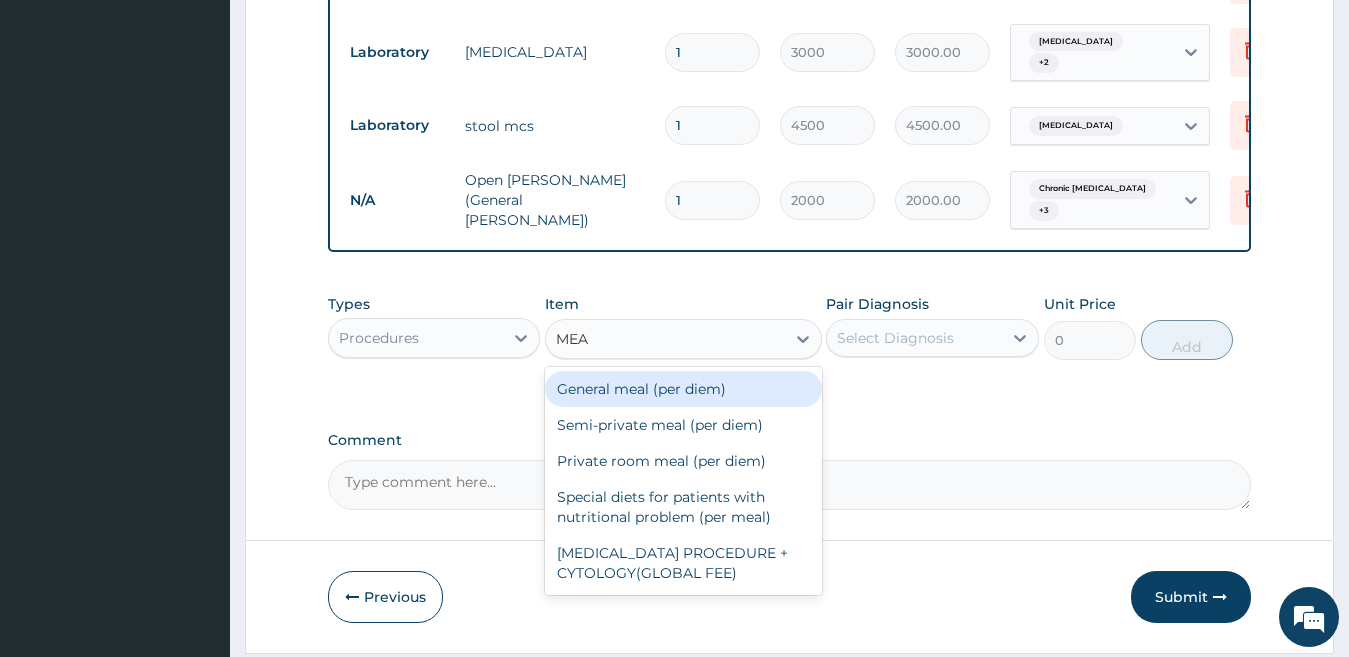 type on "MEAL" 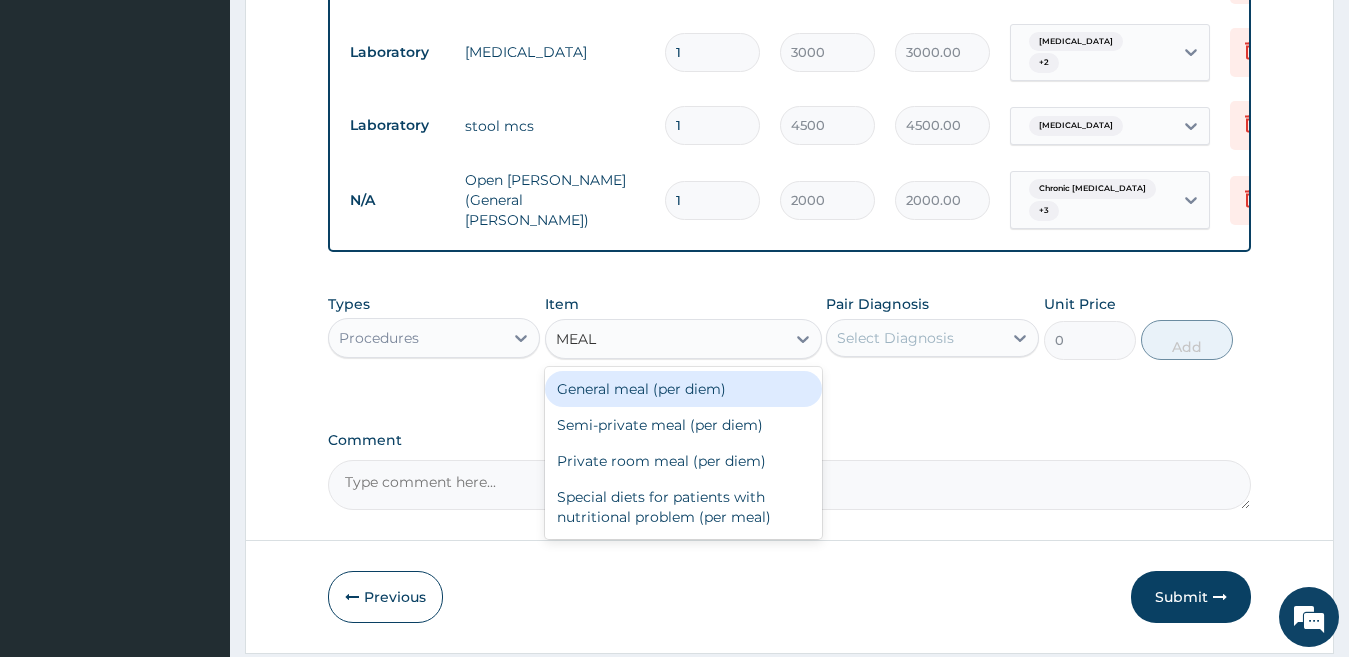 click on "General meal (per diem)" at bounding box center [683, 389] 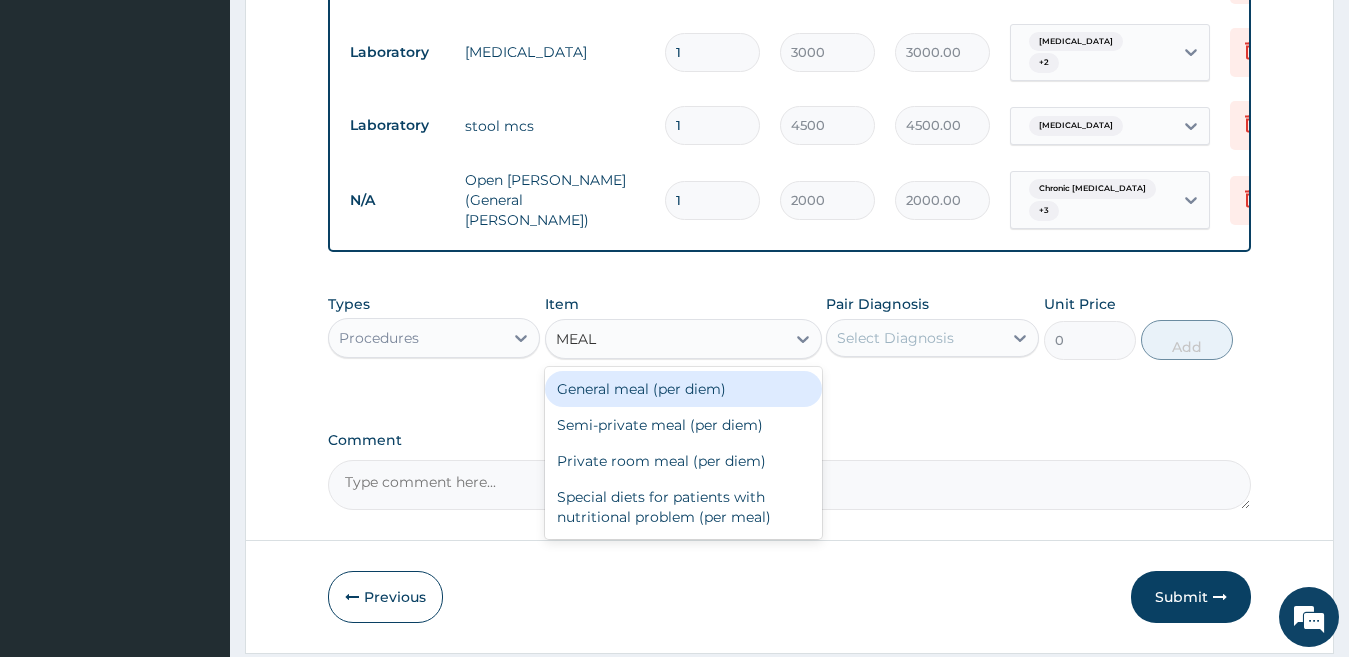 type 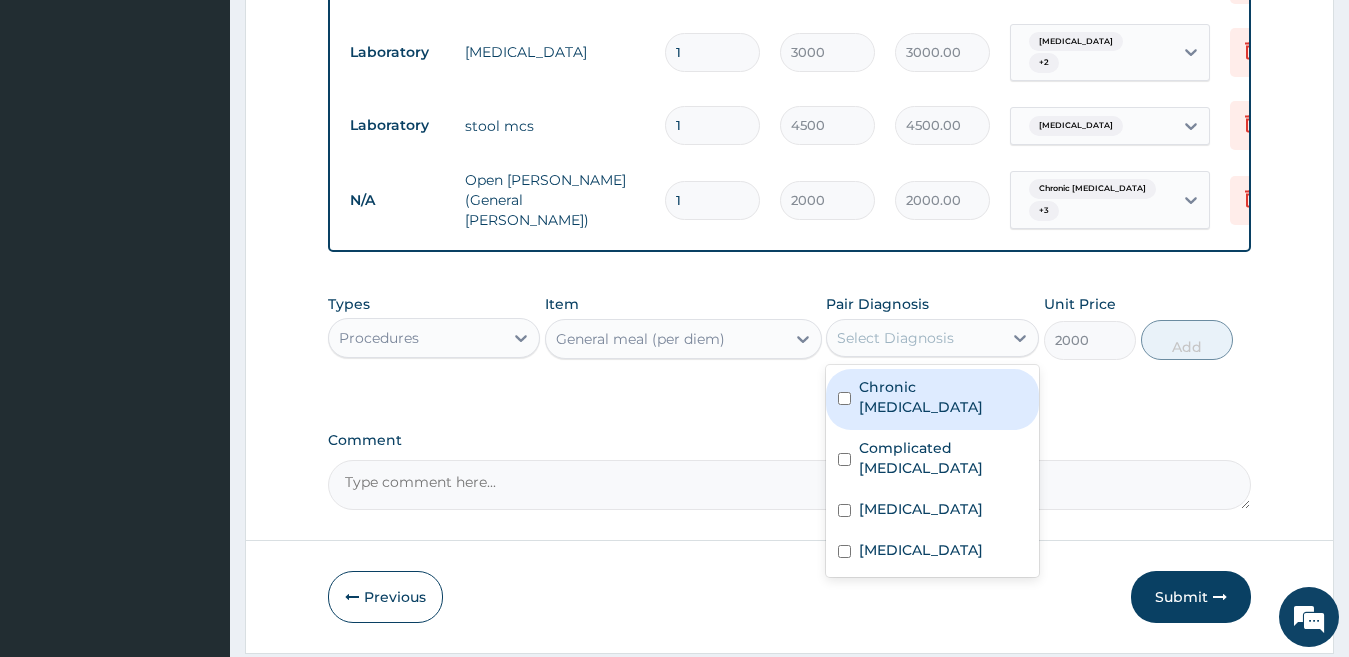 click on "Select Diagnosis" at bounding box center (895, 338) 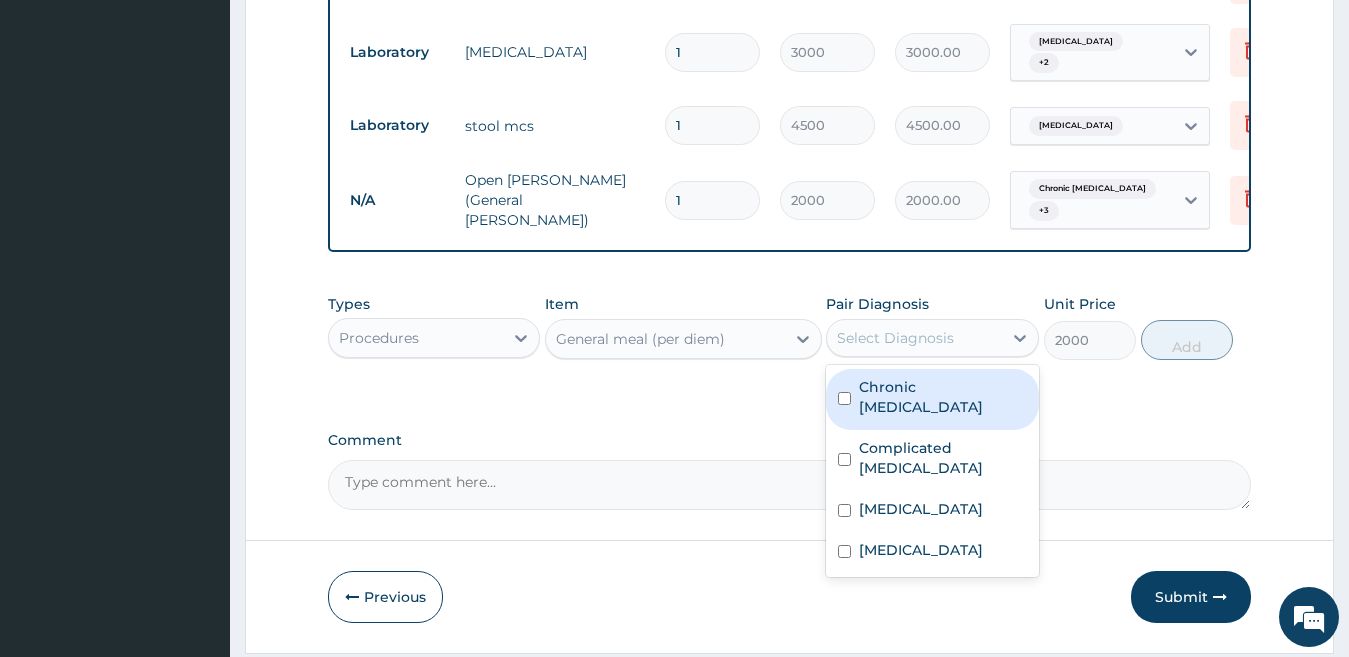 click on "Chronic gastric ulcer" at bounding box center (943, 397) 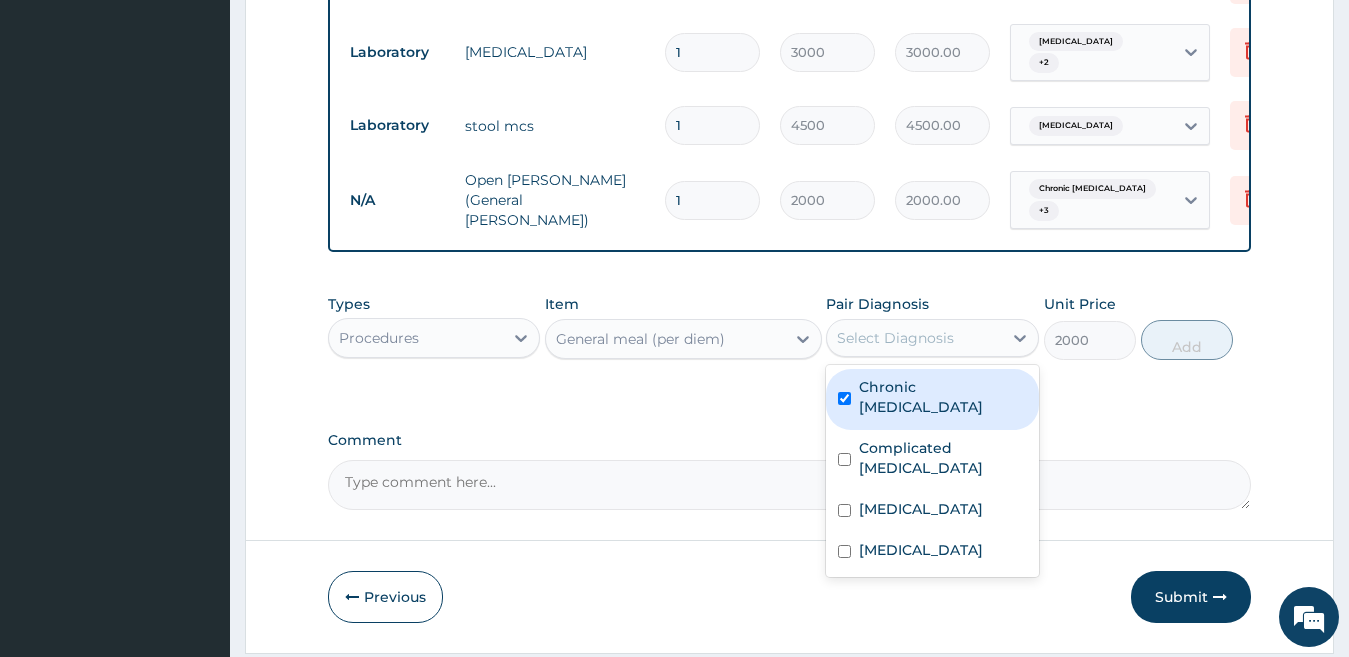 click on "Chronic gastric ulcer" at bounding box center [943, 397] 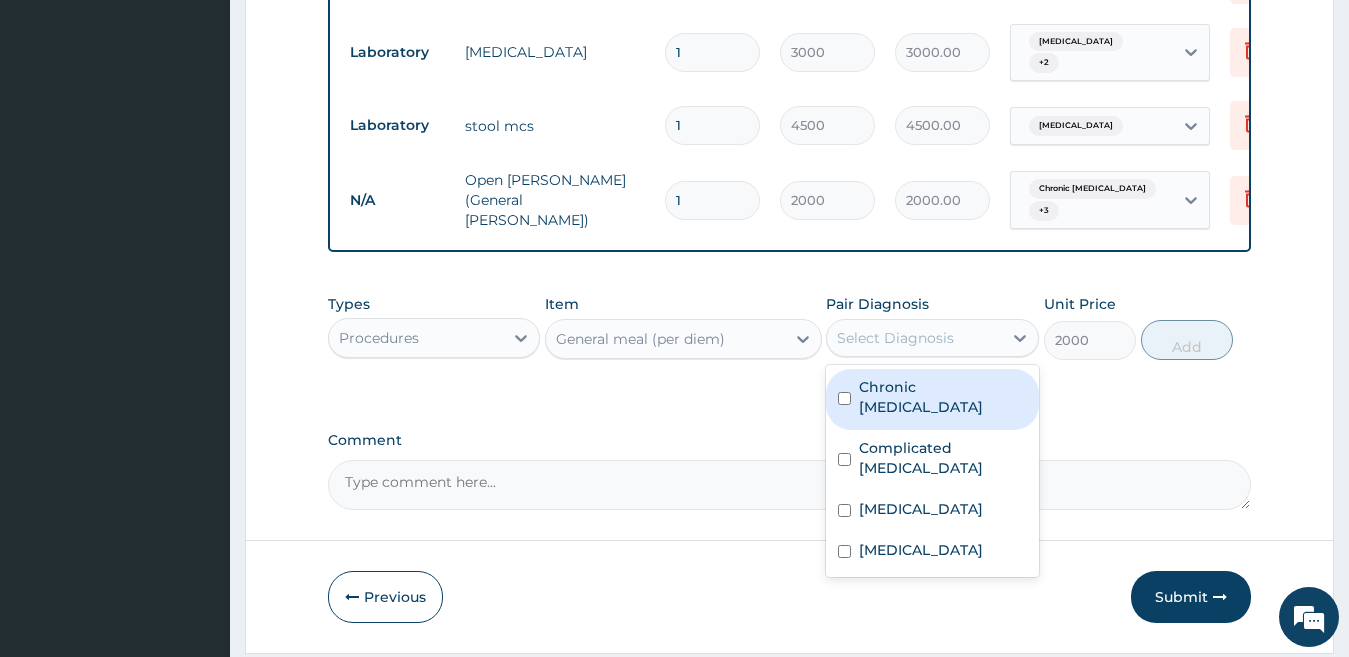 checkbox on "false" 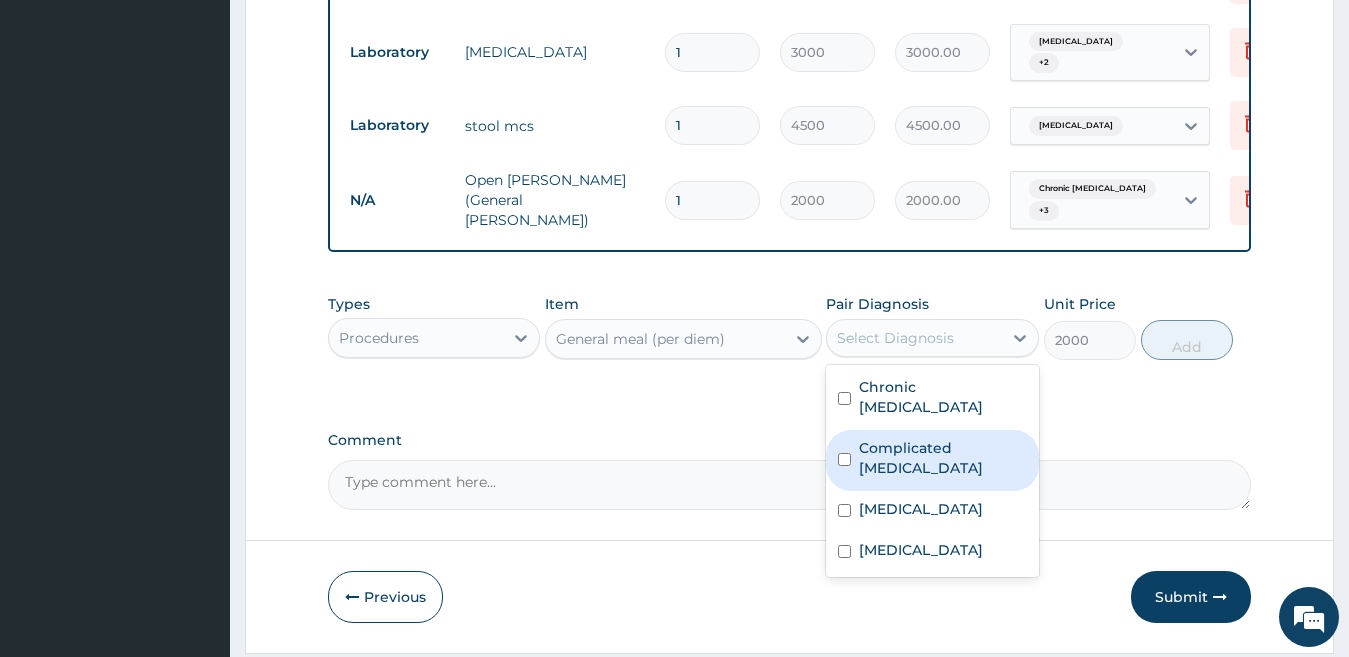 drag, startPoint x: 925, startPoint y: 439, endPoint x: 947, endPoint y: 444, distance: 22.561028 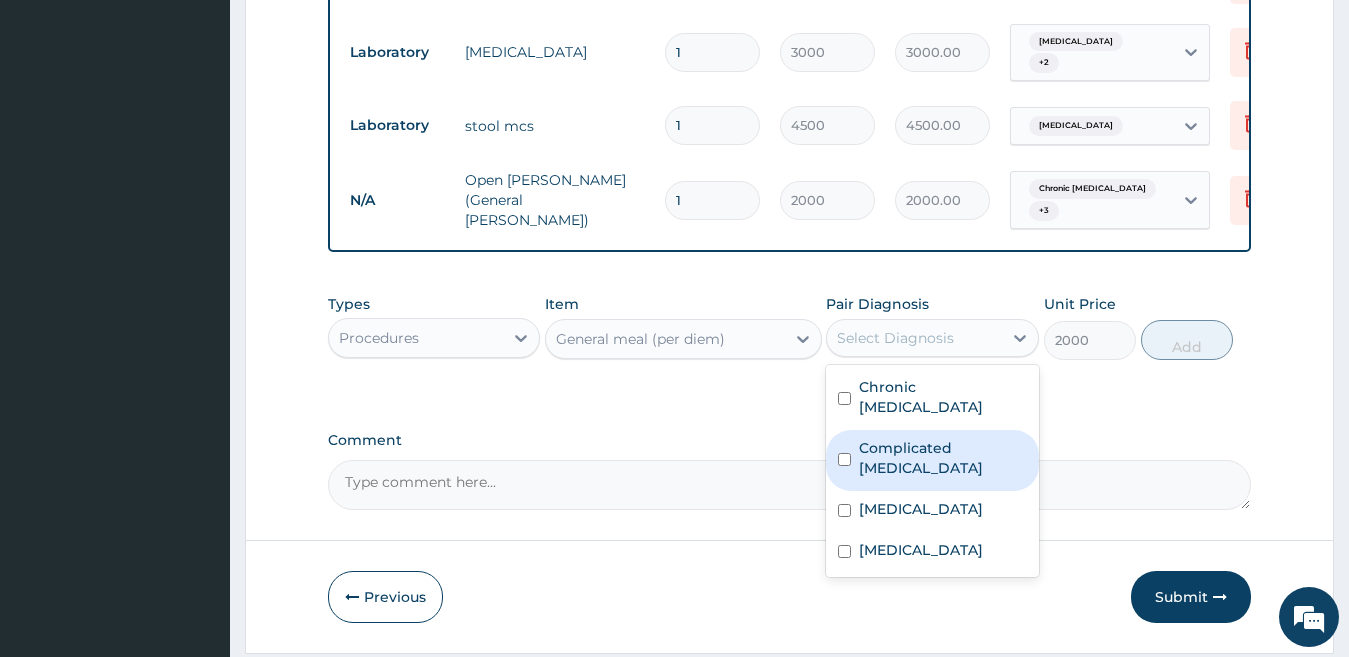 click on "Complicated malaria" at bounding box center (943, 458) 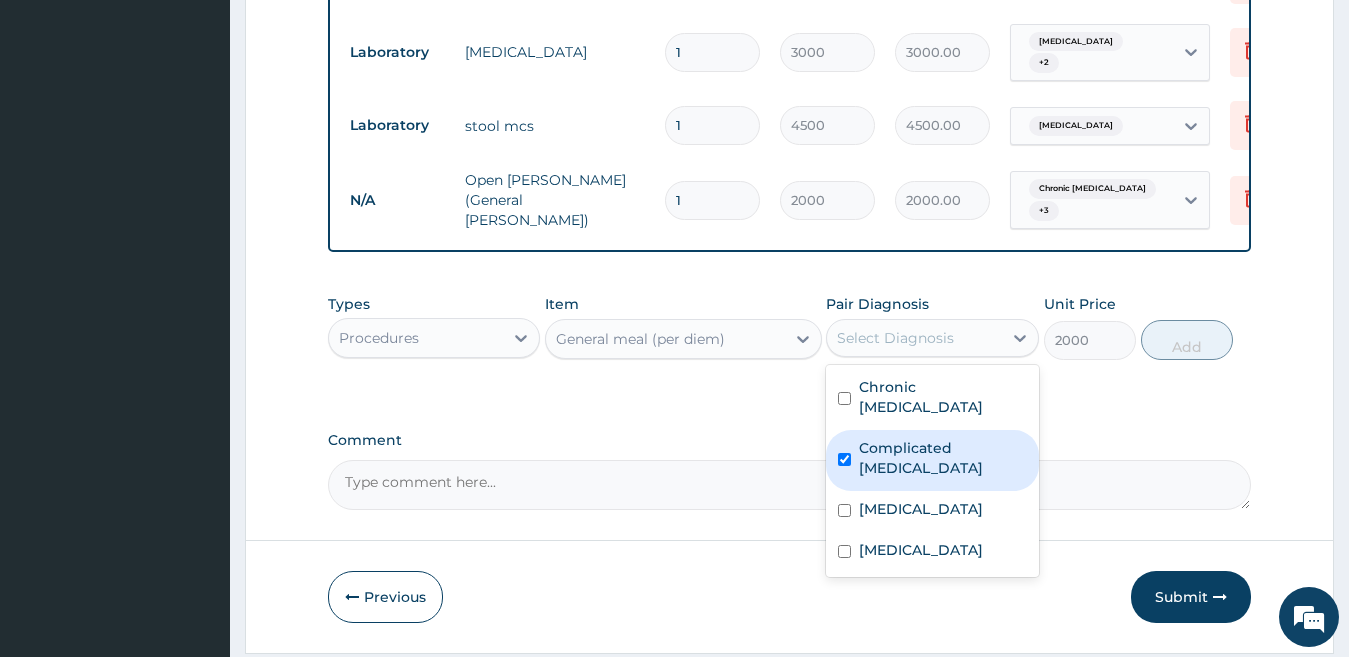 checkbox on "true" 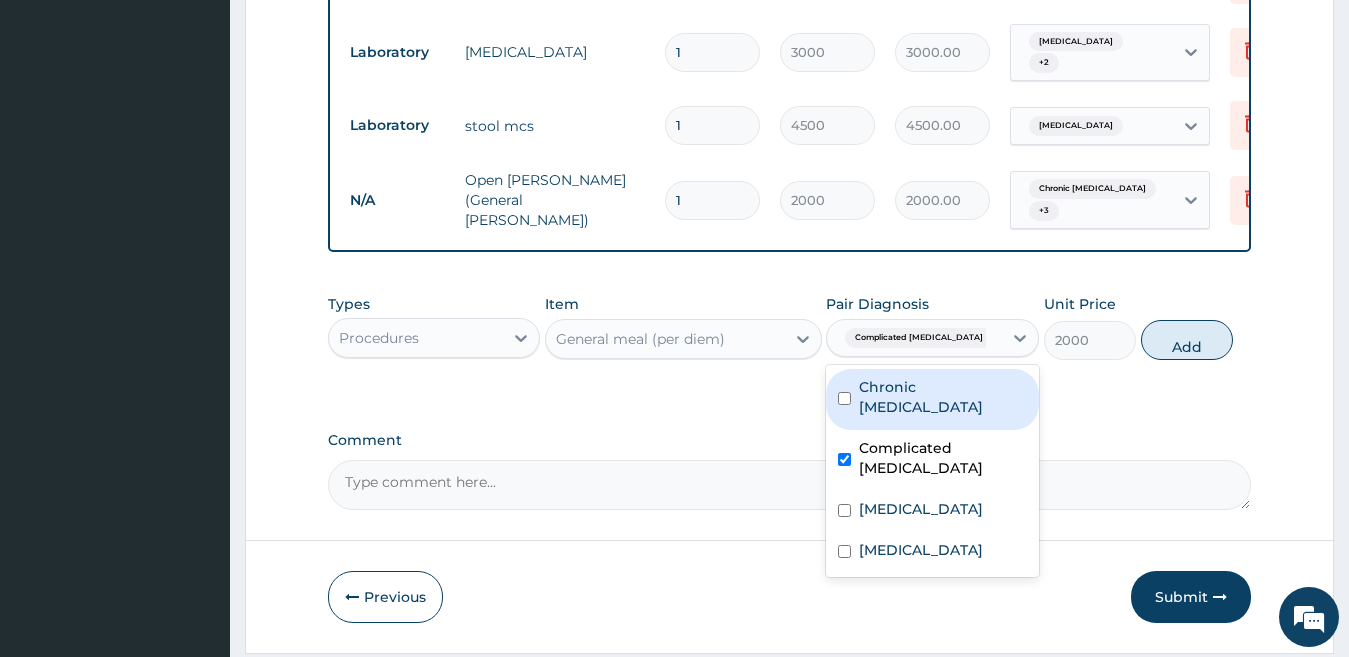 click on "Chronic gastric ulcer" at bounding box center (943, 397) 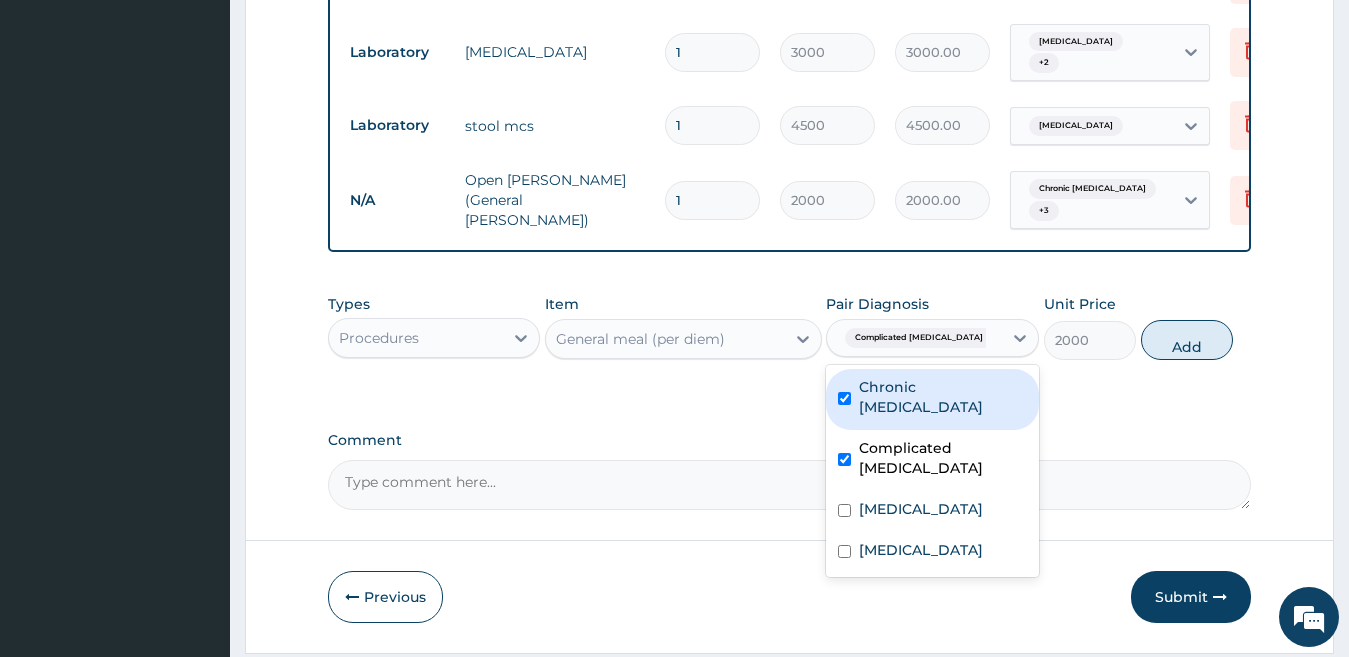checkbox on "true" 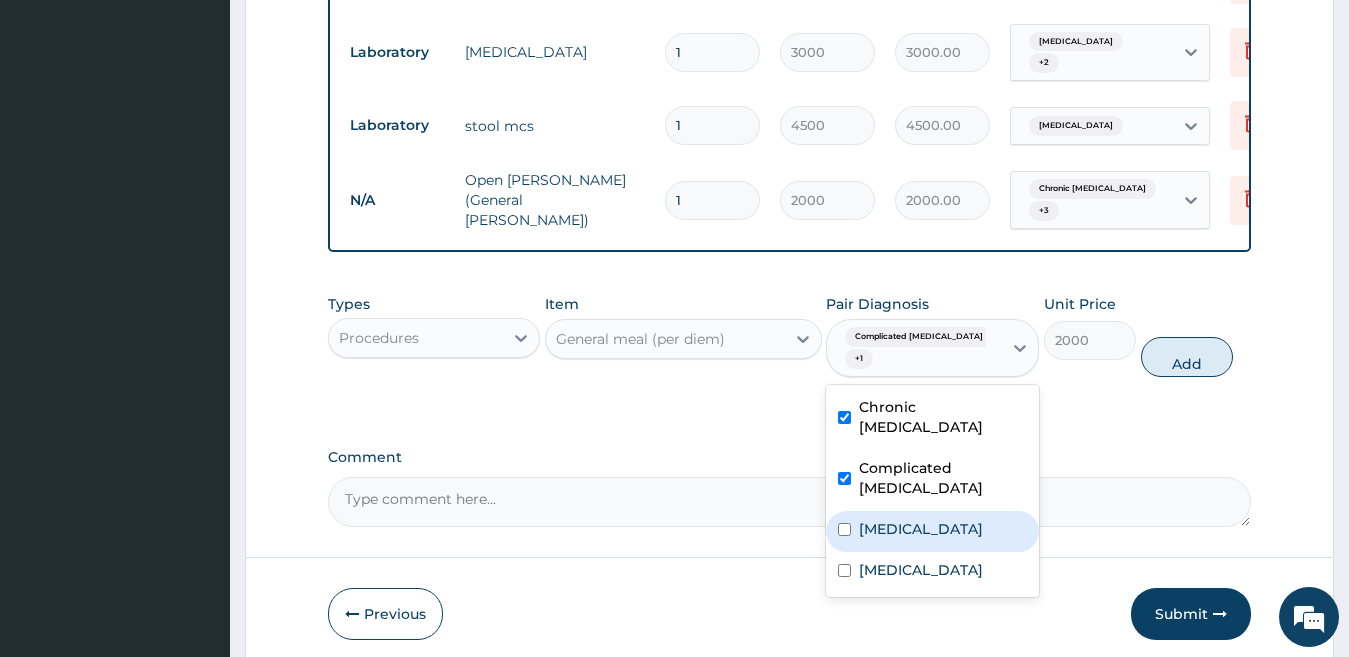 click on "Acute gastroenteritis" at bounding box center (932, 531) 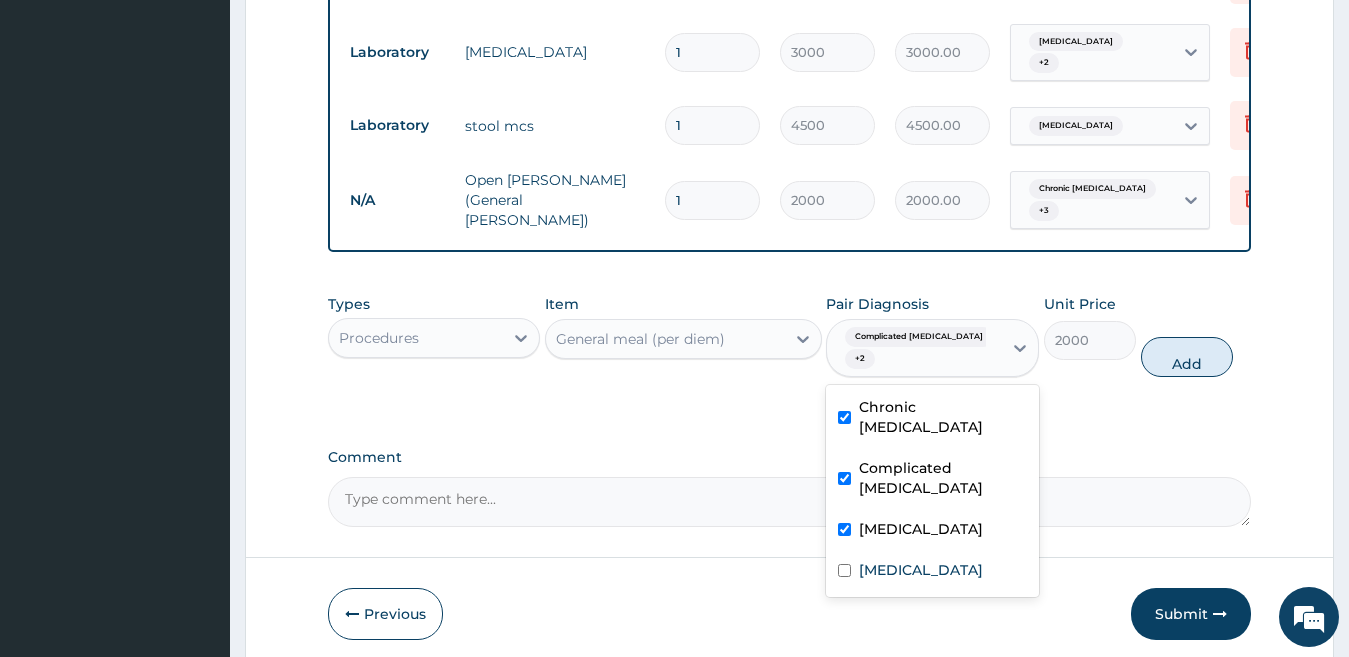 checkbox on "true" 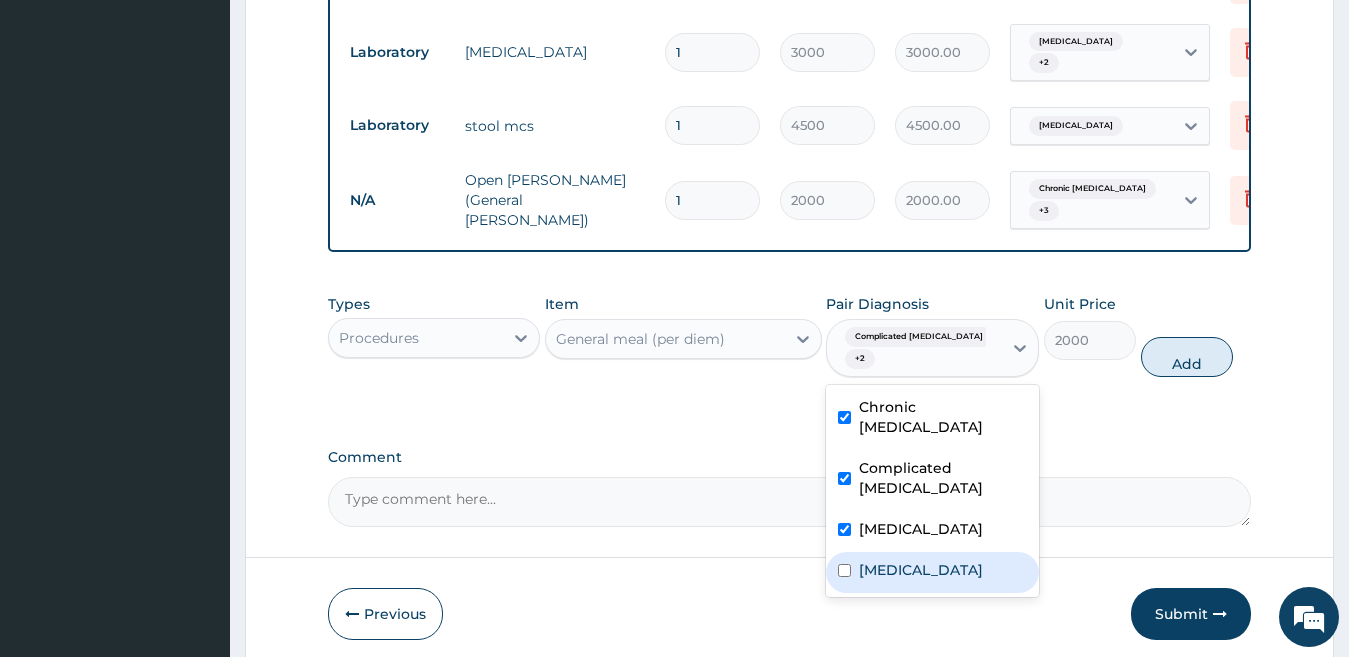 click on "Typhoid fever" at bounding box center [921, 570] 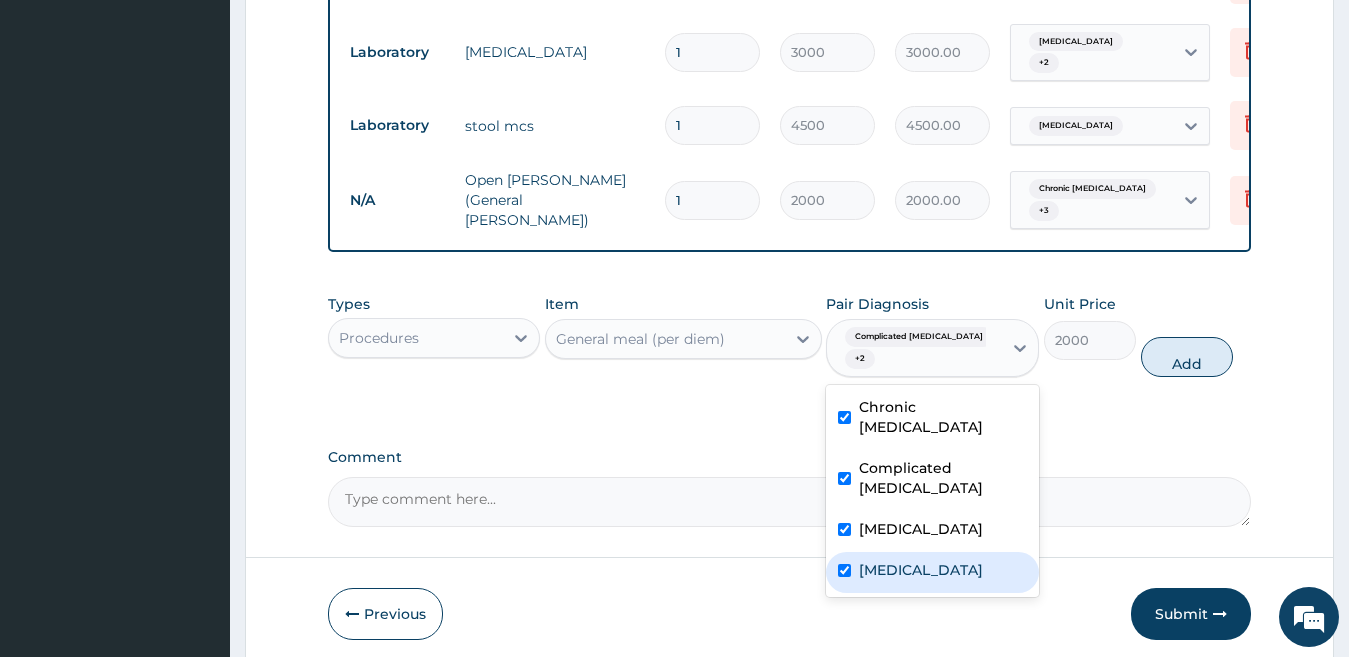 checkbox on "true" 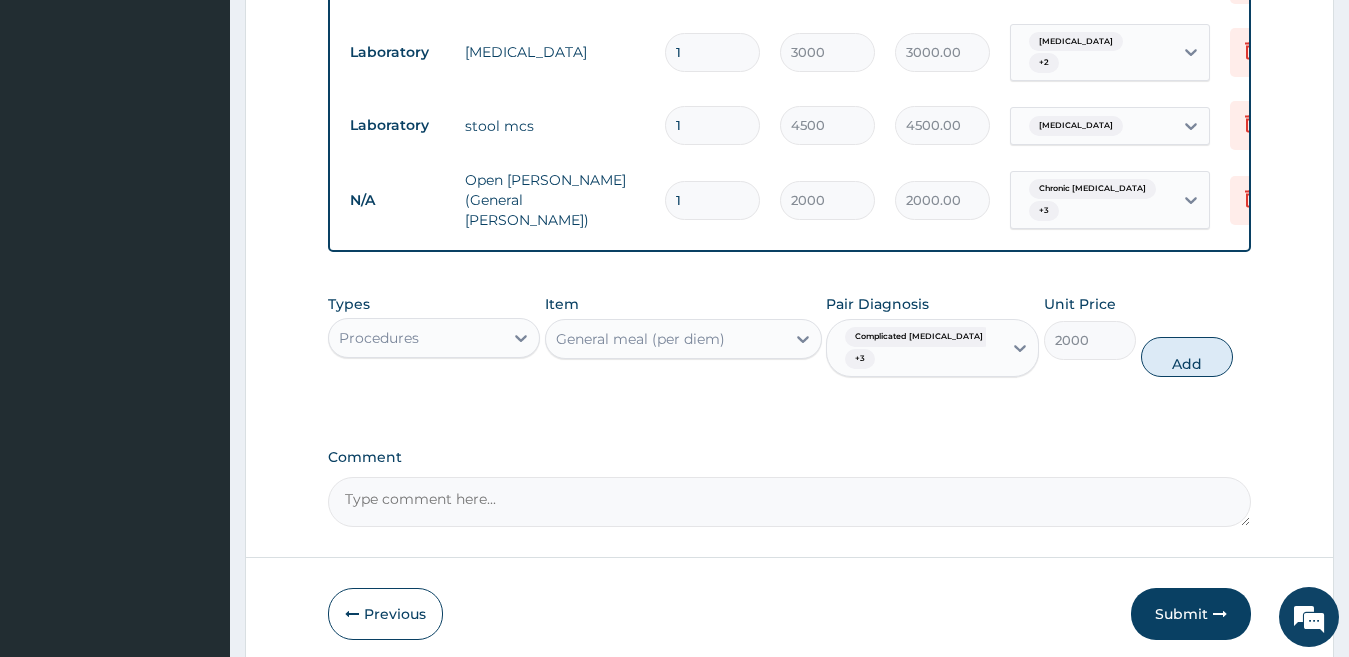 drag, startPoint x: 1197, startPoint y: 356, endPoint x: 893, endPoint y: 346, distance: 304.16443 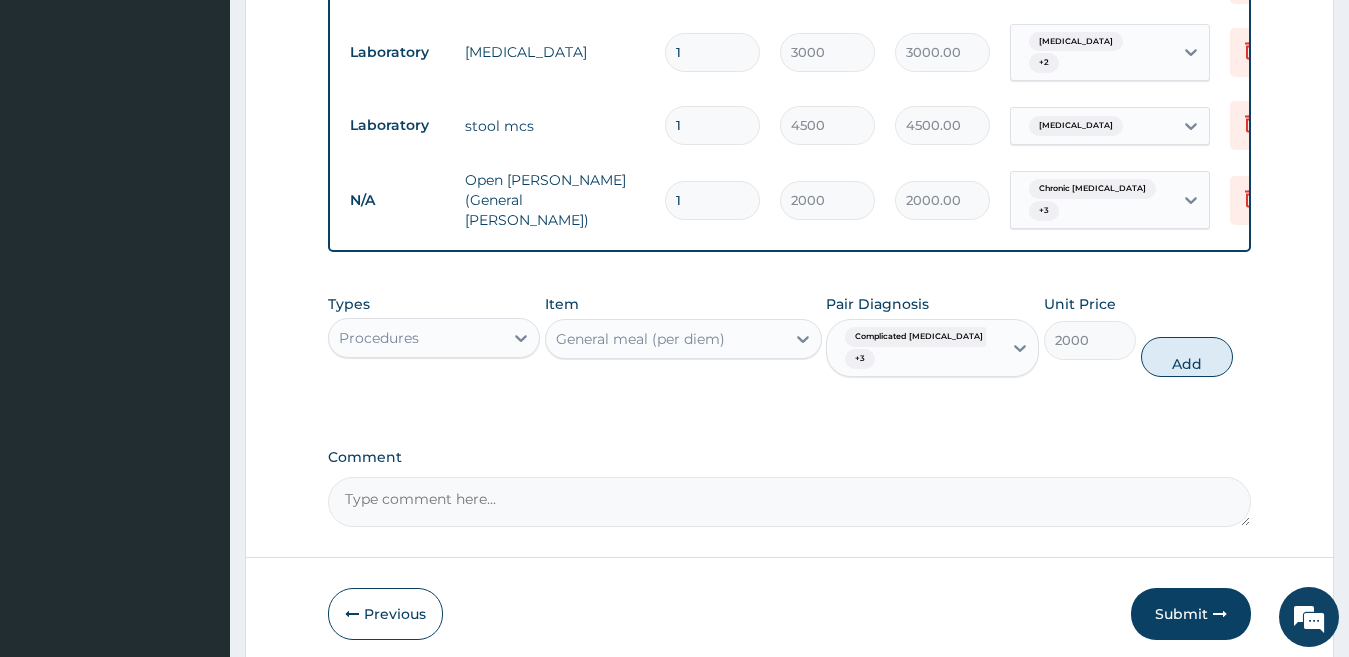 click on "Add" at bounding box center (1187, 357) 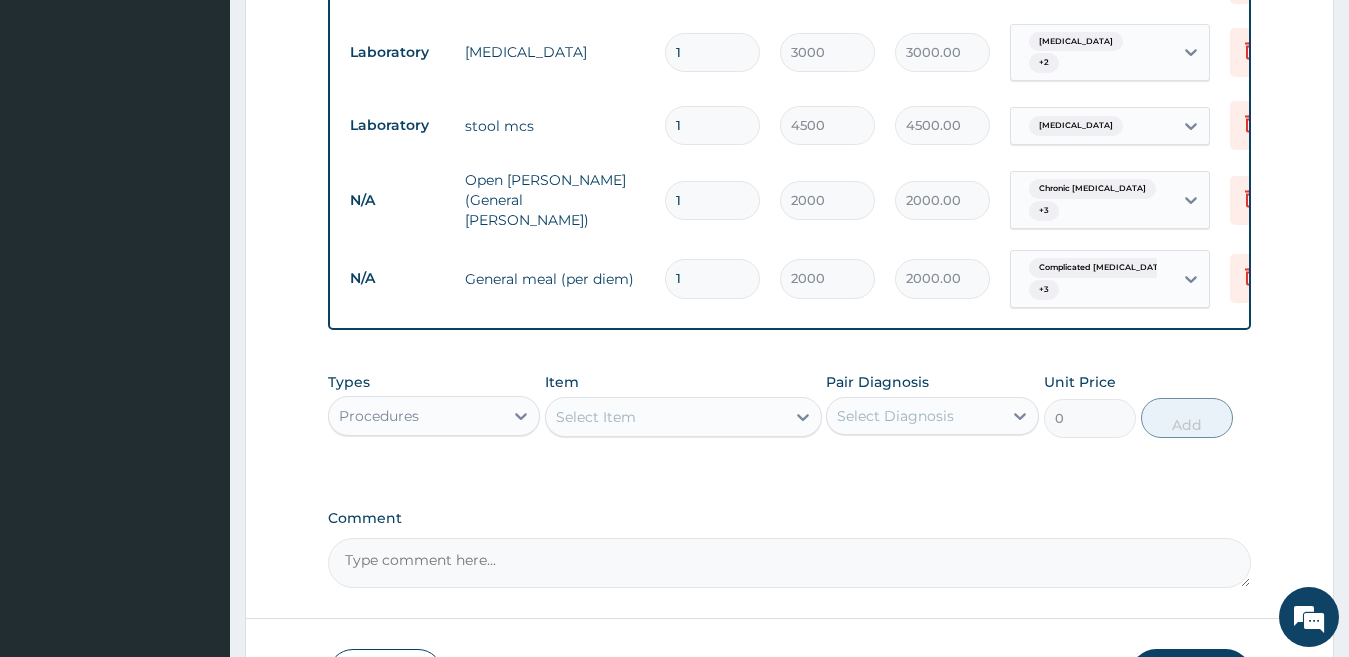click on "1" at bounding box center (712, 200) 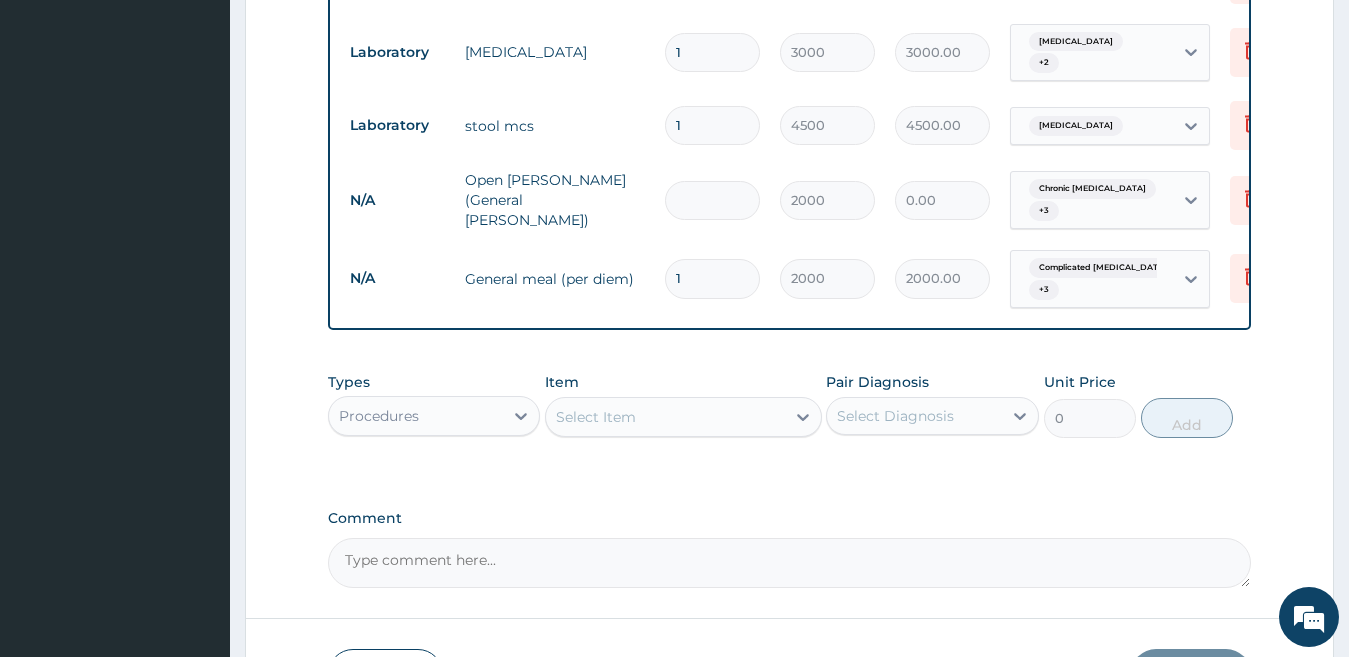 type on "3" 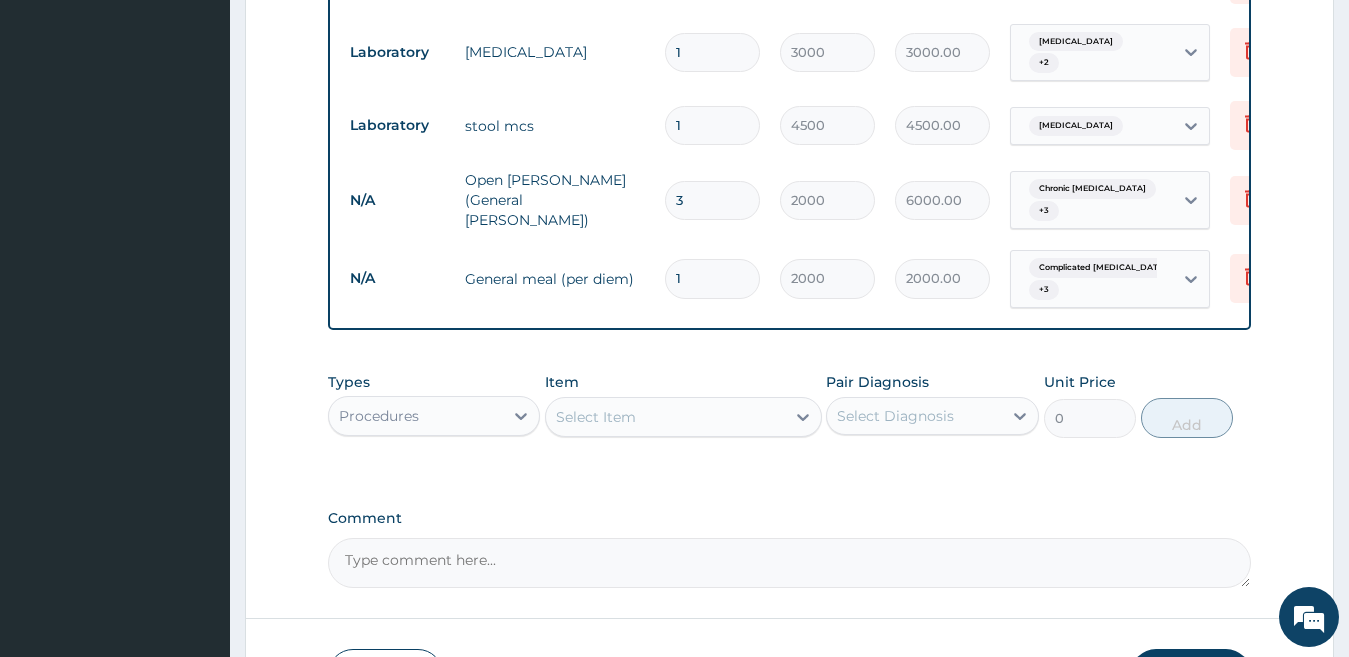 type on "3" 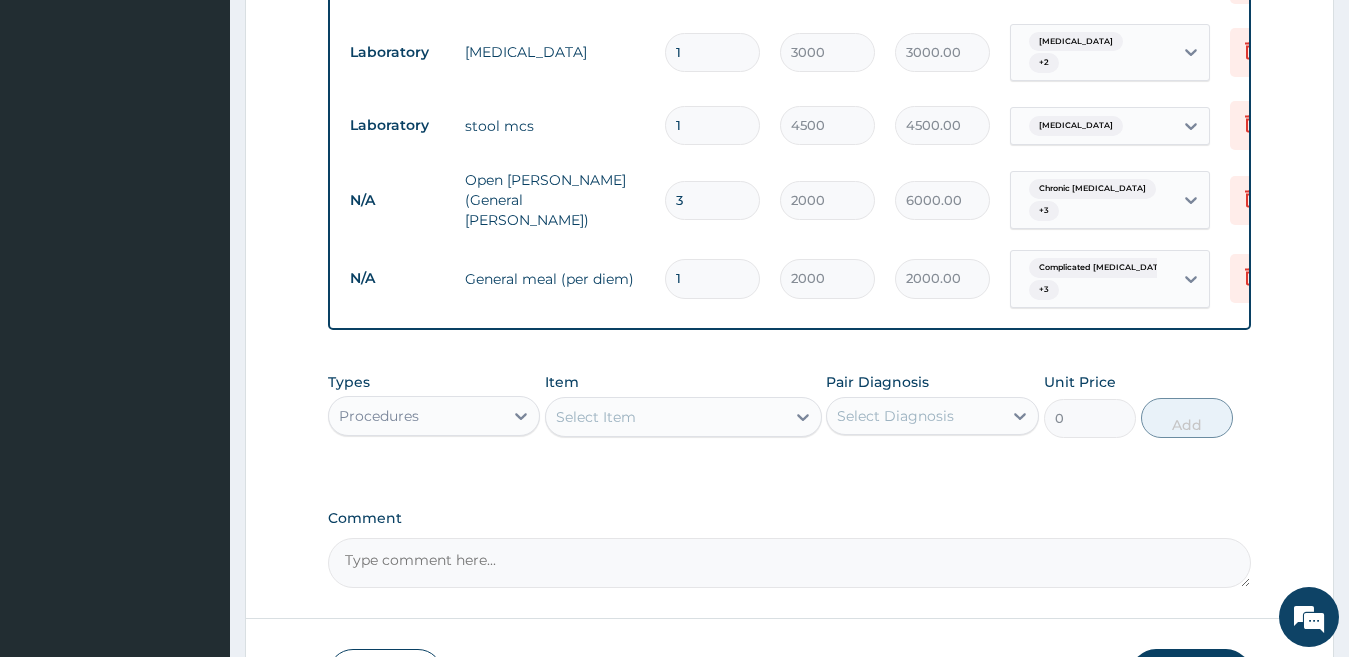click on "1" at bounding box center [712, 278] 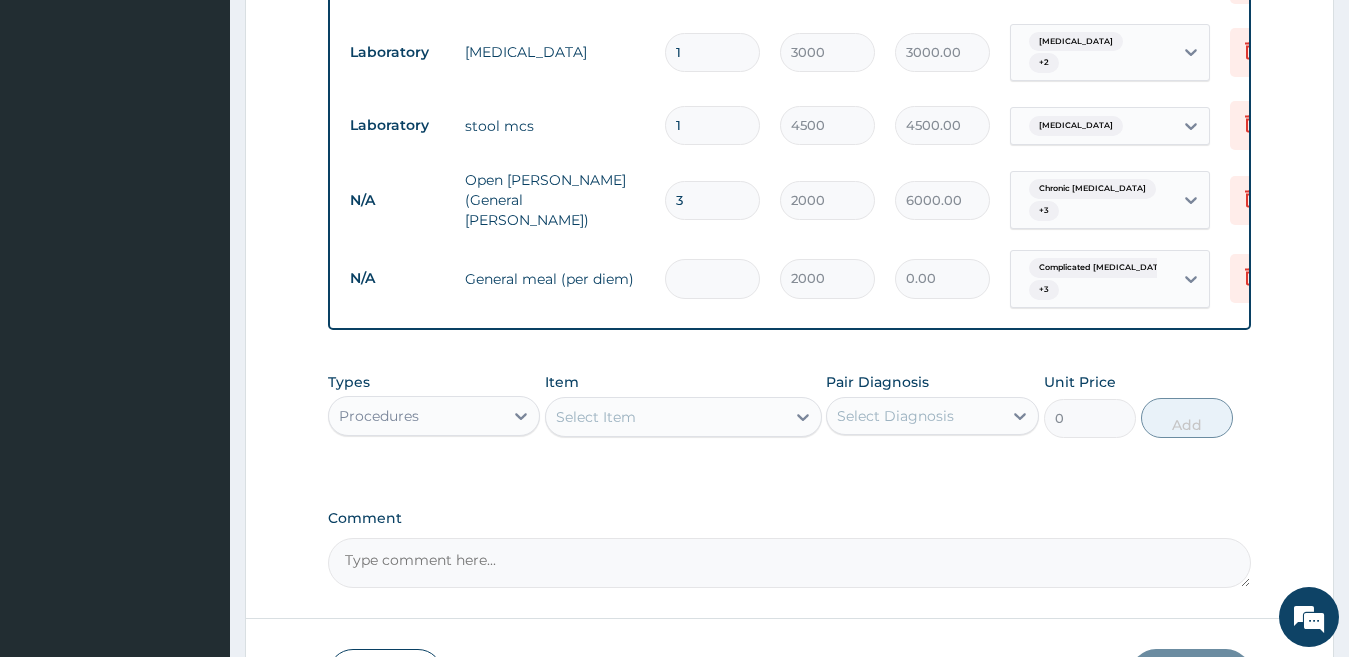 type on "3" 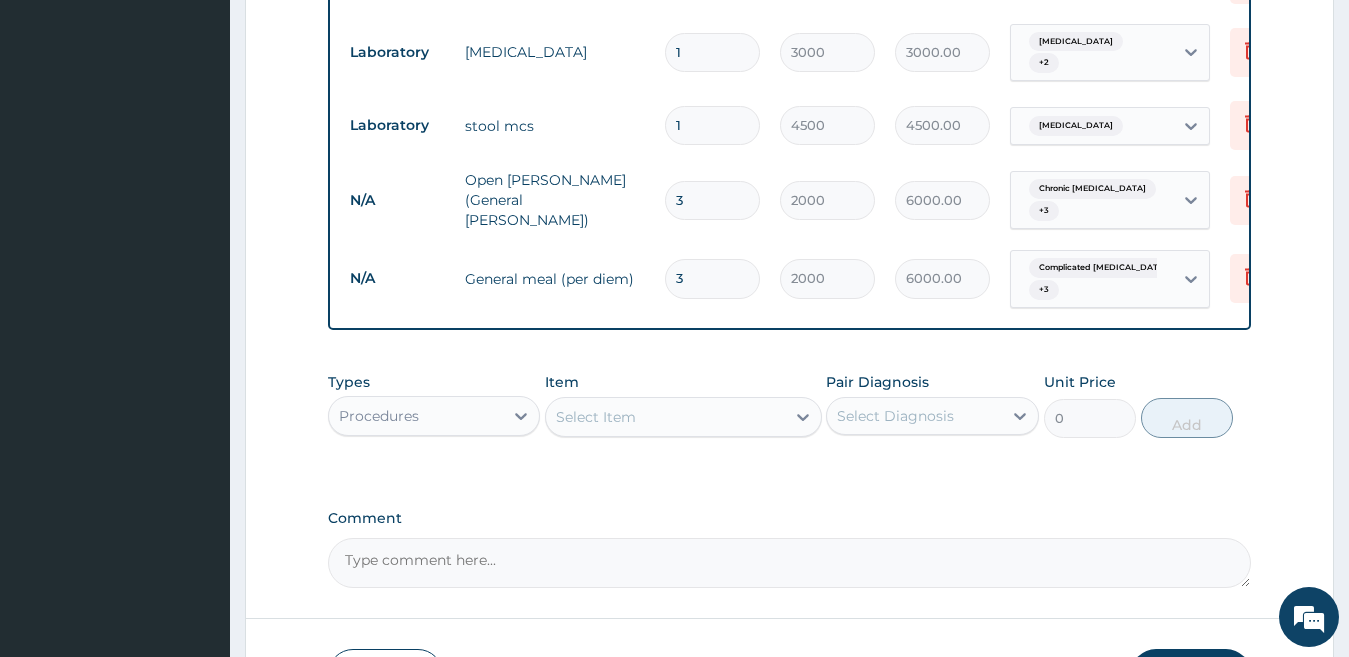 type on "3" 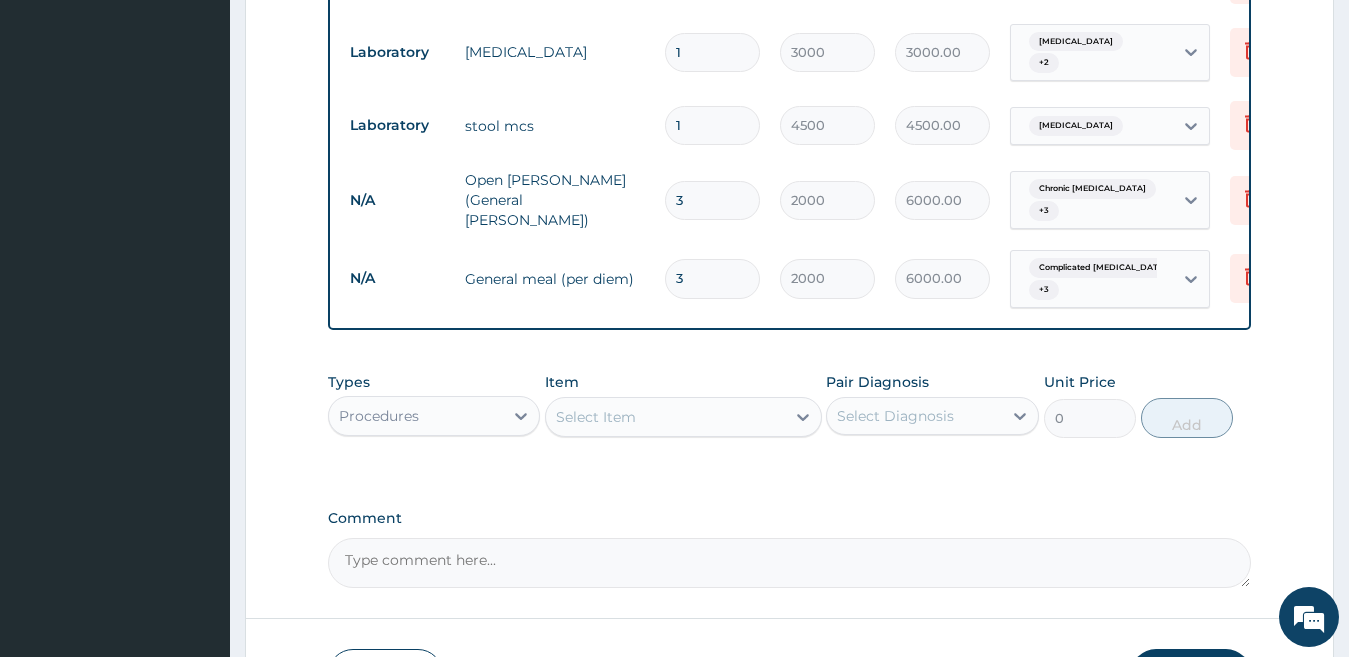 click on "Procedures" at bounding box center [416, 416] 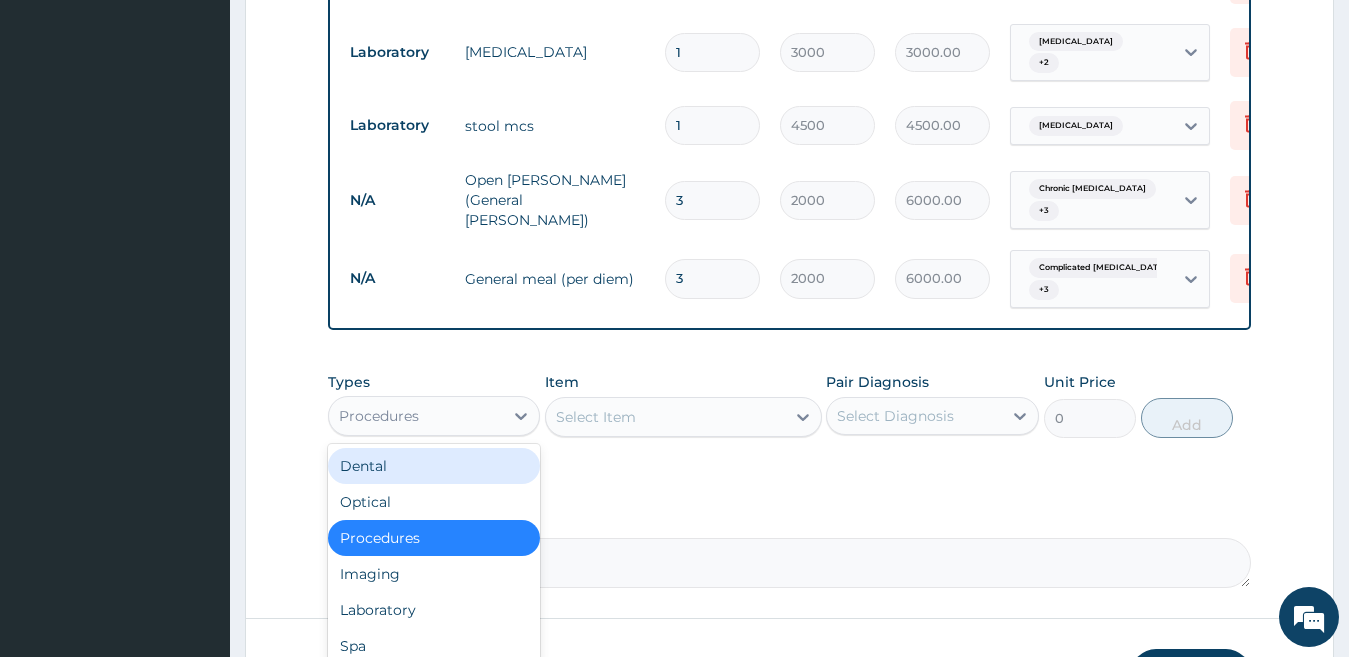 scroll, scrollTop: 1212, scrollLeft: 0, axis: vertical 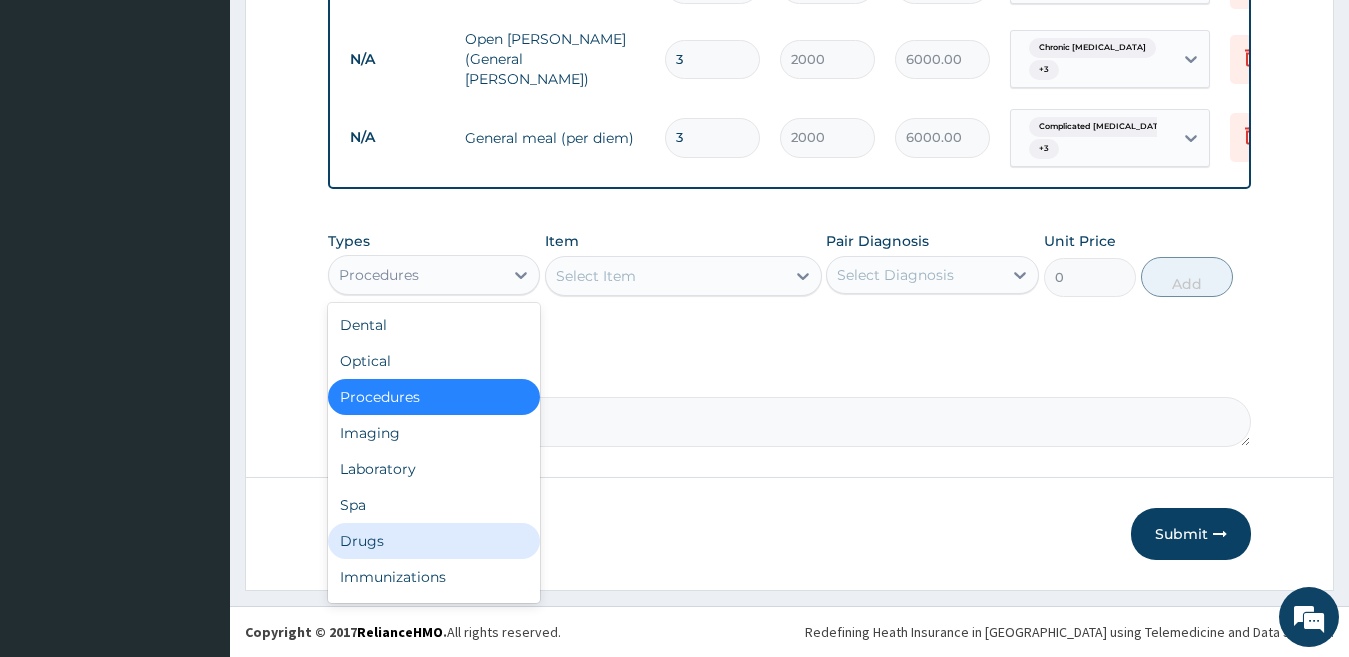 click on "Drugs" at bounding box center [434, 541] 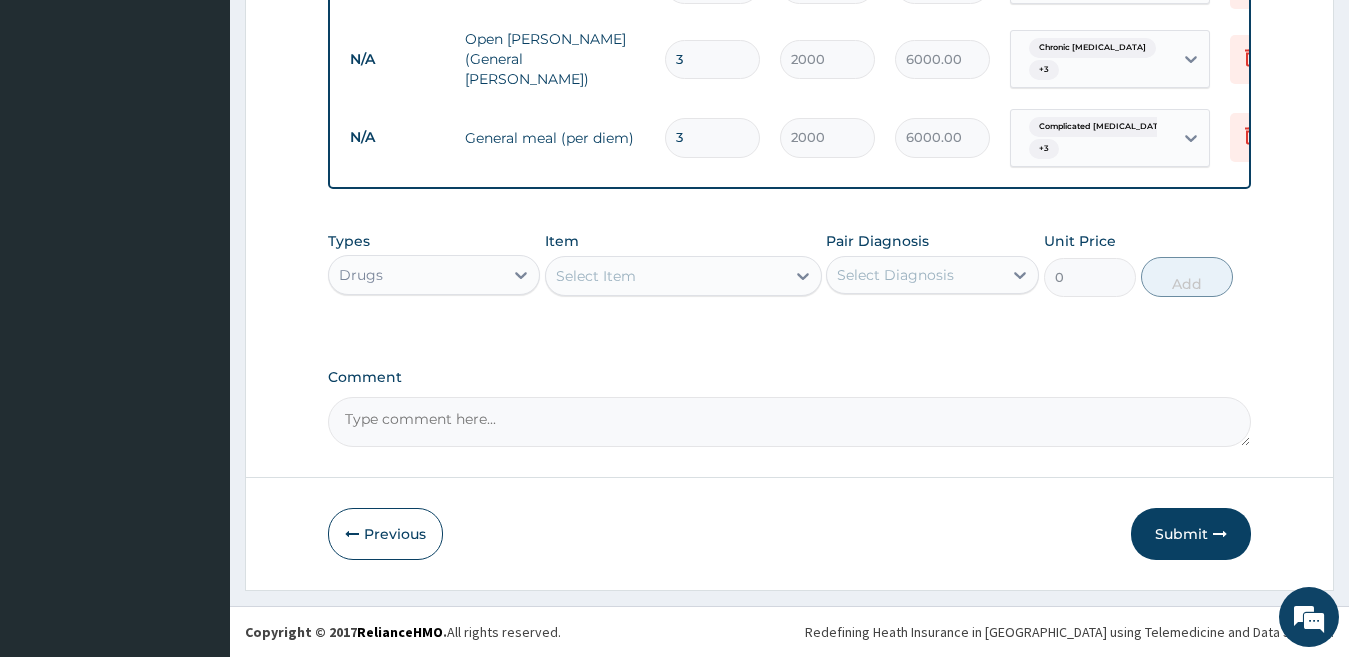 click on "Select Item" at bounding box center (665, 276) 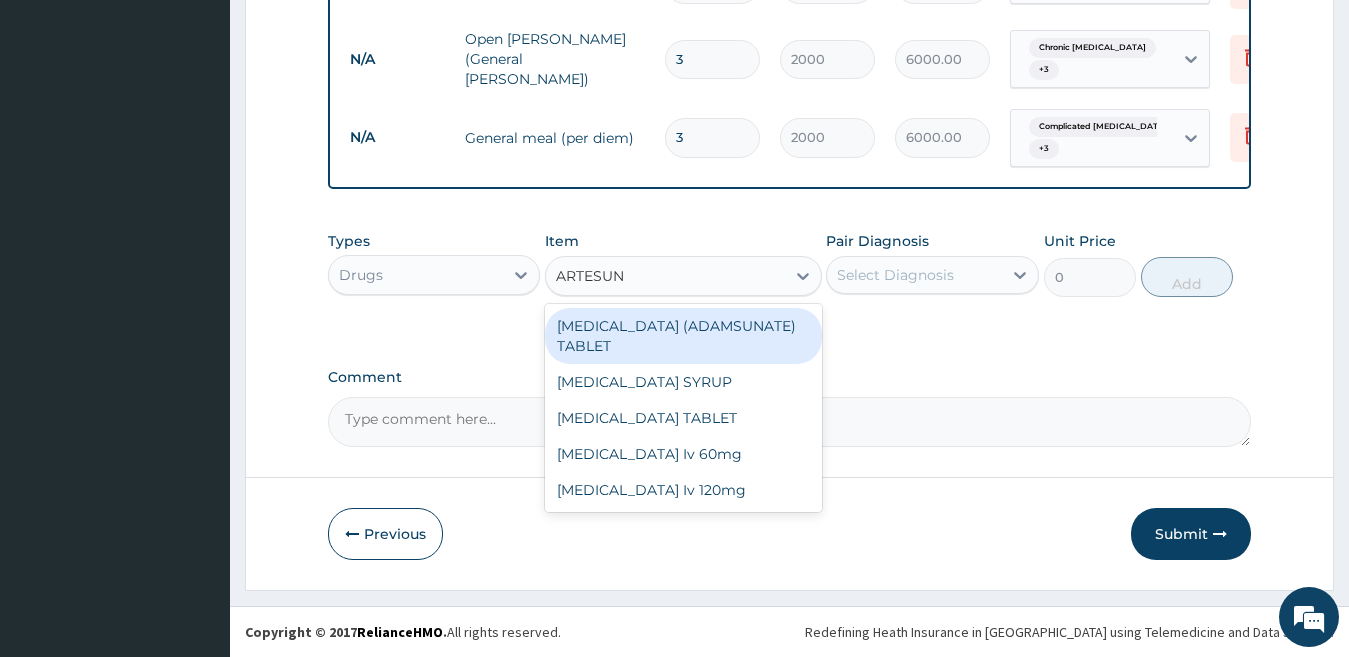 type on "ARTESUNA" 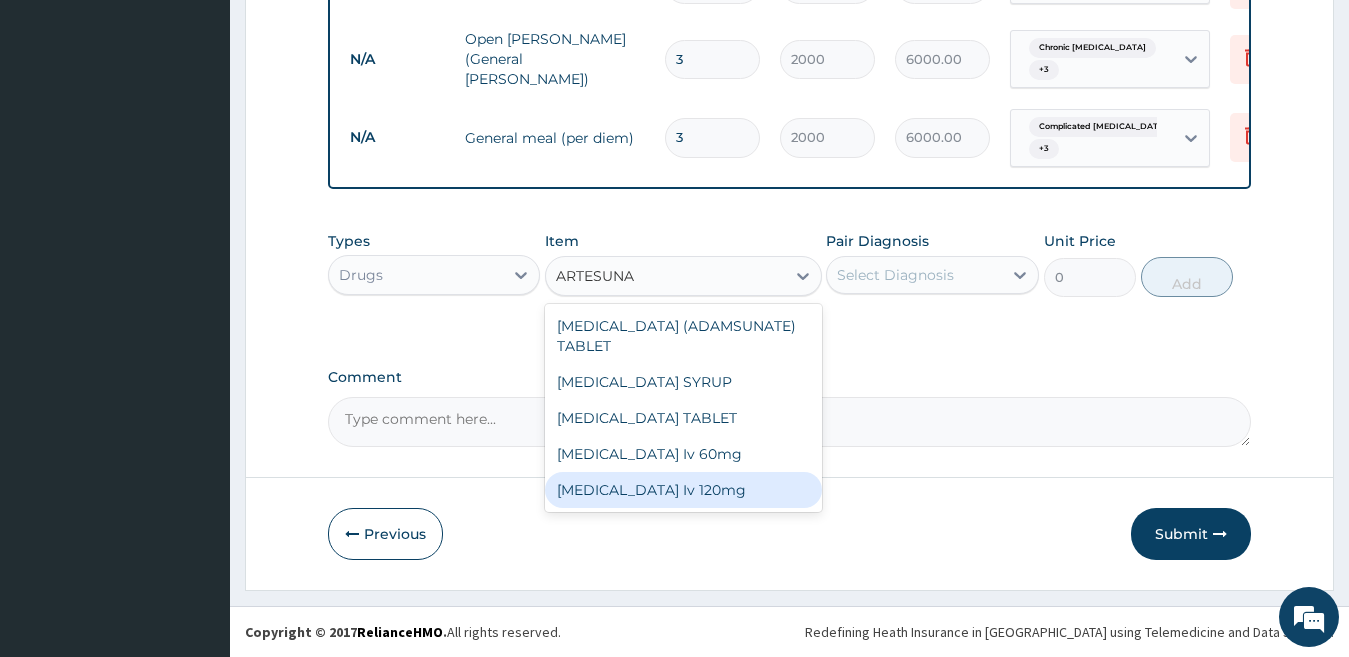 click on "Artesunate Iv 120mg" at bounding box center [683, 490] 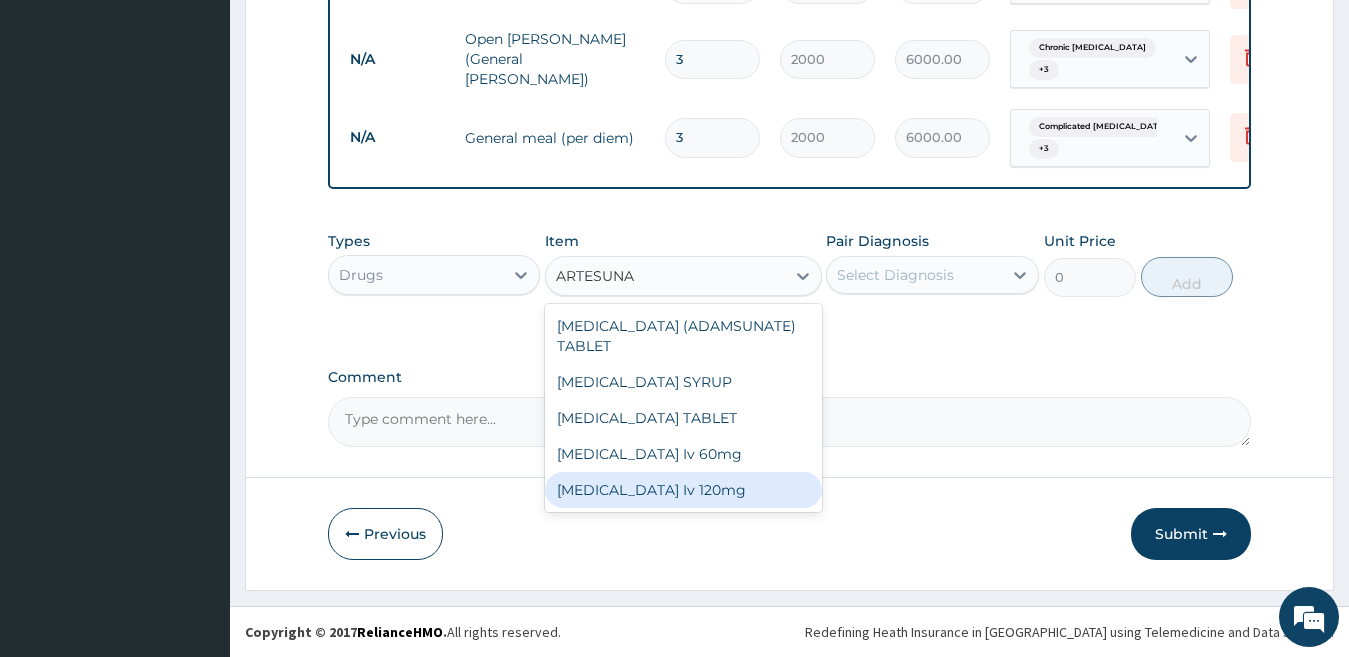 type 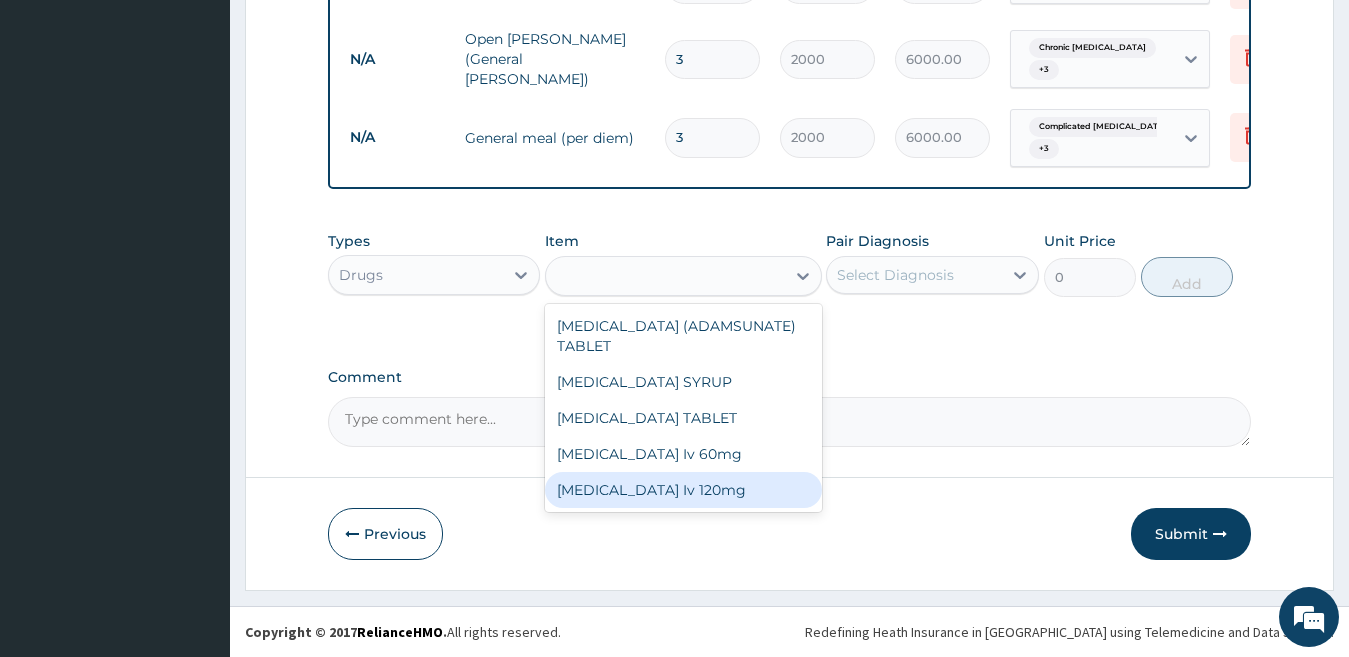 type on "1800" 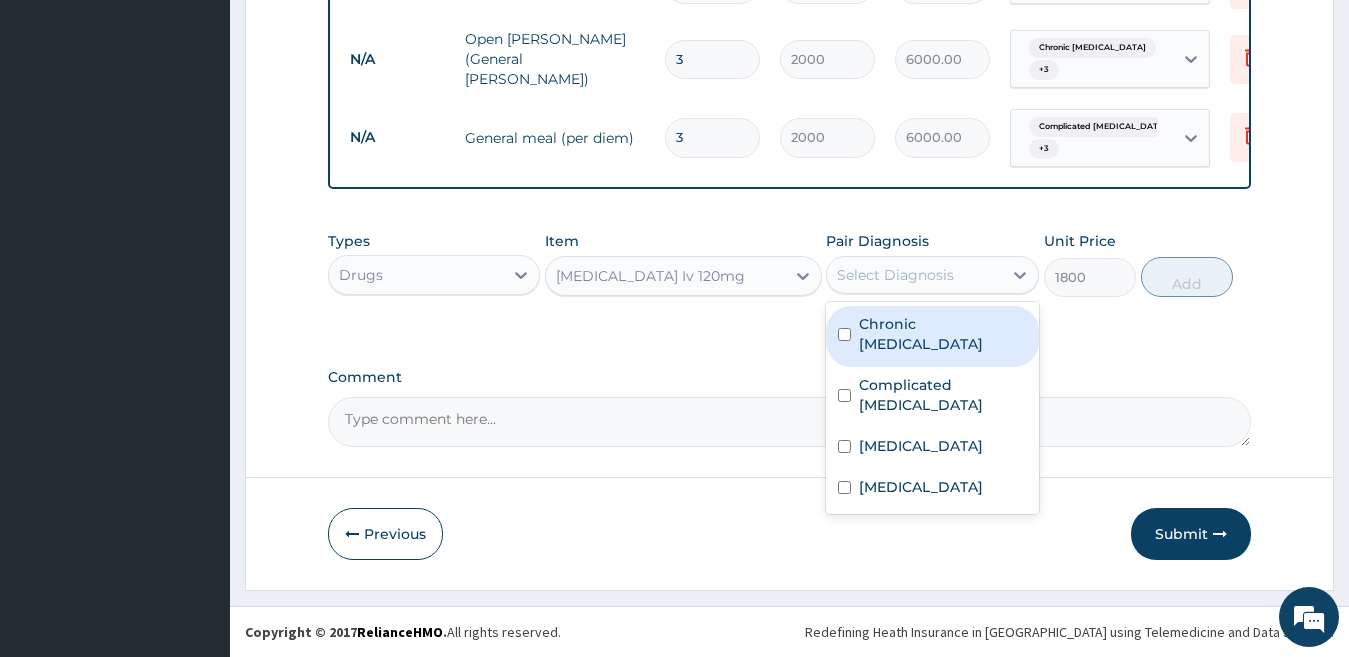 click on "Select Diagnosis" at bounding box center (895, 275) 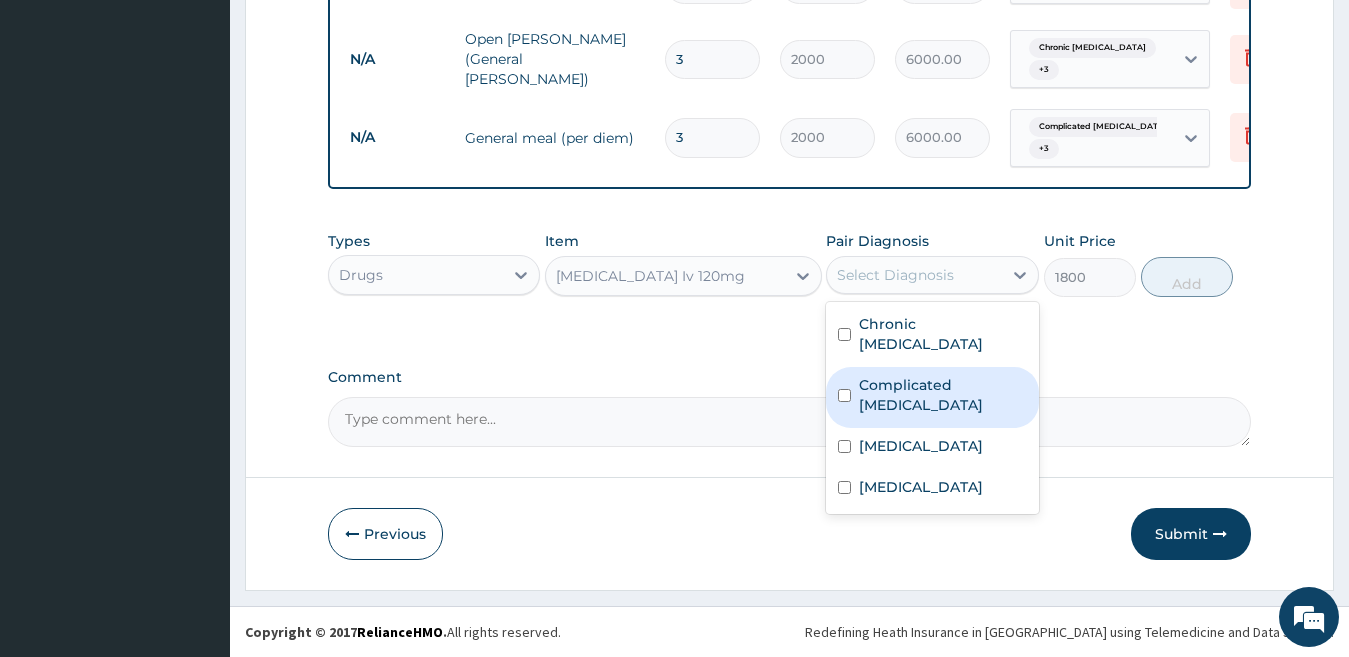 click on "Complicated malaria" at bounding box center [943, 395] 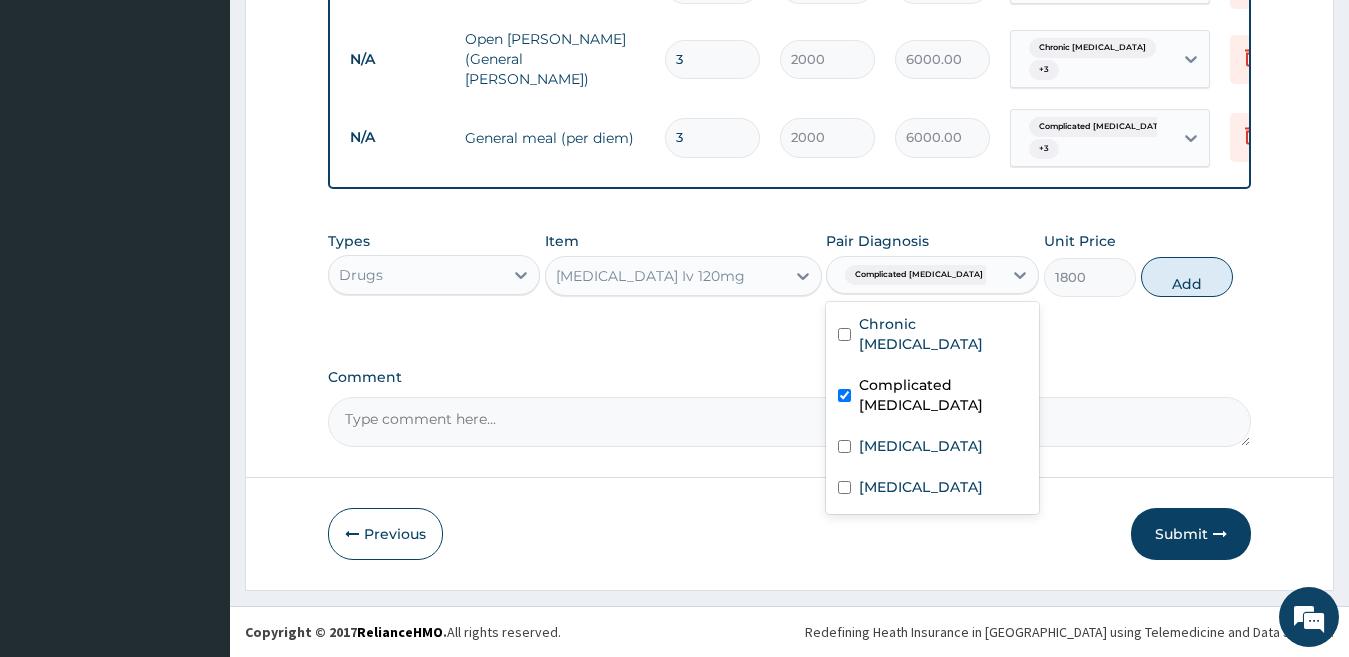 checkbox on "true" 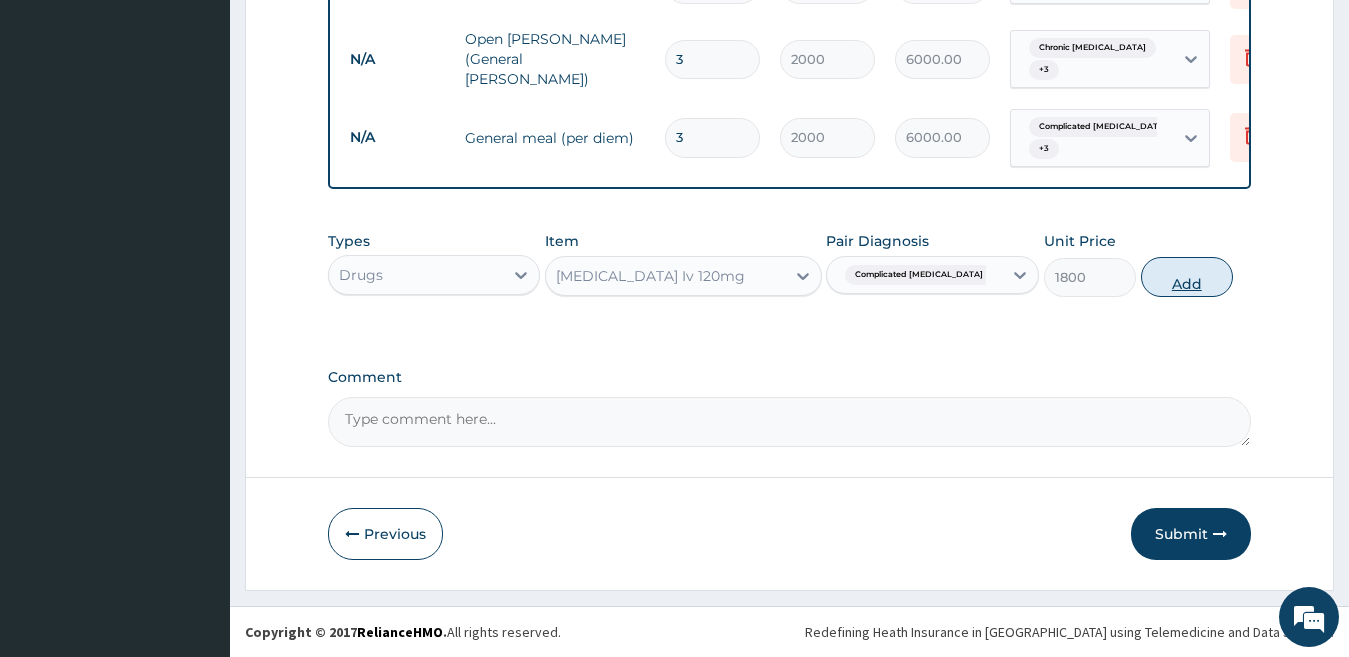 click on "Add" at bounding box center (1187, 277) 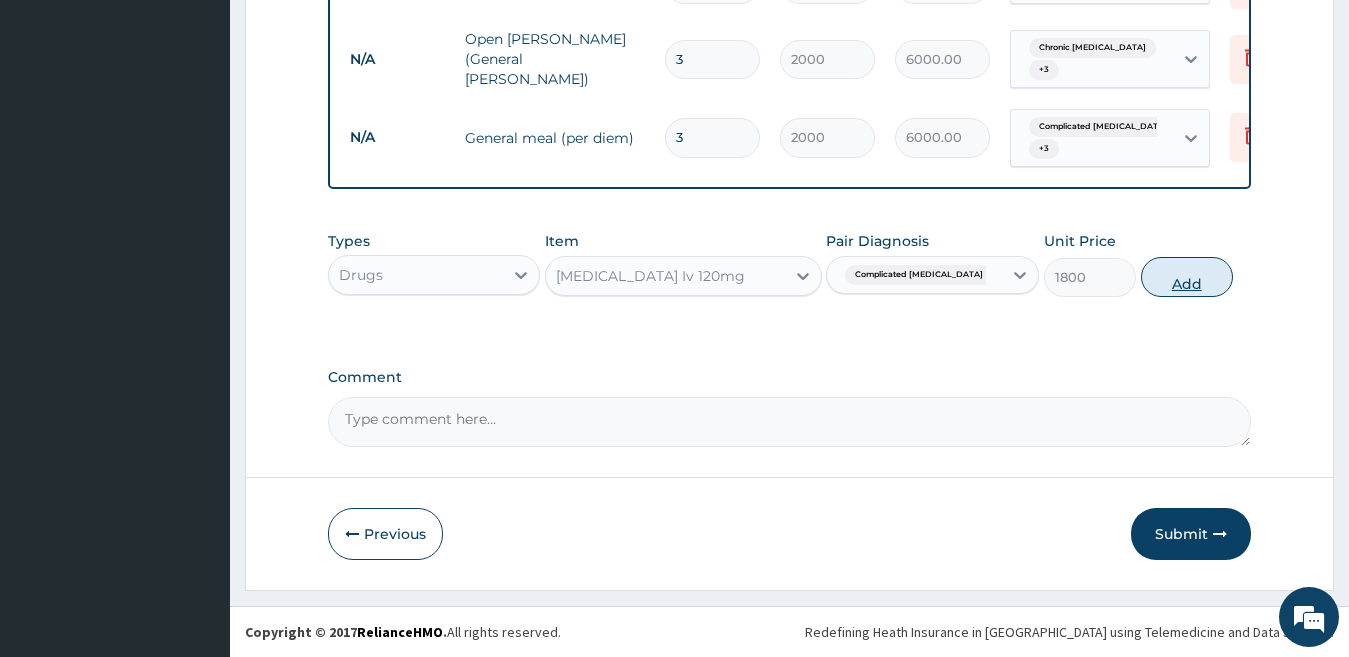 type on "0" 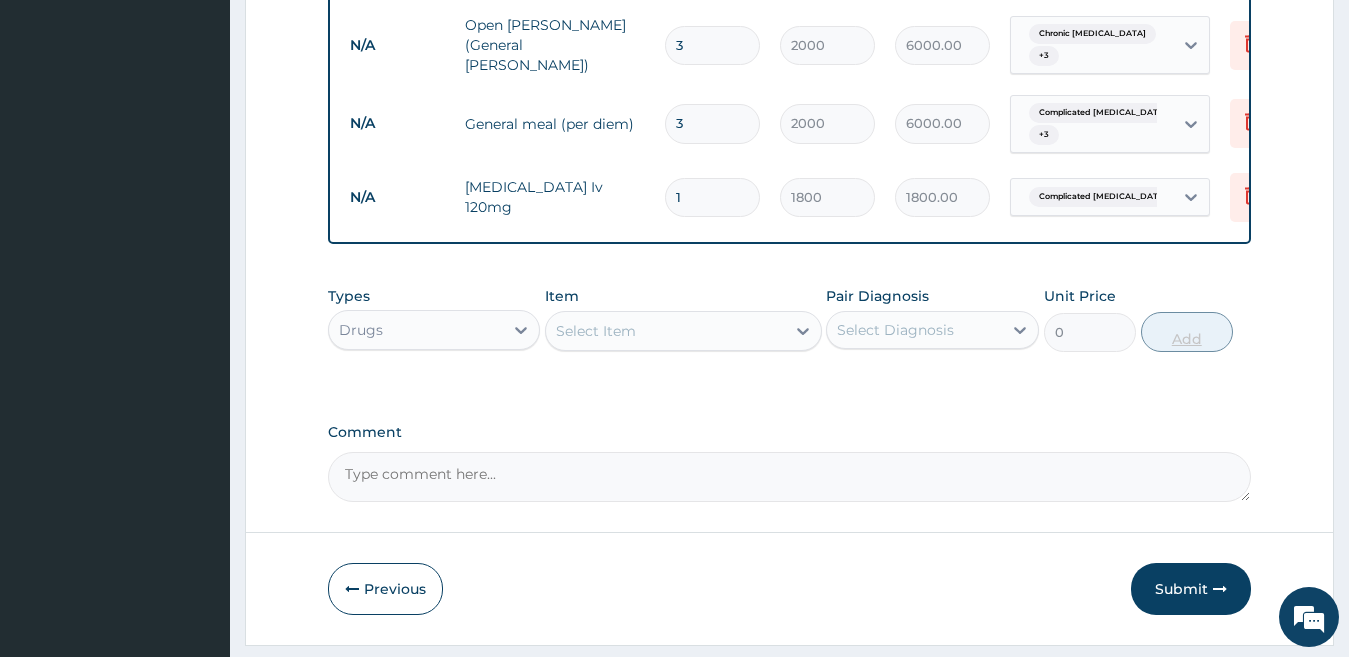 type 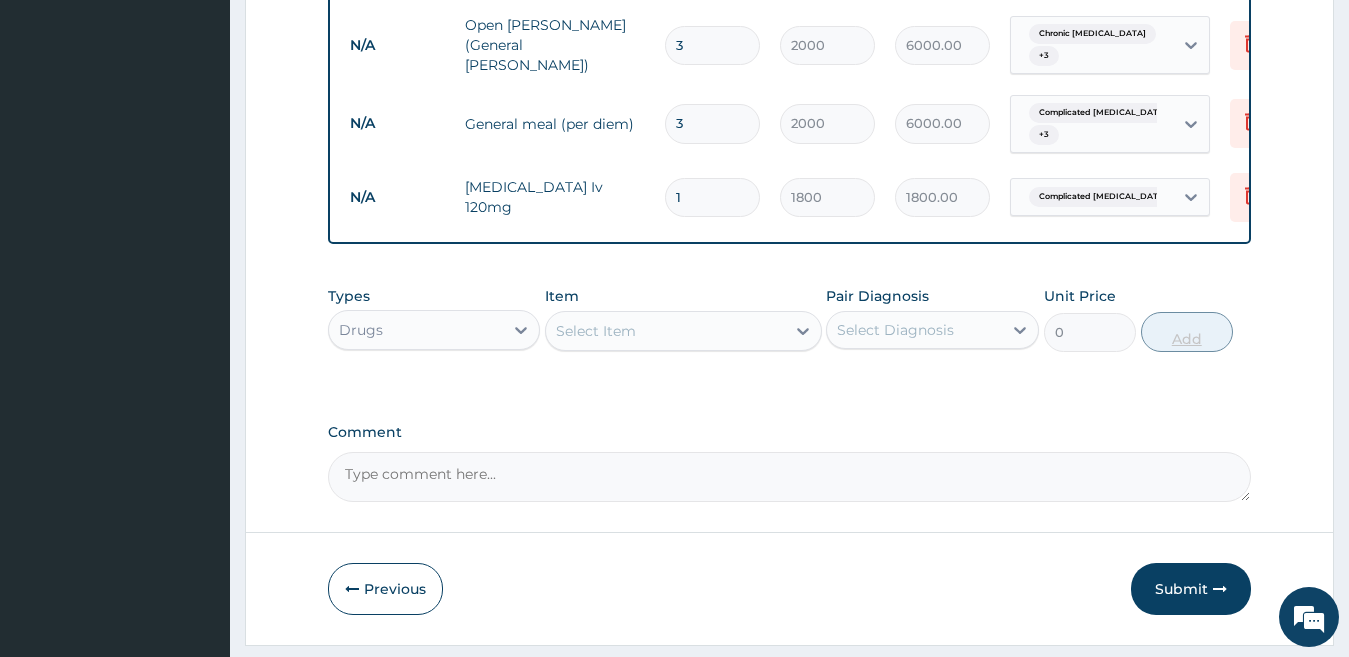 type on "0.00" 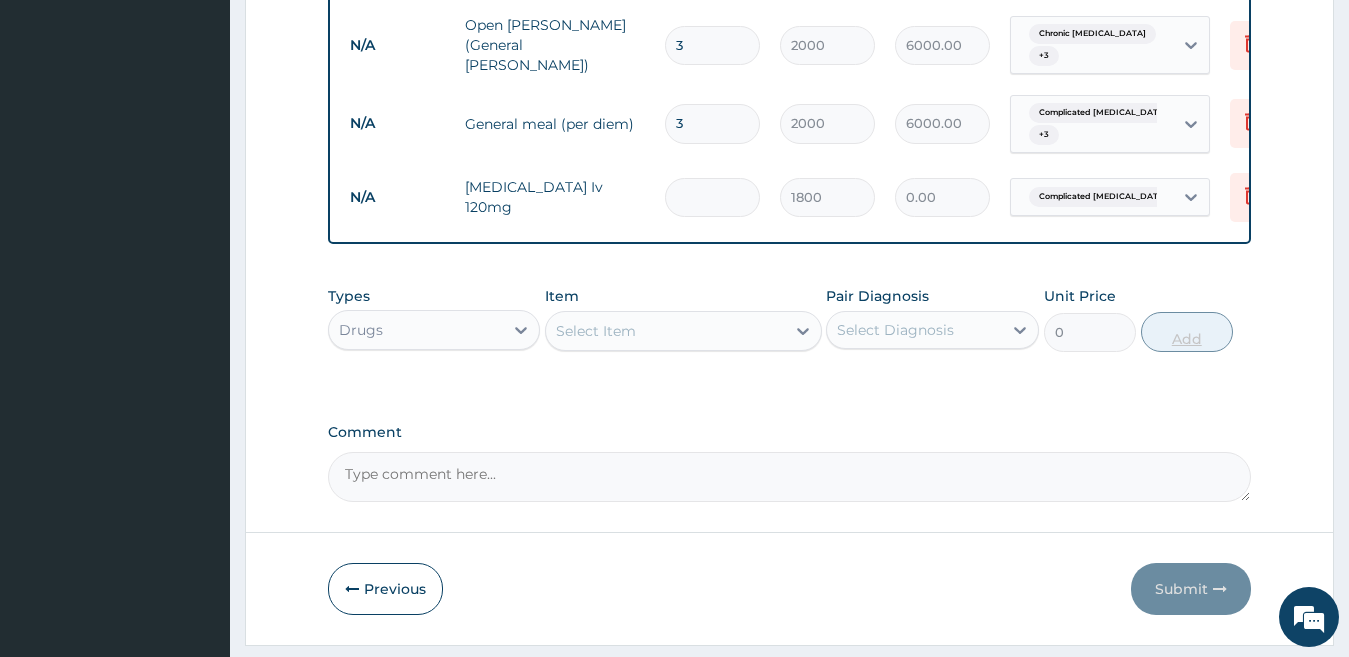 type on "3" 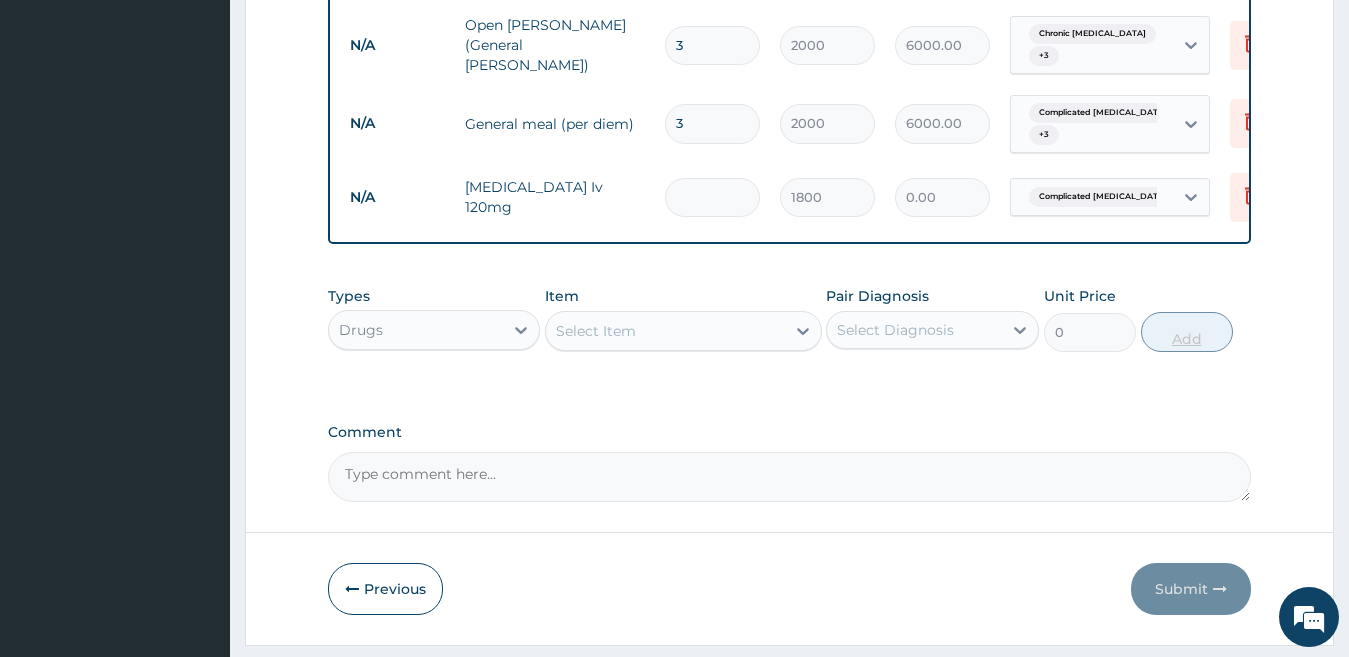 type on "5400.00" 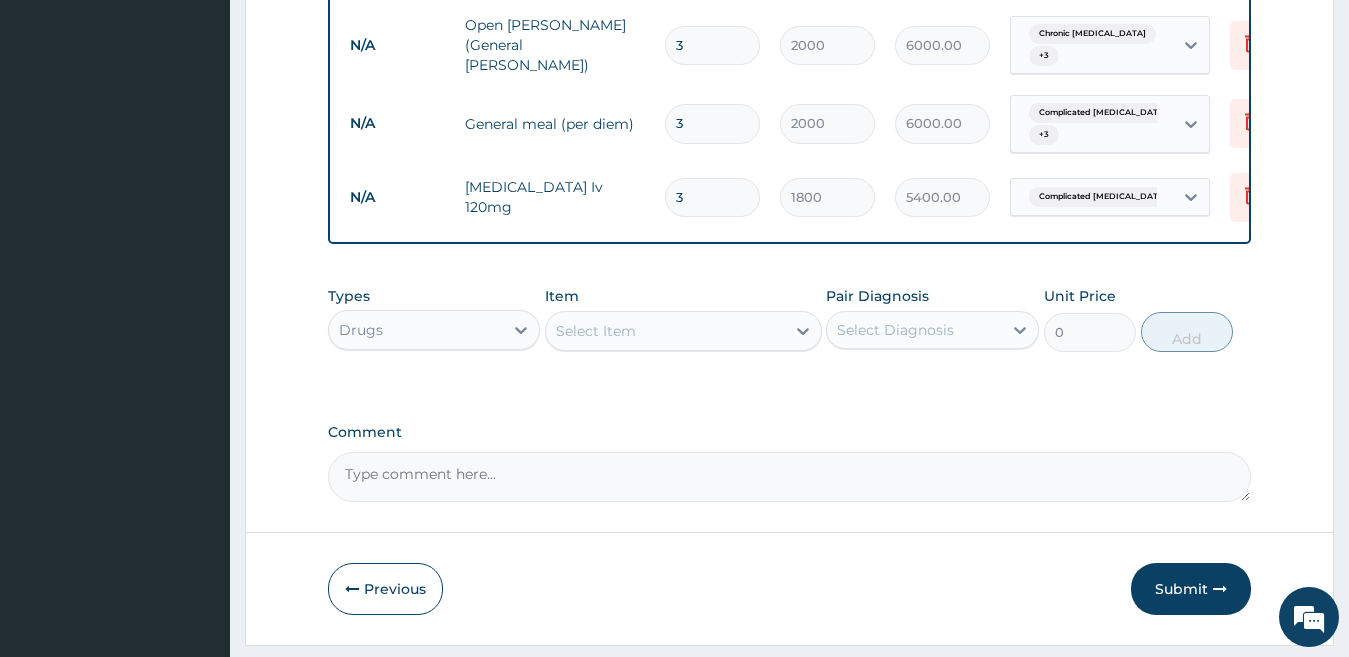 type on "3" 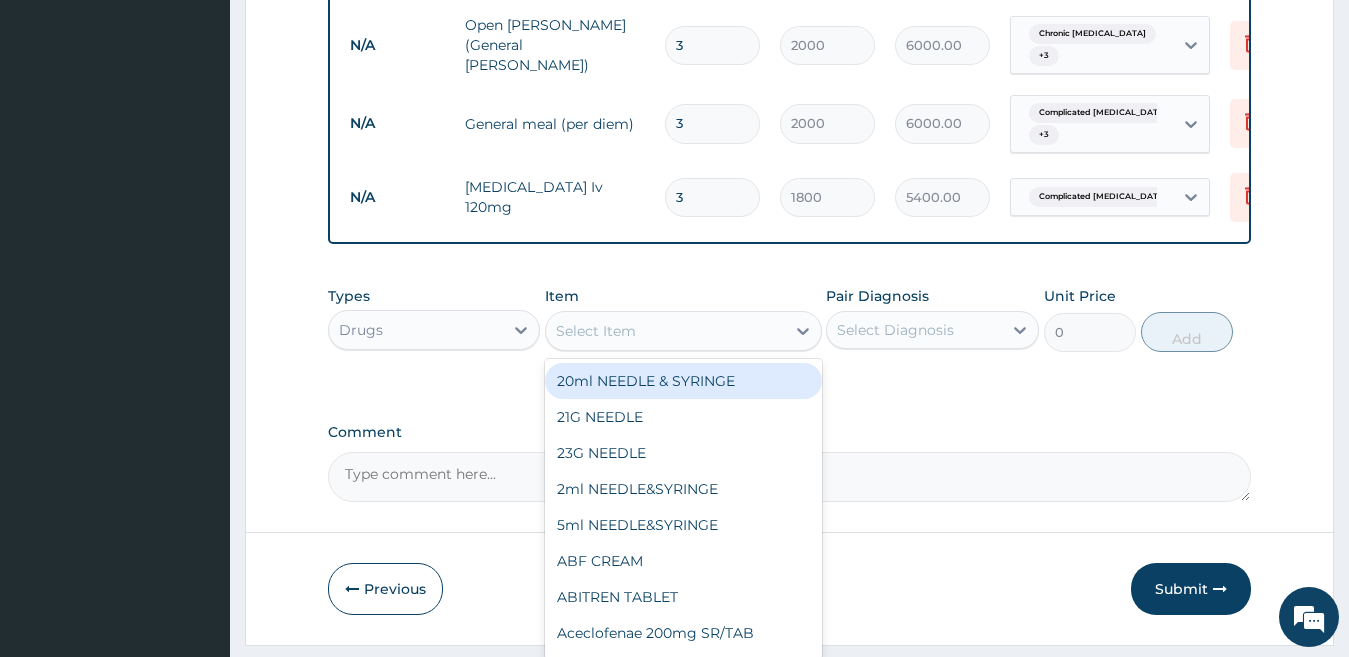 click on "Select Item" at bounding box center [665, 331] 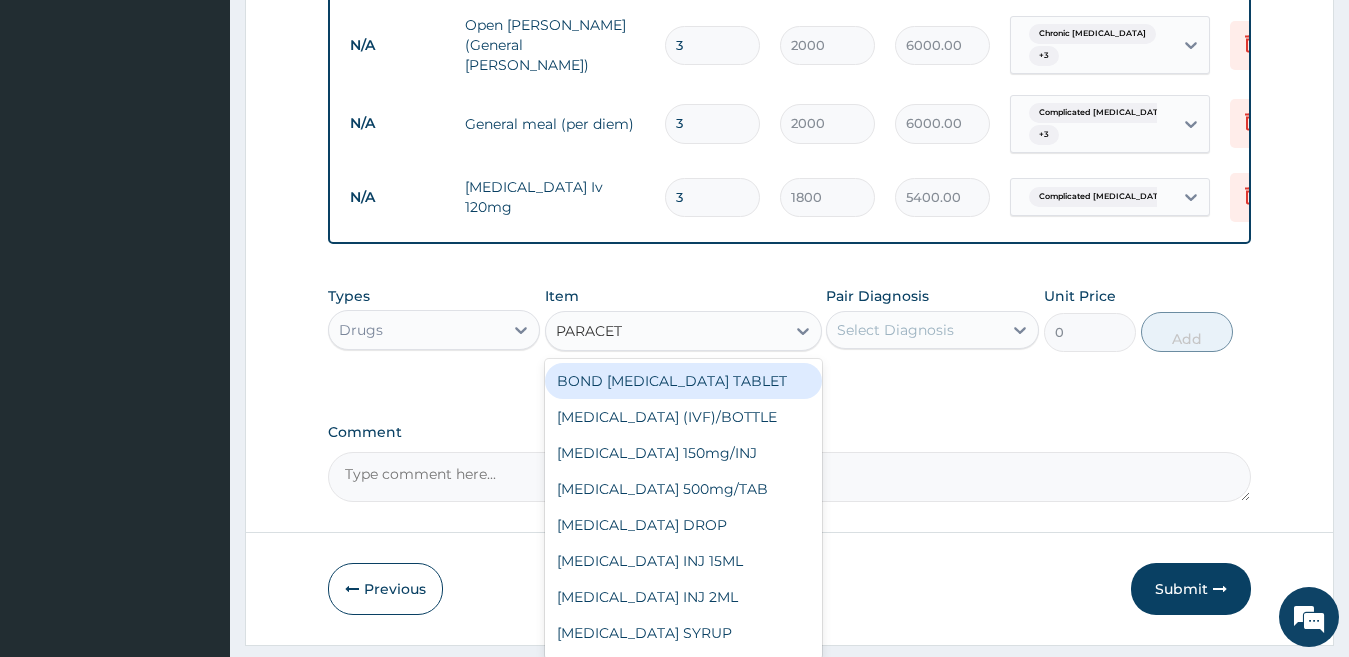 type on "PARACETA" 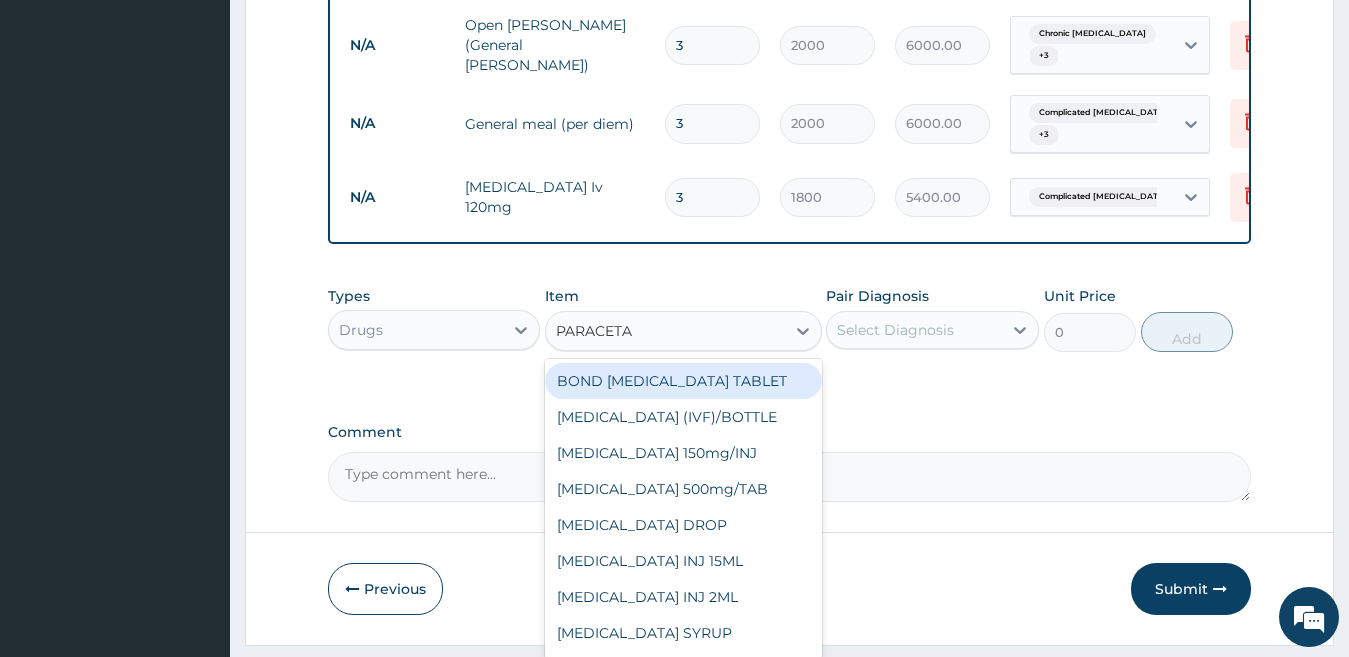 scroll, scrollTop: 140, scrollLeft: 0, axis: vertical 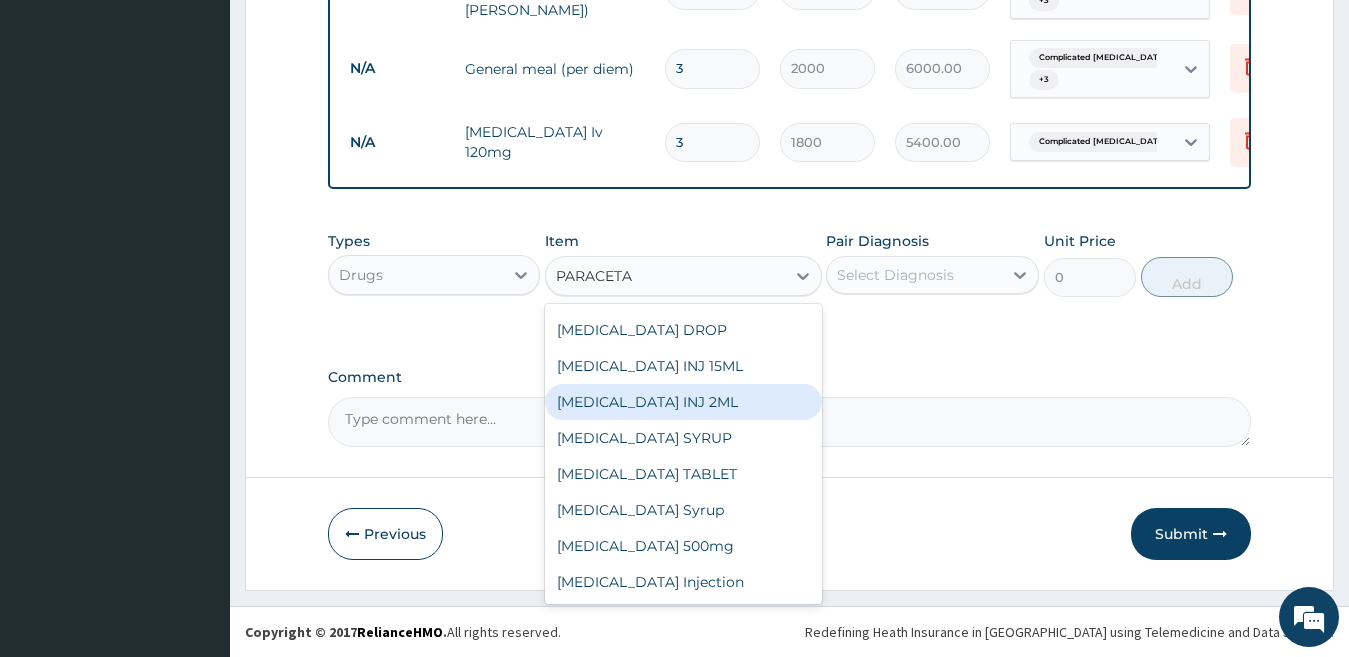 click on "PARACETAMOL INJ 2ML" at bounding box center [683, 402] 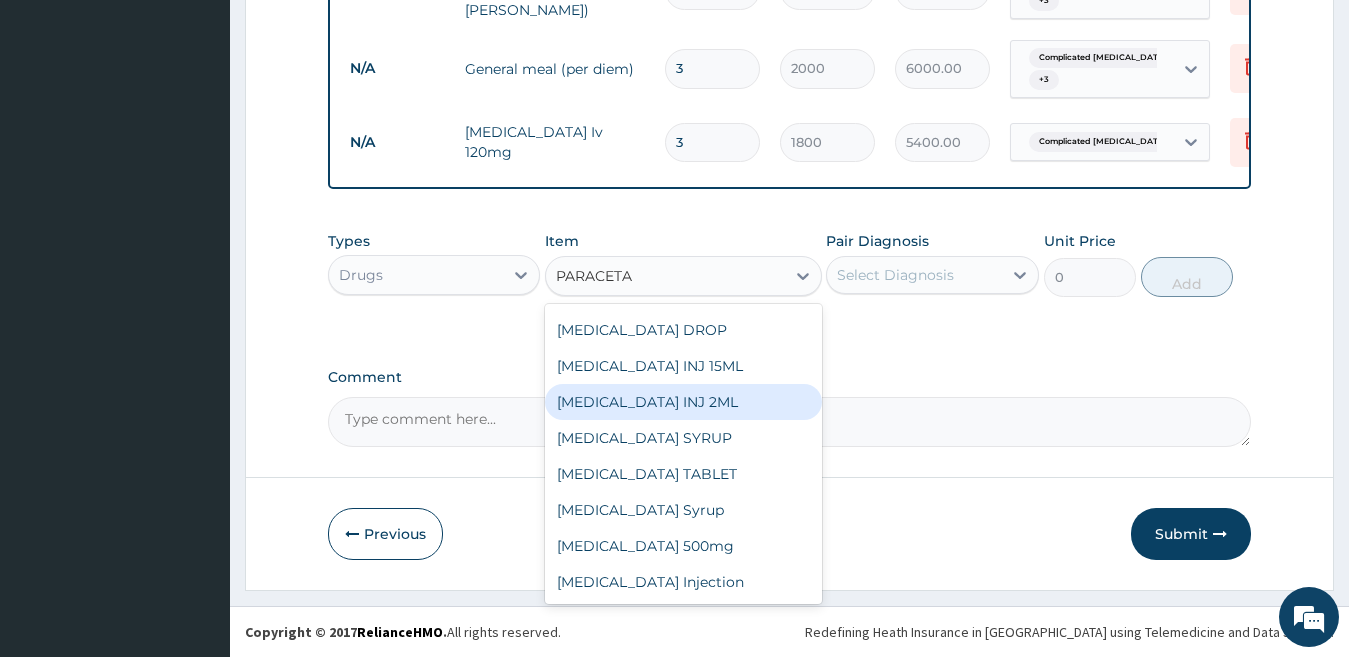 type 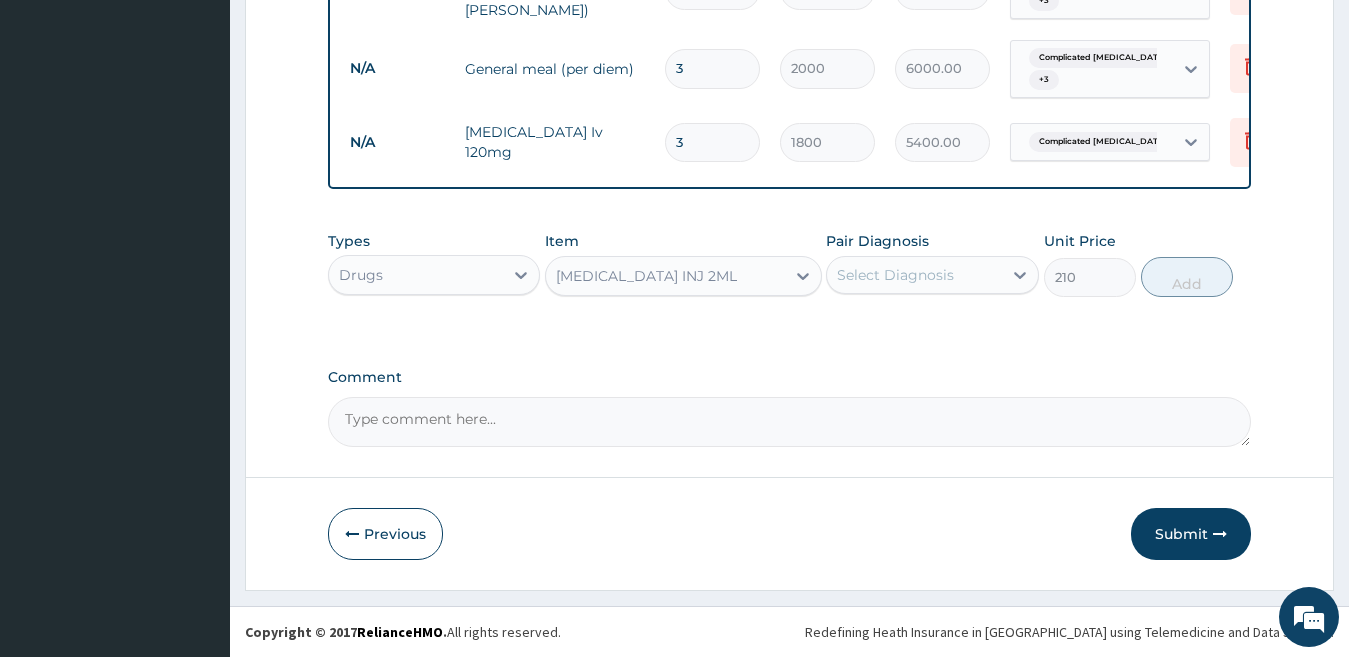 click on "Select Diagnosis" at bounding box center [914, 275] 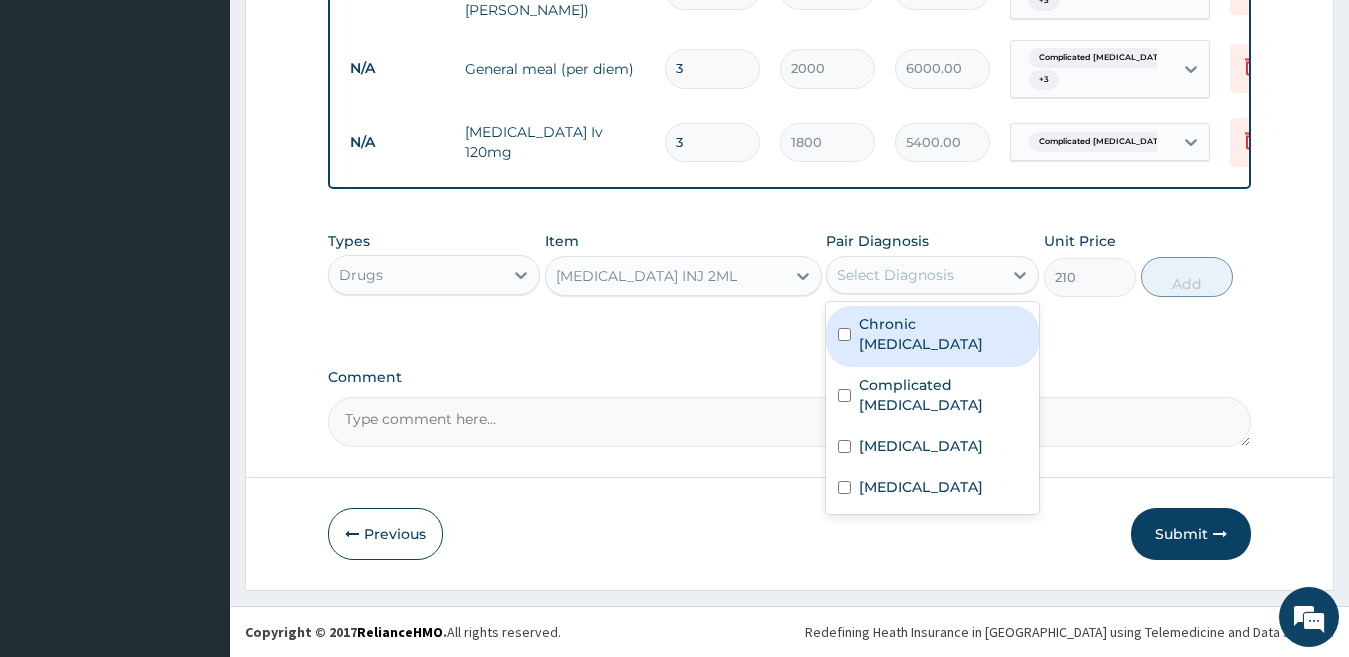 click on "Chronic gastric ulcer" at bounding box center (943, 334) 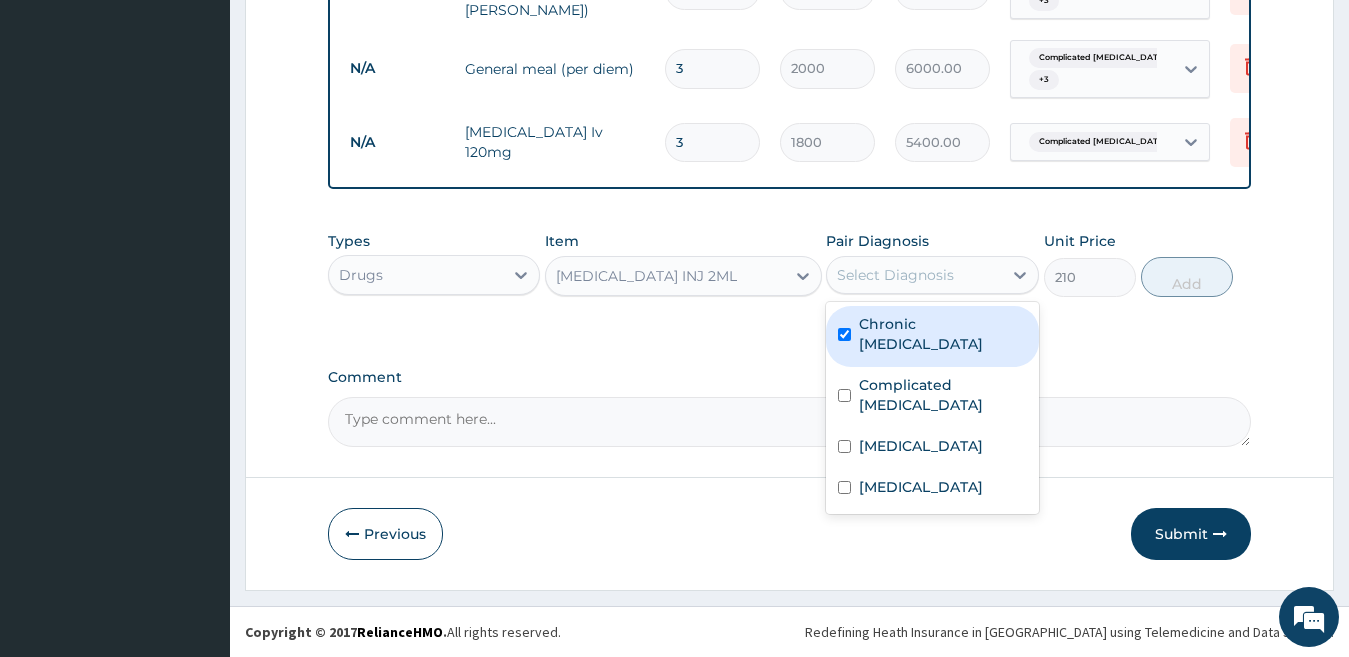 checkbox on "true" 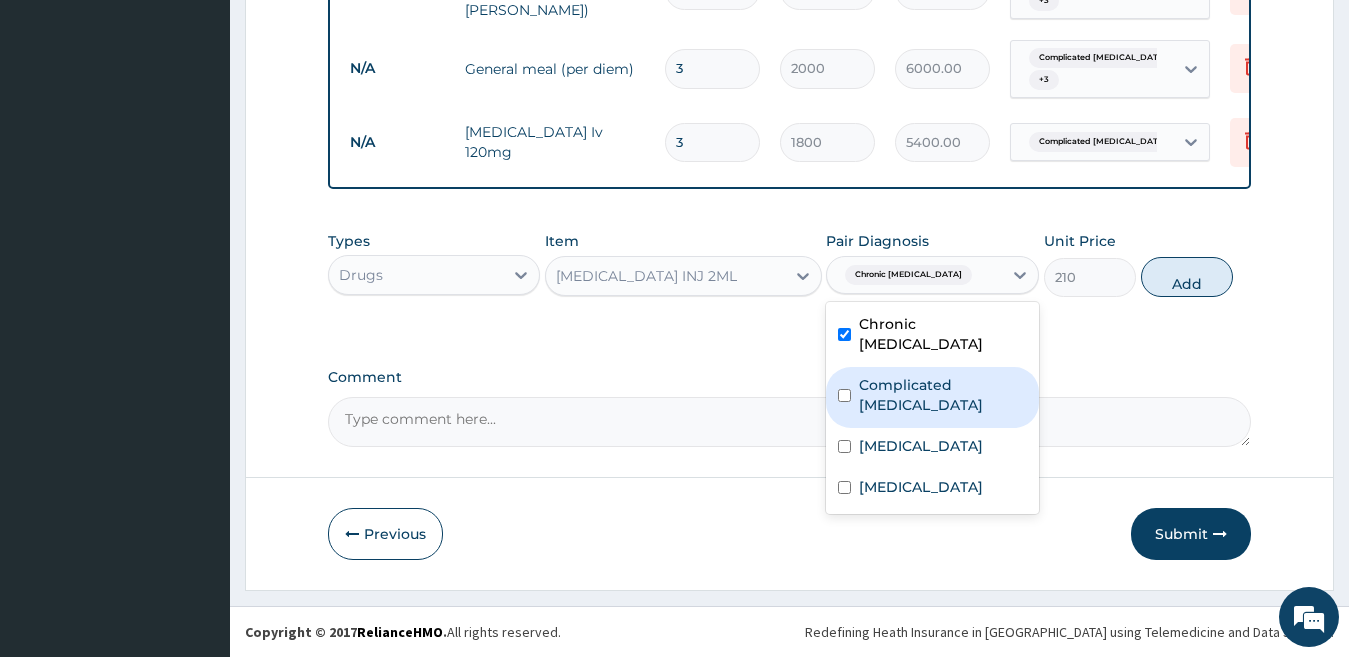 click on "Complicated malaria" at bounding box center [943, 395] 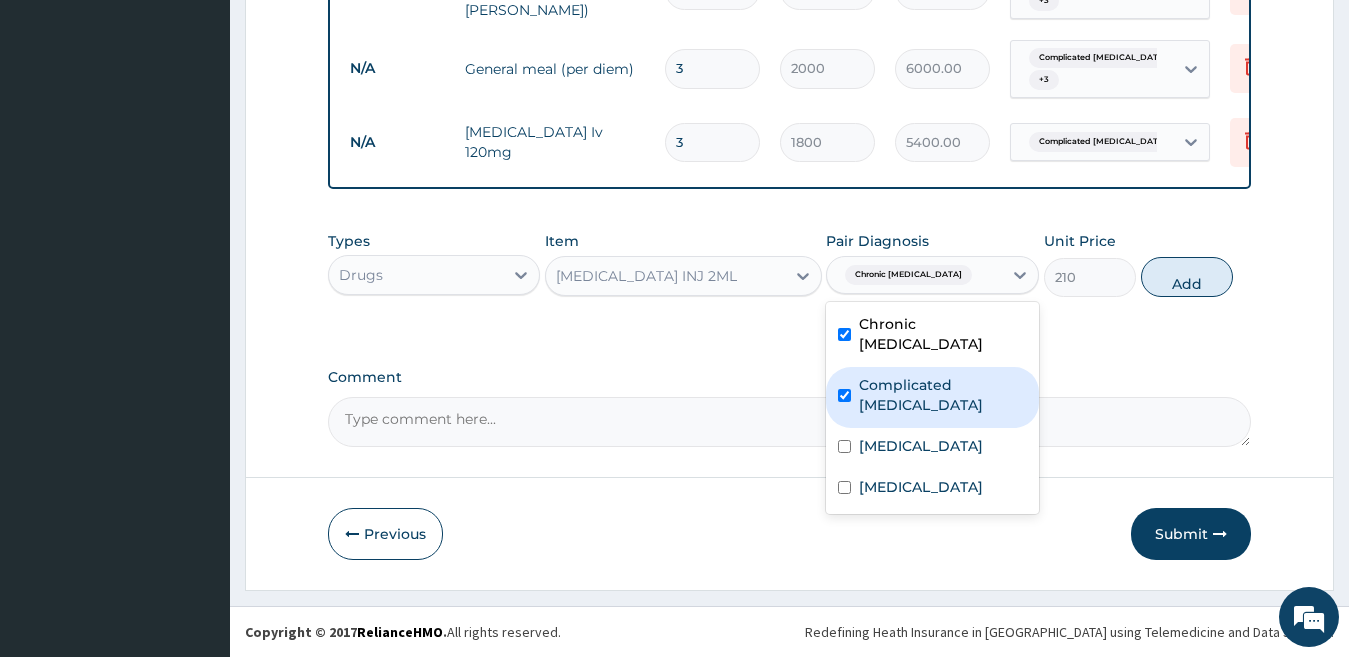 checkbox on "true" 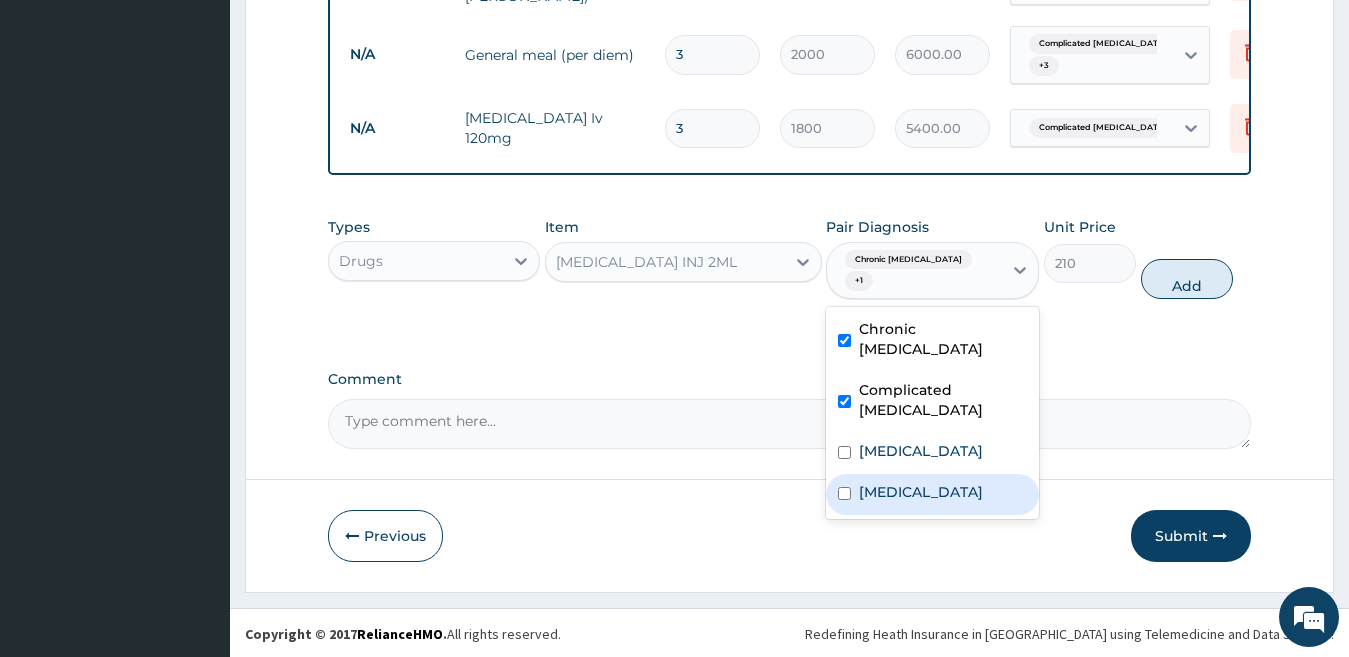 click on "Typhoid fever" at bounding box center (921, 492) 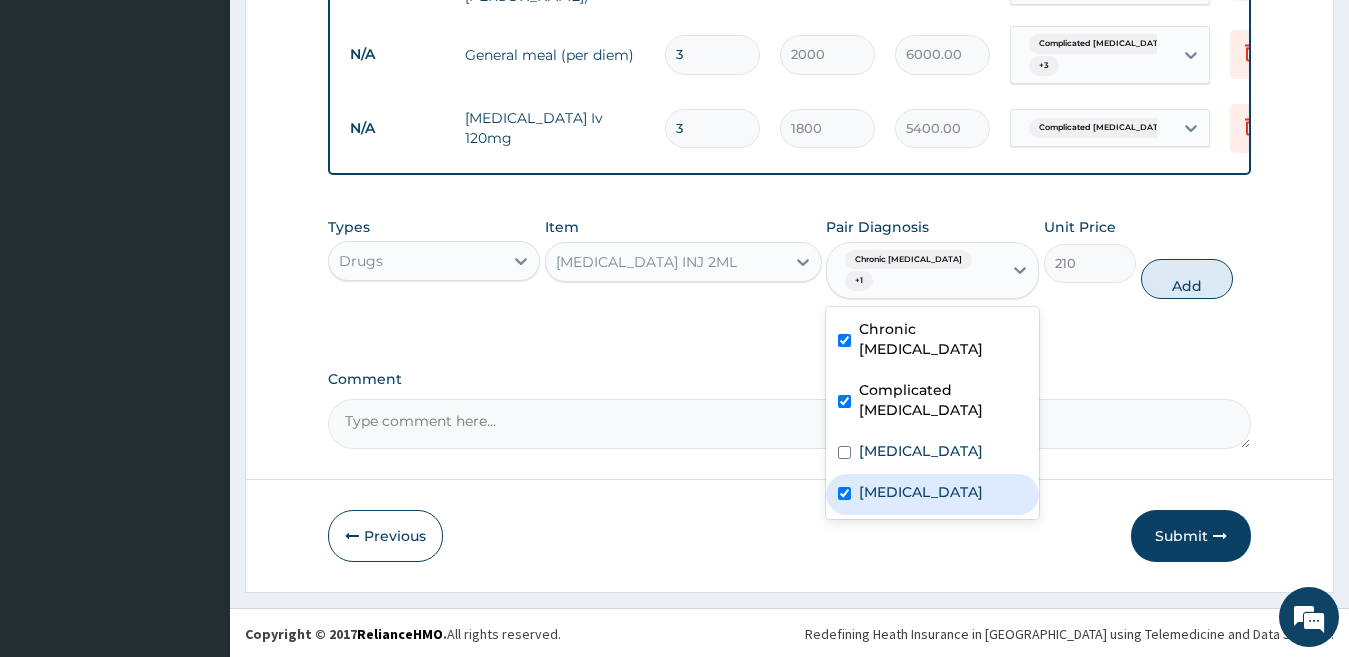 checkbox on "true" 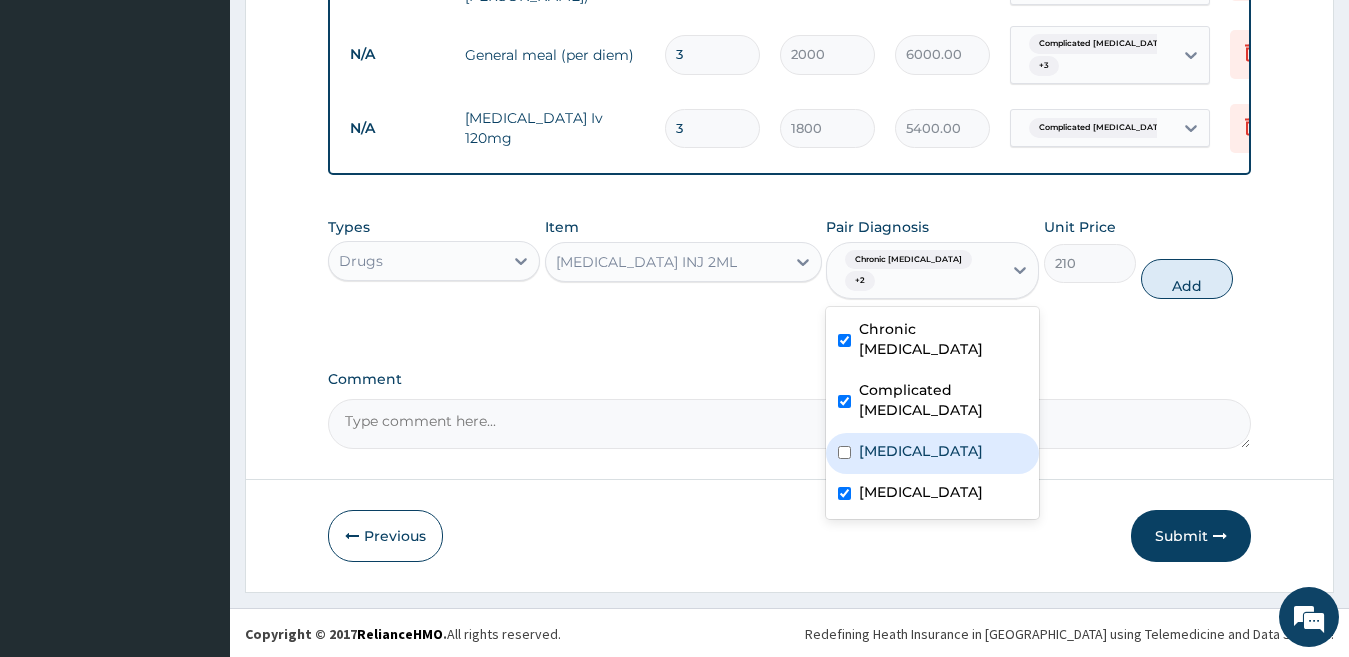 click on "Acute gastroenteritis" at bounding box center [921, 451] 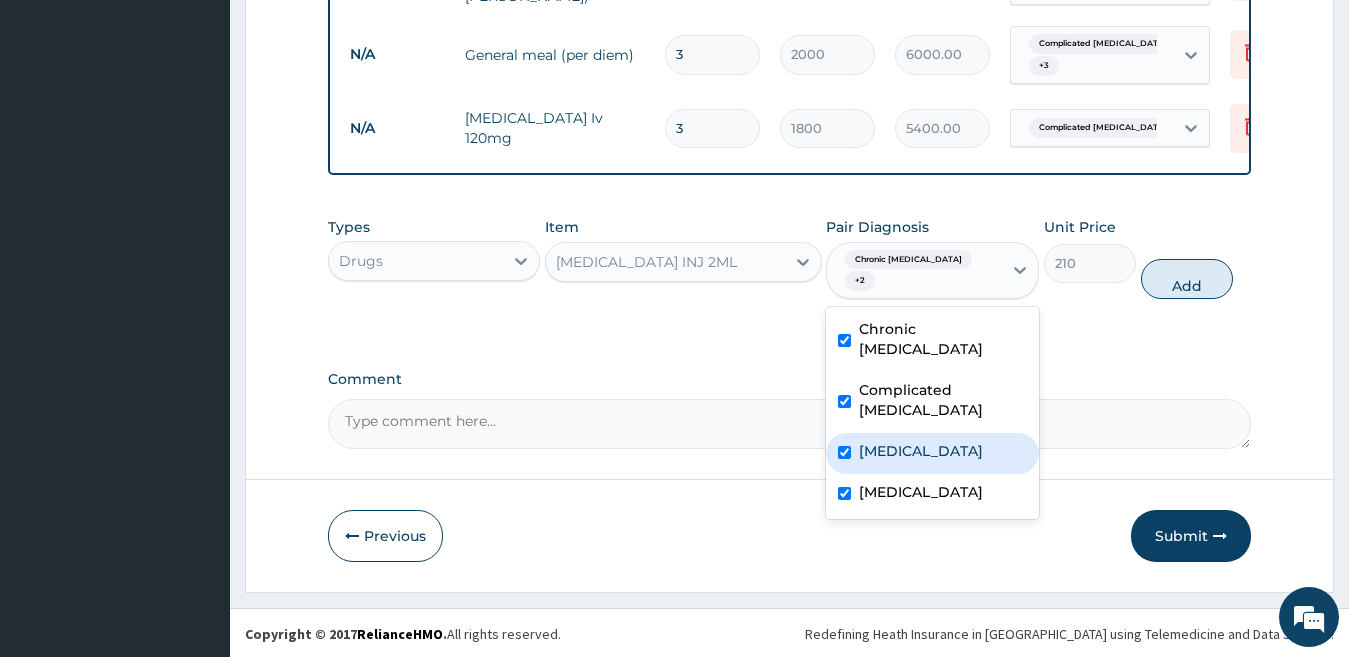 checkbox on "true" 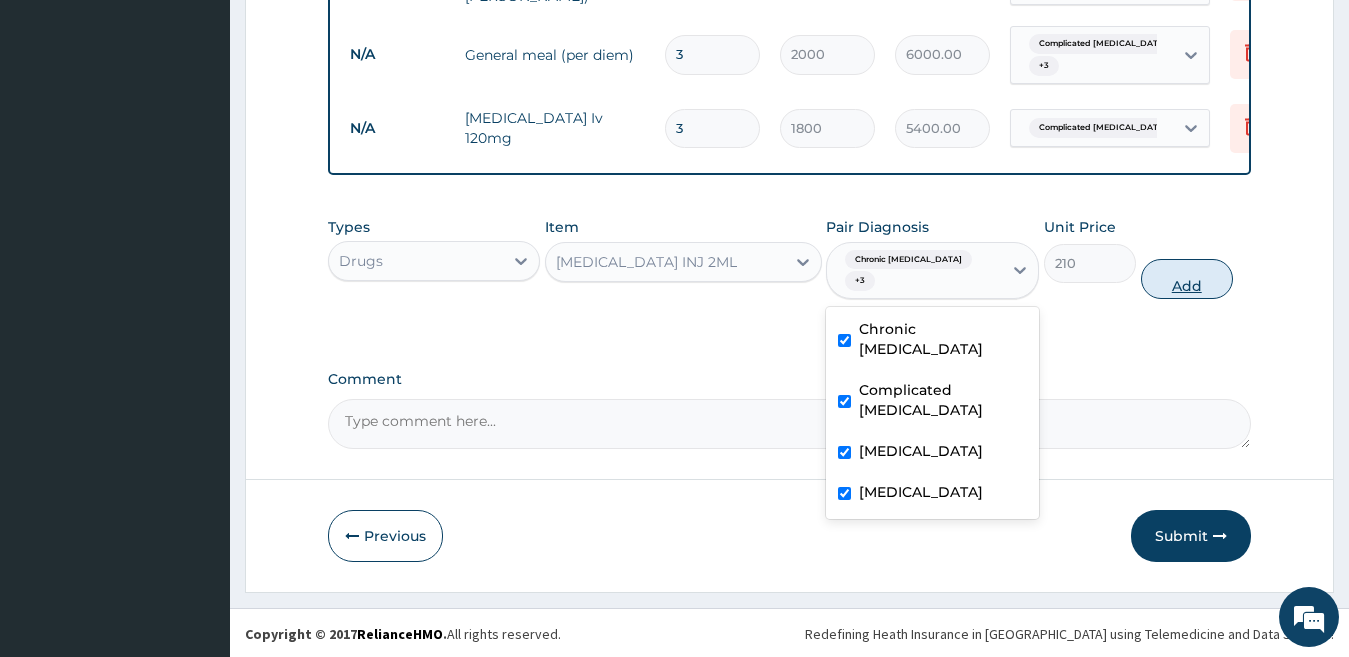 click on "Add" at bounding box center (1187, 279) 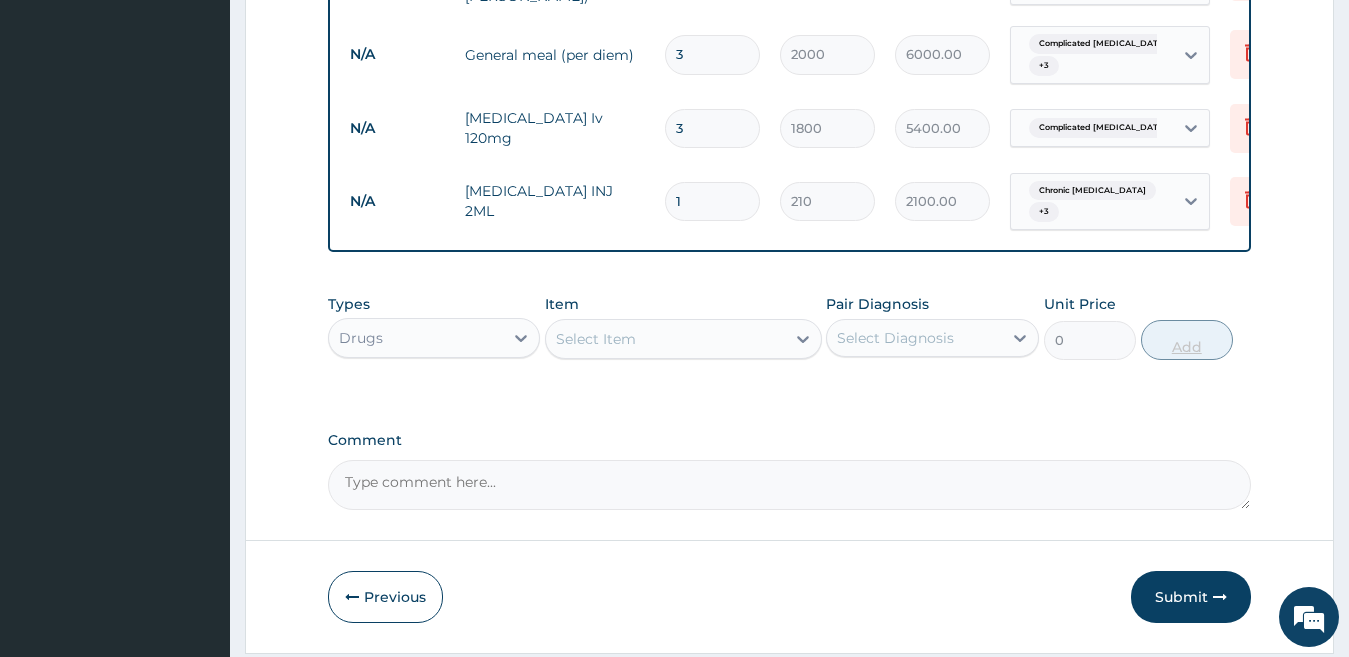 type on "10" 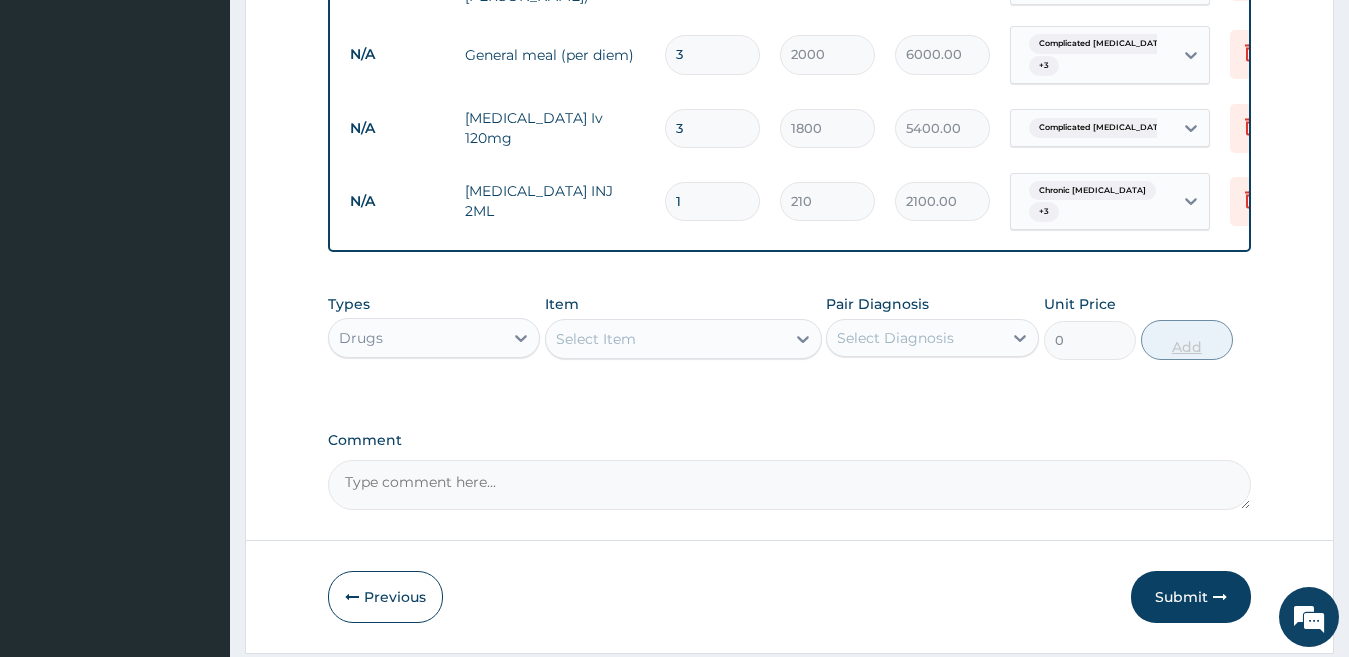 type on "2100.00" 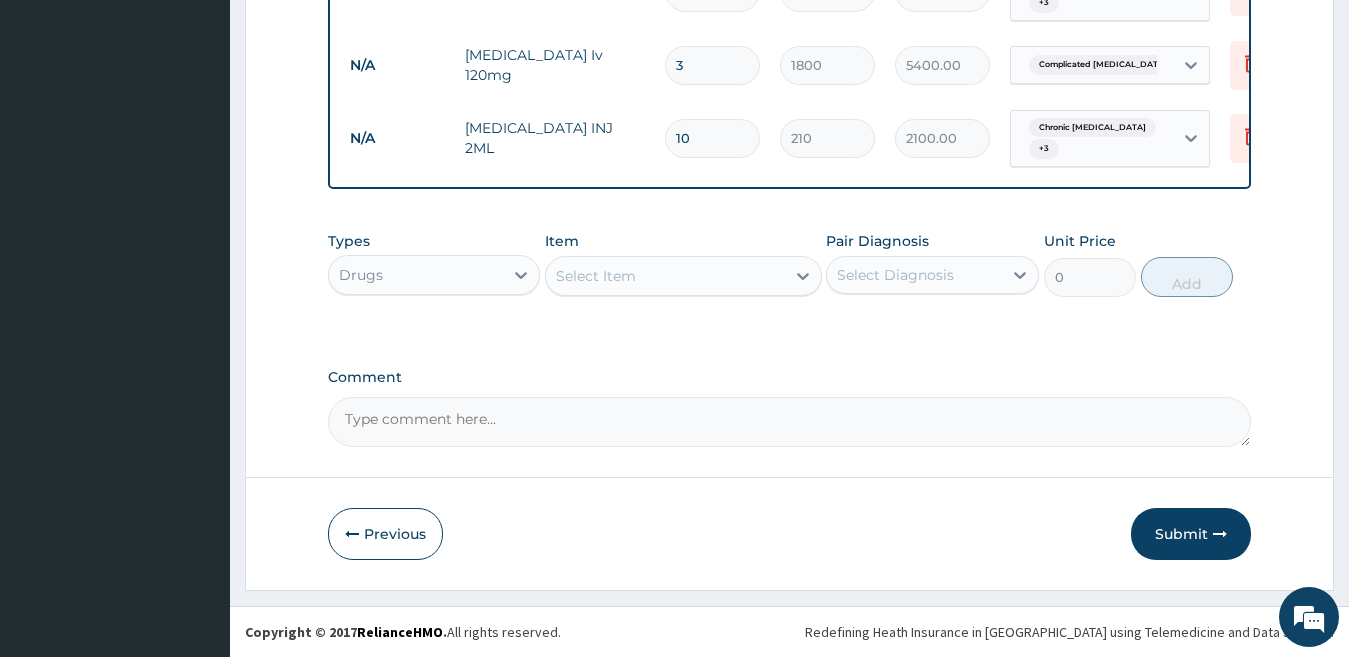 scroll, scrollTop: 1379, scrollLeft: 0, axis: vertical 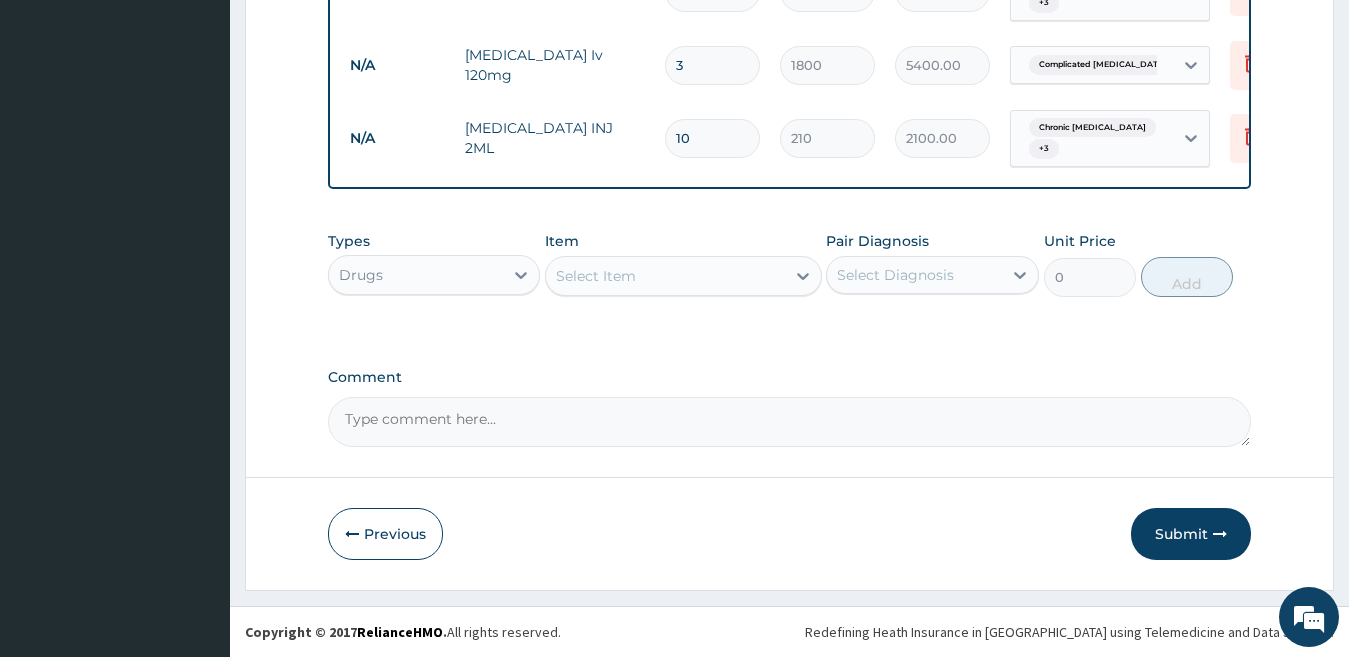 type on "10" 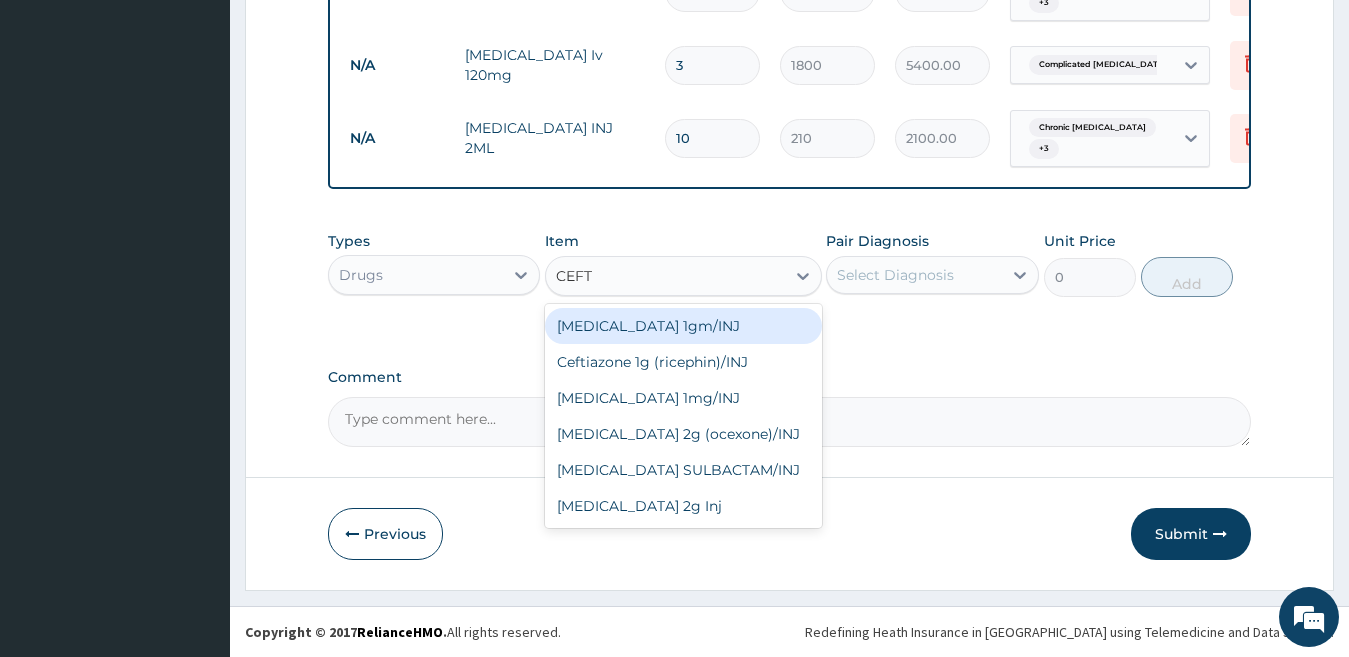 type on "CEFTR" 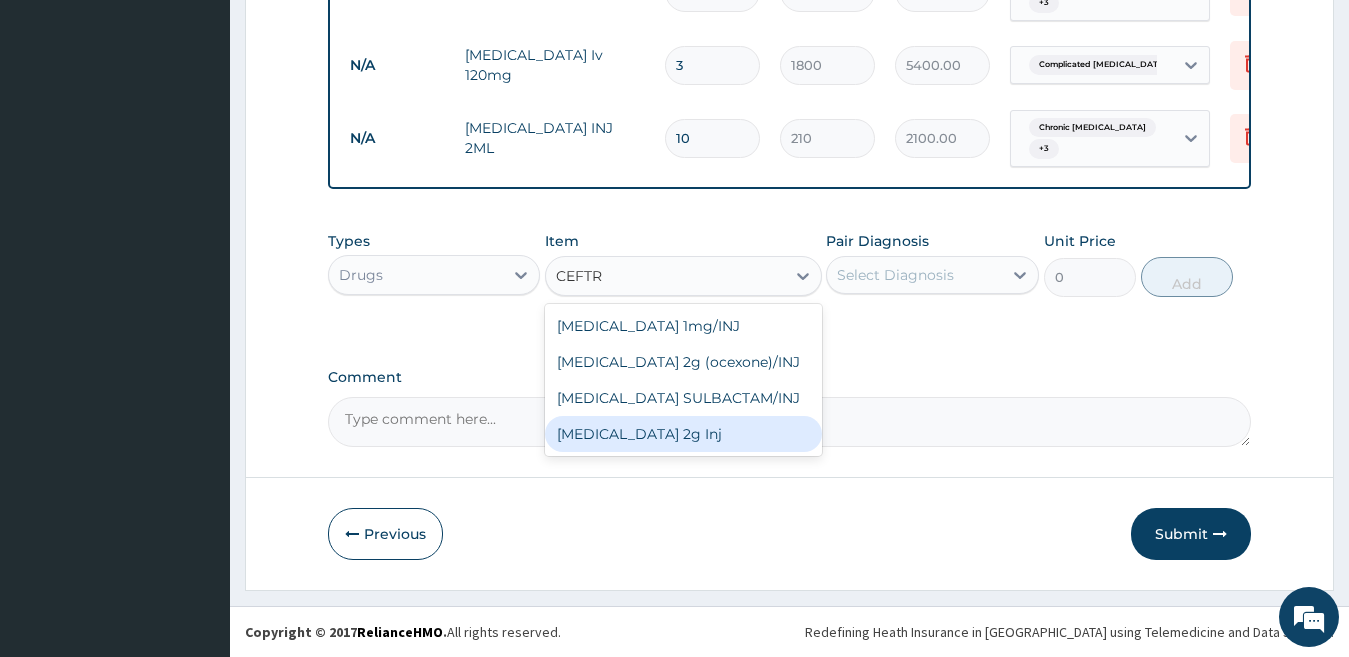 click on "Ceftriaxone 2g Inj" at bounding box center (683, 434) 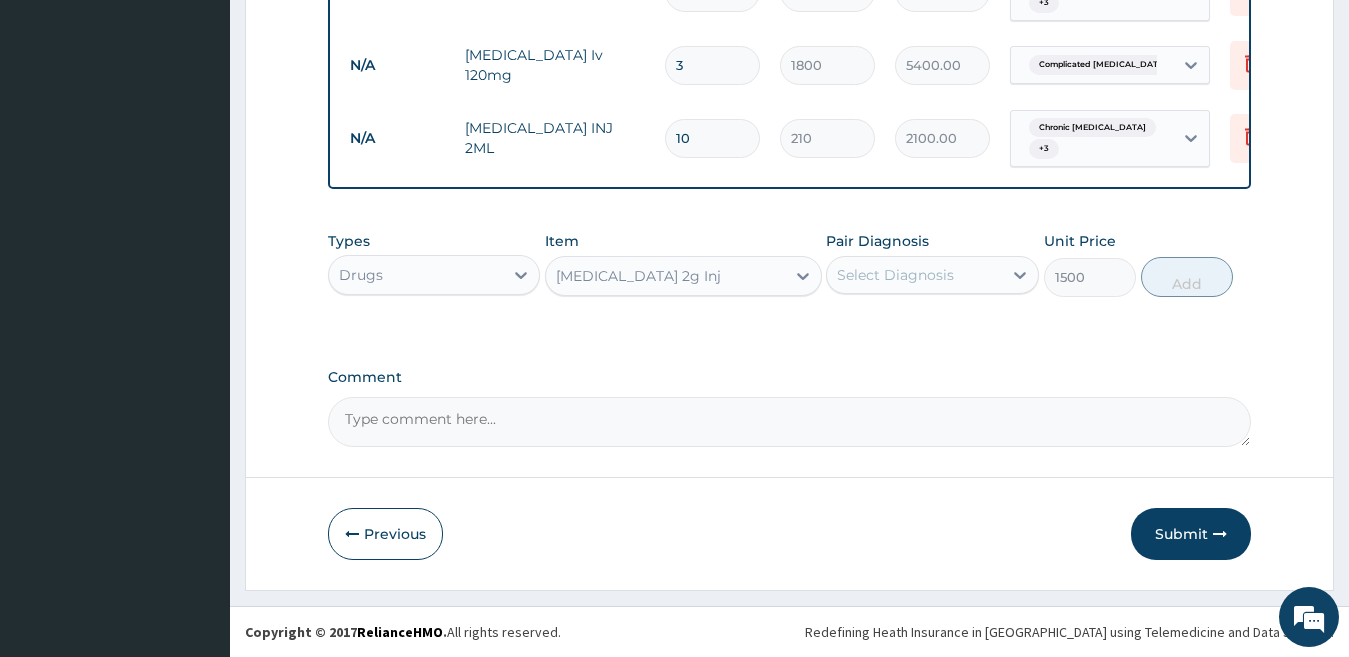 click on "Select Diagnosis" at bounding box center [914, 275] 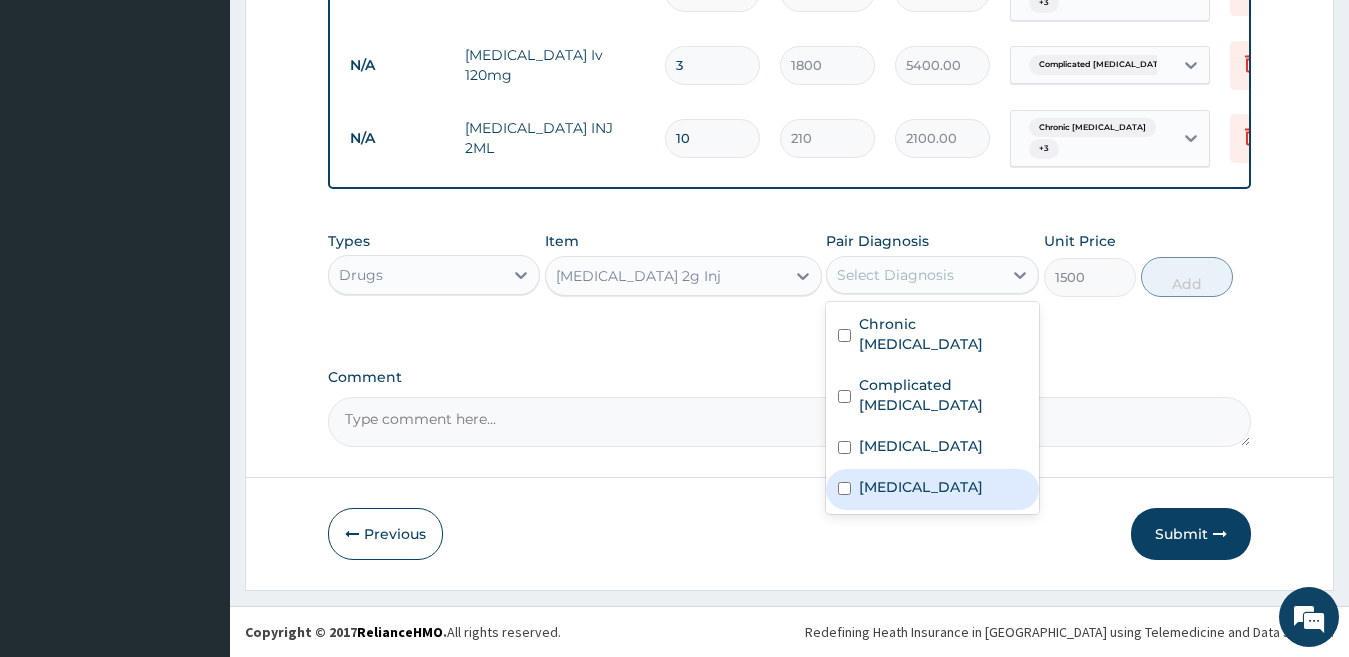 click on "Typhoid fever" at bounding box center [921, 487] 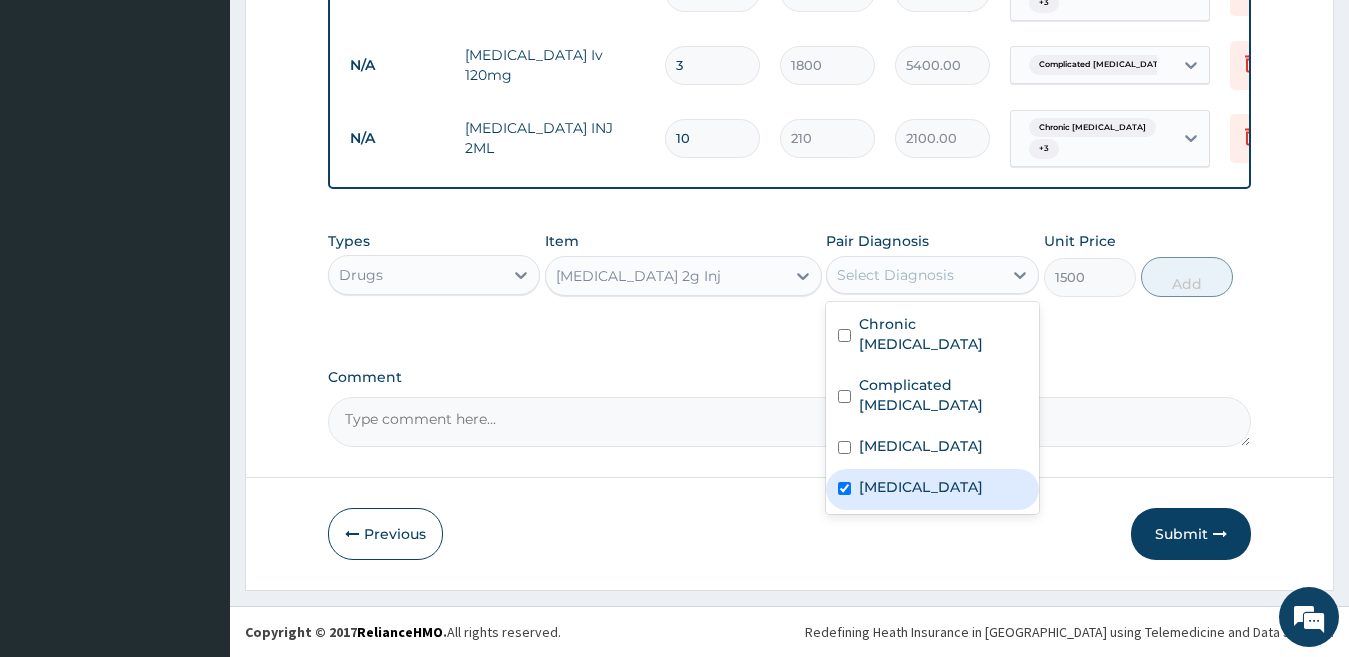 checkbox on "true" 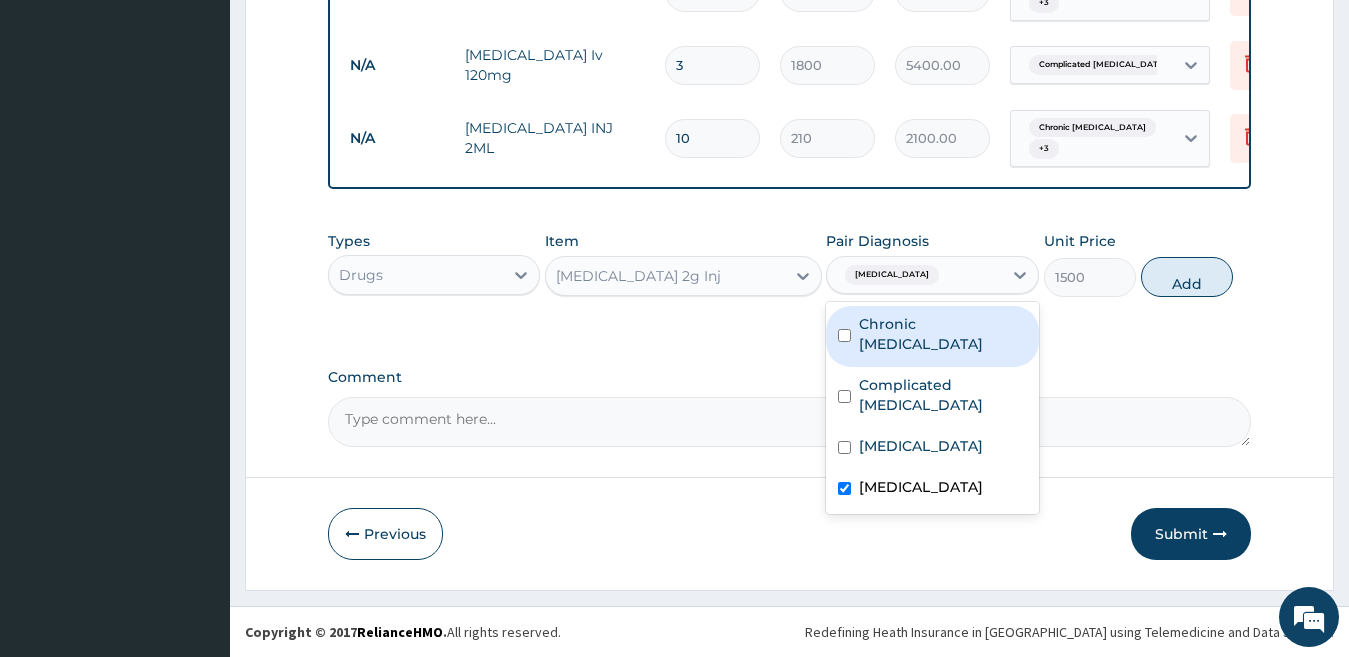 click on "Chronic gastric ulcer" at bounding box center (943, 334) 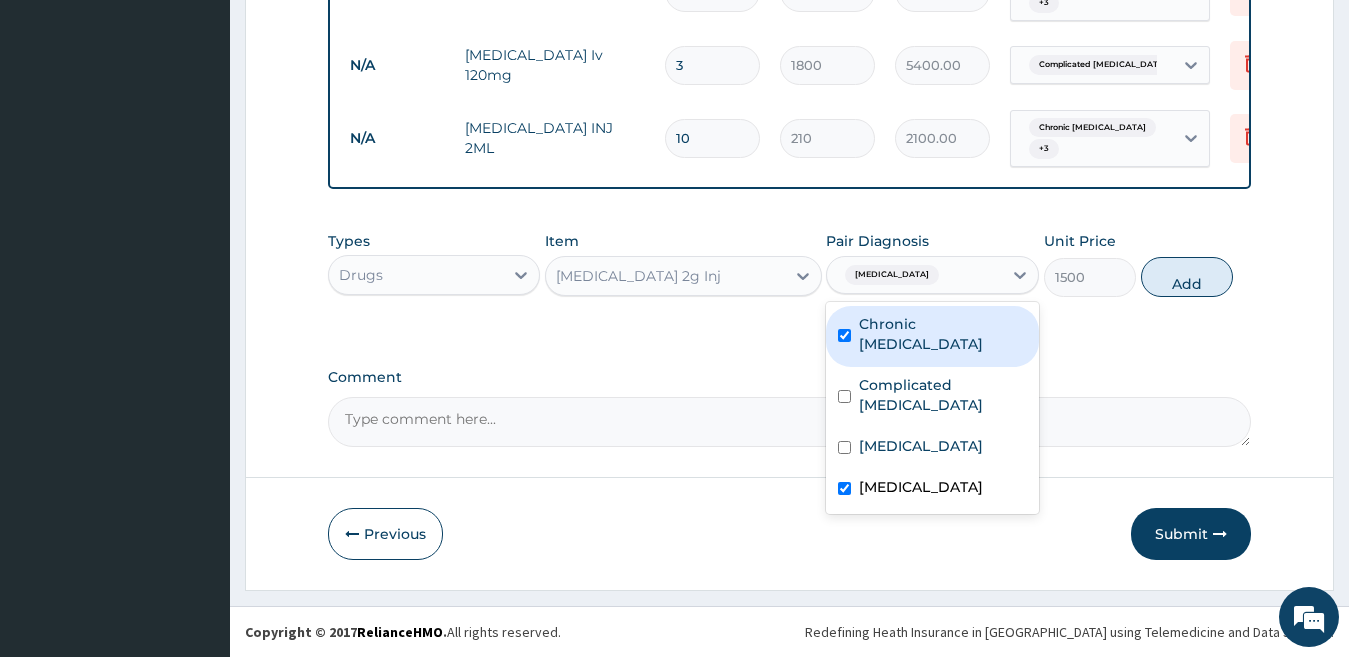 checkbox on "true" 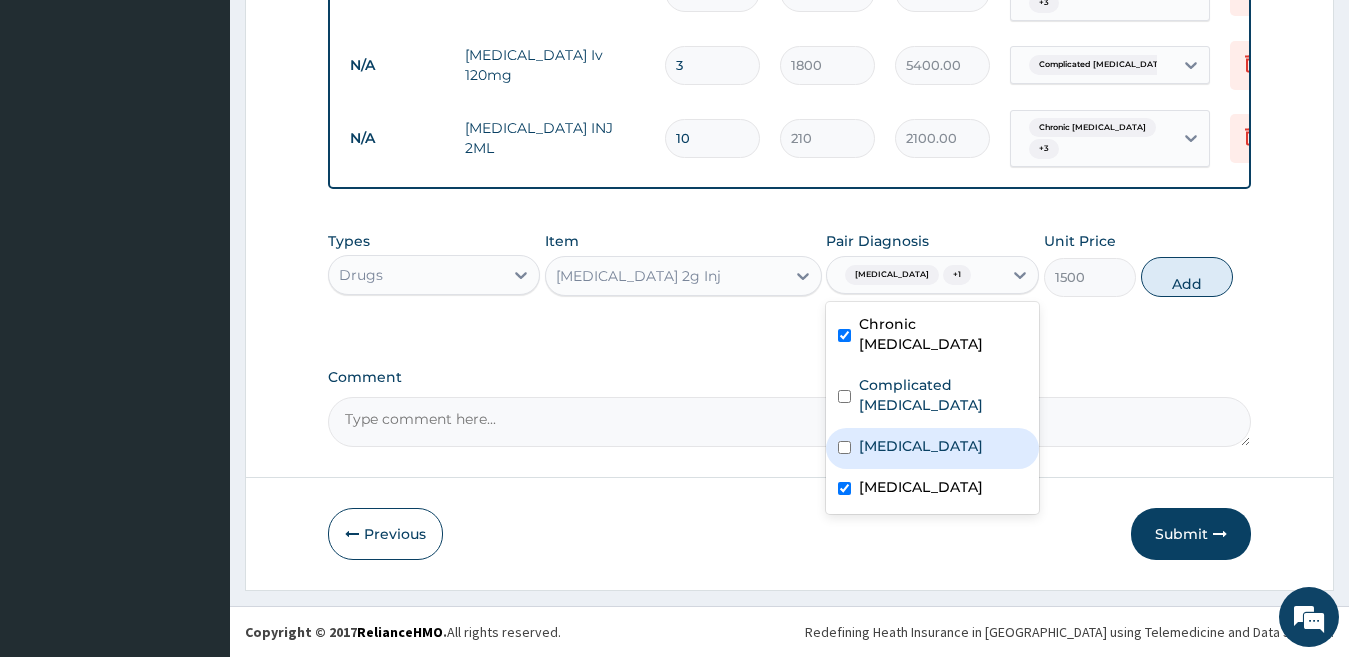 click on "Acute gastroenteritis" at bounding box center (932, 448) 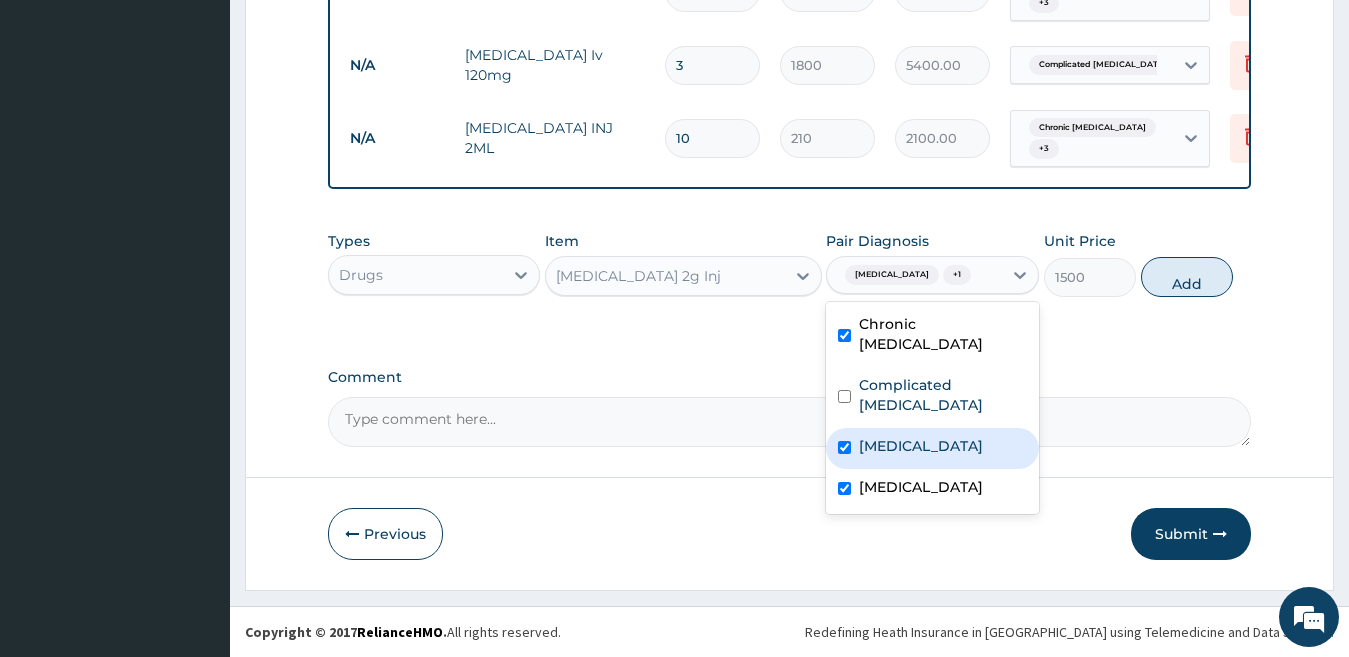 checkbox on "true" 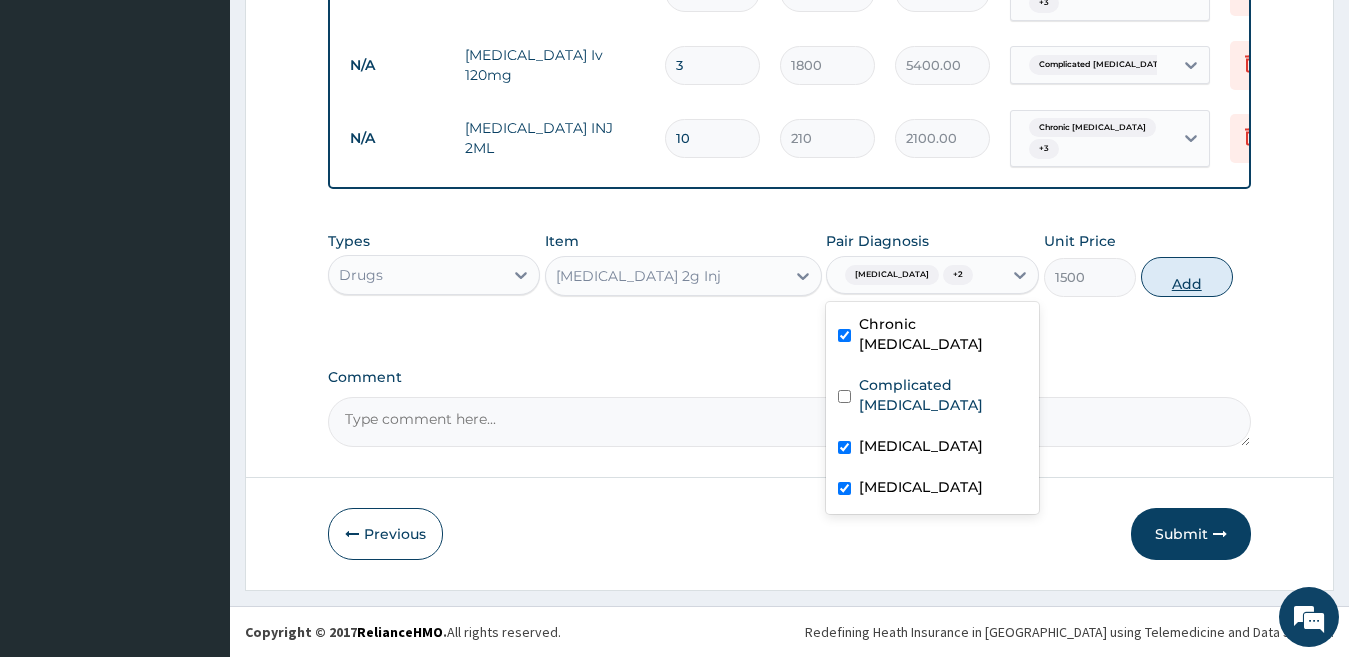 click on "Add" at bounding box center [1187, 277] 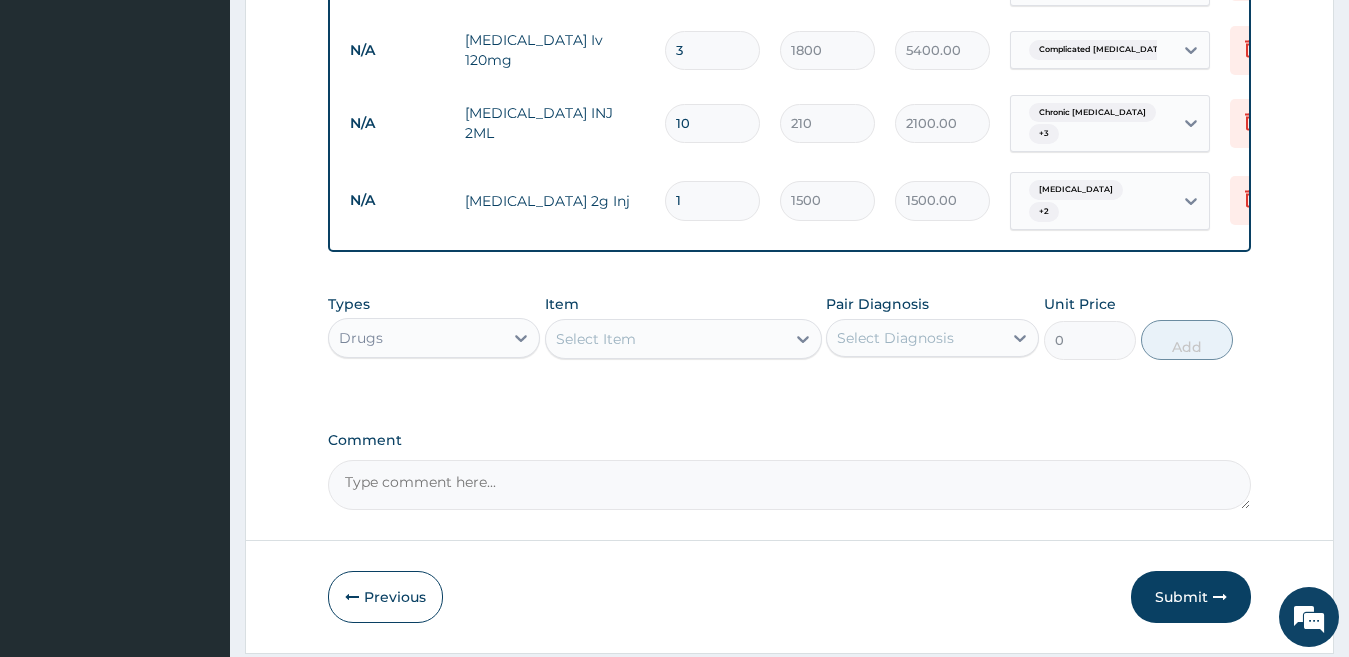 type 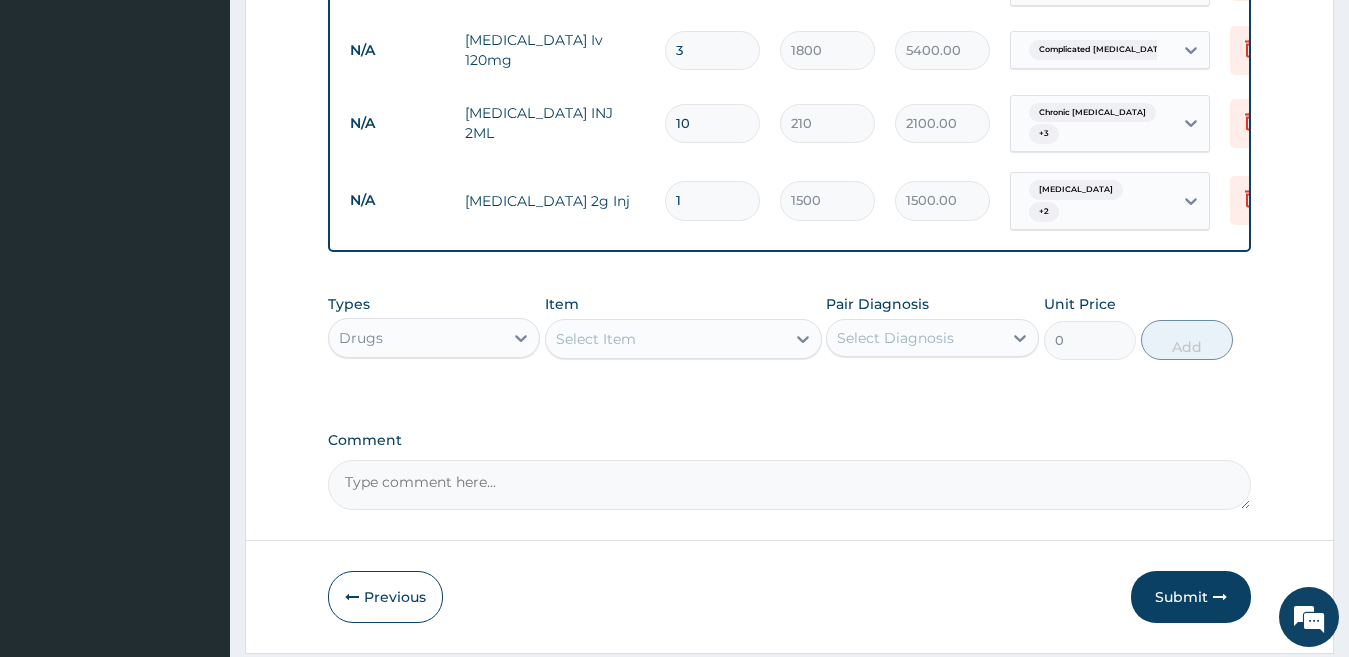 type on "0.00" 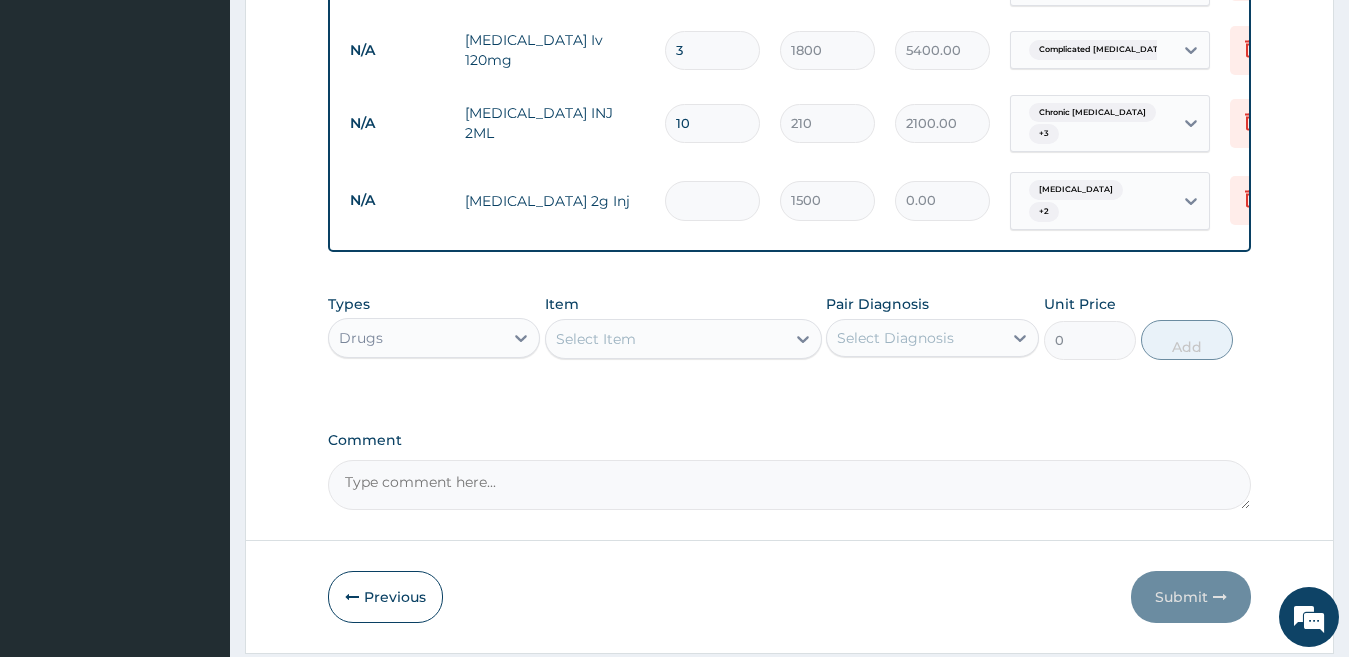 type on "4" 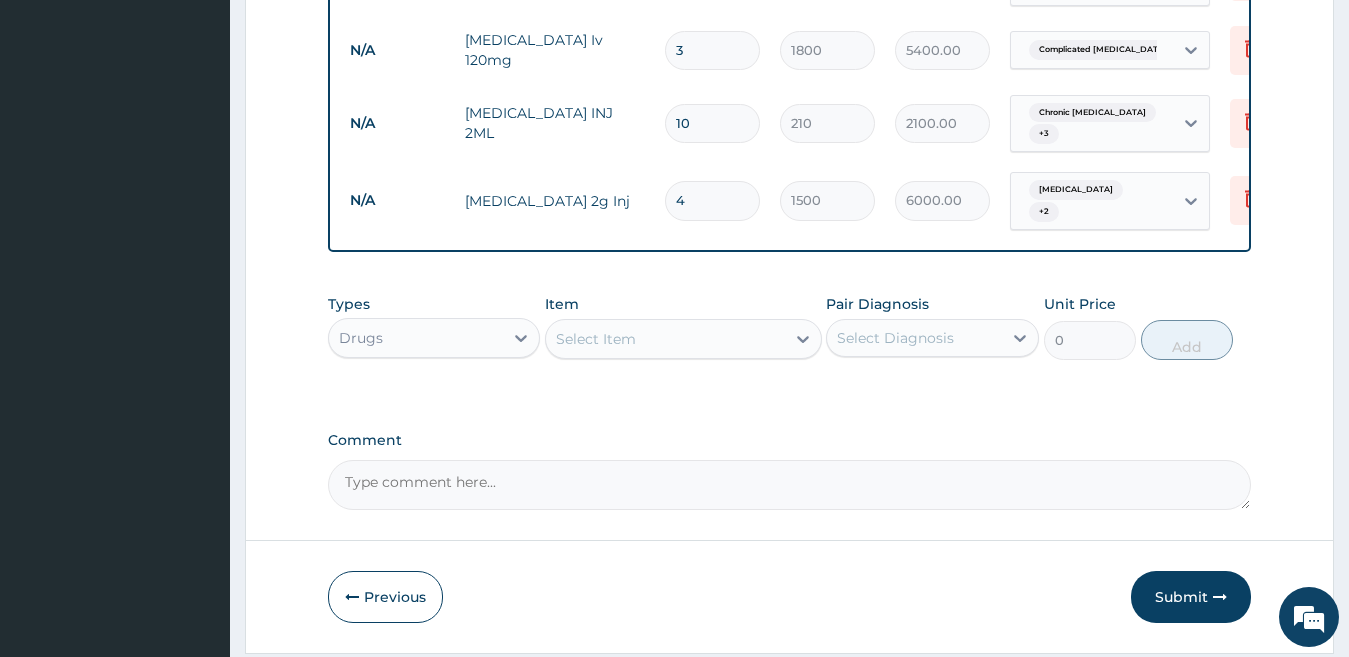 type on "4" 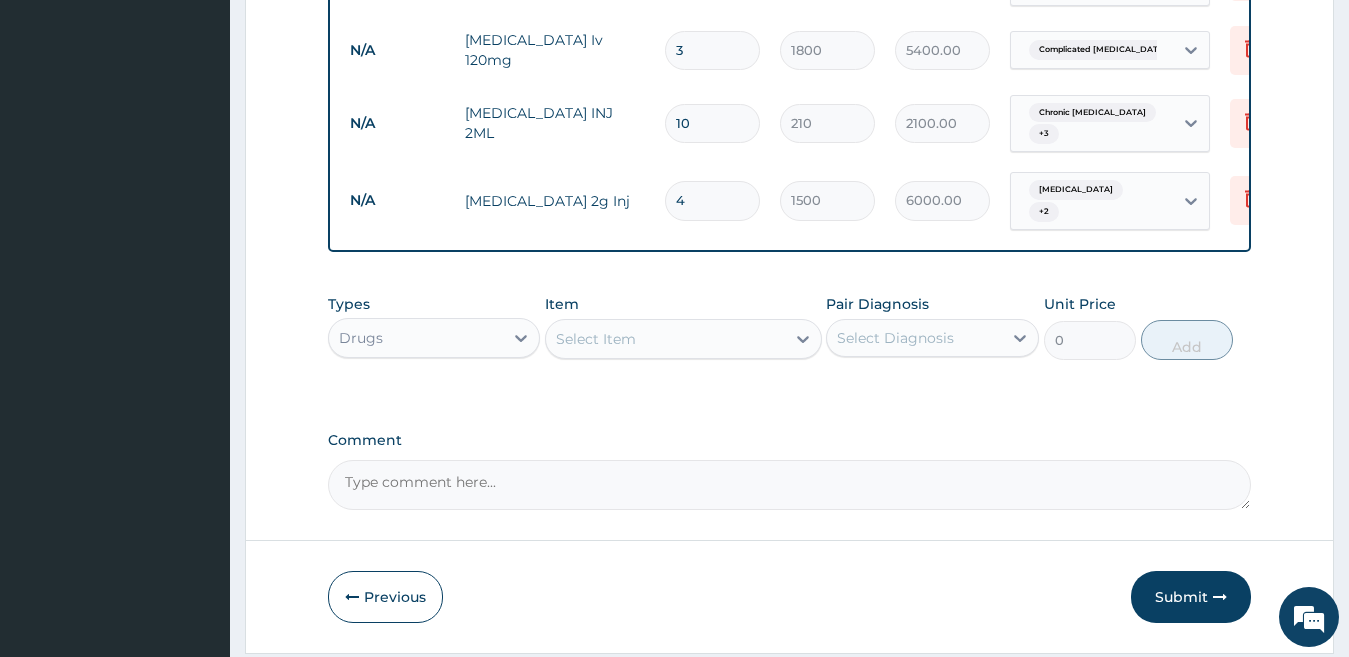 click on "Select Item" at bounding box center (665, 339) 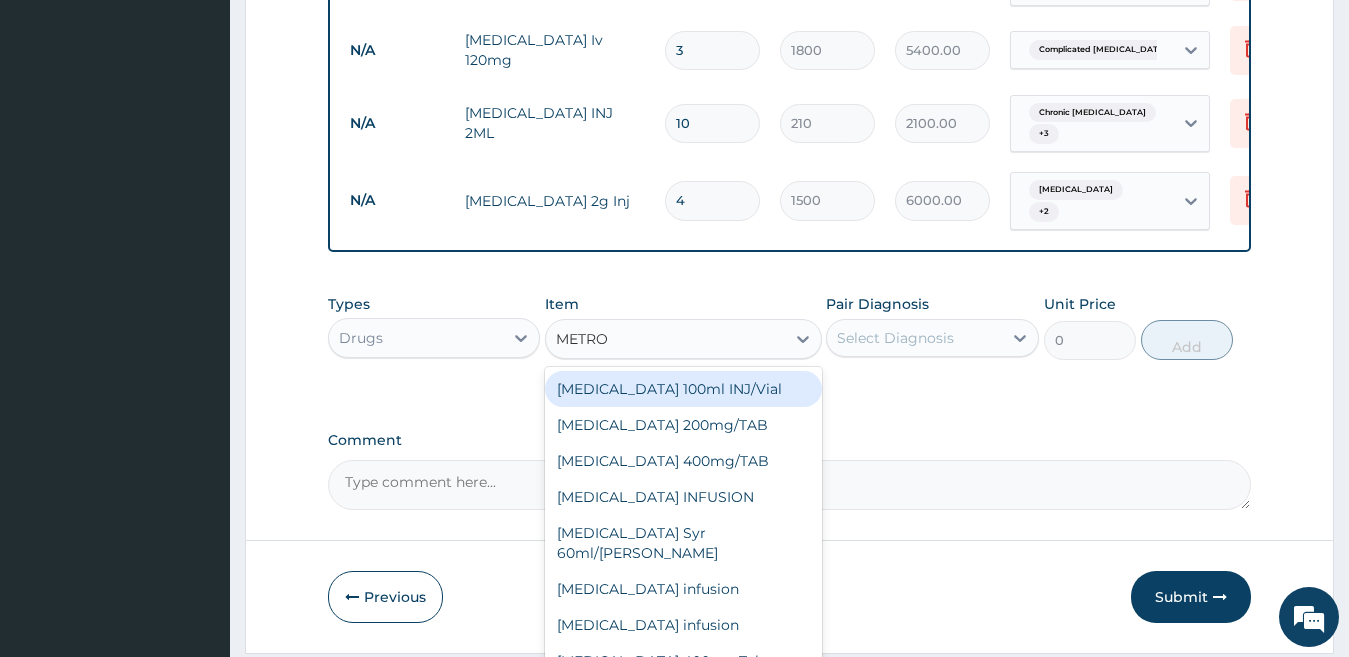 type on "METRON" 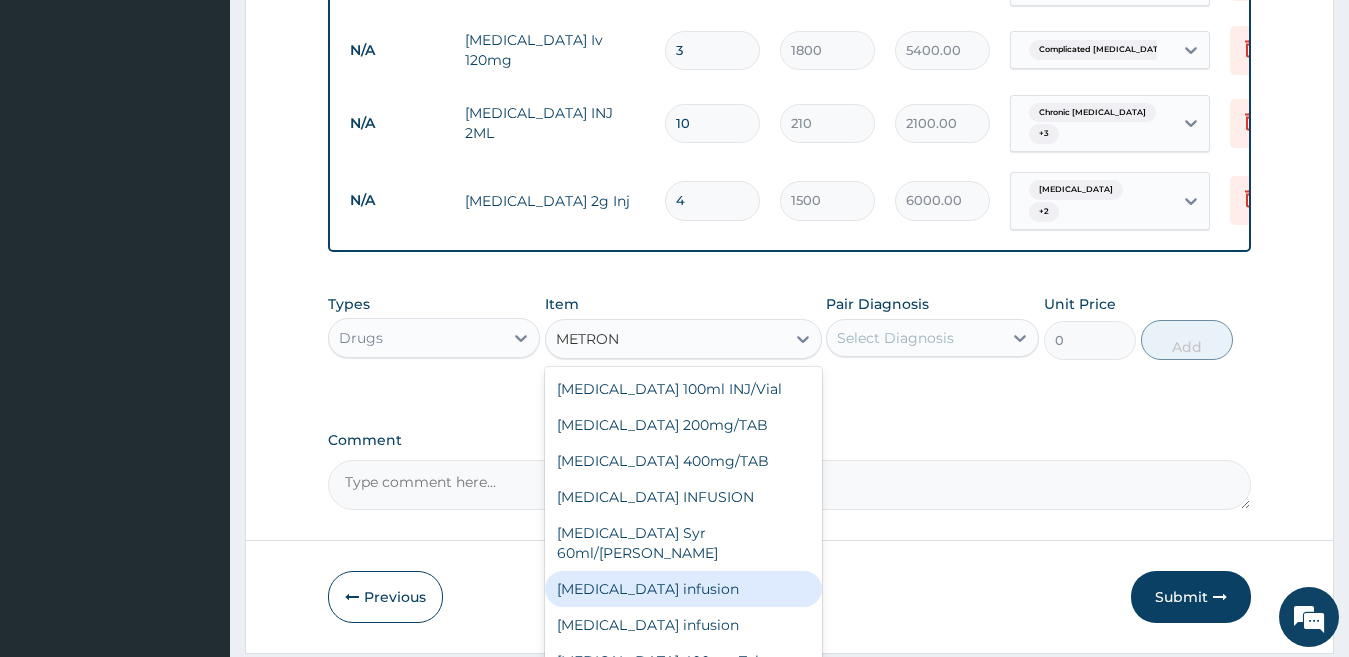 click on "Metronidazole infusion" at bounding box center (683, 589) 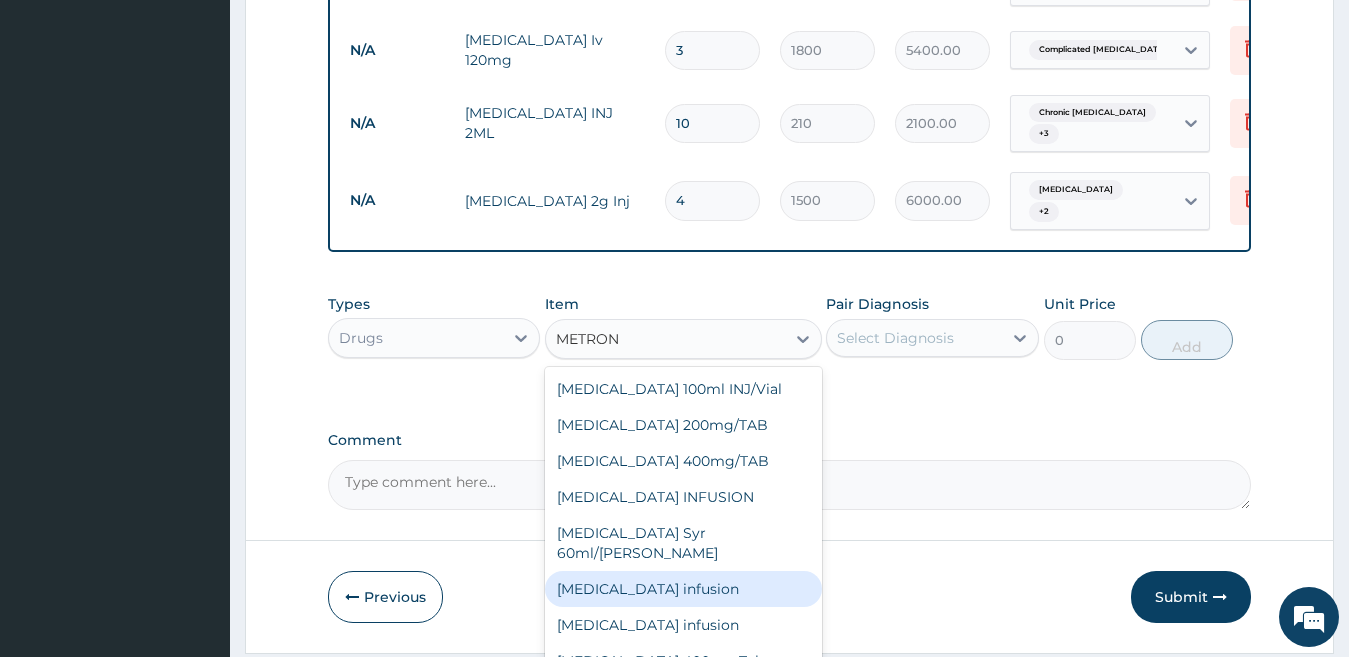 type 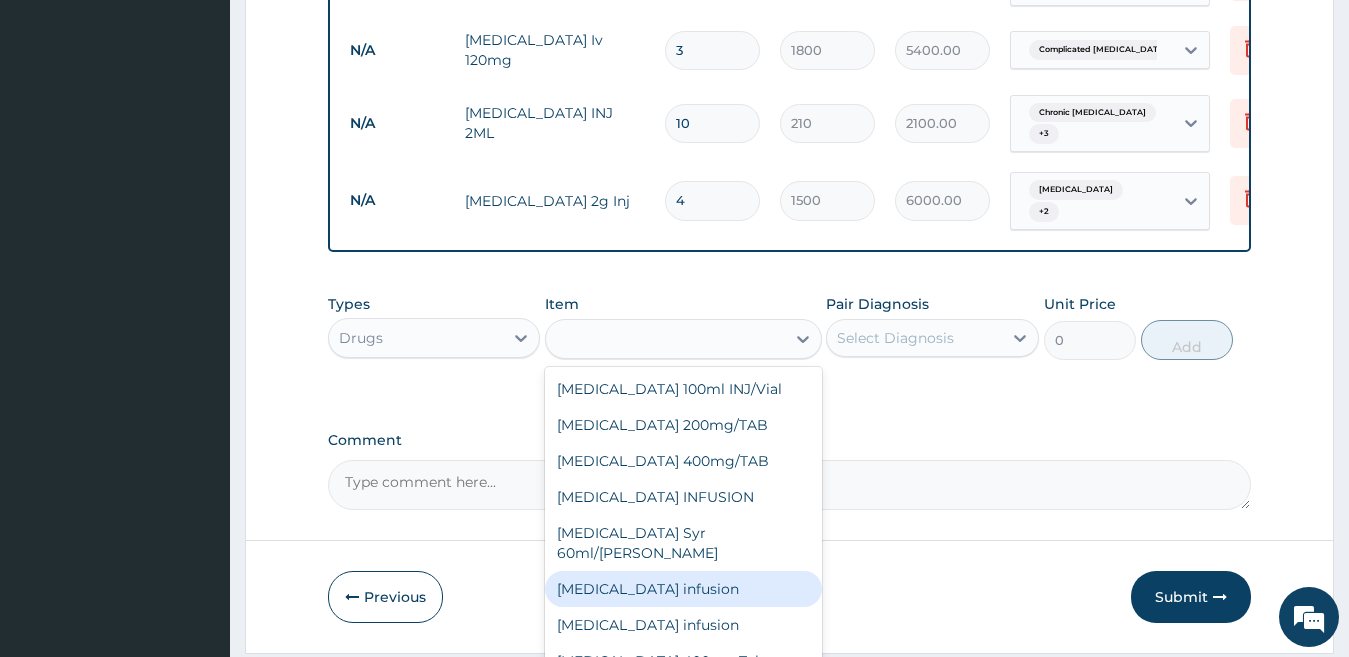 type on "500" 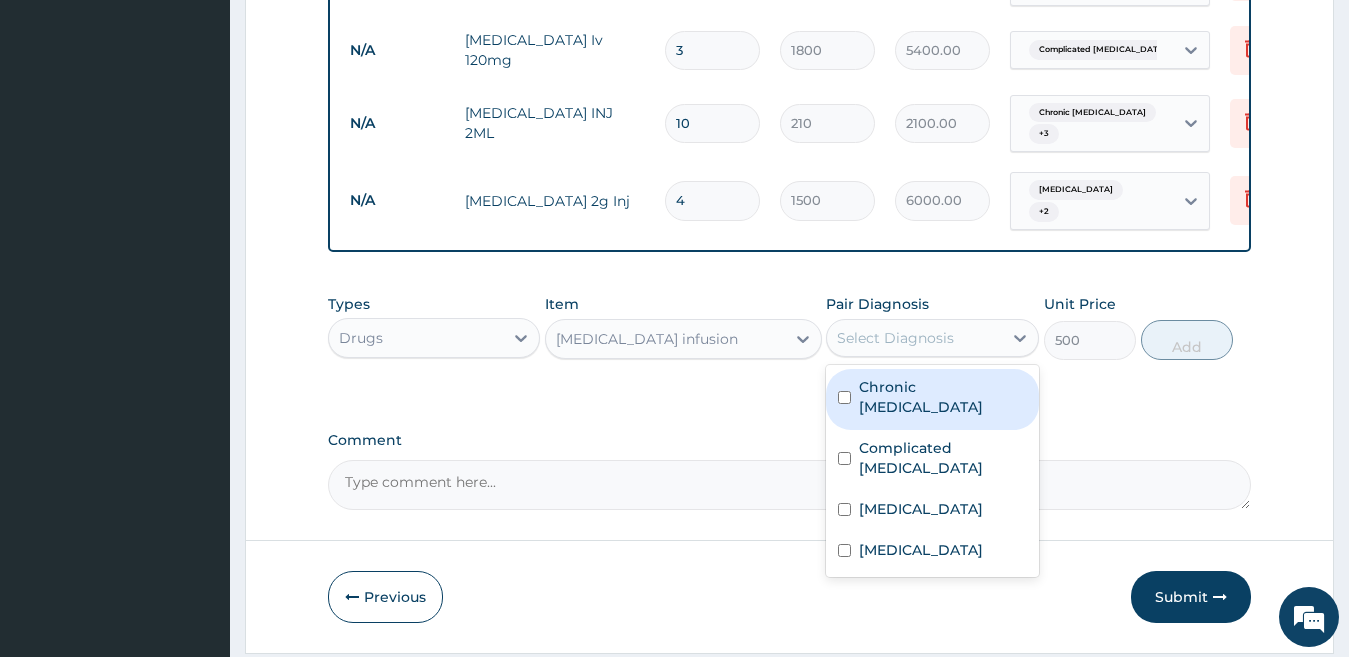 click on "Select Diagnosis" at bounding box center (895, 338) 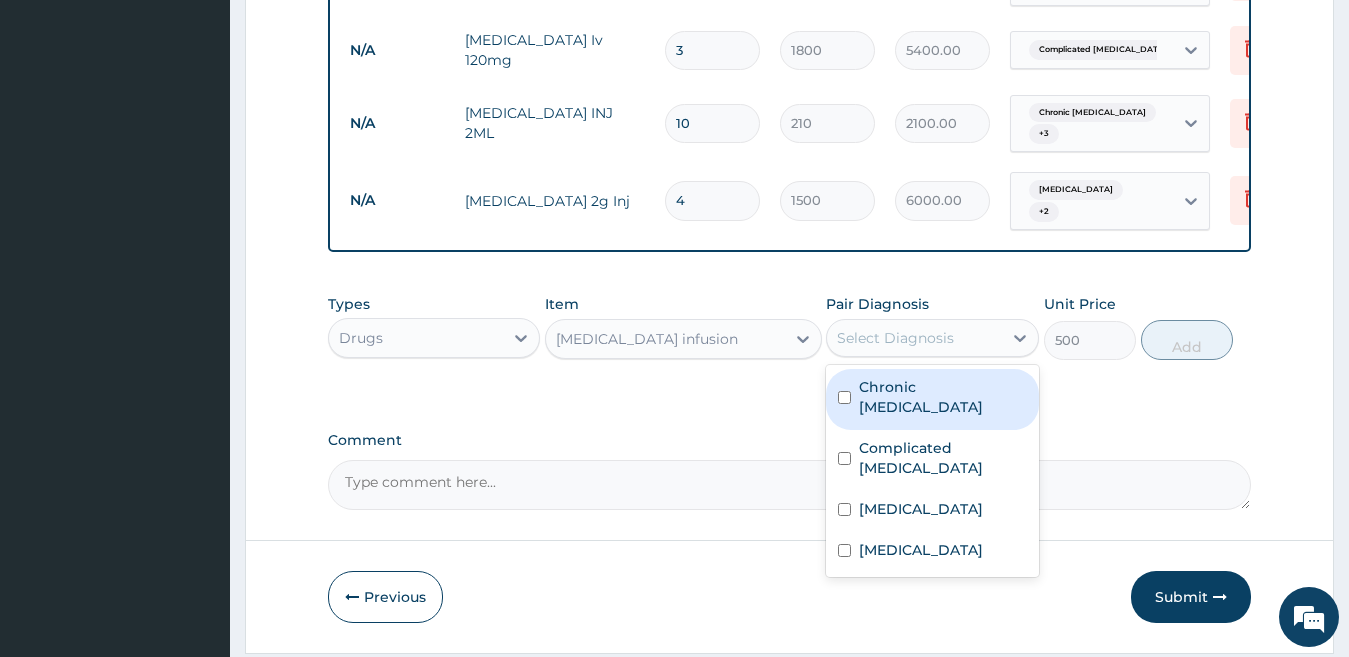 click on "Chronic gastric ulcer" at bounding box center [932, 399] 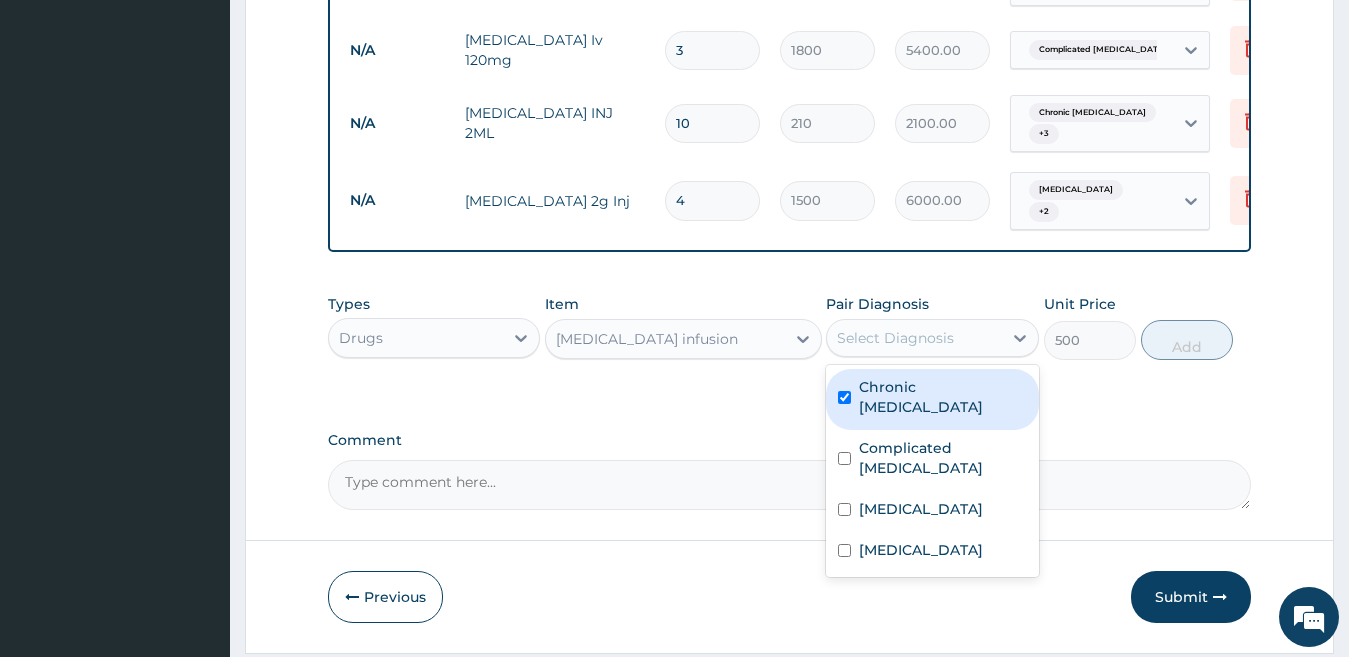 checkbox on "true" 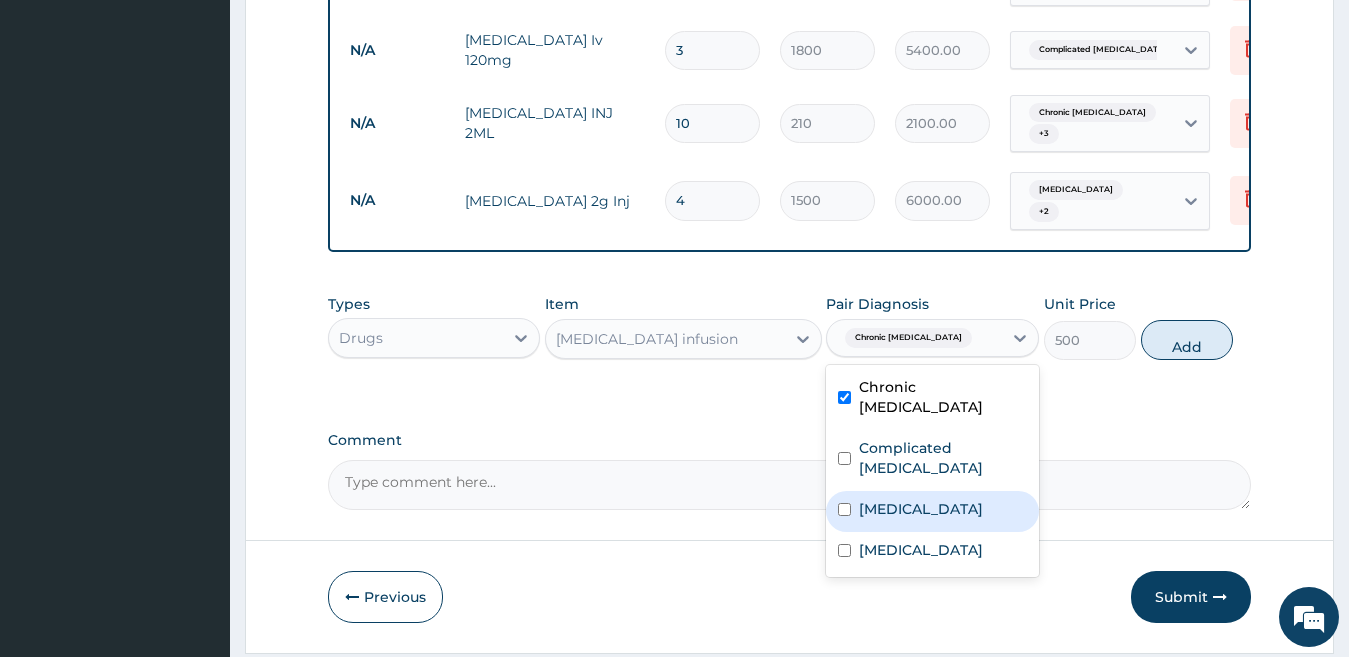 click on "Acute gastroenteritis" at bounding box center (921, 509) 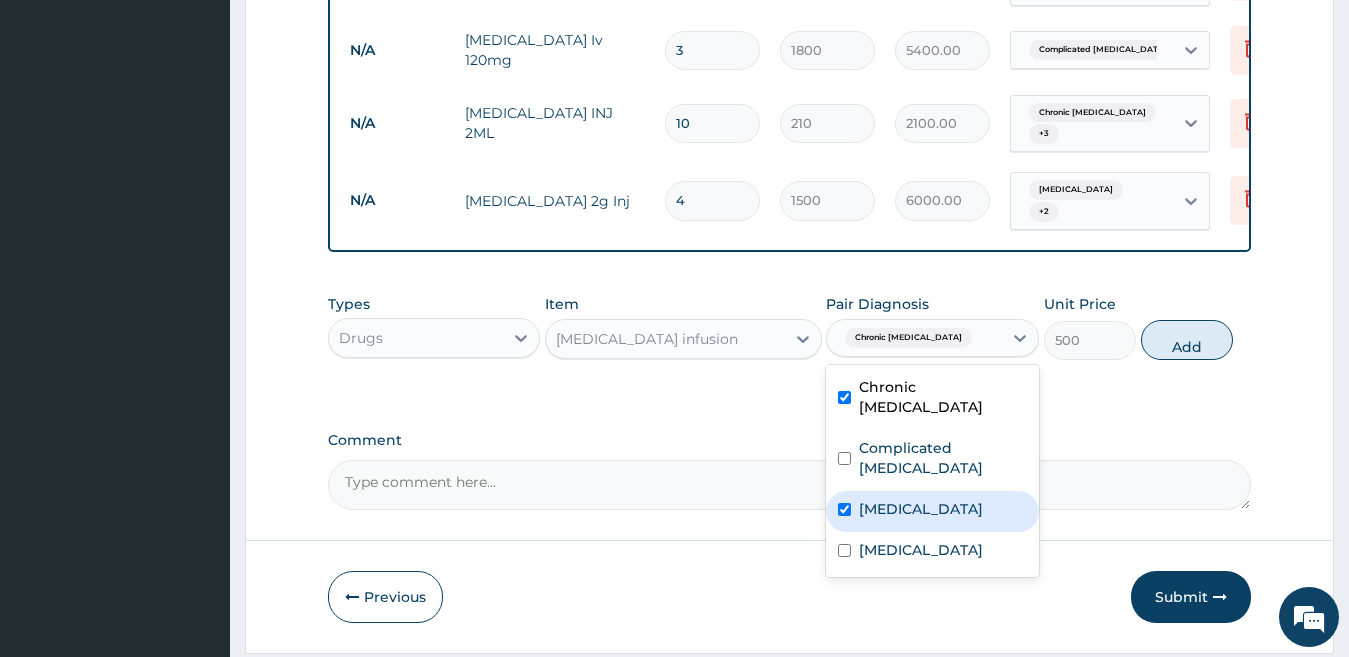checkbox on "true" 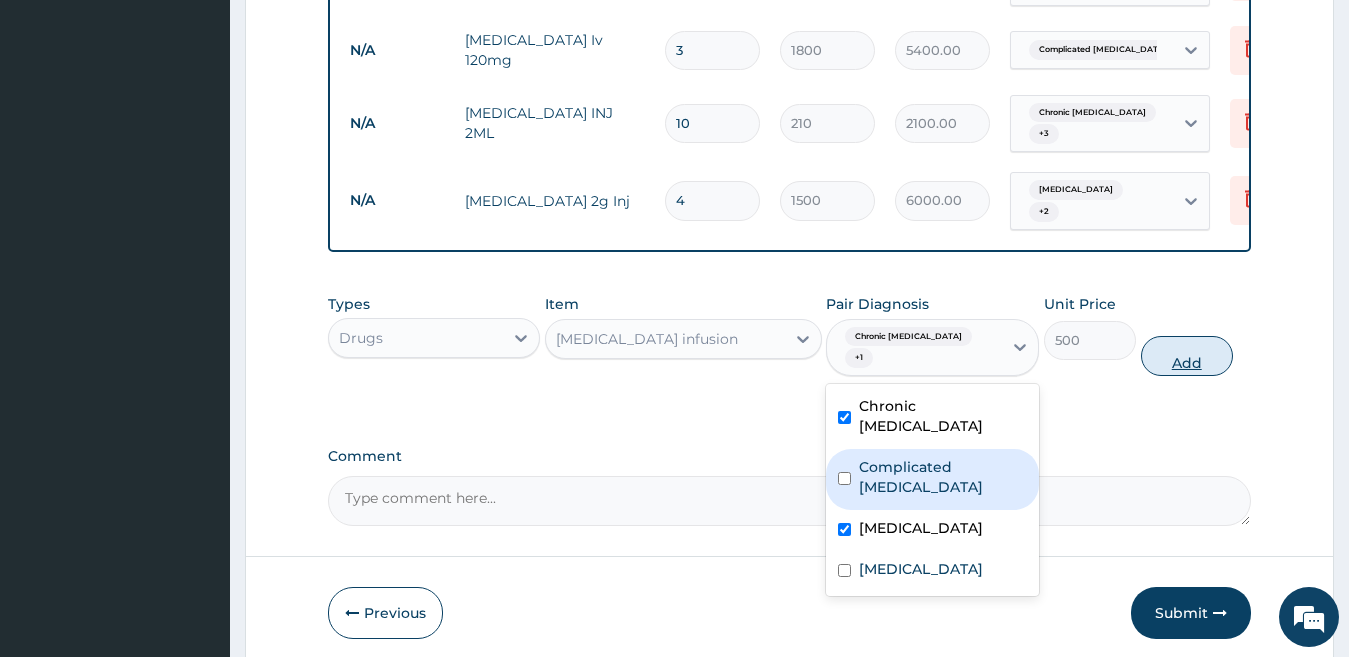 click on "Add" at bounding box center [1187, 356] 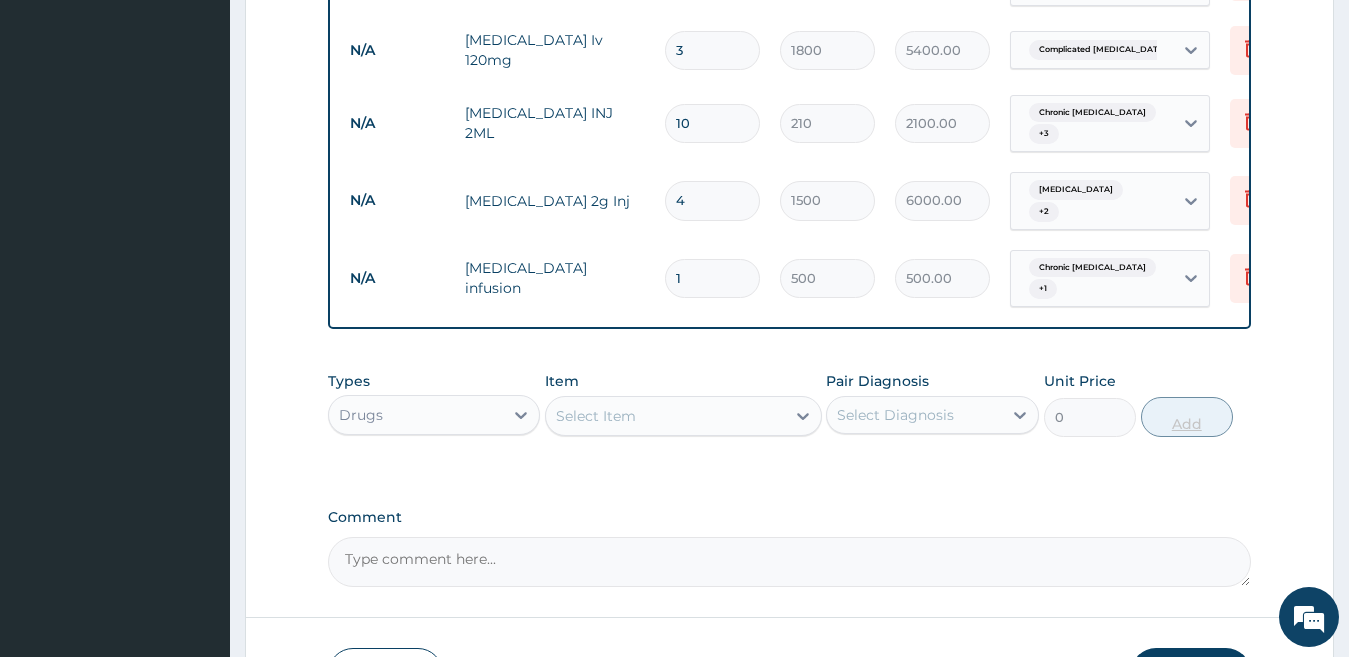 type 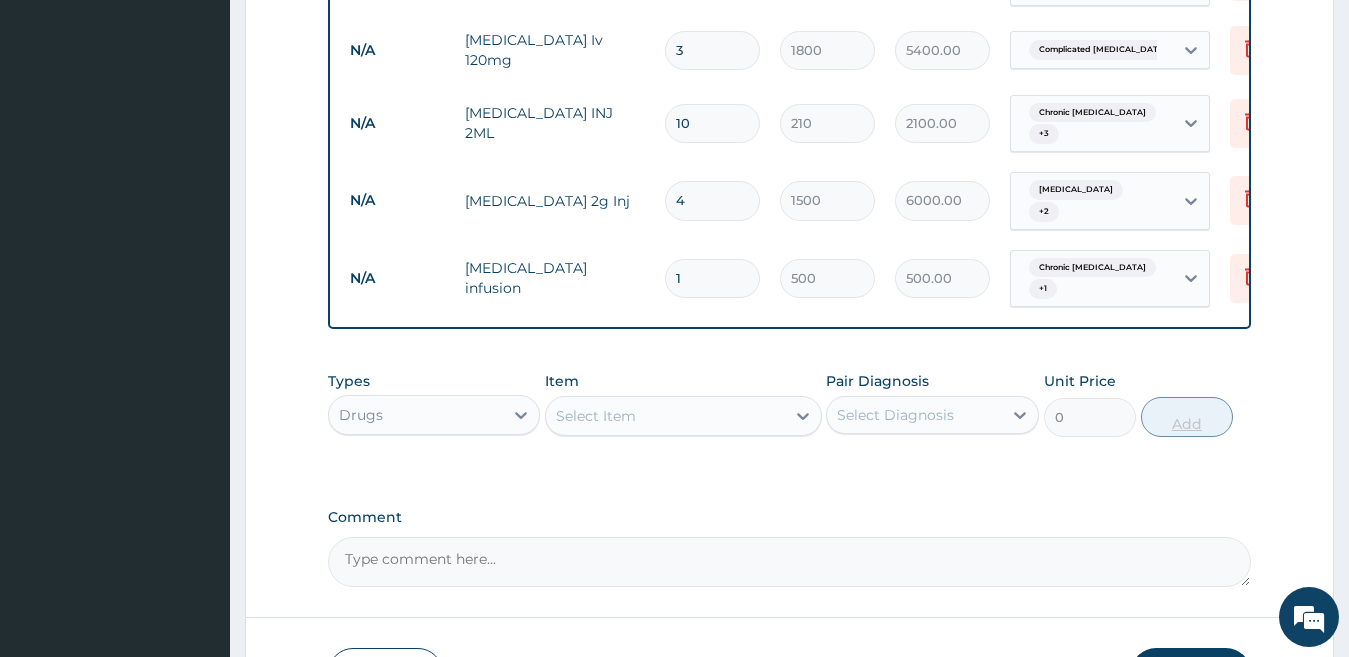 type on "0.00" 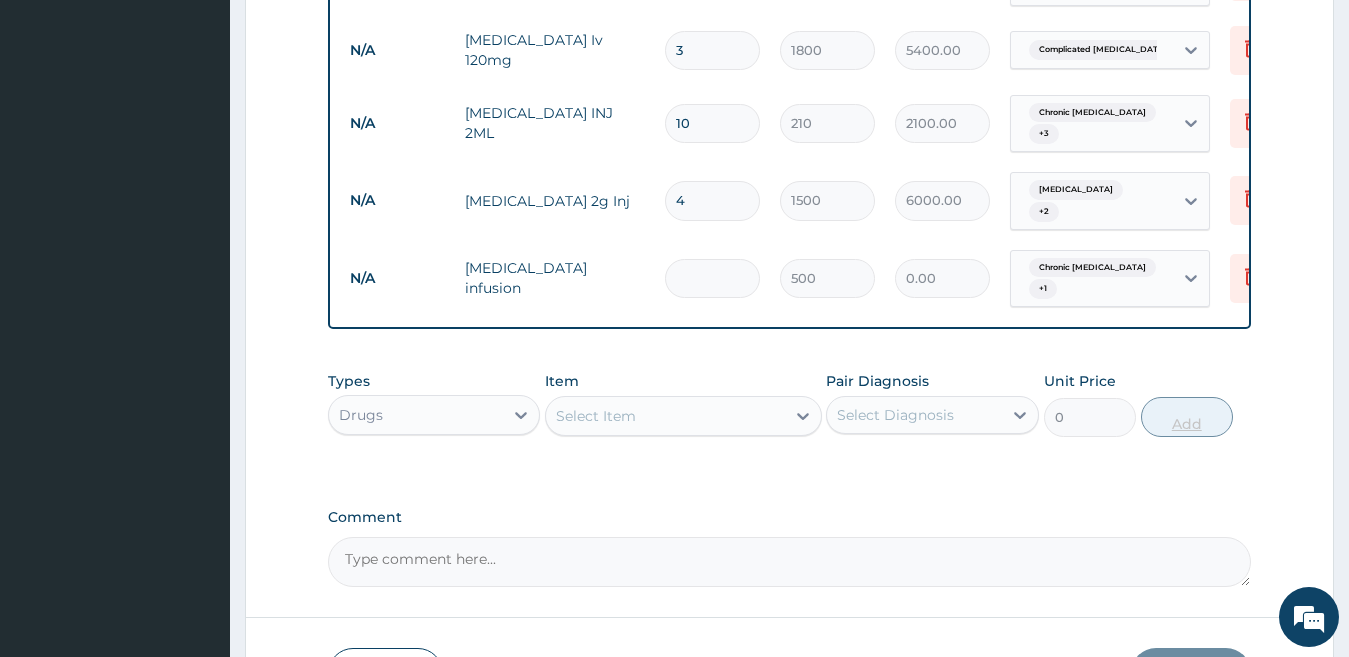 type on "8" 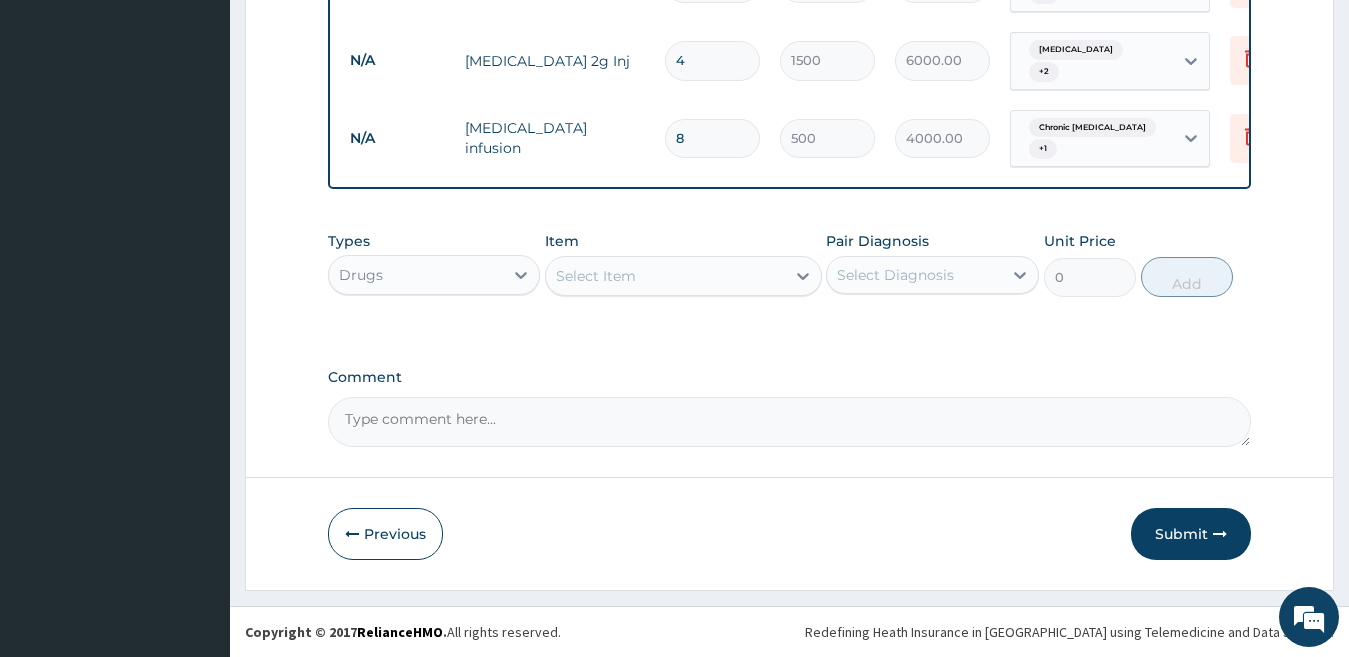 type on "8" 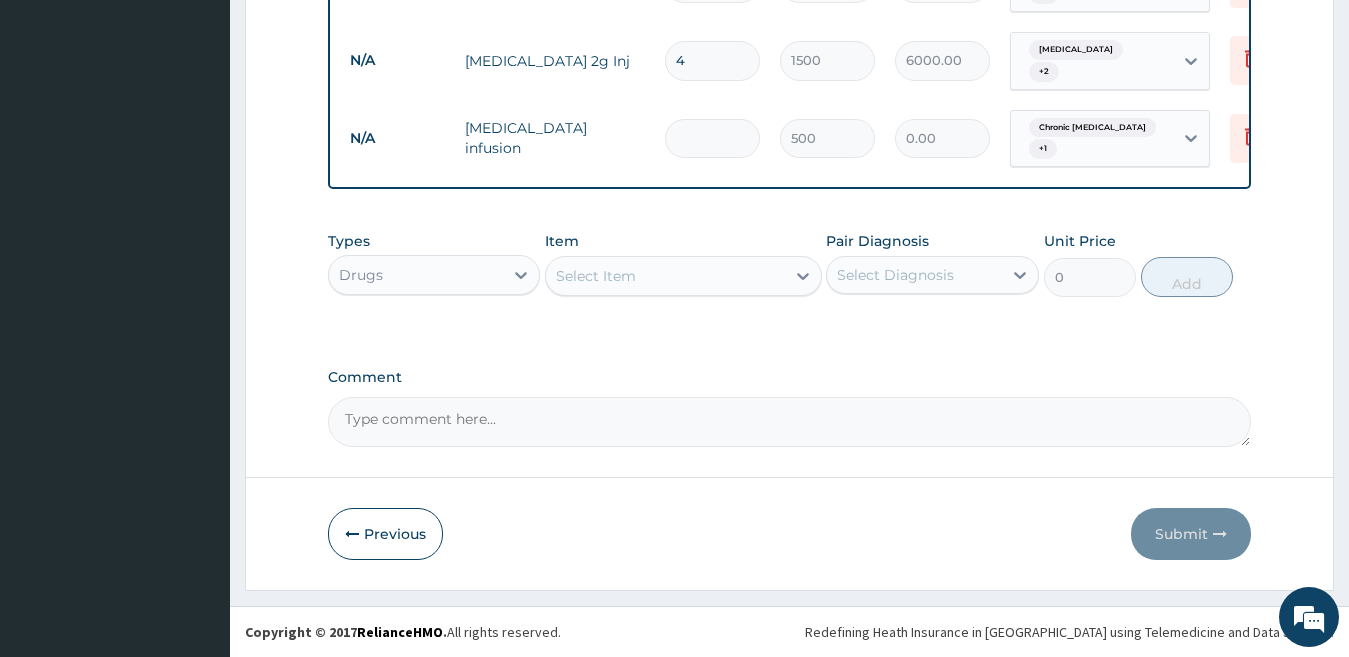 type on "1" 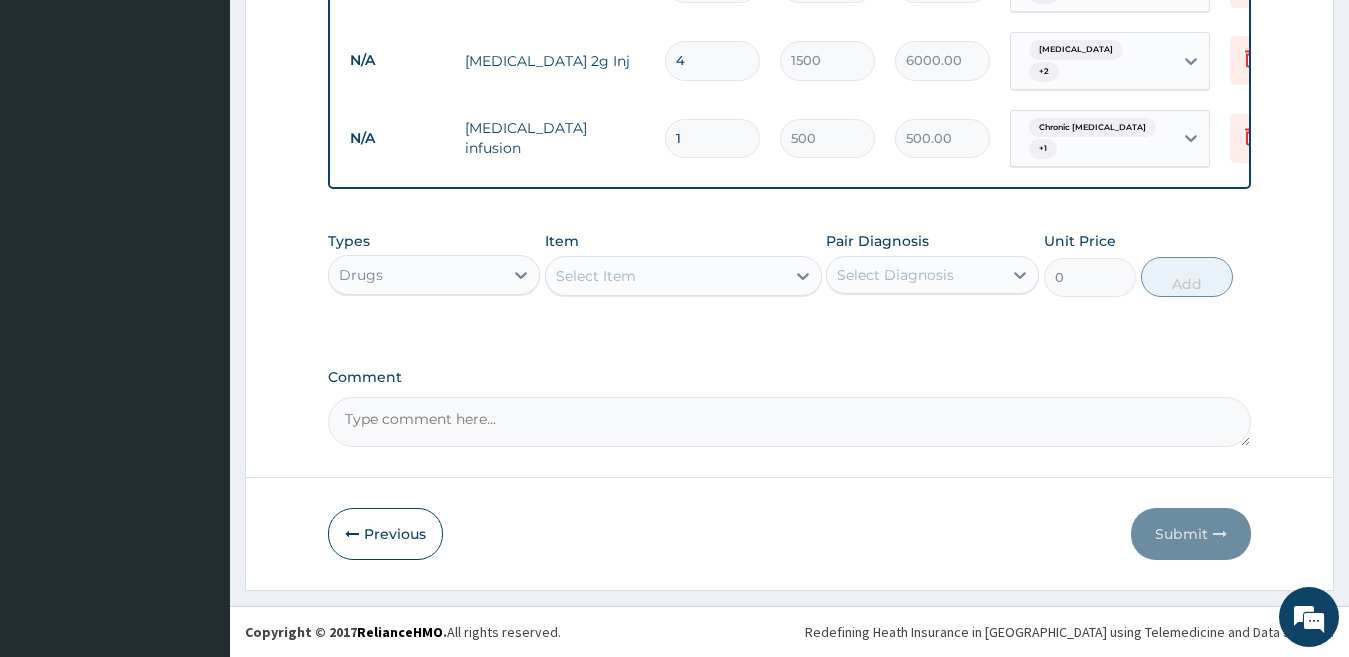 type on "10" 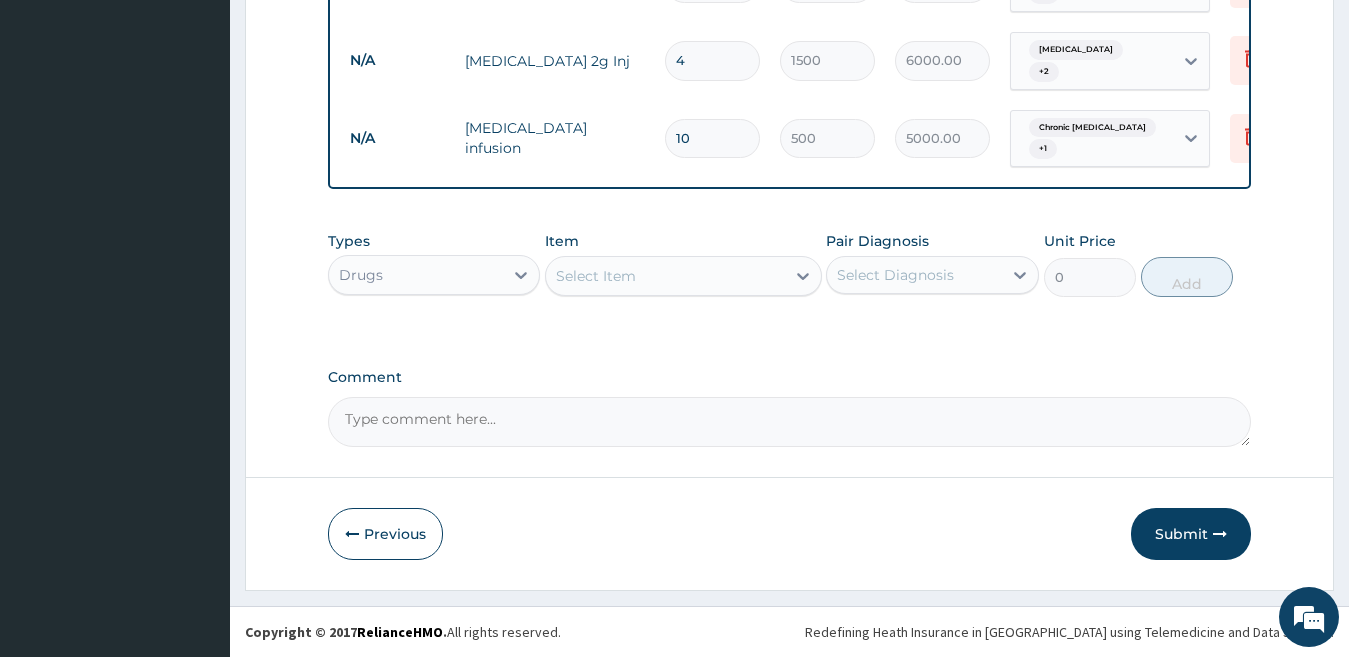type on "10" 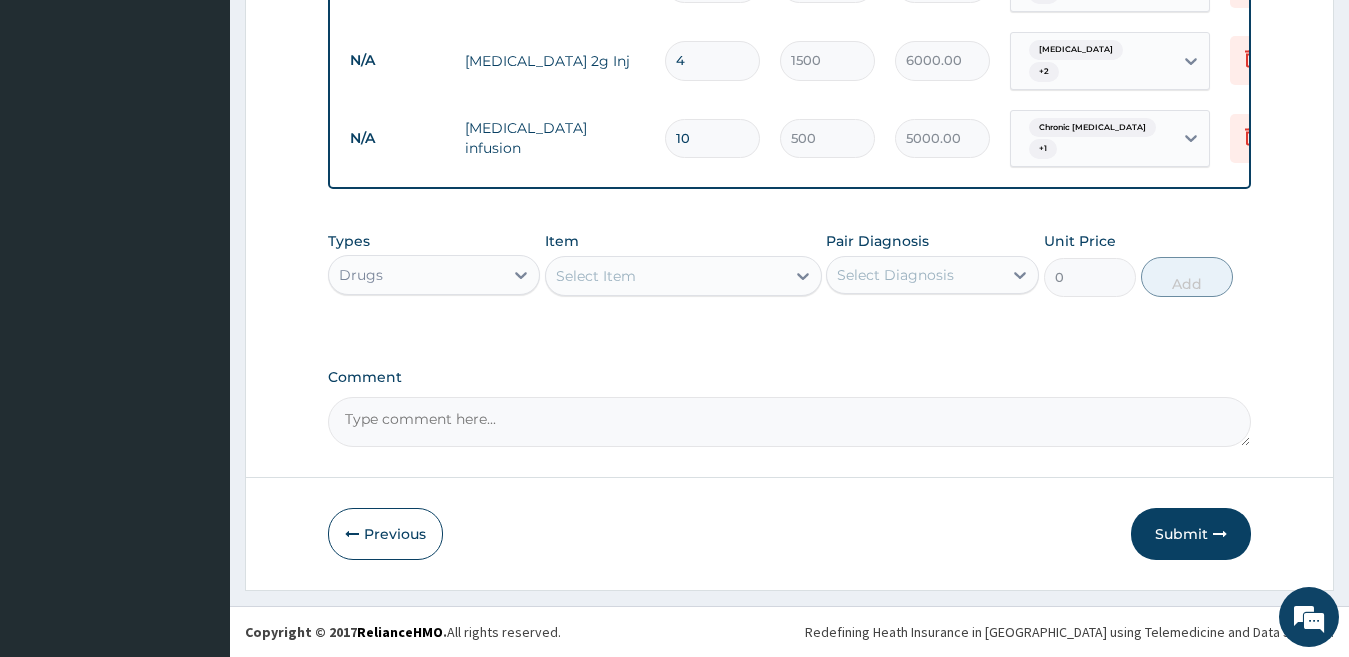 click on "Select Item" at bounding box center (665, 276) 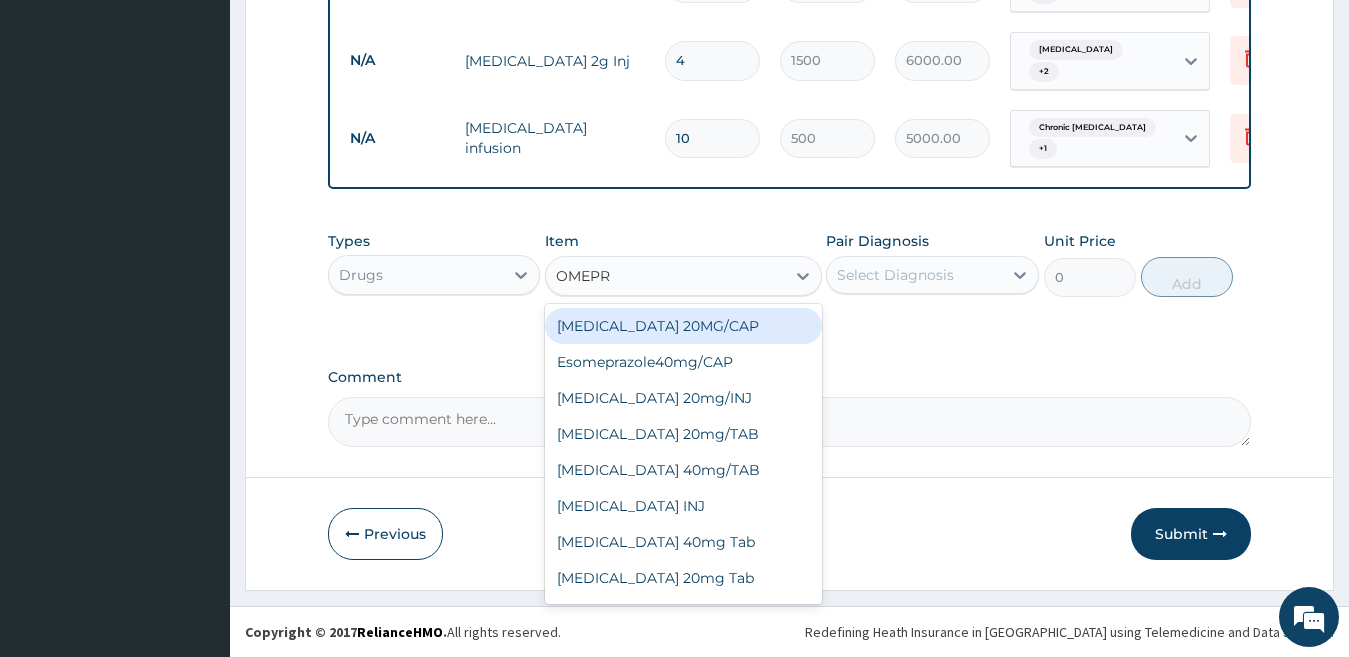 type on "OMEPRA" 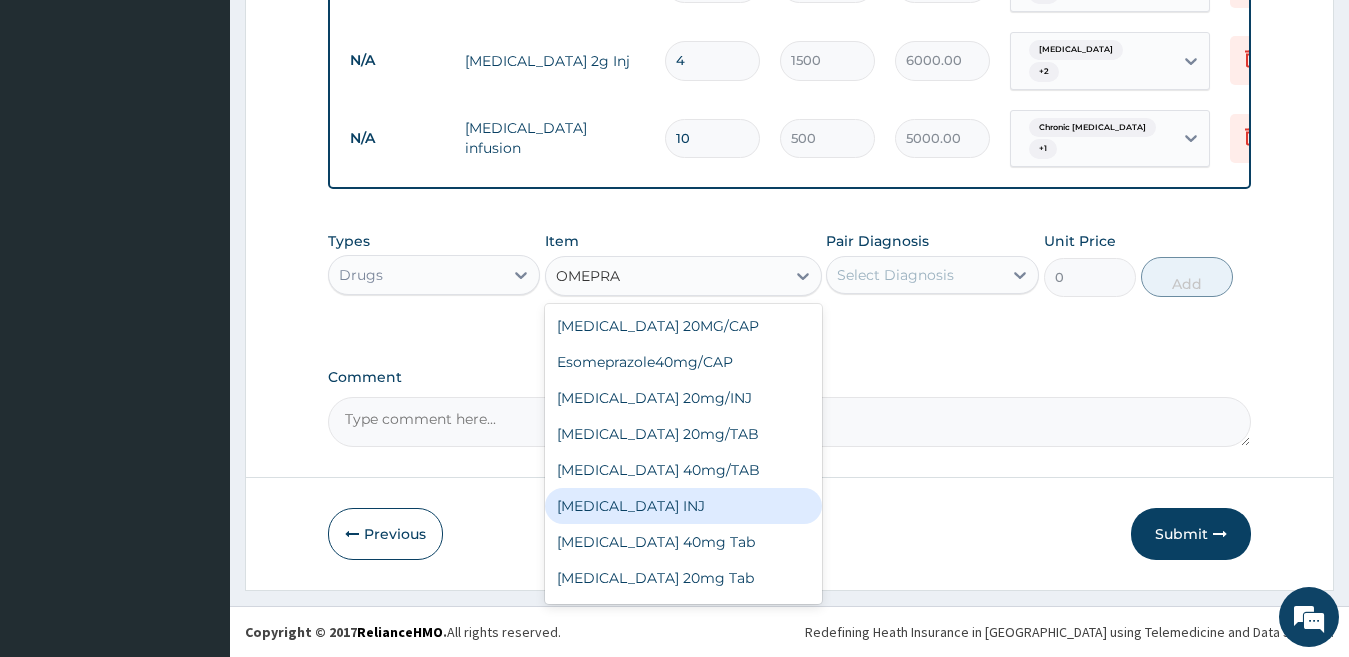 scroll, scrollTop: 32, scrollLeft: 0, axis: vertical 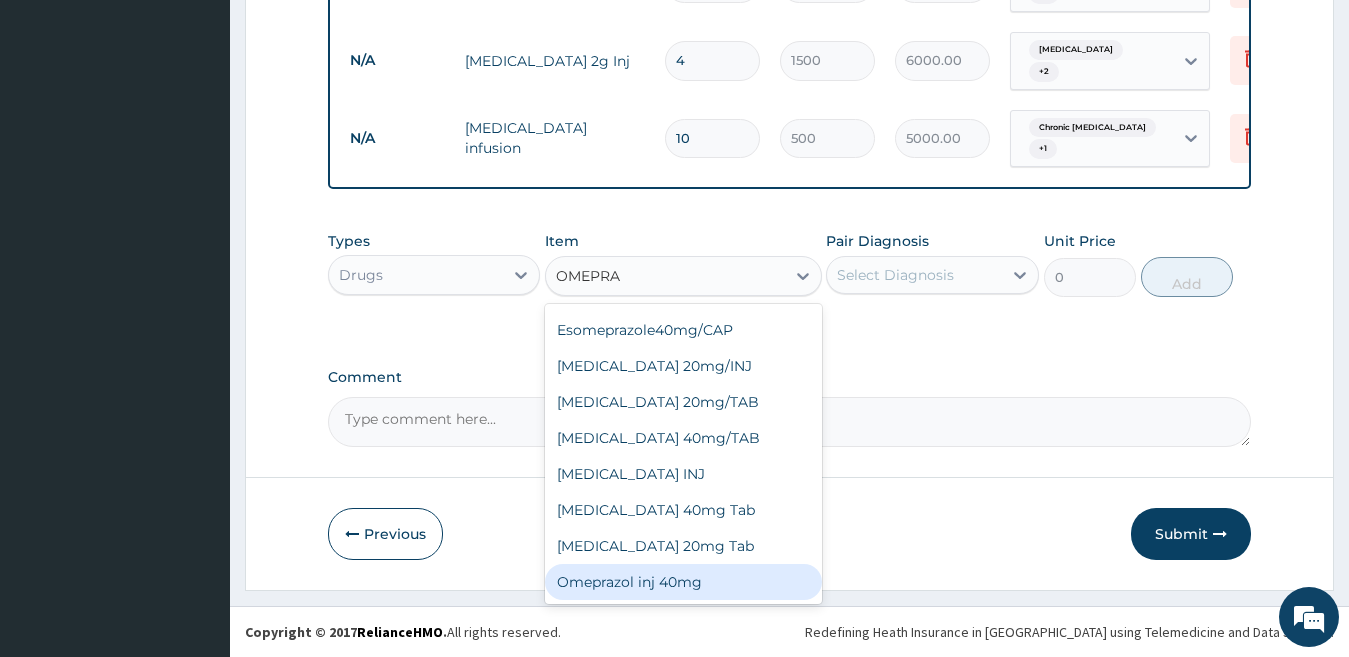 click on "Omeprazol inj 40mg" at bounding box center (683, 582) 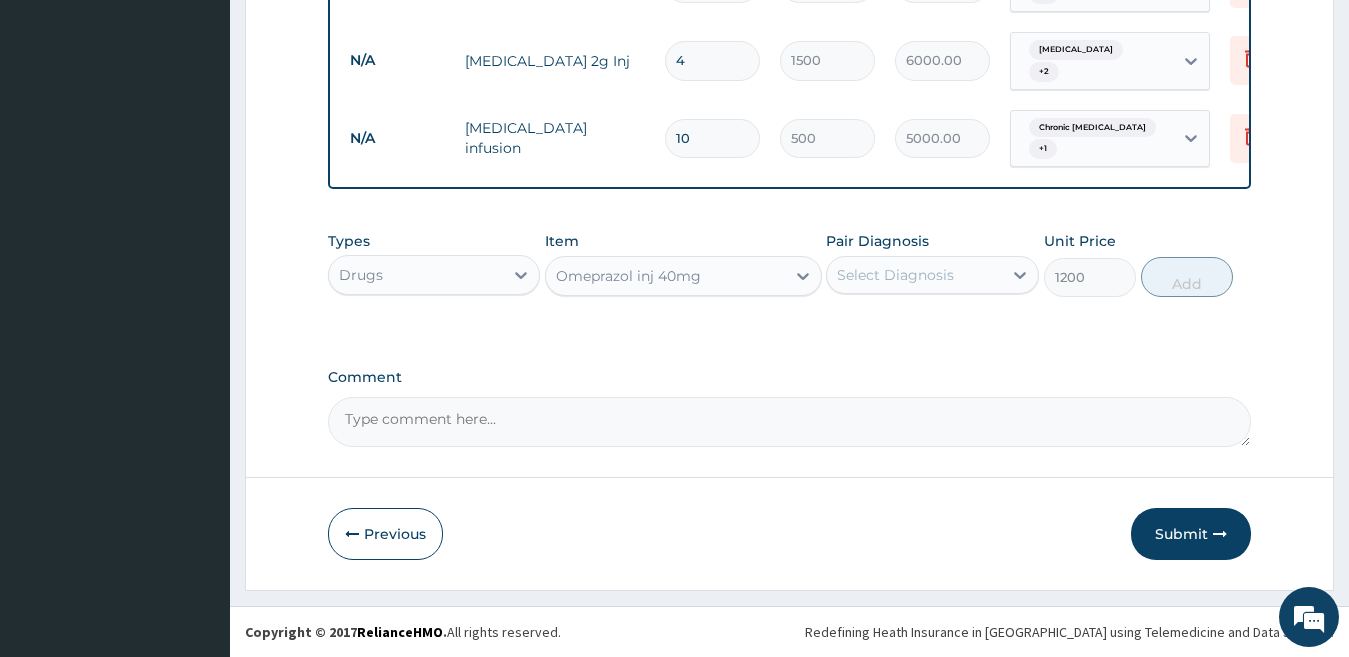 click on "Select Diagnosis" at bounding box center (895, 275) 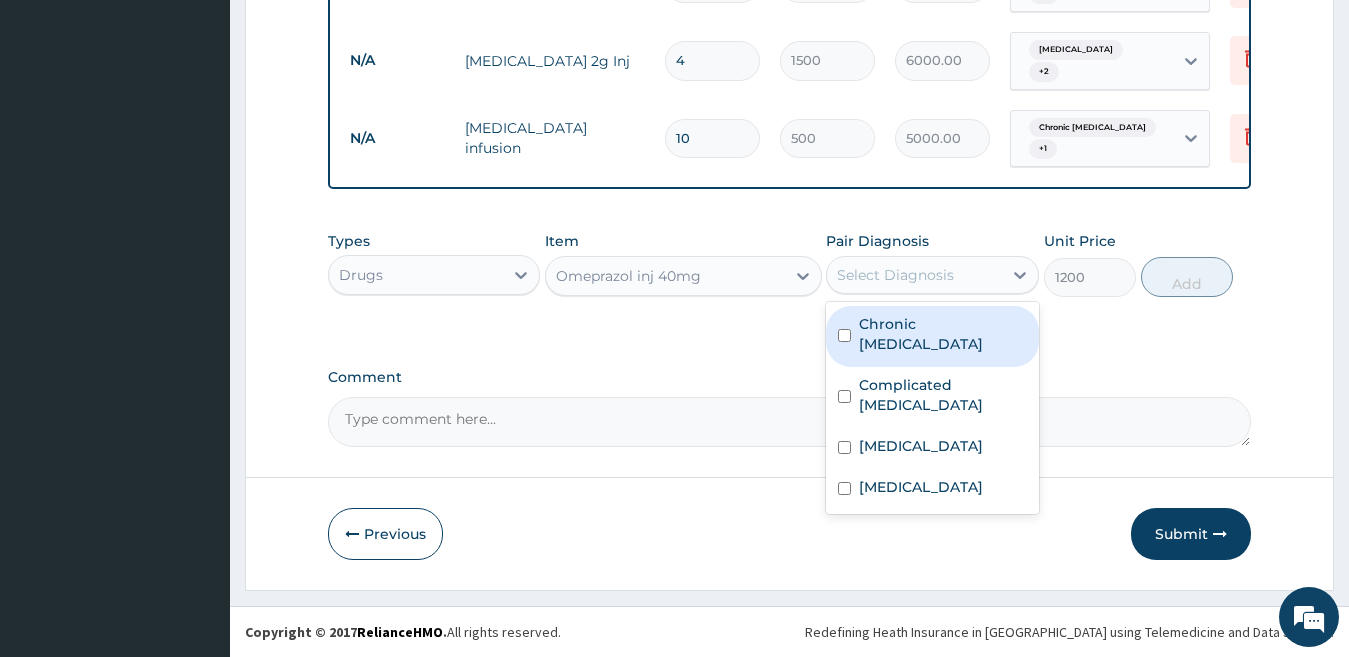 click on "Chronic gastric ulcer" at bounding box center [943, 334] 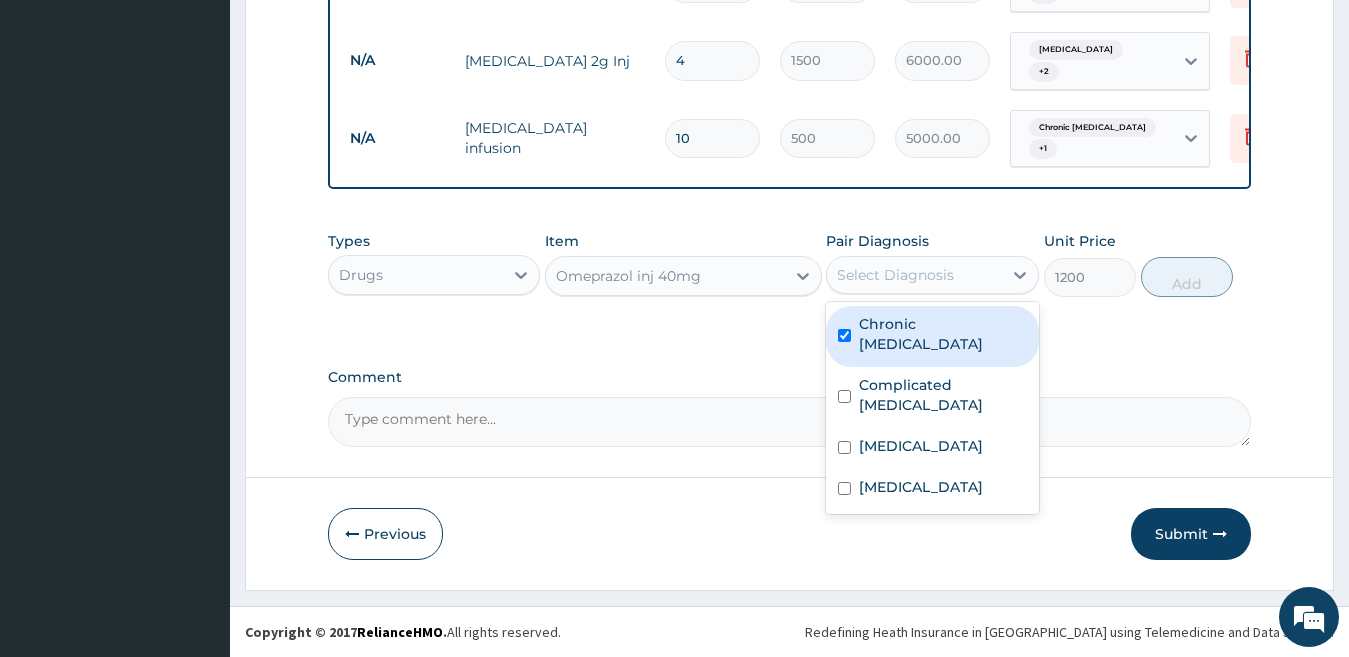 checkbox on "true" 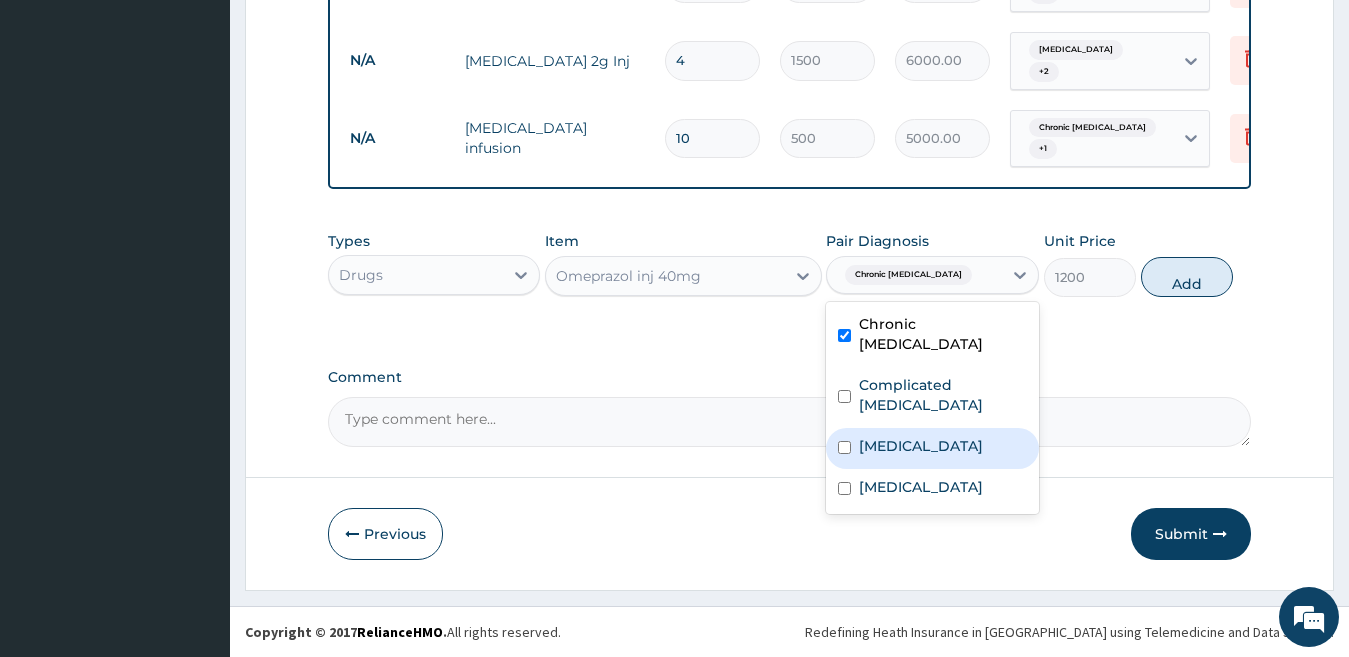 click on "Acute gastroenteritis" at bounding box center [921, 446] 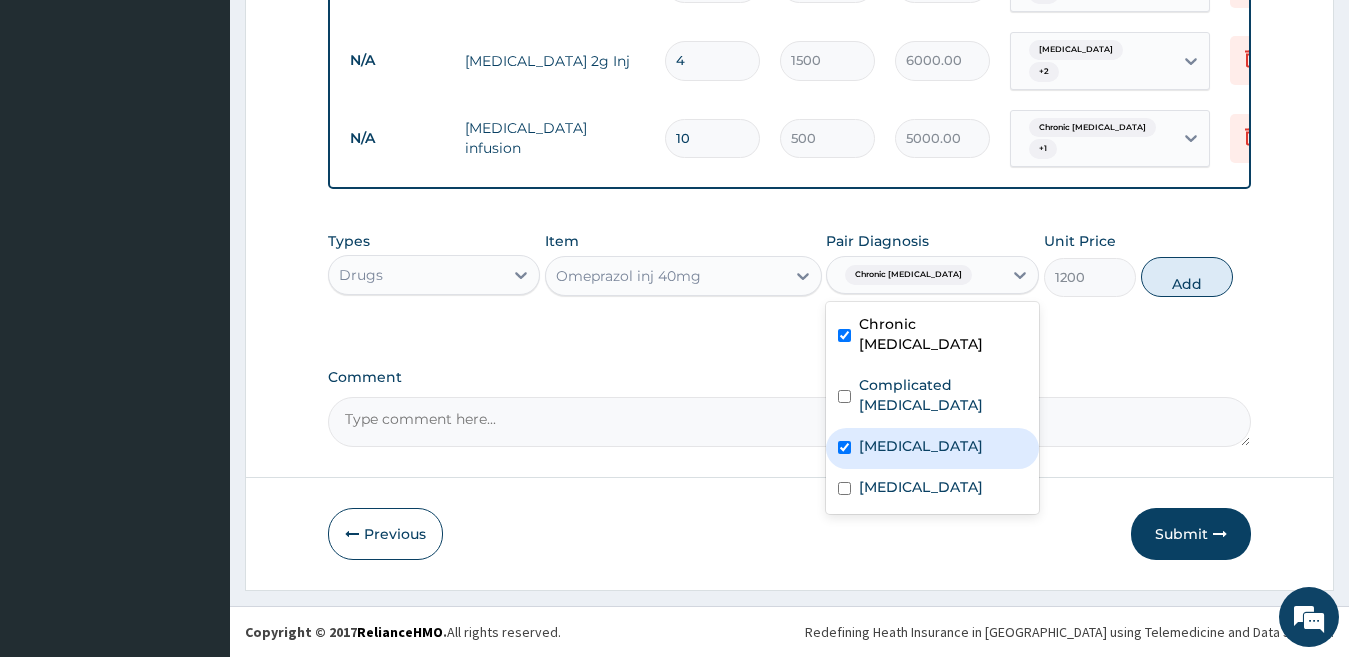 checkbox on "true" 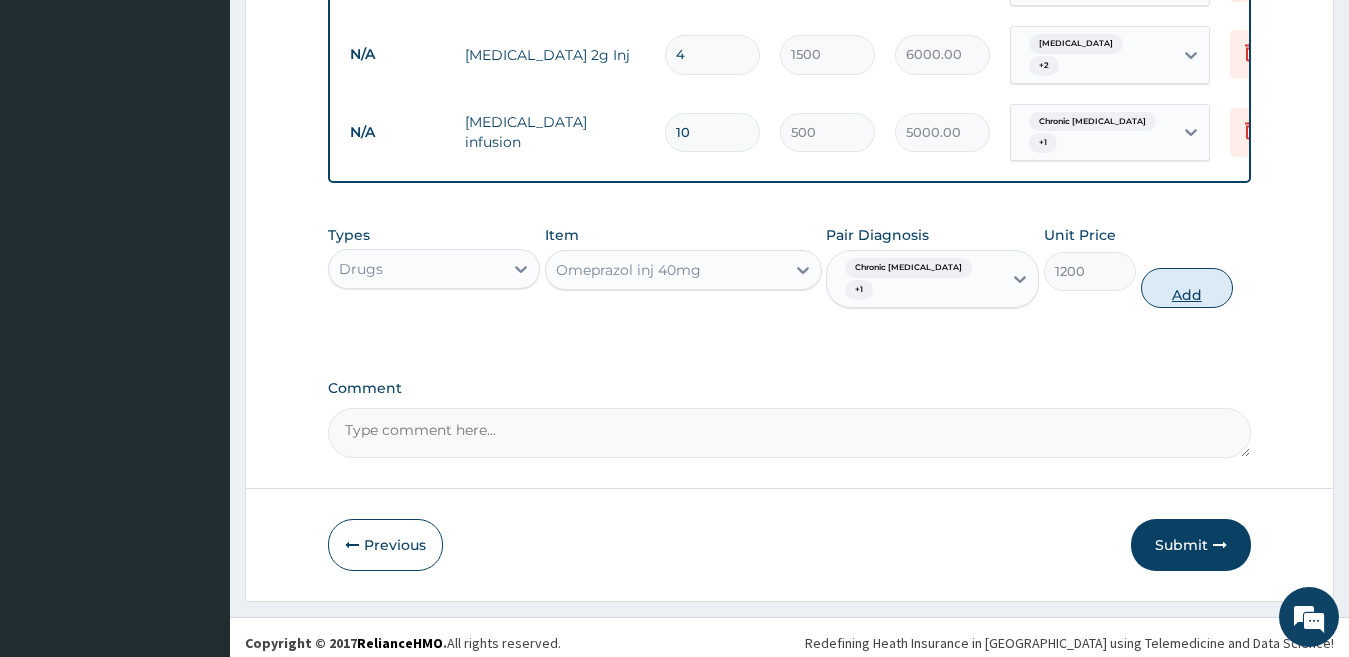 click on "Add" at bounding box center [1187, 288] 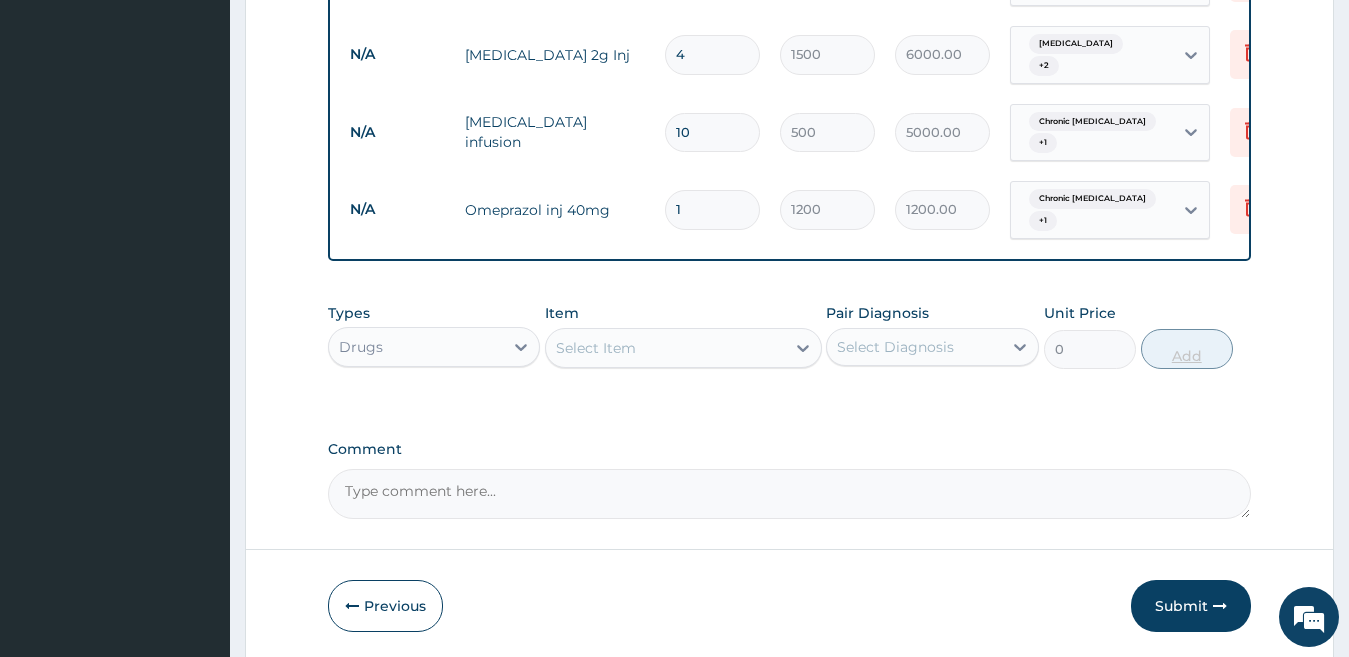 type 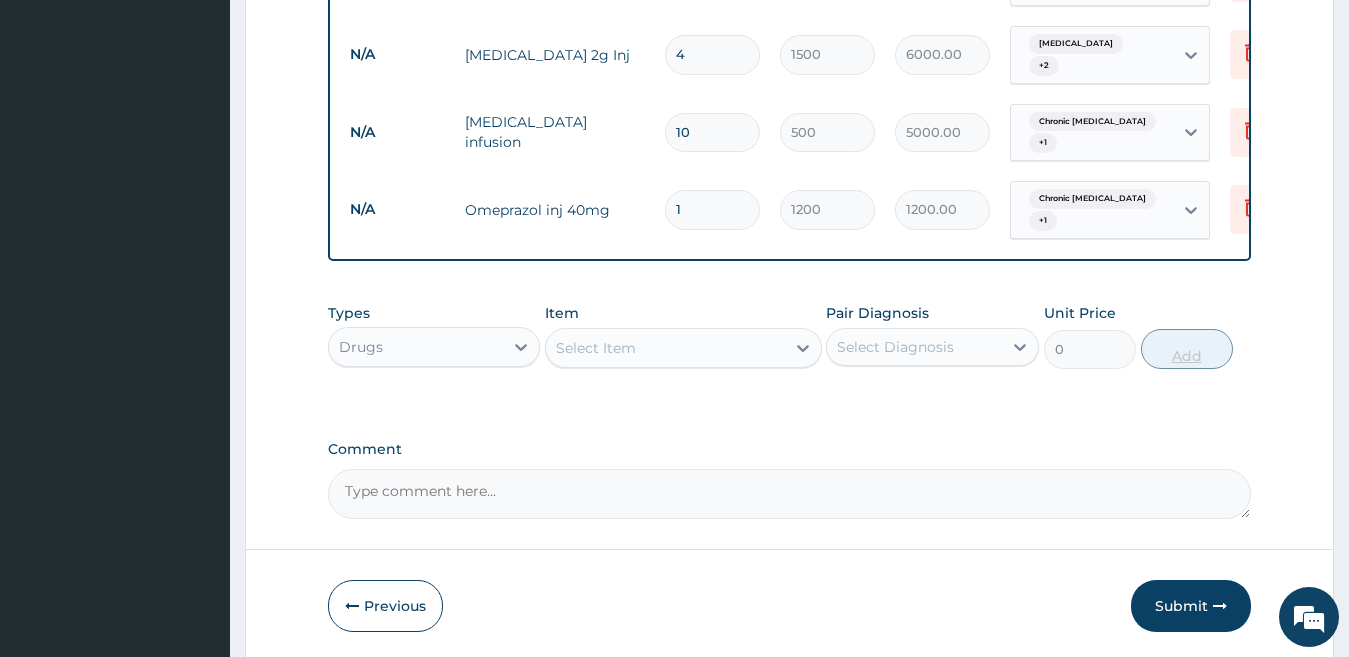 type on "0.00" 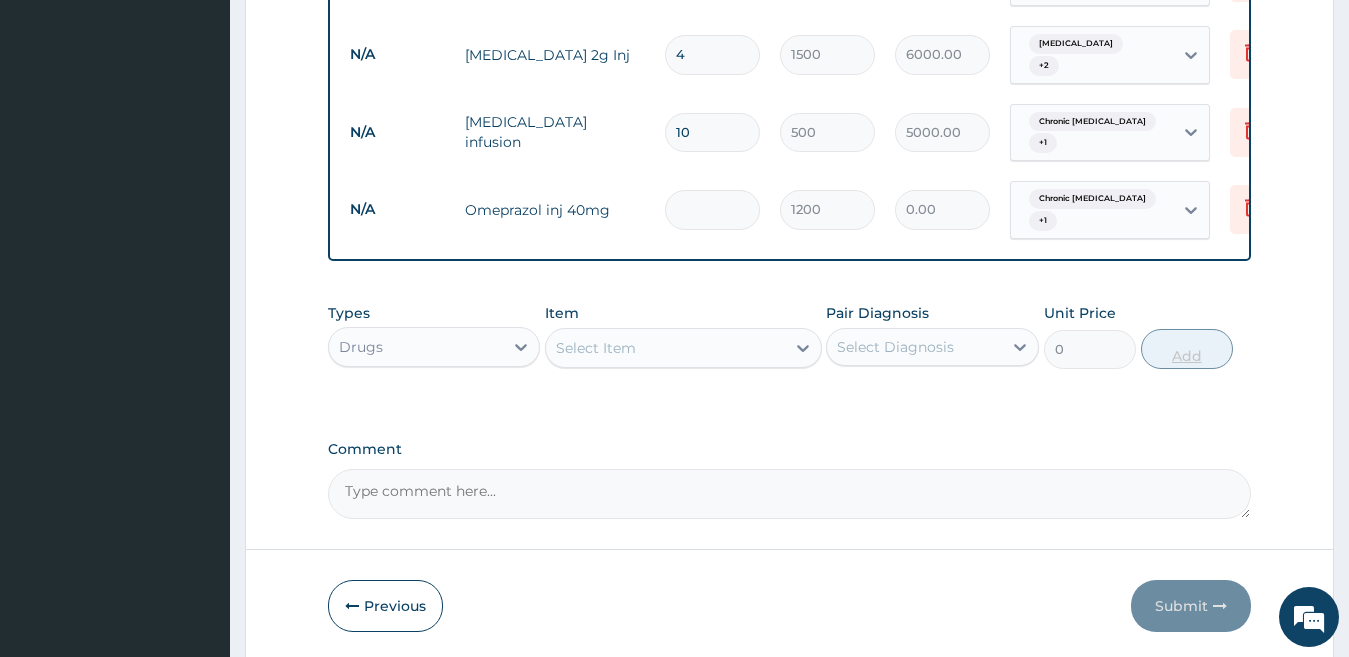 type on "8" 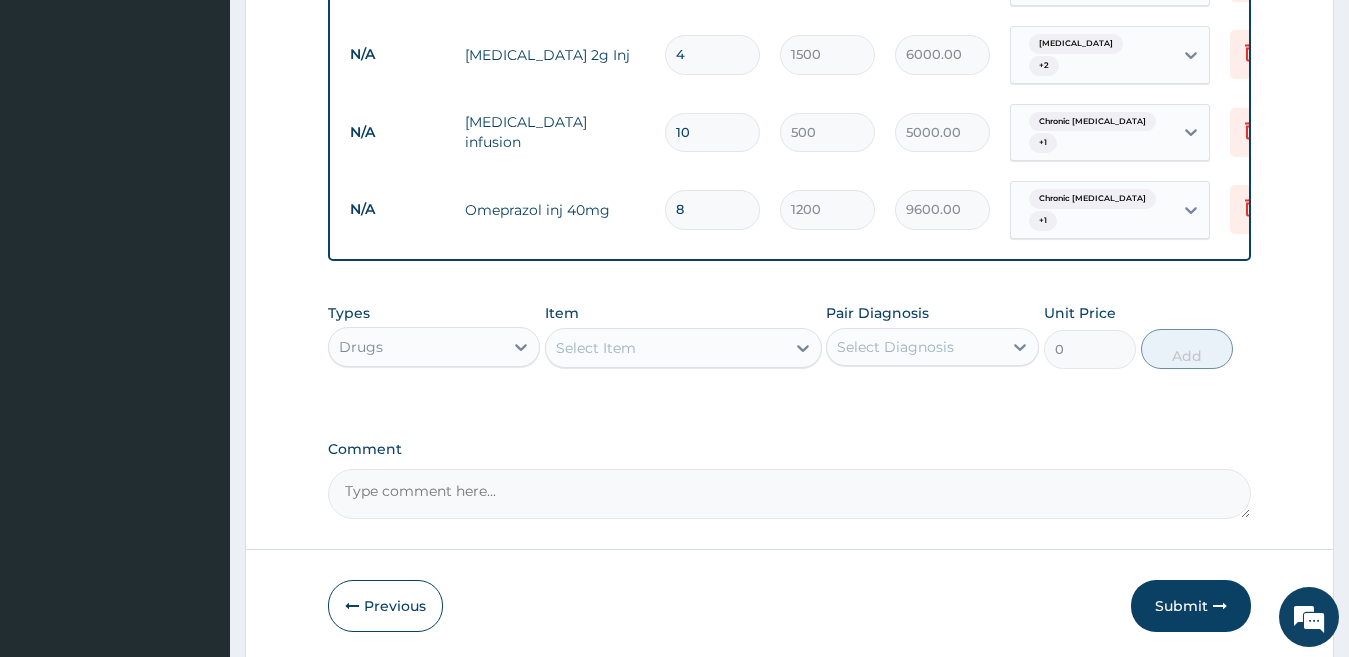 type on "8" 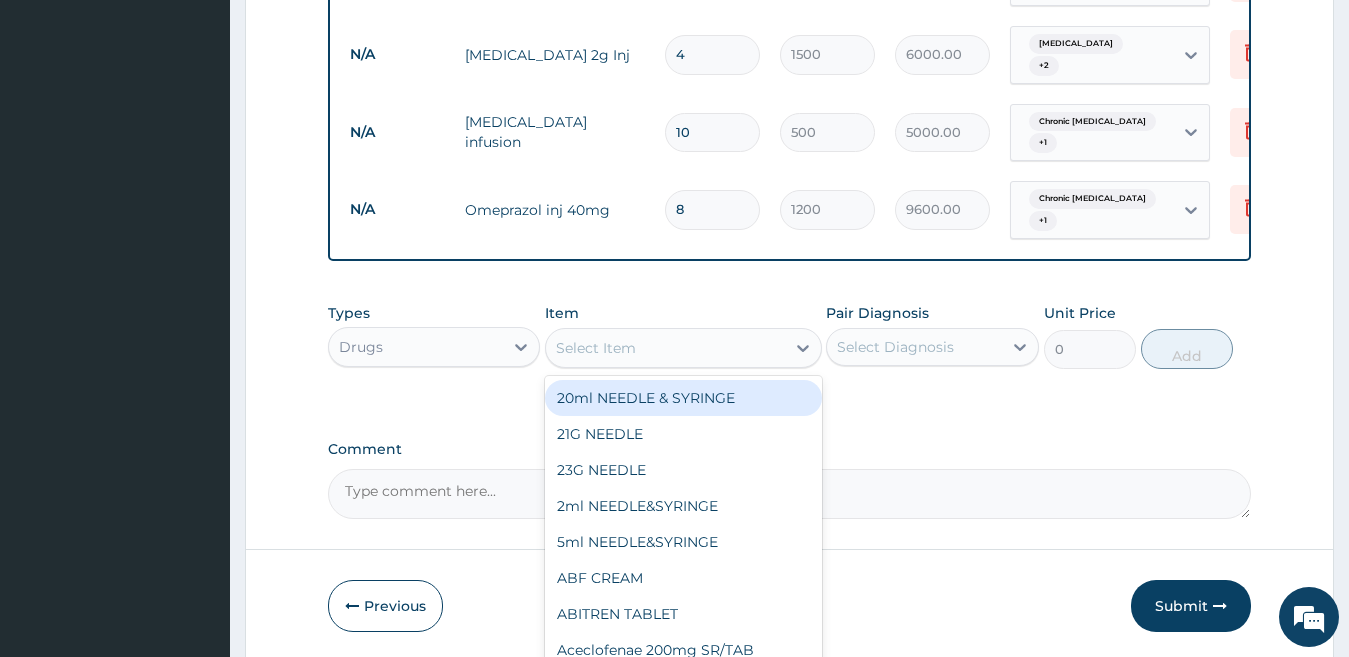 click on "Select Item" at bounding box center [665, 348] 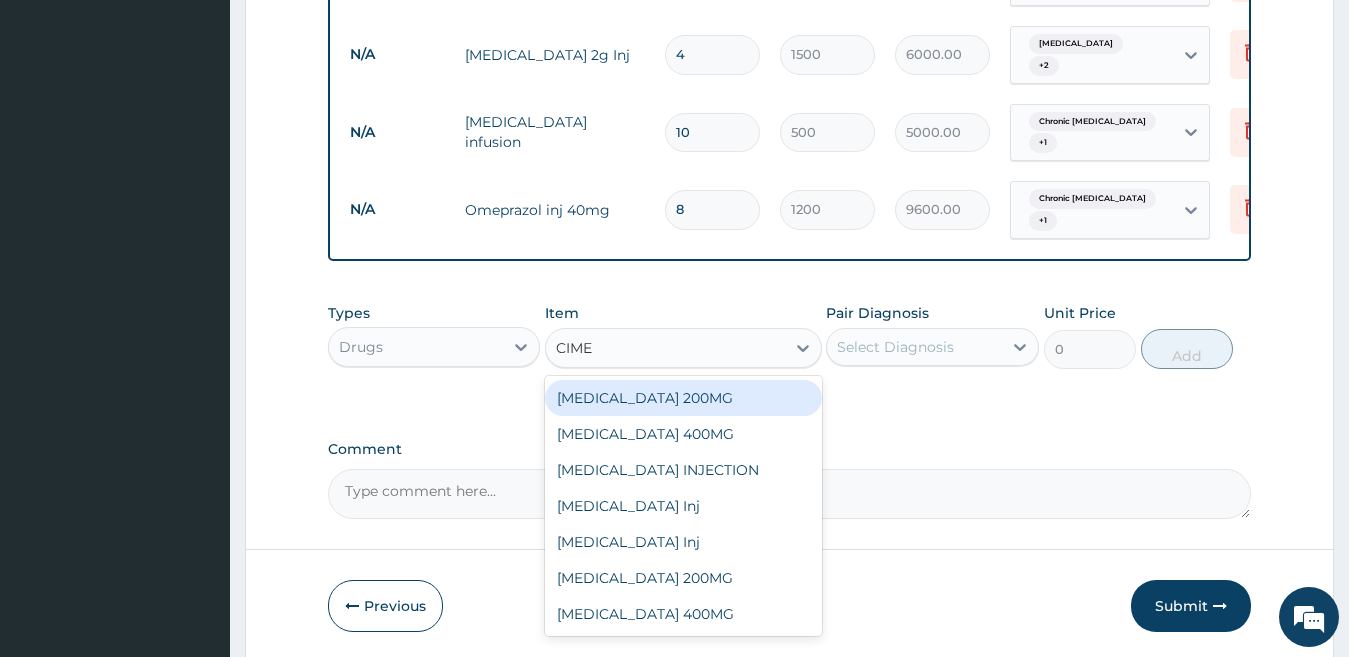 type on "CIMET" 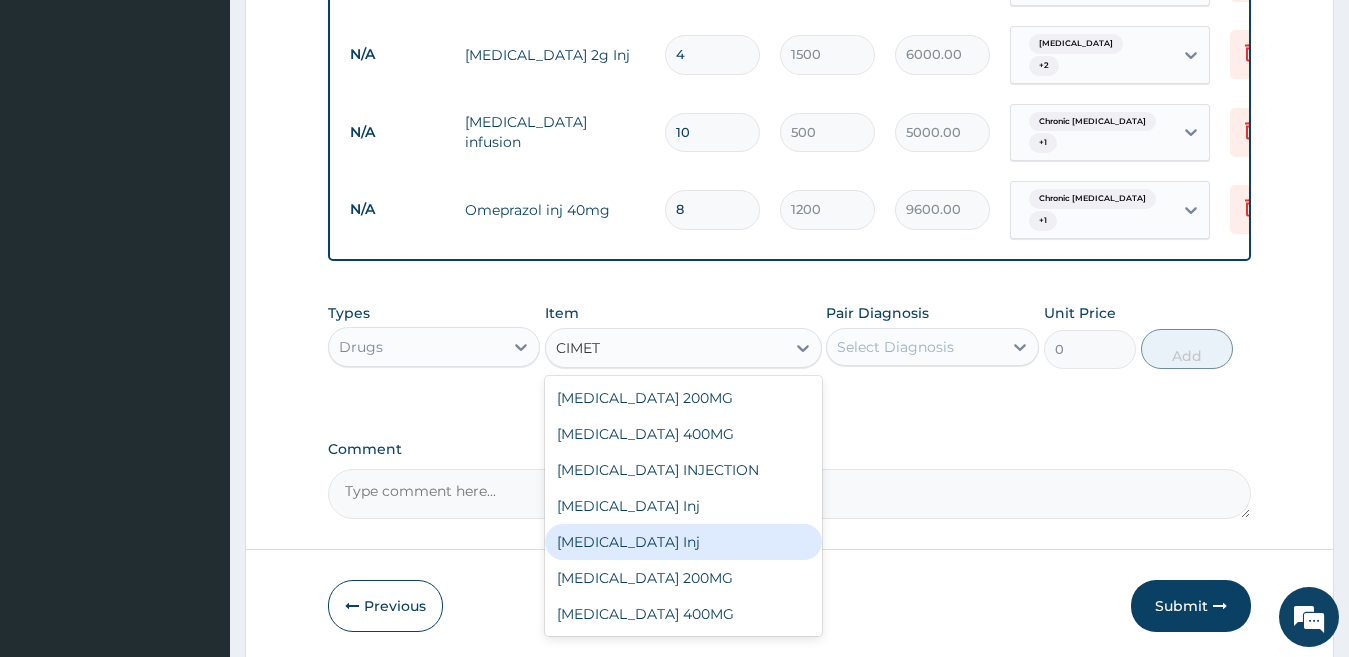 click on "CIMETIDINE Inj" at bounding box center [683, 542] 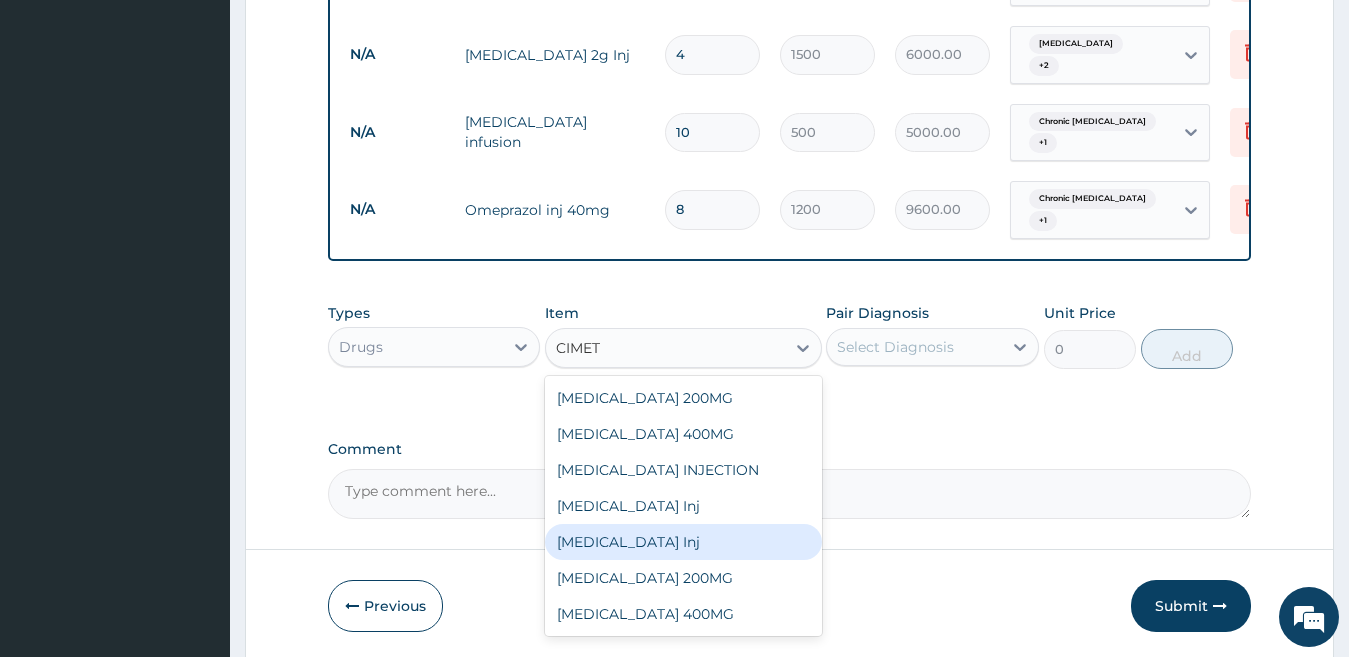 type 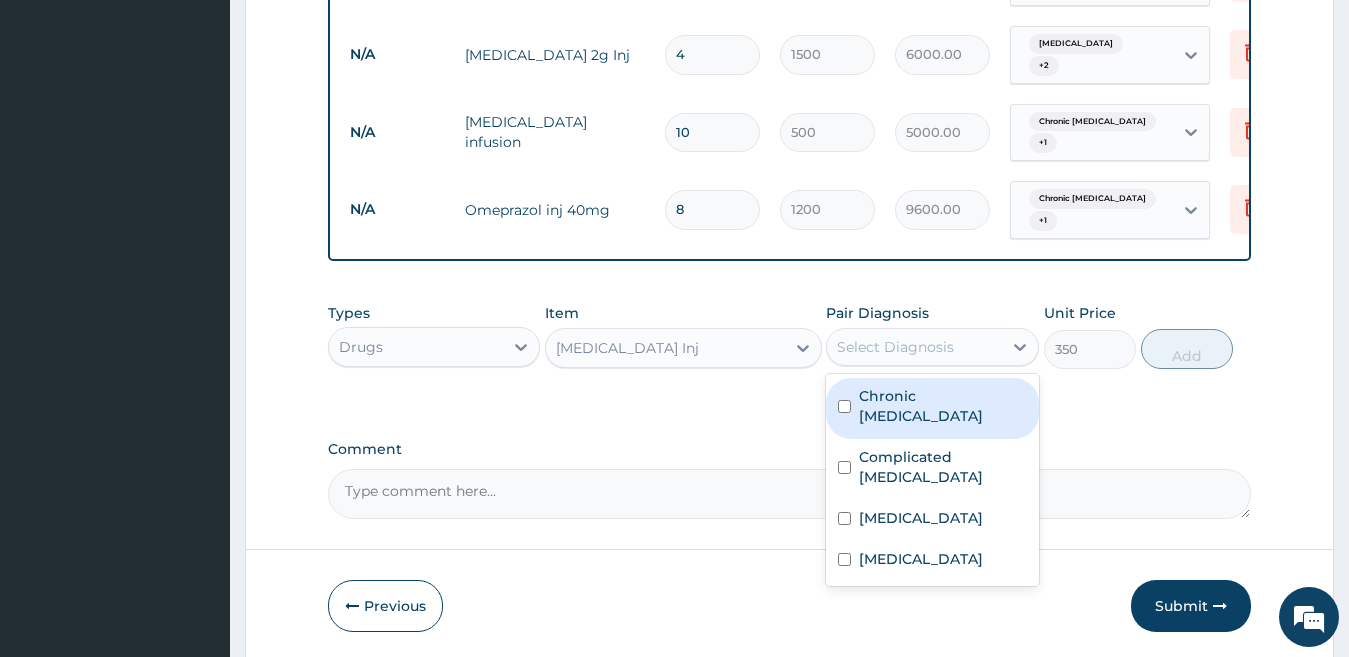 click on "Select Diagnosis" at bounding box center (895, 347) 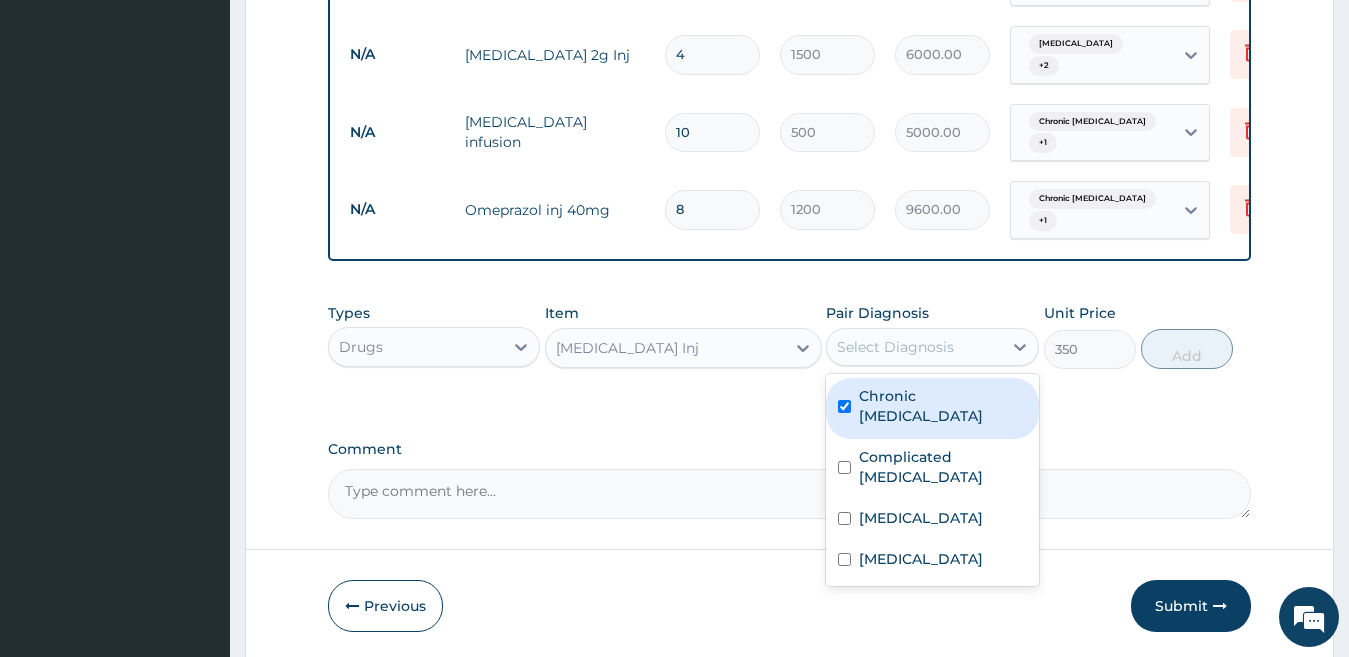 checkbox on "true" 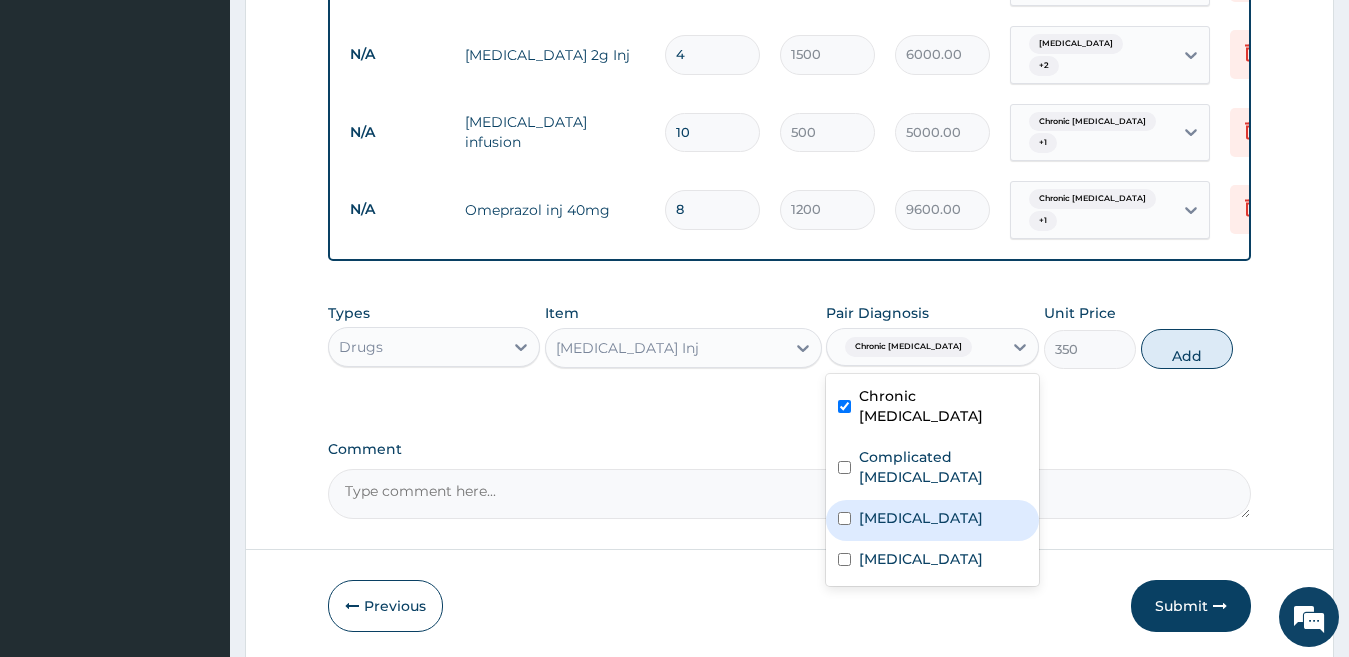 click on "Acute gastroenteritis" at bounding box center [921, 518] 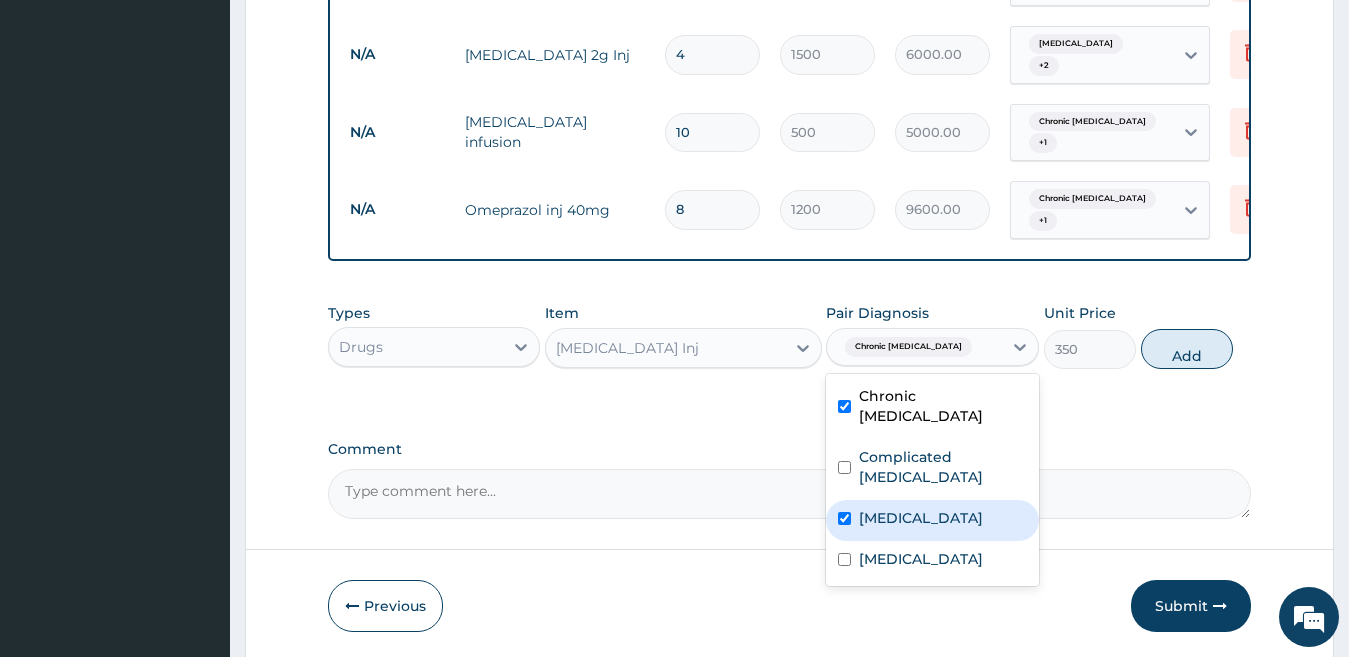 checkbox on "true" 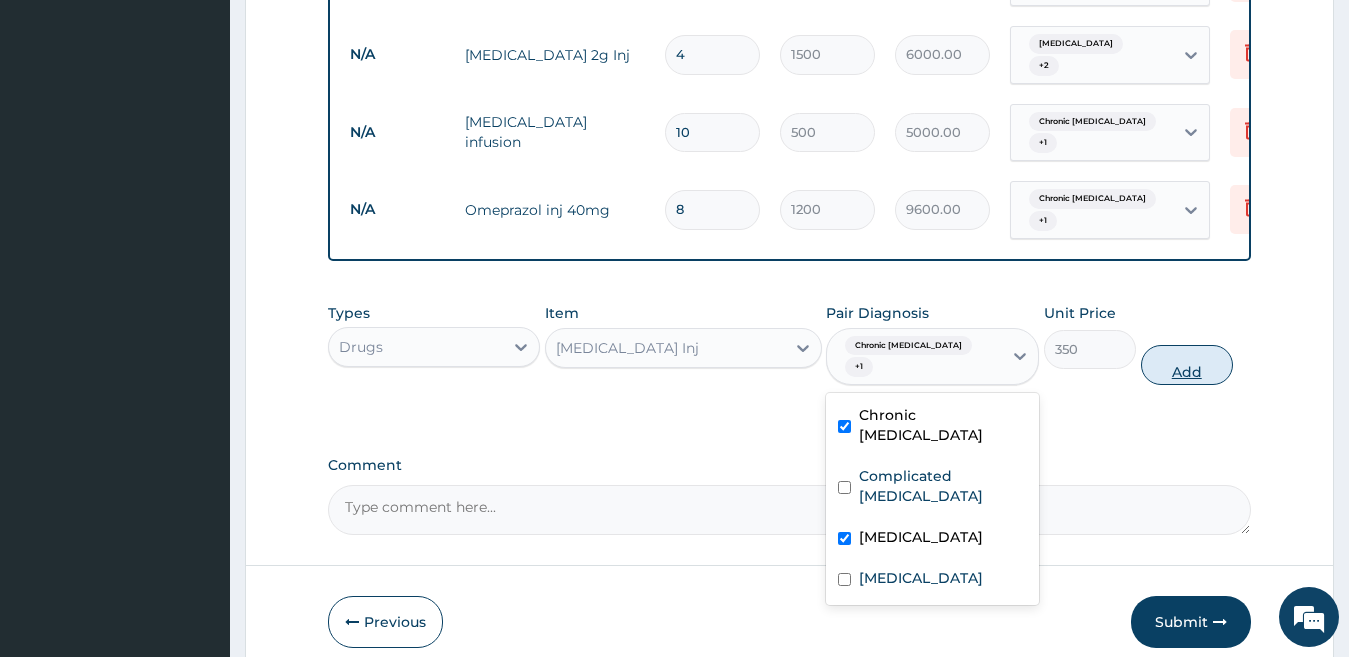 click on "Add" at bounding box center (1187, 365) 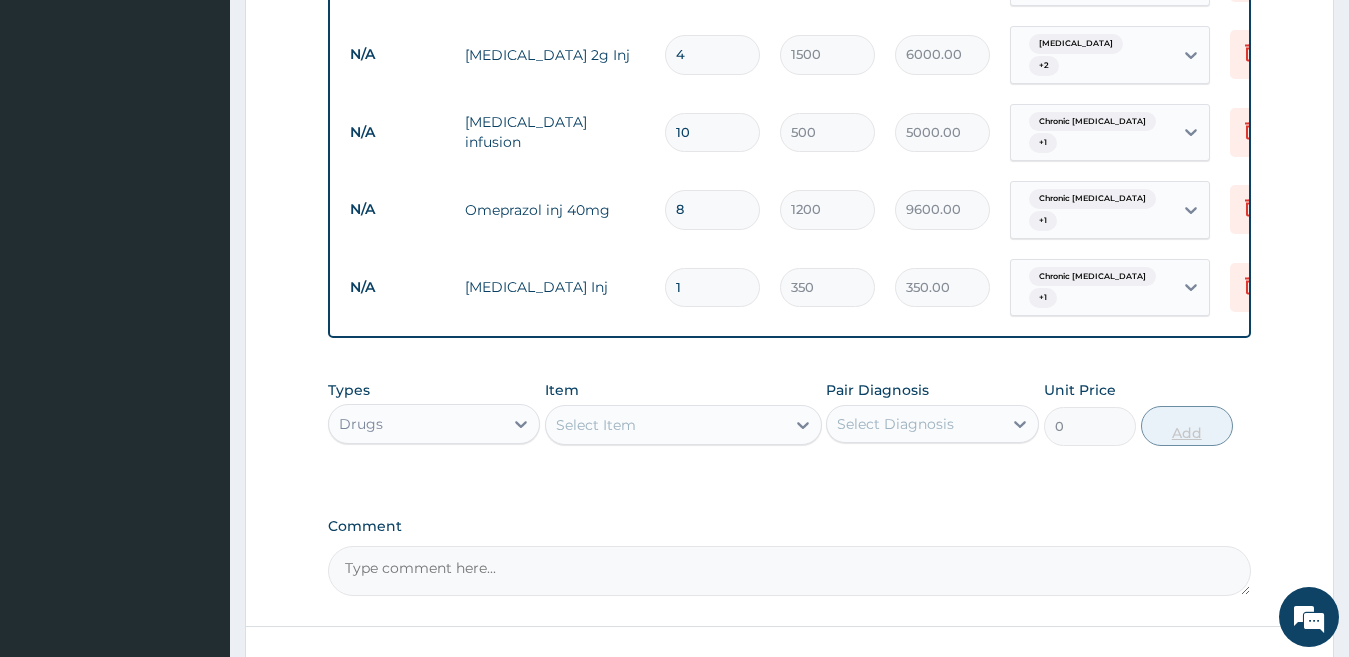 type 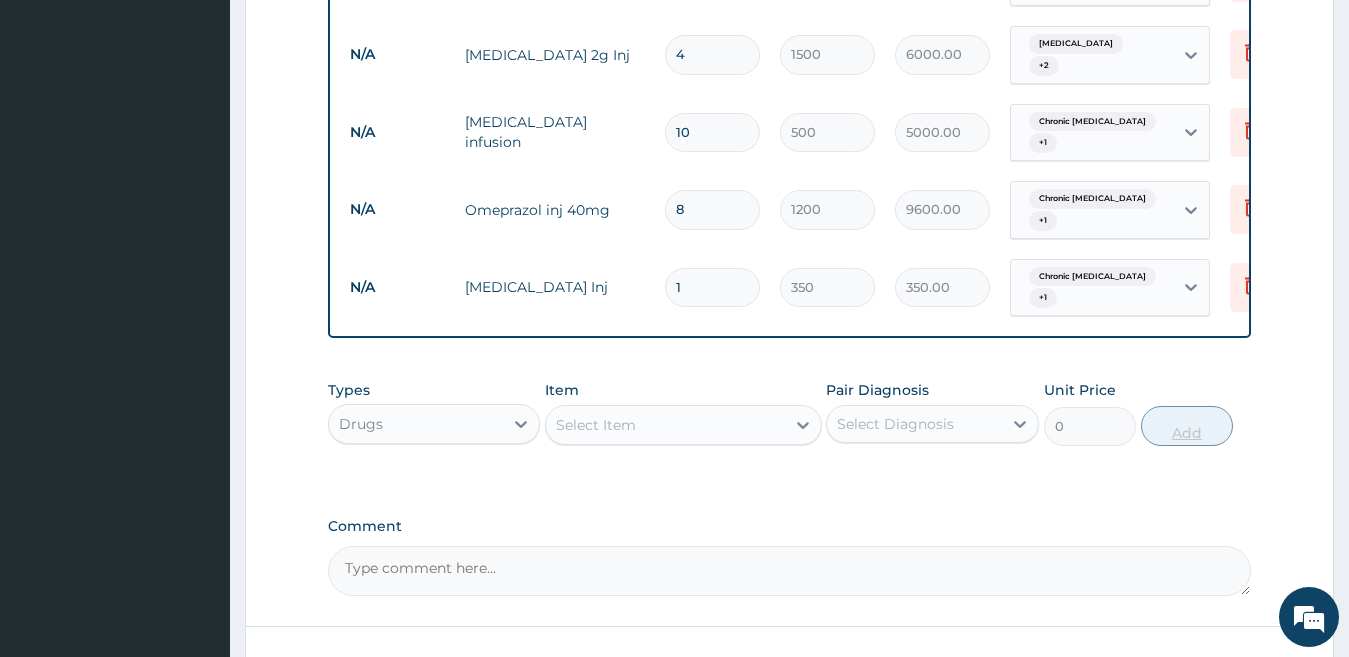 type on "0.00" 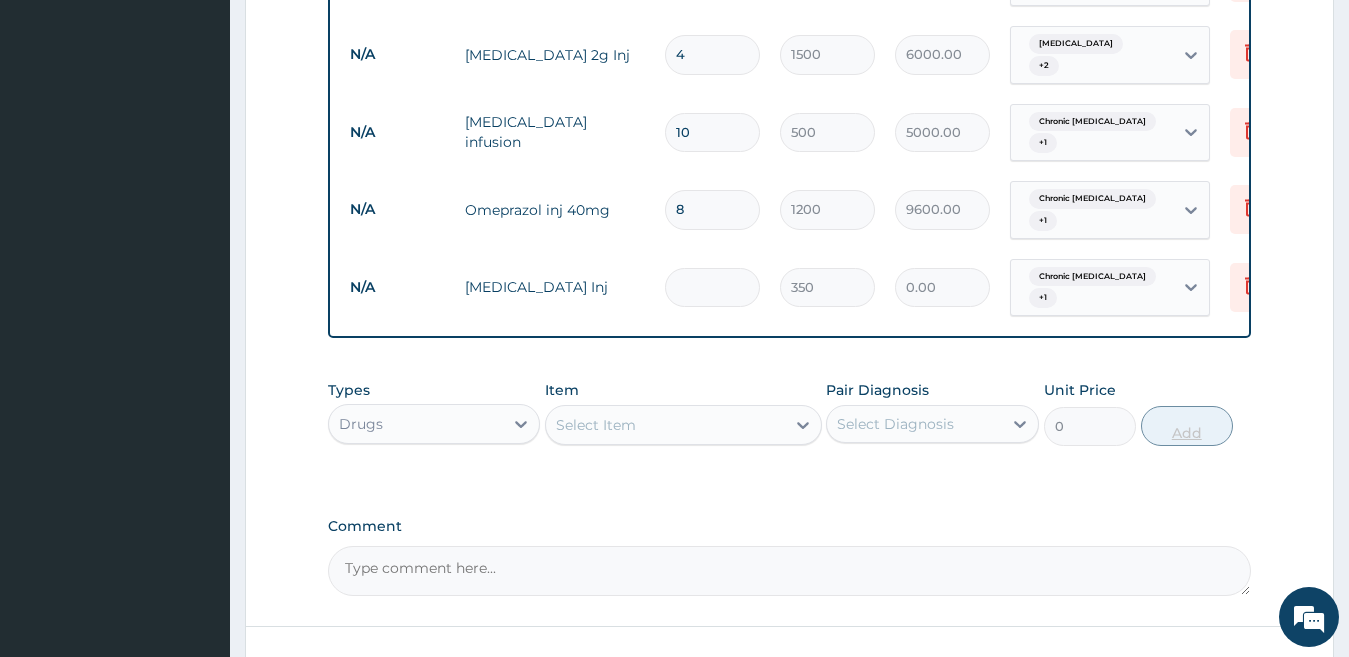 type on "6" 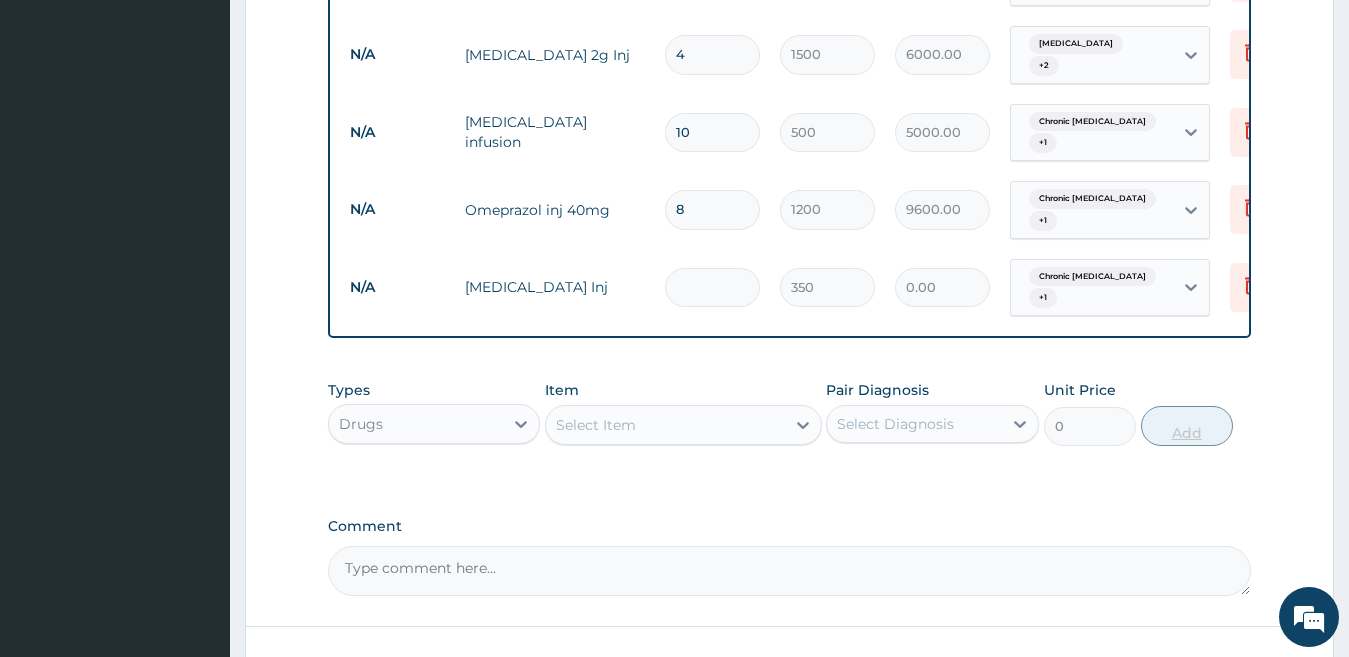 type on "2100.00" 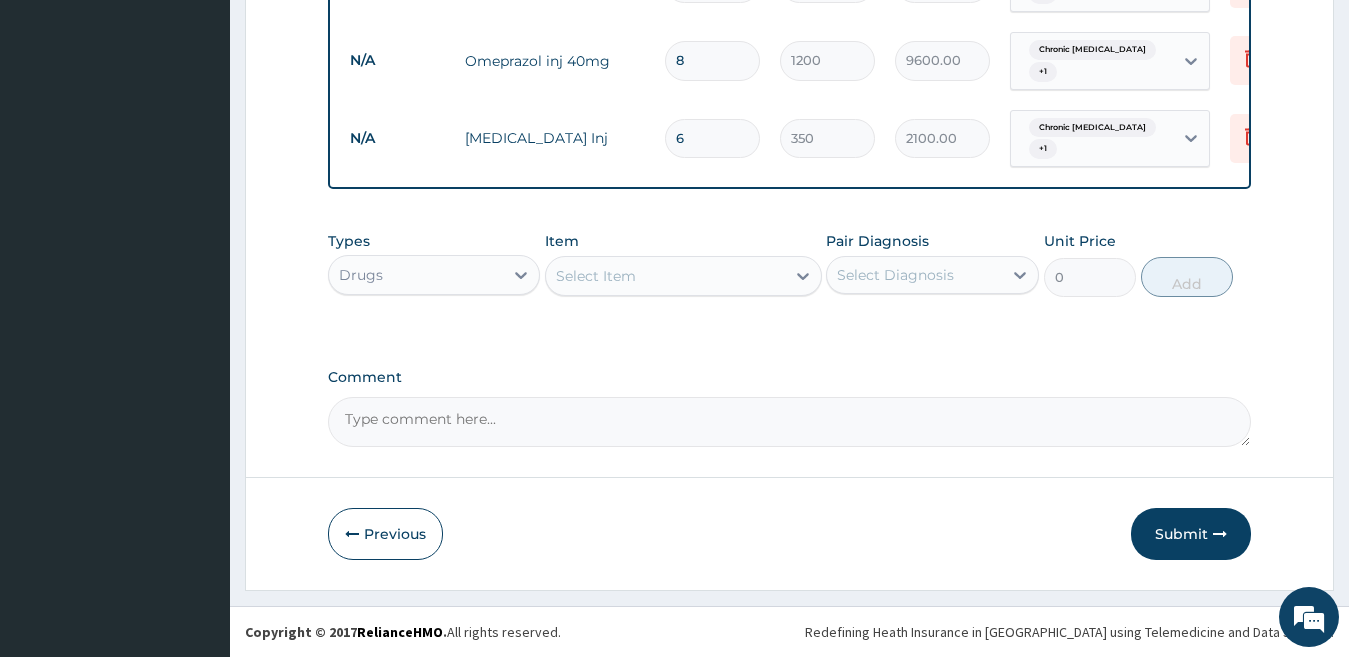 scroll, scrollTop: 1680, scrollLeft: 0, axis: vertical 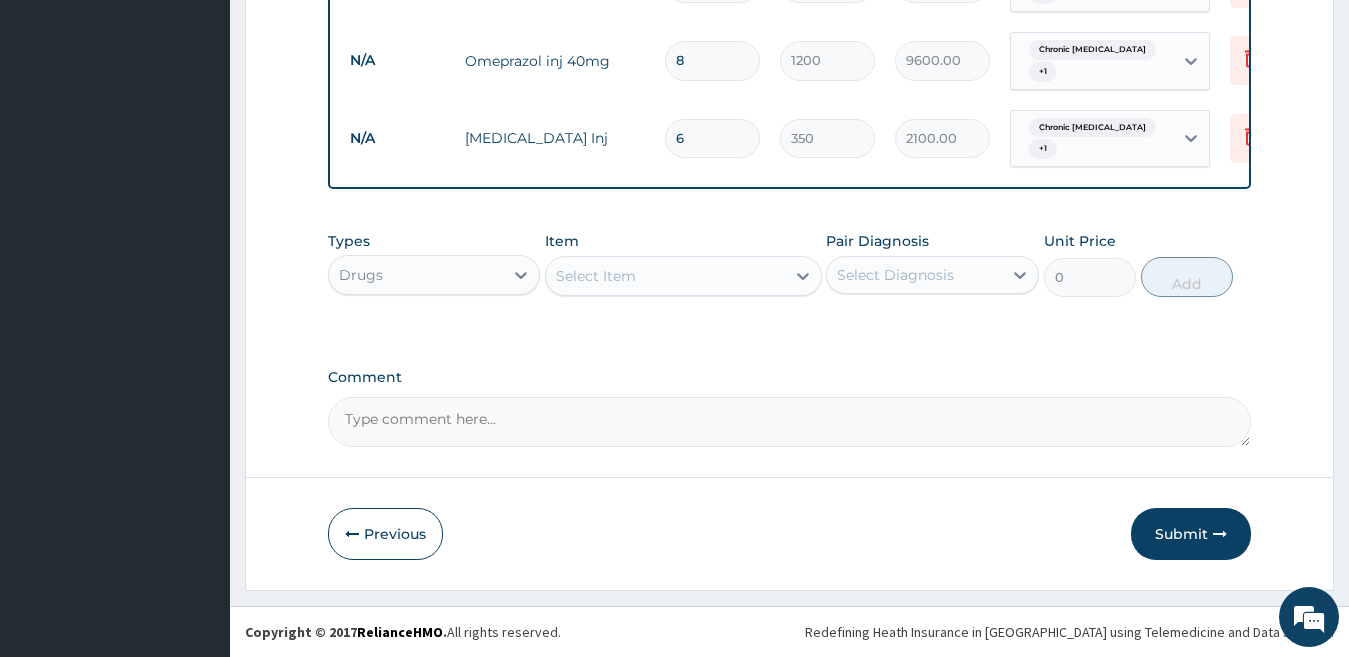 type on "6" 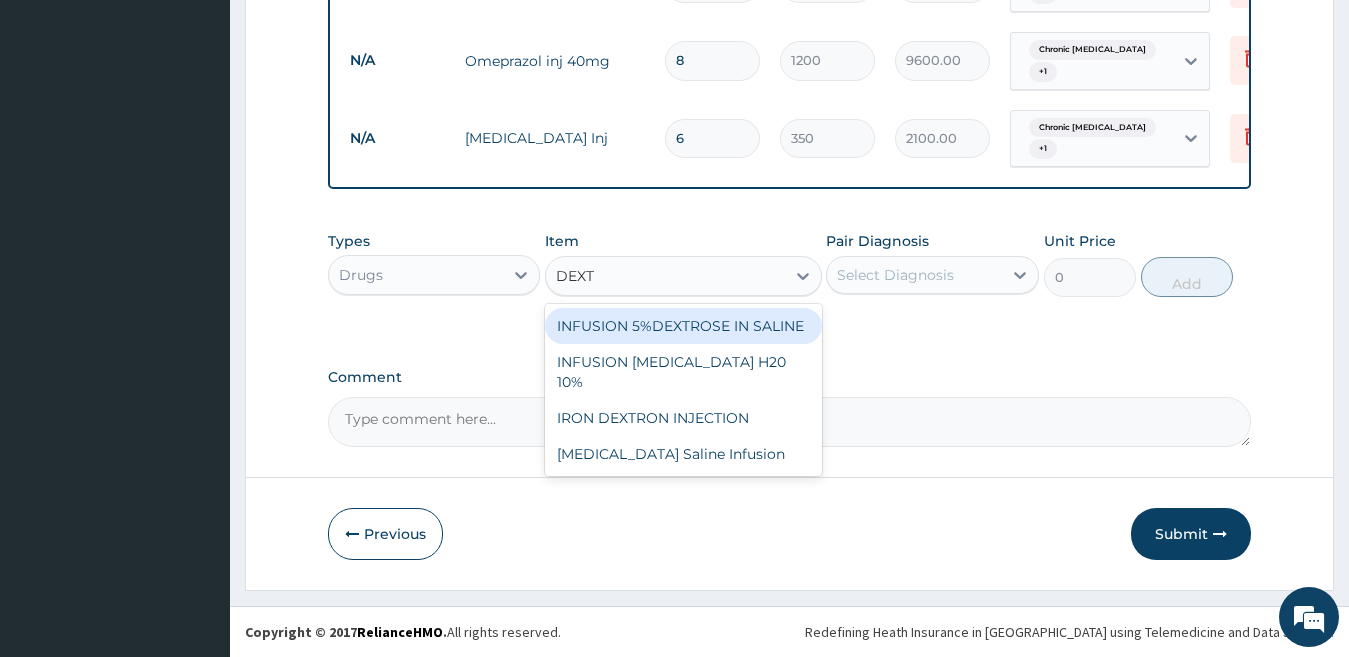 type on "DEXTR" 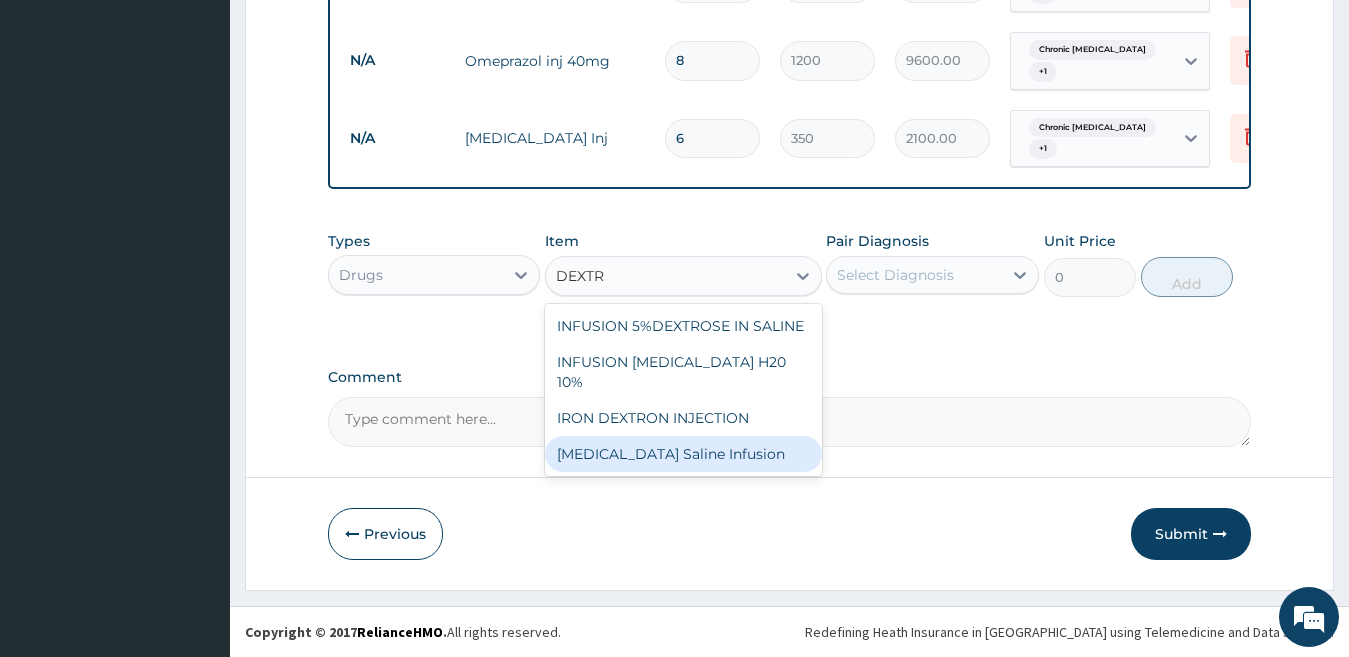 click on "Dextrose Saline  Infusion" at bounding box center [683, 454] 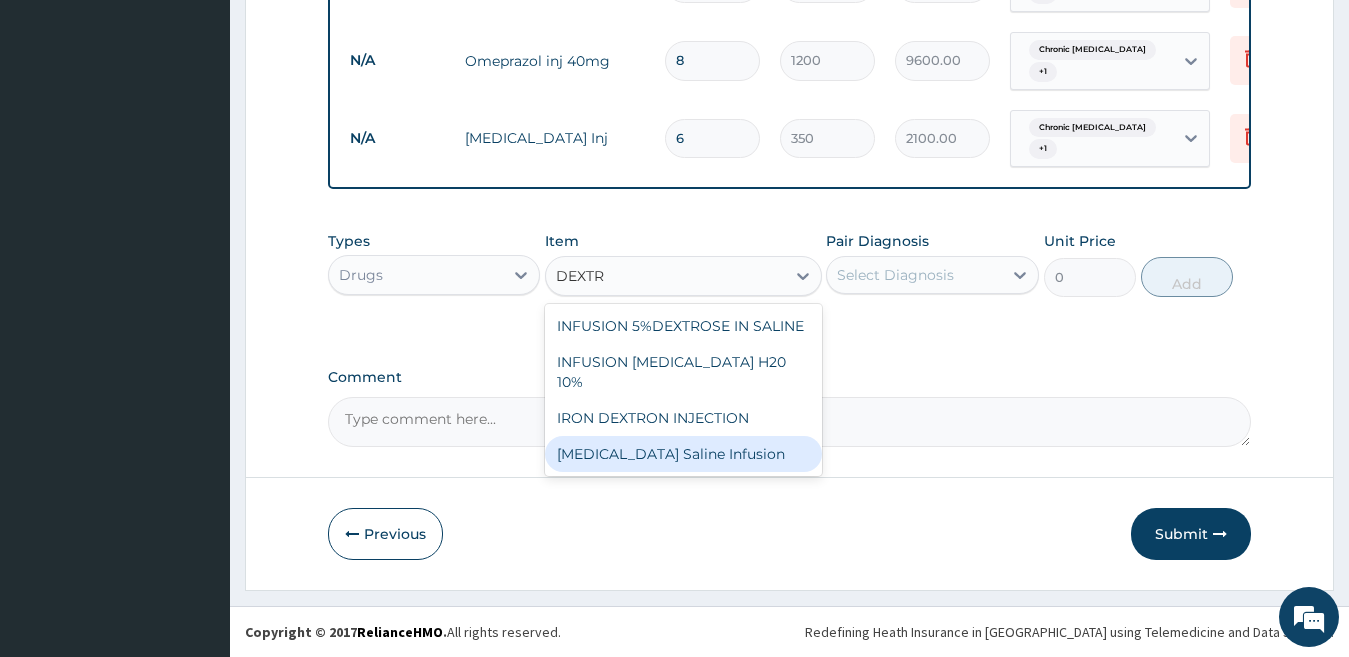 type 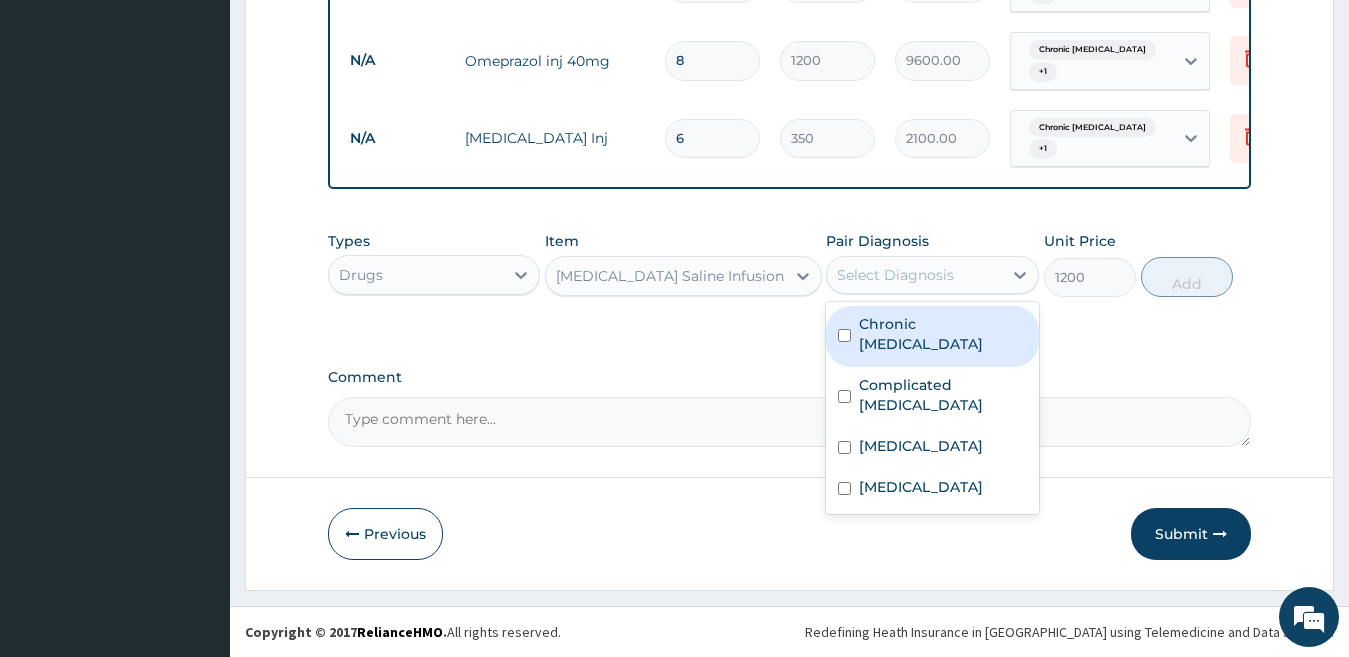 click on "Select Diagnosis" at bounding box center [895, 275] 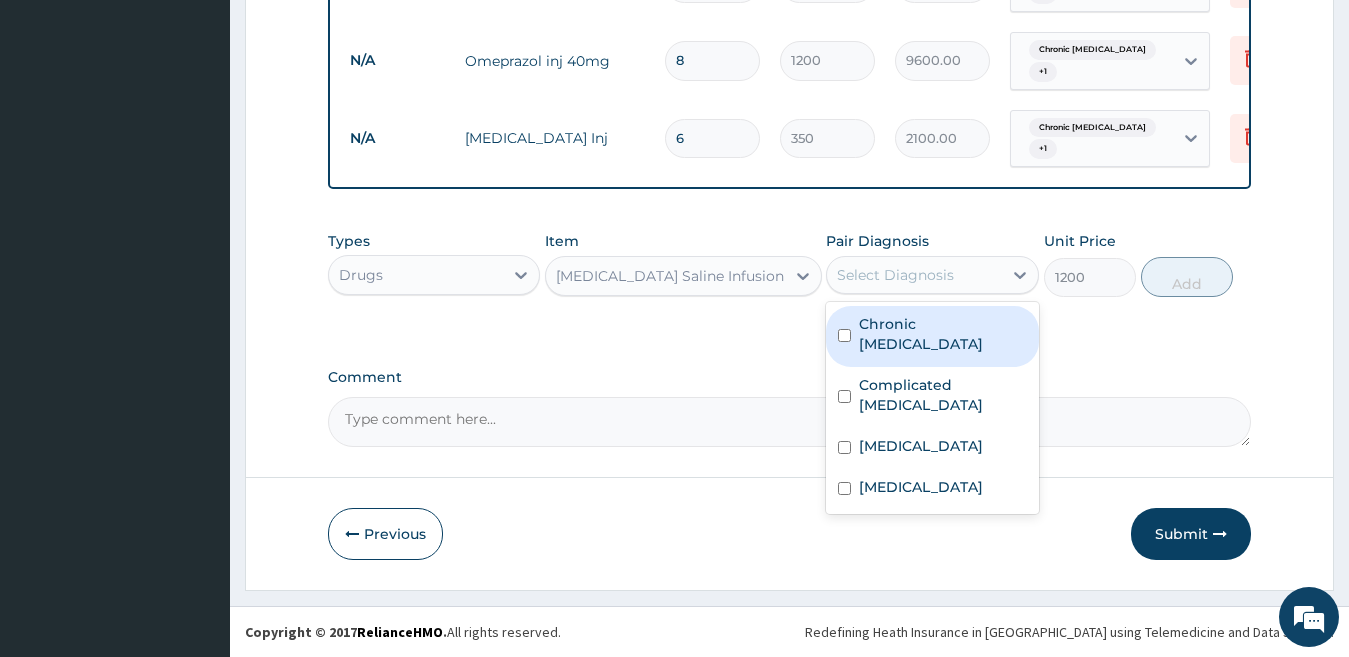 click on "Chronic gastric ulcer" at bounding box center [943, 334] 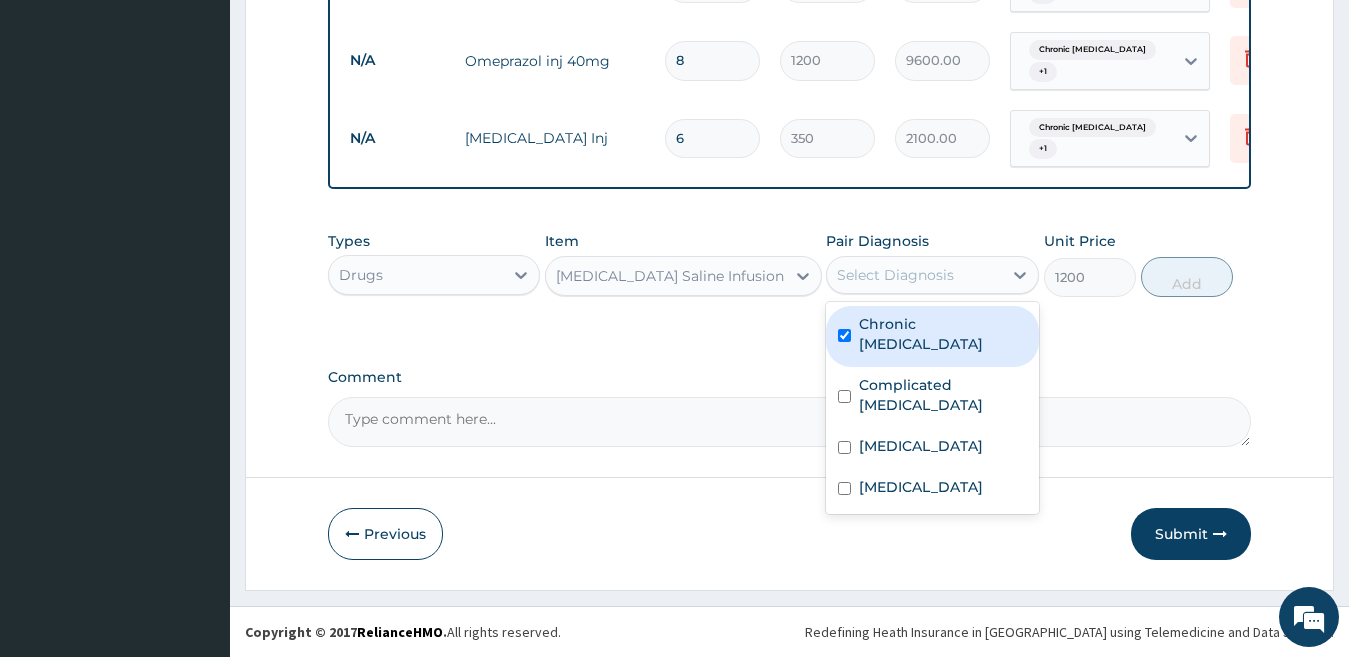 checkbox on "true" 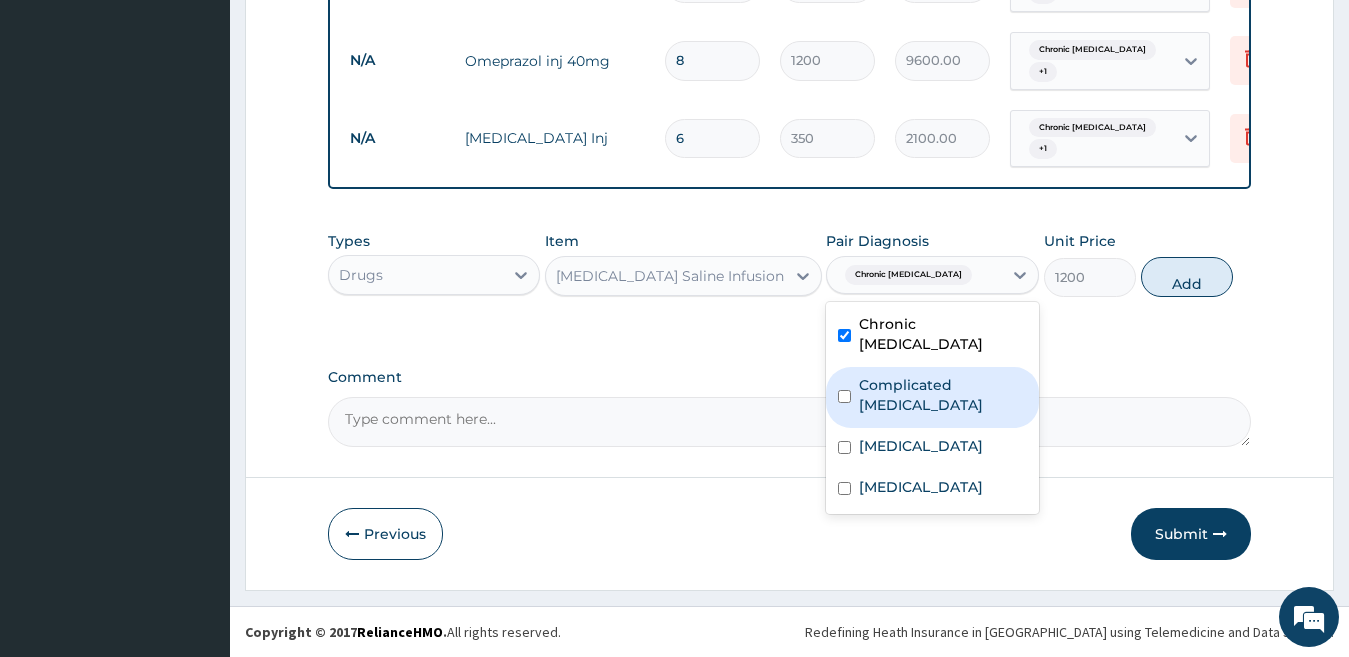 click on "Complicated malaria" at bounding box center [943, 395] 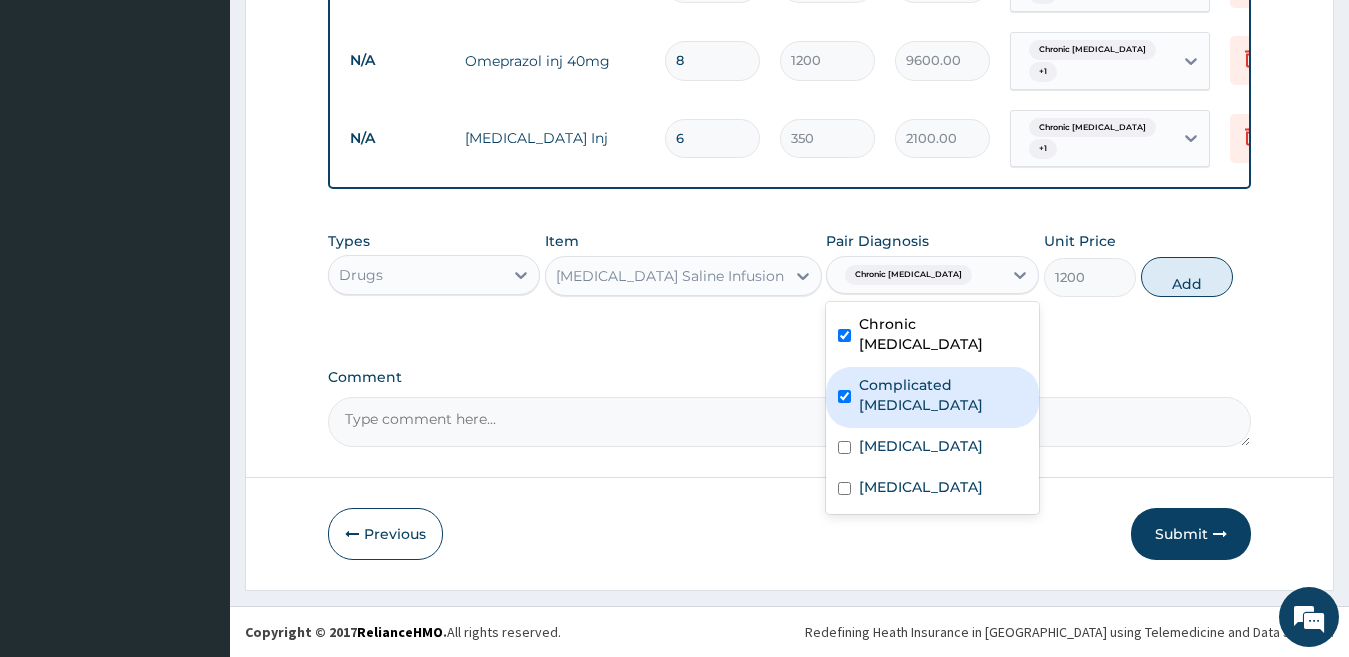 checkbox on "true" 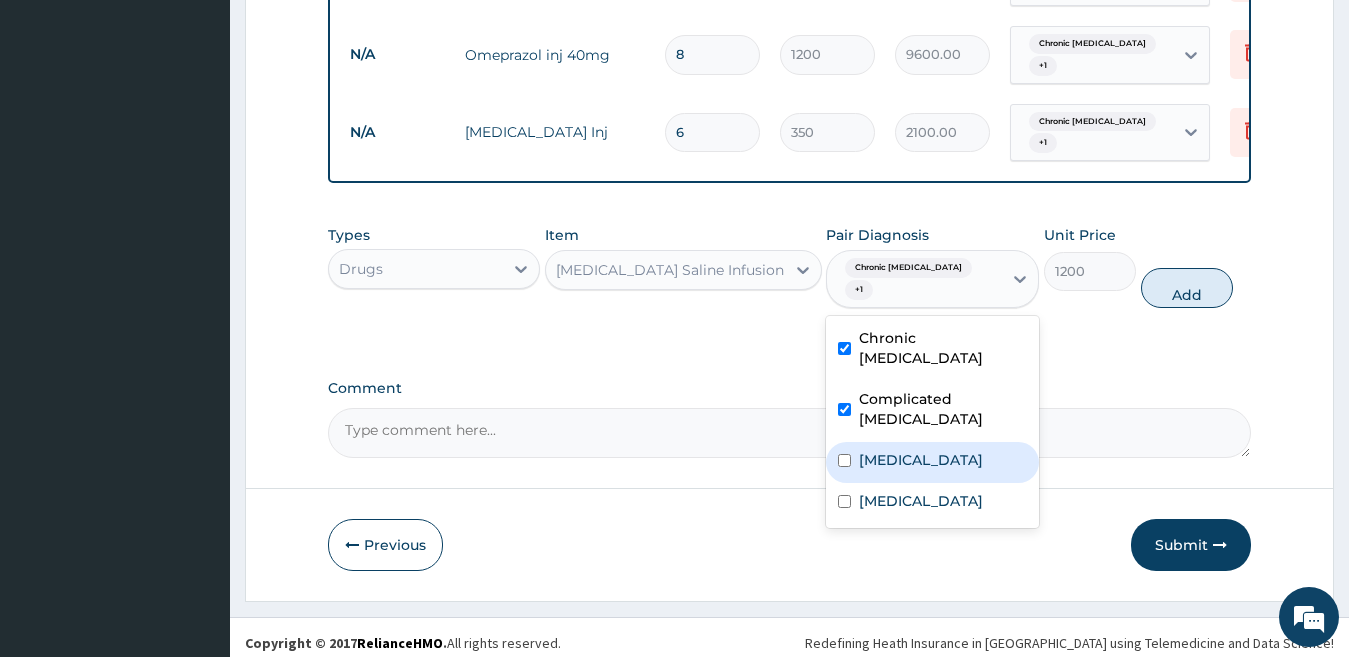 click on "Acute gastroenteritis" at bounding box center [921, 460] 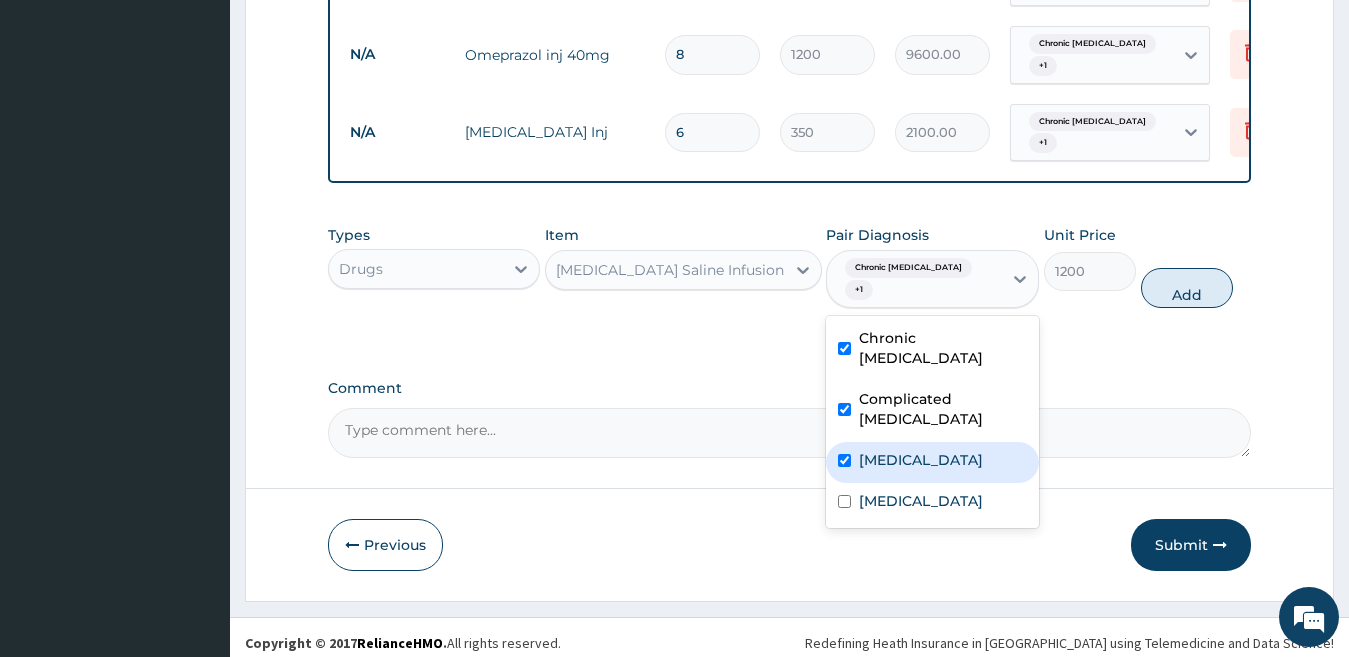checkbox on "true" 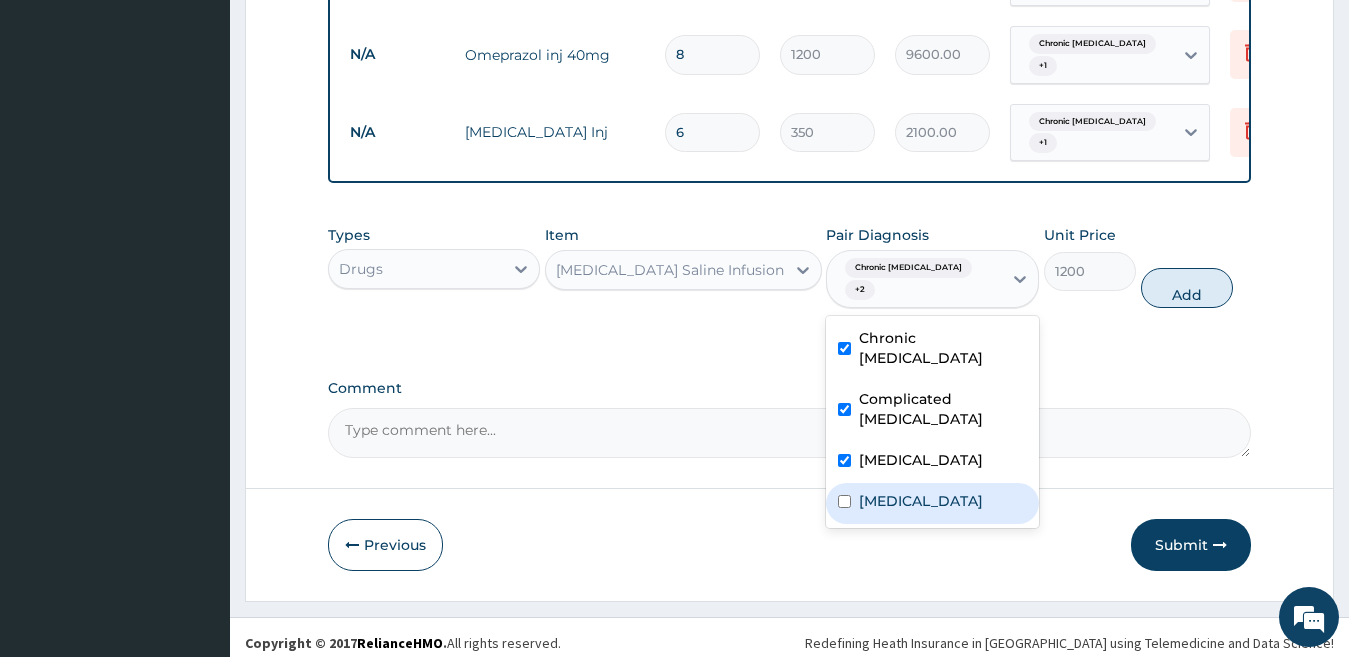 click on "Typhoid fever" at bounding box center [921, 501] 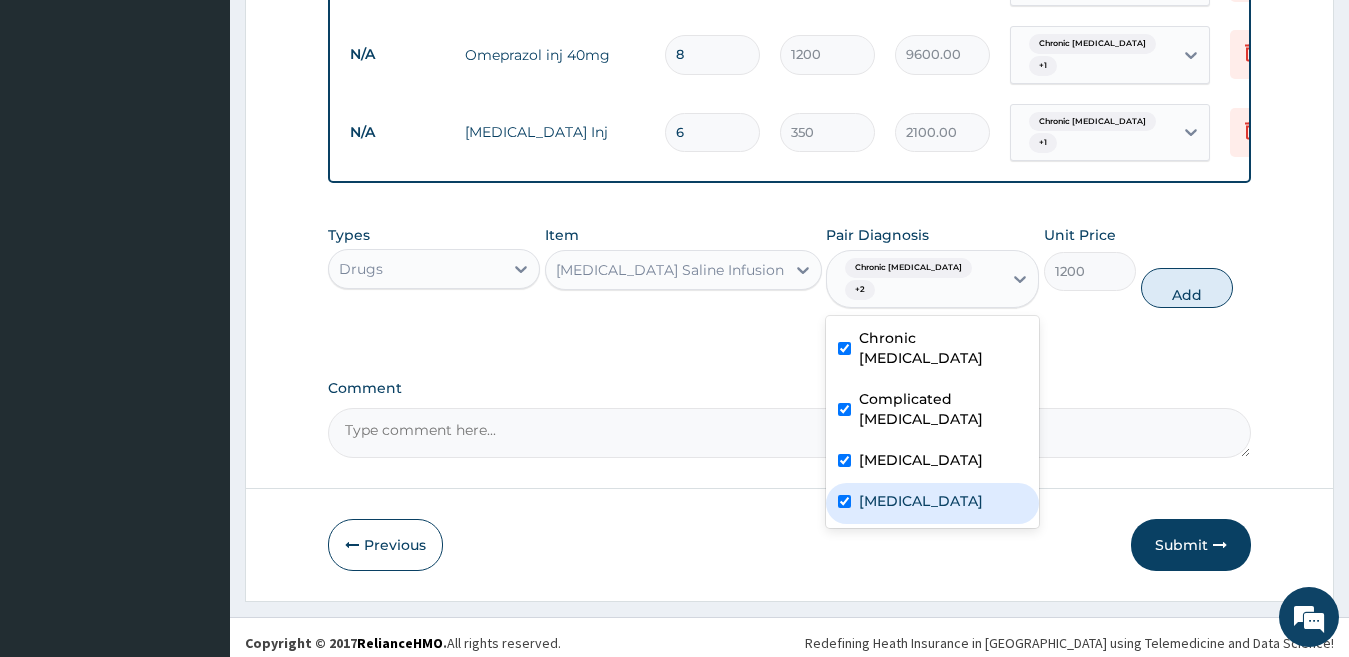 checkbox on "true" 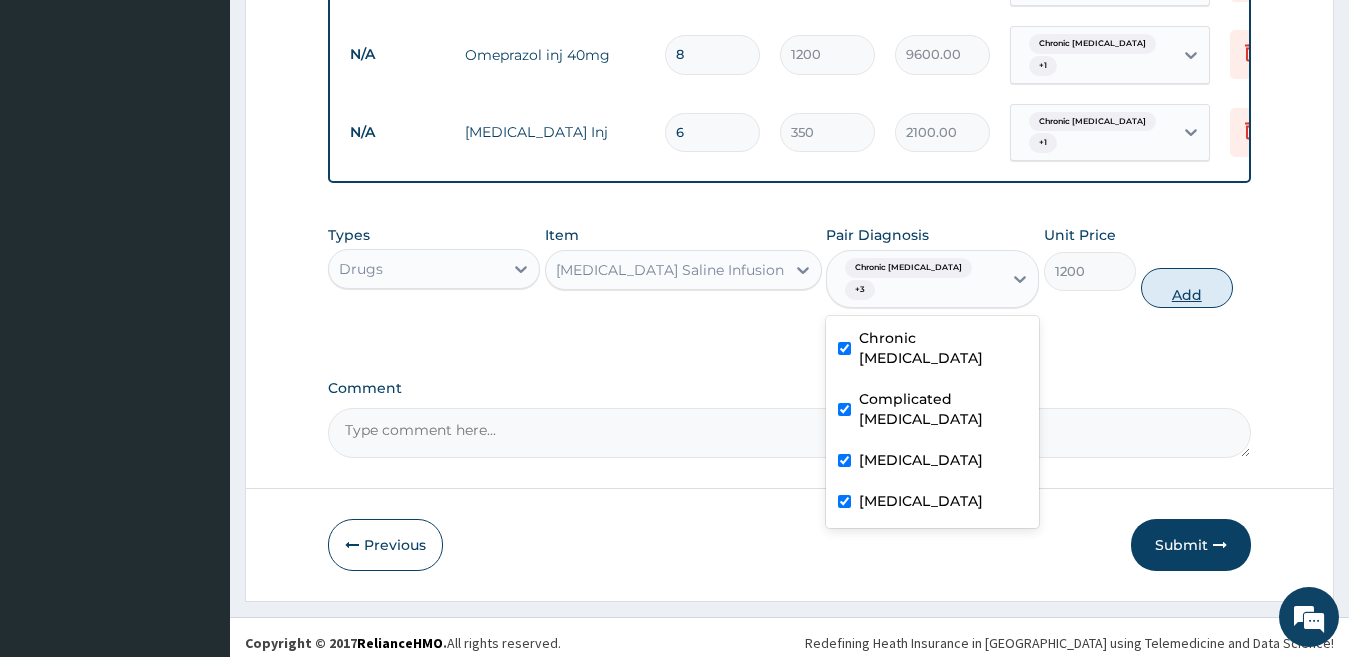 click on "Add" at bounding box center (1187, 288) 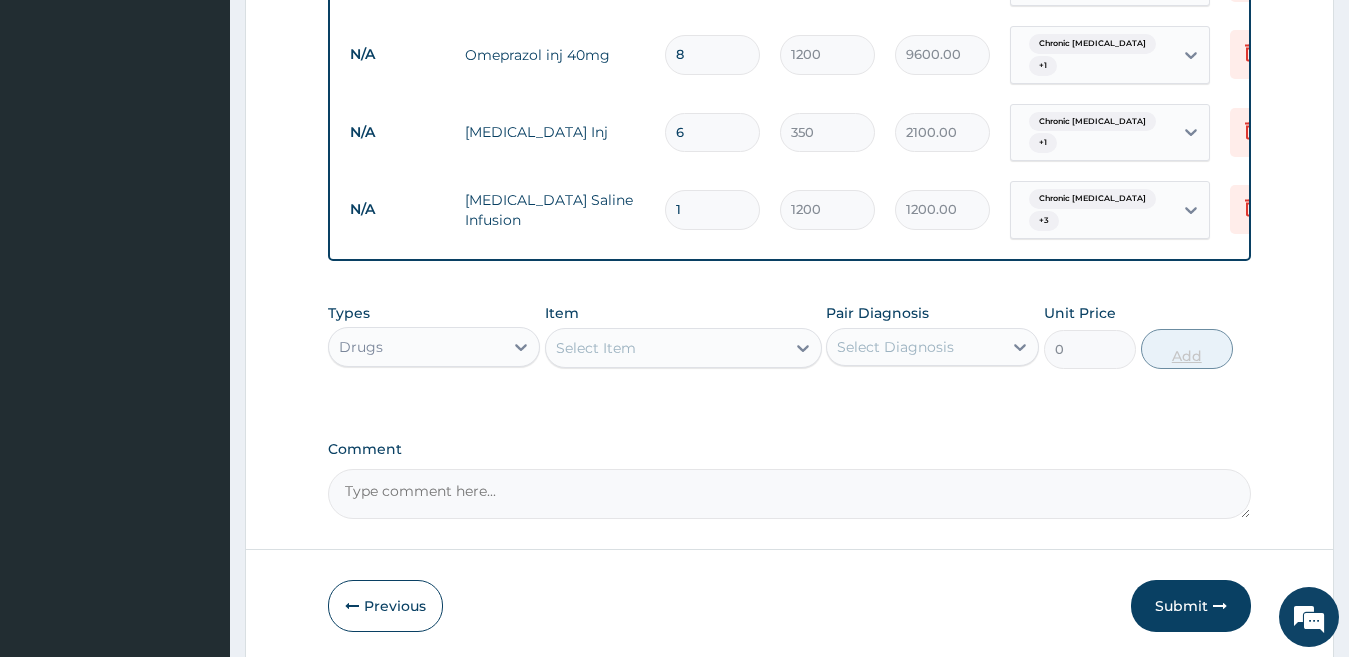 type 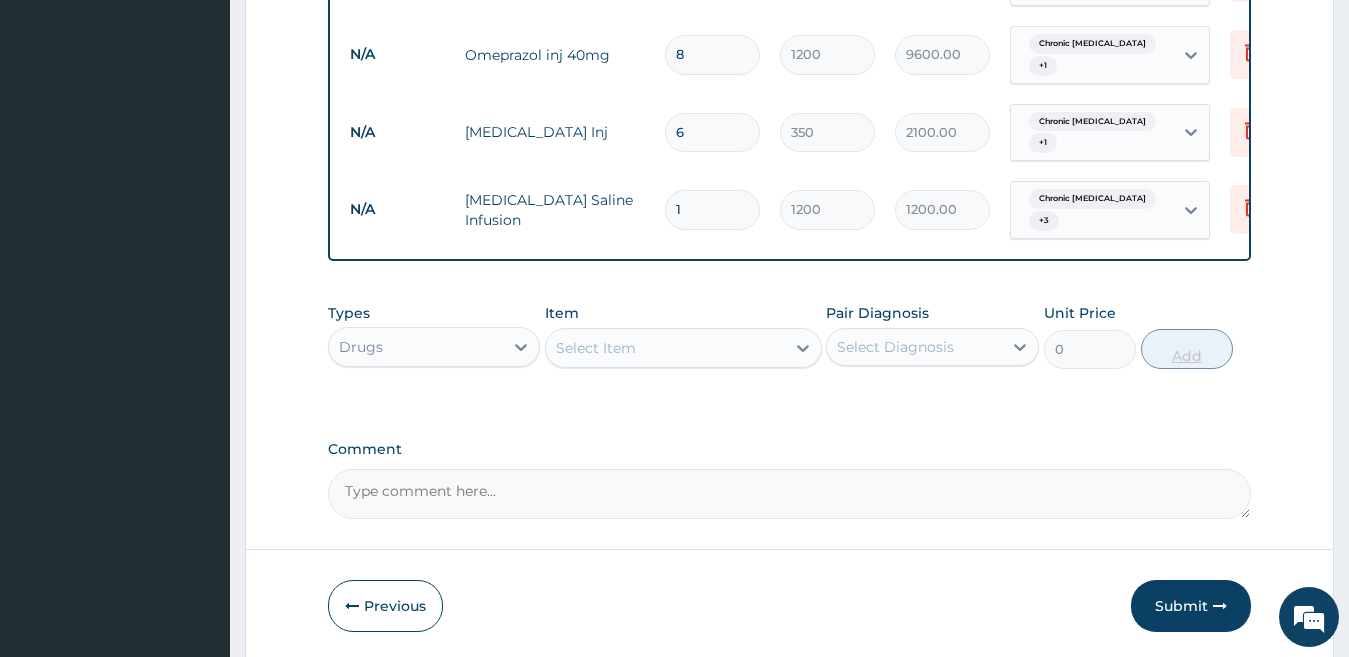 type on "0.00" 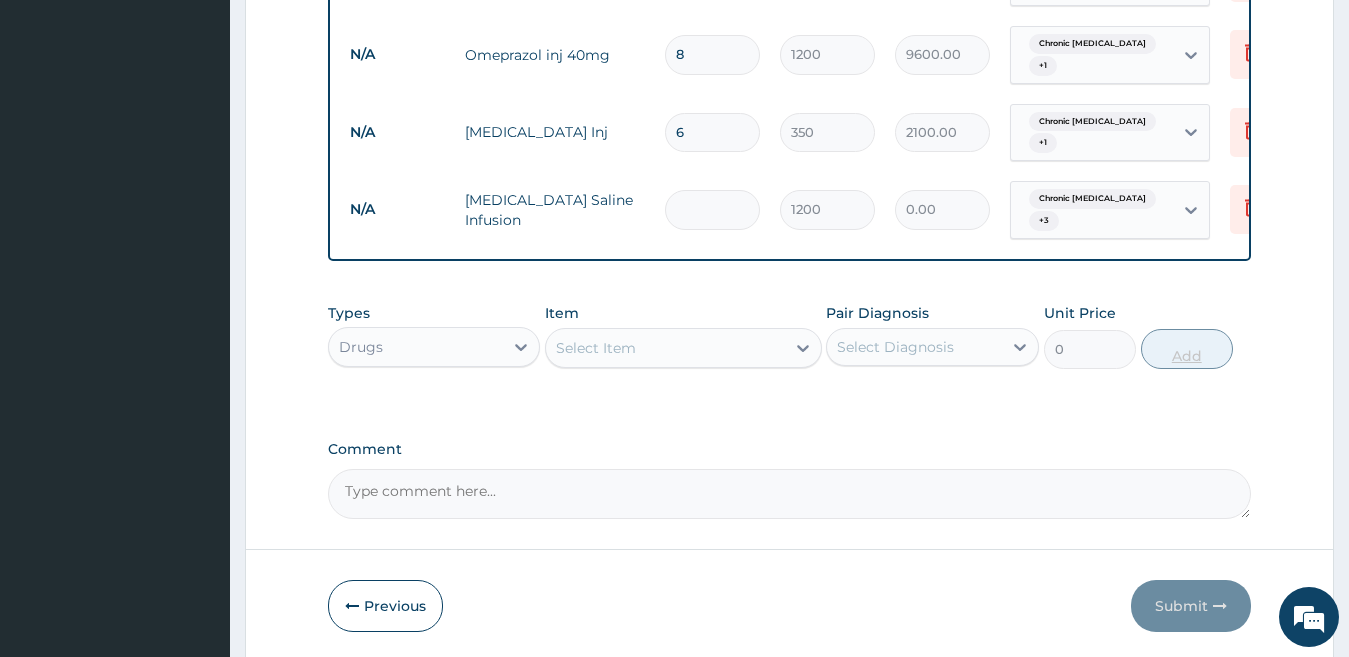 type on "5" 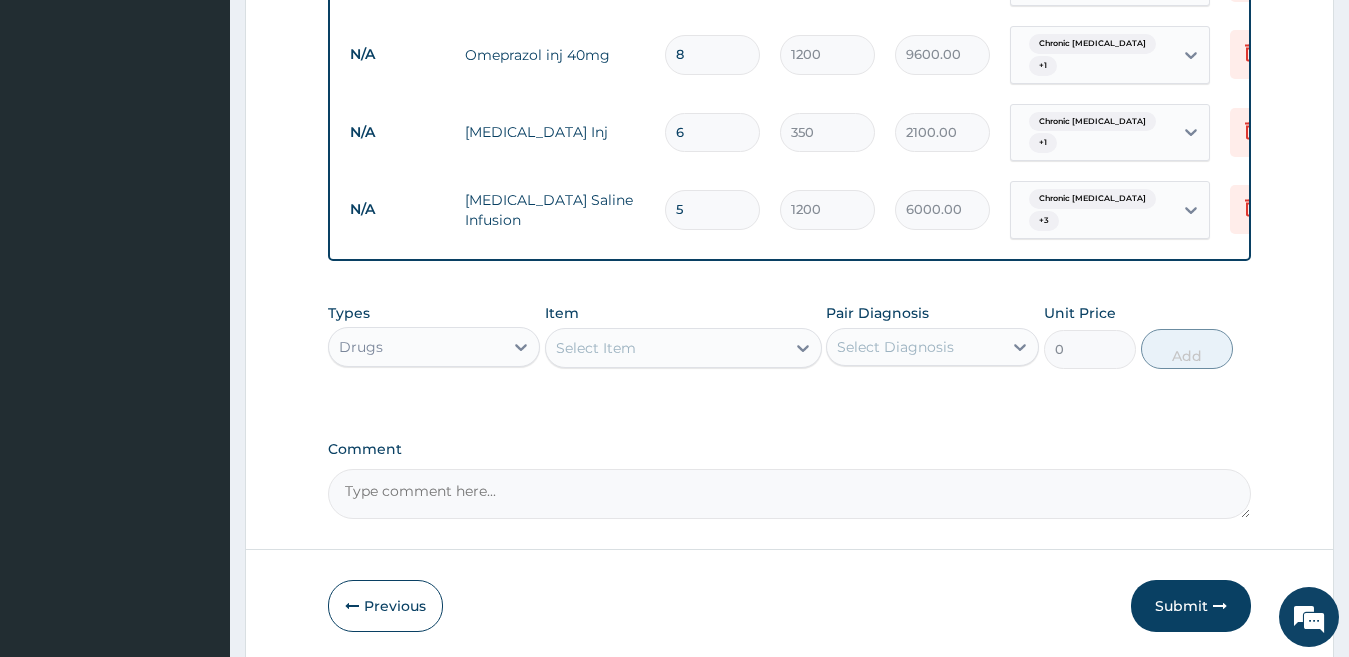 type on "5" 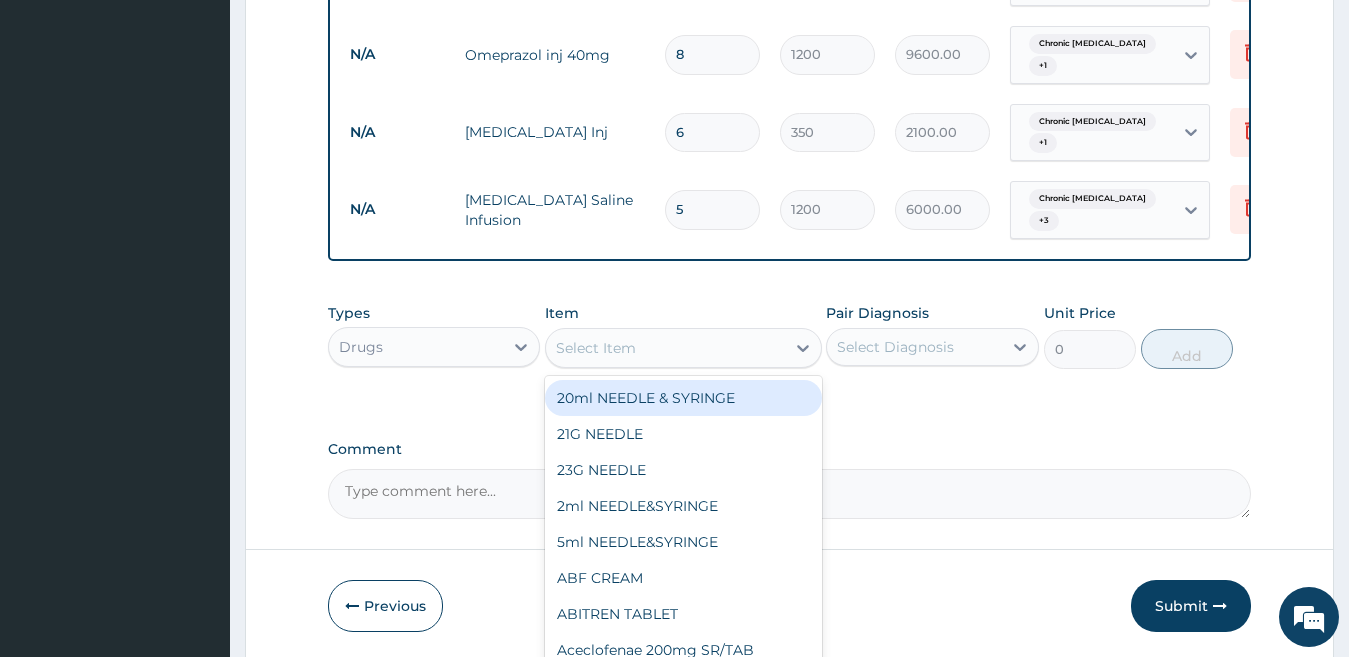 click on "Select Item" at bounding box center [596, 348] 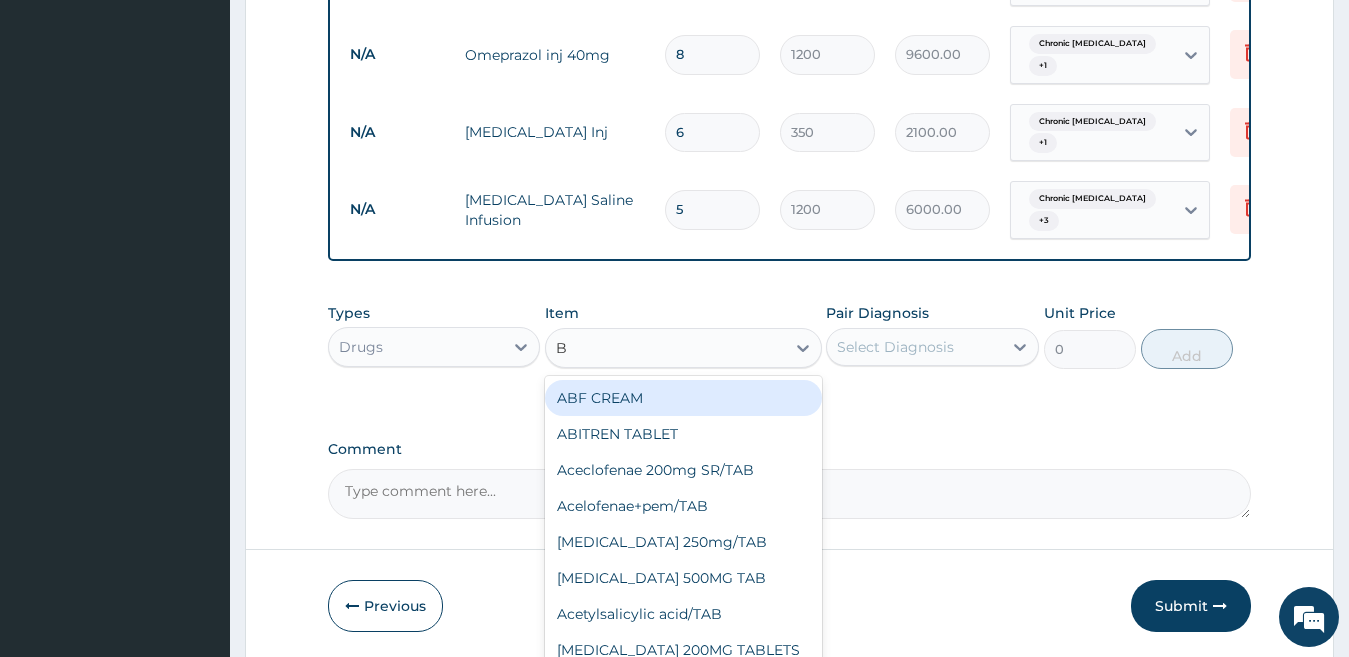 type on "B" 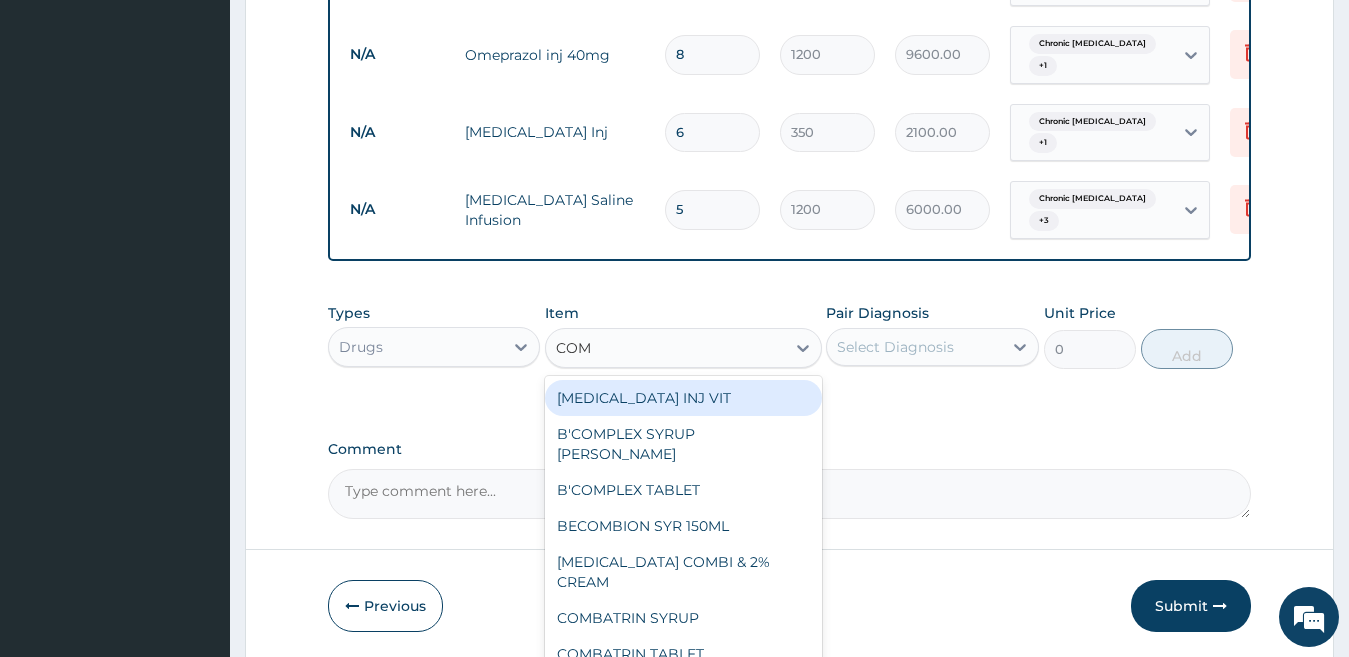 type on "COMP" 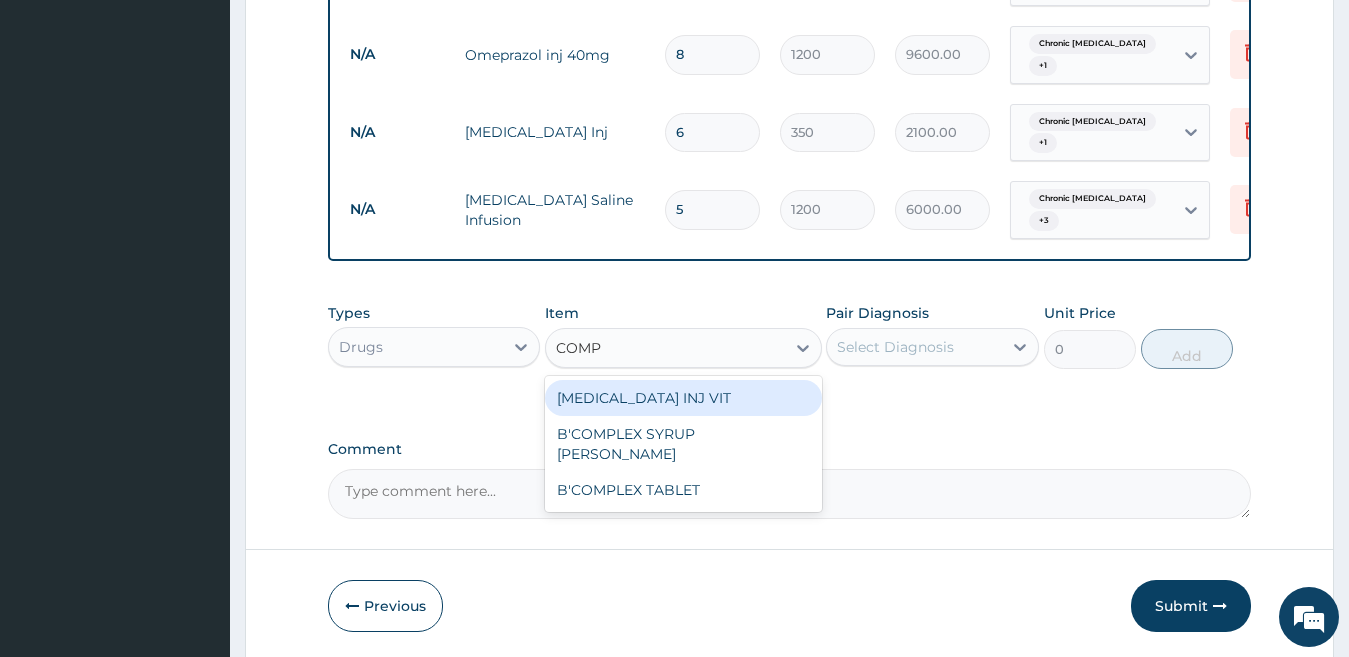 click on "B-COMPLEX INJ VIT" at bounding box center [683, 398] 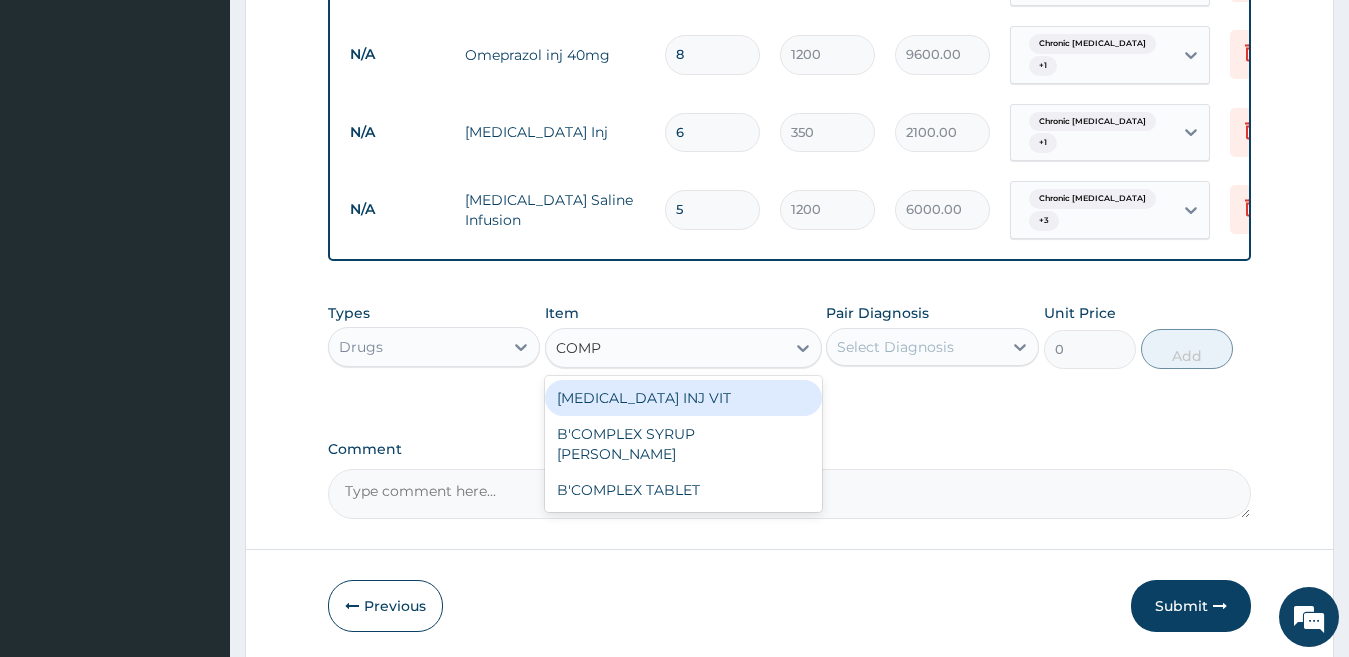 type 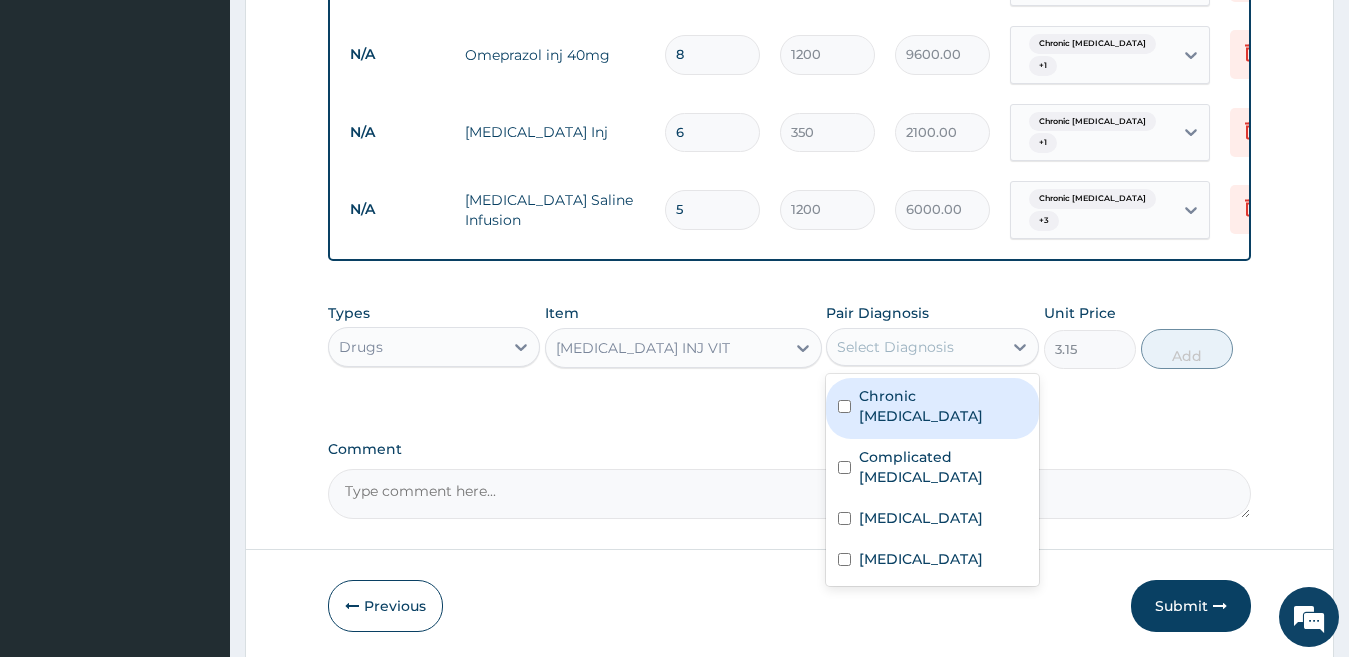 click on "Select Diagnosis" at bounding box center [895, 347] 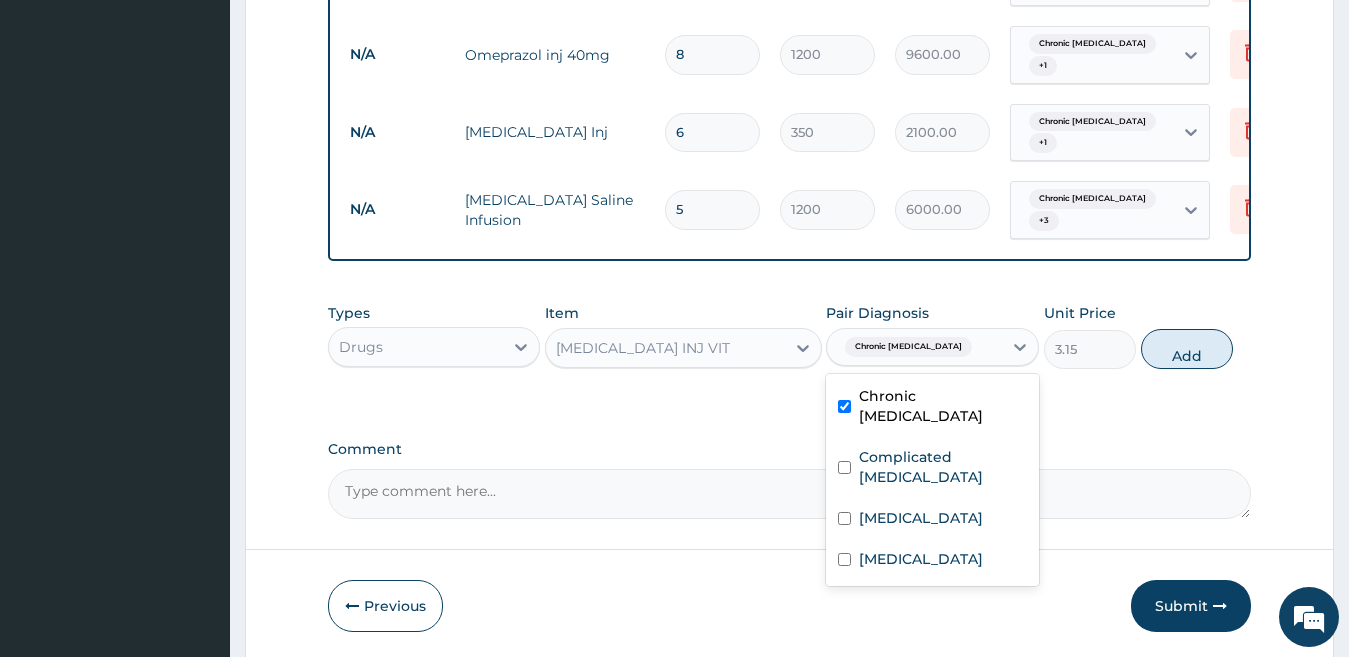 click on "Chronic gastric ulcer" at bounding box center [943, 406] 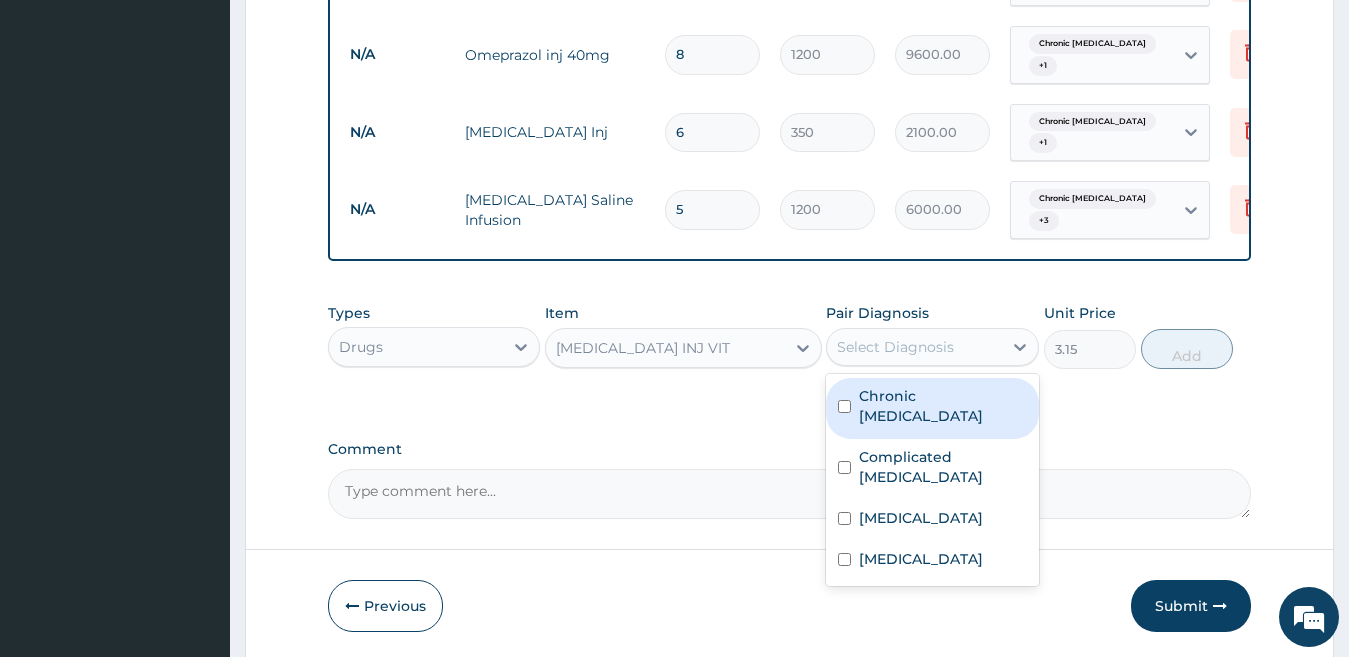 click on "Chronic gastric ulcer" at bounding box center (943, 406) 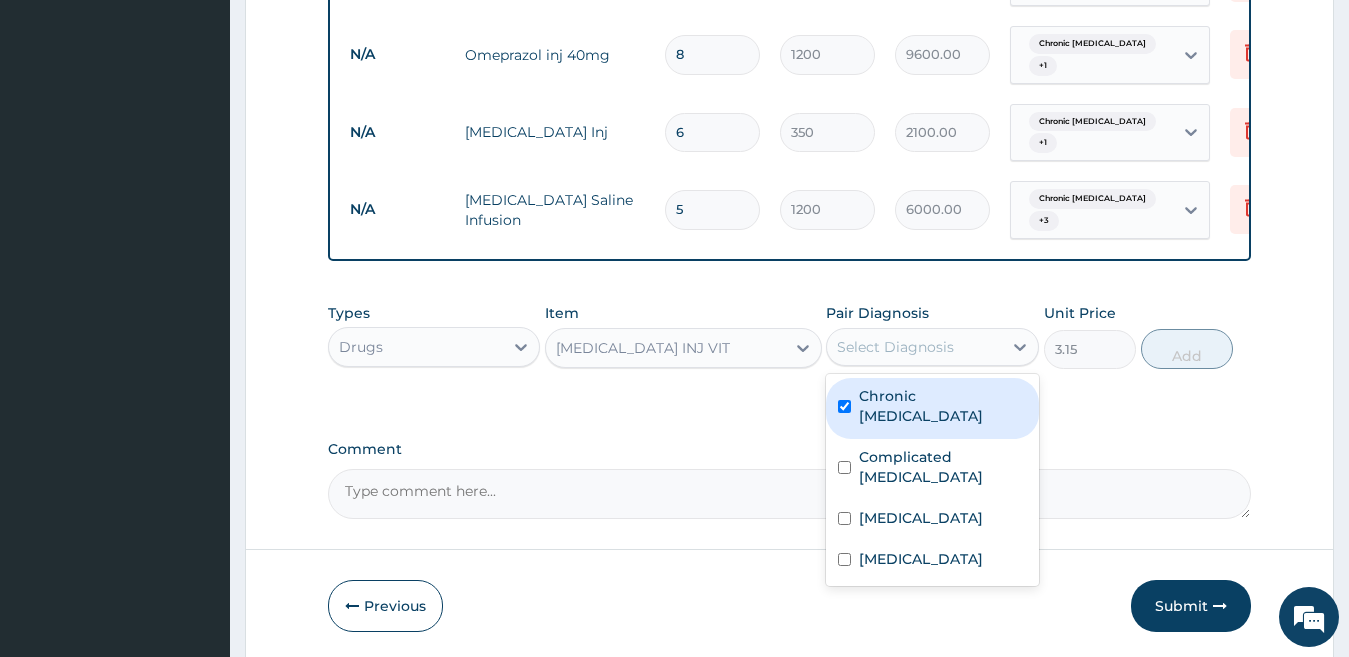 checkbox on "true" 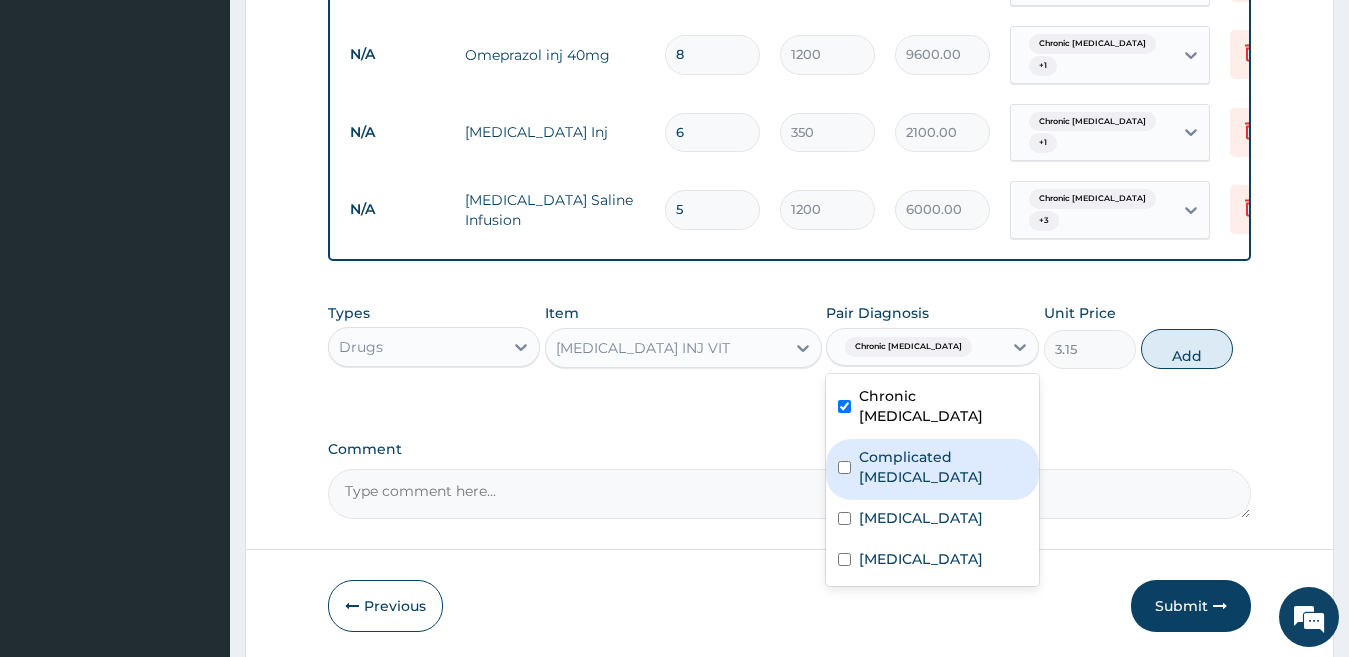 drag, startPoint x: 915, startPoint y: 434, endPoint x: 918, endPoint y: 463, distance: 29.15476 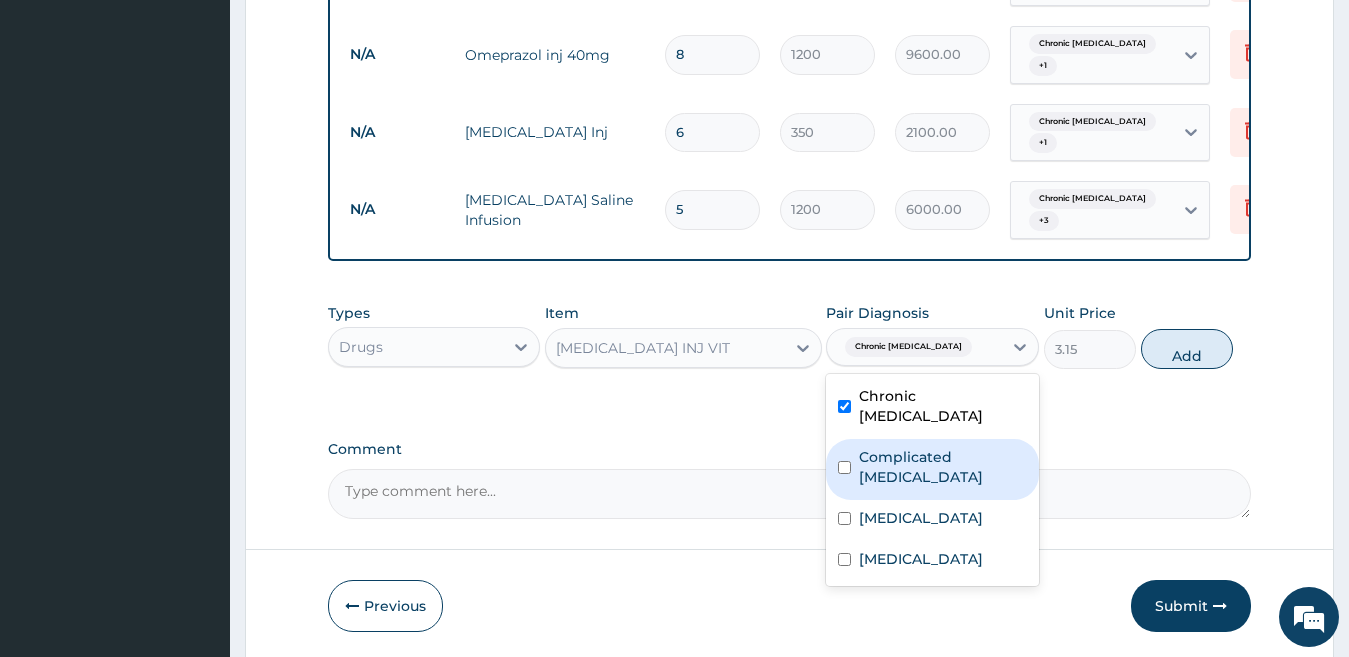 click on "Complicated malaria" at bounding box center [943, 467] 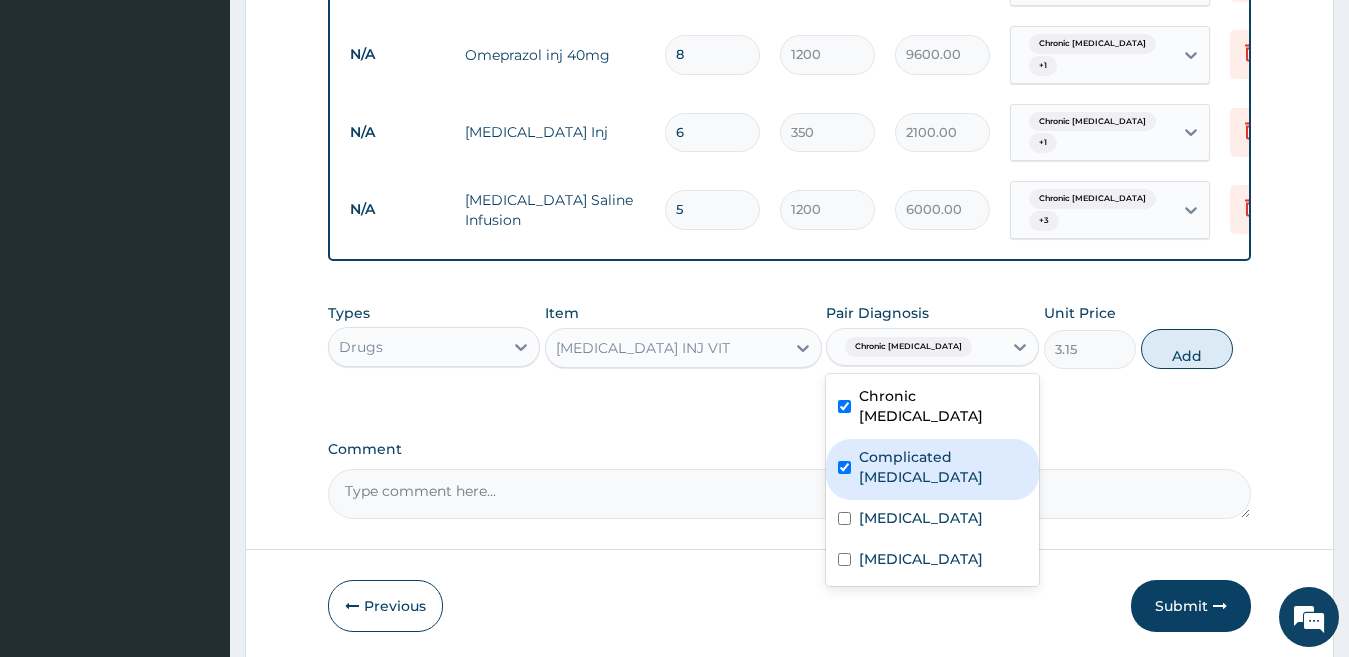 checkbox on "true" 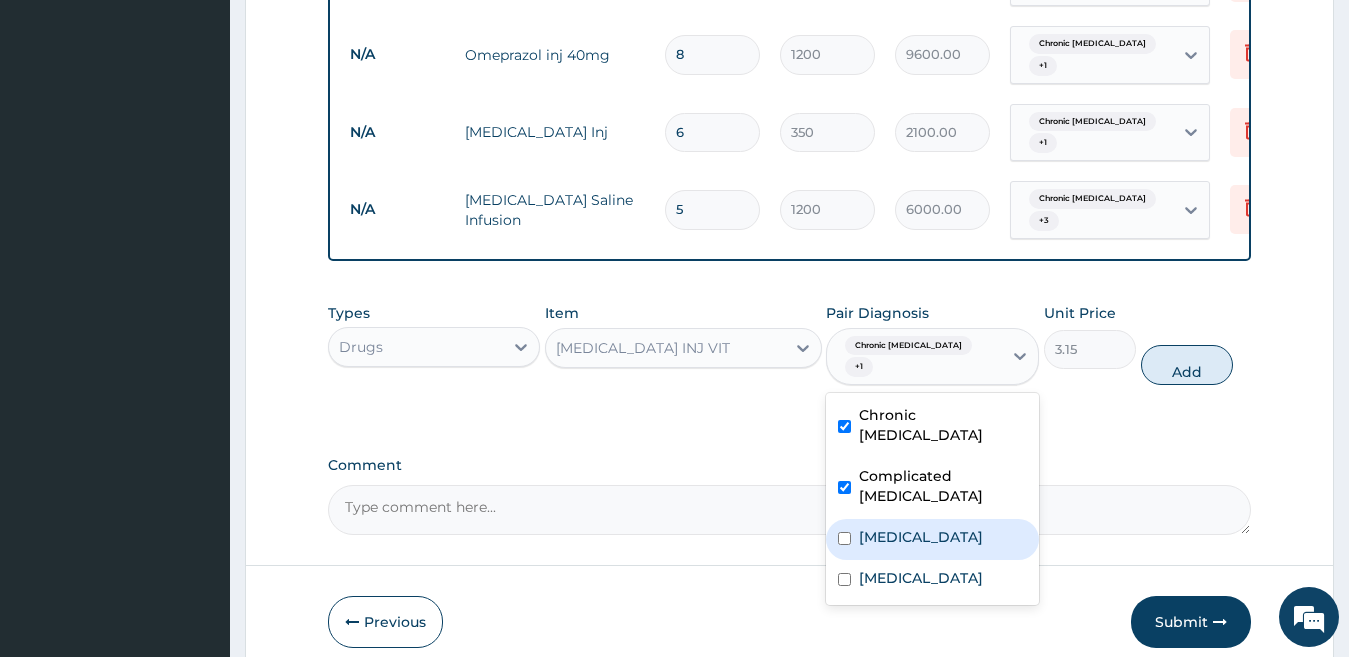 click on "Acute gastroenteritis" at bounding box center [921, 537] 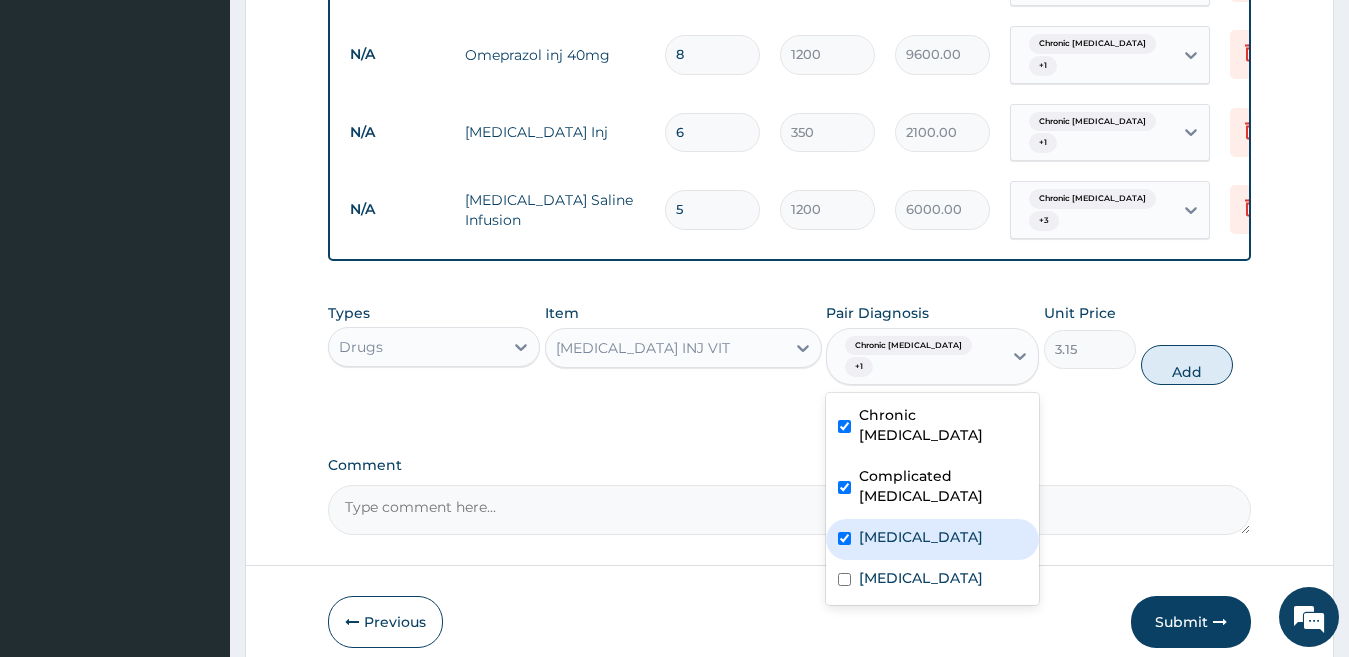 checkbox on "true" 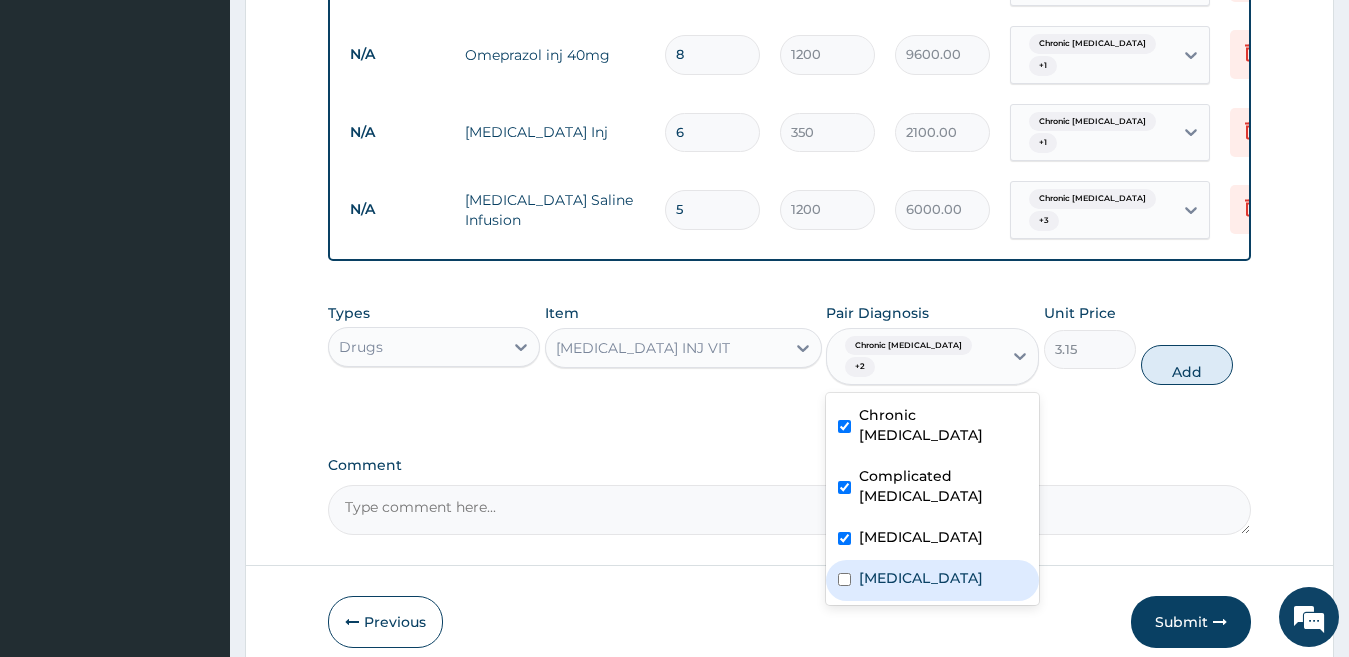 click on "Typhoid fever" at bounding box center [932, 580] 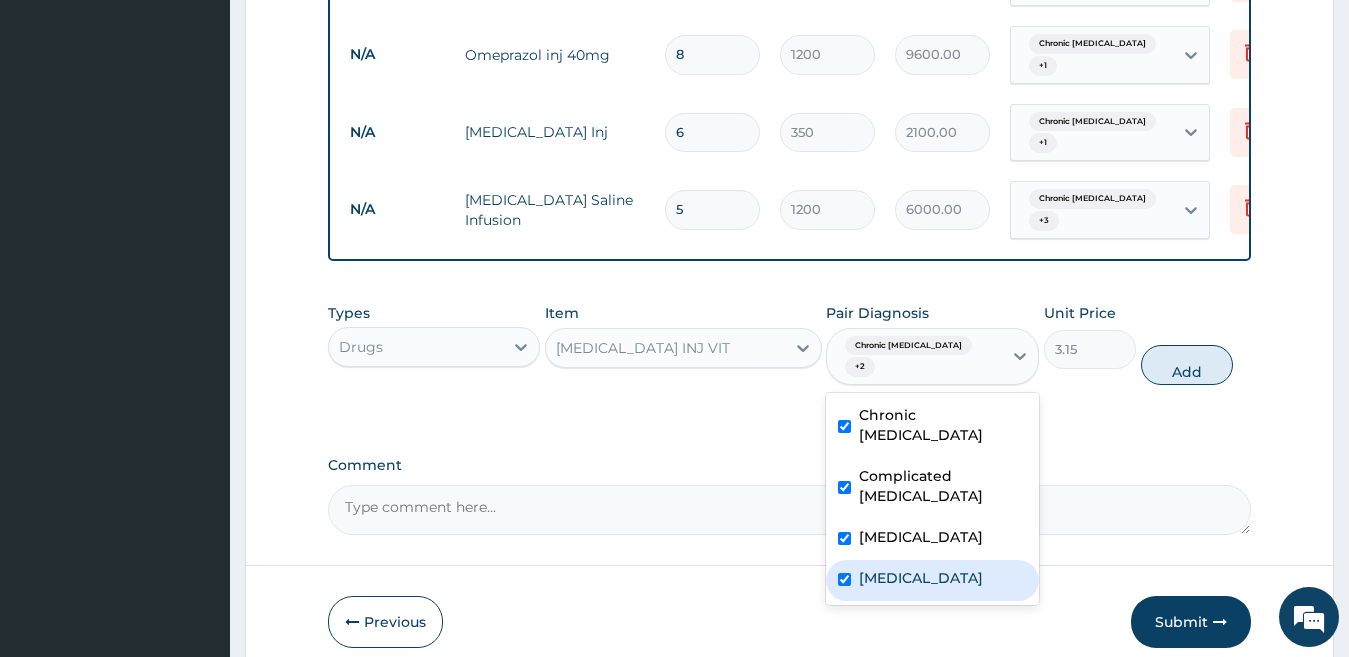 checkbox on "true" 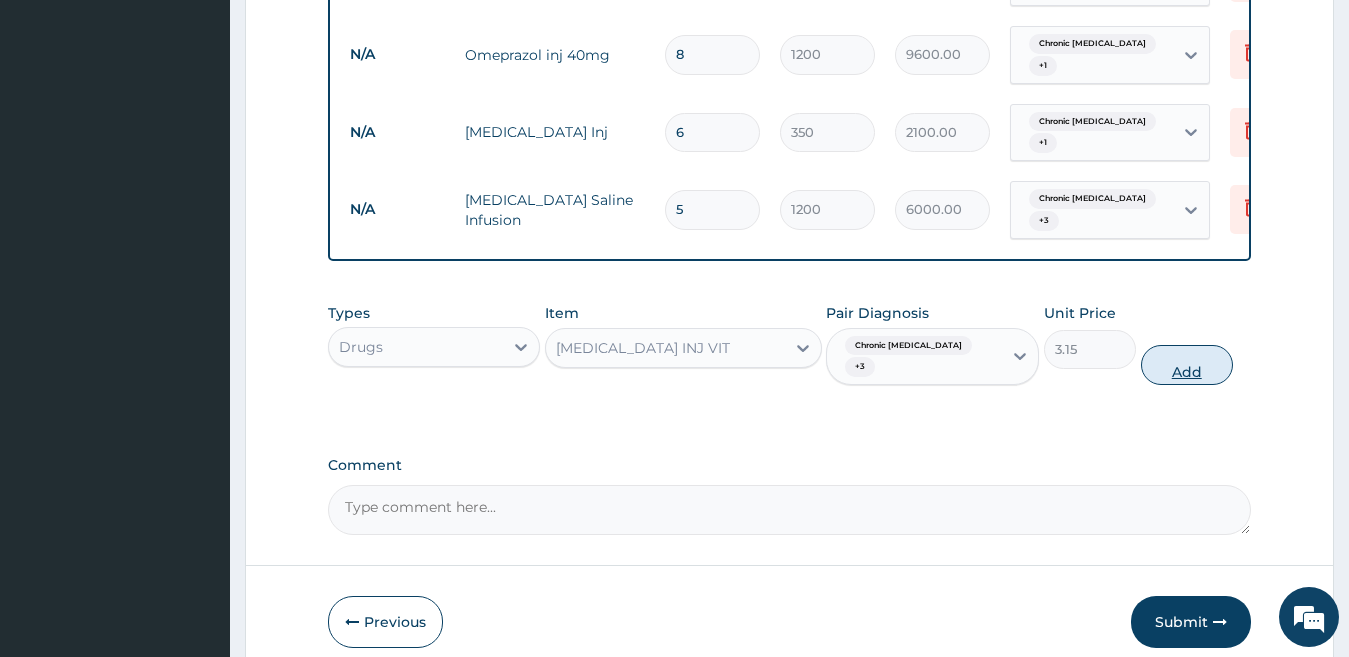 click on "Add" at bounding box center [1187, 365] 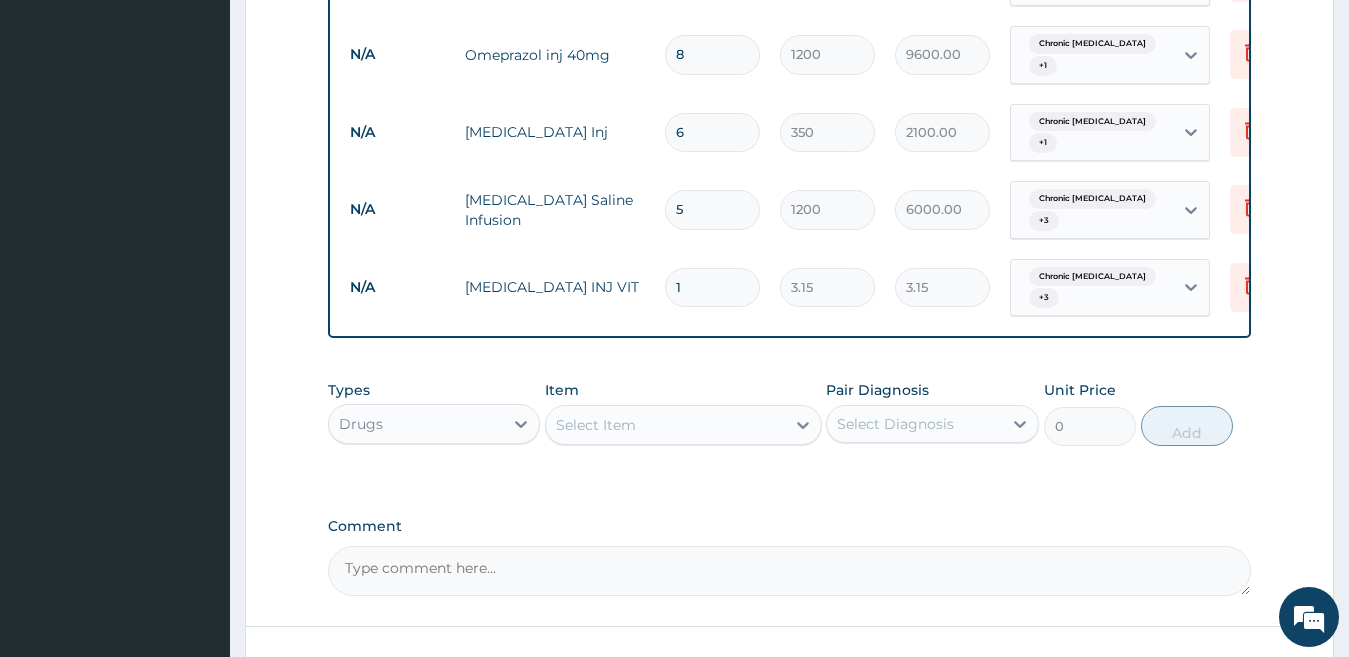 click on "Select Item" at bounding box center [665, 425] 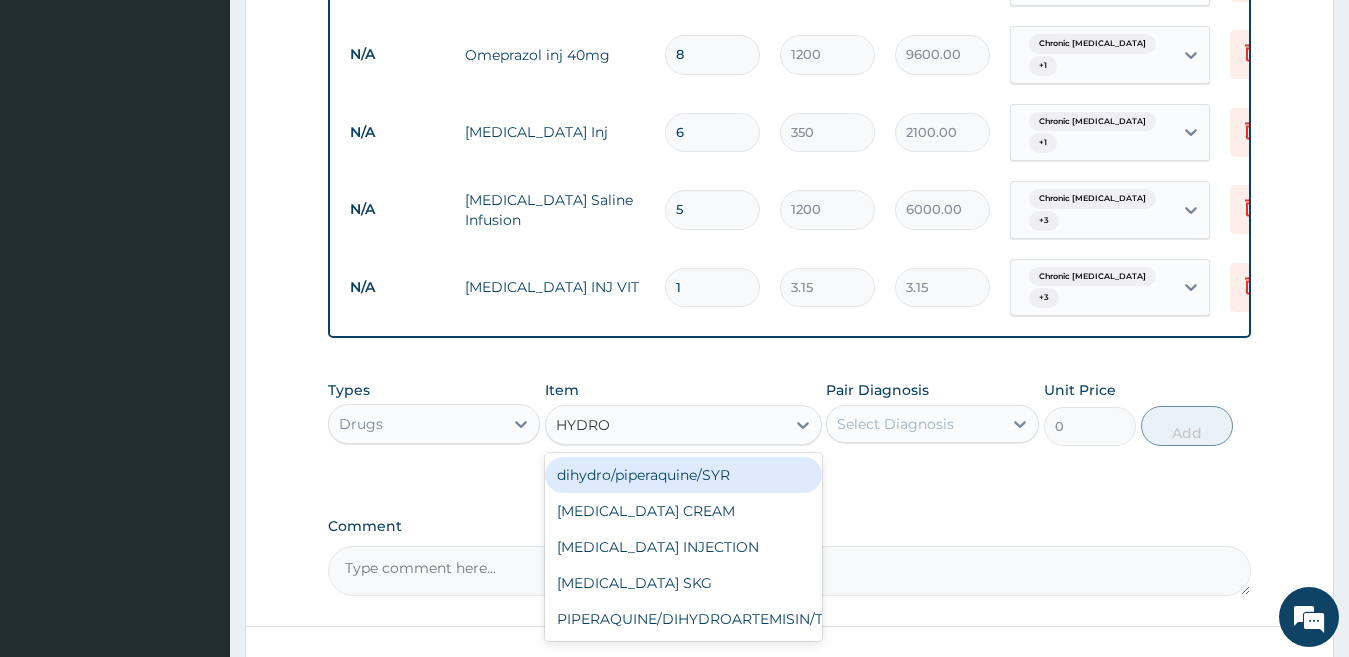 type on "HYDROC" 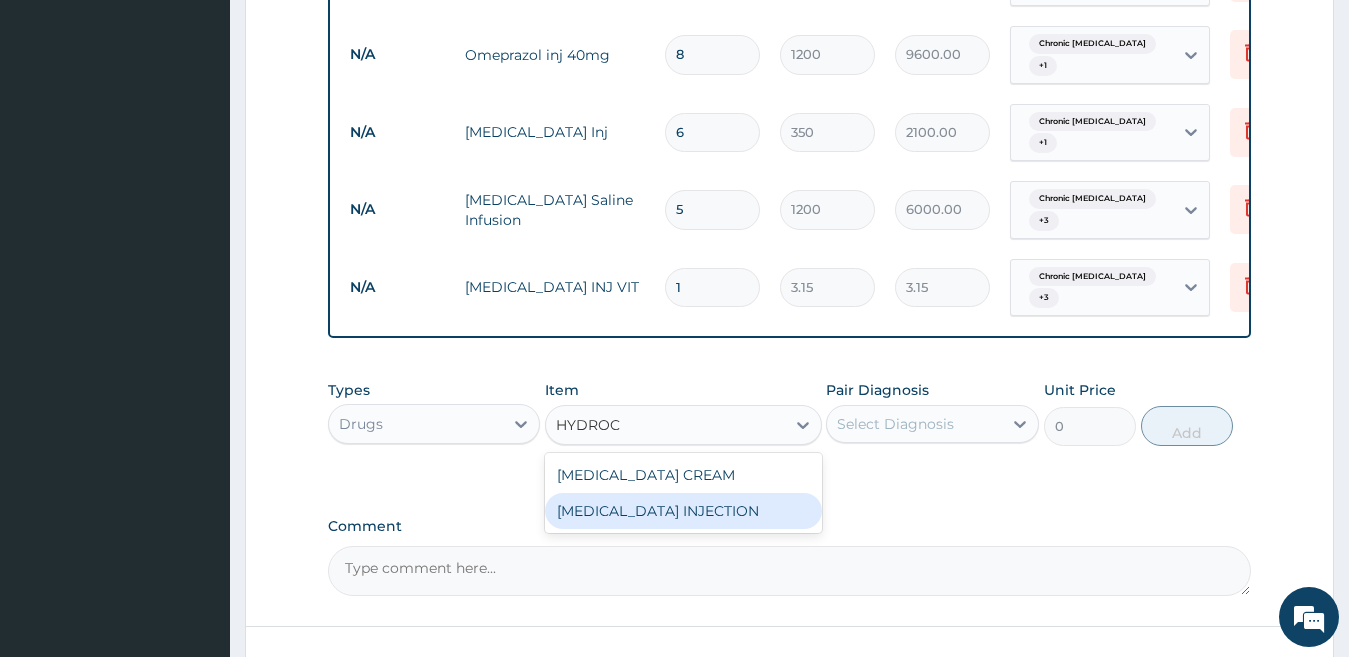 click on "HYDROCORTISONE INJECTION" at bounding box center (683, 511) 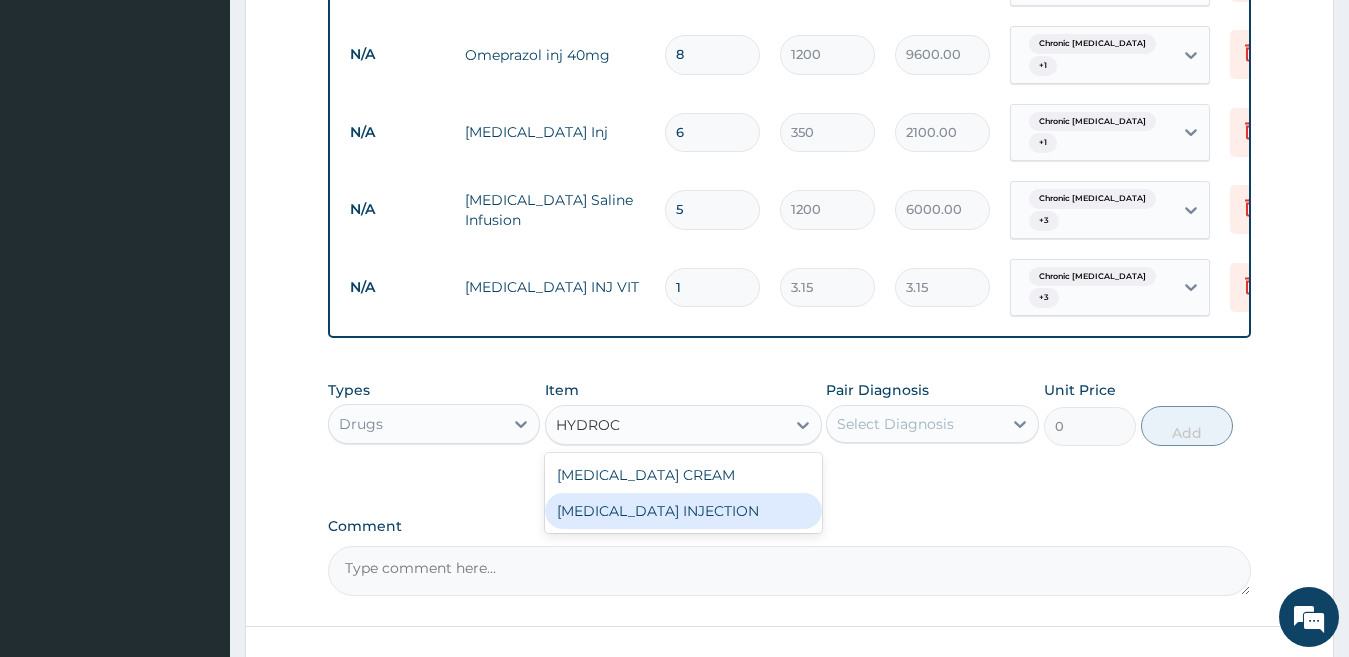 type 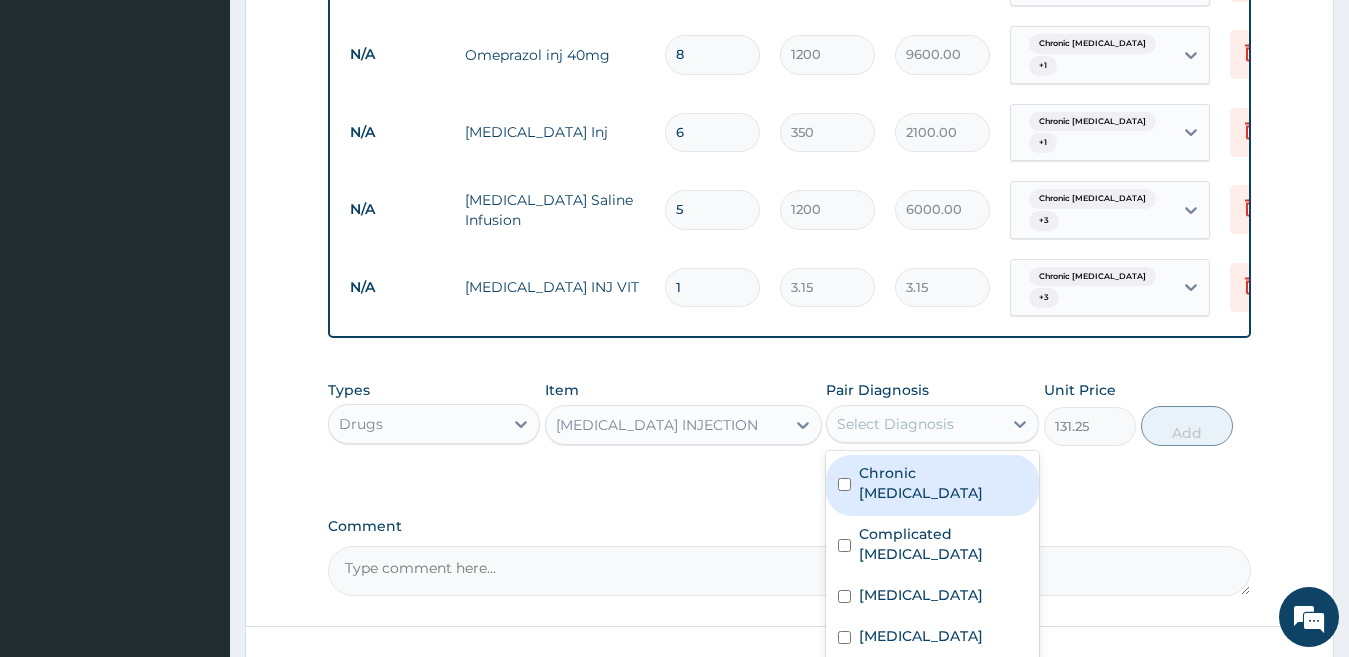 click on "Select Diagnosis" at bounding box center [914, 424] 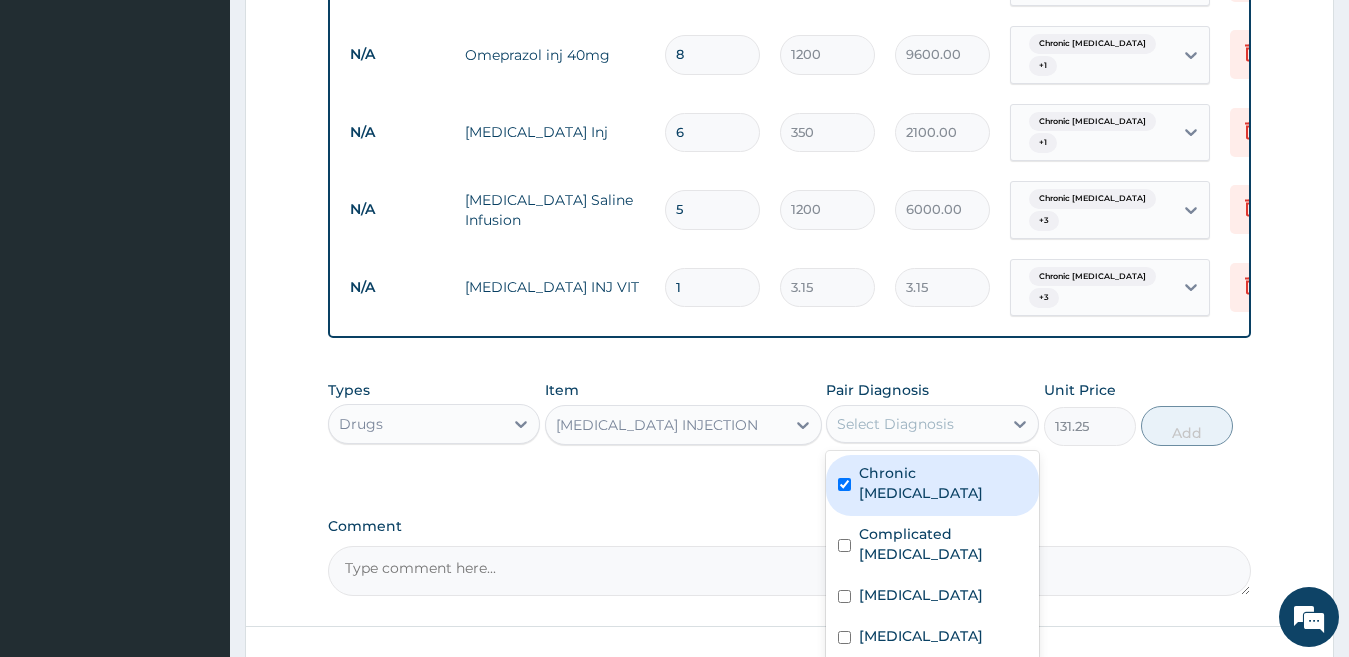 checkbox on "true" 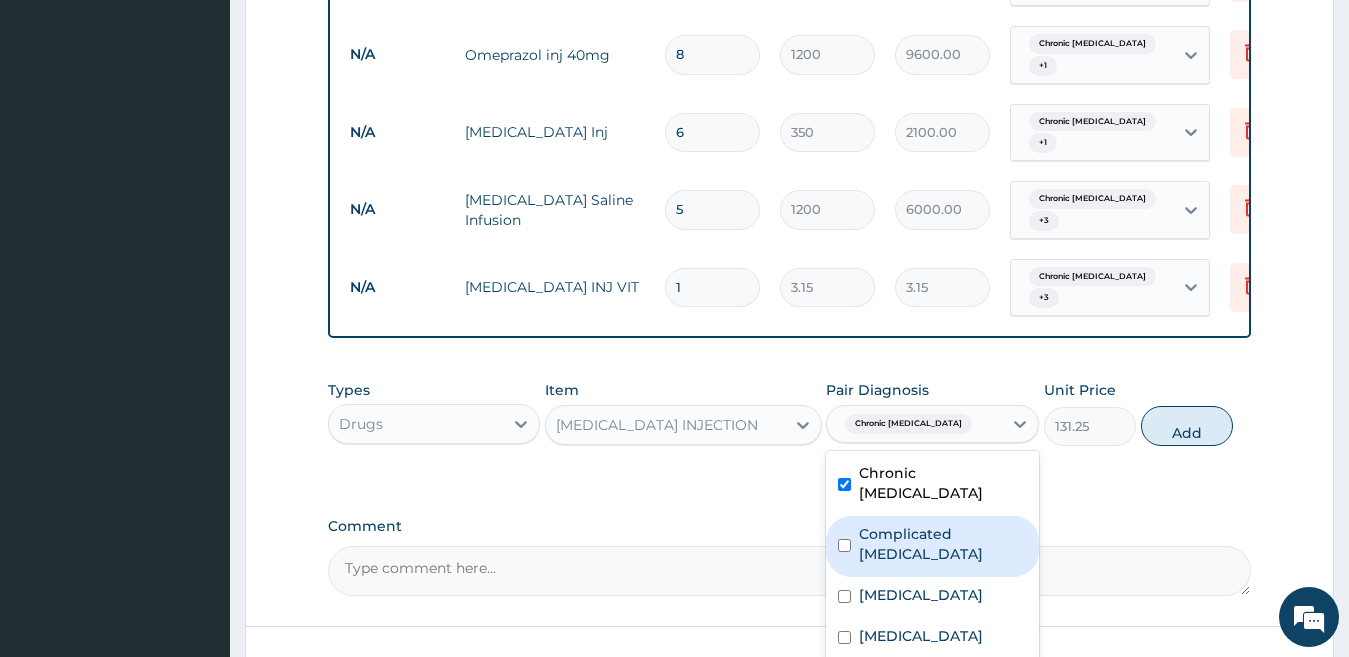 click on "Complicated malaria" at bounding box center [943, 544] 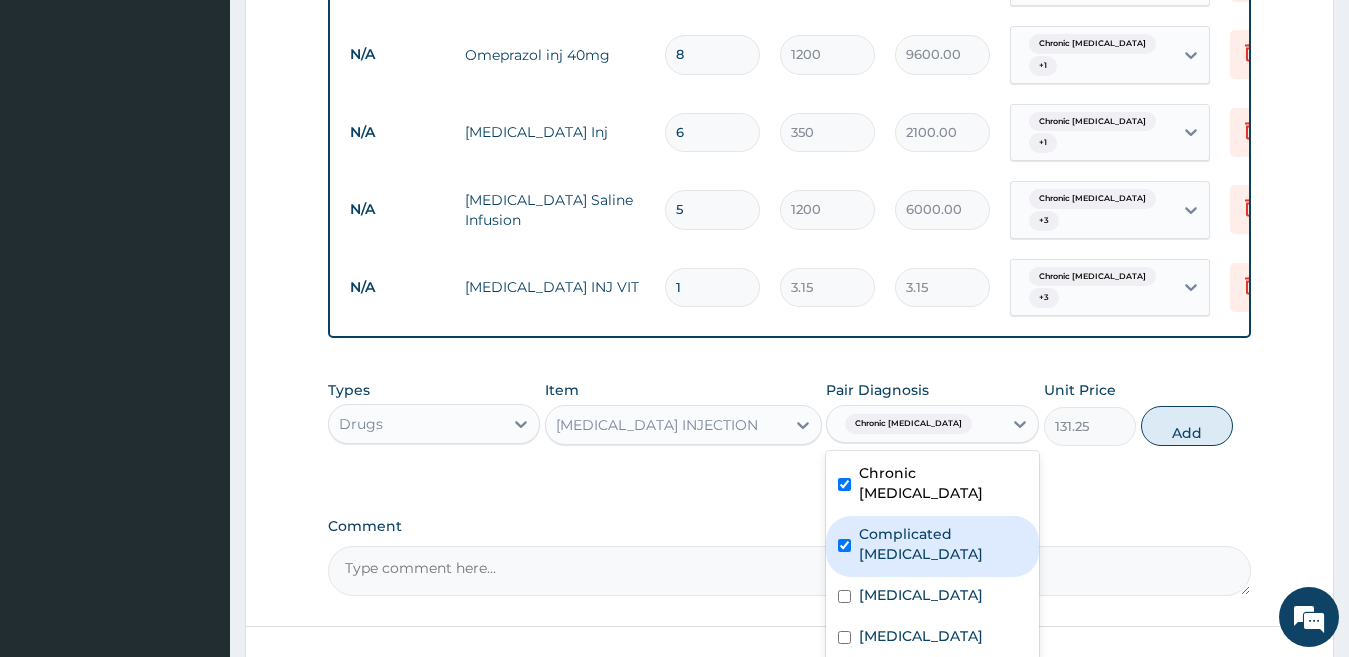 checkbox on "true" 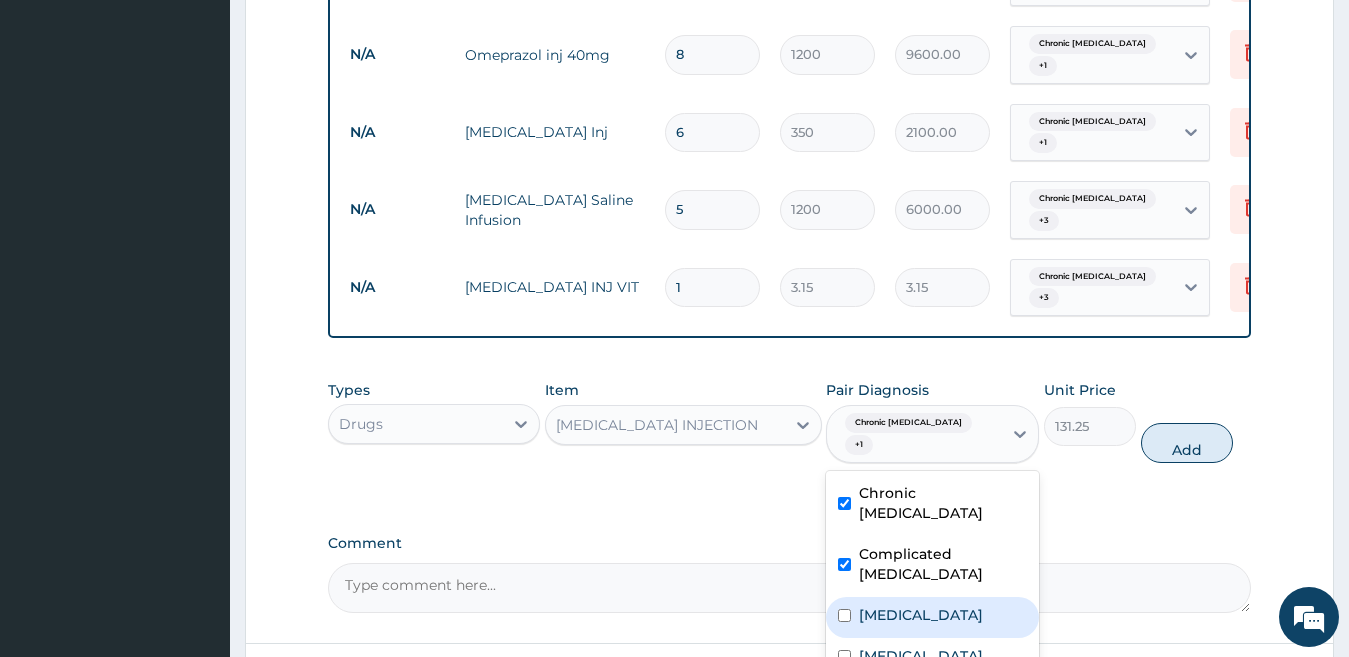click on "Acute gastroenteritis" at bounding box center [921, 615] 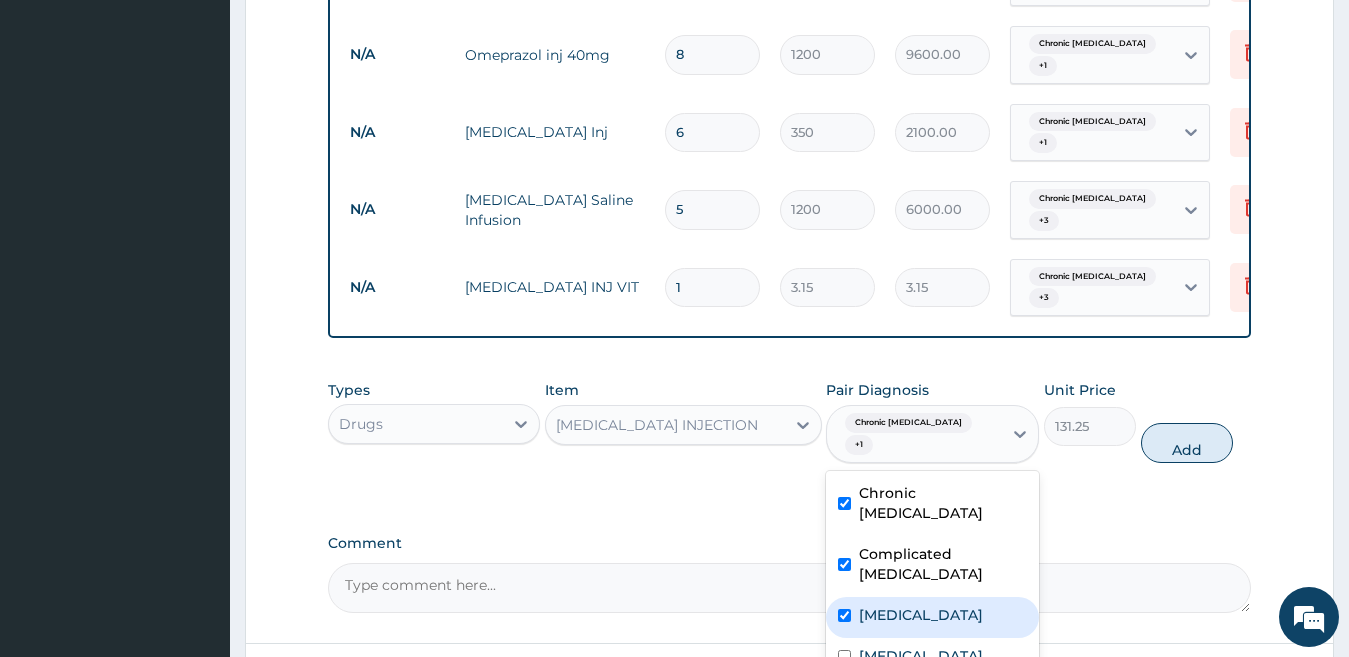 checkbox on "true" 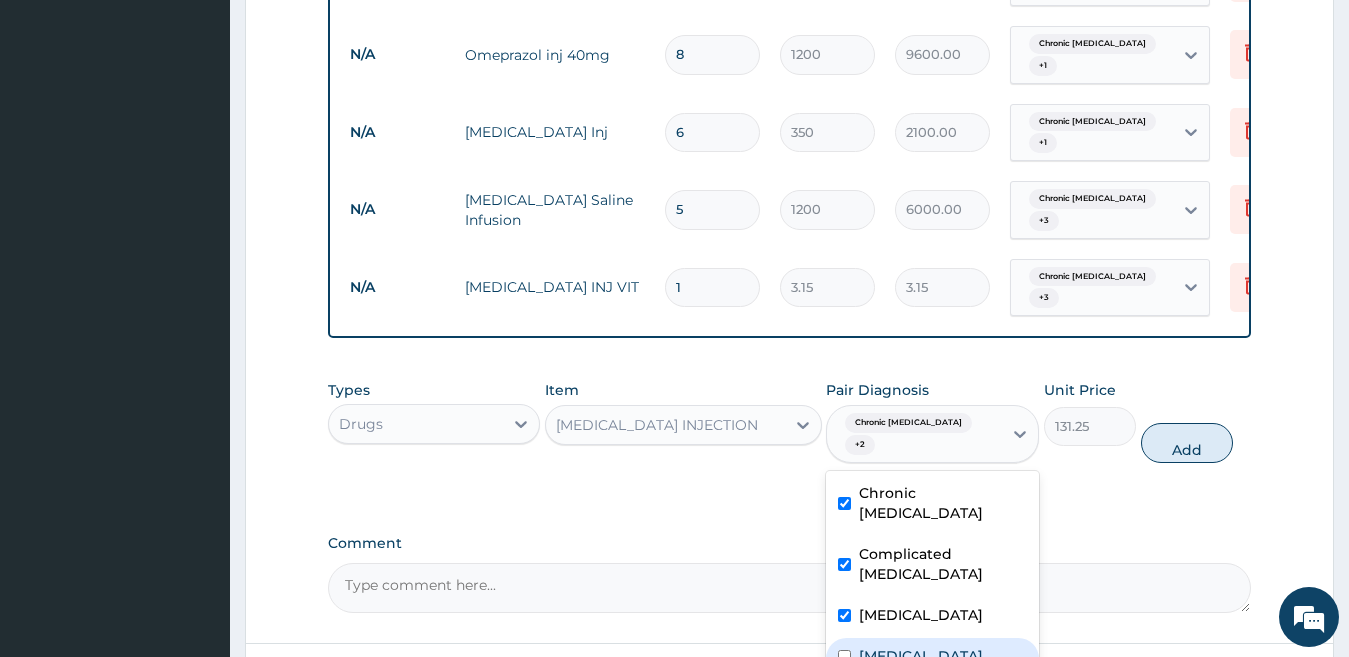click on "Typhoid fever" at bounding box center [921, 656] 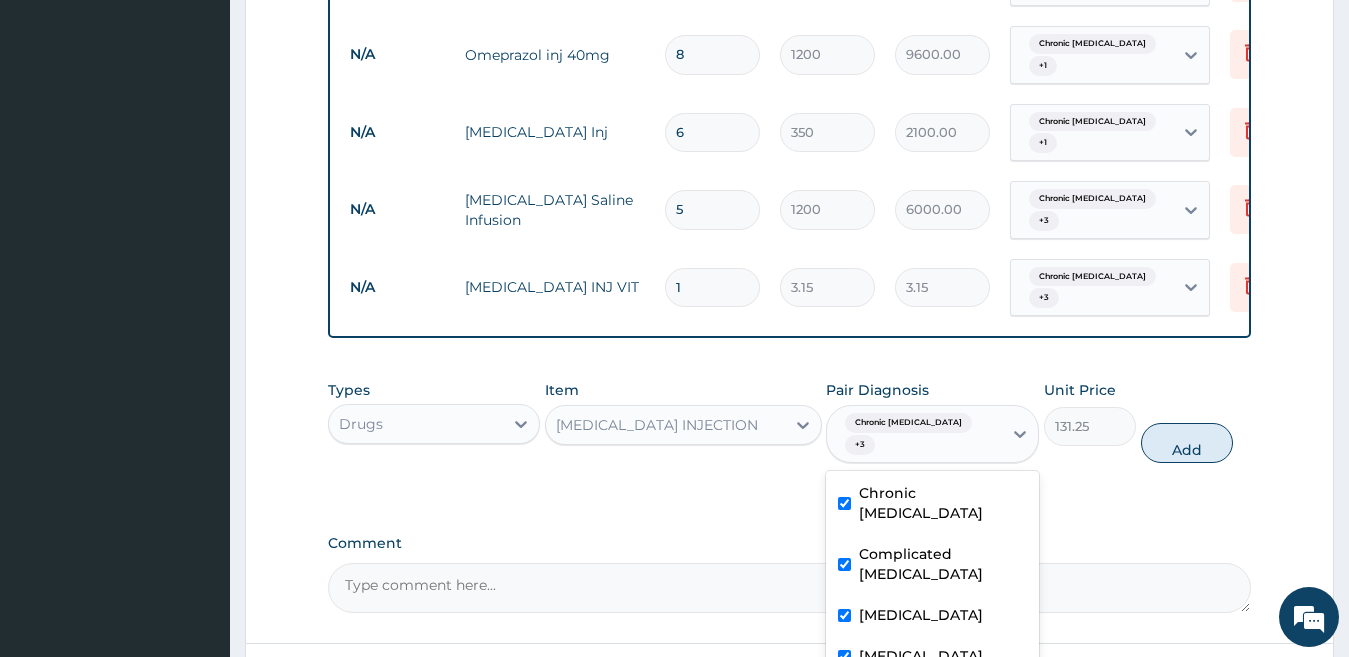 checkbox on "true" 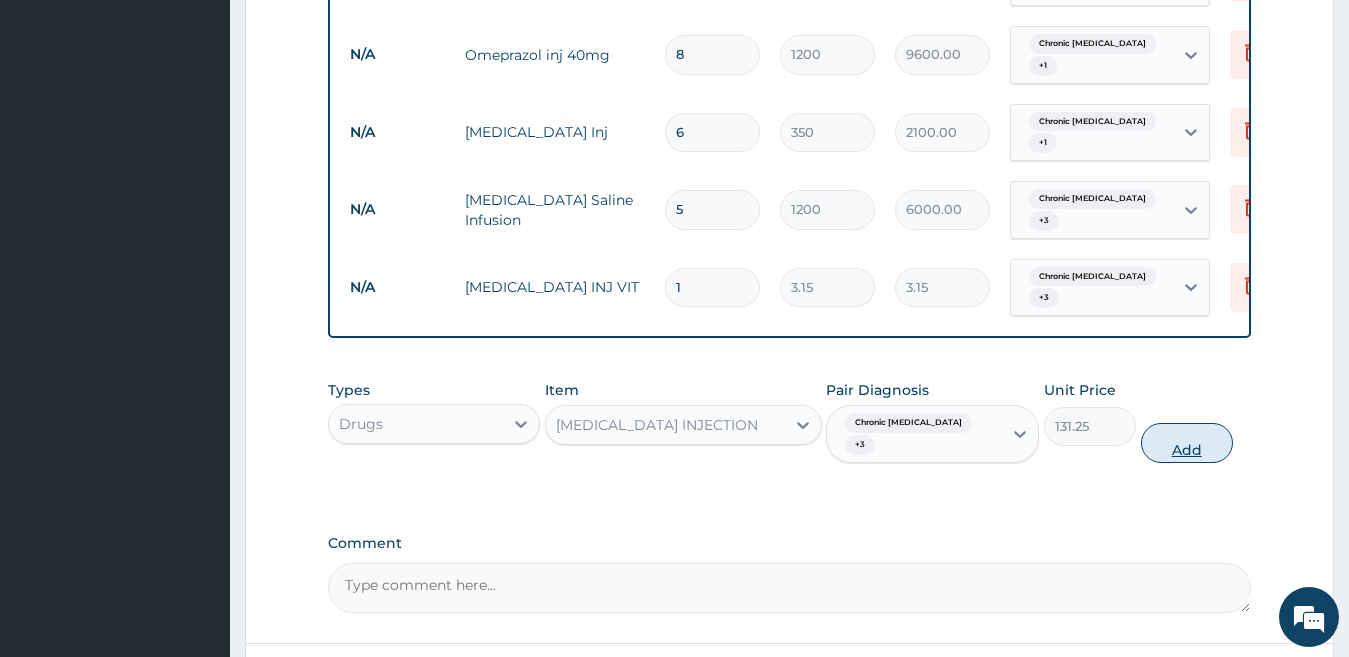 click on "Add" at bounding box center (1187, 443) 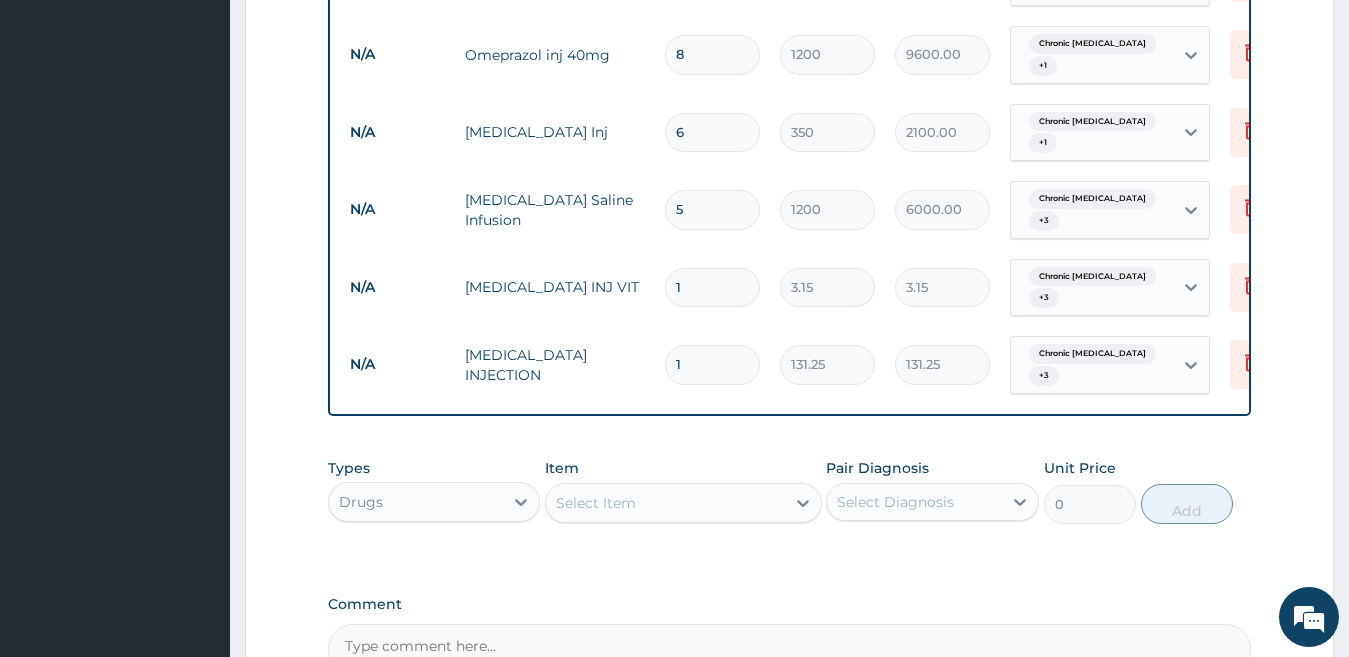 type 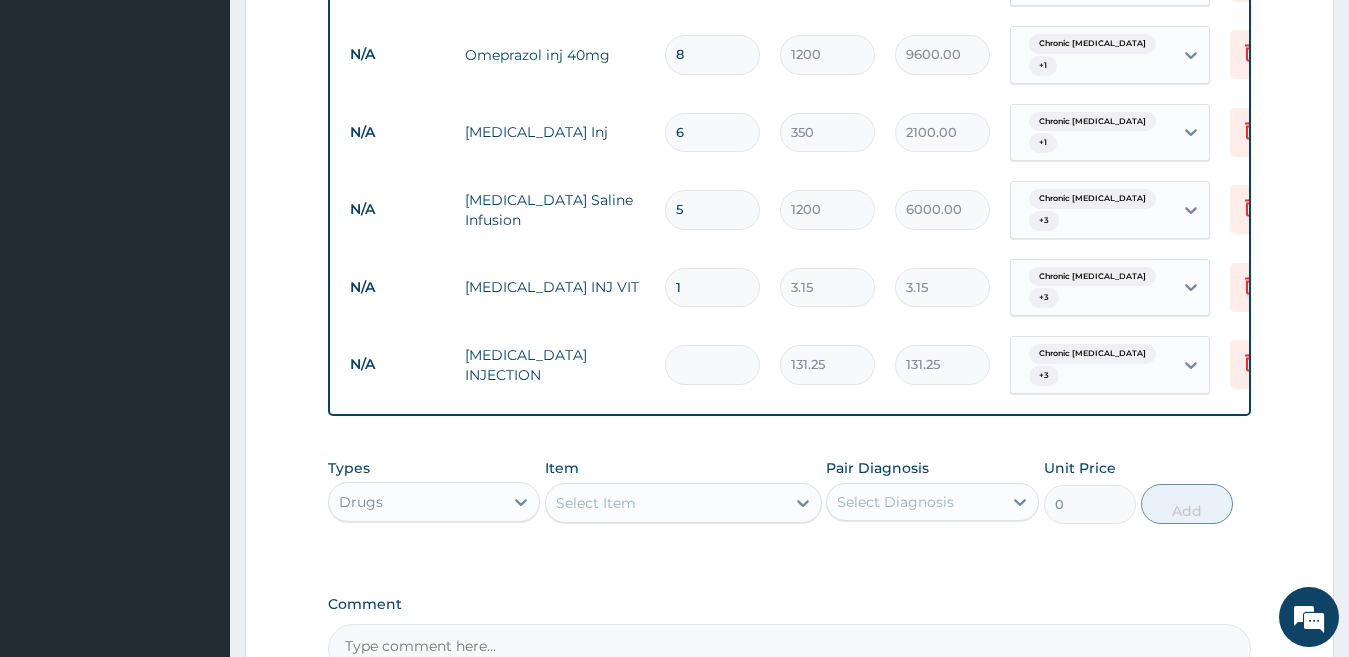 type on "0.00" 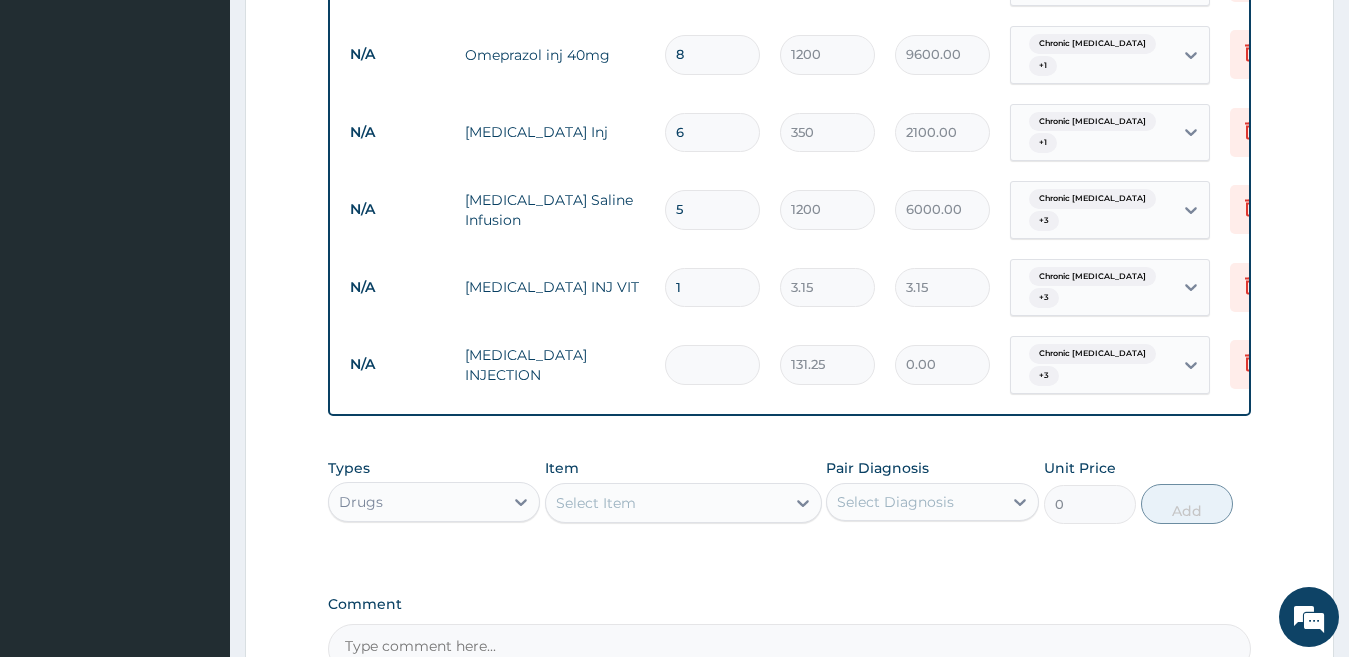 type on "4" 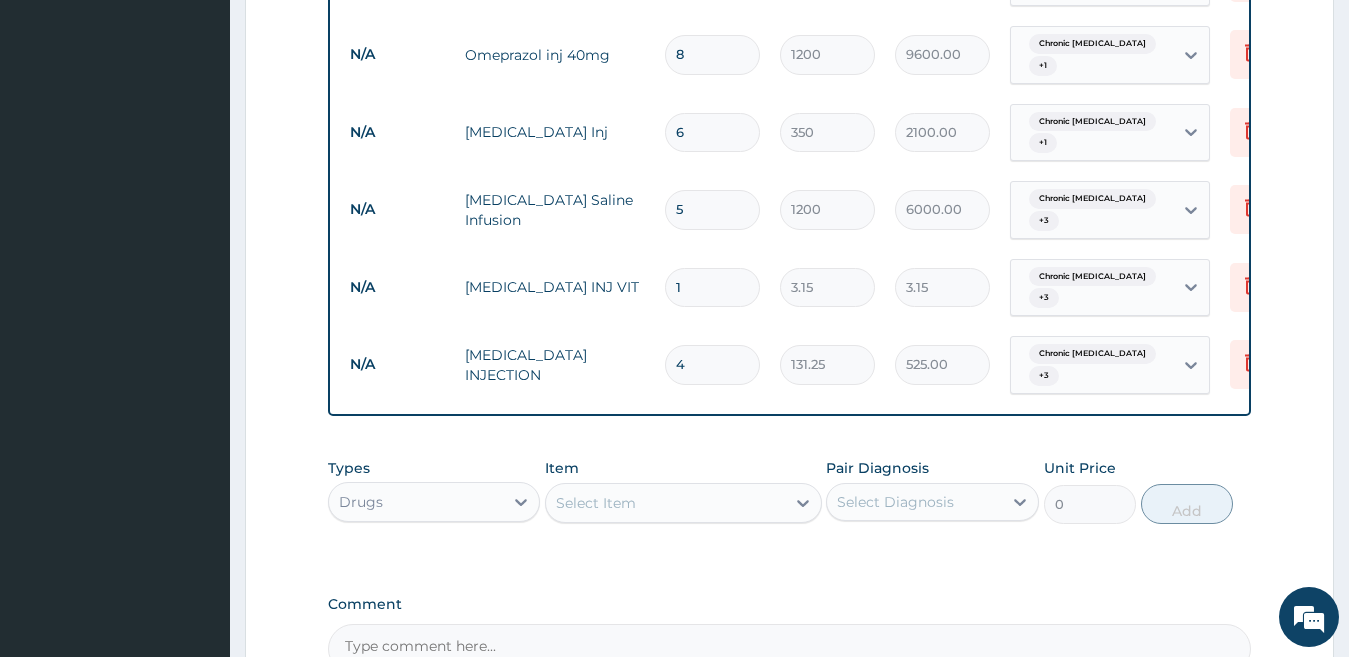 type on "4" 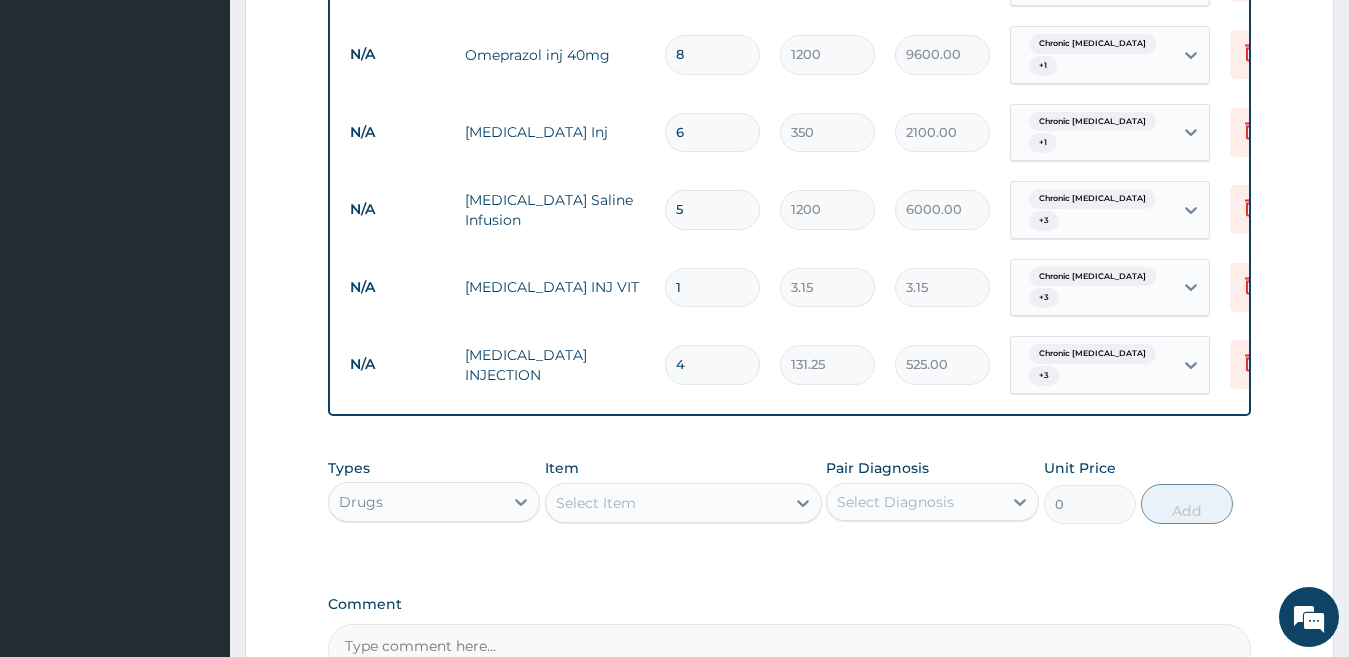 click on "Select Item" at bounding box center [665, 503] 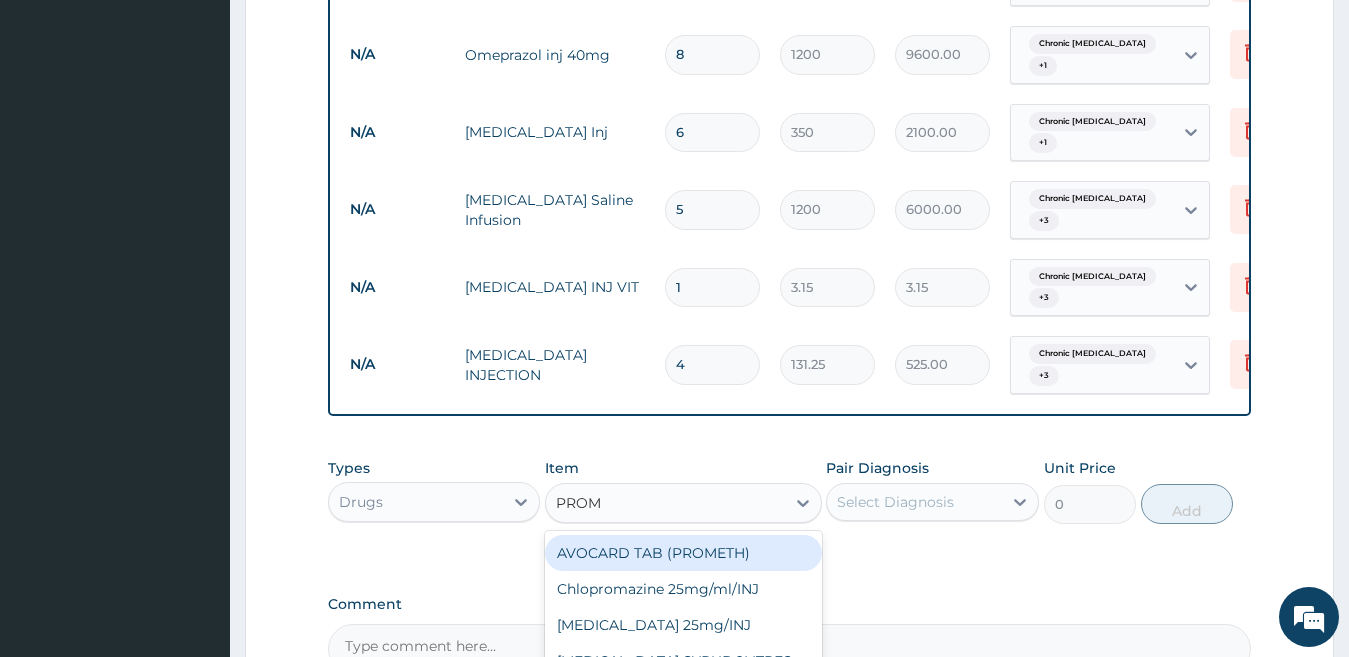 type on "PROME" 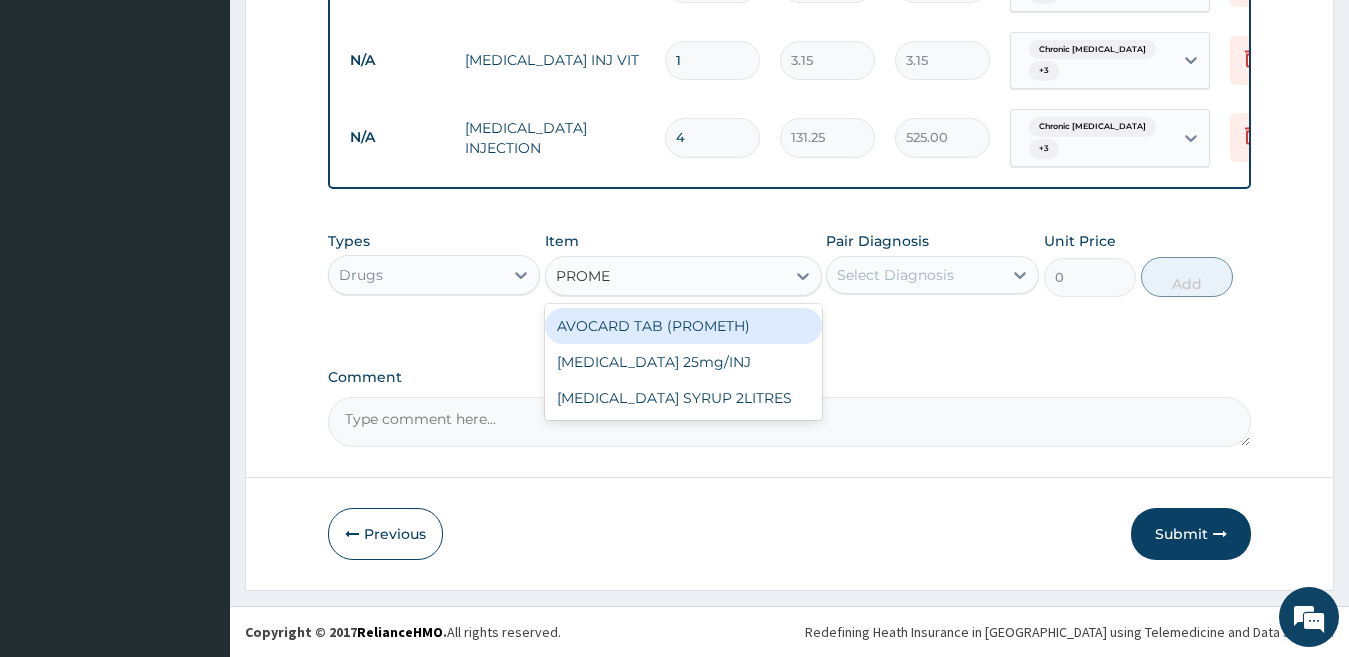 scroll, scrollTop: 1913, scrollLeft: 0, axis: vertical 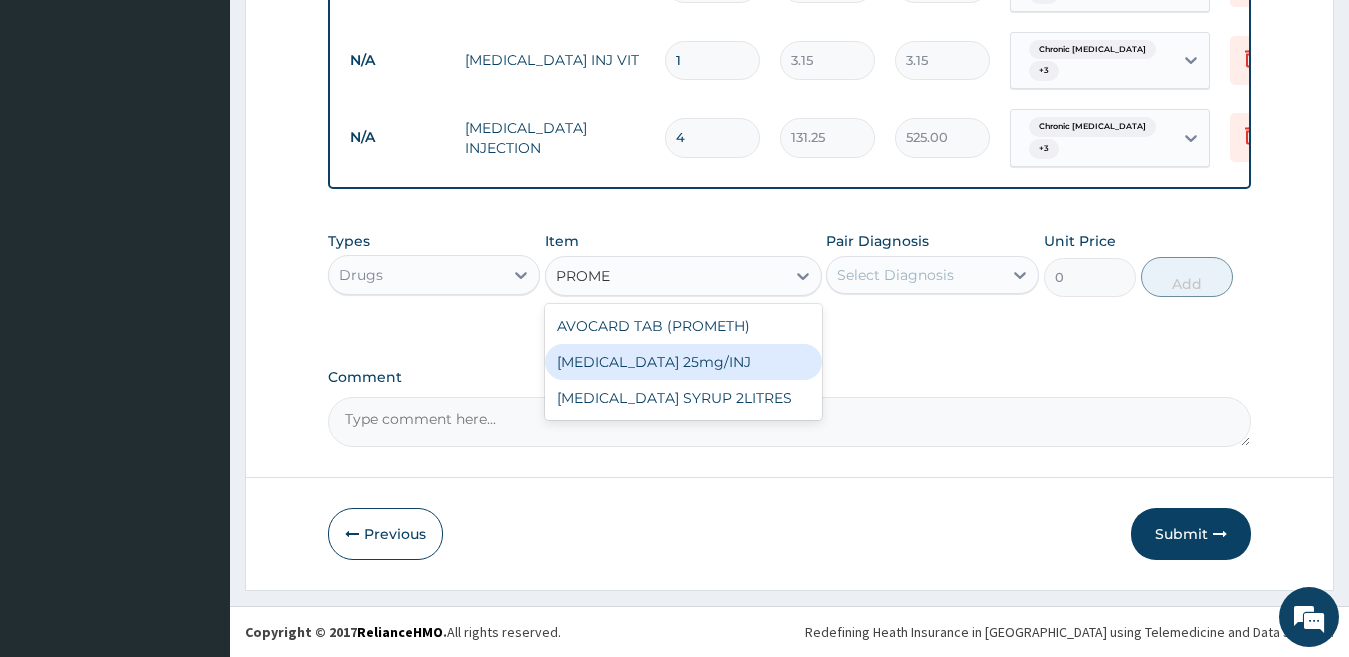 click on "Promethazine 25mg/INJ" at bounding box center (683, 362) 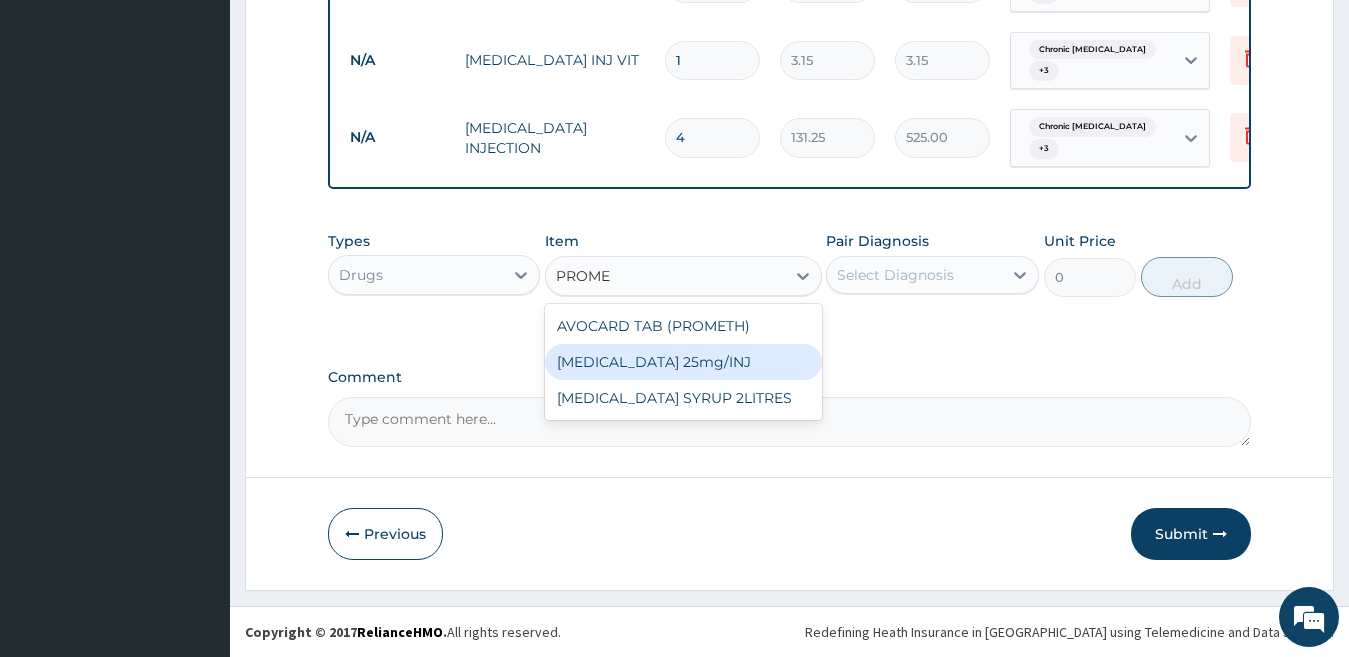 type 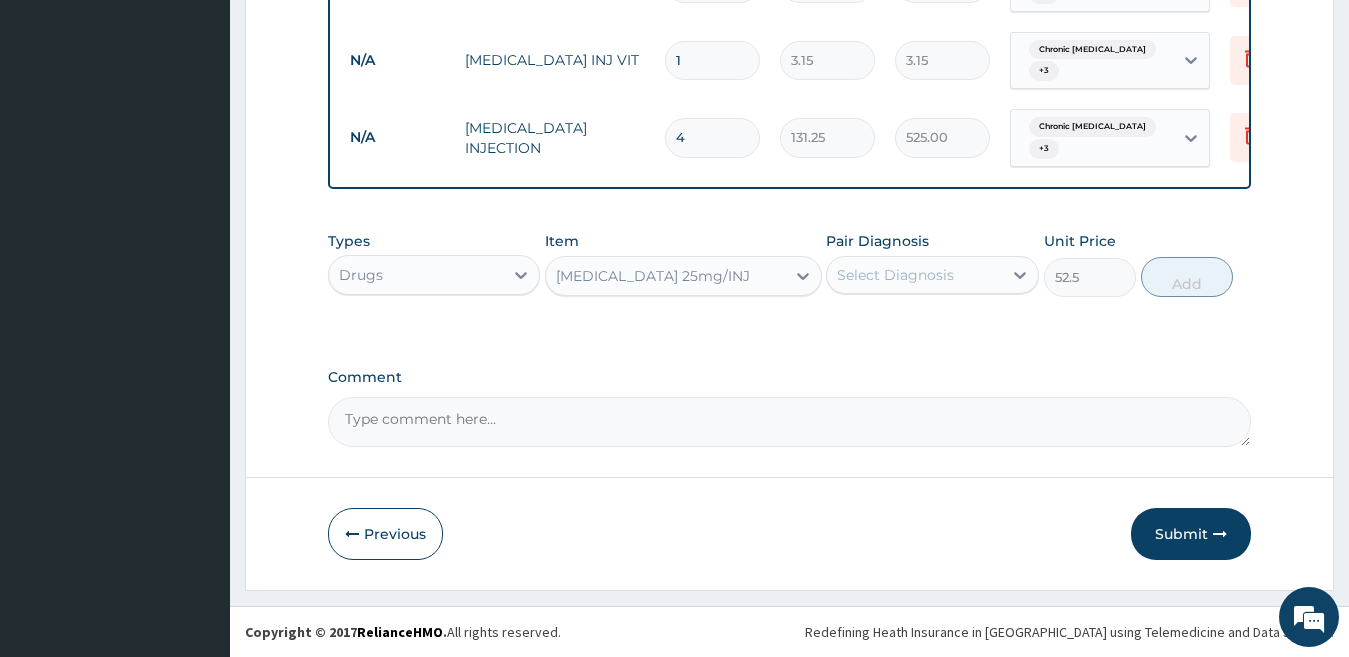 click on "Select Diagnosis" at bounding box center (895, 275) 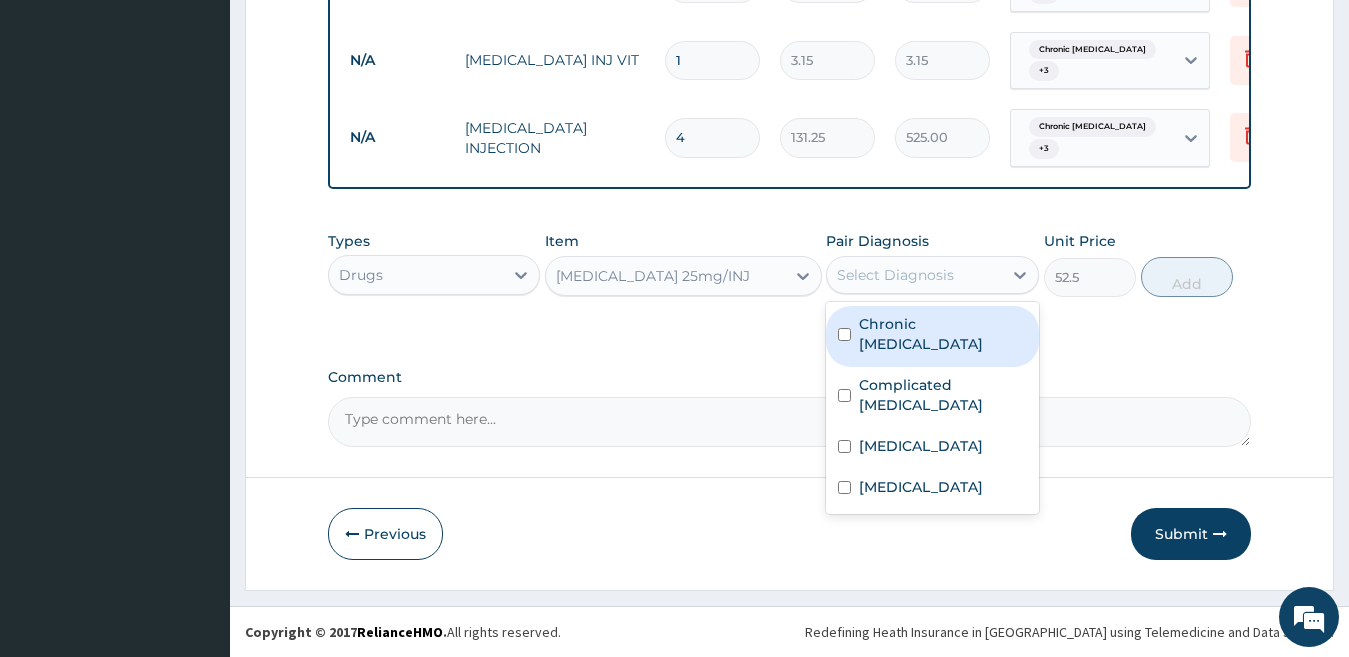 click on "Chronic gastric ulcer" at bounding box center (932, 336) 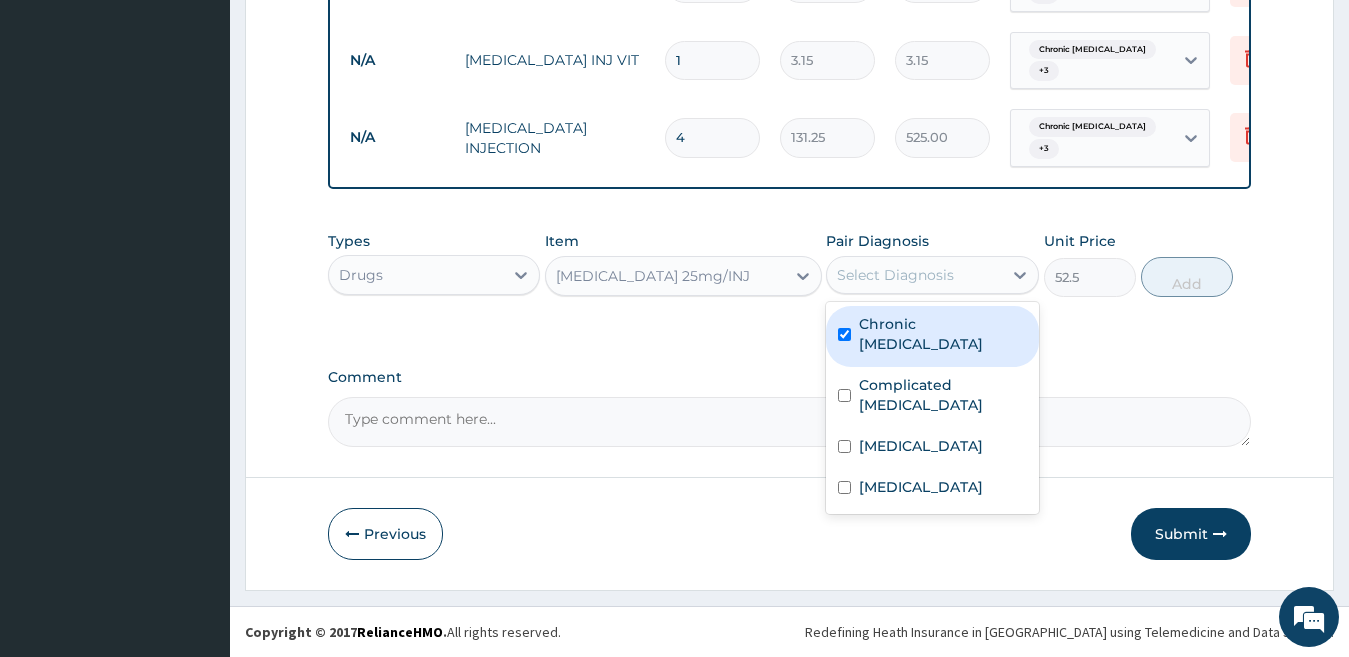 checkbox on "true" 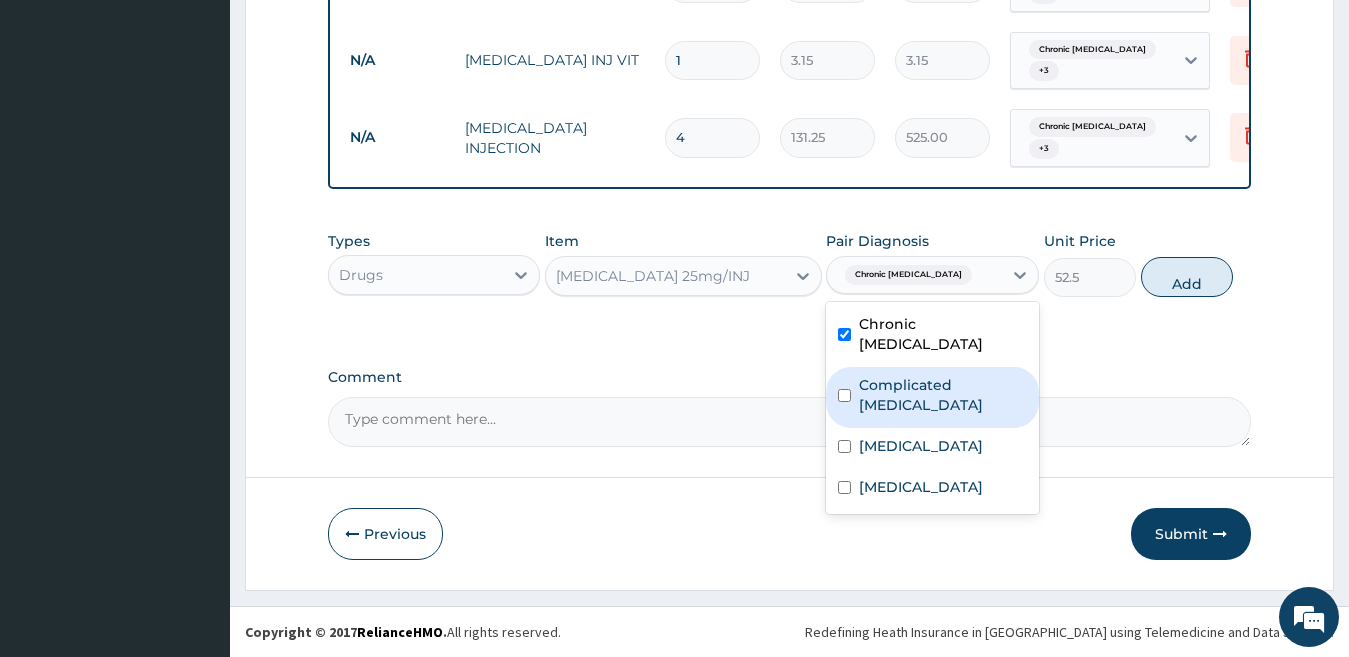 drag, startPoint x: 876, startPoint y: 368, endPoint x: 890, endPoint y: 410, distance: 44.27189 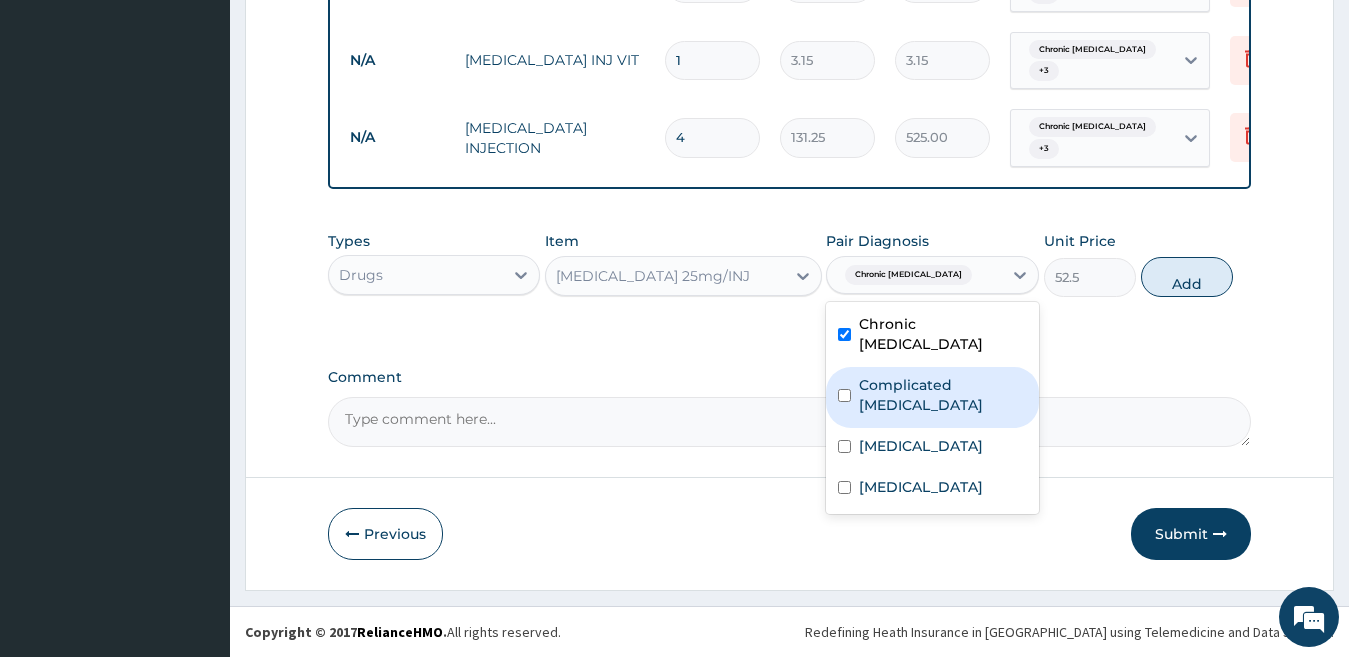 click on "Complicated malaria" at bounding box center [943, 395] 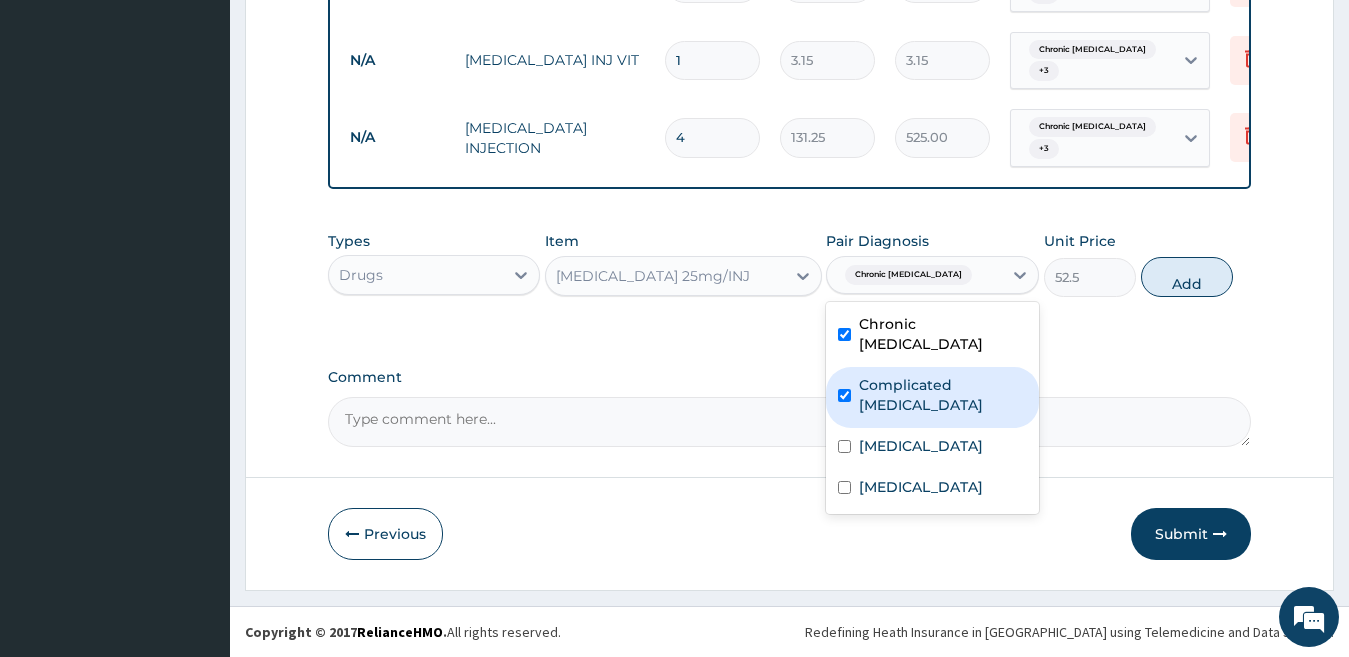 checkbox on "true" 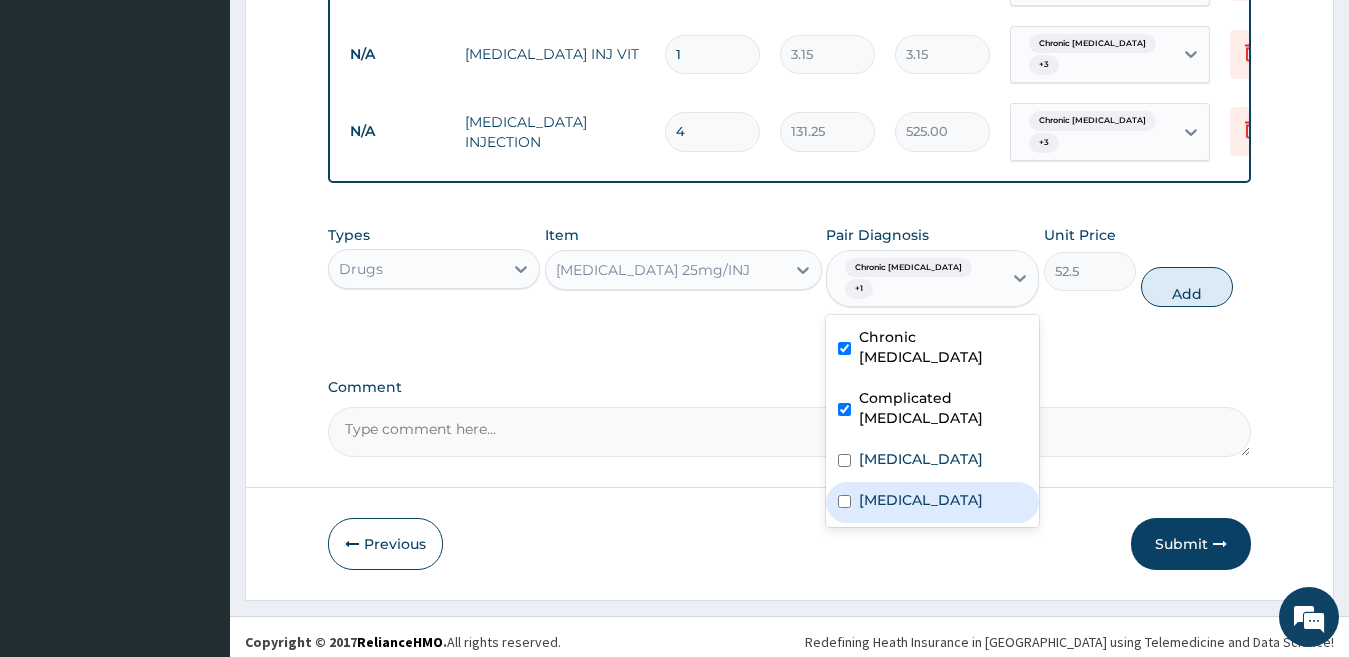 click on "Typhoid fever" at bounding box center [932, 502] 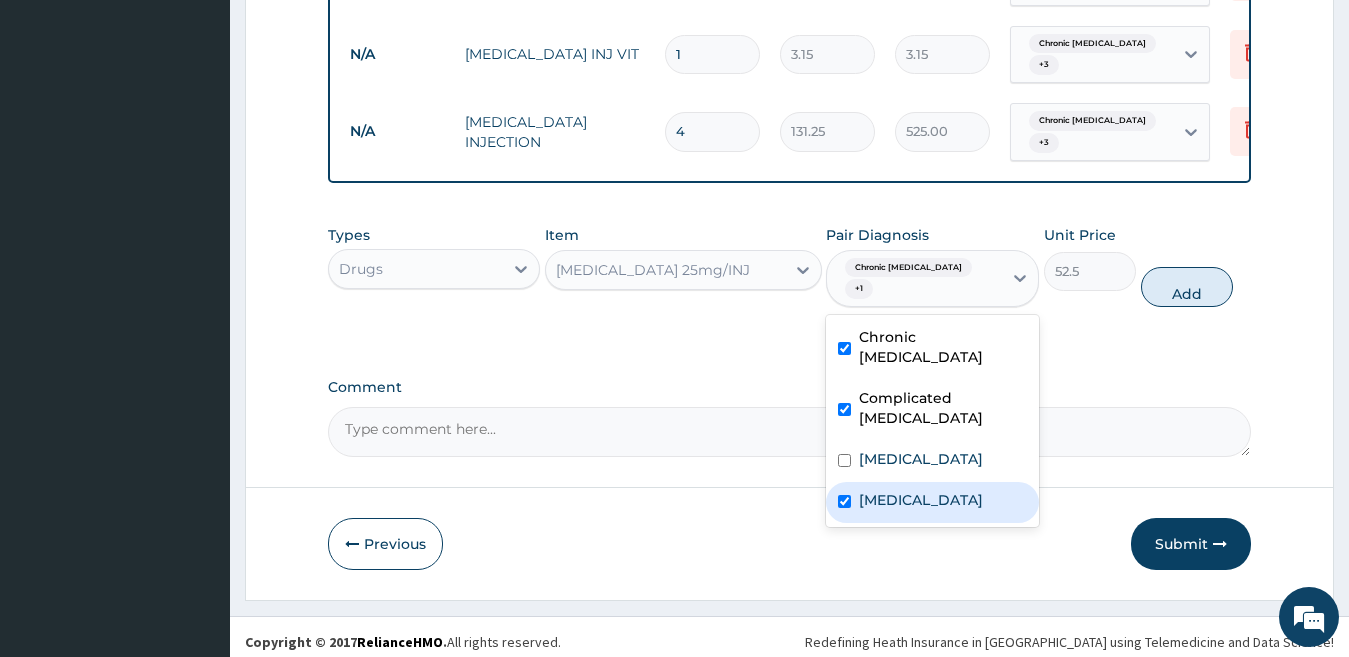 checkbox on "true" 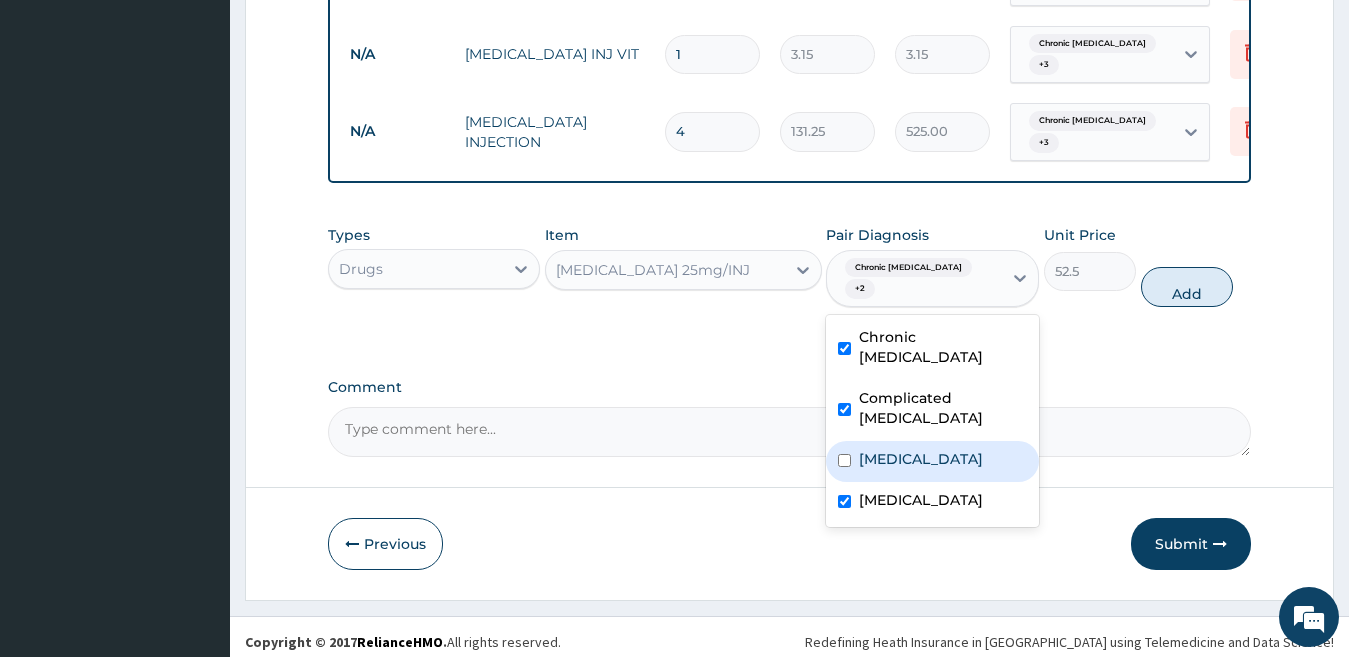 drag, startPoint x: 900, startPoint y: 407, endPoint x: 1252, endPoint y: 275, distance: 375.93616 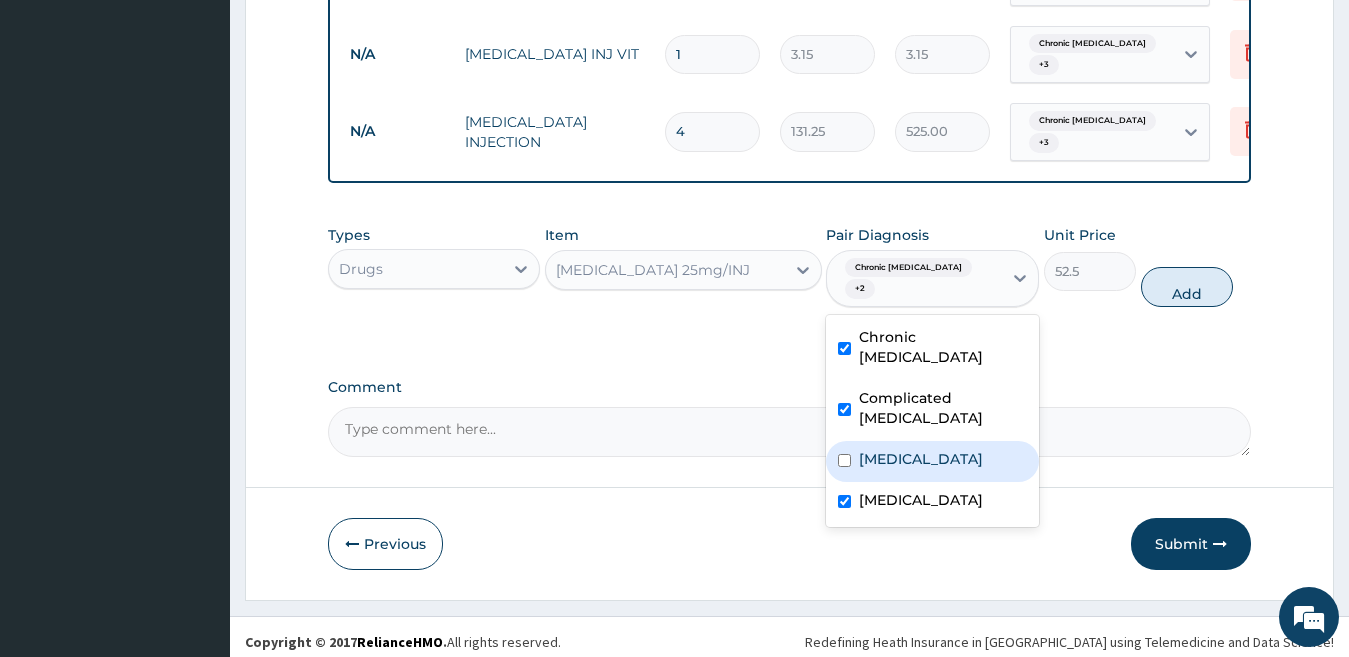 click on "Acute gastroenteritis" at bounding box center (921, 459) 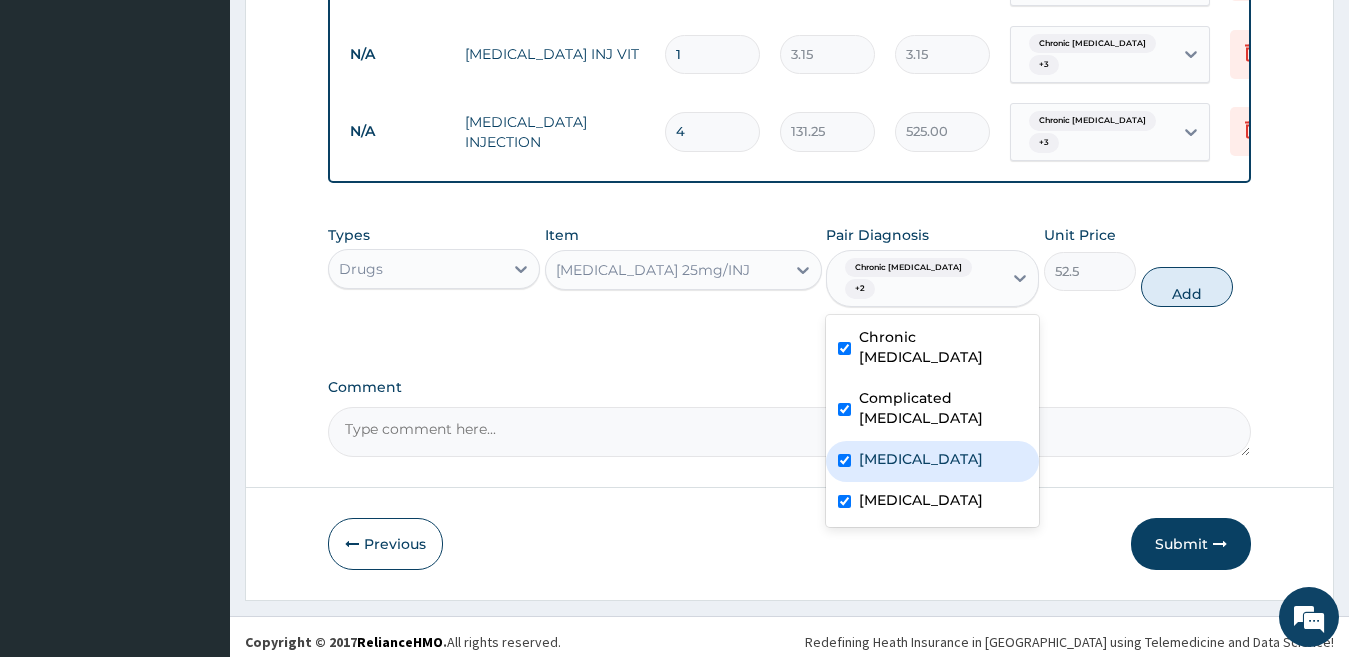 checkbox on "true" 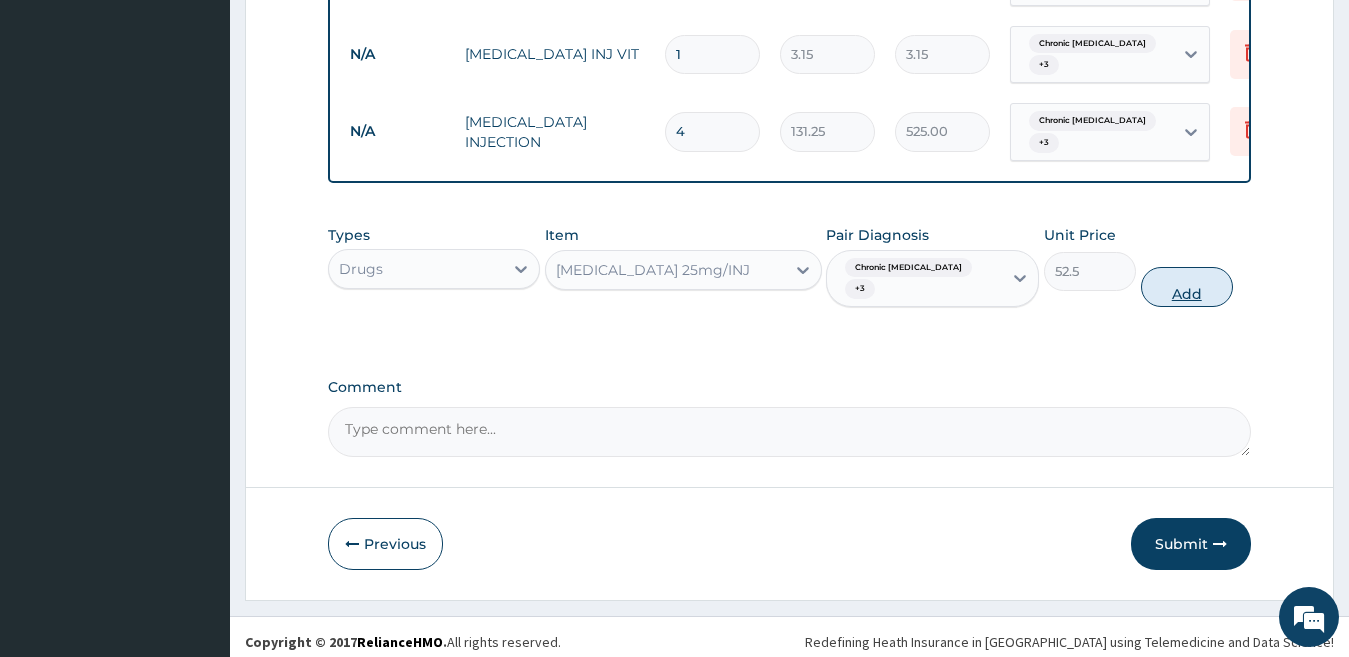 click on "Add" at bounding box center (1187, 287) 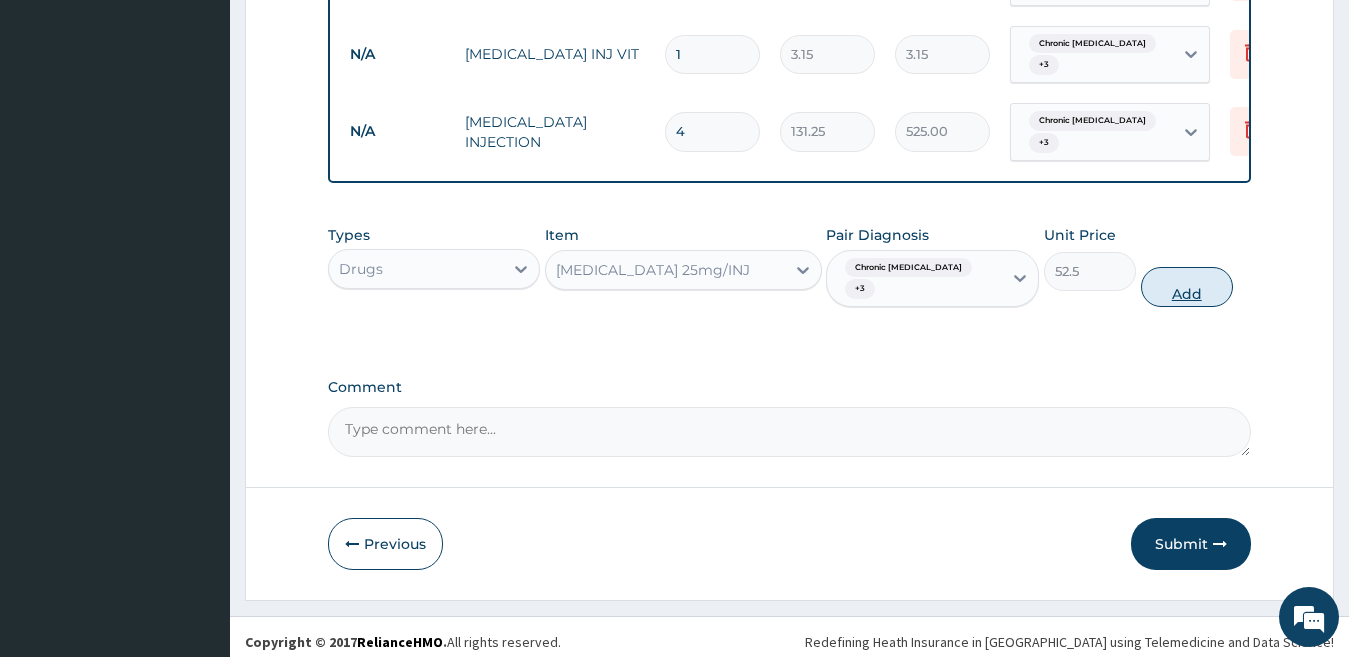 type on "0" 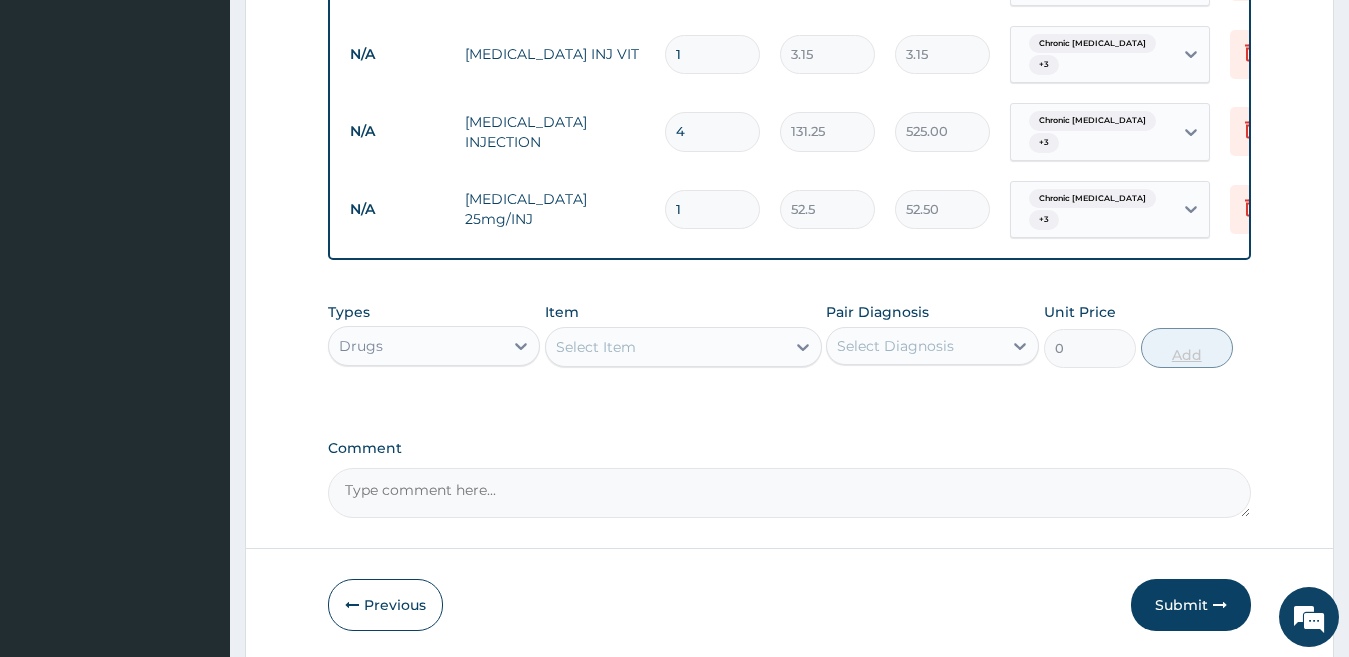 type 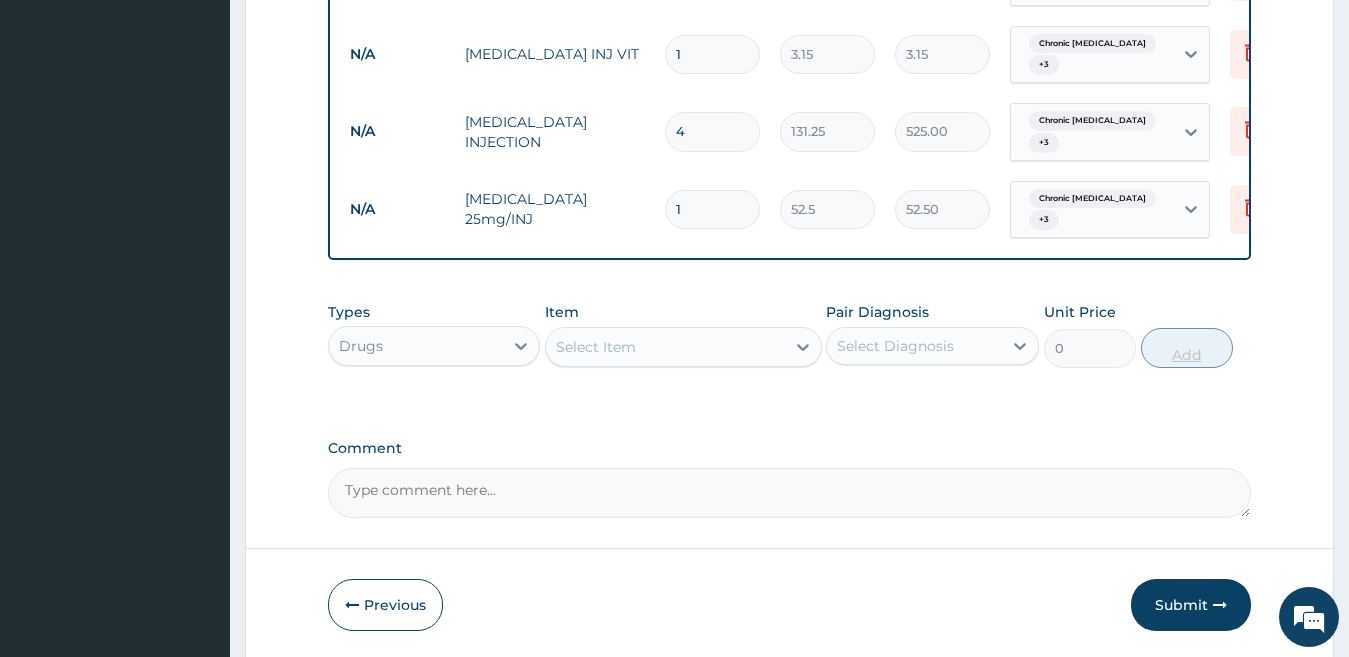 type on "0.00" 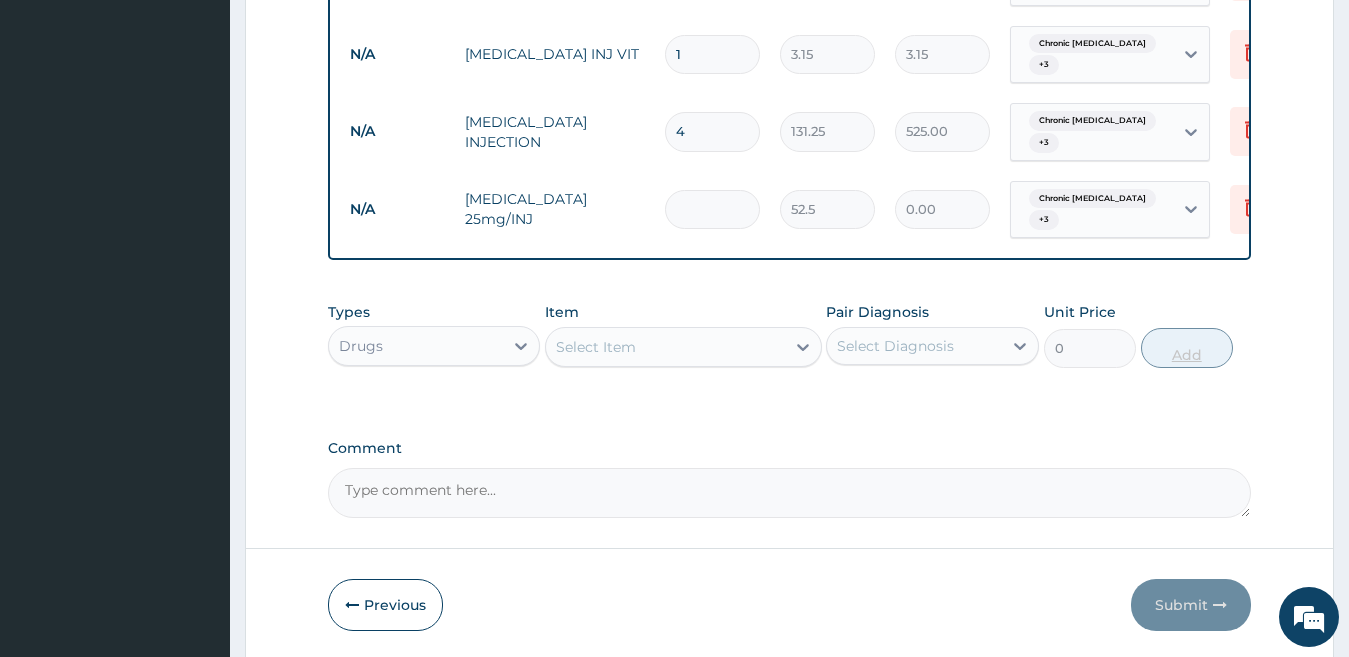 type on "5" 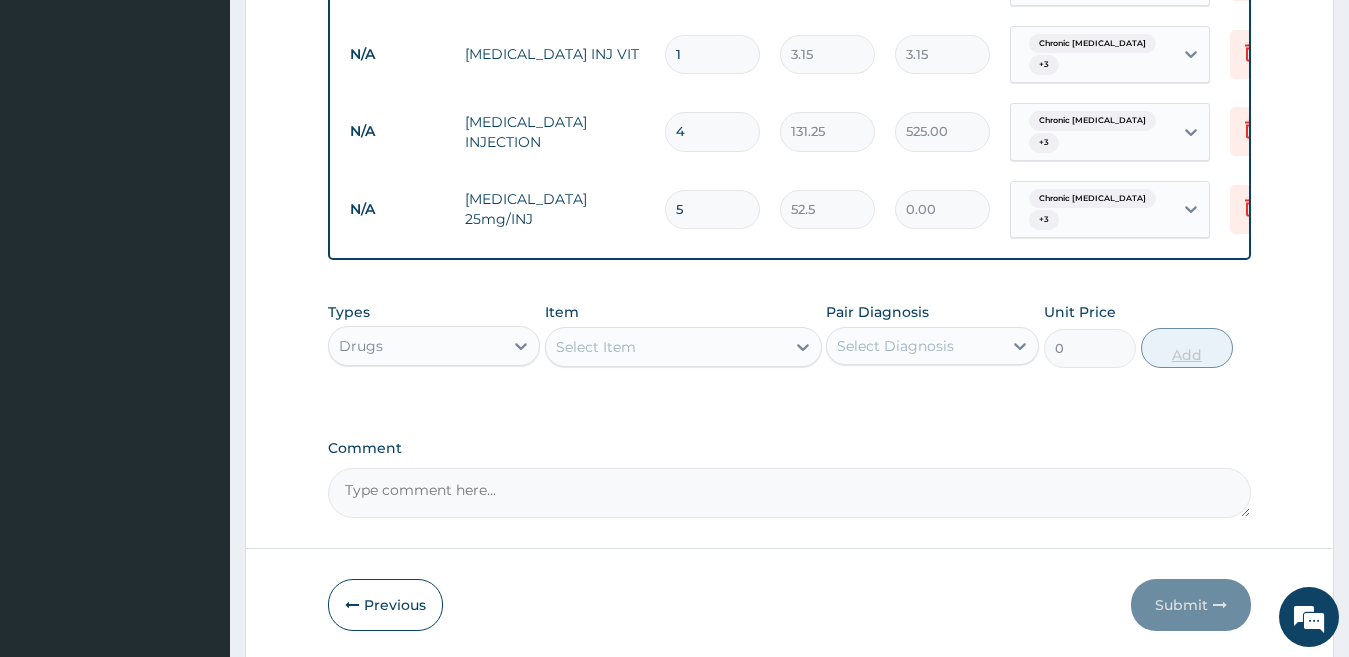 type on "262.50" 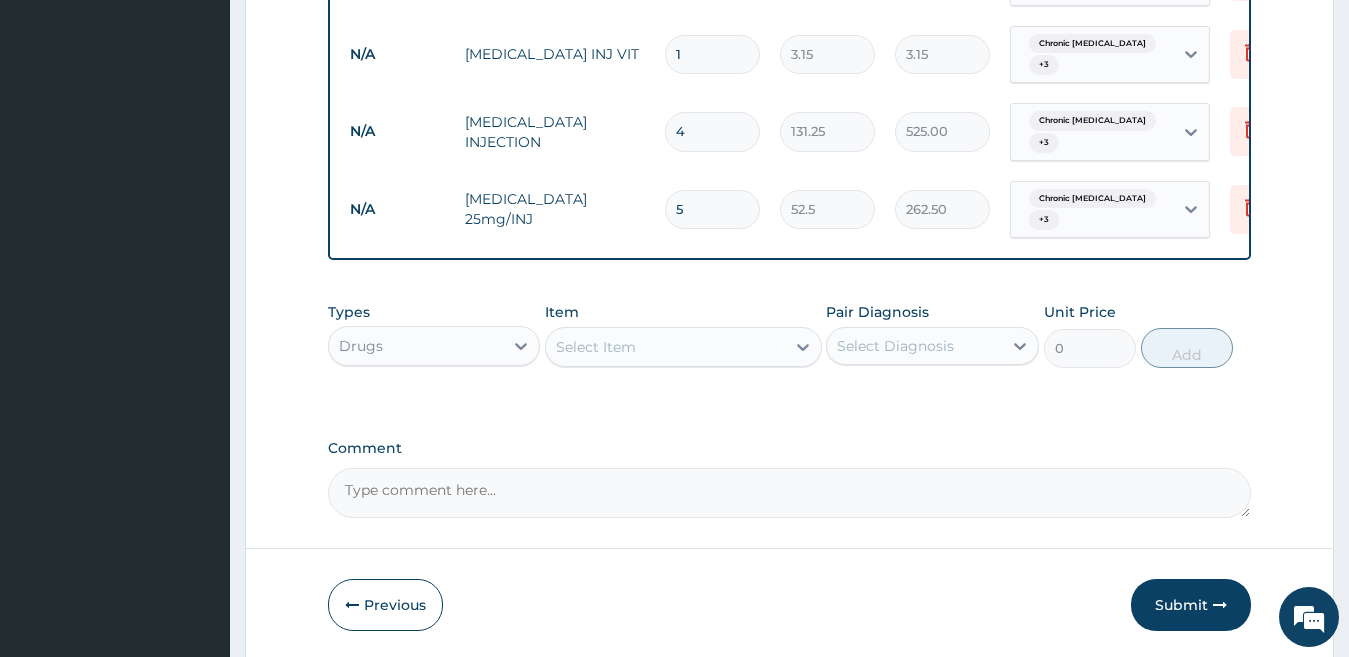 type on "5" 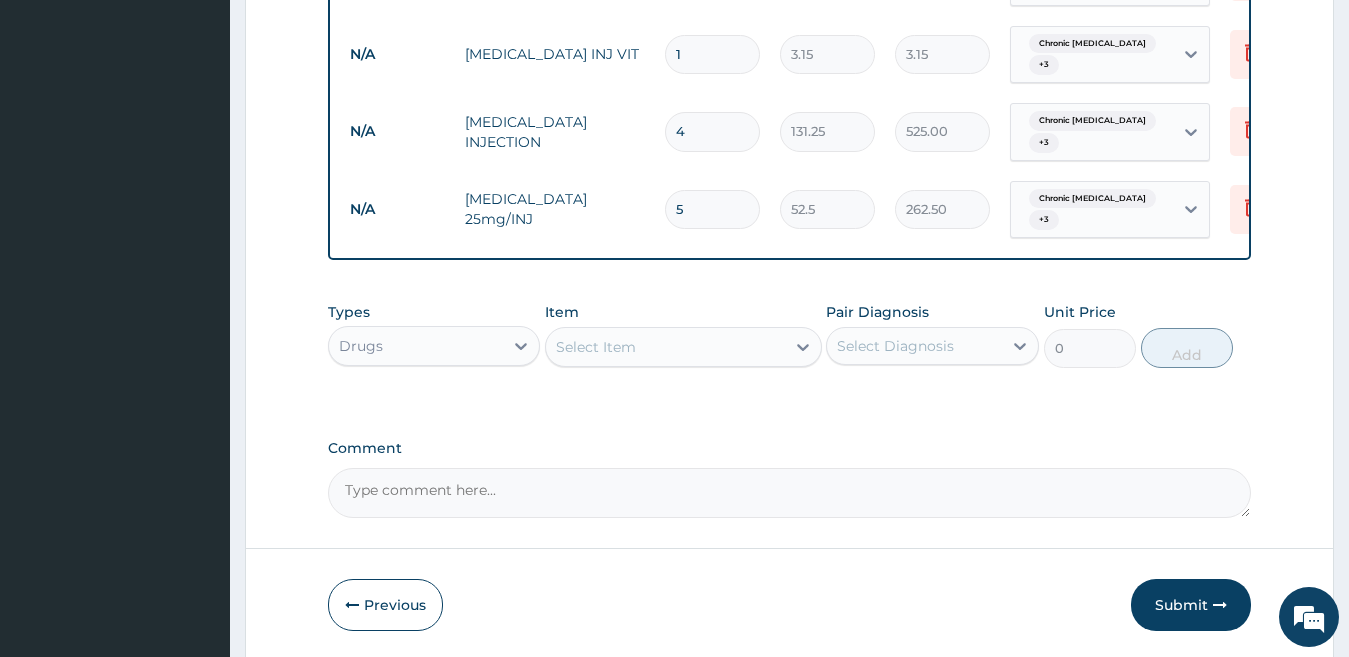click on "Select Item" at bounding box center [665, 347] 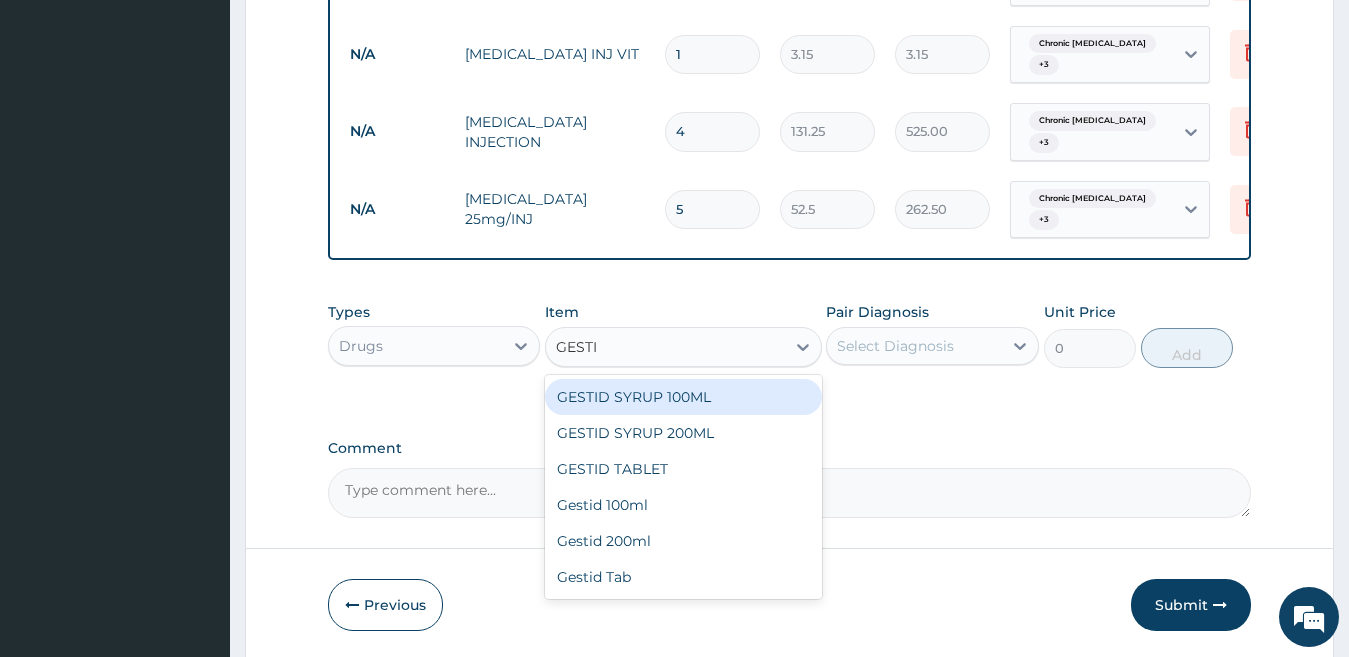 type on "GESTID" 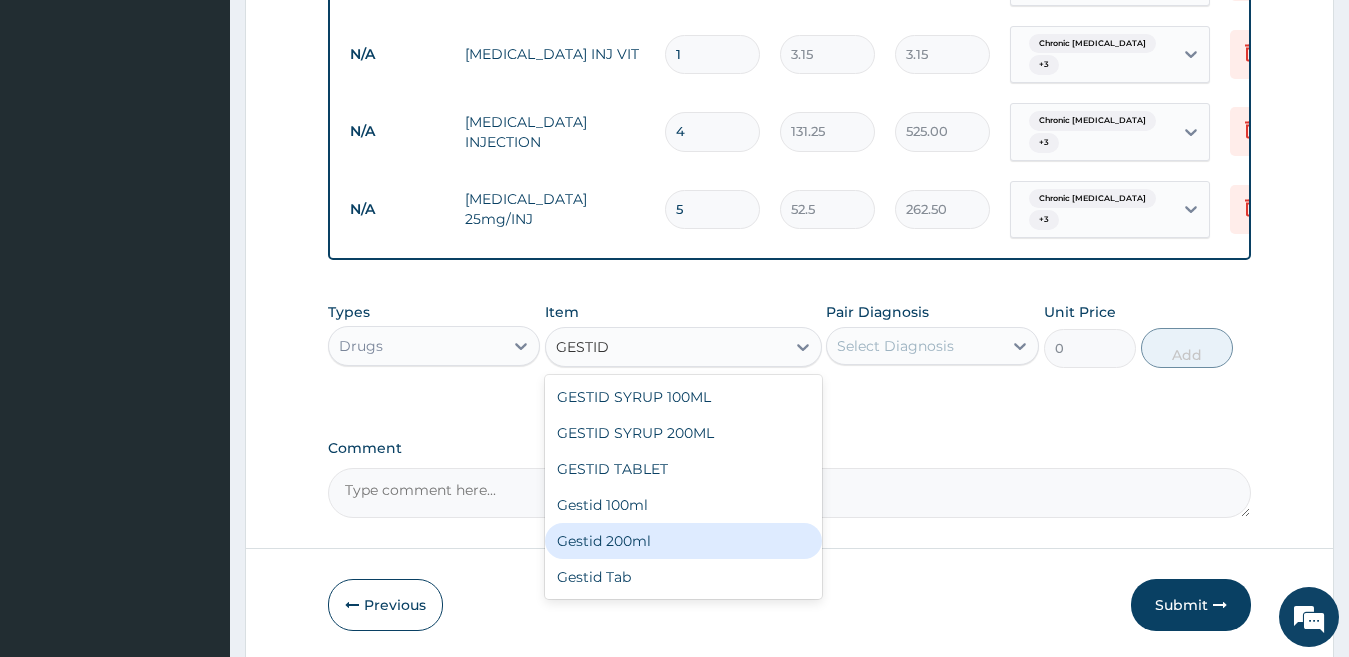 click on "Gestid 200ml" at bounding box center (683, 541) 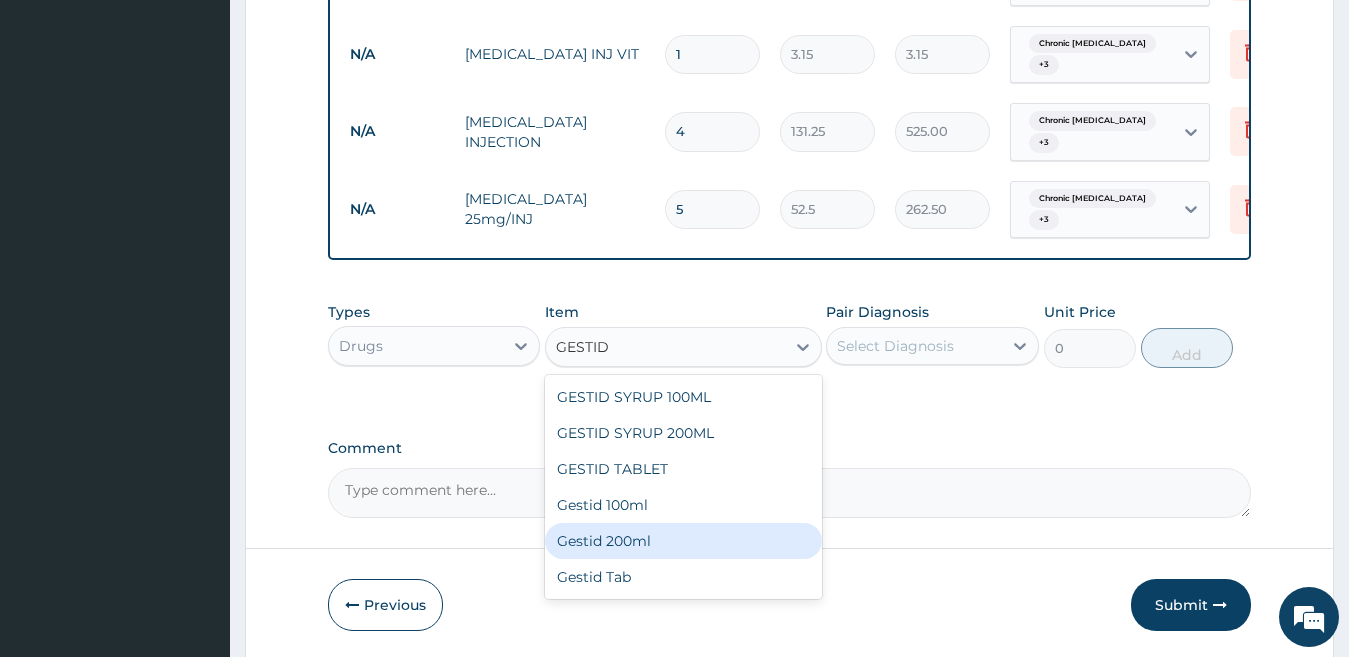 type 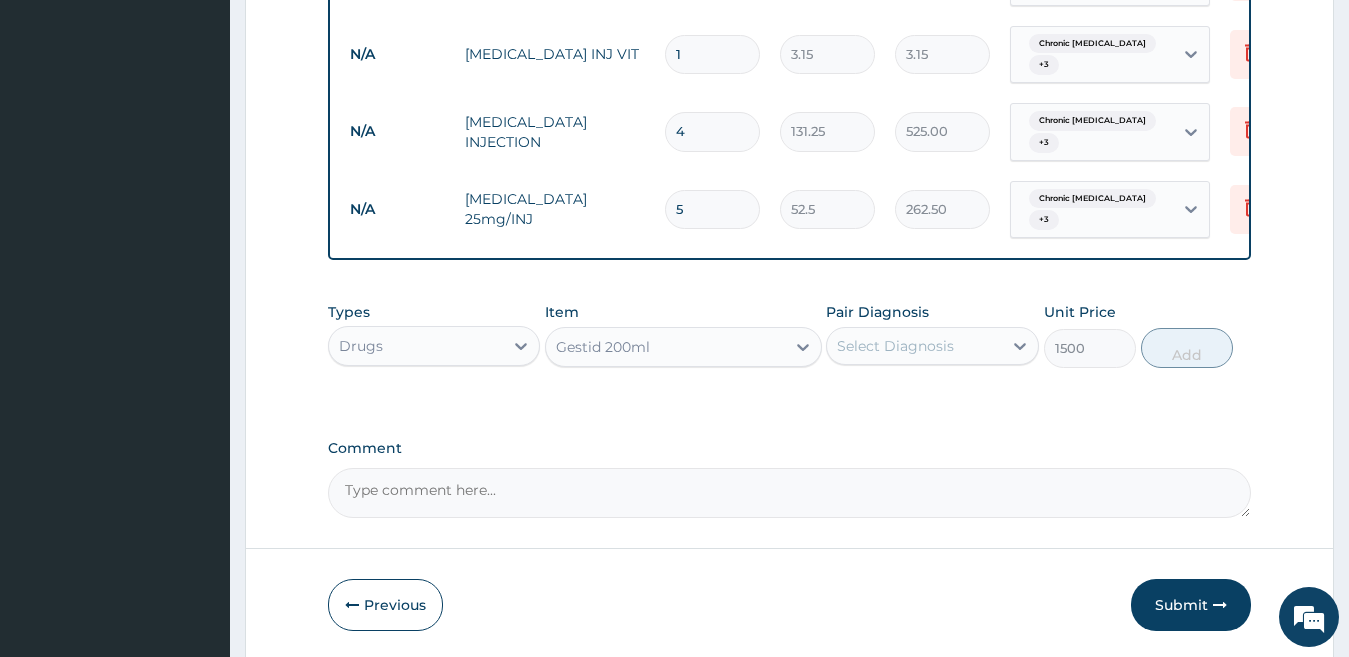 click on "Select Diagnosis" at bounding box center [914, 346] 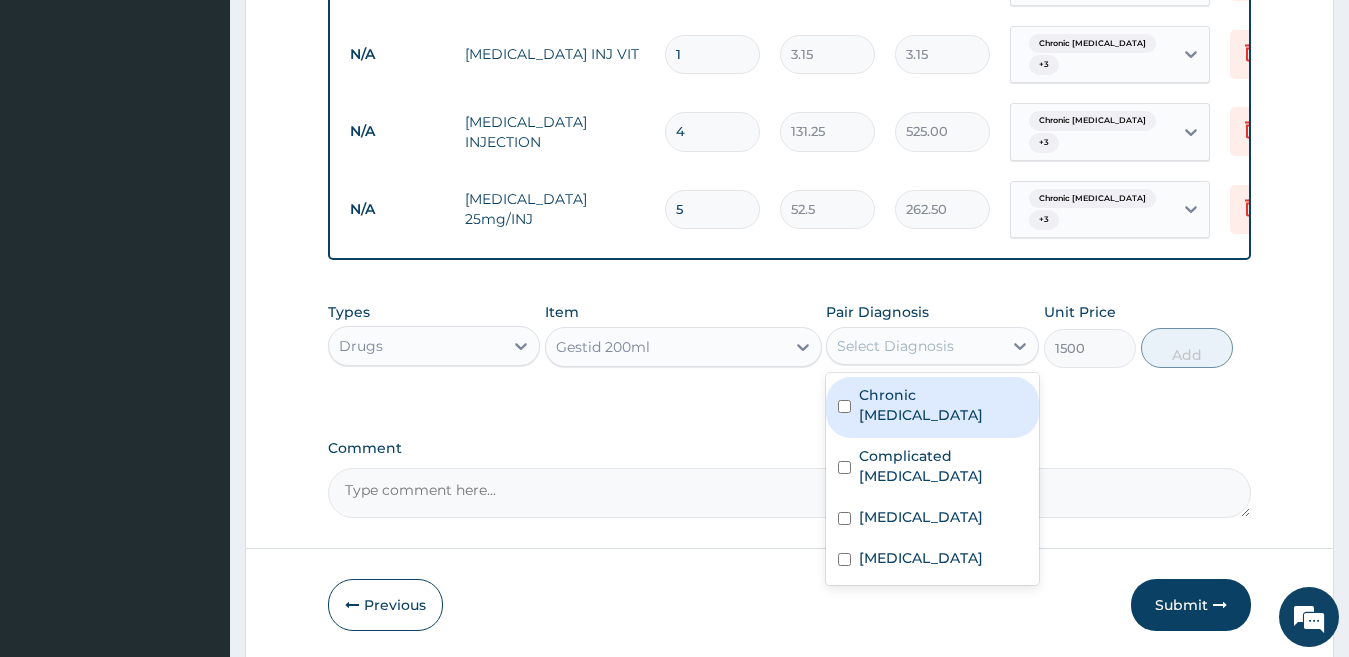 click on "Chronic gastric ulcer" at bounding box center (943, 405) 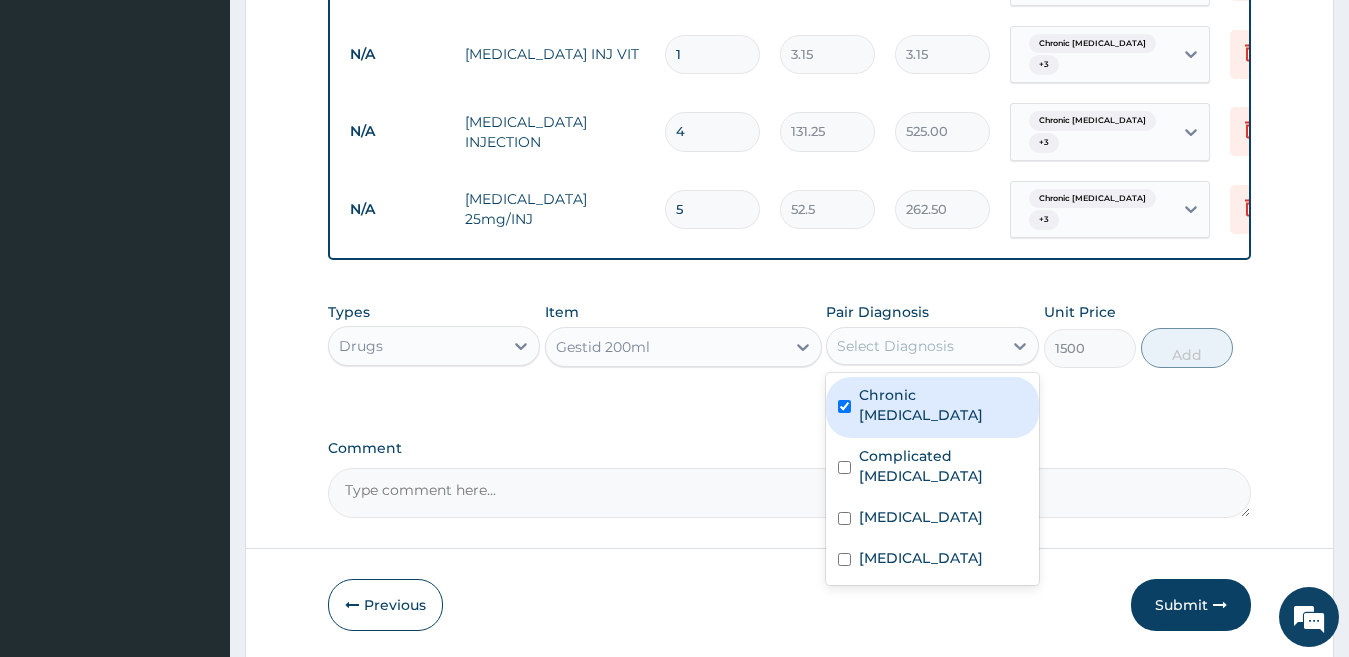 checkbox on "true" 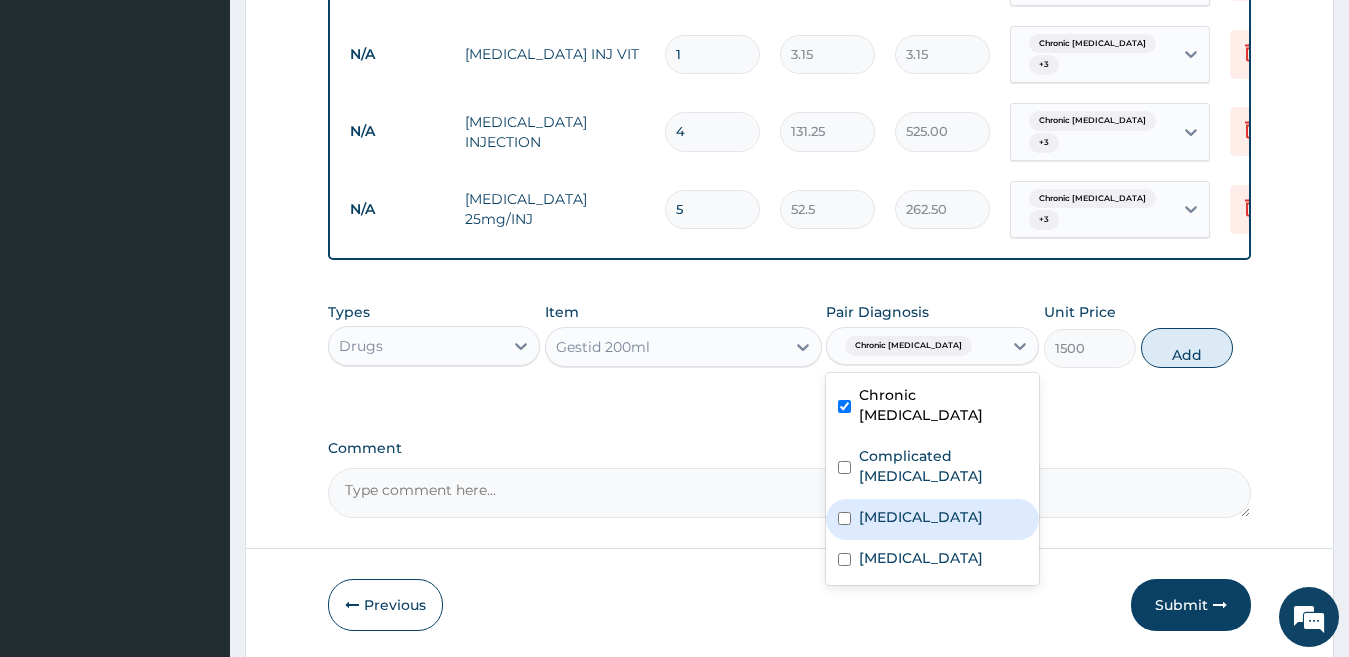 click on "Acute gastroenteritis" at bounding box center (921, 517) 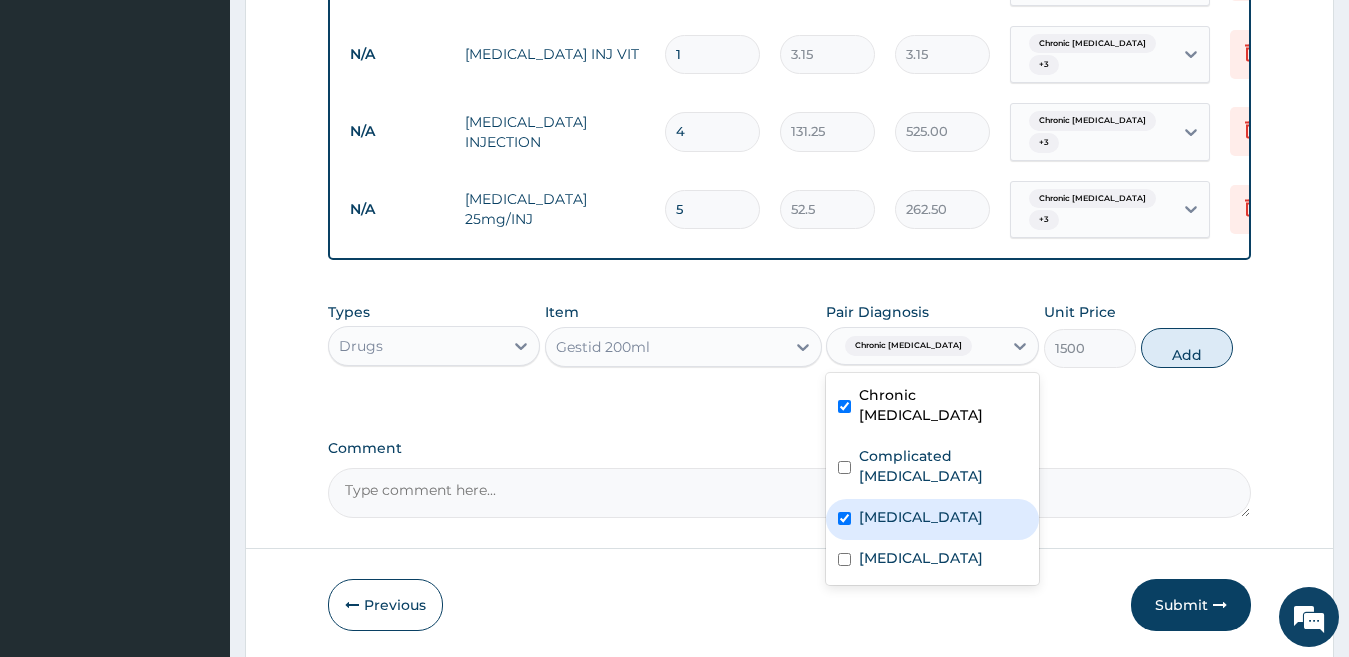 checkbox on "true" 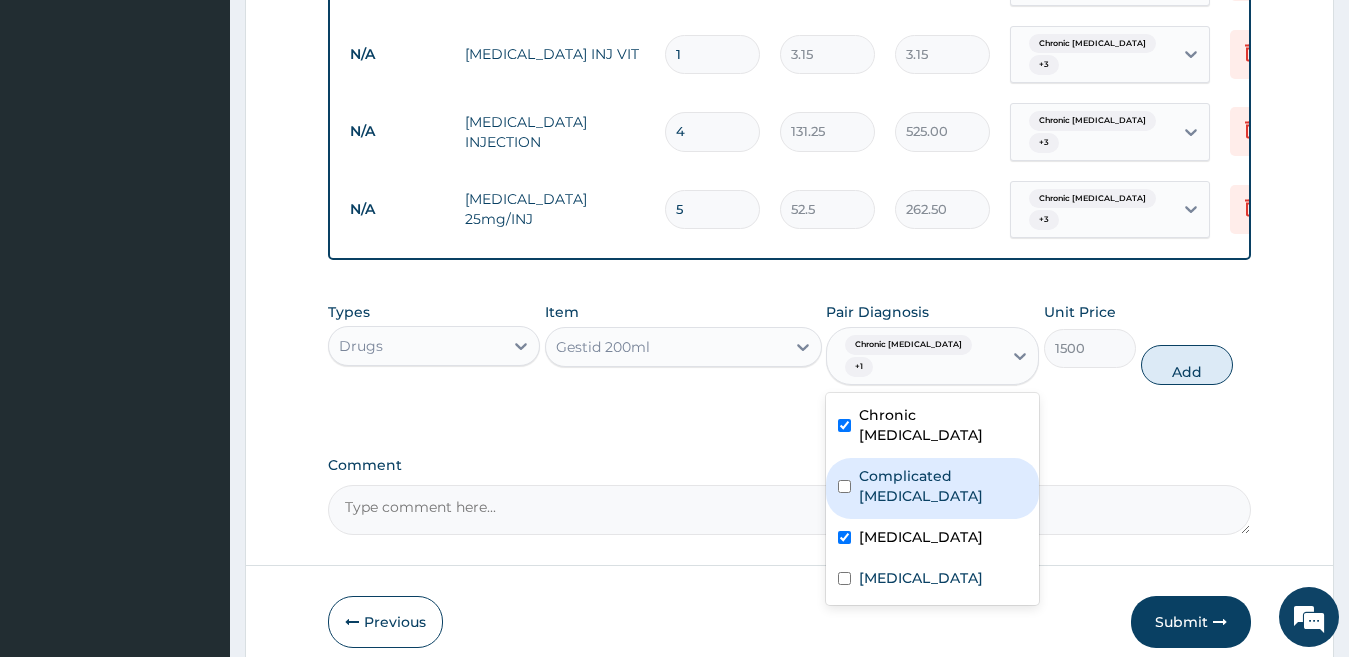 type on "0" 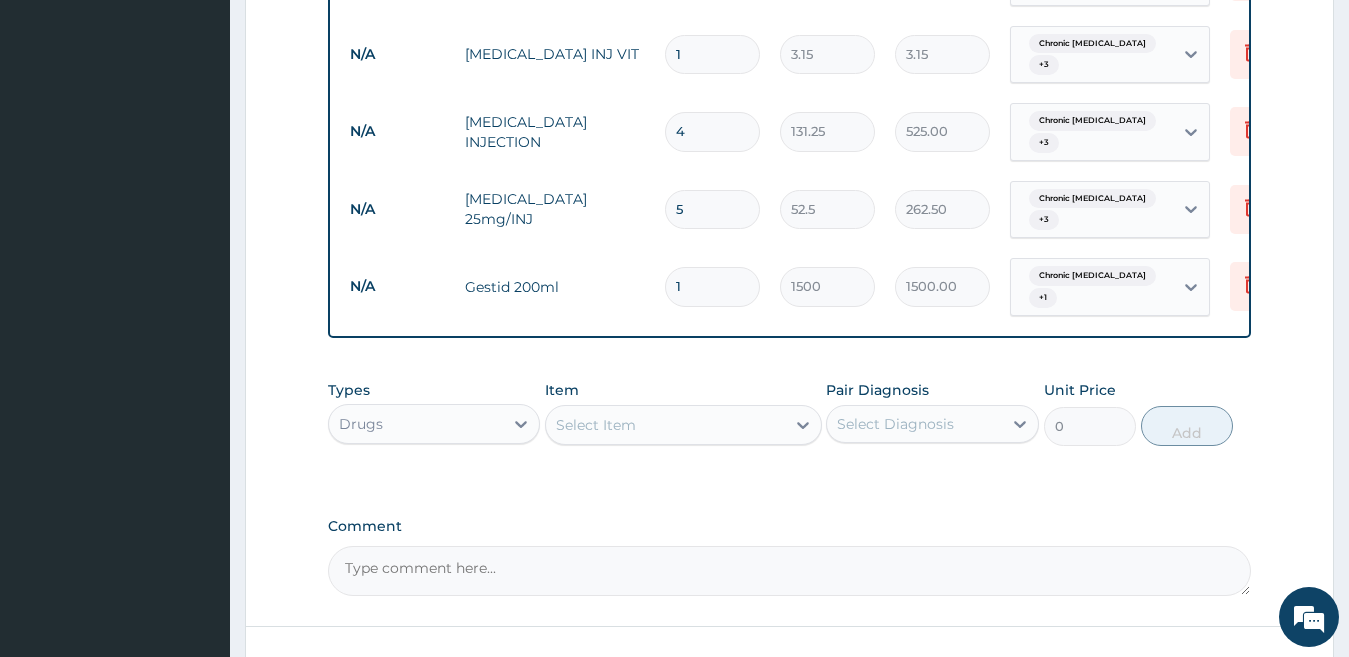 click on "Select Item" at bounding box center [665, 425] 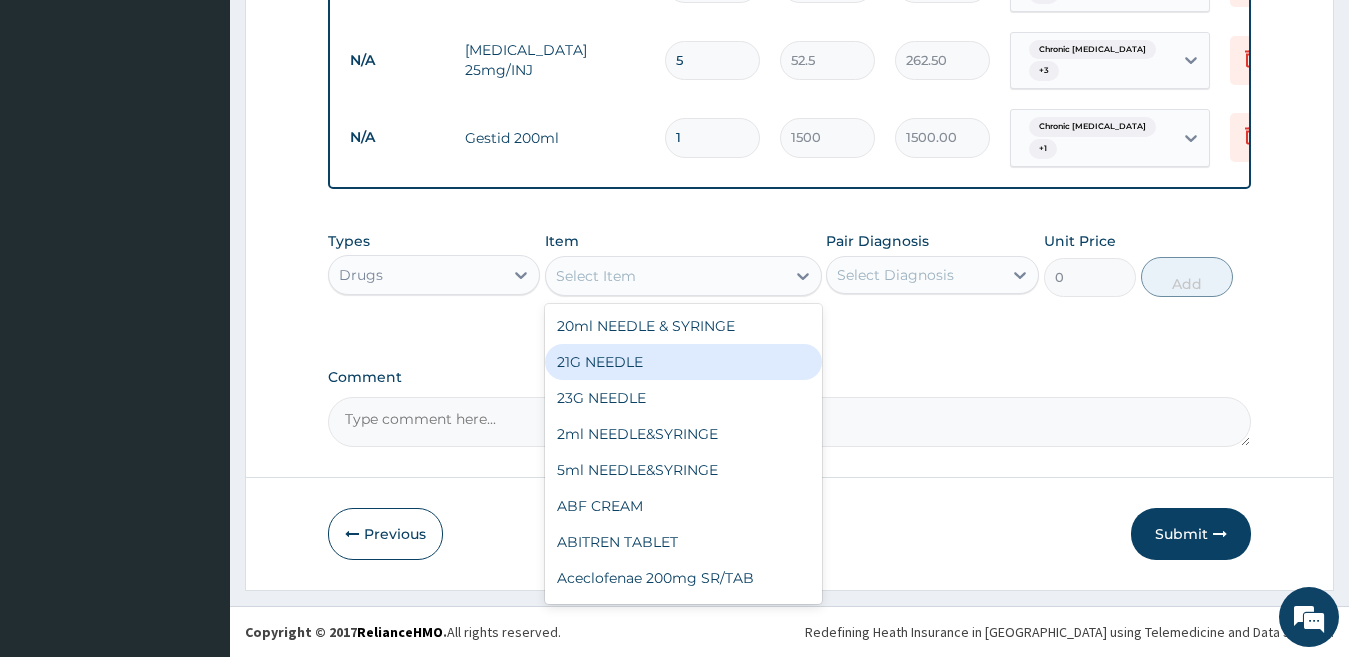 scroll, scrollTop: 2068, scrollLeft: 0, axis: vertical 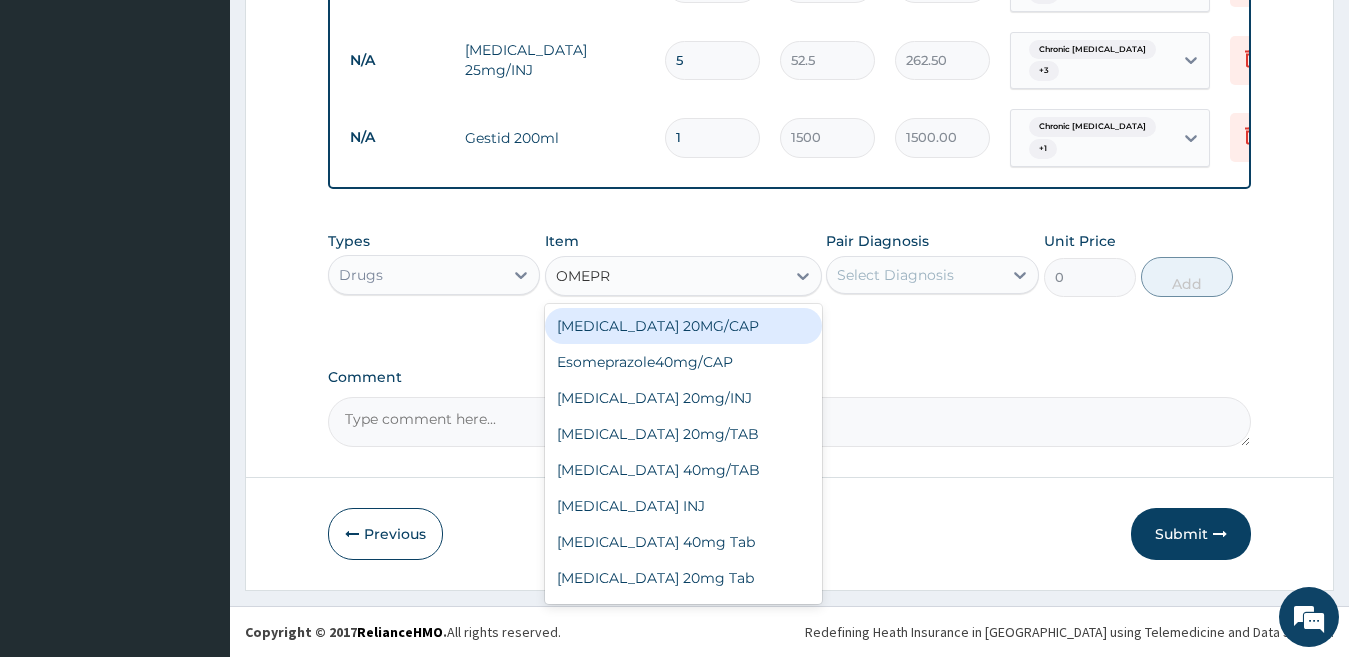 type on "OMEPRA" 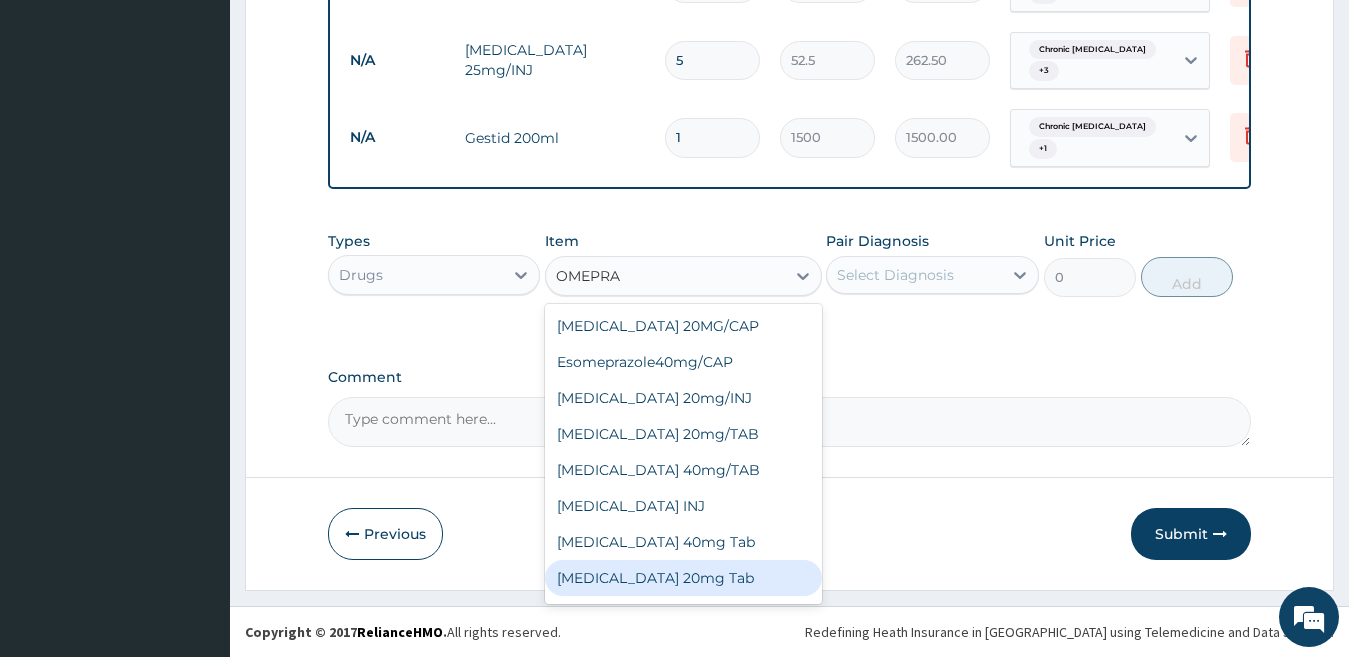 click on "Omeprazole 20mg Tab" at bounding box center (683, 578) 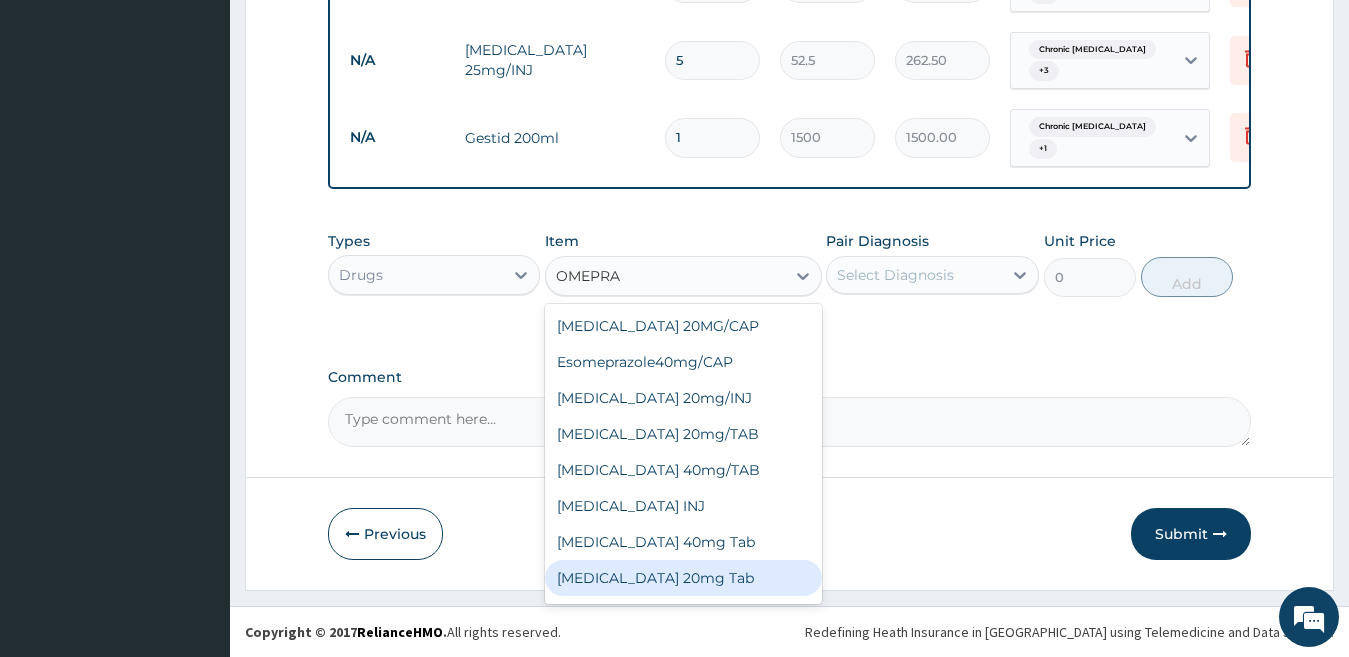 type 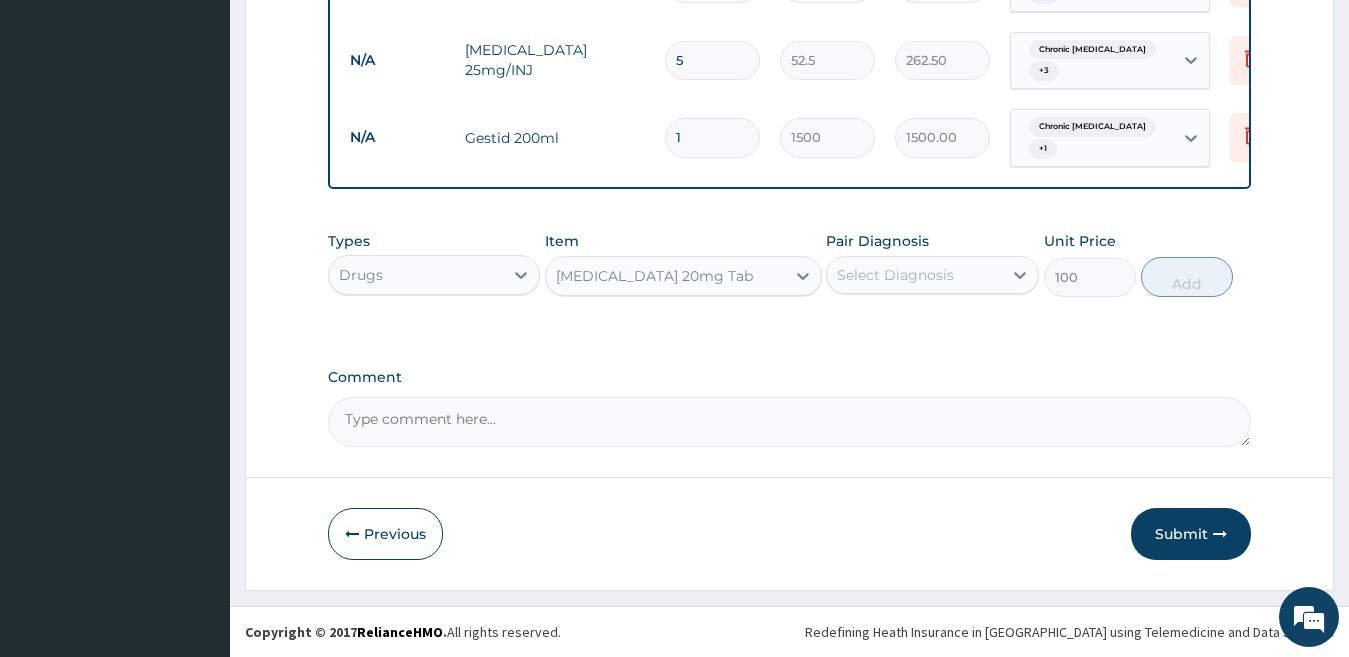 click on "Select Diagnosis" at bounding box center [895, 275] 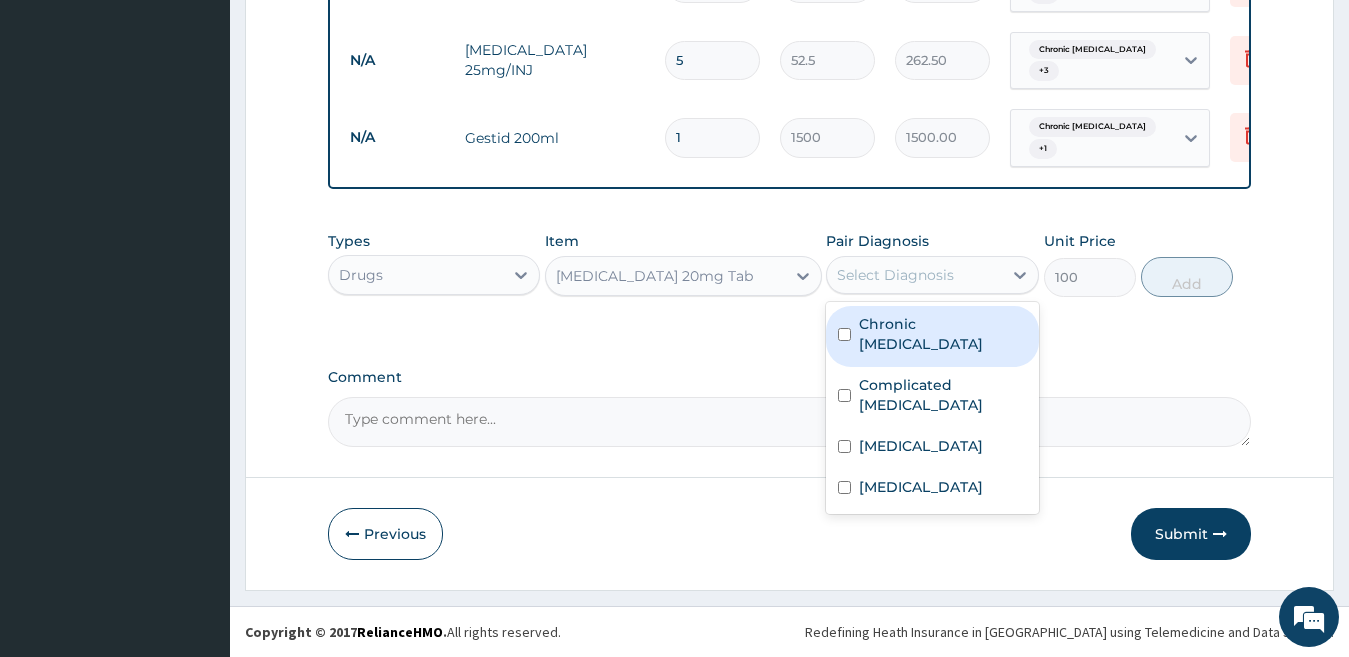 click on "Chronic gastric ulcer" at bounding box center [943, 334] 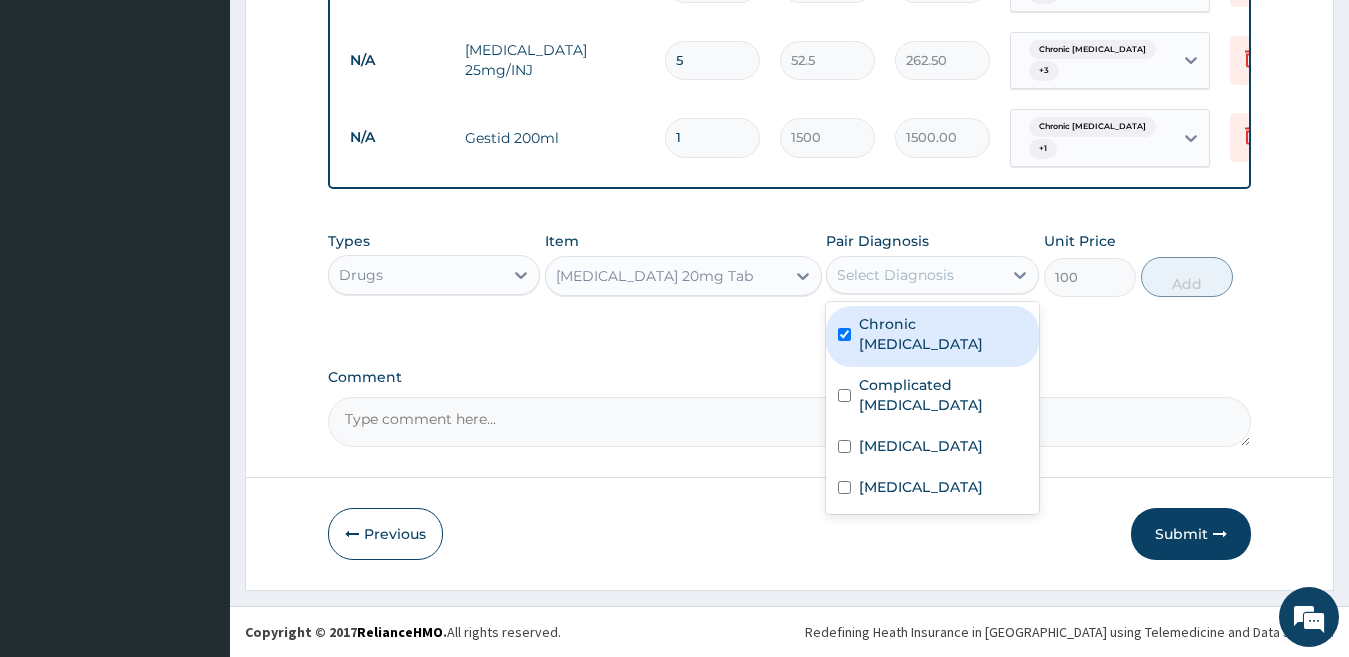 checkbox on "true" 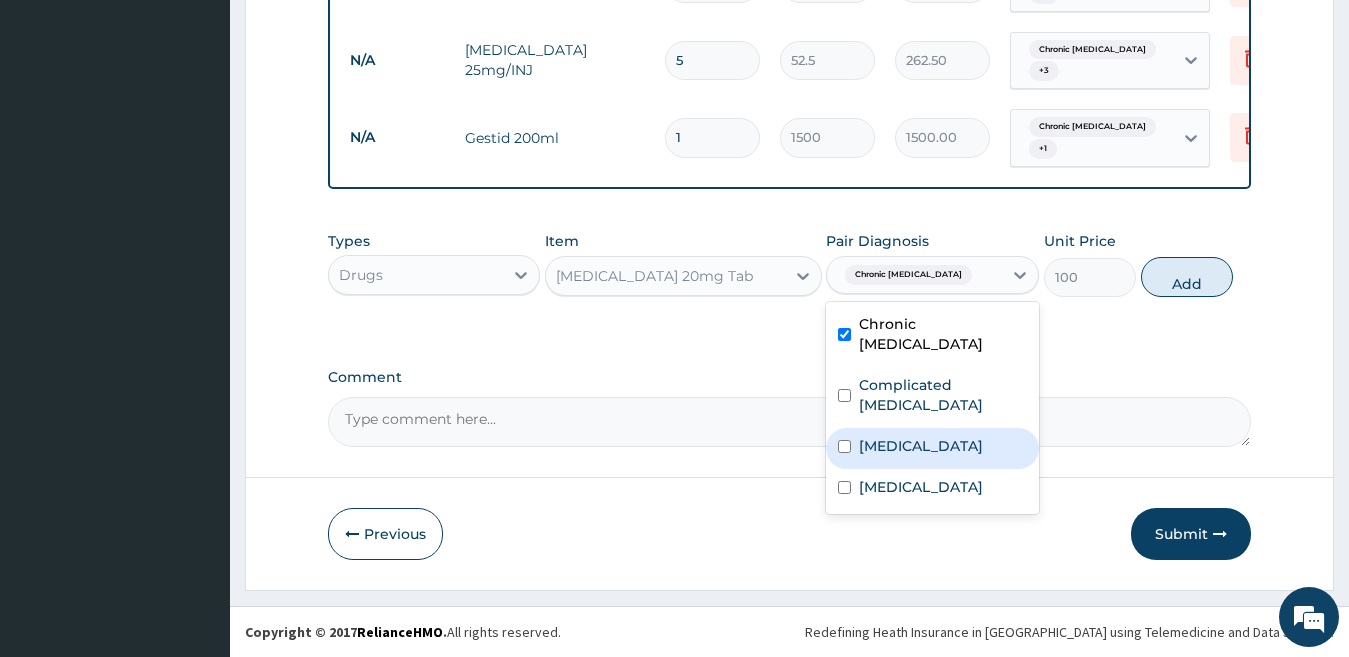 click on "Acute gastroenteritis" at bounding box center (921, 446) 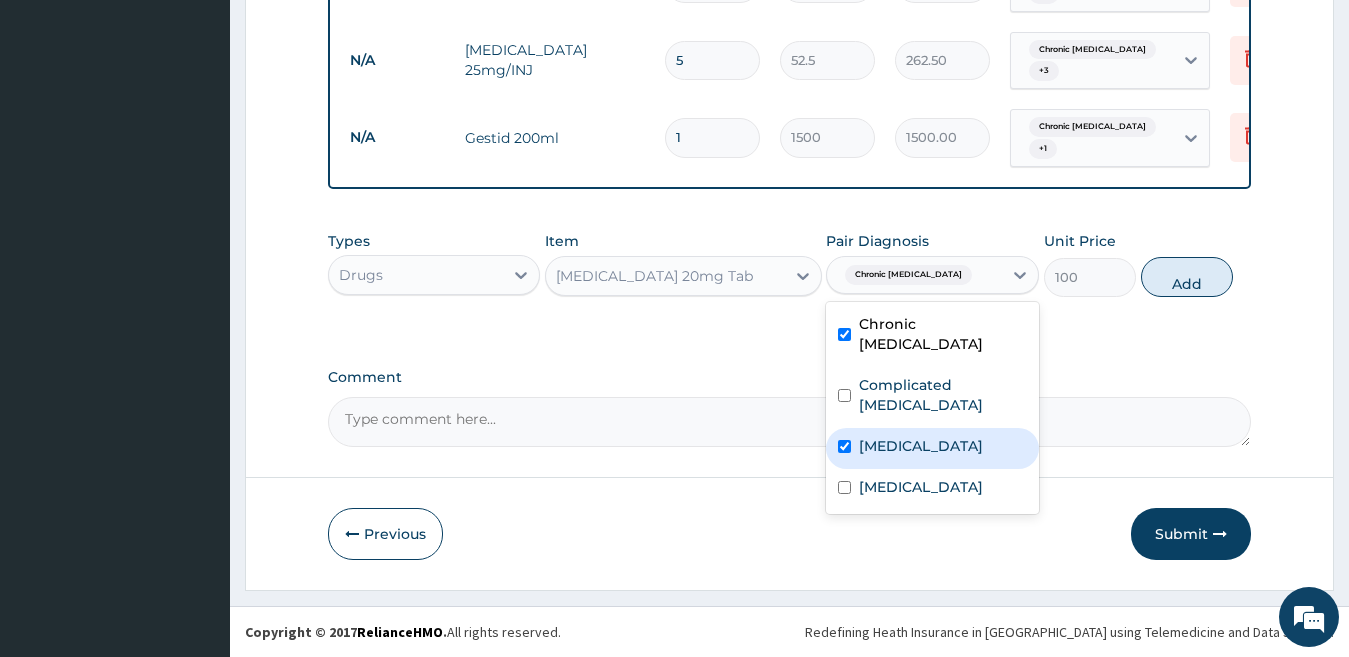 checkbox on "true" 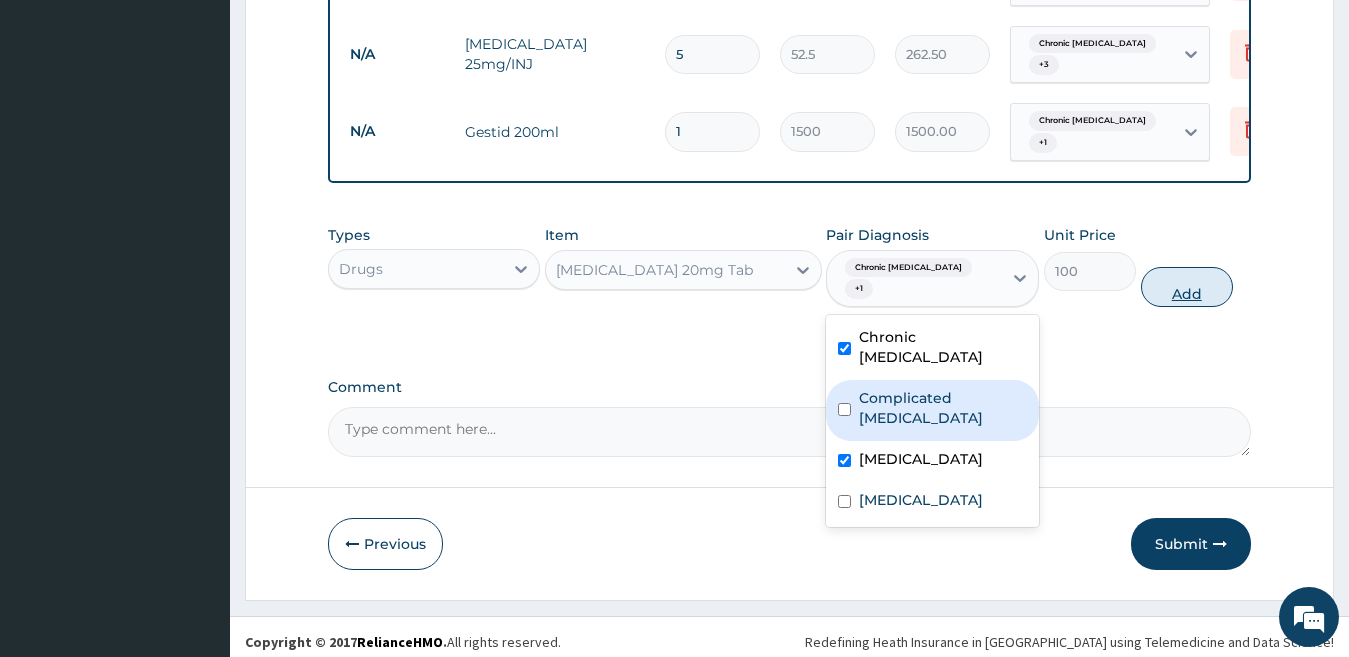 click on "Add" at bounding box center (1187, 287) 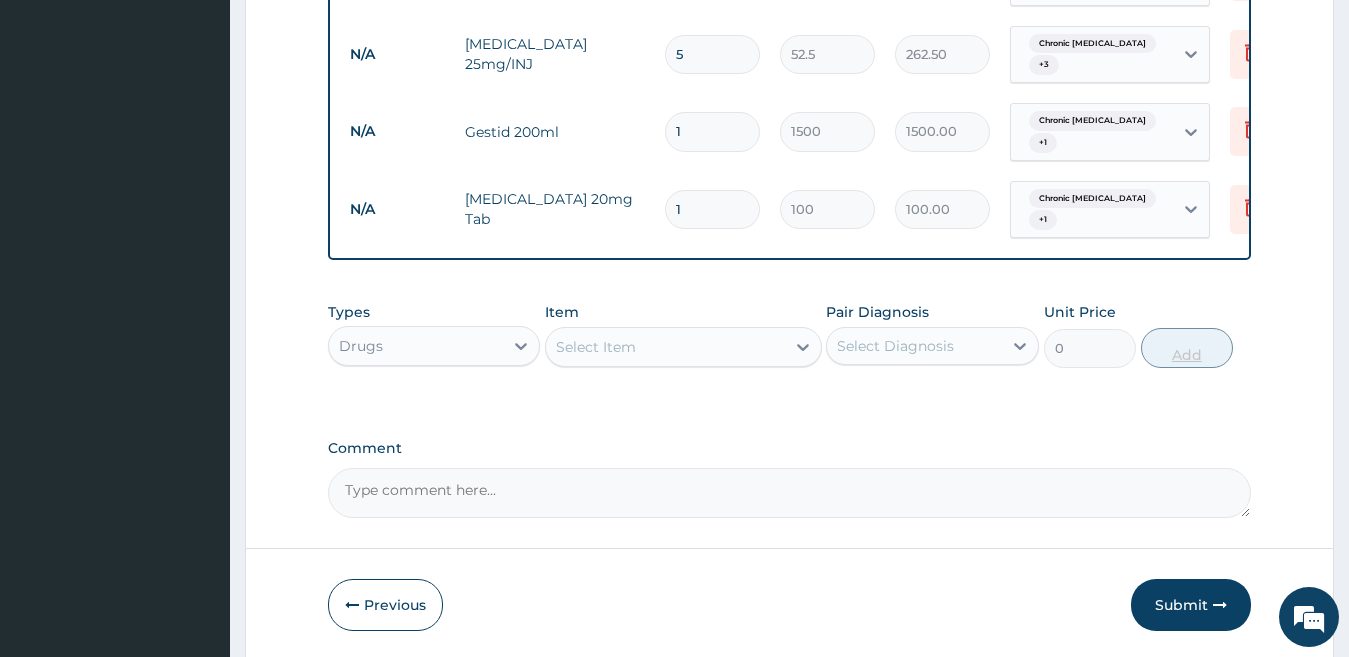 type on "14" 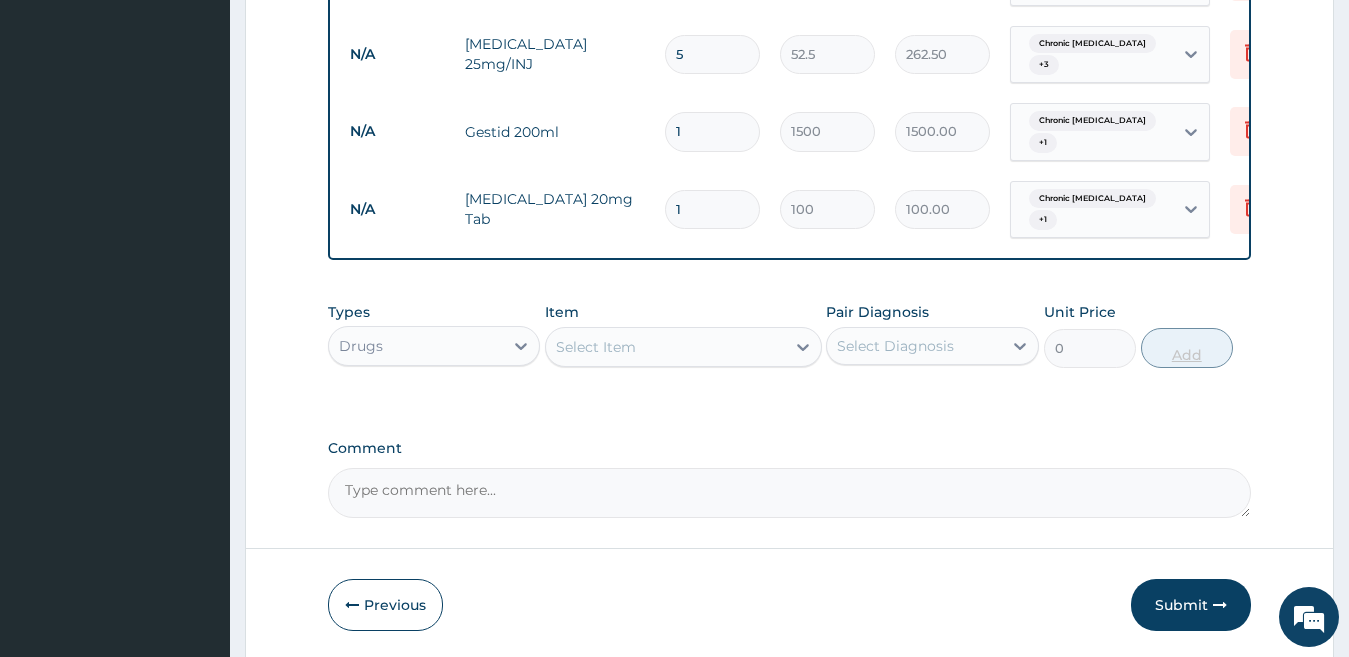 type on "1400.00" 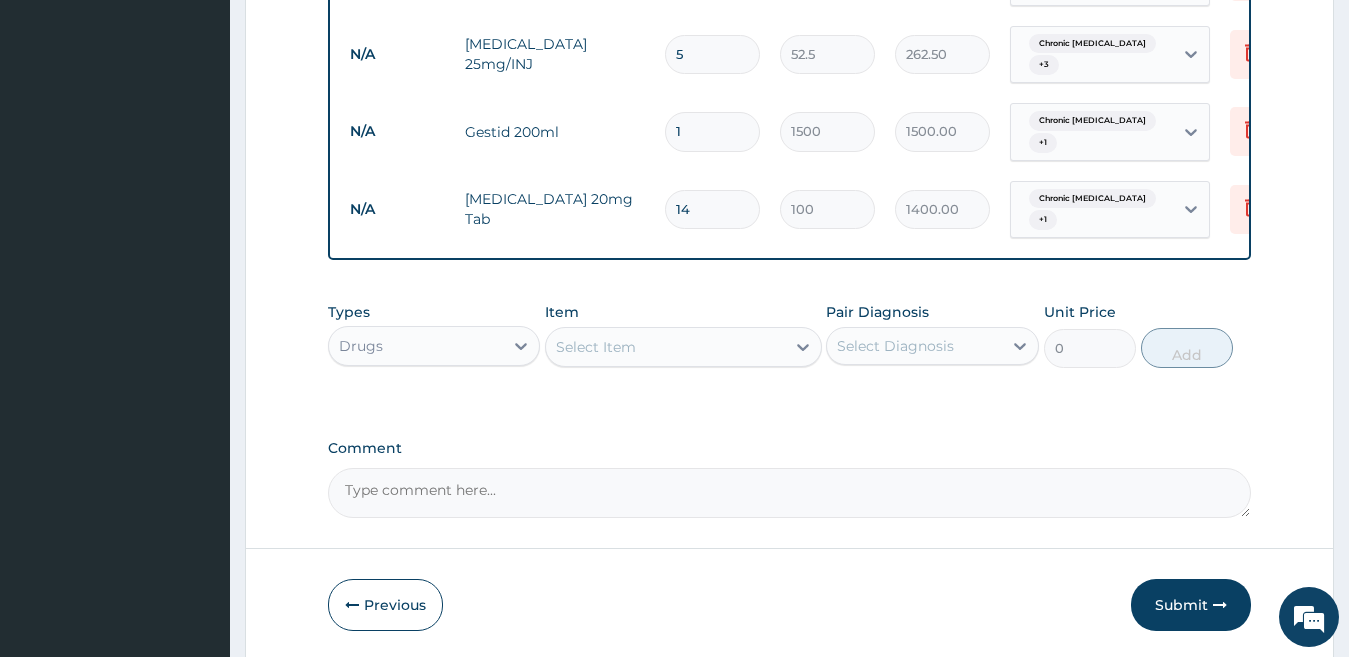 type on "14" 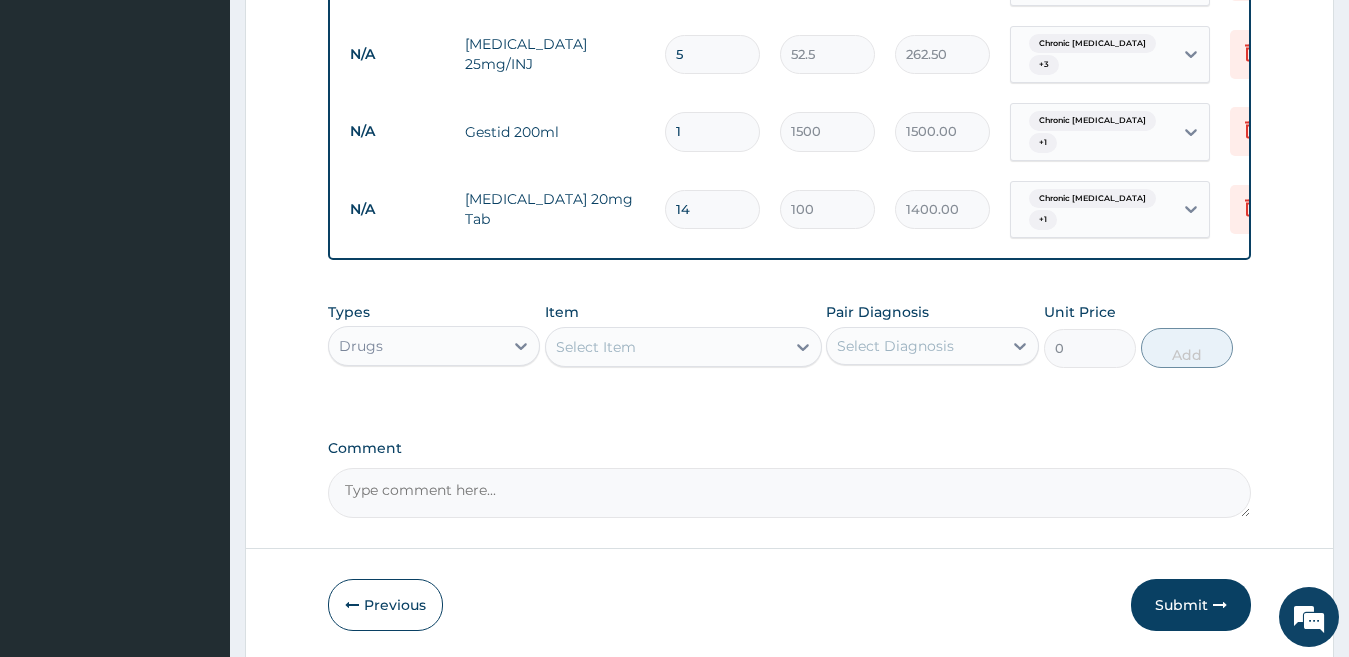 click on "Select Item" at bounding box center (665, 347) 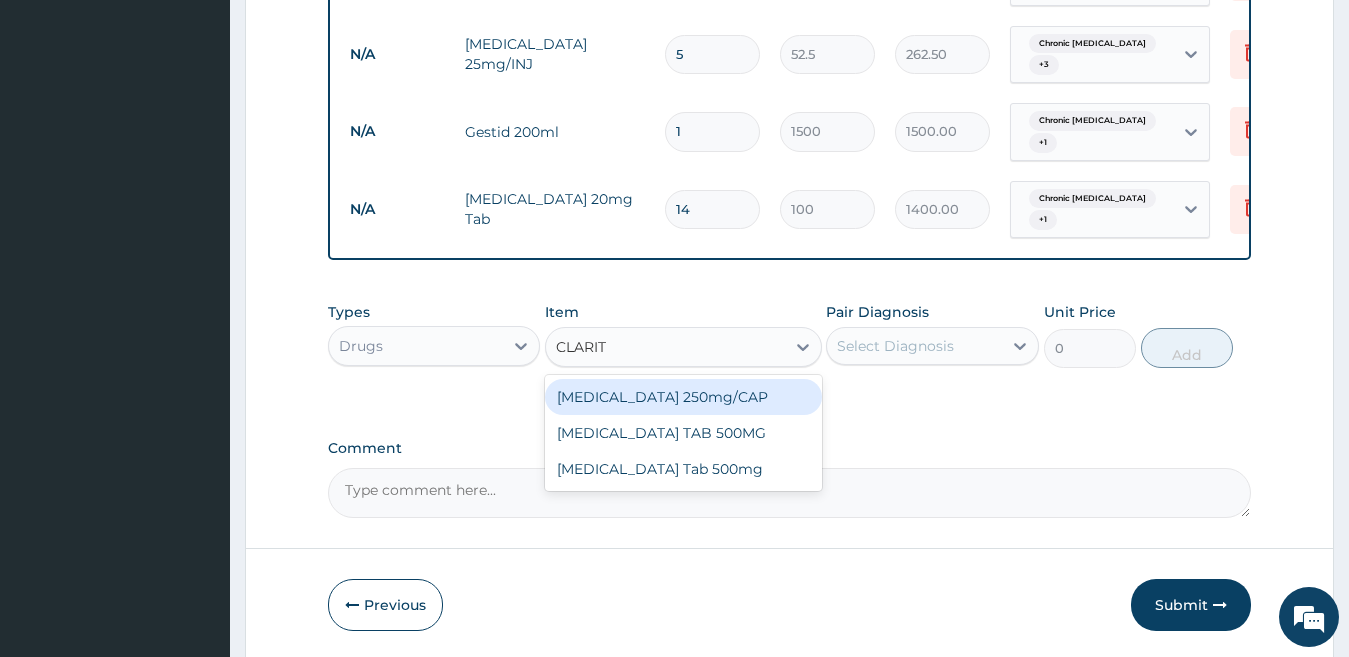 type on "CLARITH" 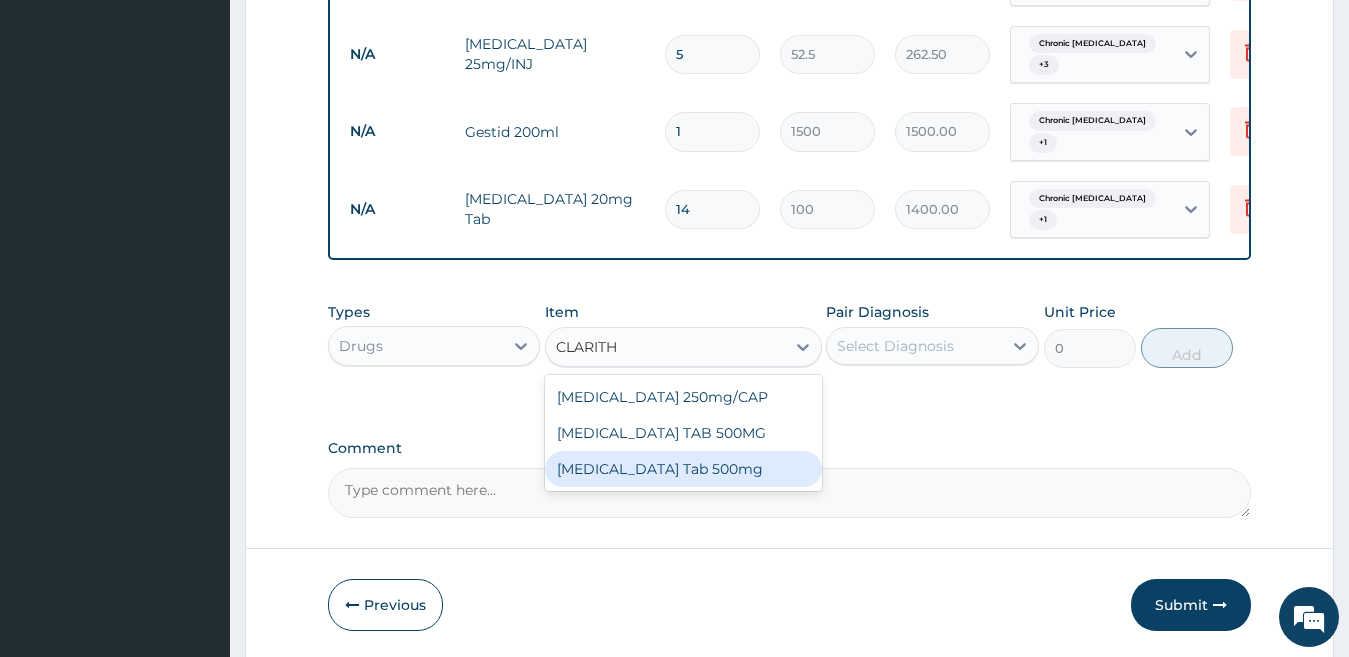 click on "Clarithromycin Tab 500mg" at bounding box center [683, 469] 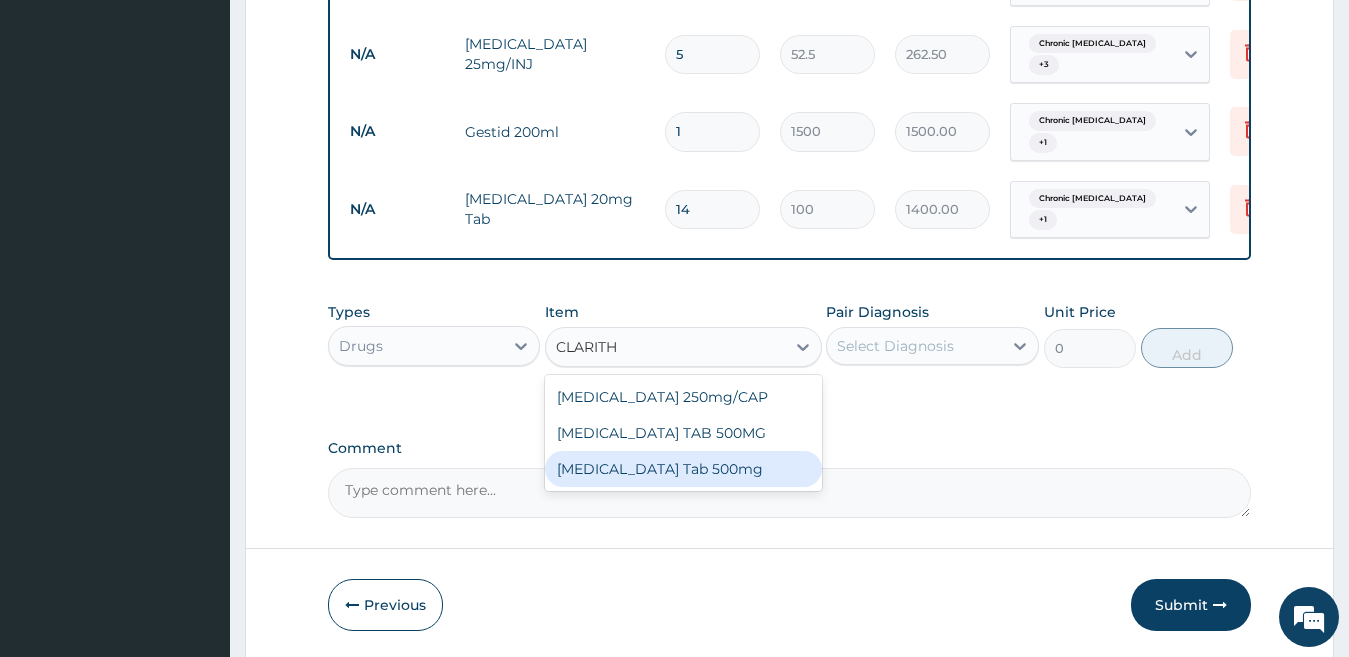 type 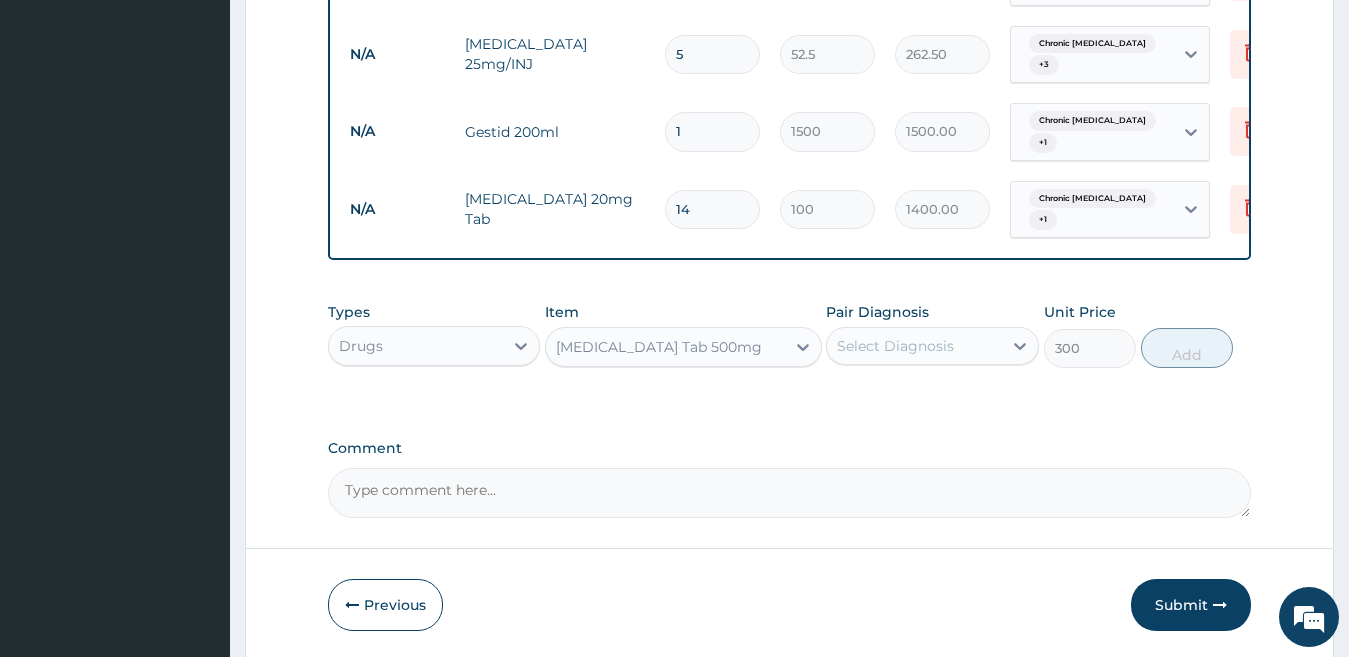 click on "Select Diagnosis" at bounding box center [895, 346] 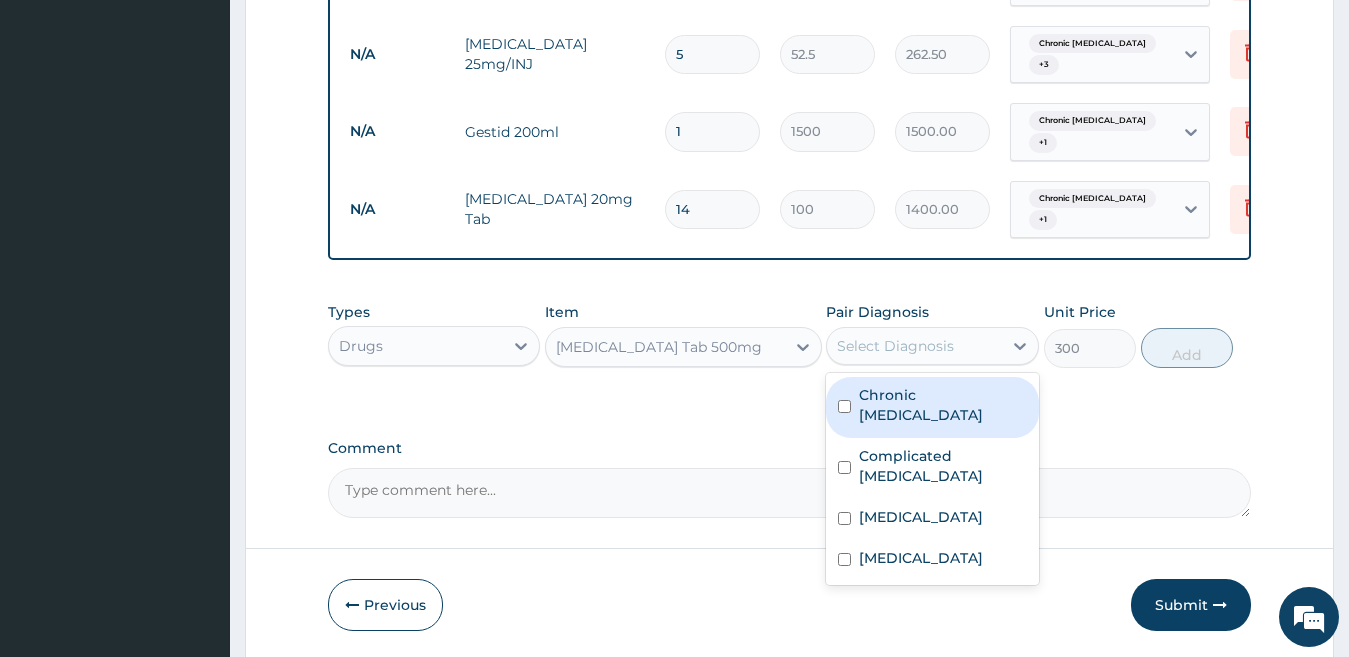 click on "Chronic gastric ulcer" at bounding box center (932, 407) 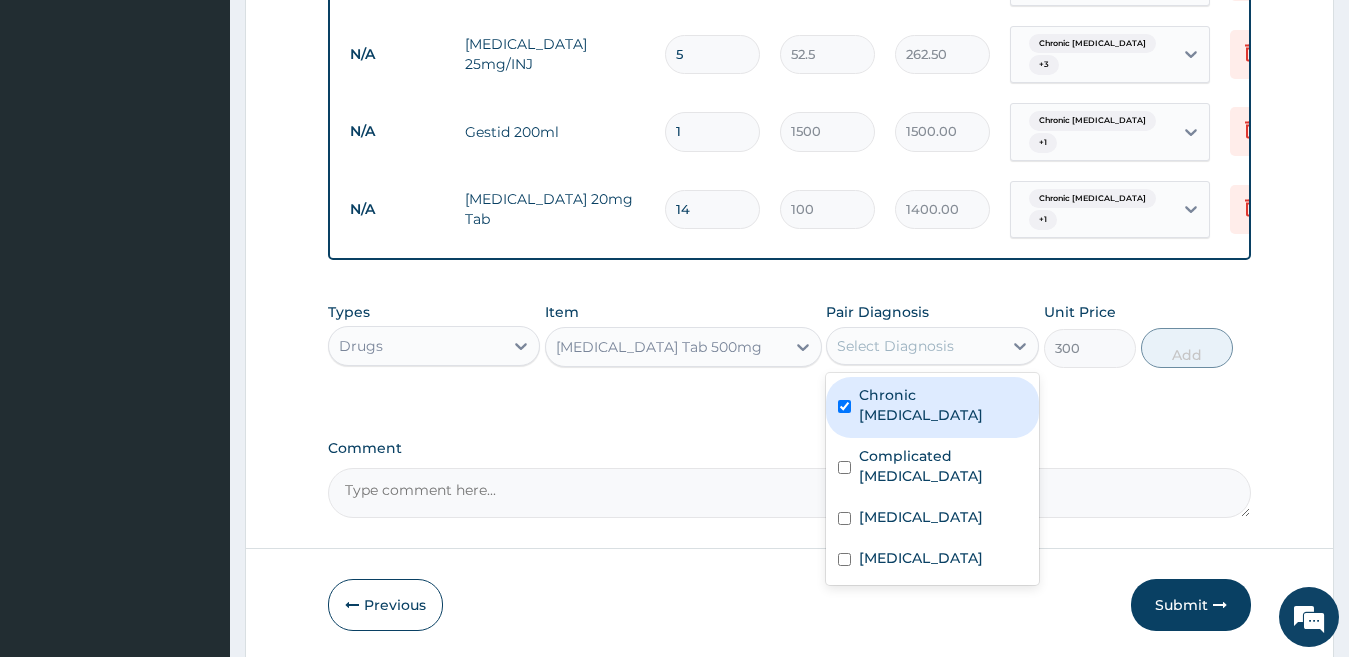 checkbox on "true" 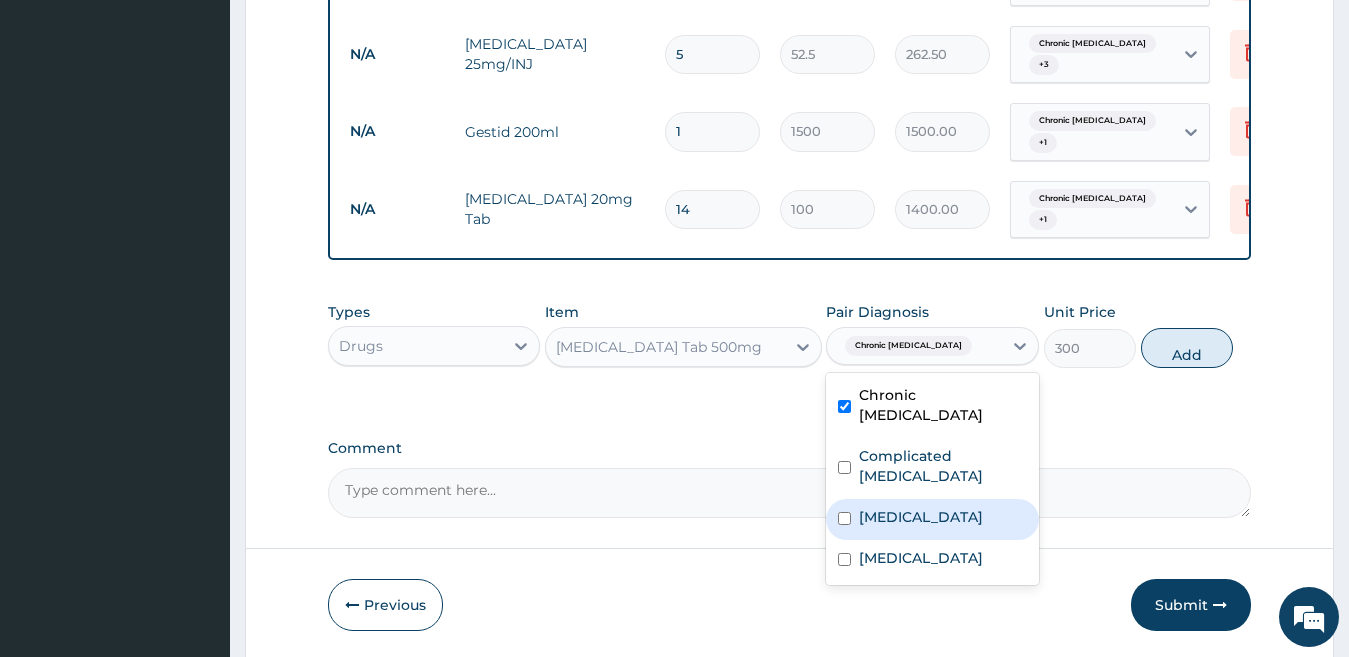 click on "Acute gastroenteritis" at bounding box center [921, 517] 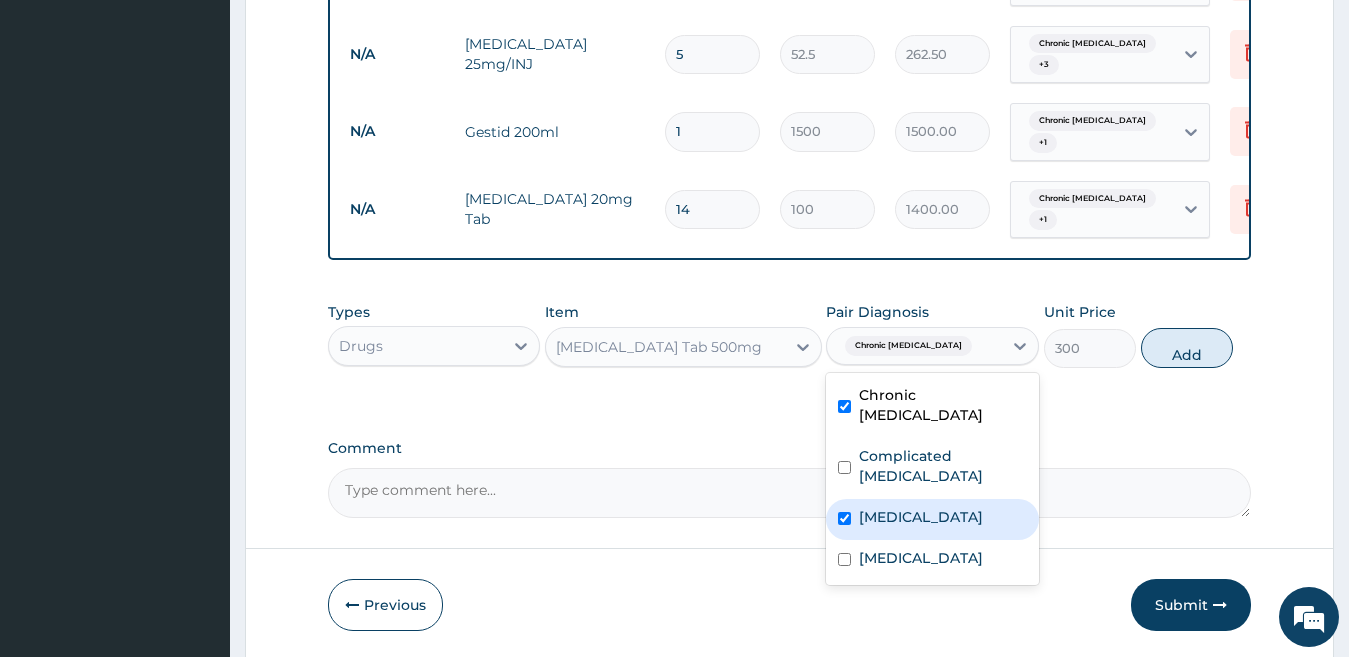 checkbox on "true" 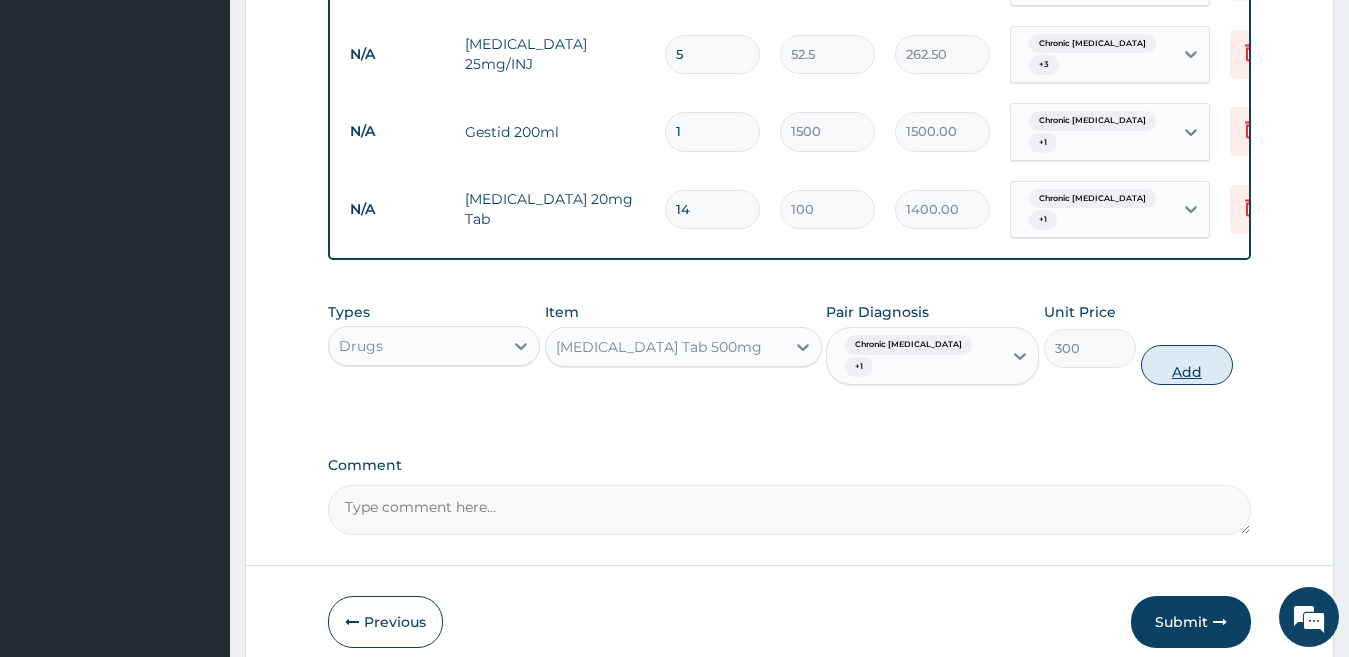 click on "Add" at bounding box center [1187, 365] 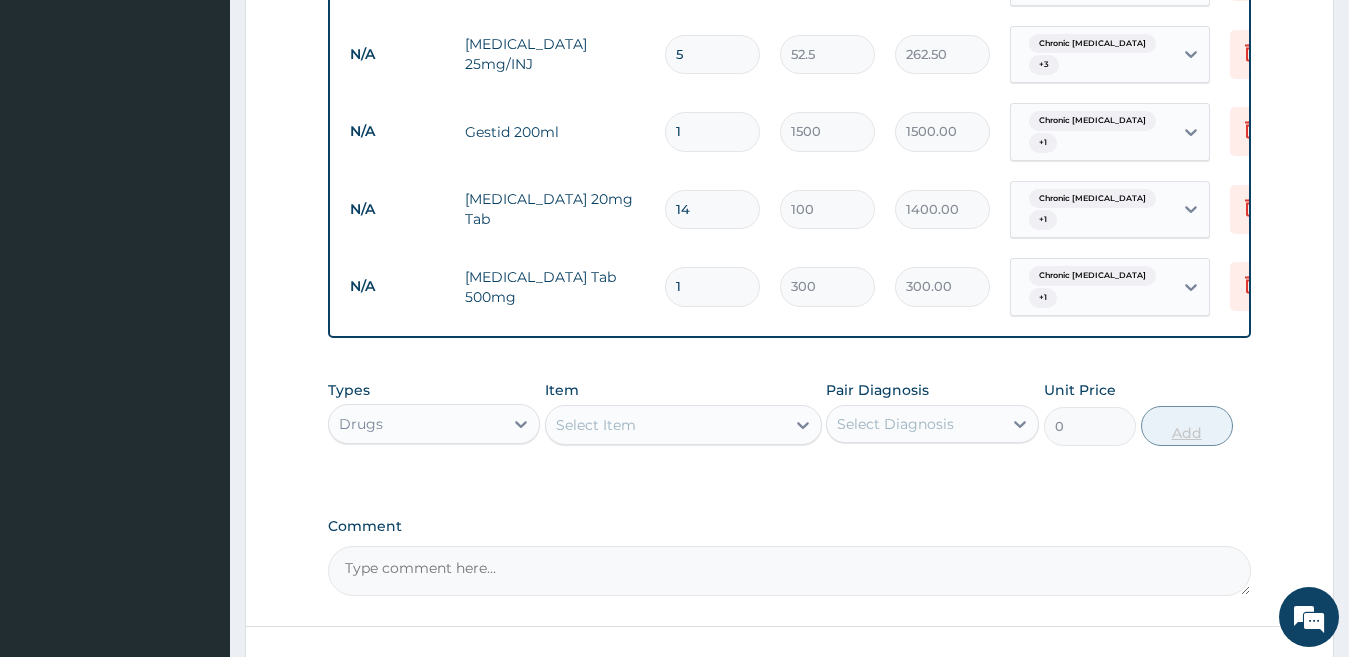 type on "14" 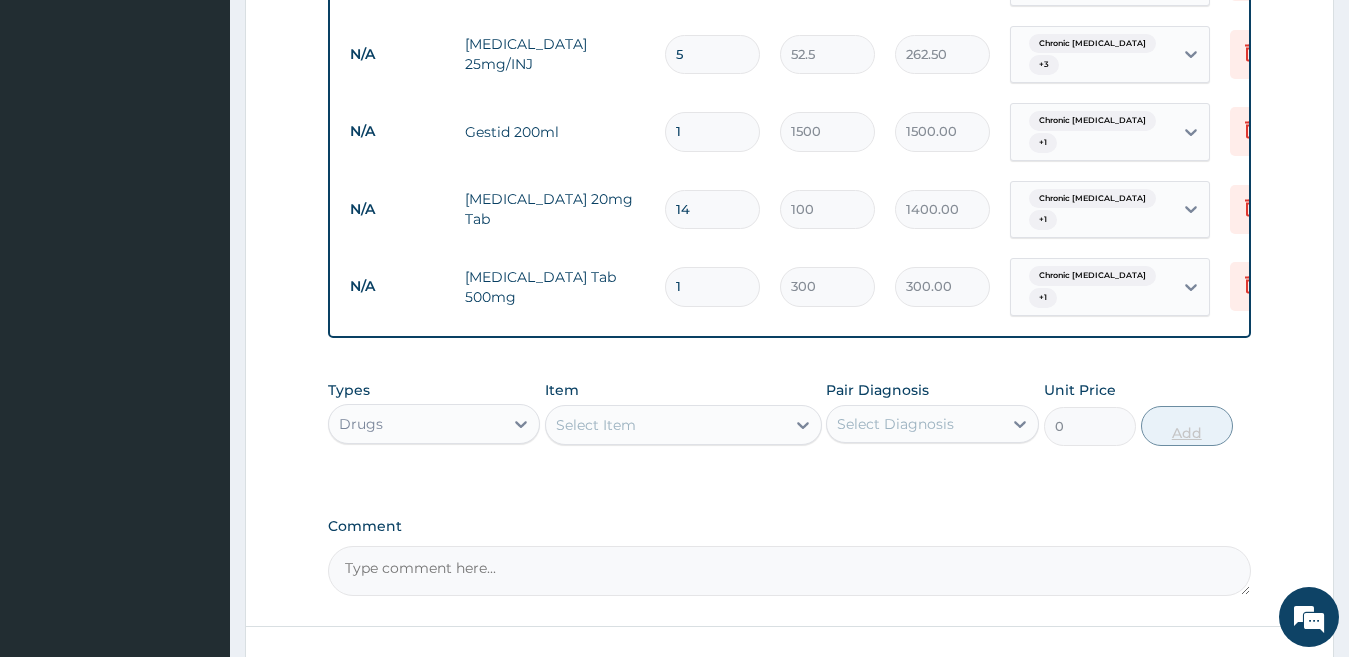 type on "4200.00" 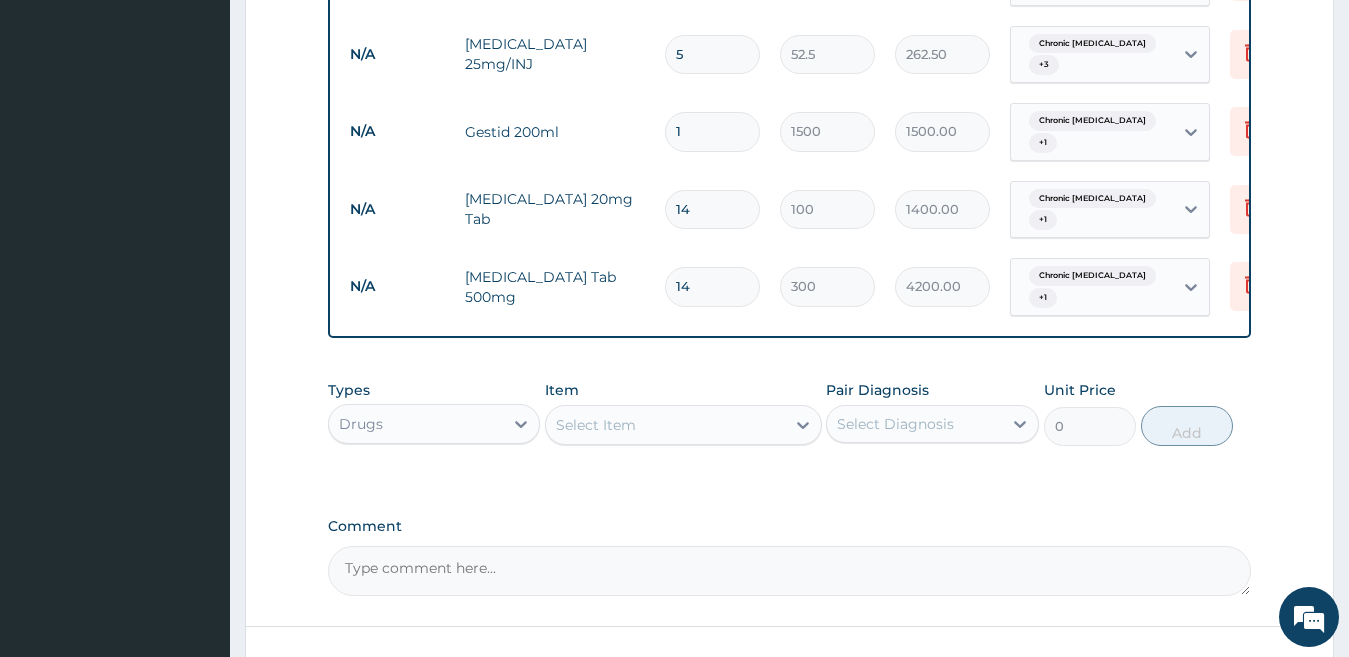 type on "14" 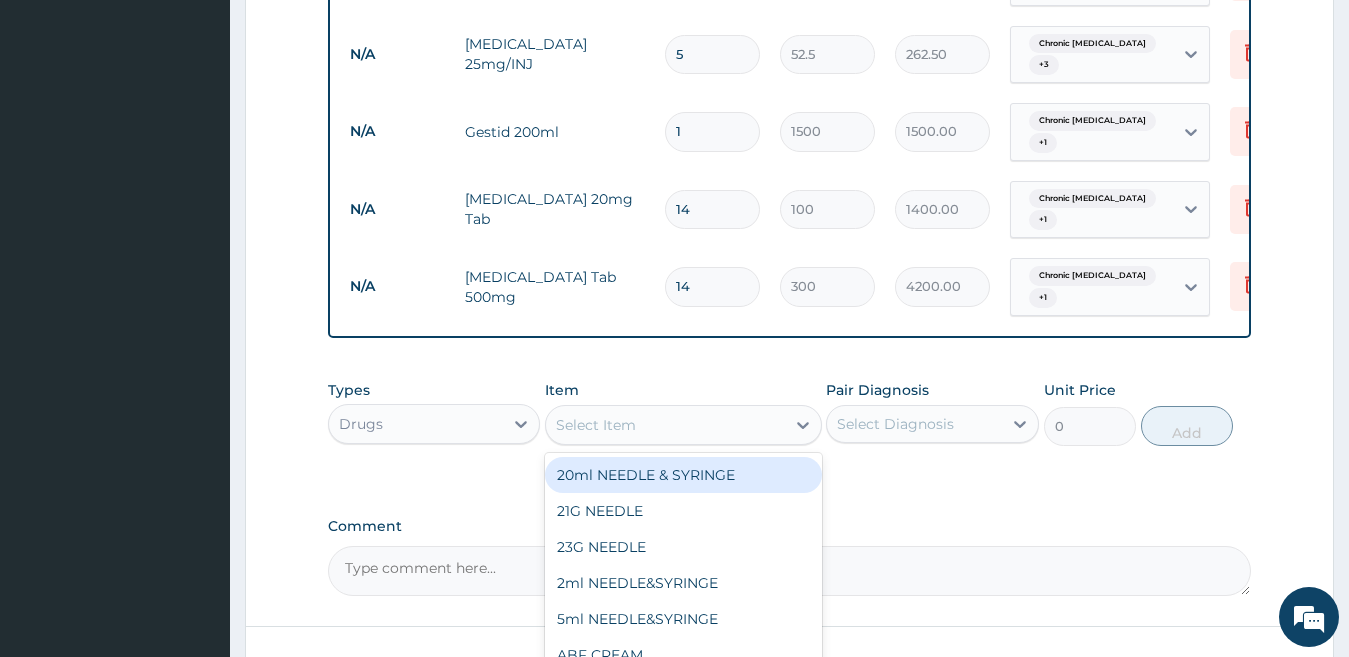 click on "Select Item" at bounding box center [665, 425] 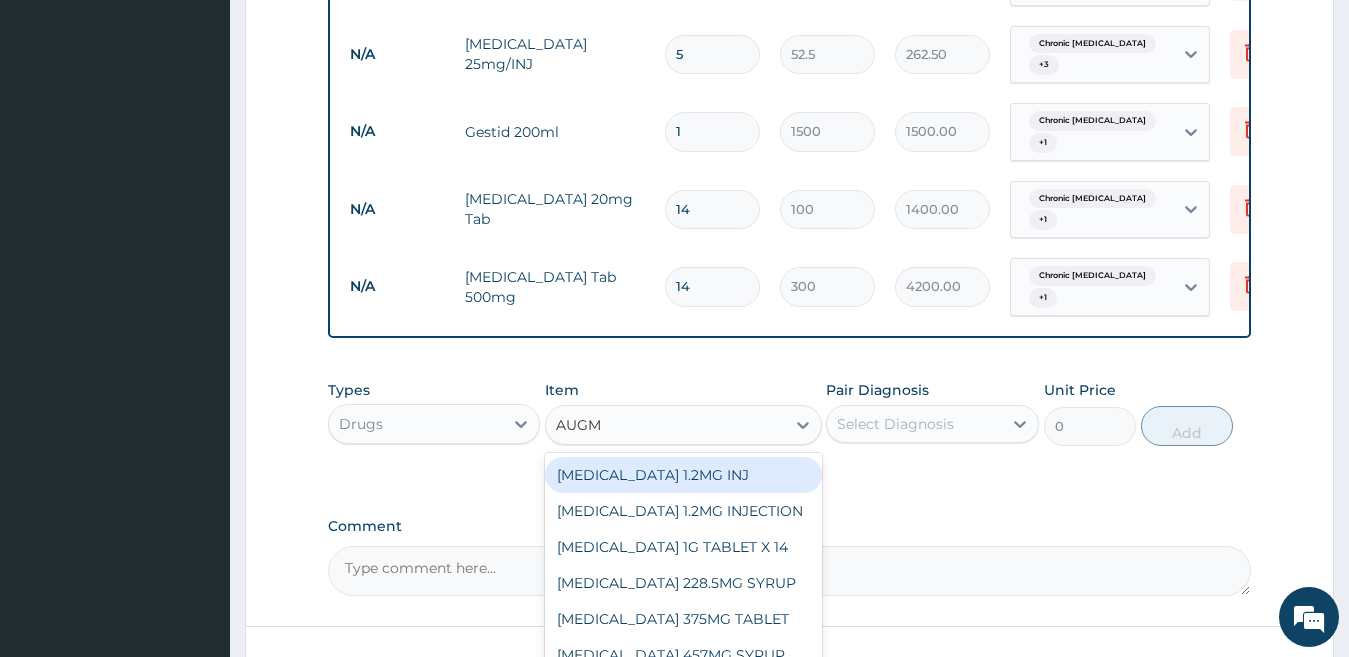 type 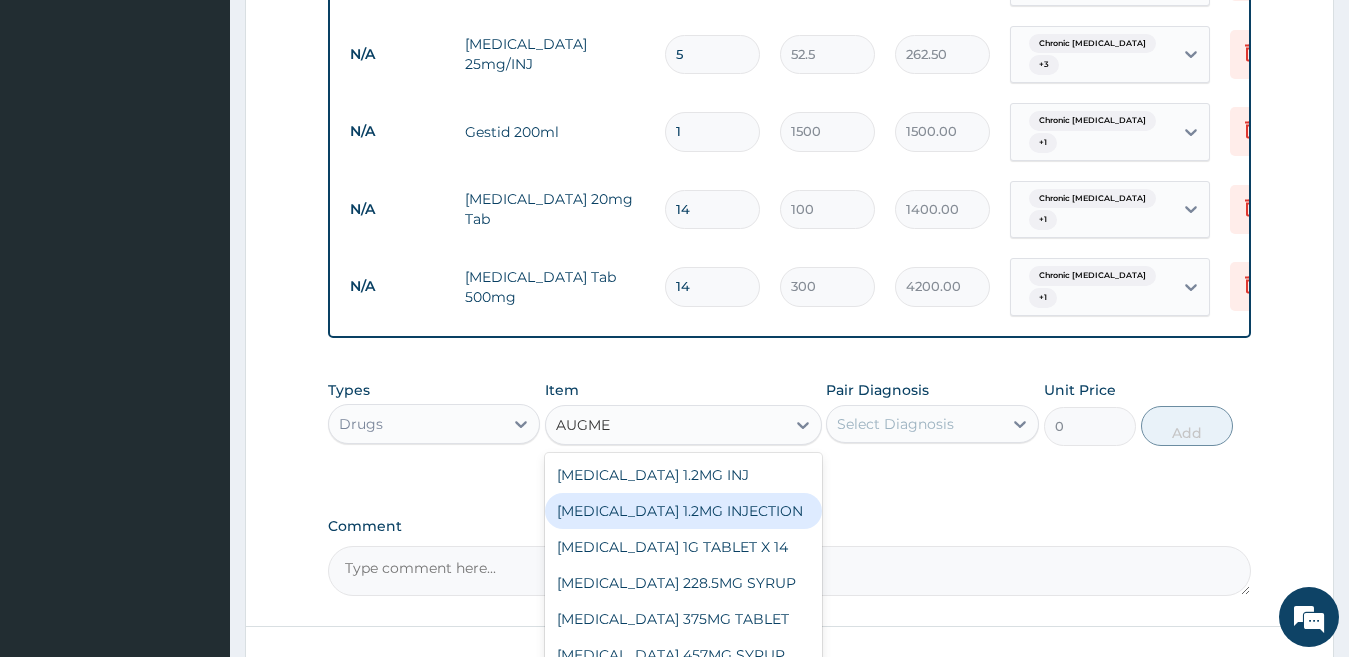 scroll, scrollTop: 248, scrollLeft: 0, axis: vertical 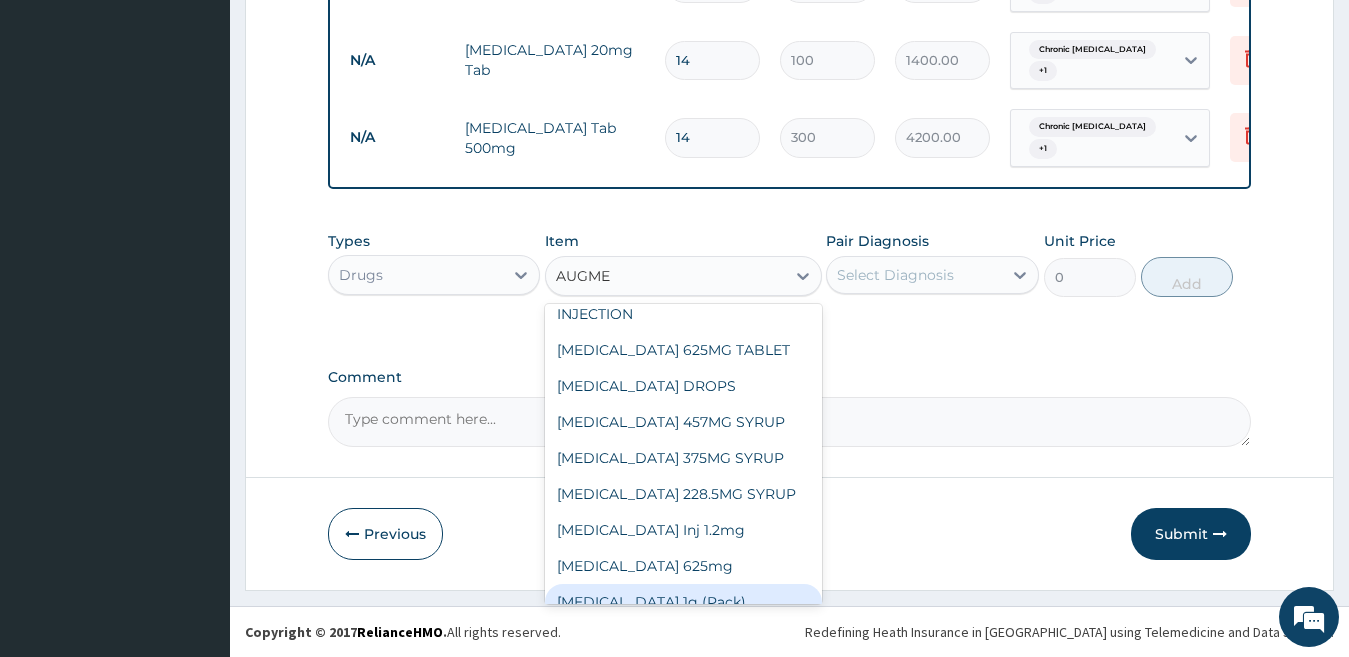 click on "Augmentin 1g (Pack)" at bounding box center (683, 602) 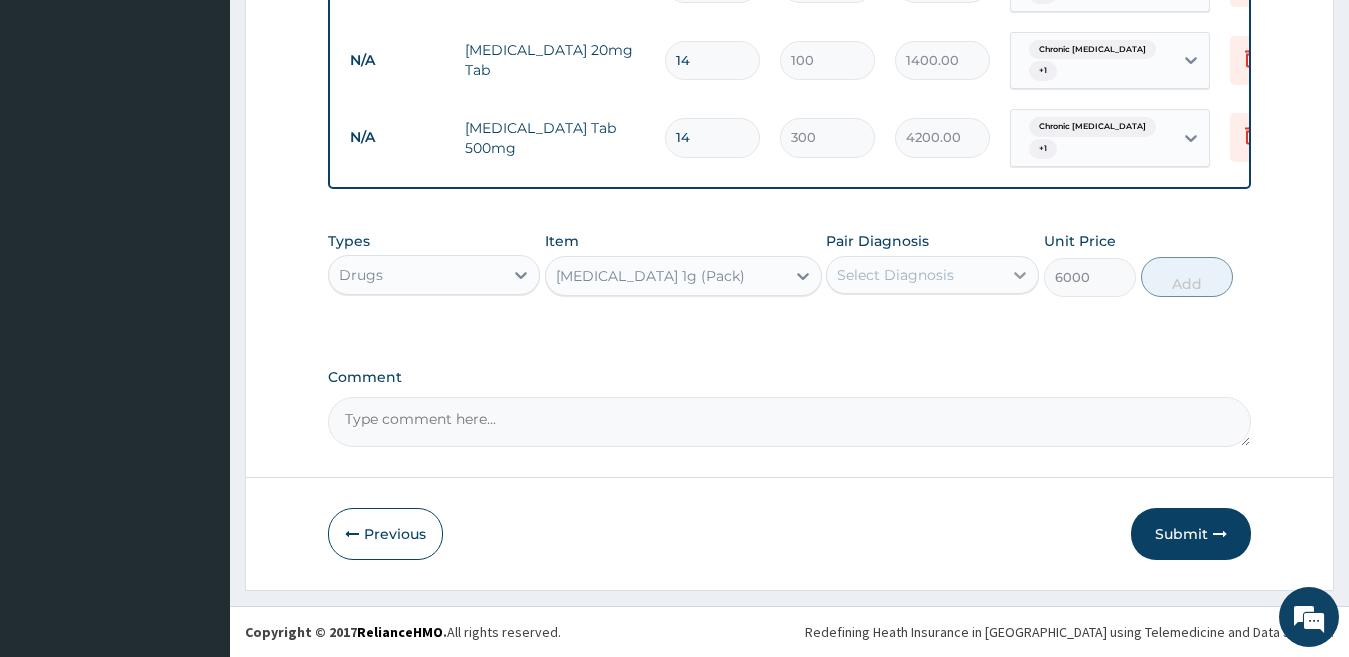 click at bounding box center (1020, 275) 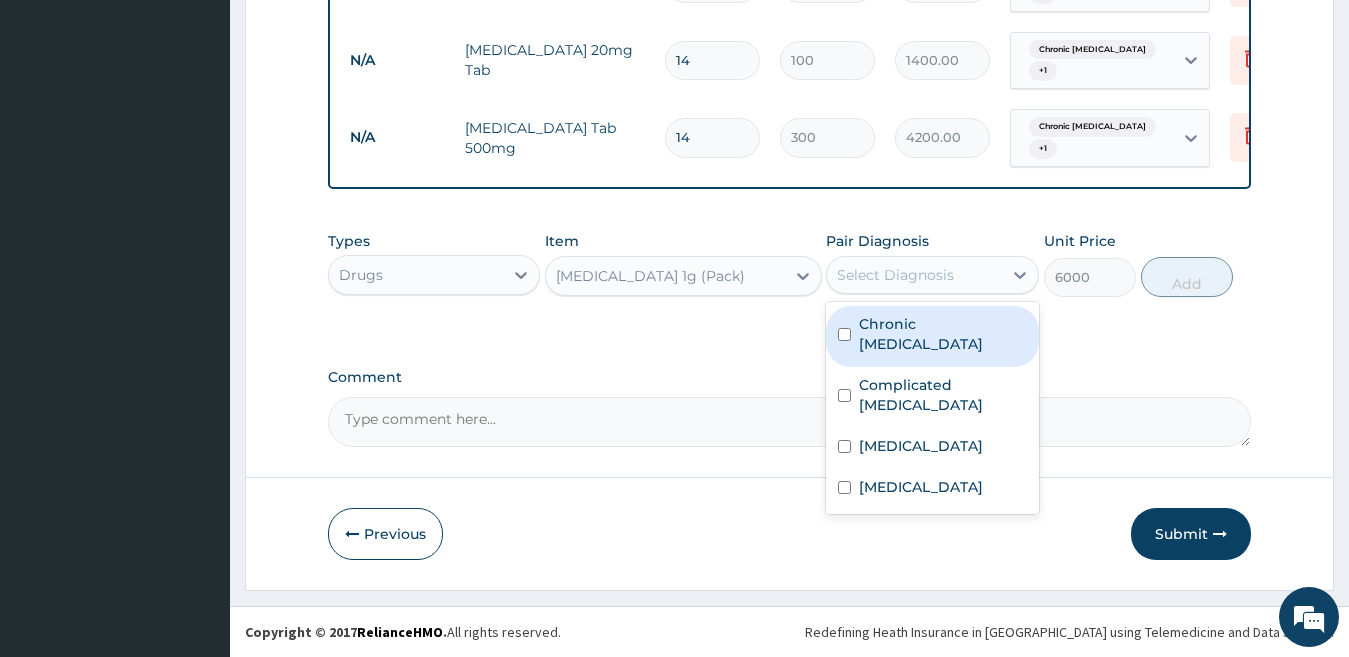 click on "Chronic gastric ulcer" at bounding box center [943, 334] 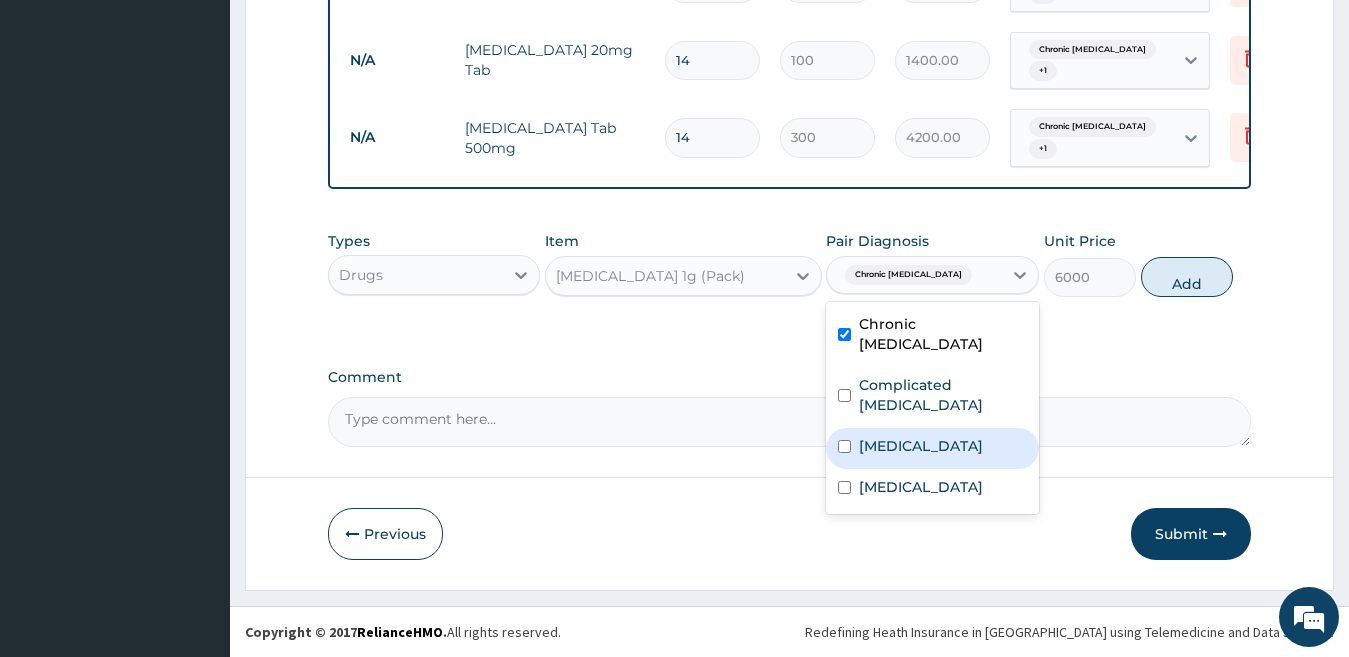 click on "Acute gastroenteritis" at bounding box center (932, 448) 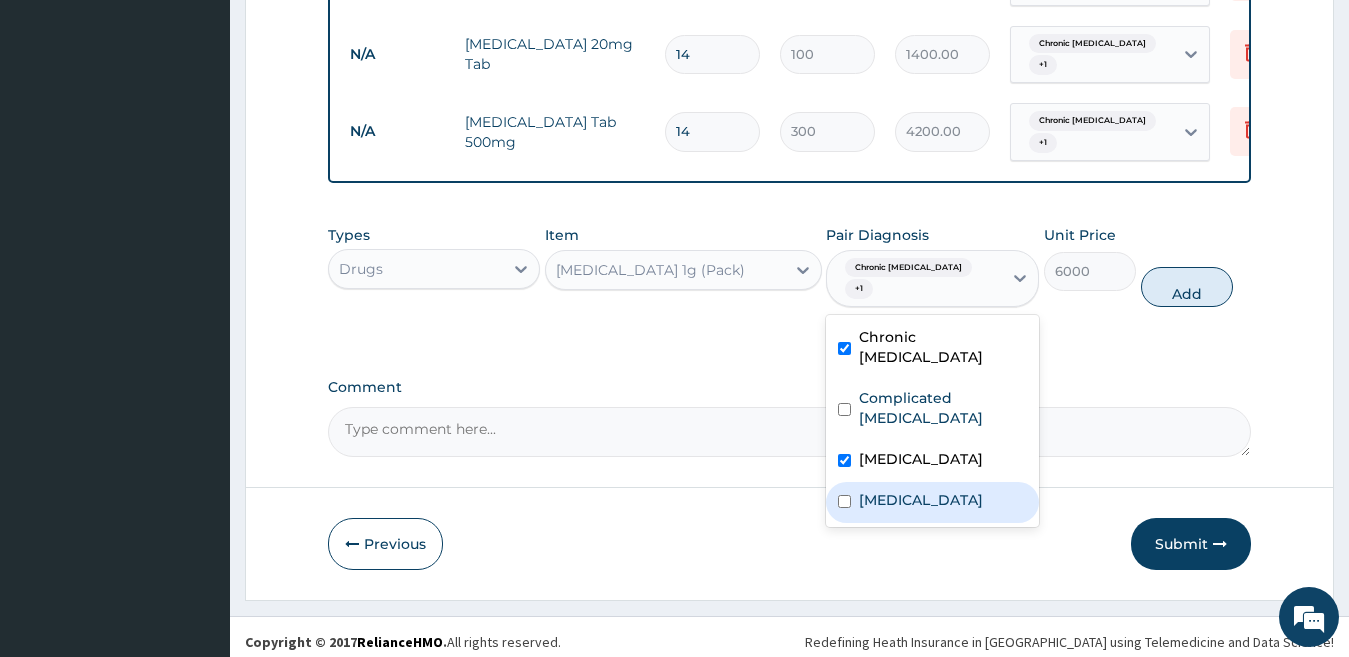 click on "Typhoid fever" at bounding box center [932, 502] 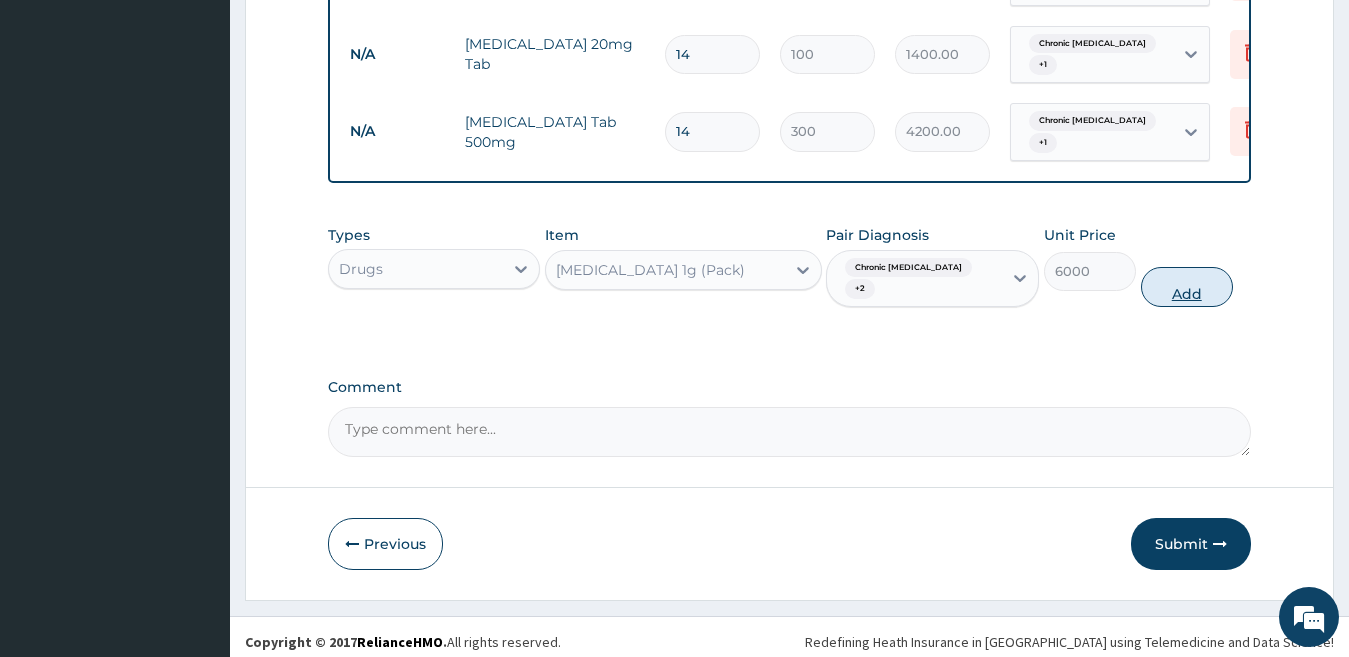 click on "Add" at bounding box center [1187, 287] 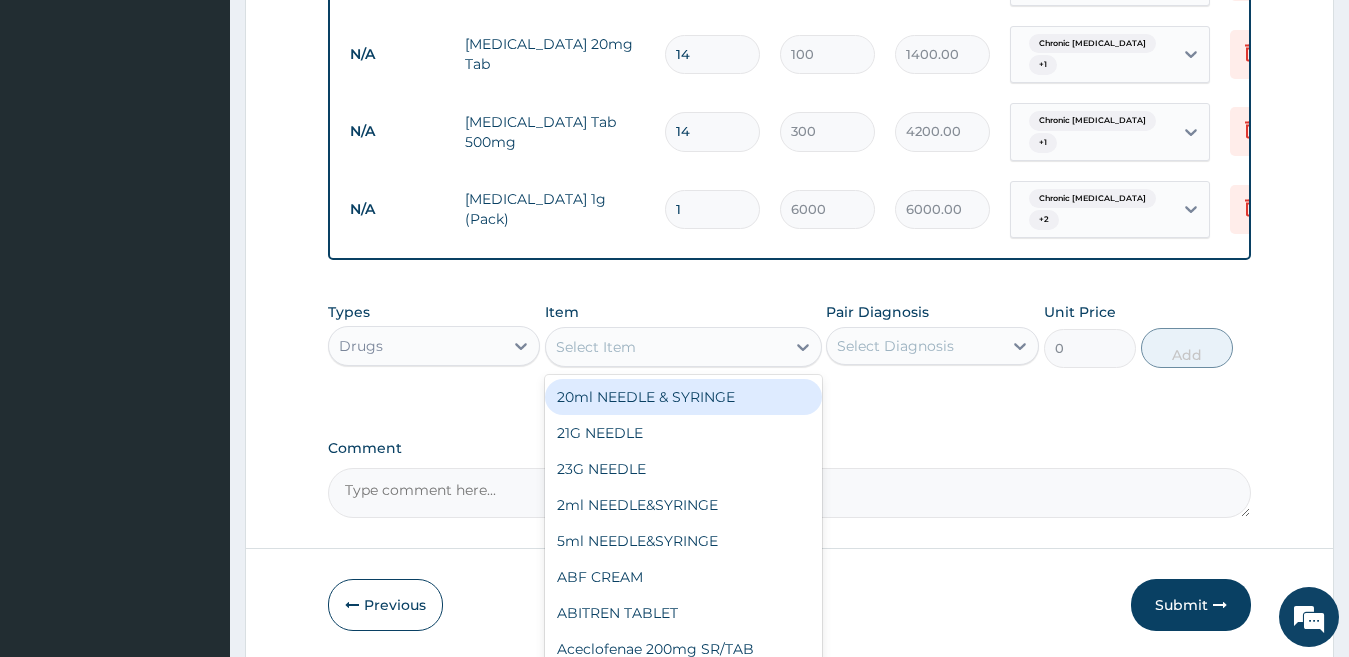 click on "Select Item" at bounding box center [665, 347] 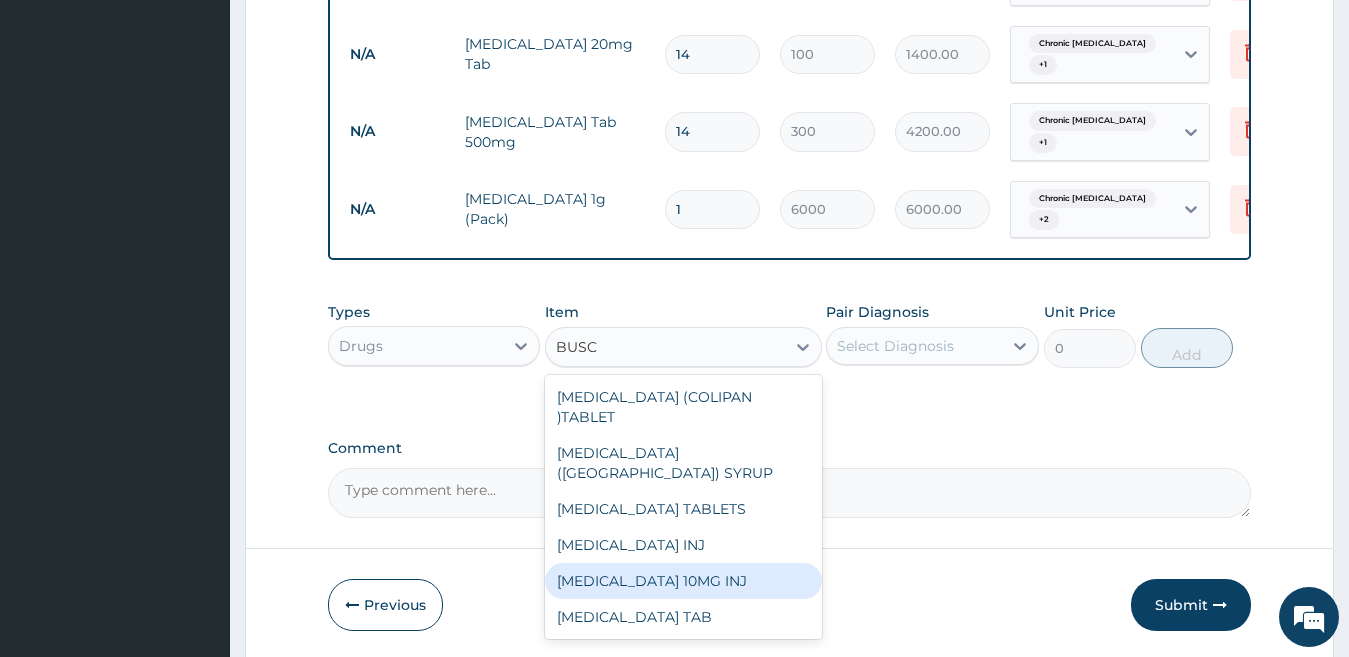 click on "BUSCOPAN 10MG INJ" at bounding box center [683, 581] 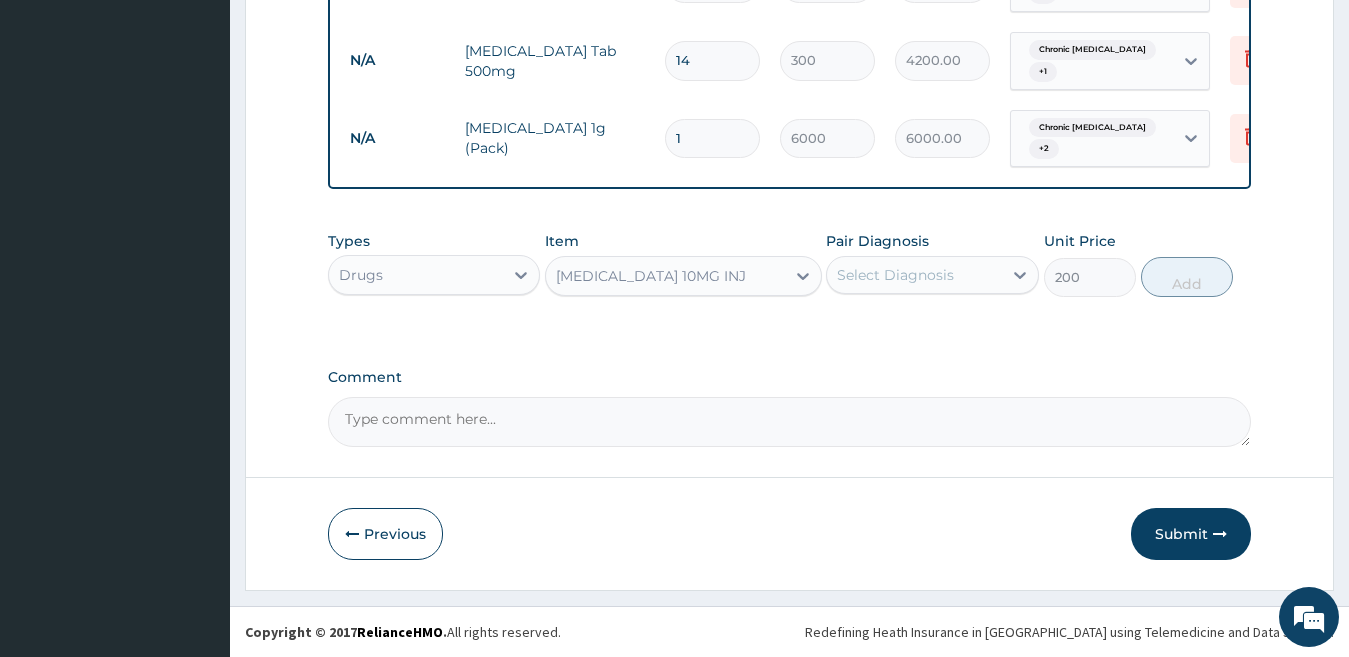 scroll, scrollTop: 2300, scrollLeft: 0, axis: vertical 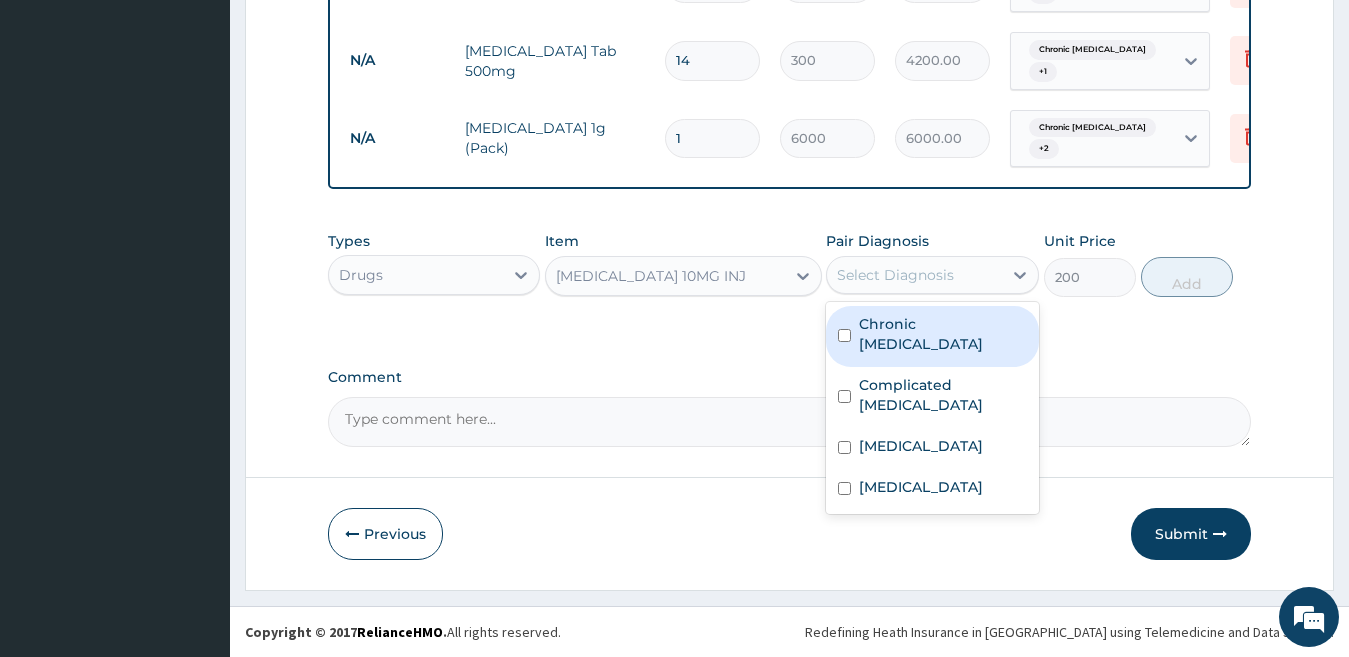 click on "Select Diagnosis" at bounding box center (895, 275) 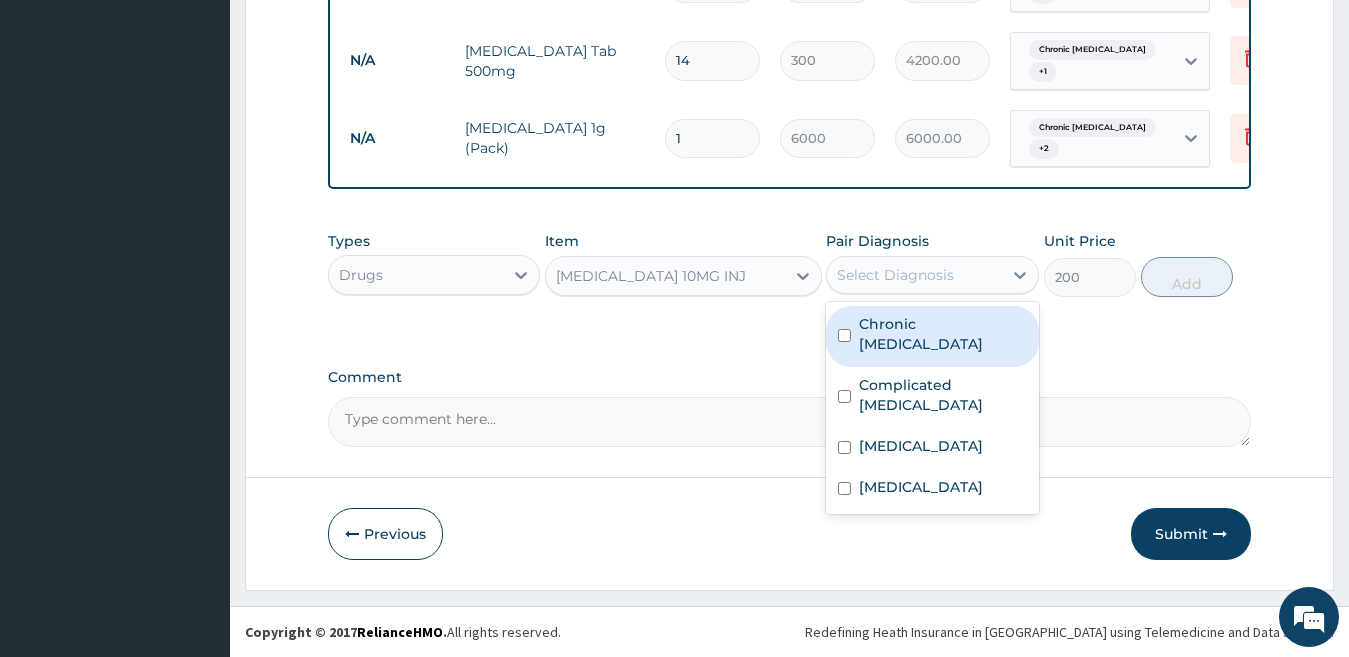 click on "Chronic gastric ulcer" at bounding box center (943, 334) 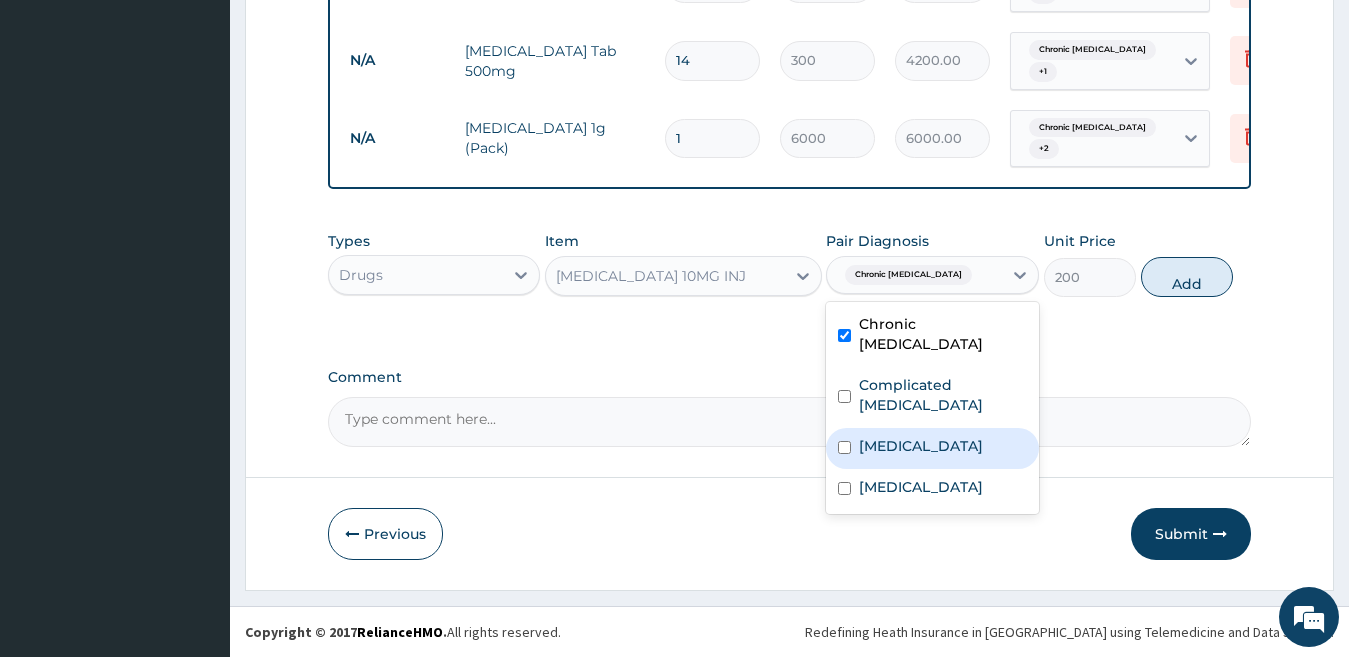 click on "Acute gastroenteritis" at bounding box center (921, 446) 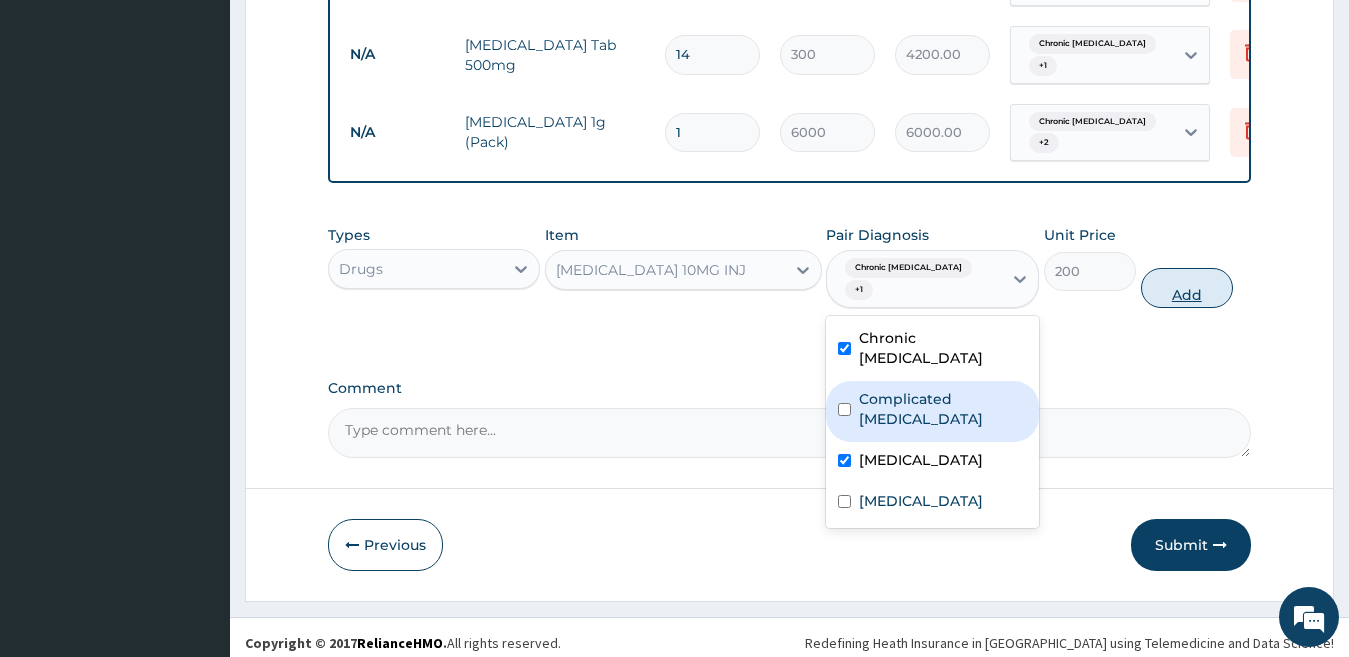 click on "Add" at bounding box center (1187, 288) 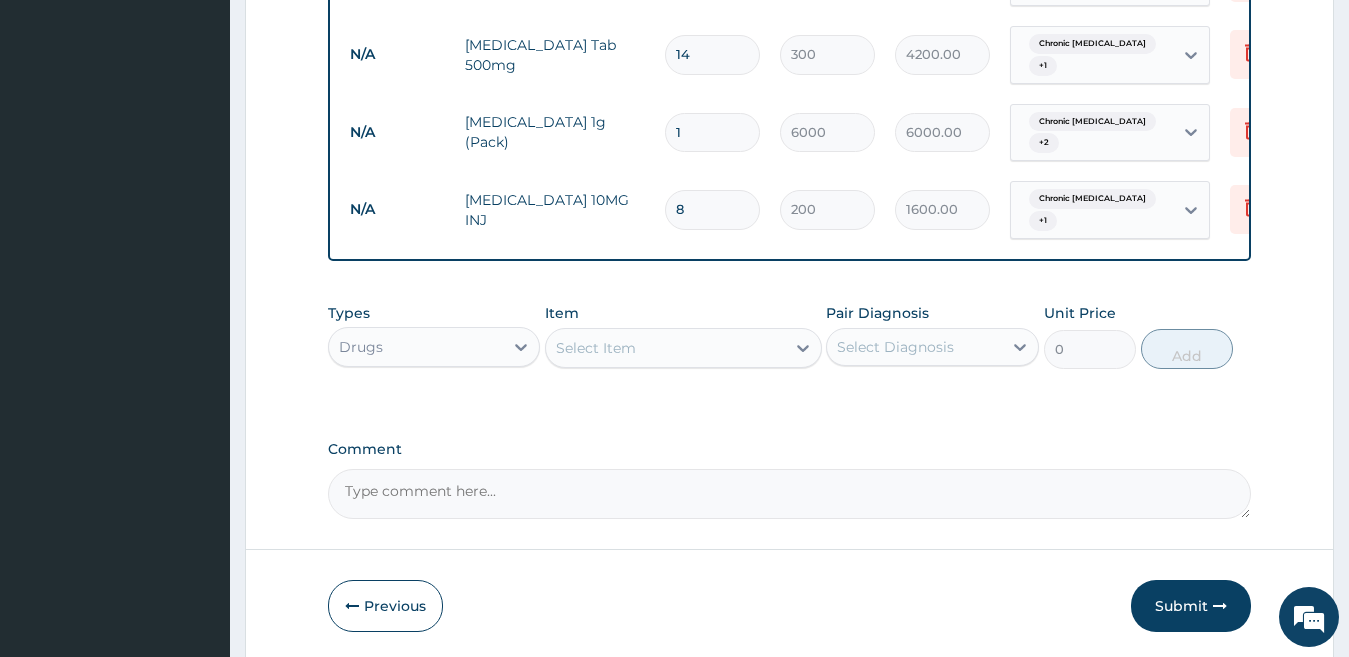 click on "Select Item" at bounding box center [665, 348] 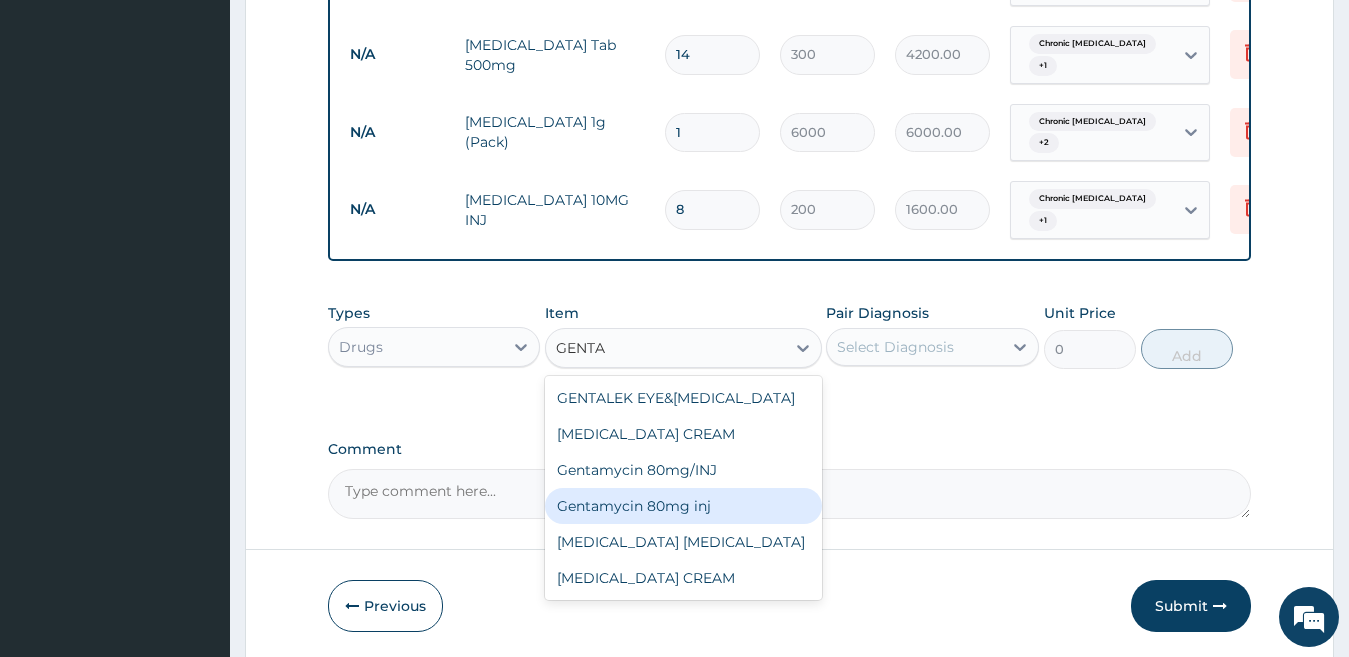 click on "Gentamycin 80mg inj" at bounding box center (683, 506) 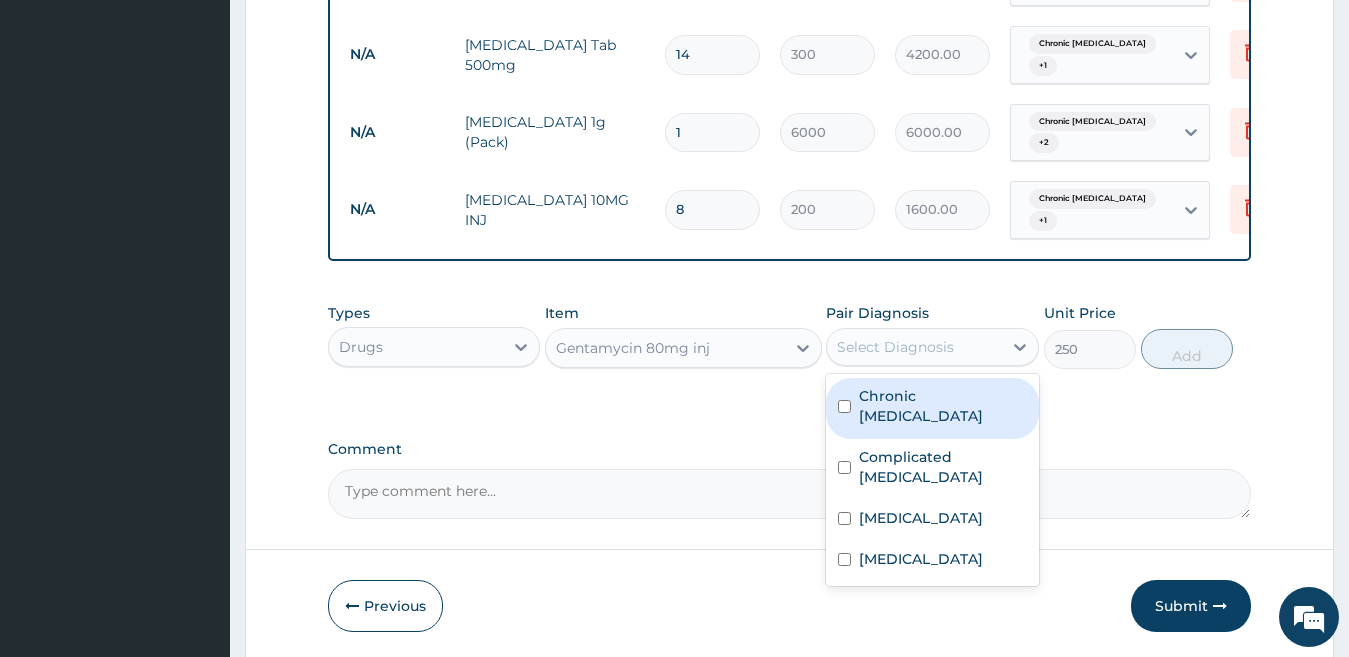 click on "Select Diagnosis" at bounding box center (895, 347) 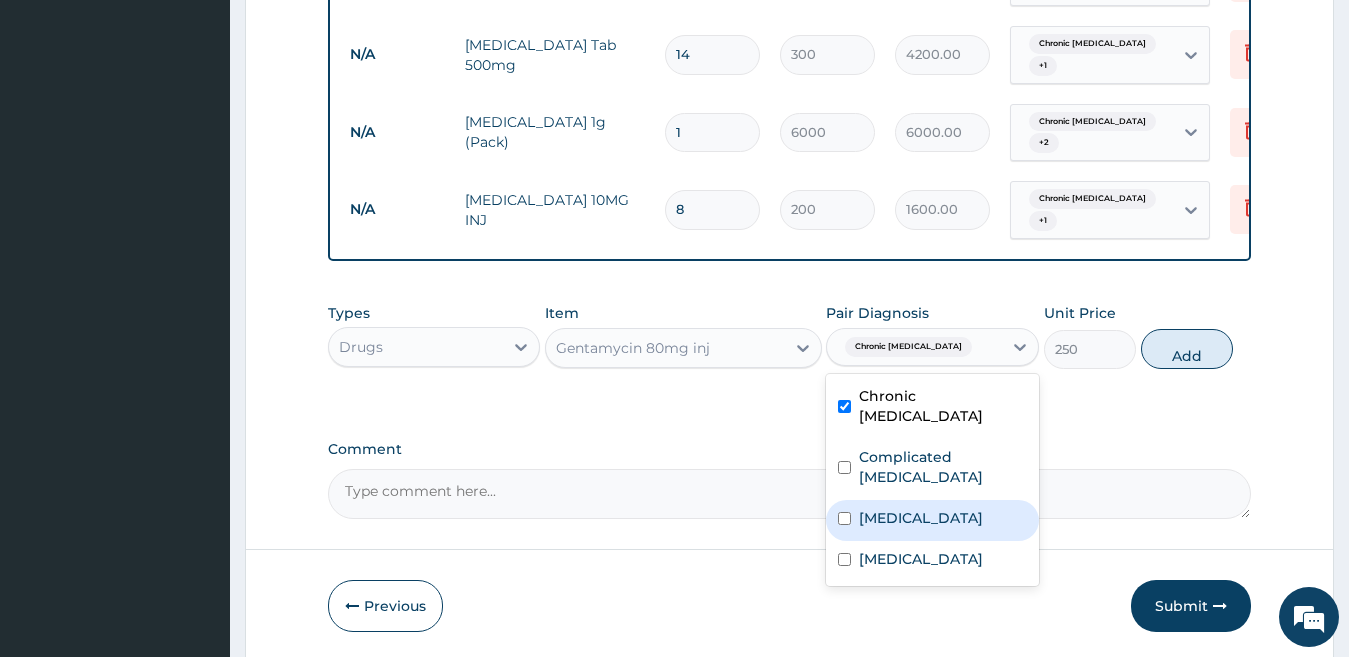 click on "Acute gastroenteritis" at bounding box center [921, 518] 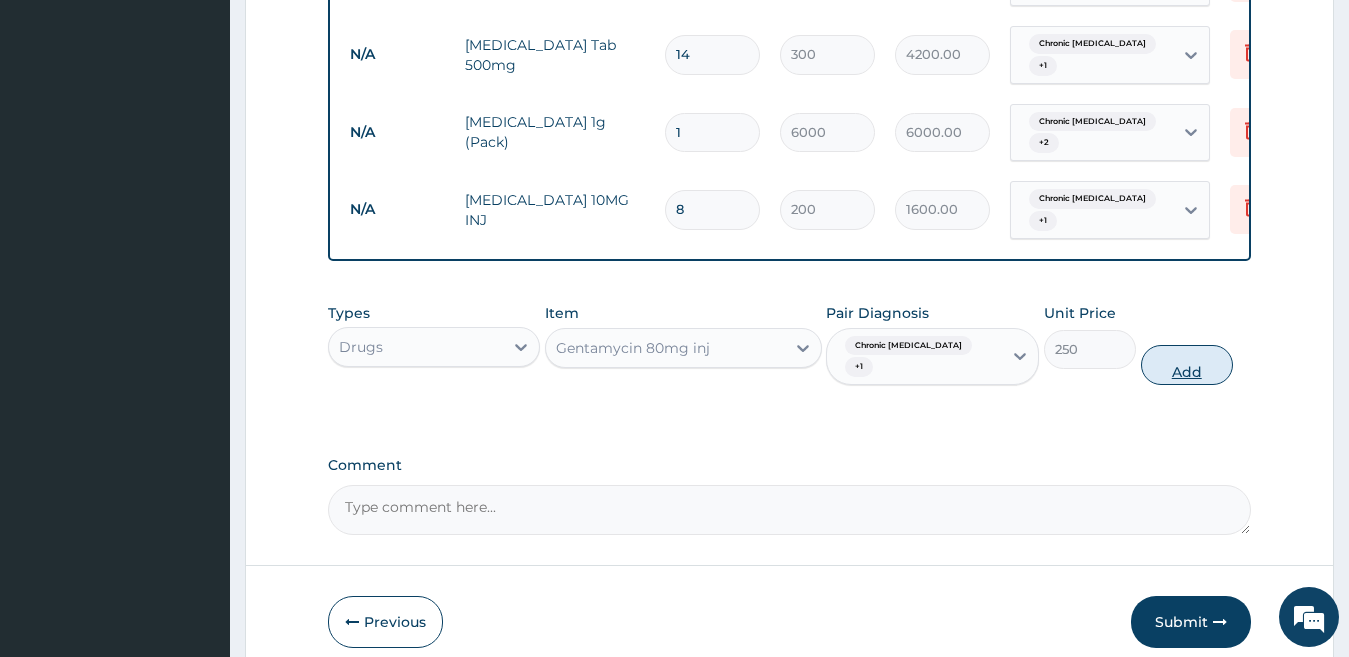 click on "Add" at bounding box center (1187, 365) 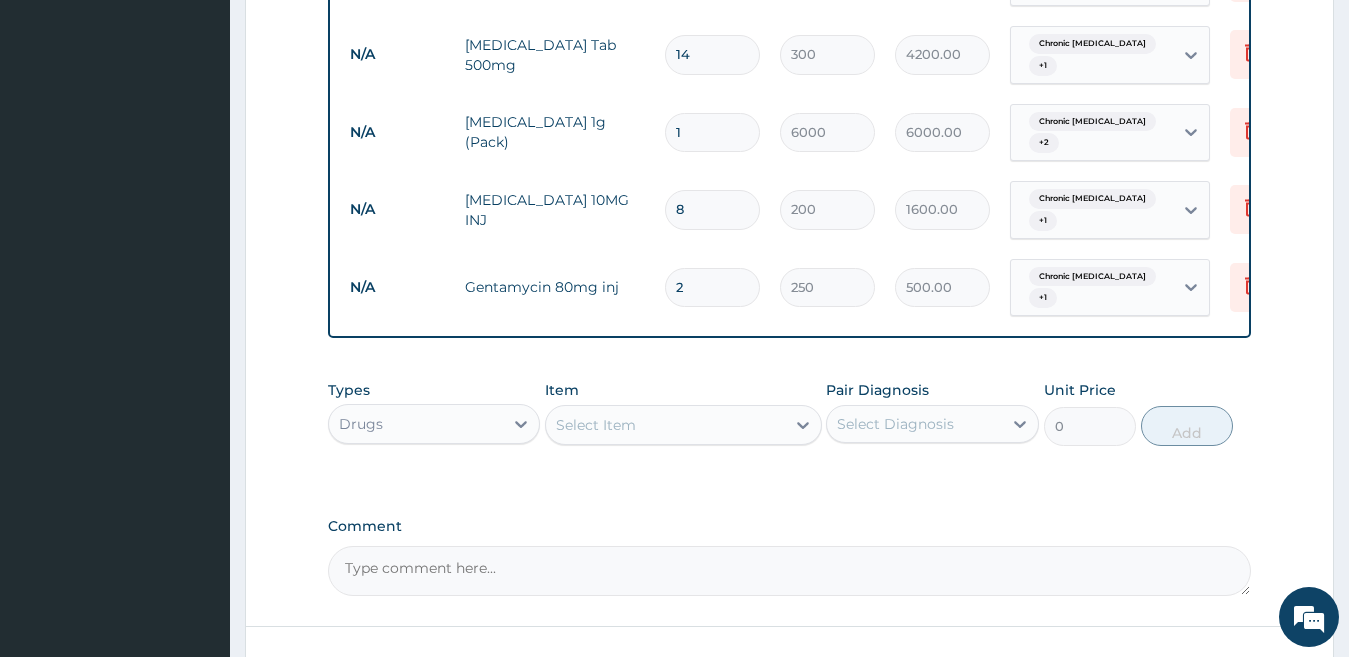 drag, startPoint x: 644, startPoint y: 429, endPoint x: 662, endPoint y: 438, distance: 20.12461 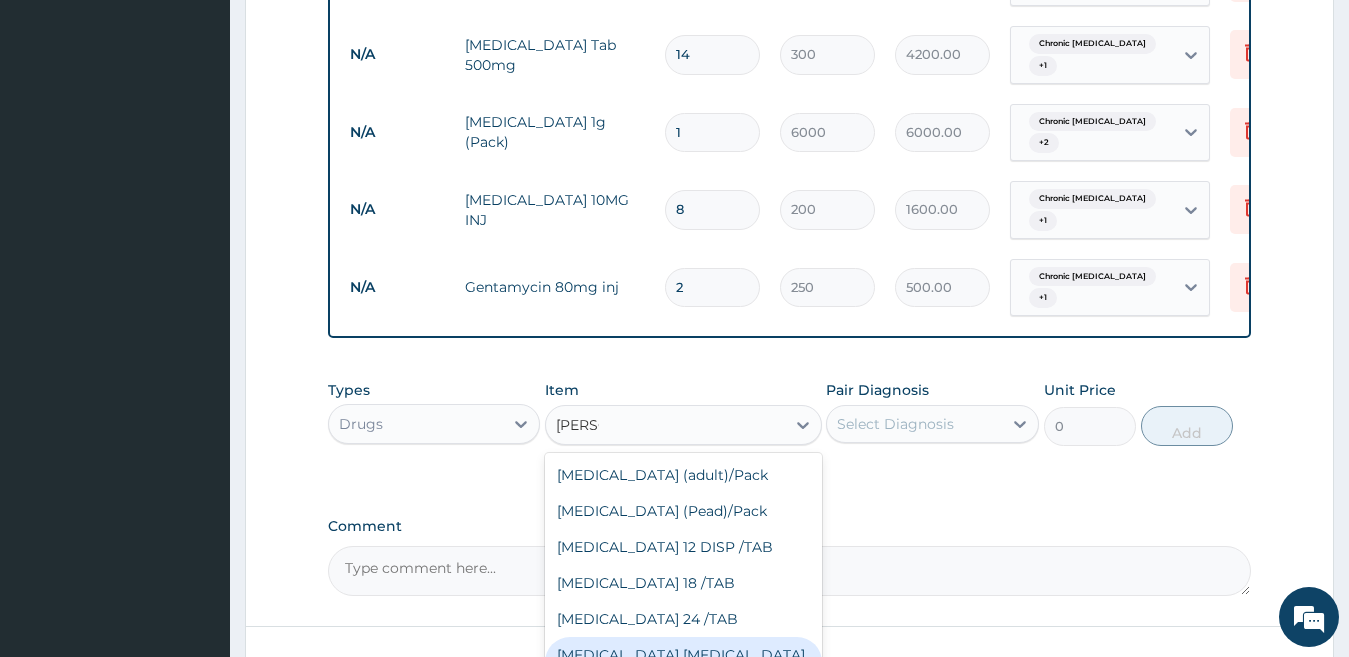 click on "COARTEM D TAB 80/480" at bounding box center [683, 665] 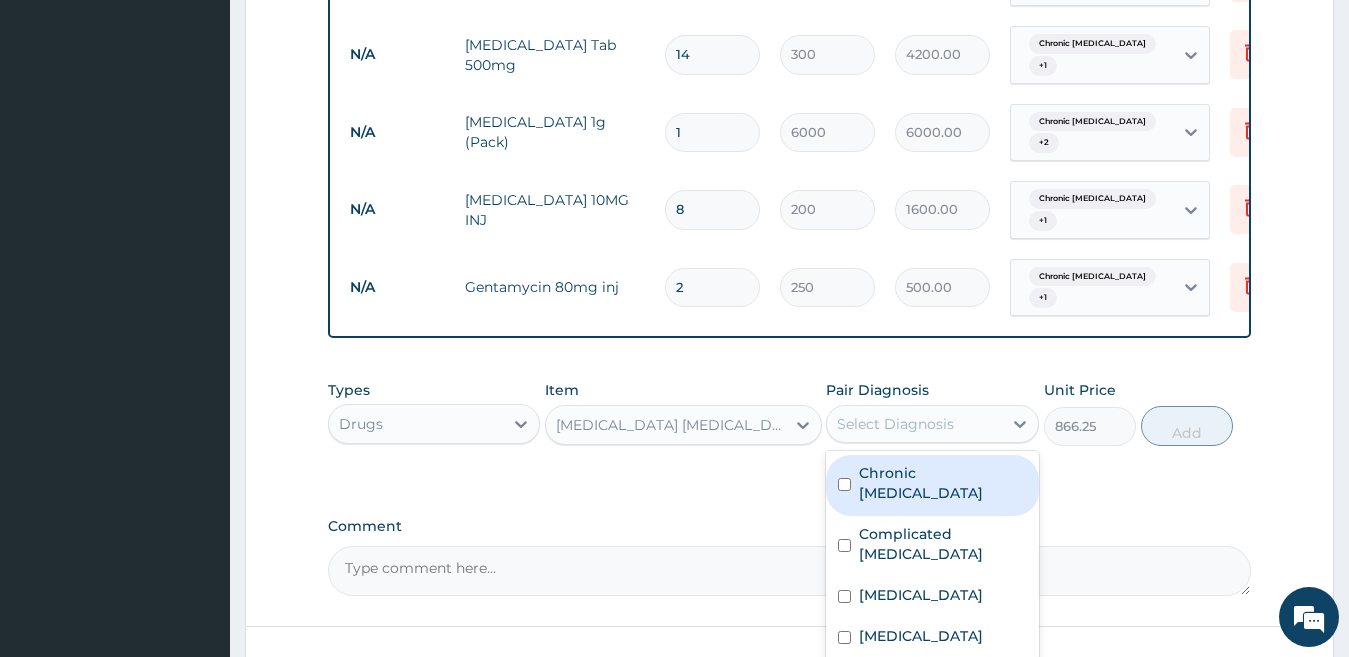 click on "Select Diagnosis" at bounding box center [895, 424] 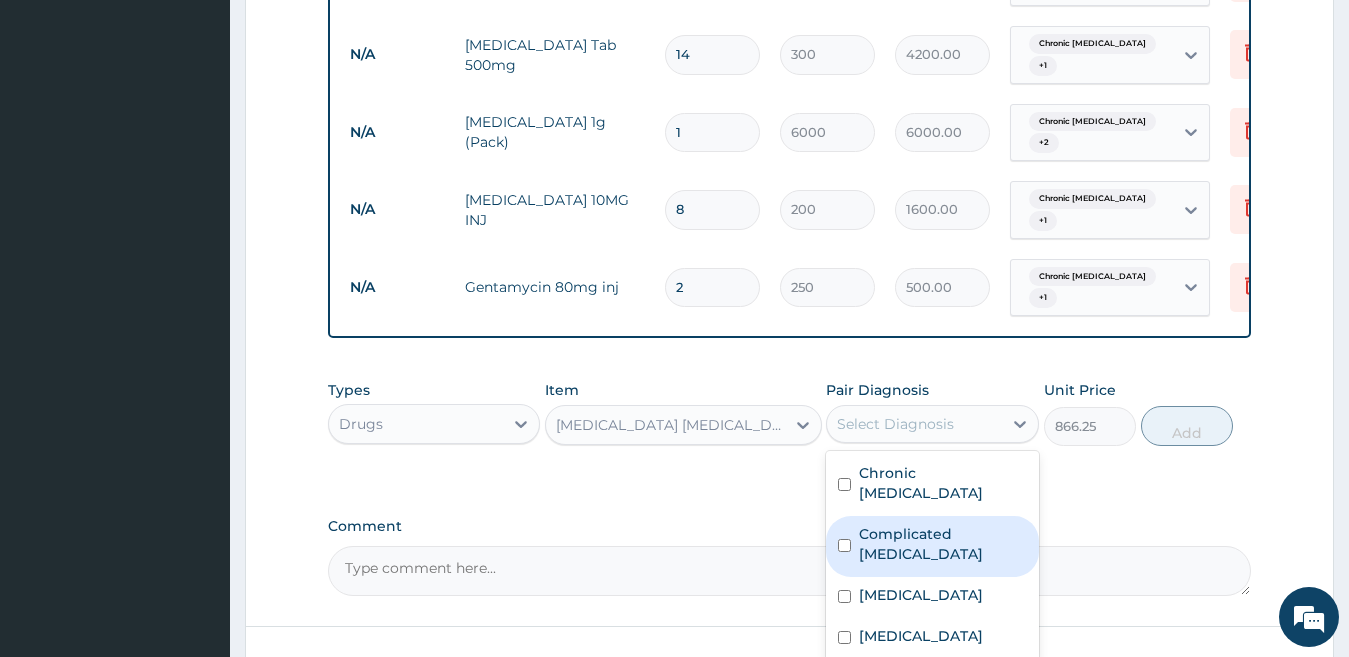 click on "Complicated malaria" at bounding box center (943, 544) 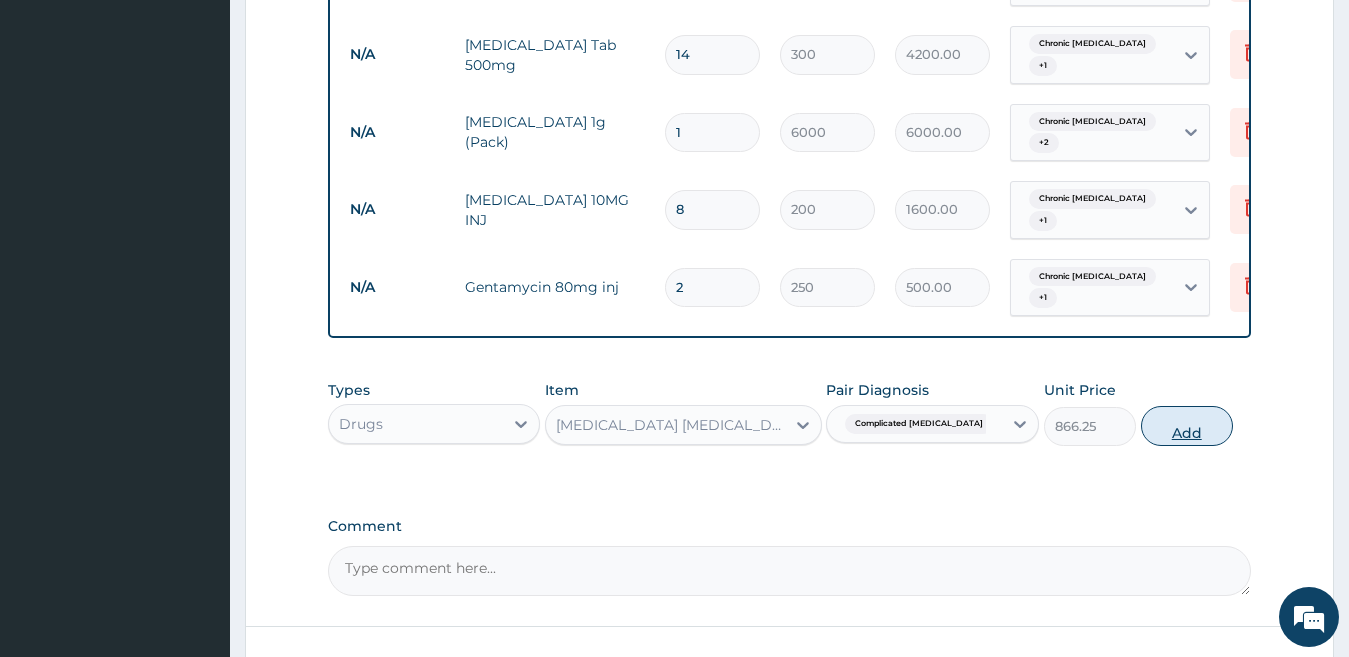 click on "Add" at bounding box center [1187, 426] 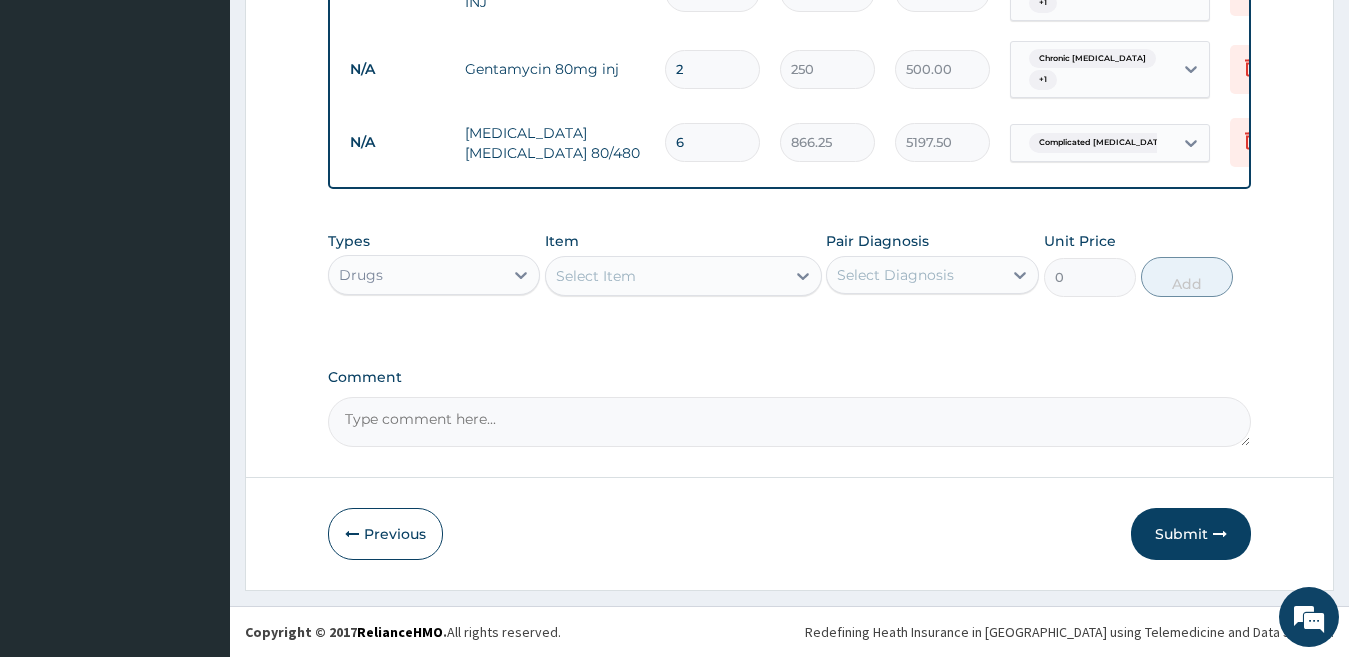 scroll, scrollTop: 2524, scrollLeft: 0, axis: vertical 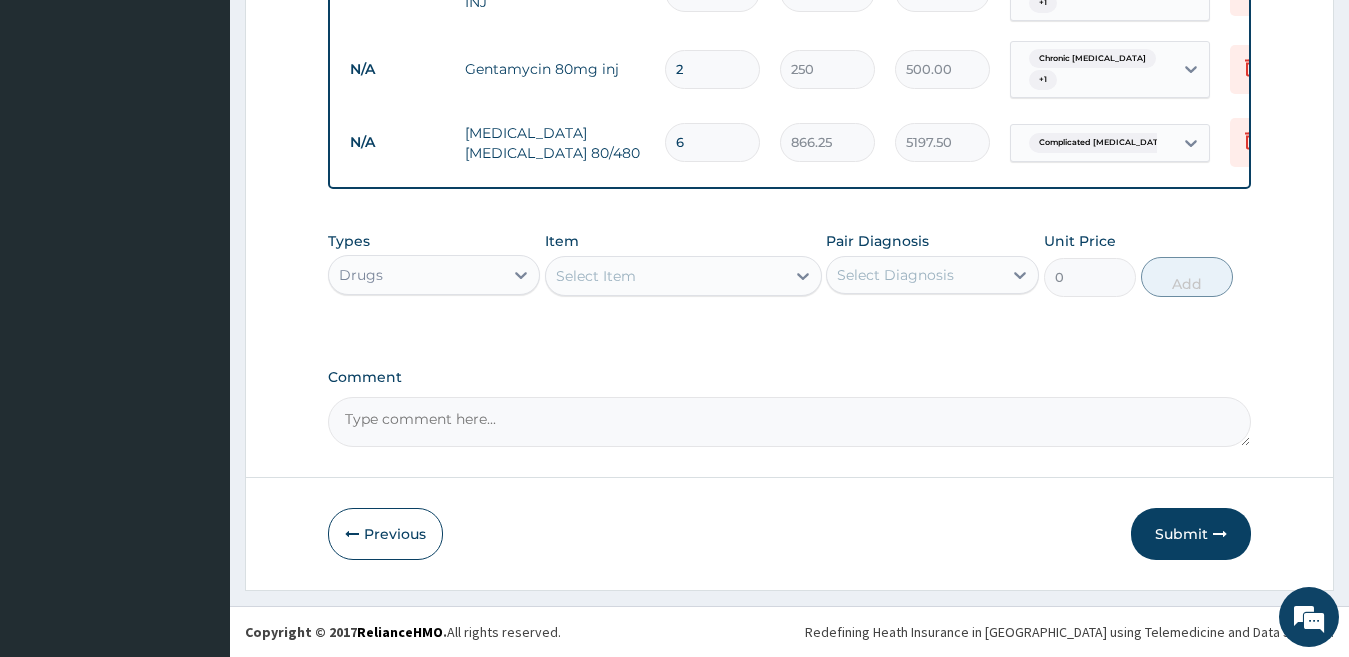 click on "Select Item" at bounding box center (665, 276) 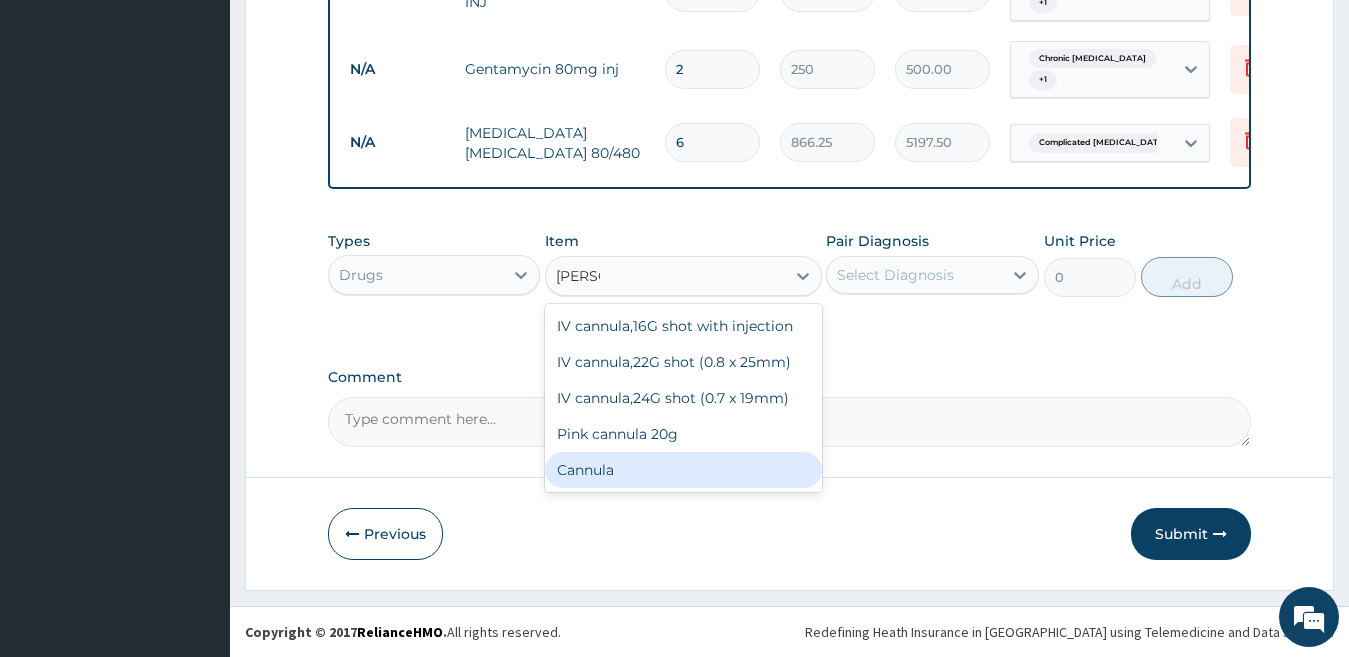 click on "Cannula" at bounding box center [683, 470] 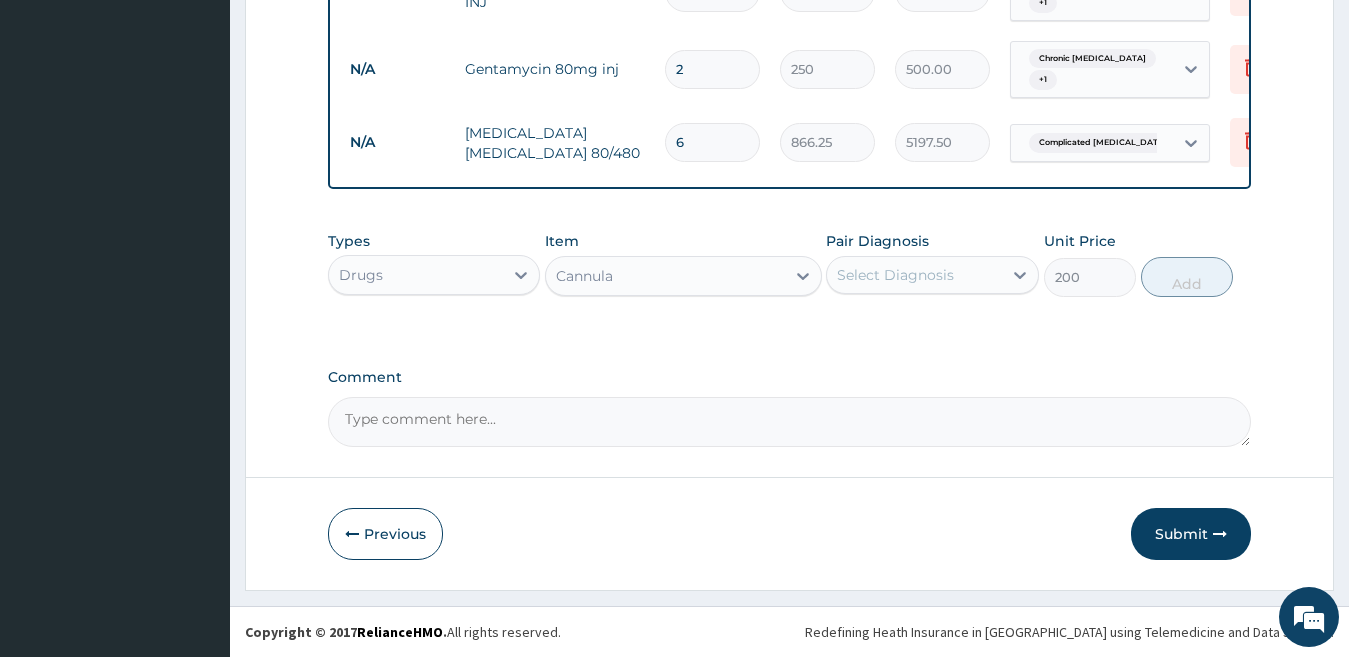 click on "Select Diagnosis" at bounding box center (895, 275) 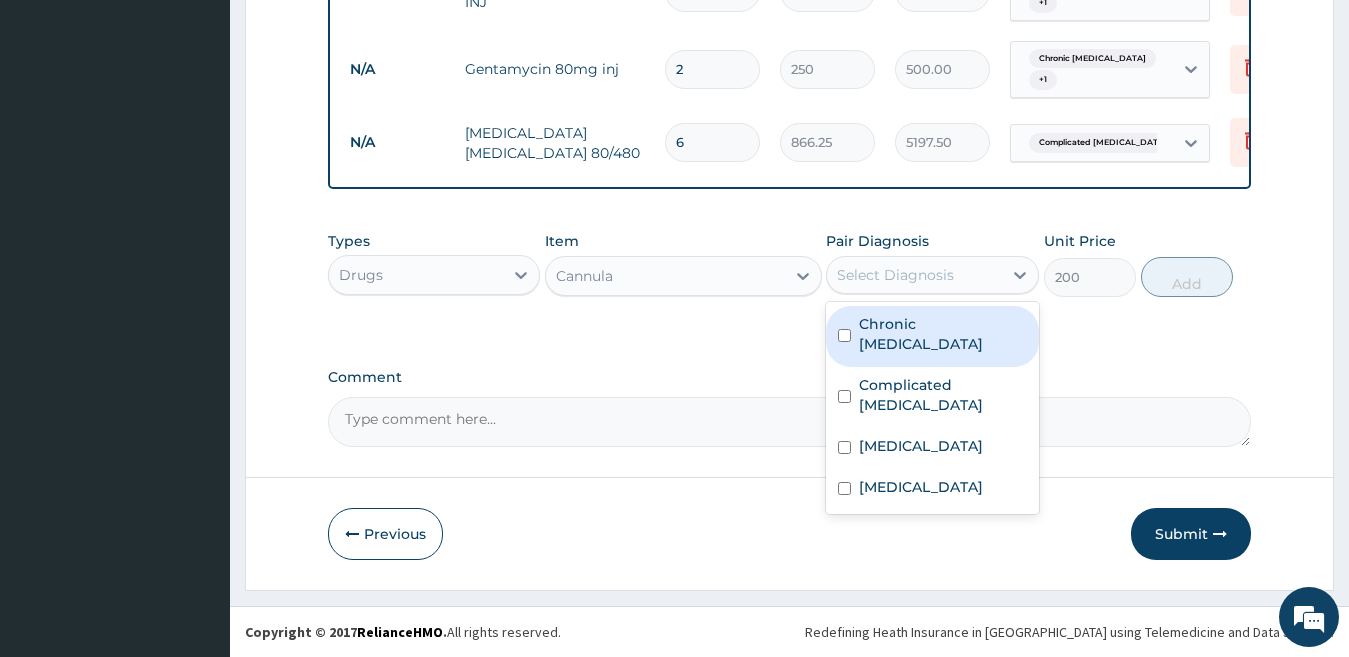 click on "Chronic gastric ulcer" at bounding box center (943, 334) 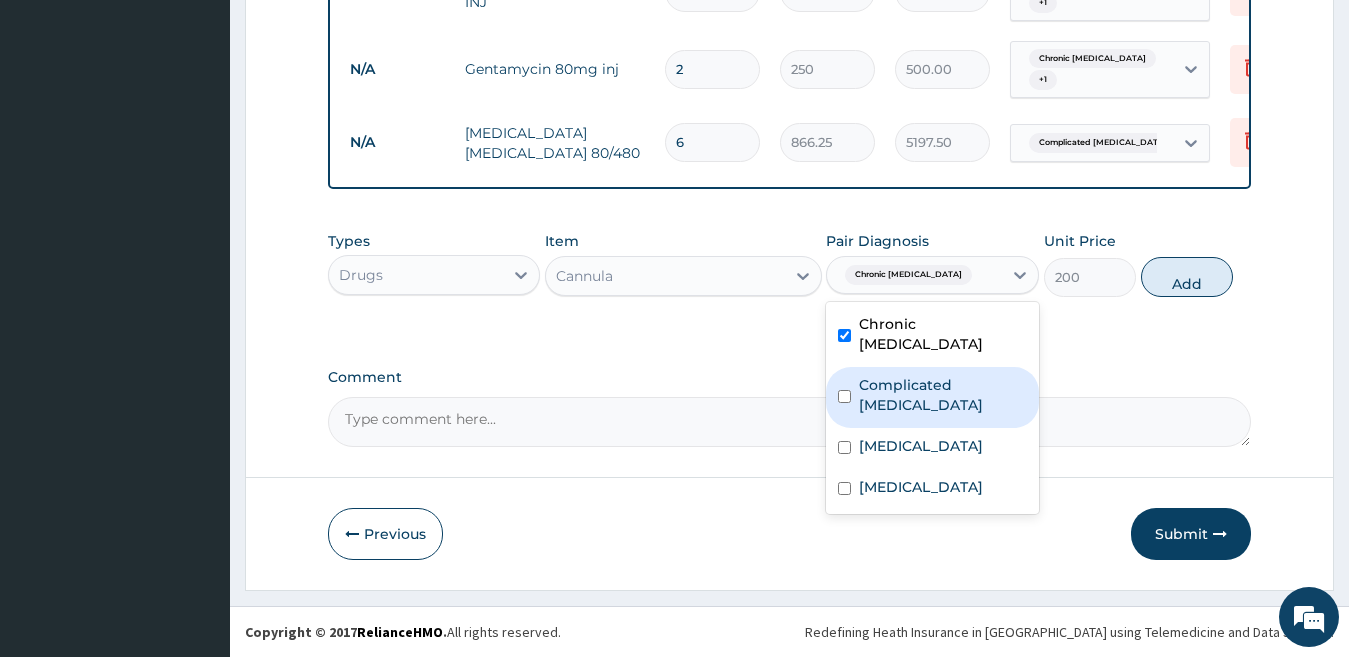 click on "Complicated malaria" at bounding box center (943, 395) 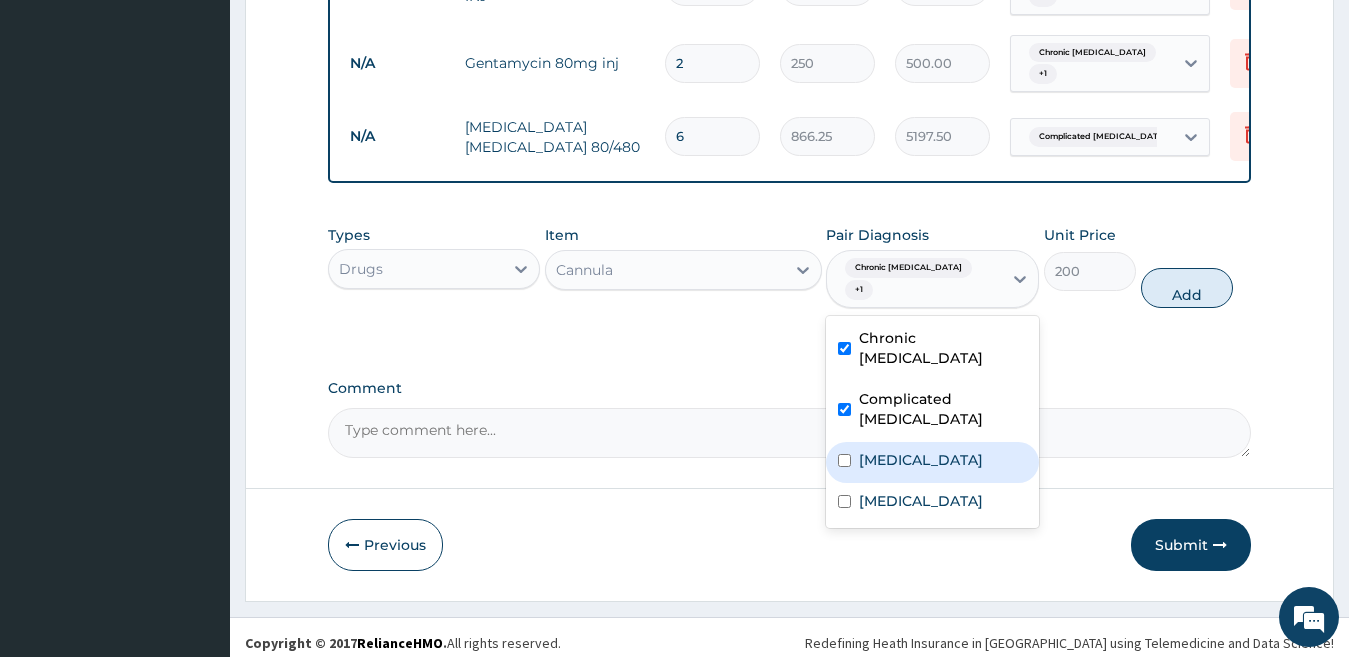 click on "Acute gastroenteritis" at bounding box center (921, 460) 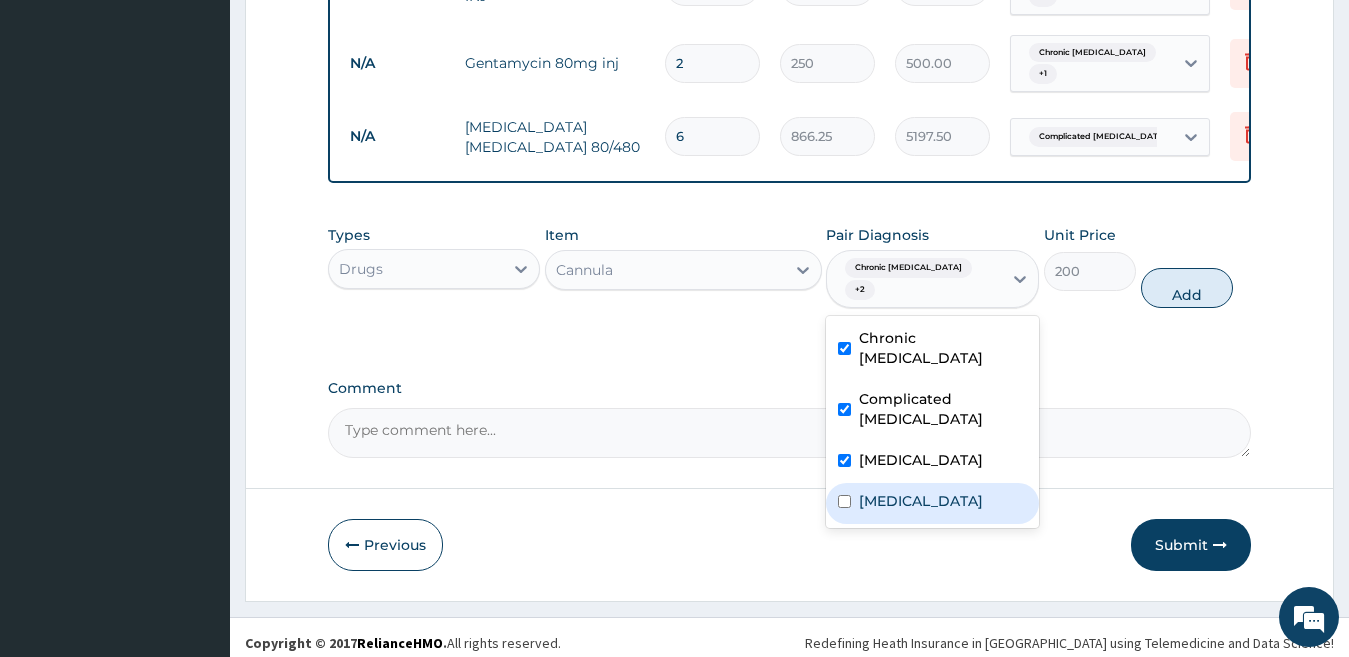 click on "Typhoid fever" at bounding box center (921, 501) 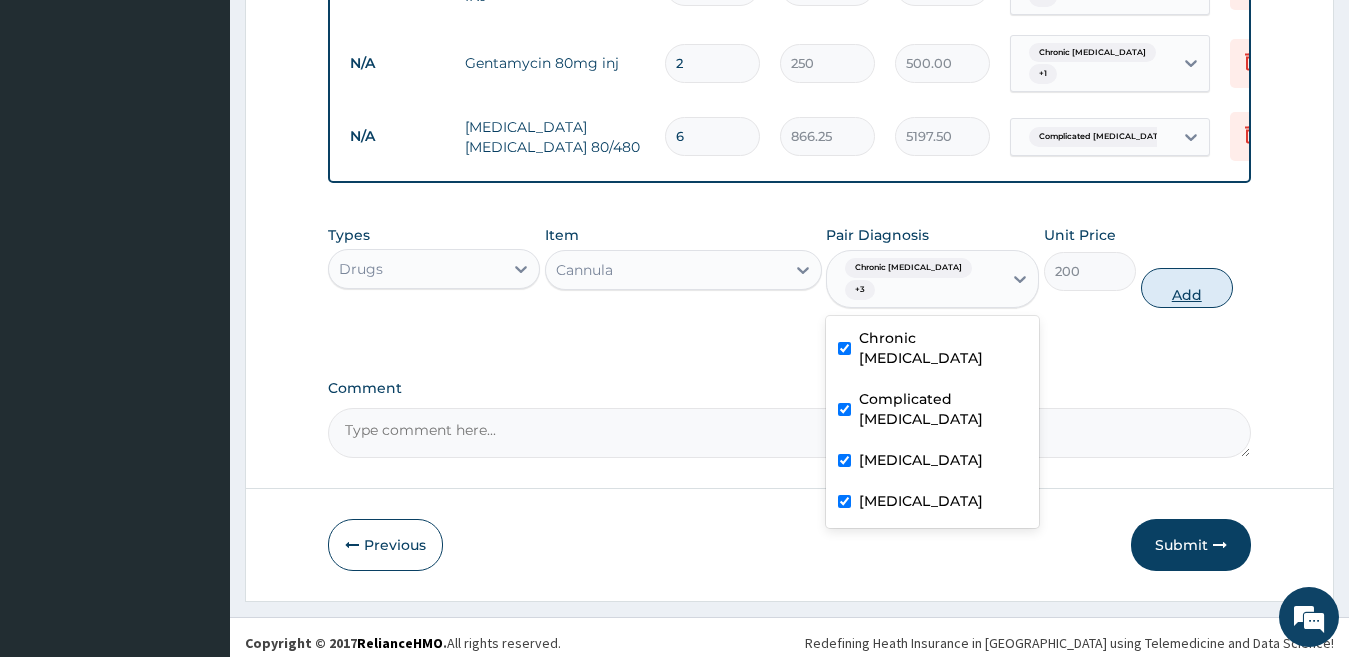 click on "Add" at bounding box center [1187, 288] 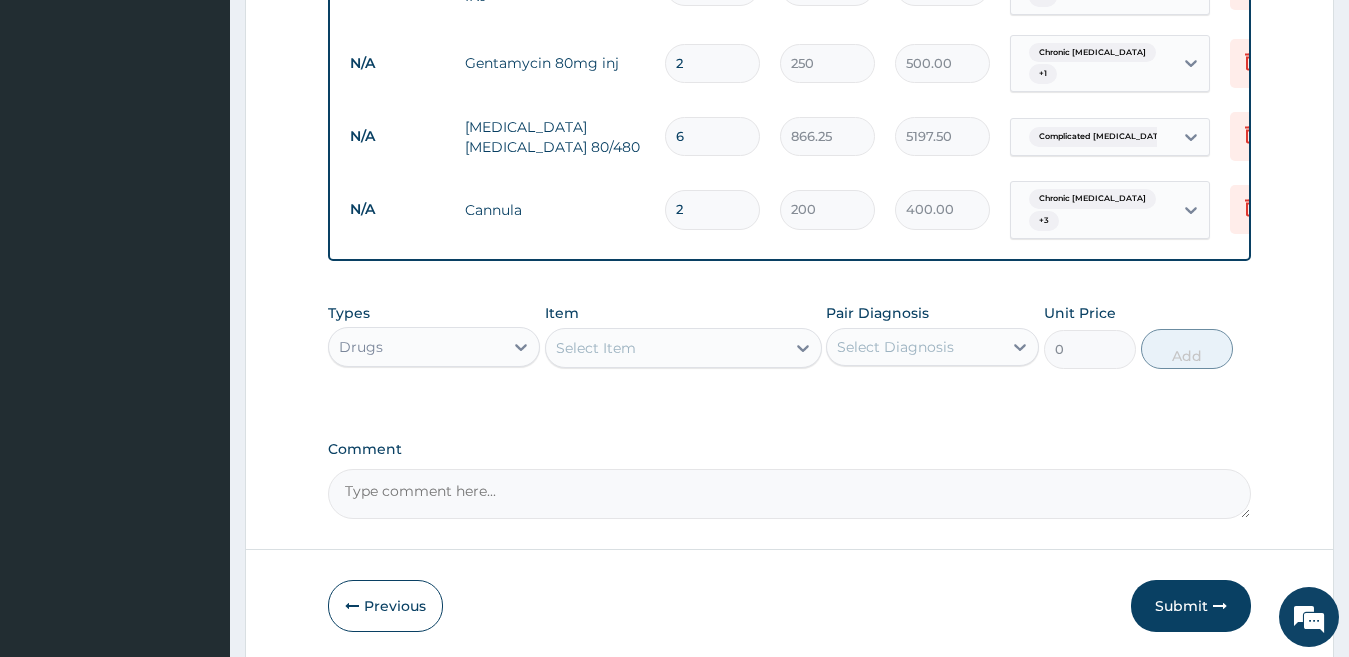 click on "Select Item" at bounding box center [665, 348] 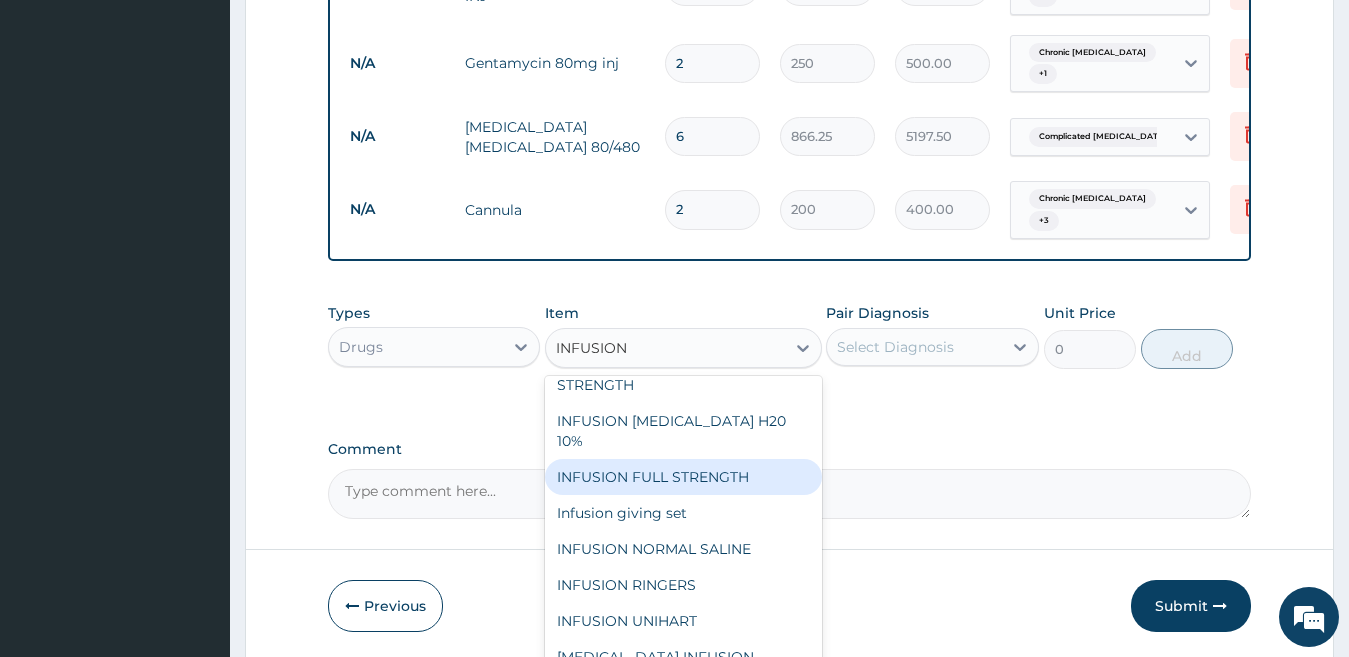 scroll, scrollTop: 270, scrollLeft: 0, axis: vertical 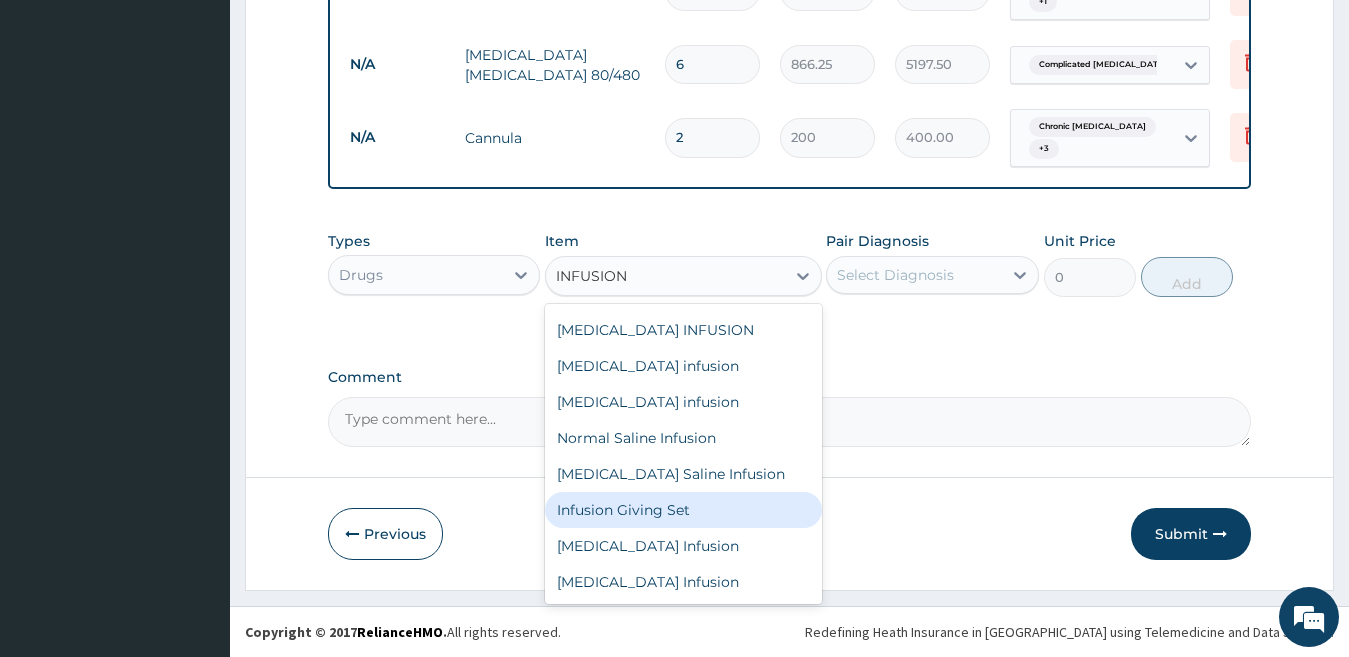 click on "Infusion Giving Set" at bounding box center (683, 510) 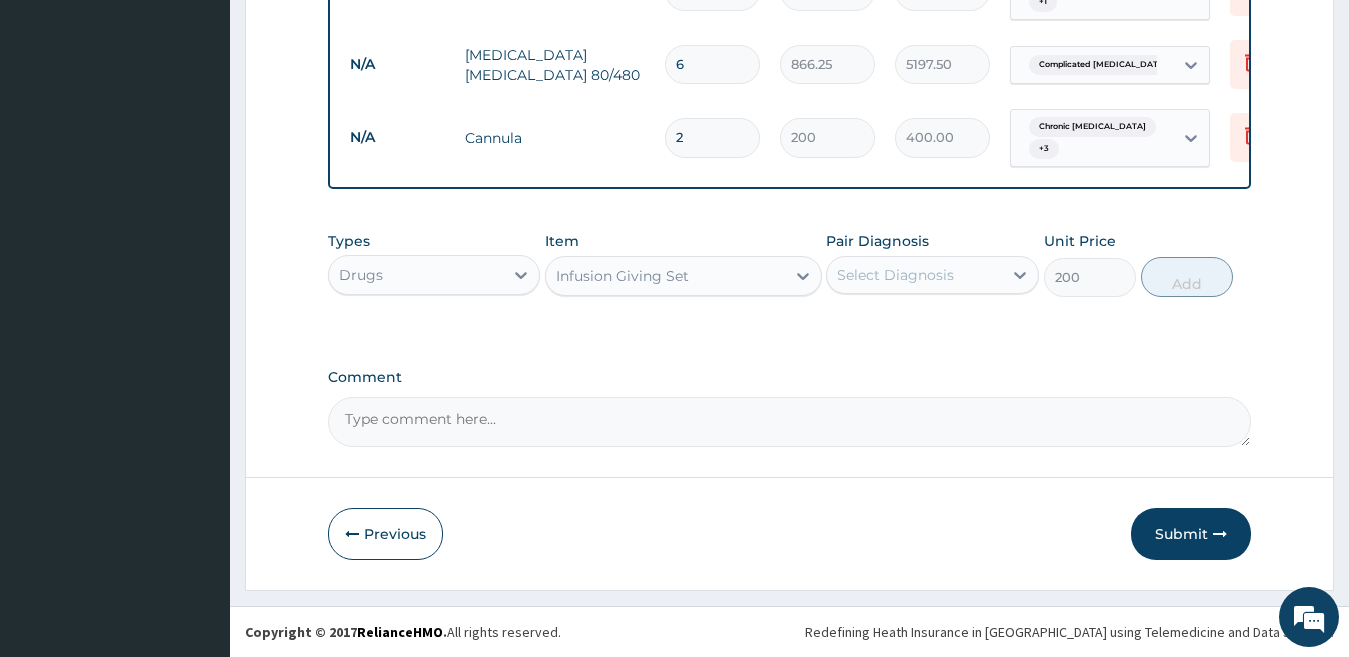 click on "Select Diagnosis" at bounding box center (895, 275) 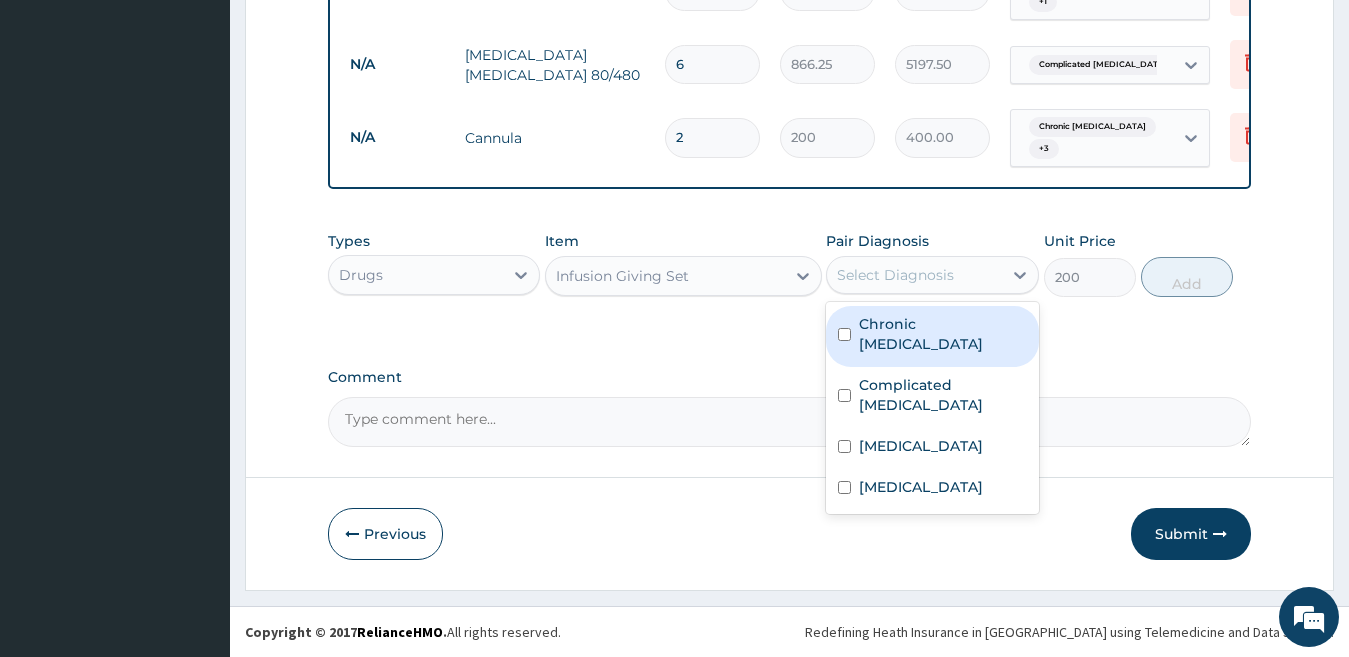 click on "Chronic gastric ulcer" at bounding box center [932, 336] 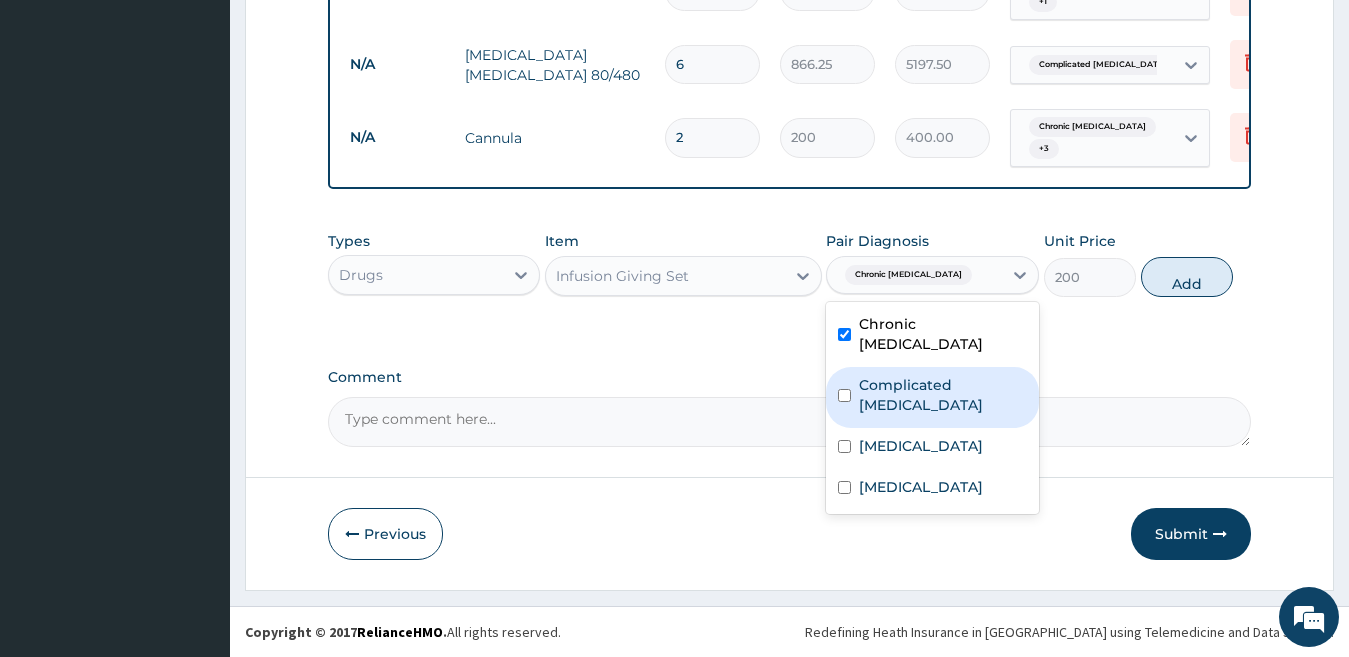 click on "Complicated malaria" at bounding box center (943, 395) 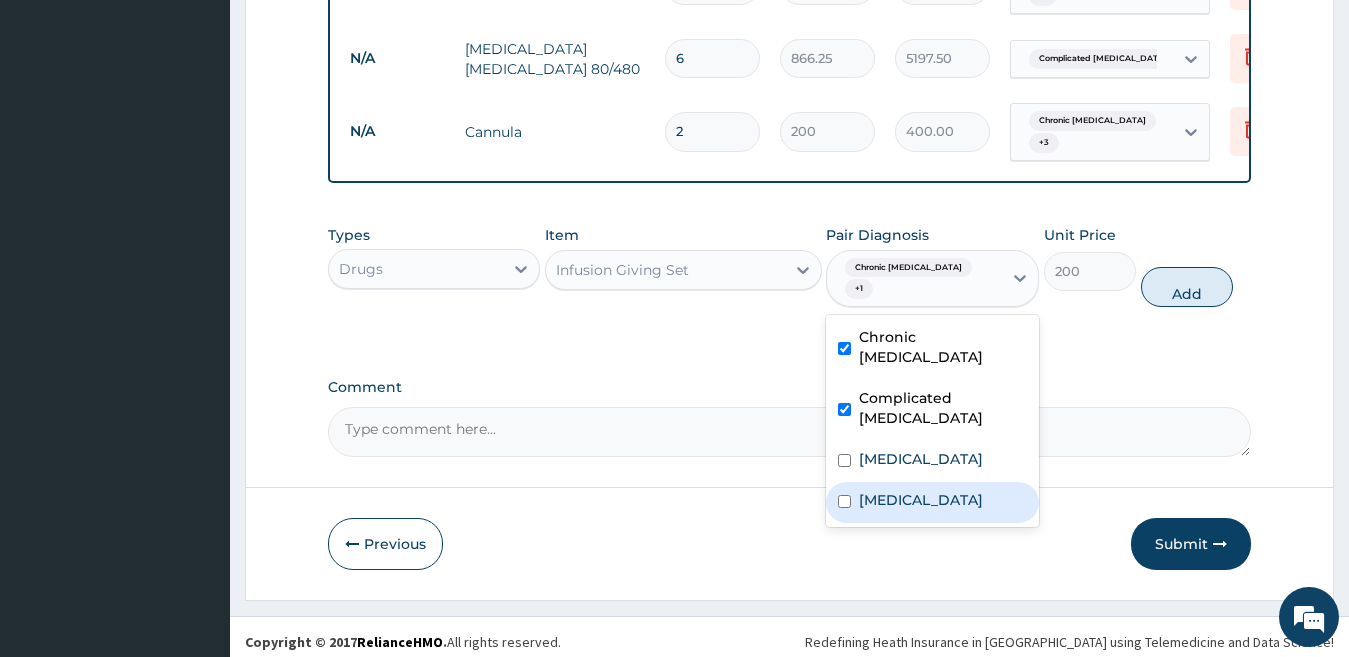 click on "Typhoid fever" at bounding box center (932, 502) 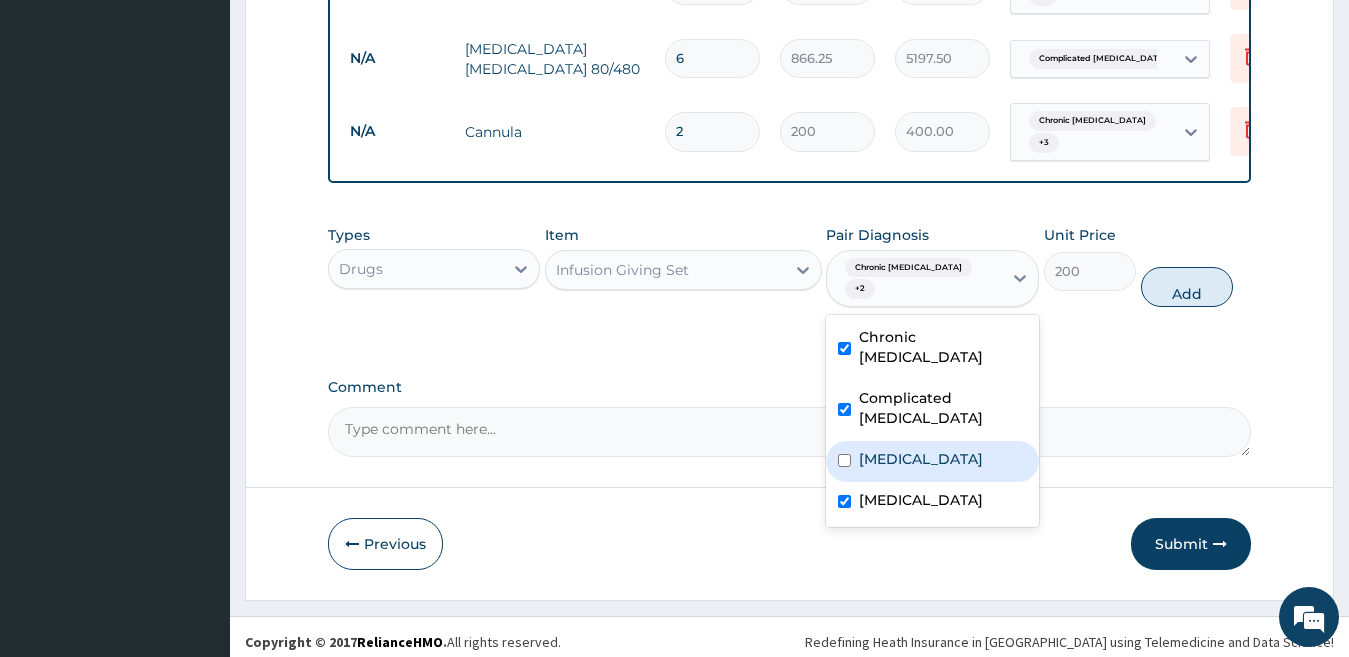 click on "Acute gastroenteritis" at bounding box center [921, 459] 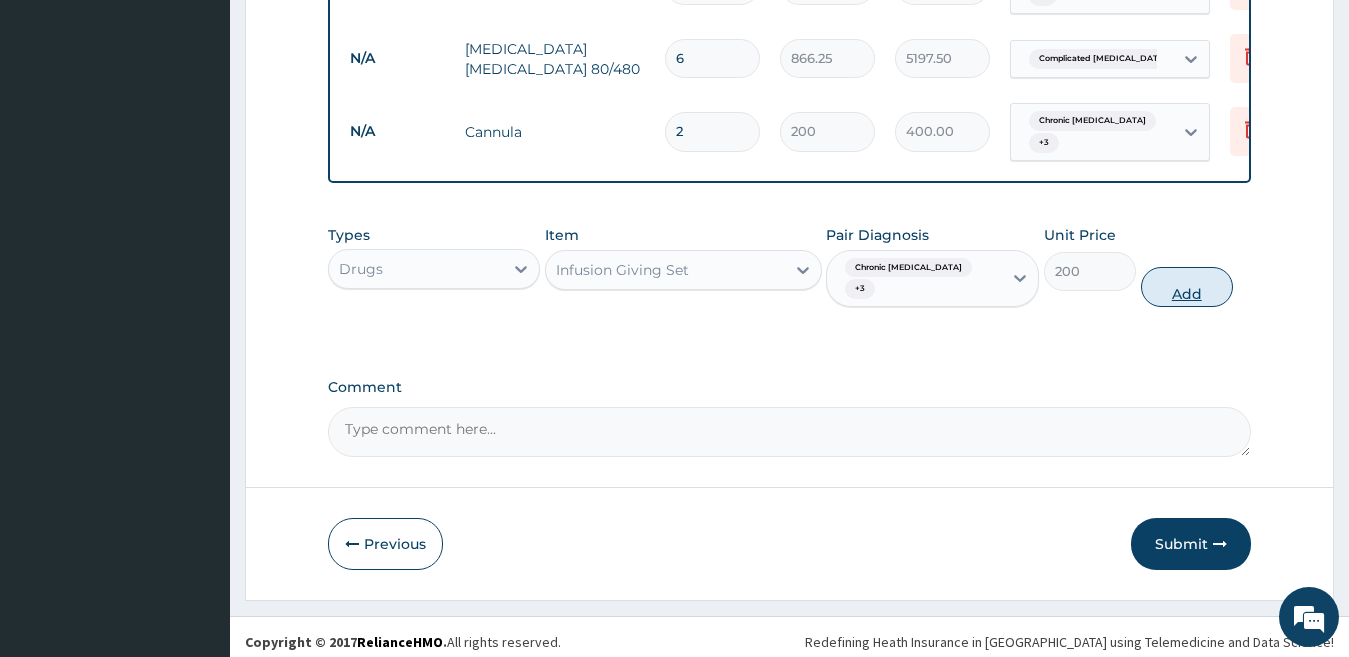 click on "Add" at bounding box center (1187, 287) 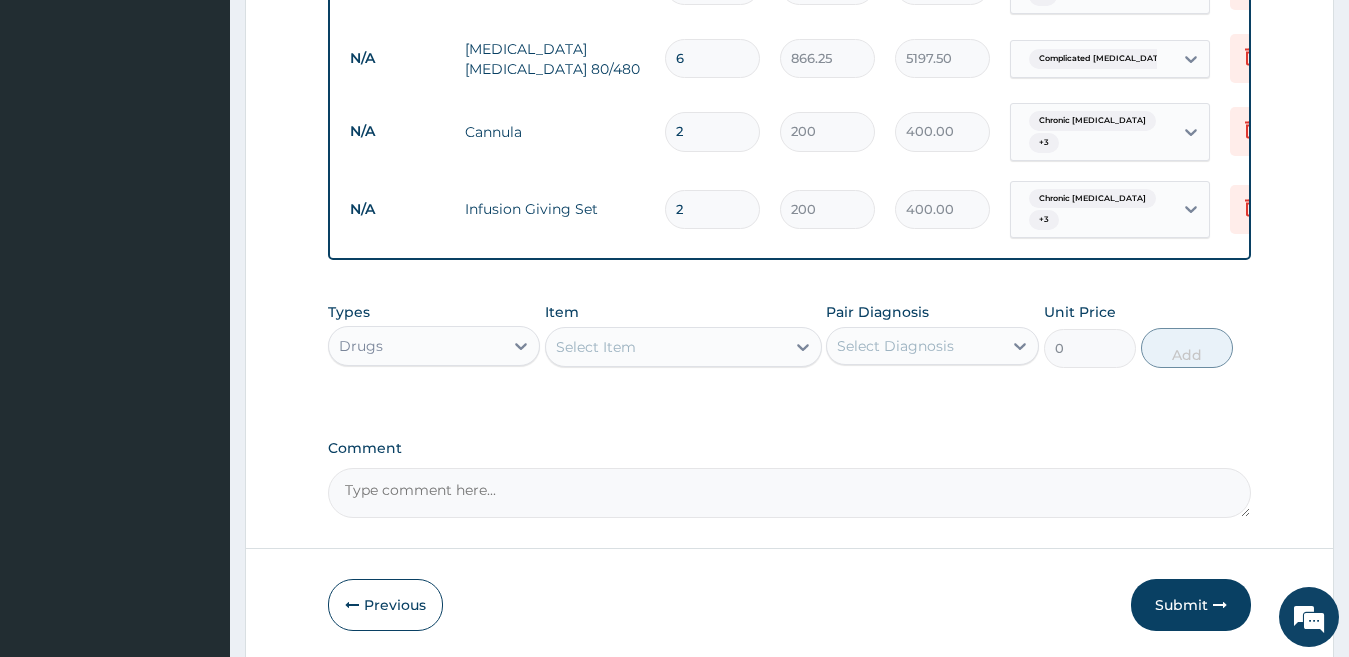 click on "Select Item" at bounding box center [665, 347] 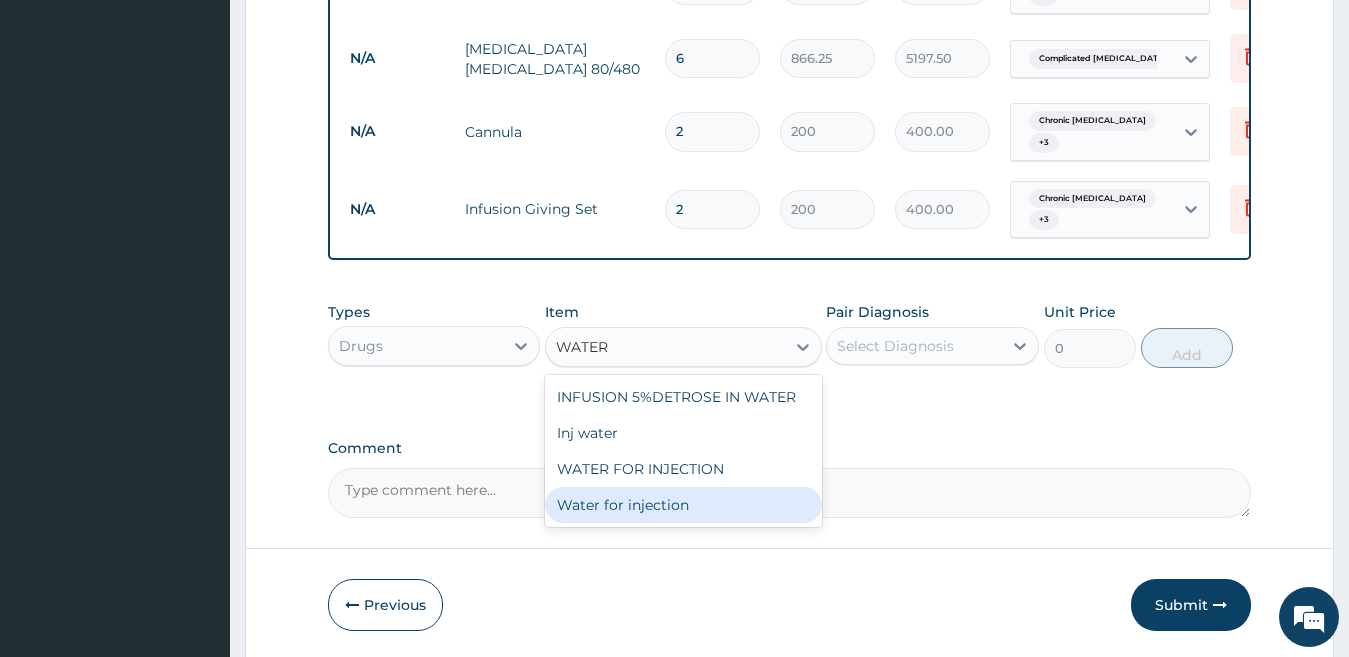 click on "Water for injection" at bounding box center (683, 505) 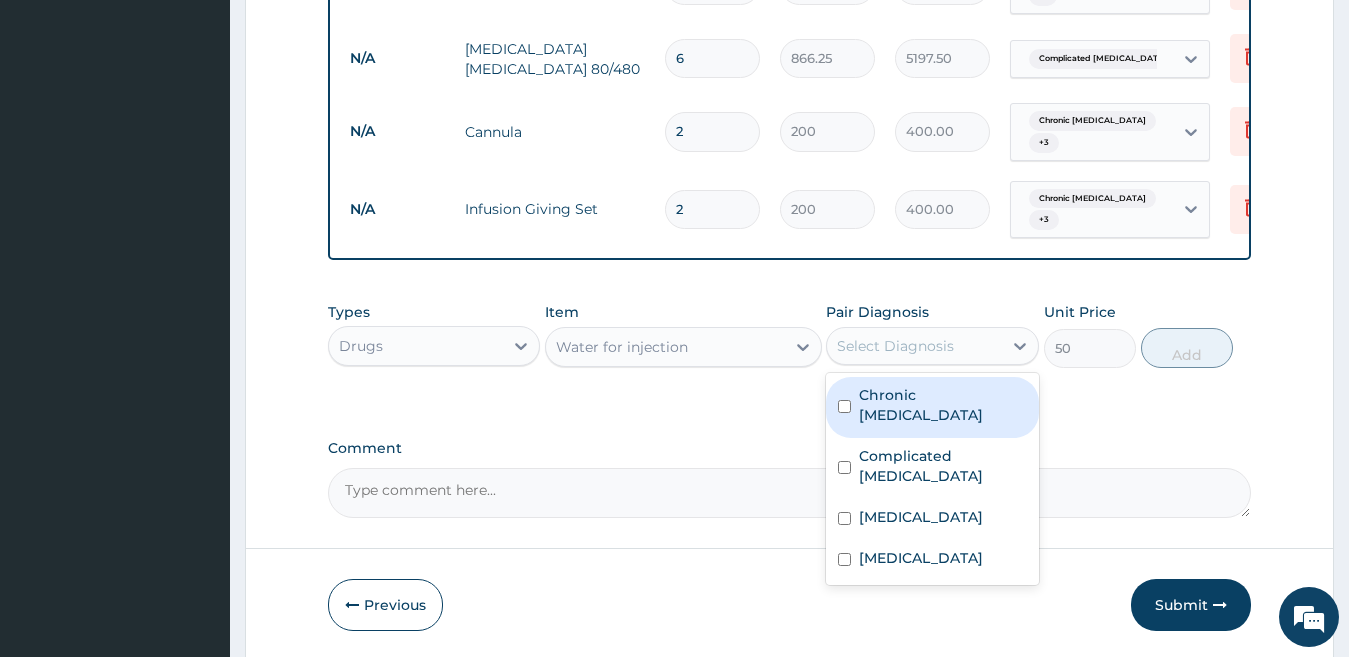 click on "Select Diagnosis" at bounding box center (895, 346) 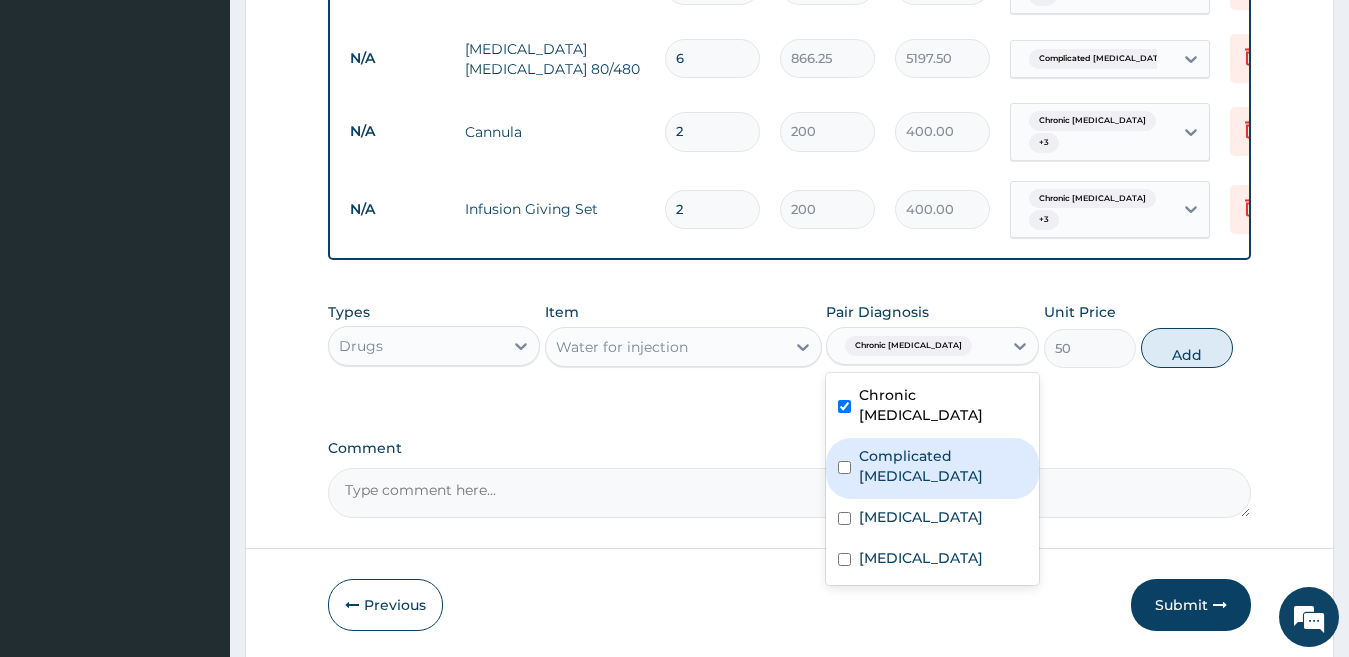click on "Complicated malaria" at bounding box center [943, 466] 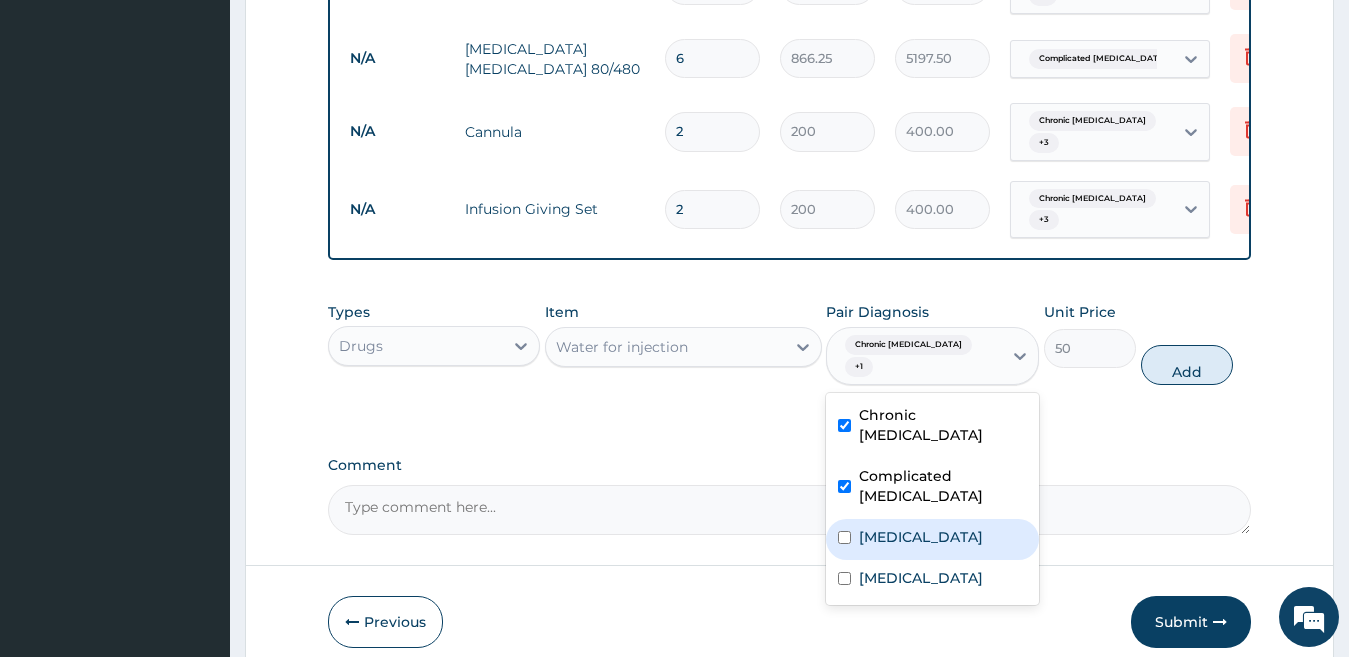 click on "Acute gastroenteritis" at bounding box center (921, 537) 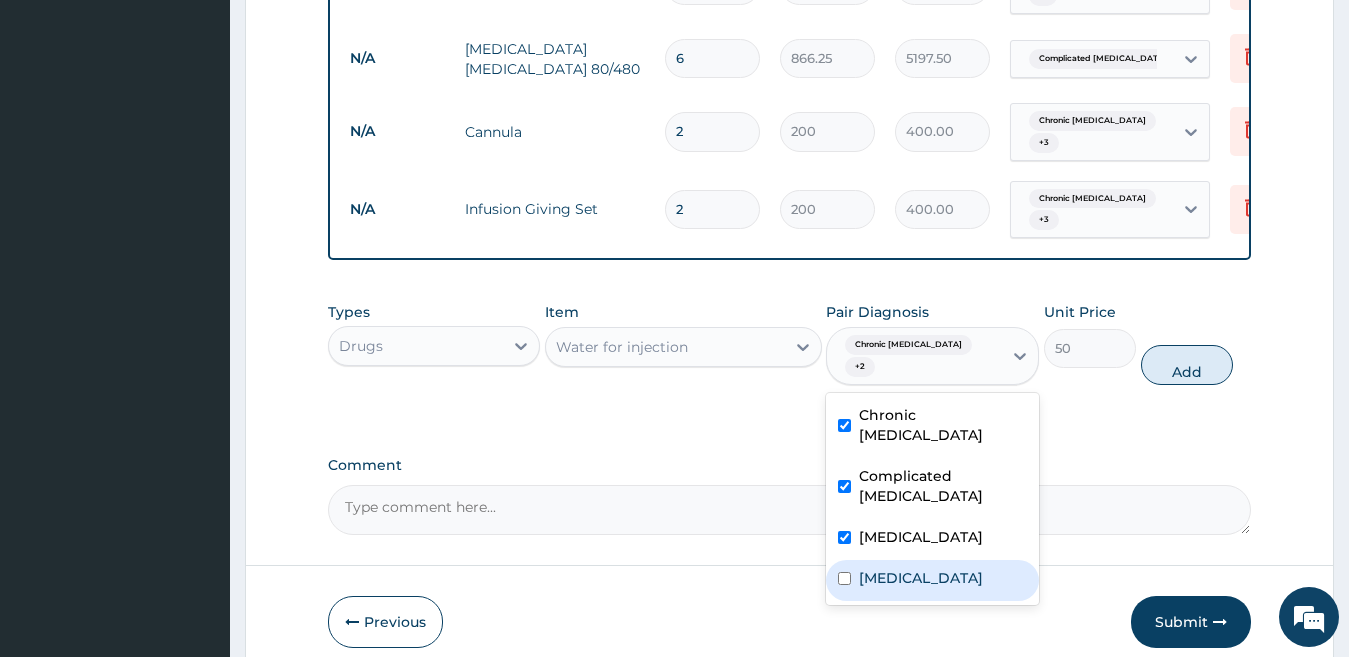 click on "Typhoid fever" at bounding box center (921, 578) 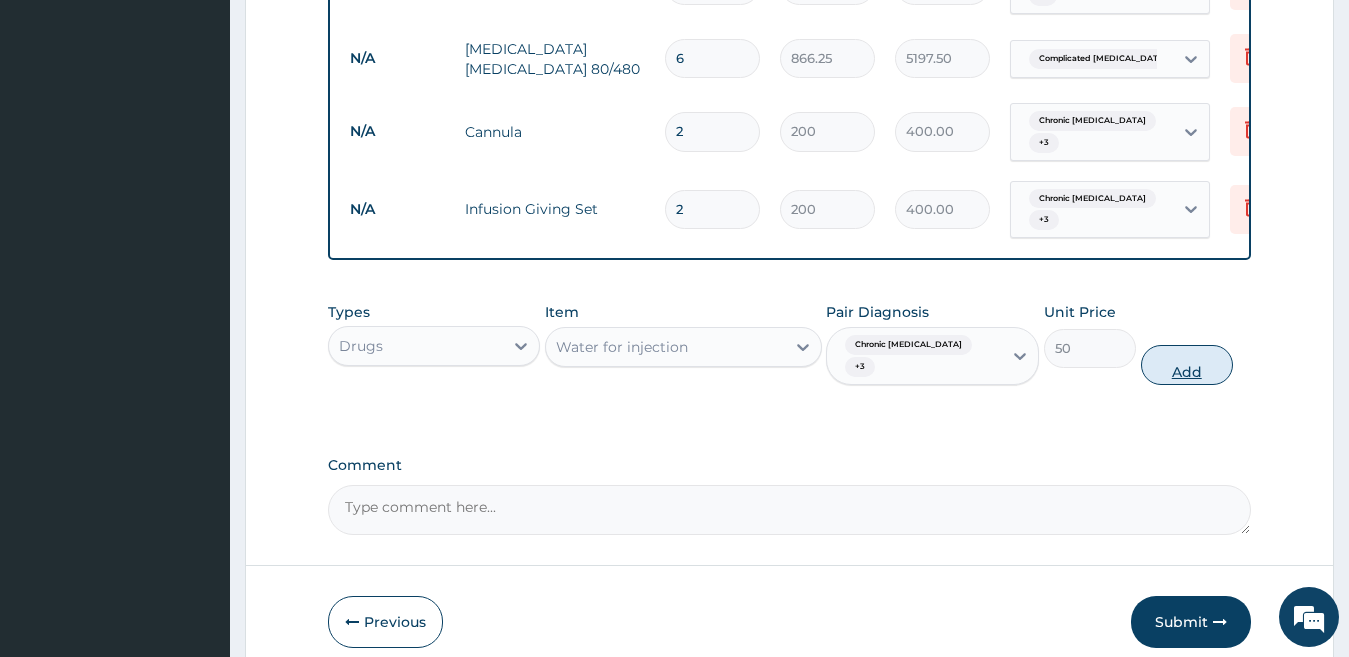 click on "Add" at bounding box center (1187, 365) 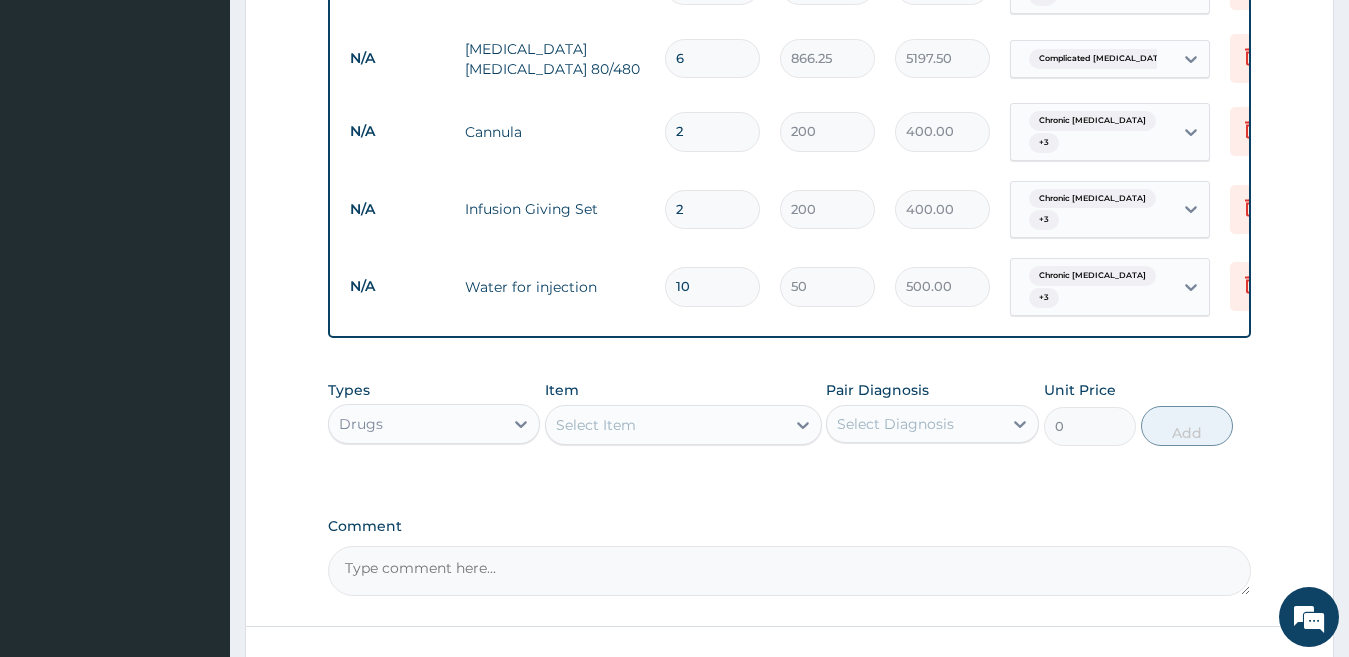 click on "Select Item" at bounding box center [665, 425] 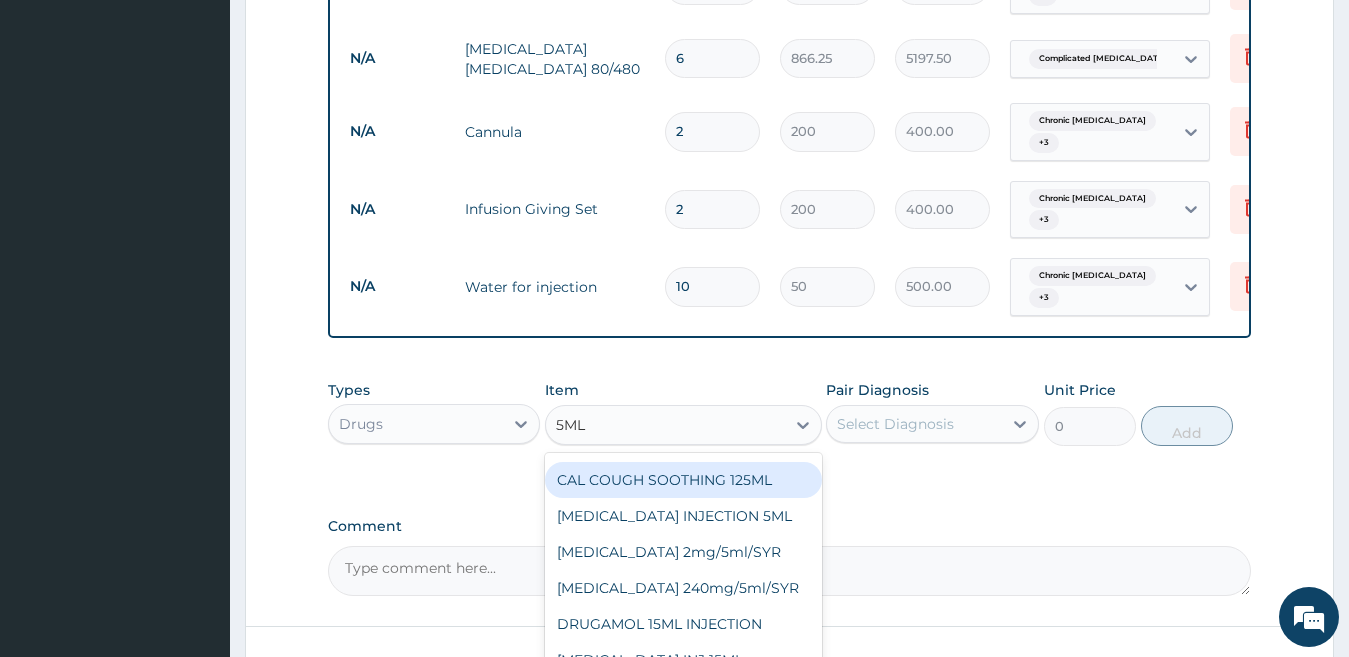 scroll, scrollTop: 104, scrollLeft: 0, axis: vertical 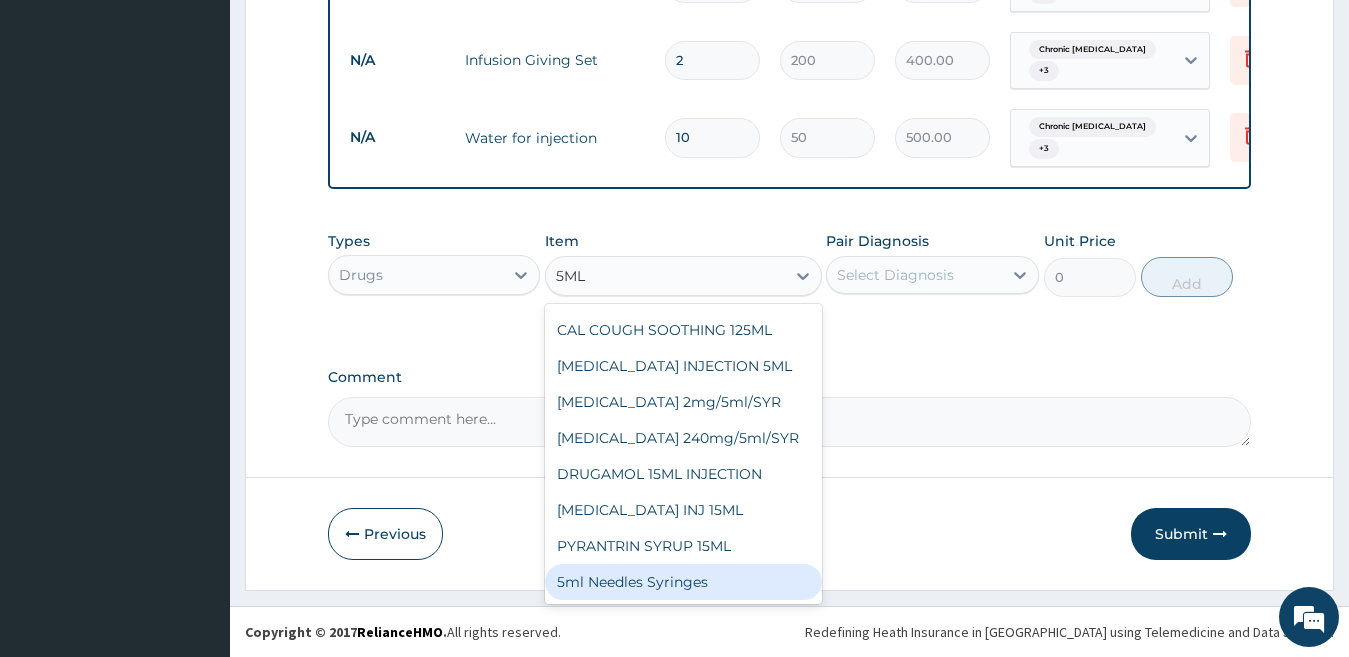 click on "5ml Needles  Syringes" at bounding box center (683, 582) 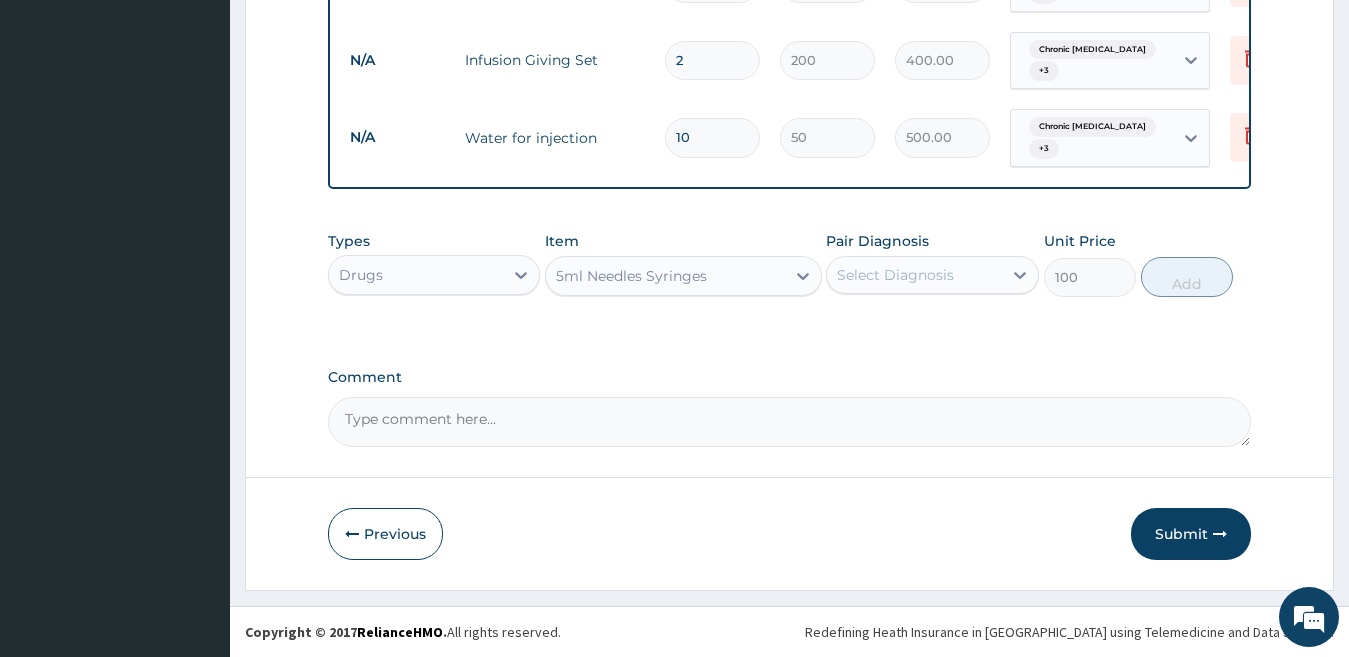 click on "Select Diagnosis" at bounding box center (895, 275) 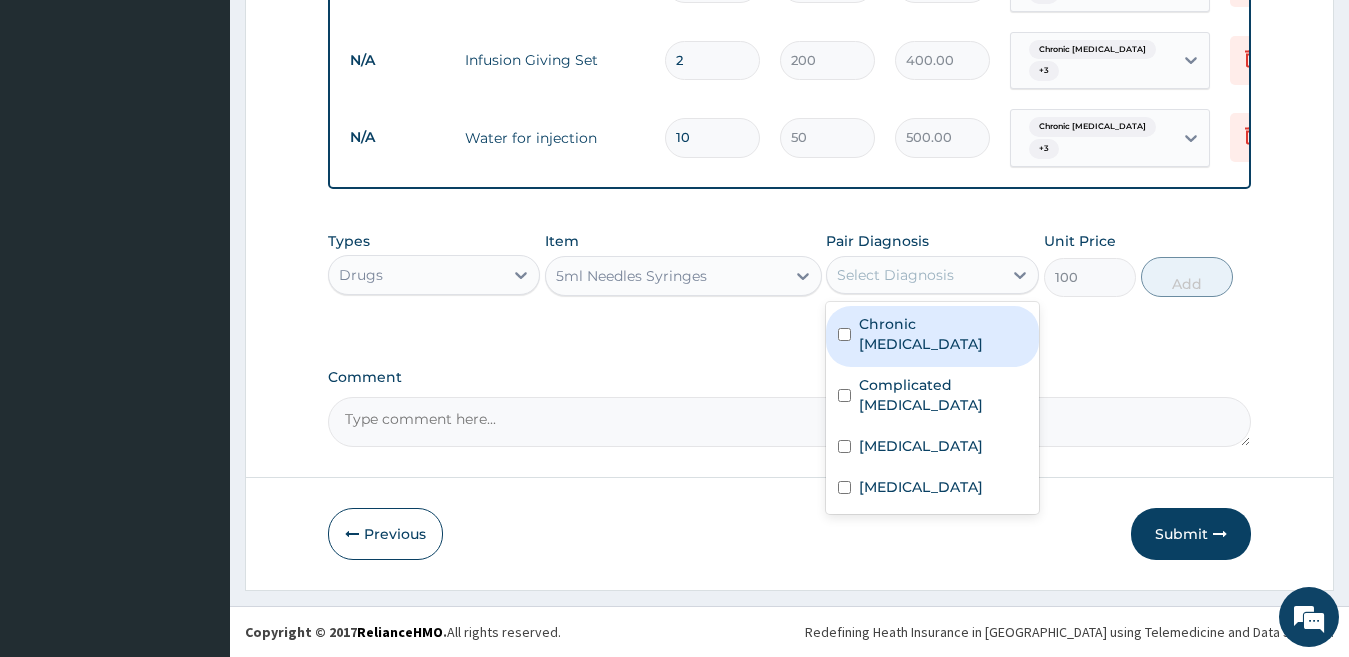 click on "Chronic gastric ulcer" at bounding box center [932, 336] 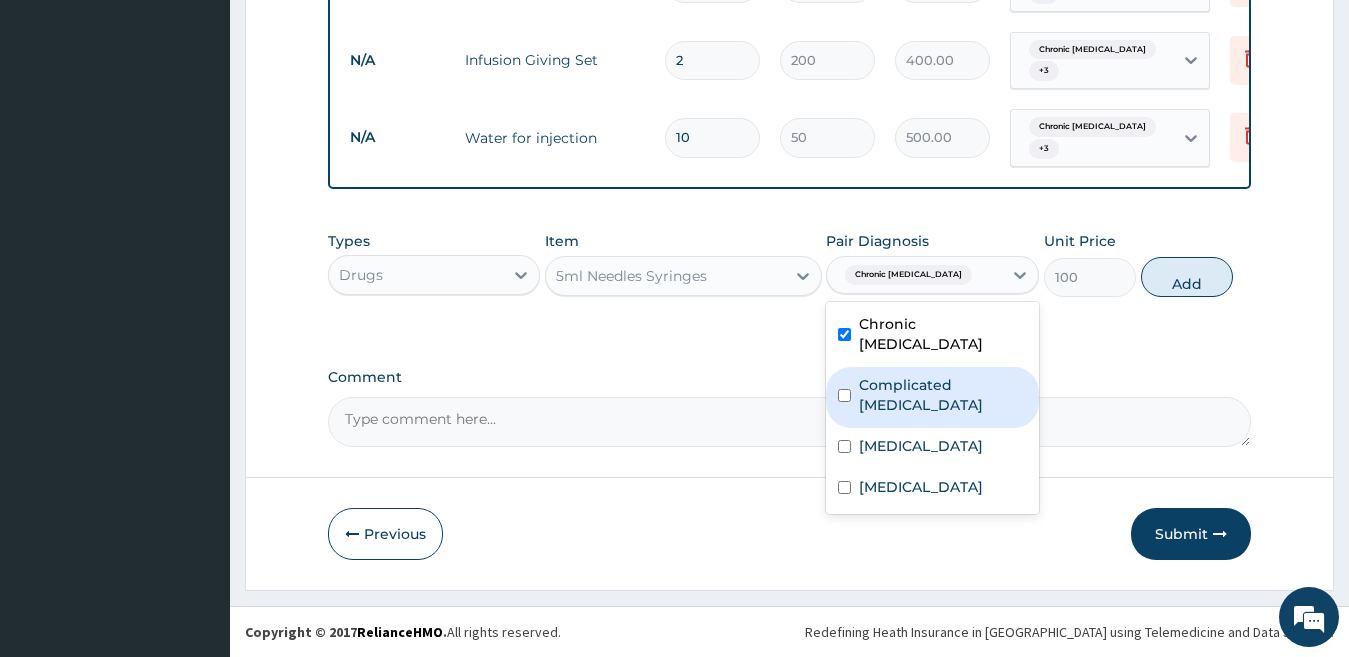 click on "Complicated malaria" at bounding box center [943, 395] 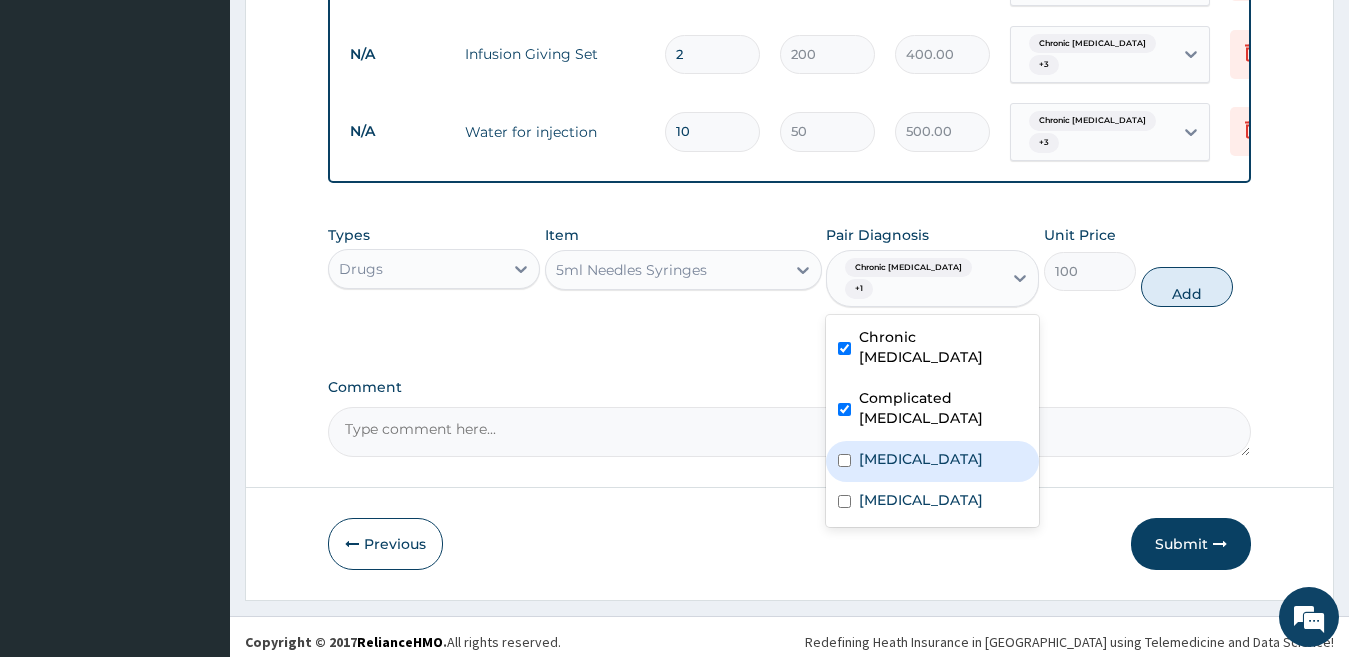 click on "Acute gastroenteritis" at bounding box center (921, 459) 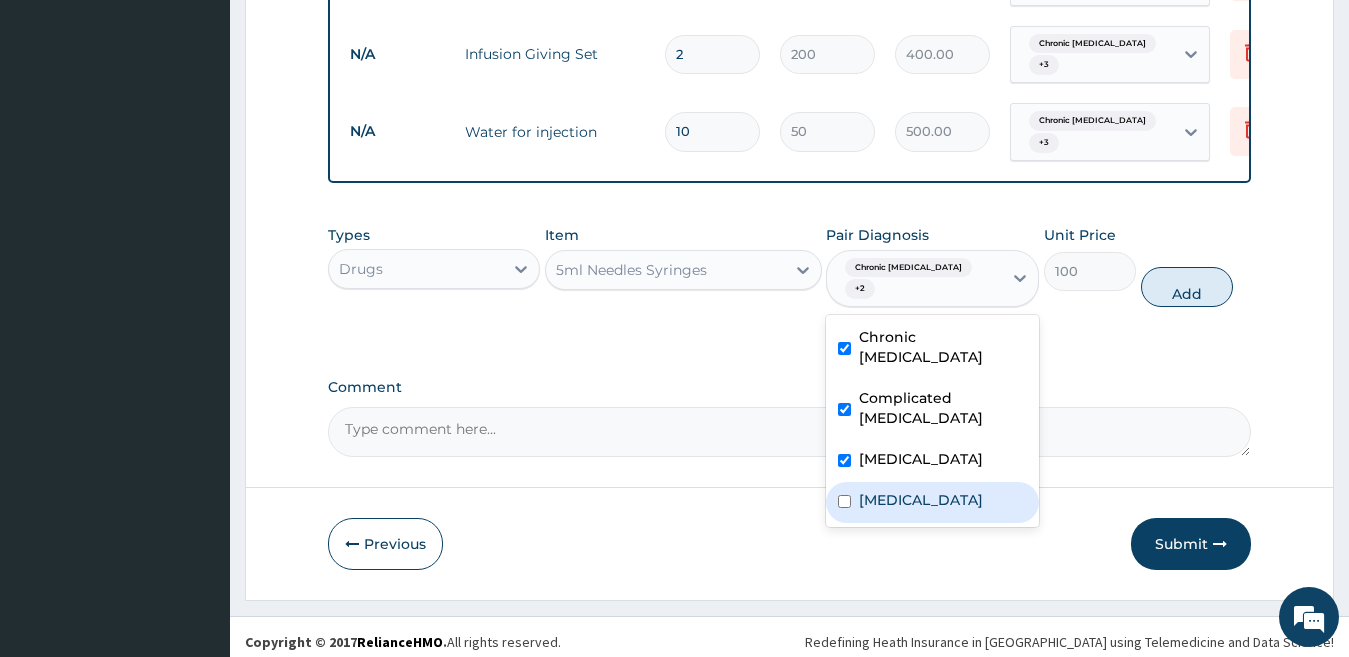 click on "Typhoid fever" at bounding box center (921, 500) 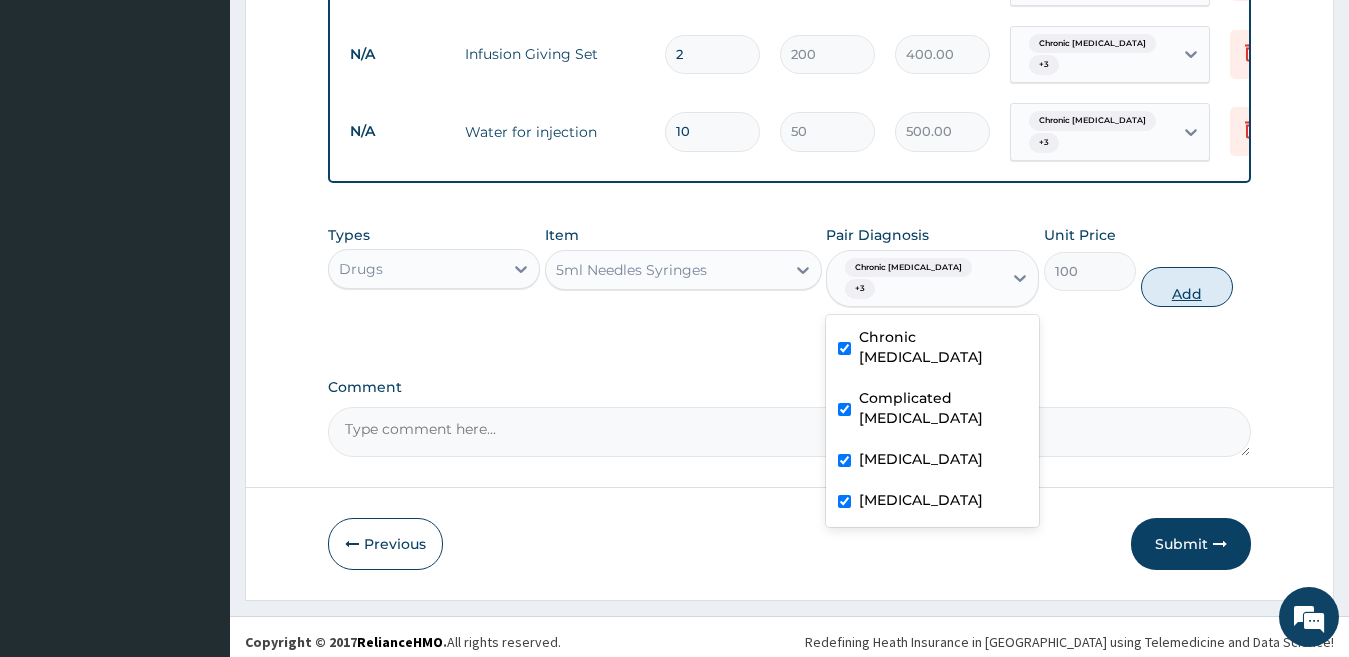 click on "Add" at bounding box center (1187, 287) 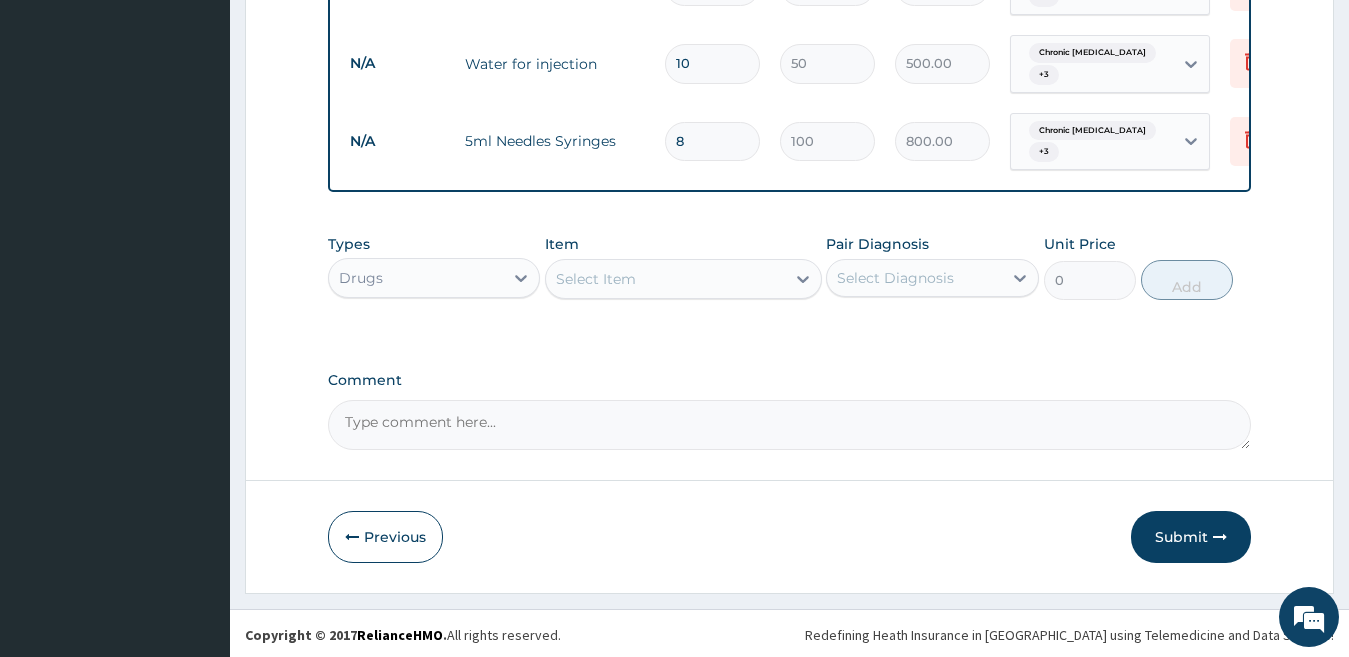 scroll, scrollTop: 2834, scrollLeft: 0, axis: vertical 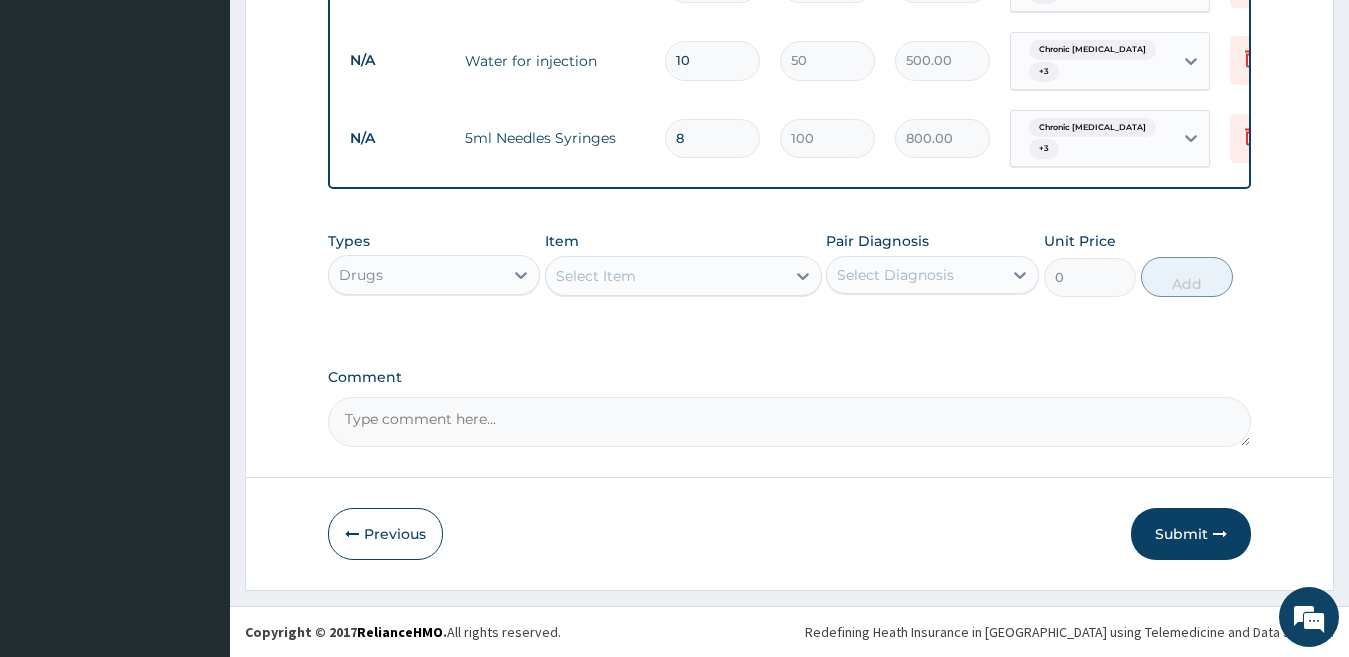 click on "Select Item" at bounding box center [665, 276] 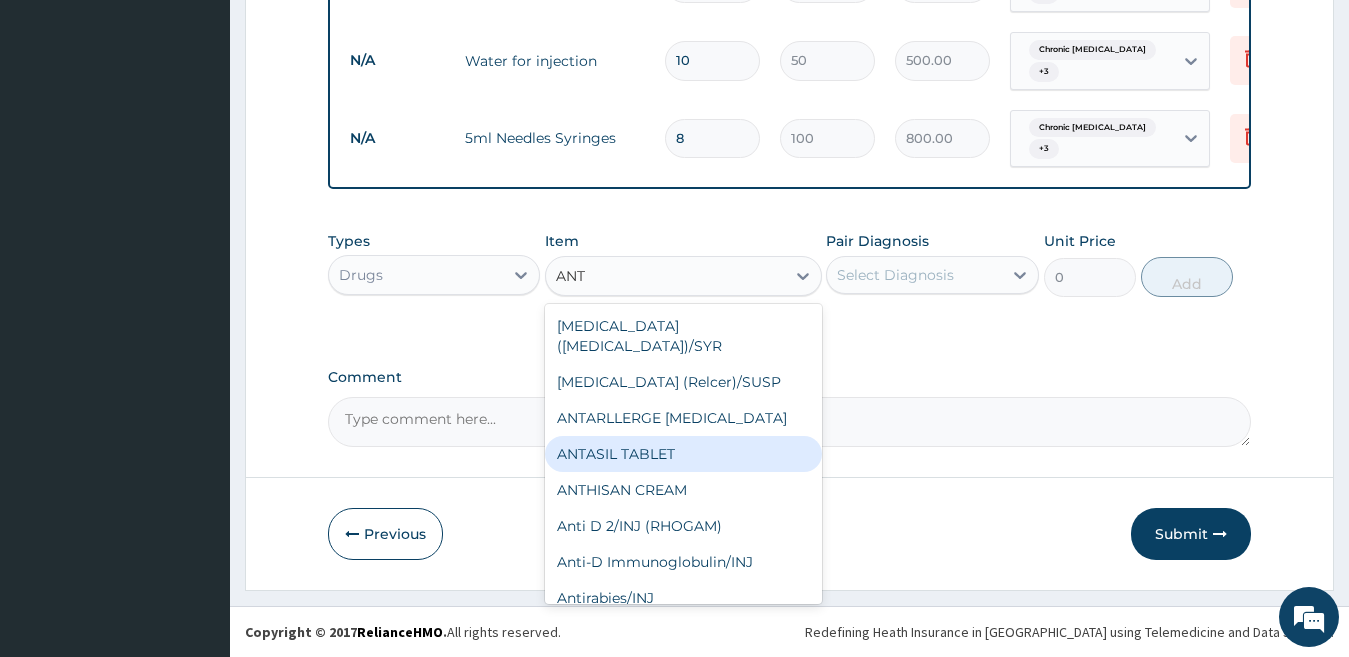 click on "ANTASIL TABLET" at bounding box center (683, 454) 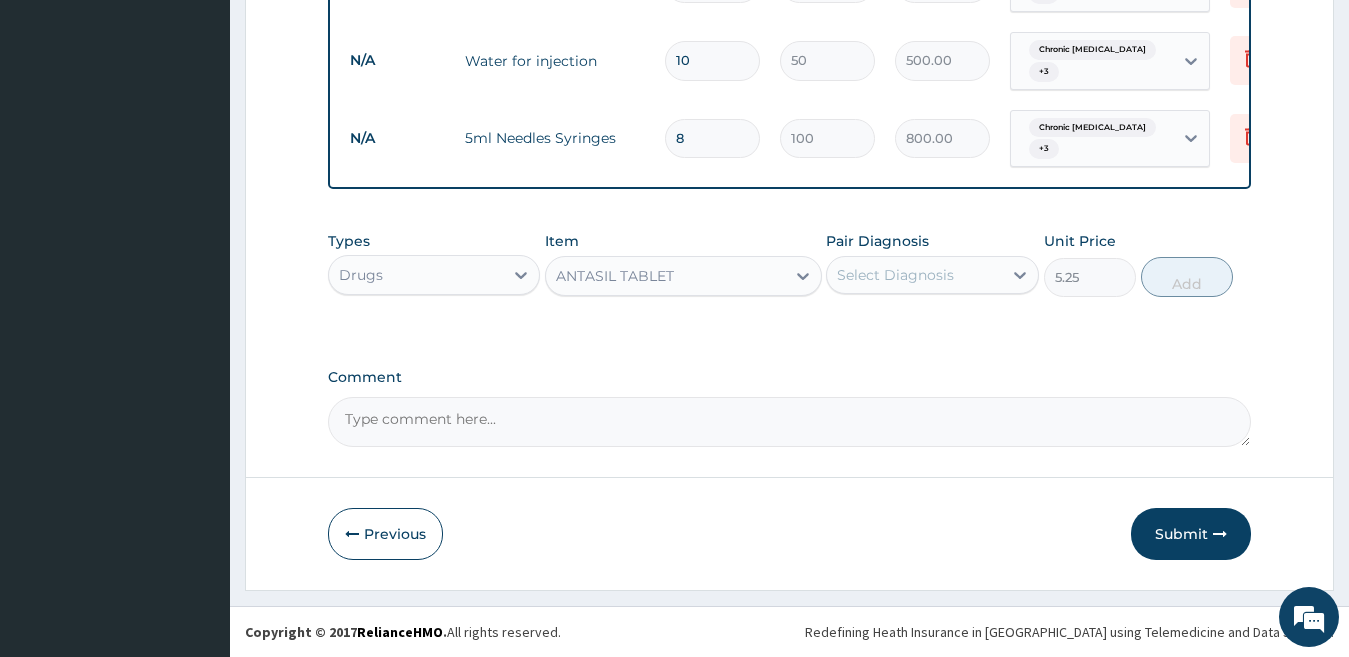 click on "Select Diagnosis" at bounding box center (895, 275) 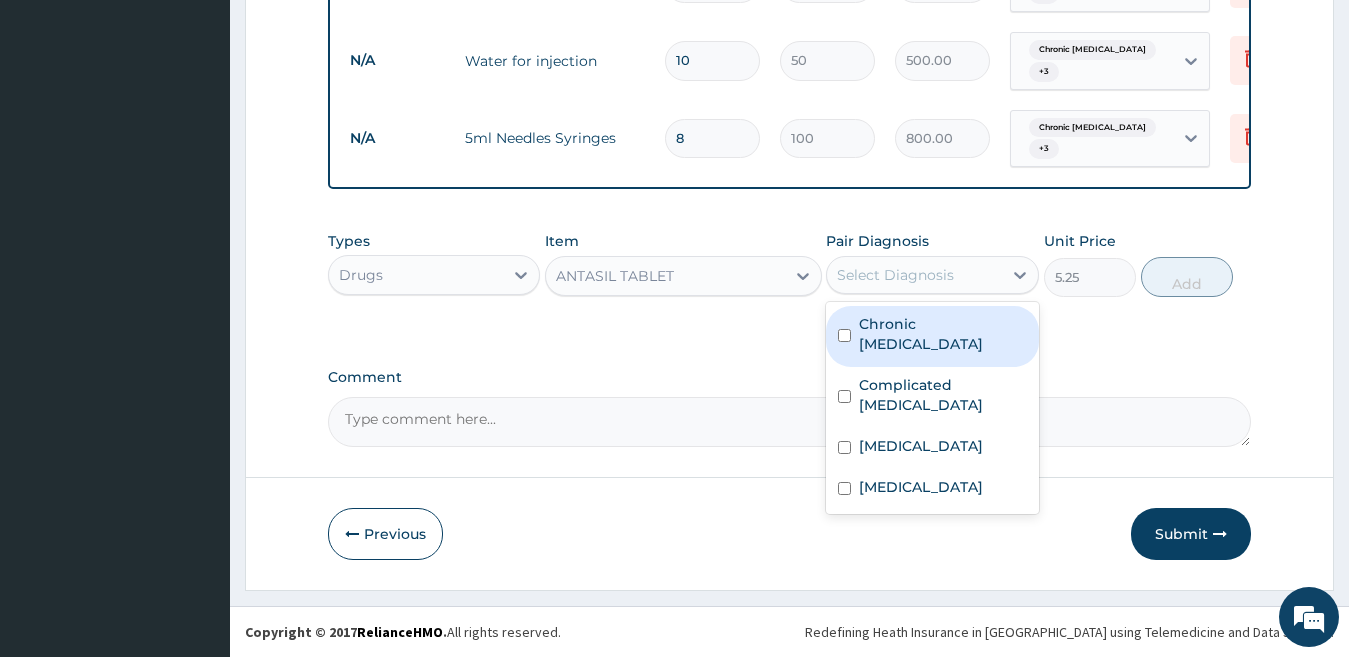 click on "Chronic gastric ulcer" at bounding box center [943, 334] 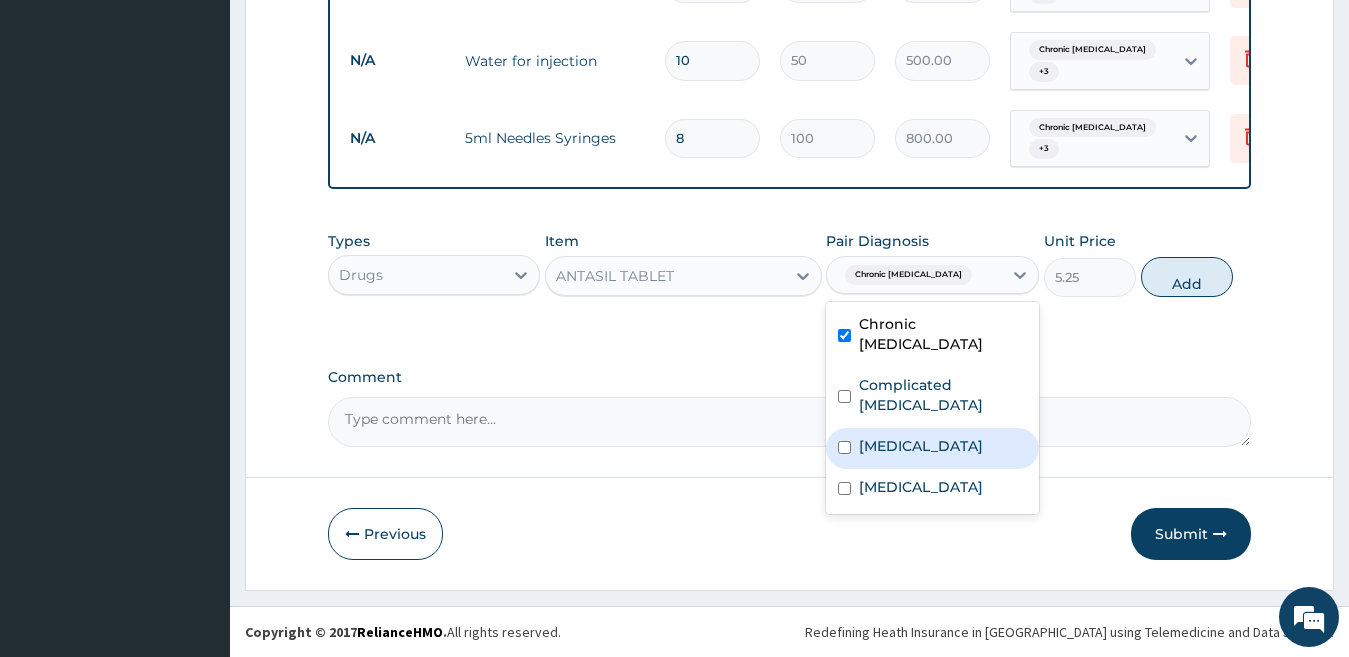 click on "Acute gastroenteritis" at bounding box center [921, 446] 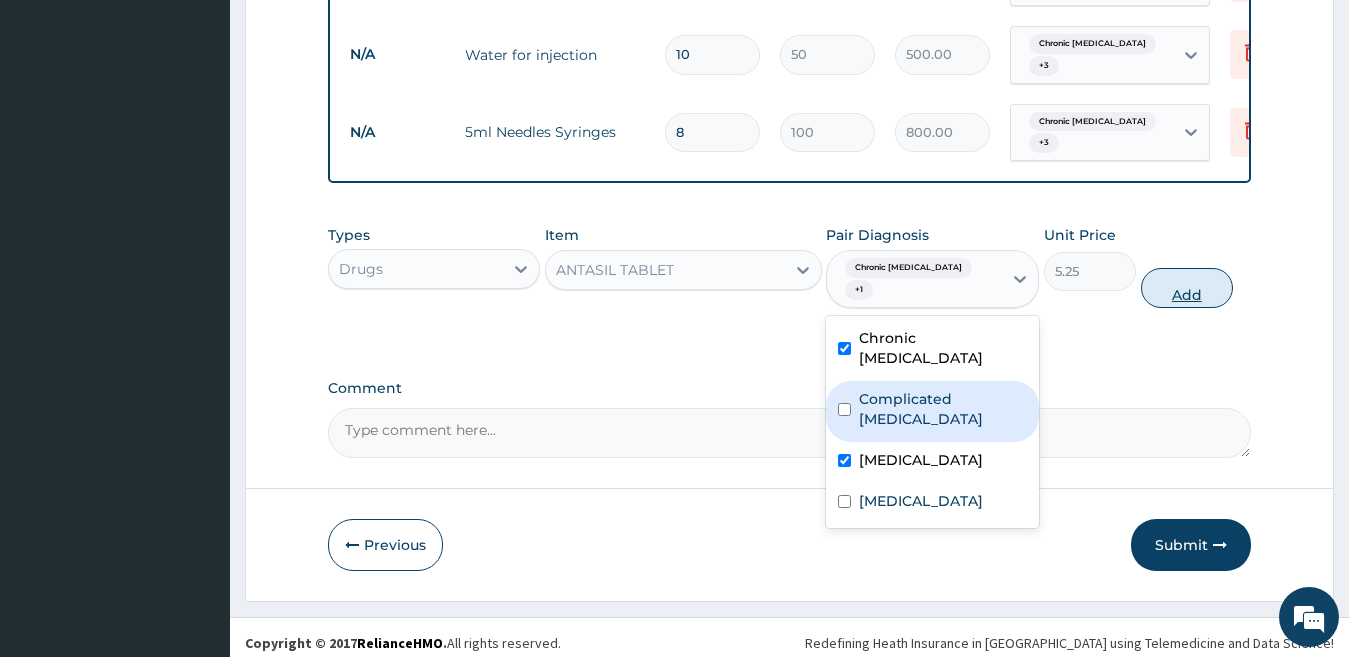 click on "Add" at bounding box center (1187, 288) 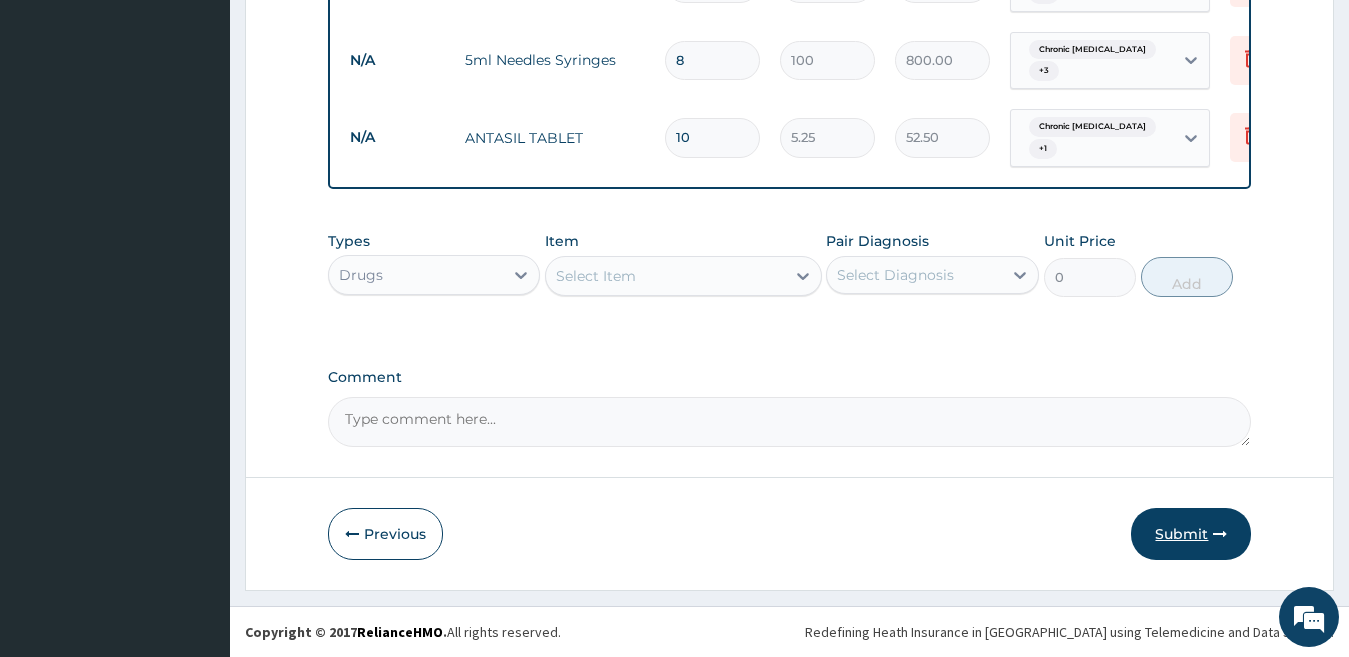 click on "Submit" at bounding box center (1191, 534) 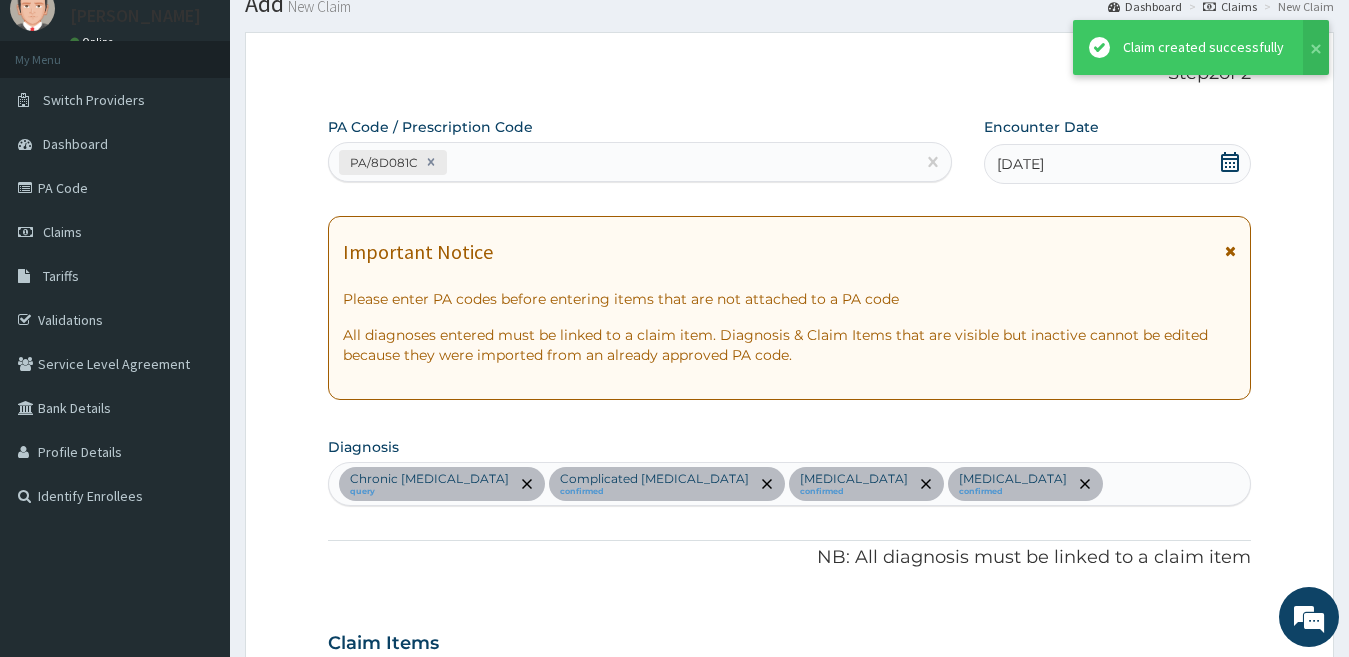 scroll, scrollTop: 2912, scrollLeft: 0, axis: vertical 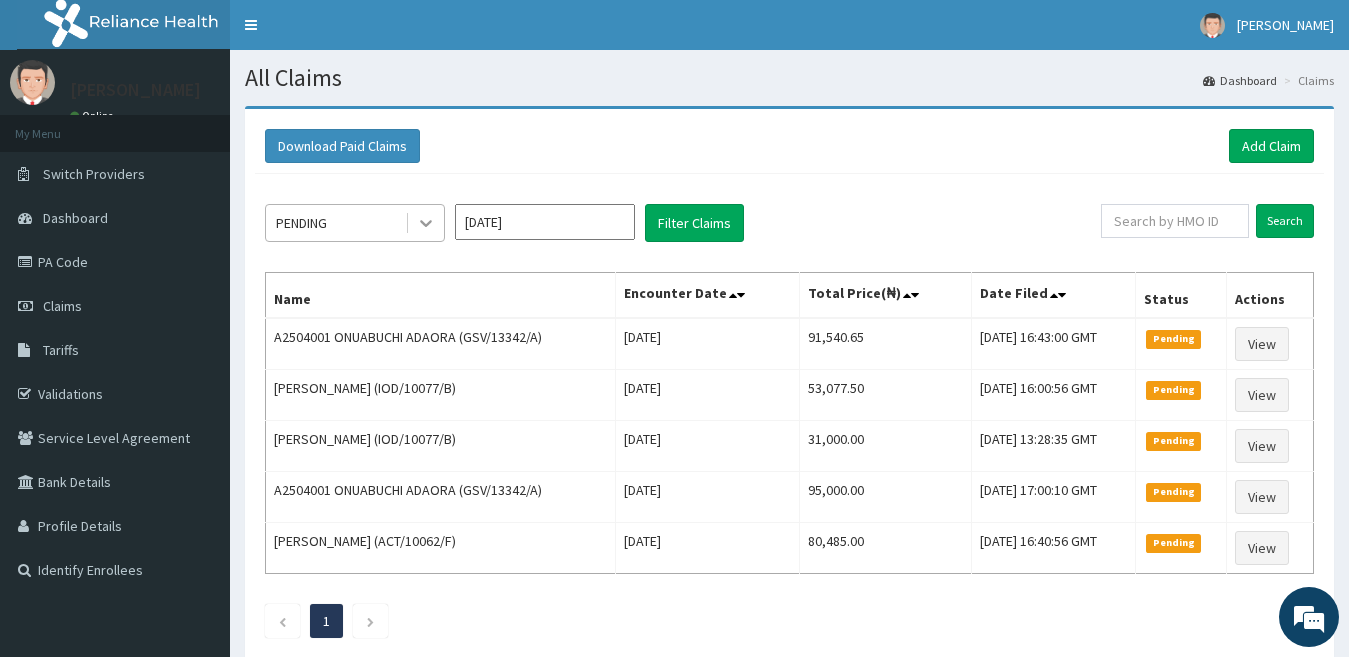 click 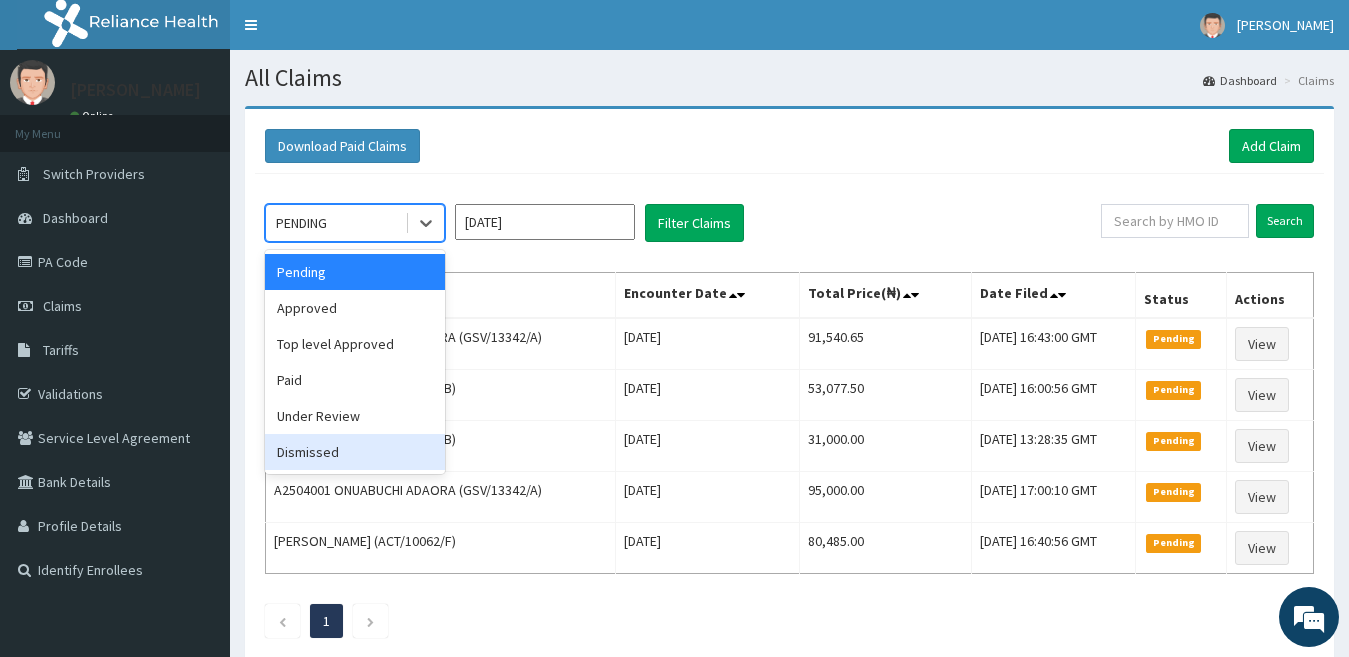 click on "Dismissed" at bounding box center [355, 452] 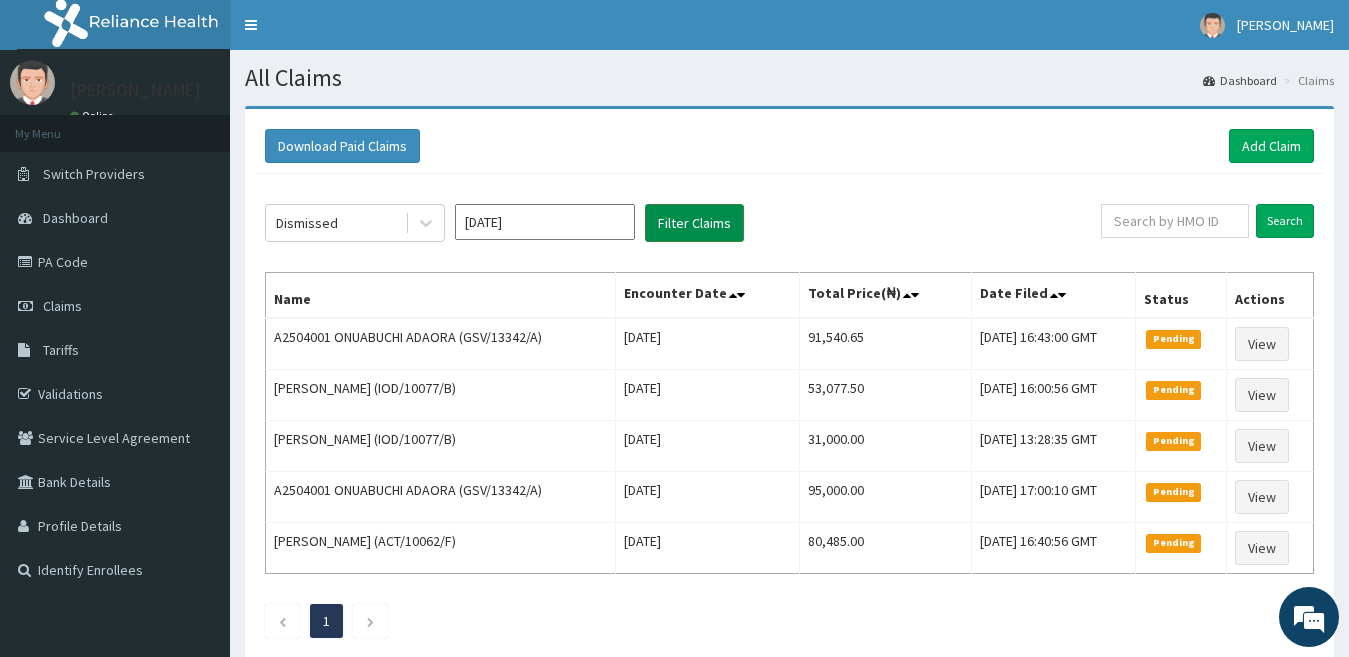 click on "Filter Claims" at bounding box center (694, 223) 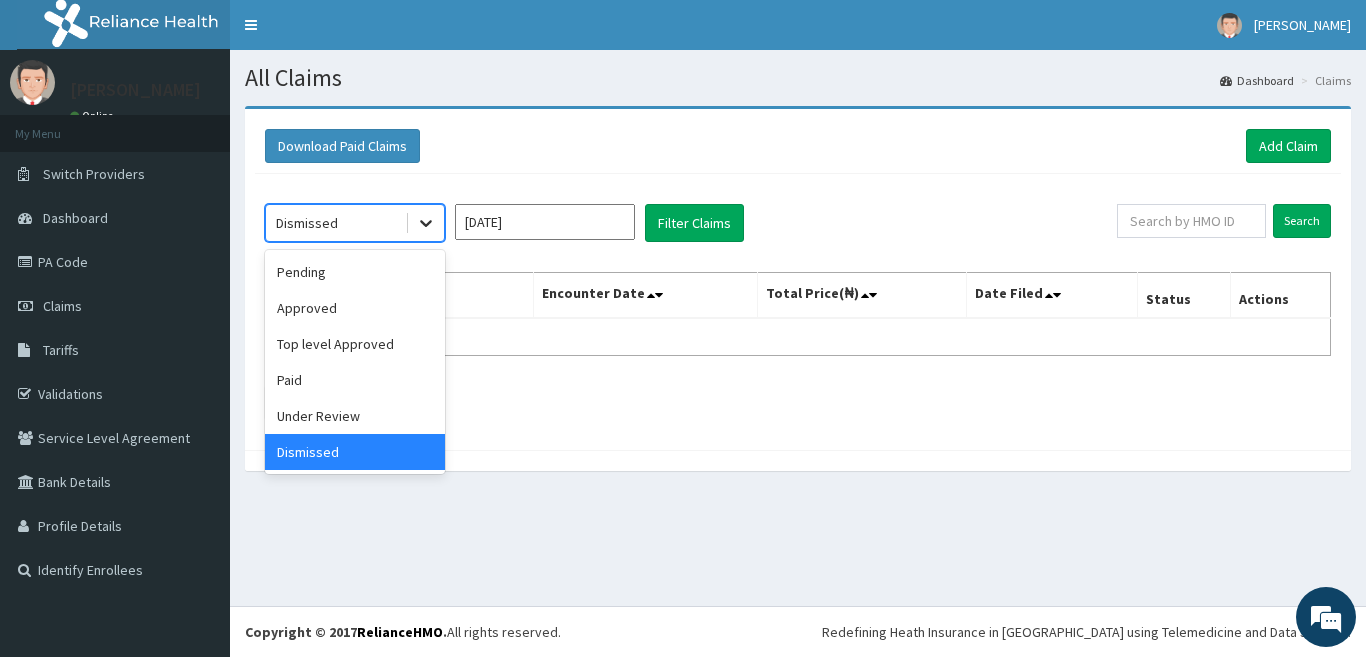 click 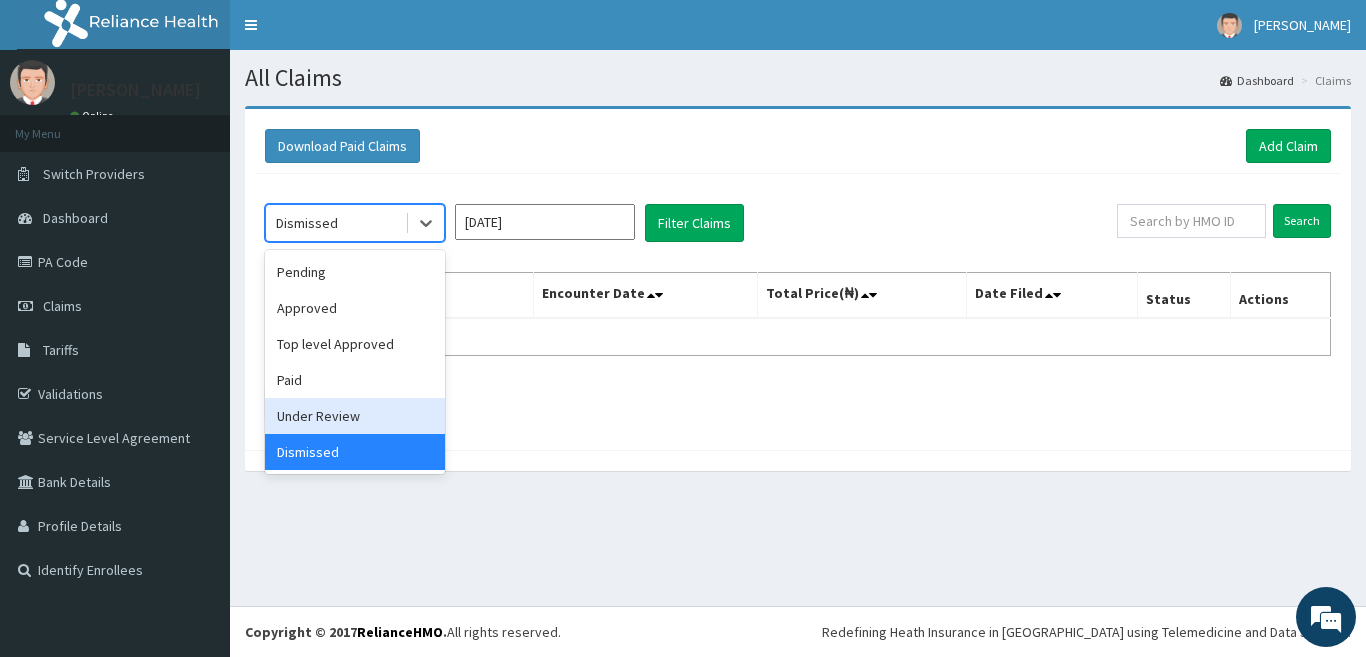 click on "Under Review" at bounding box center (355, 416) 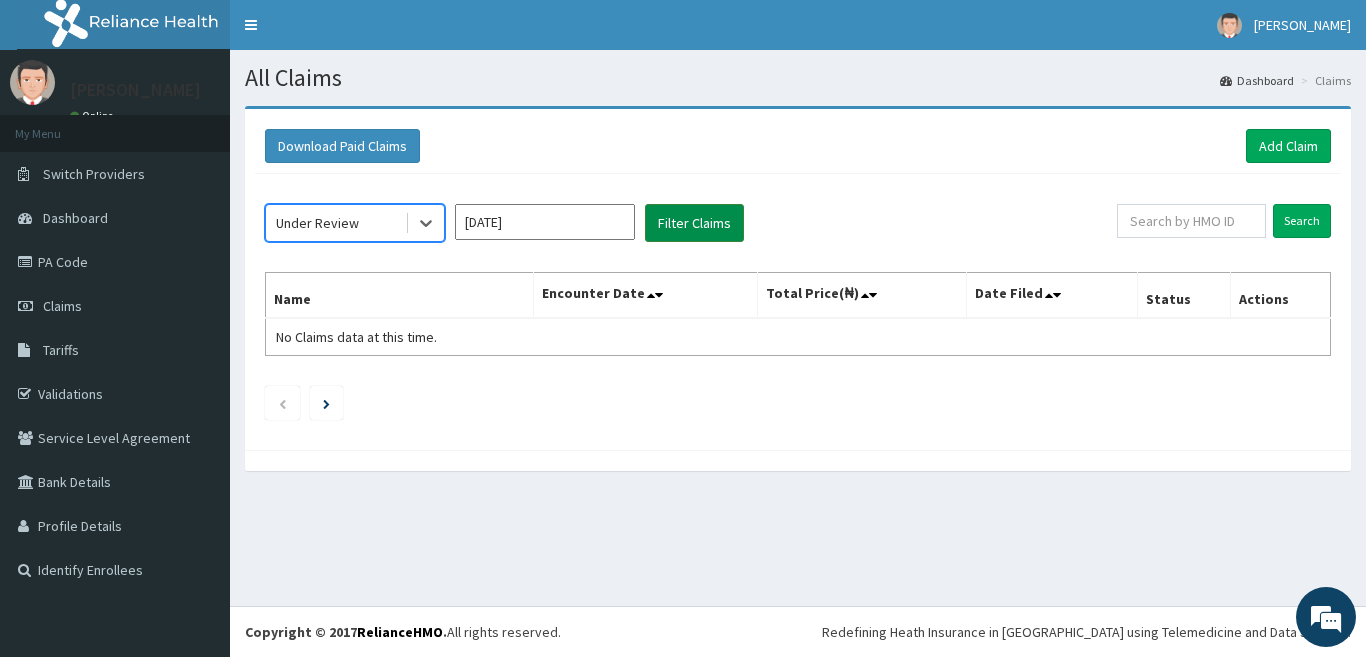 click on "Filter Claims" at bounding box center (694, 223) 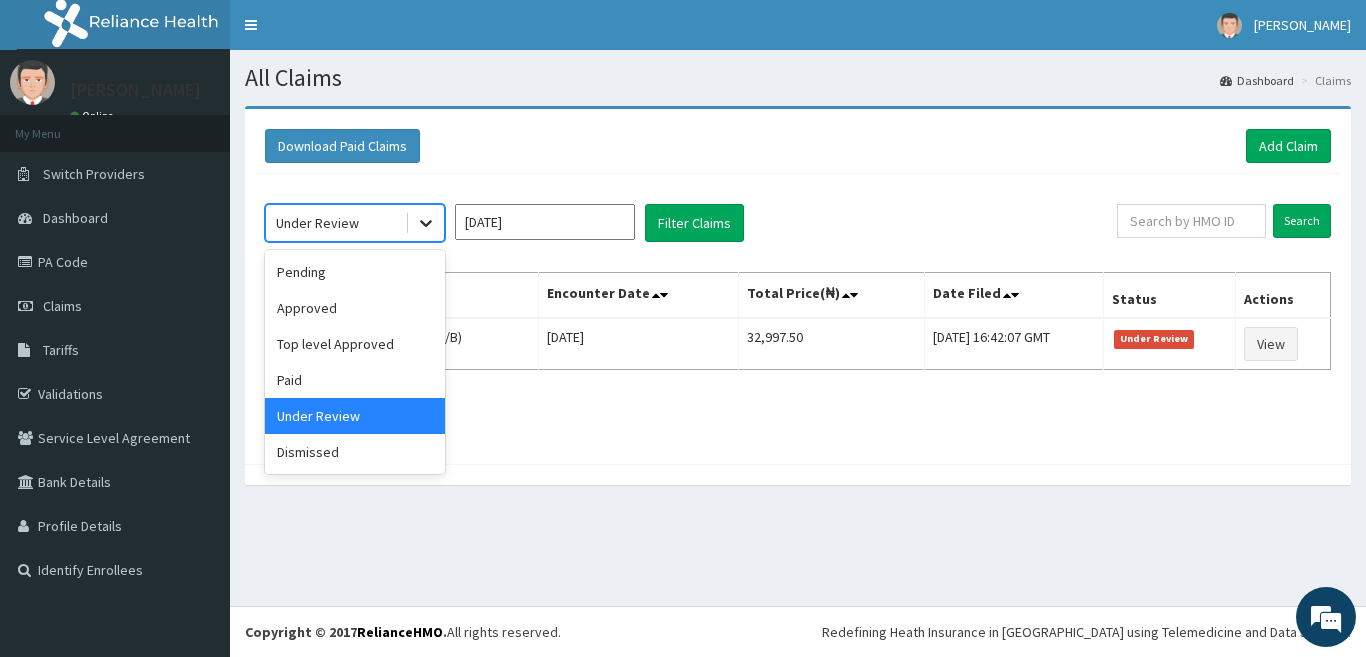 click 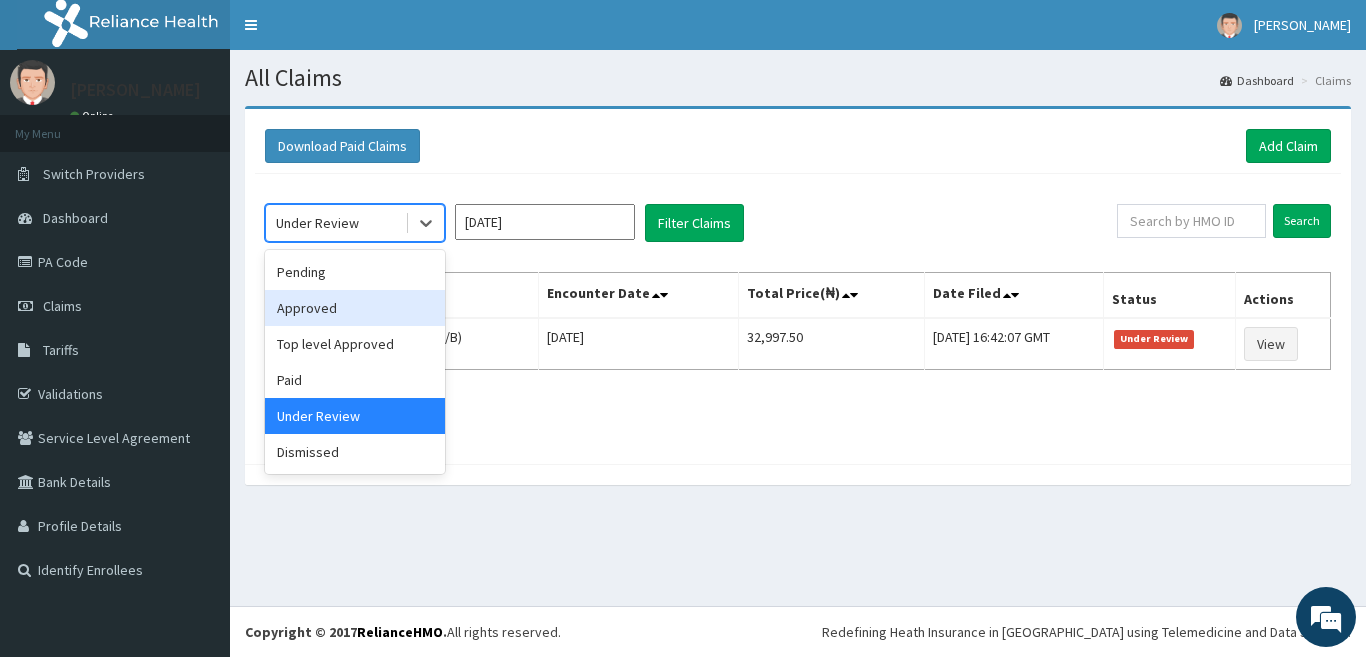 click on "Approved" at bounding box center [355, 308] 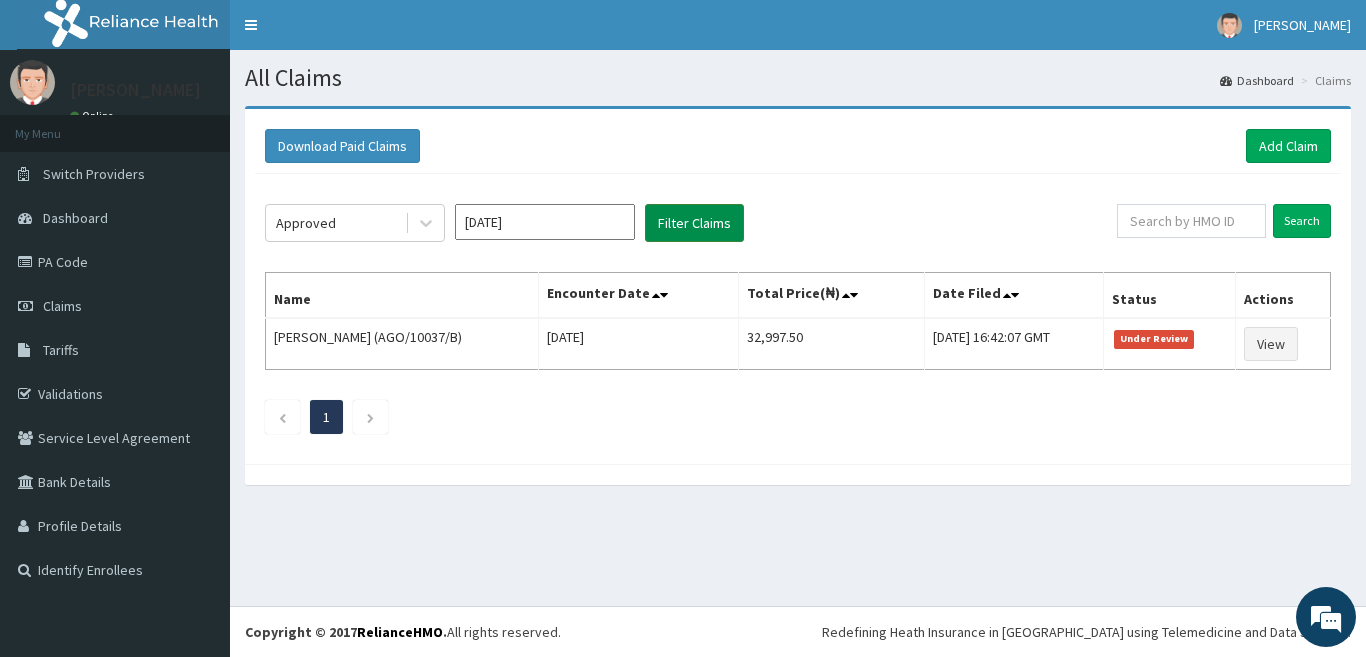 click on "Filter Claims" at bounding box center (694, 223) 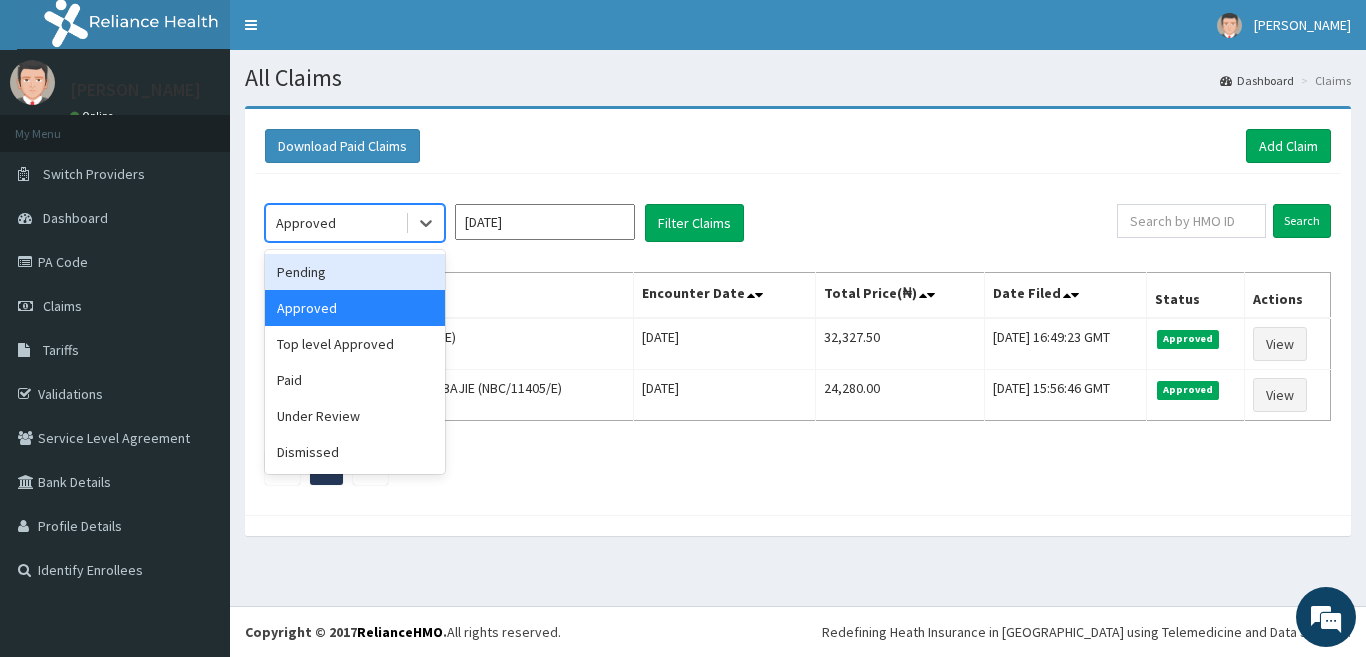 click on "Pending" at bounding box center [355, 272] 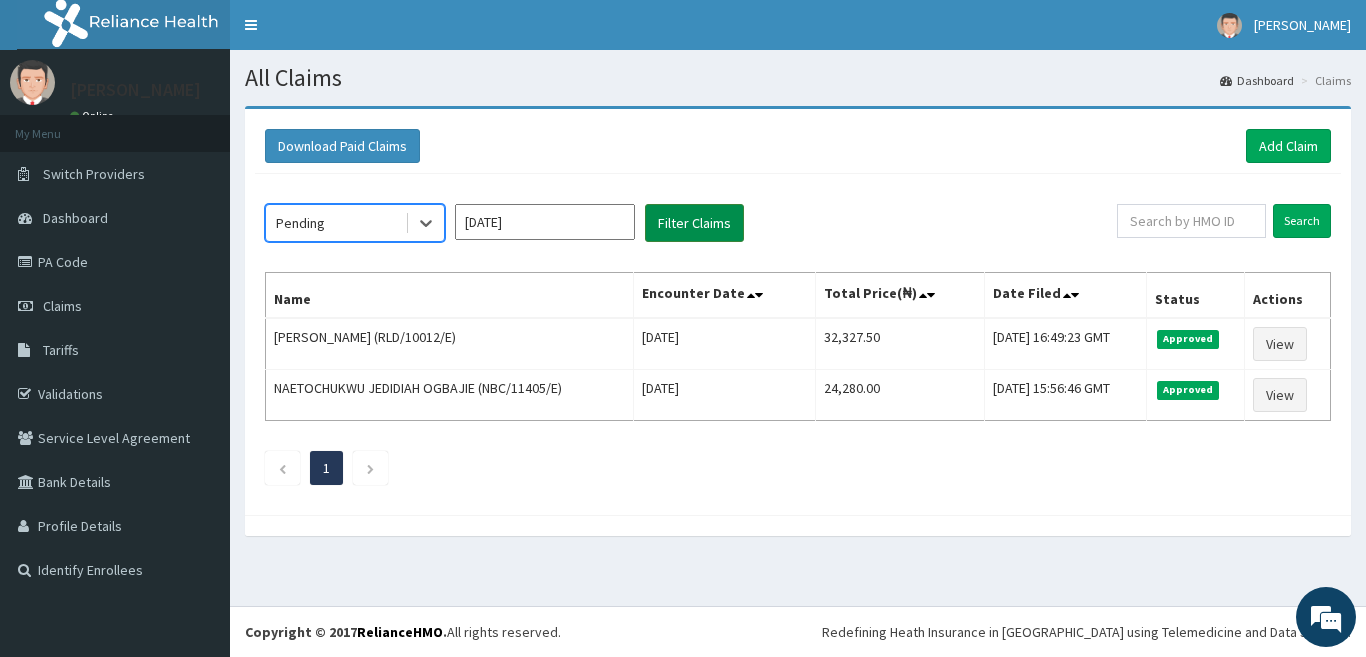 click on "Filter Claims" at bounding box center [694, 223] 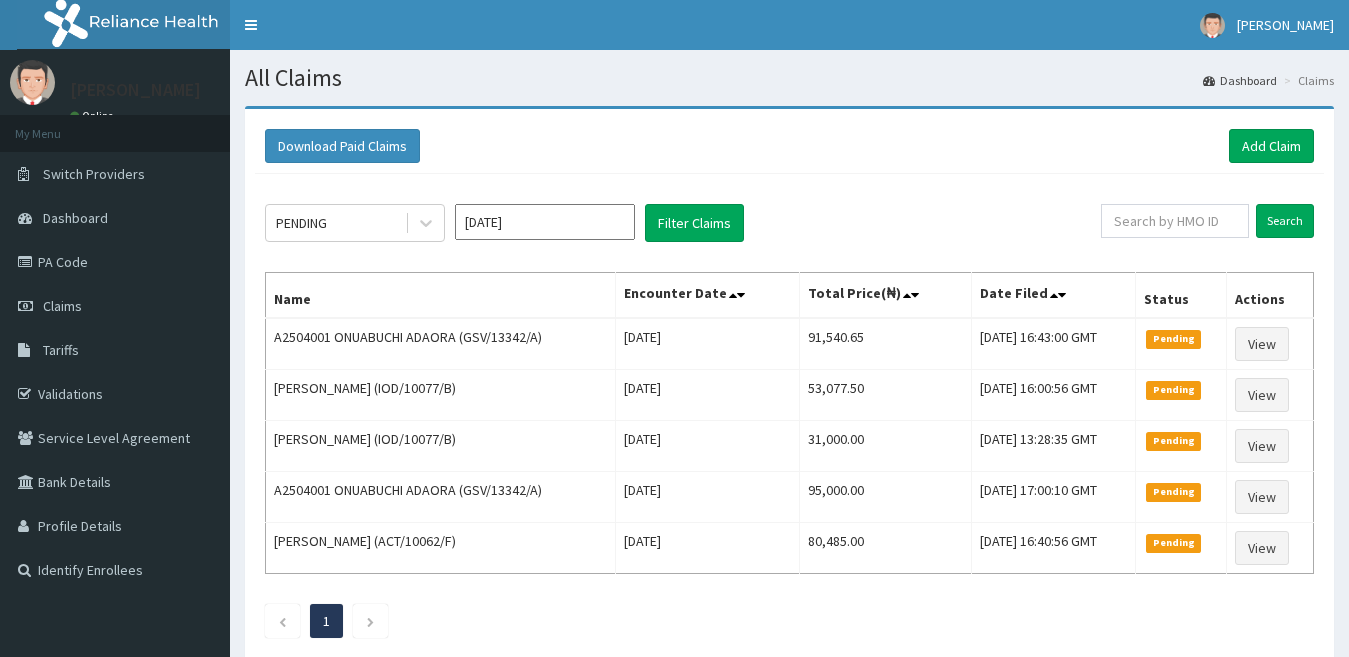 scroll, scrollTop: 0, scrollLeft: 0, axis: both 